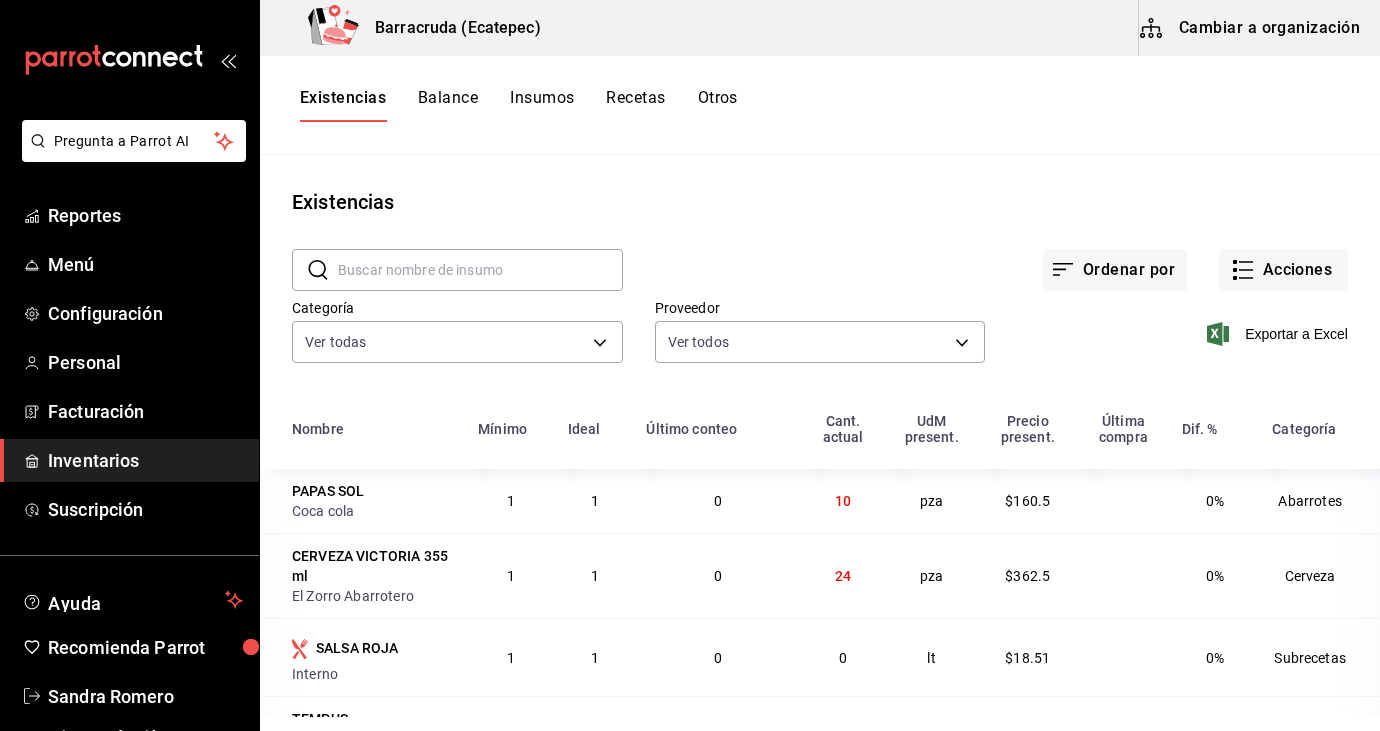 click on "Inventarios" at bounding box center (145, 460) 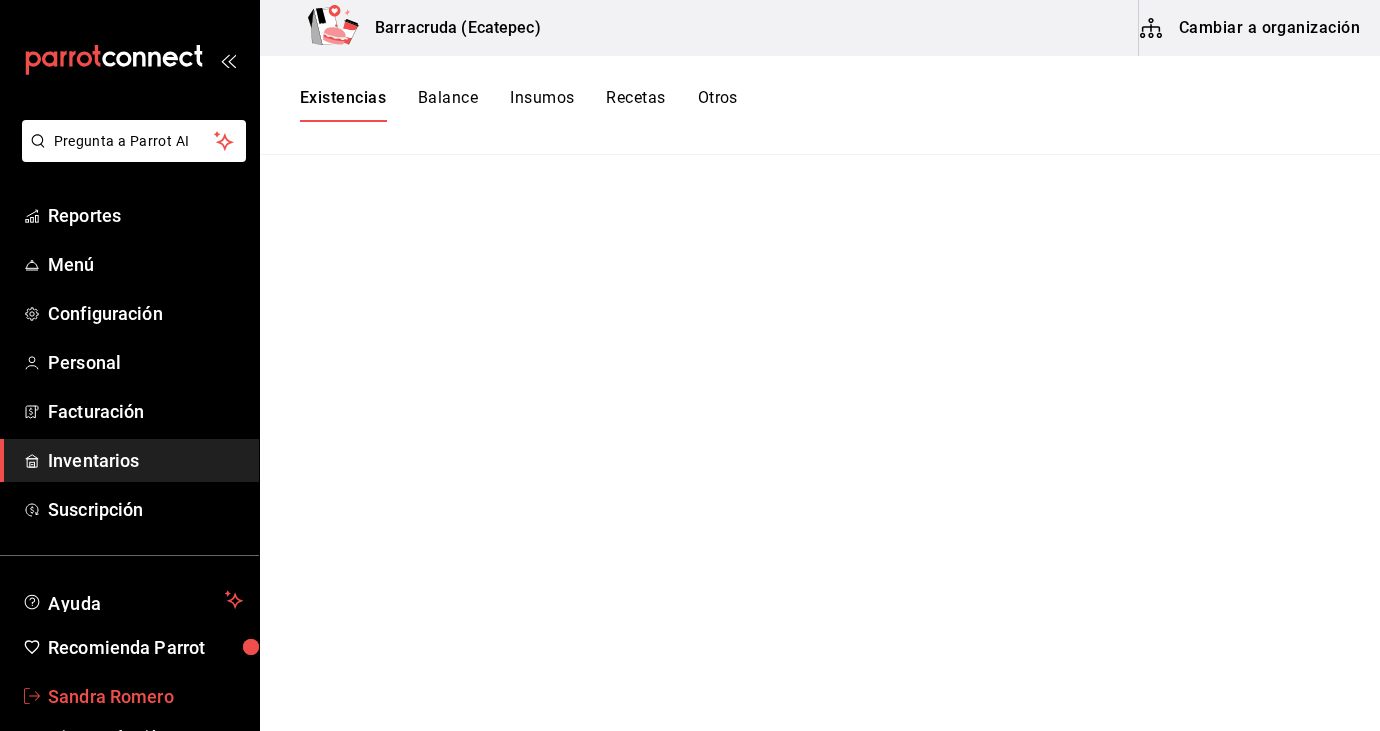 click on "Sandra Romero" at bounding box center (145, 696) 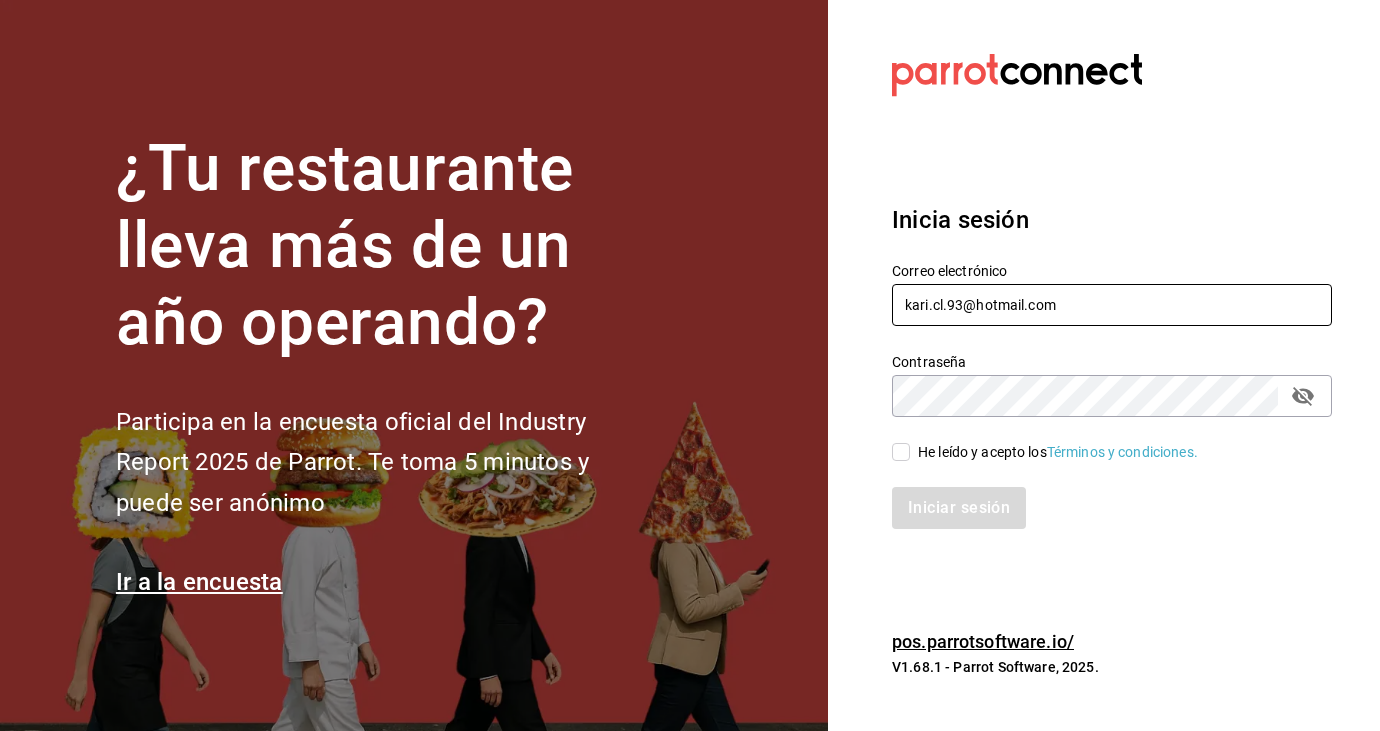 click on "kari.cl.93@hotmail.com" at bounding box center (1112, 305) 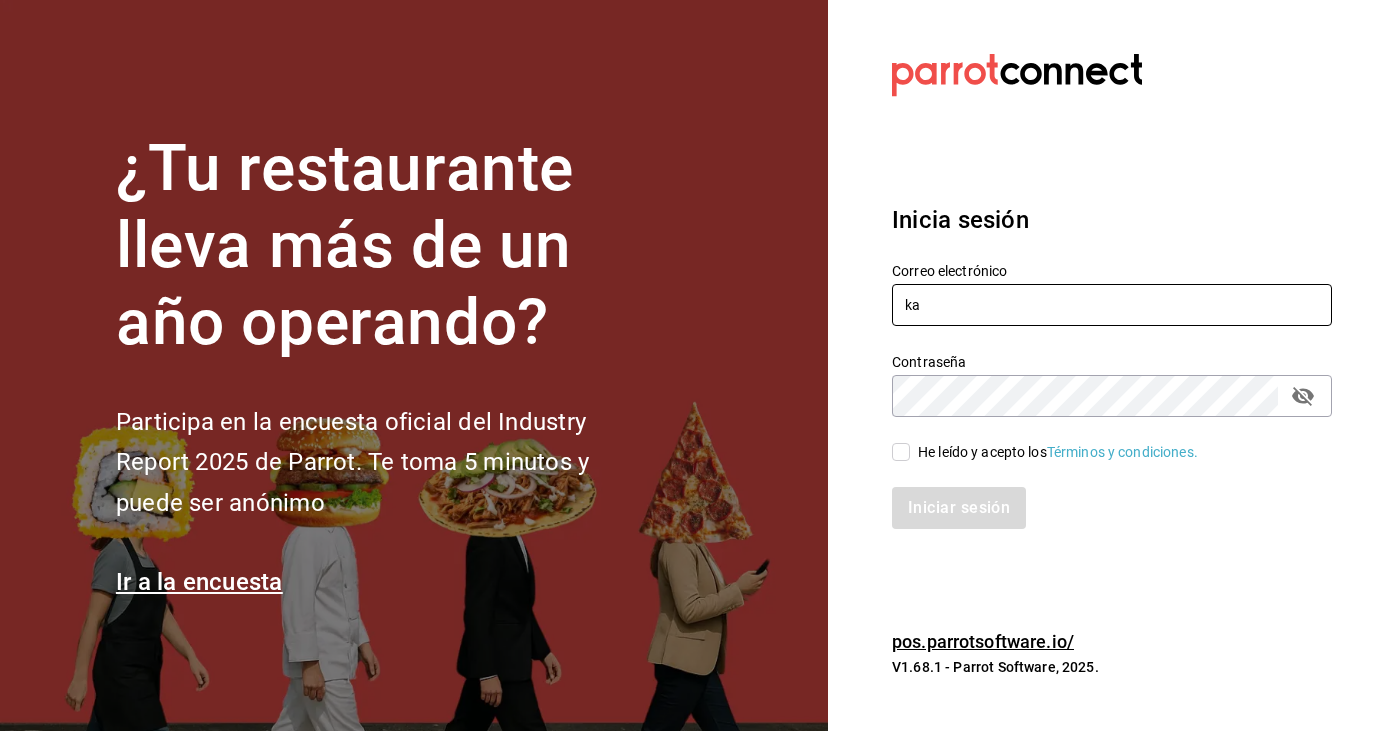 type on "k" 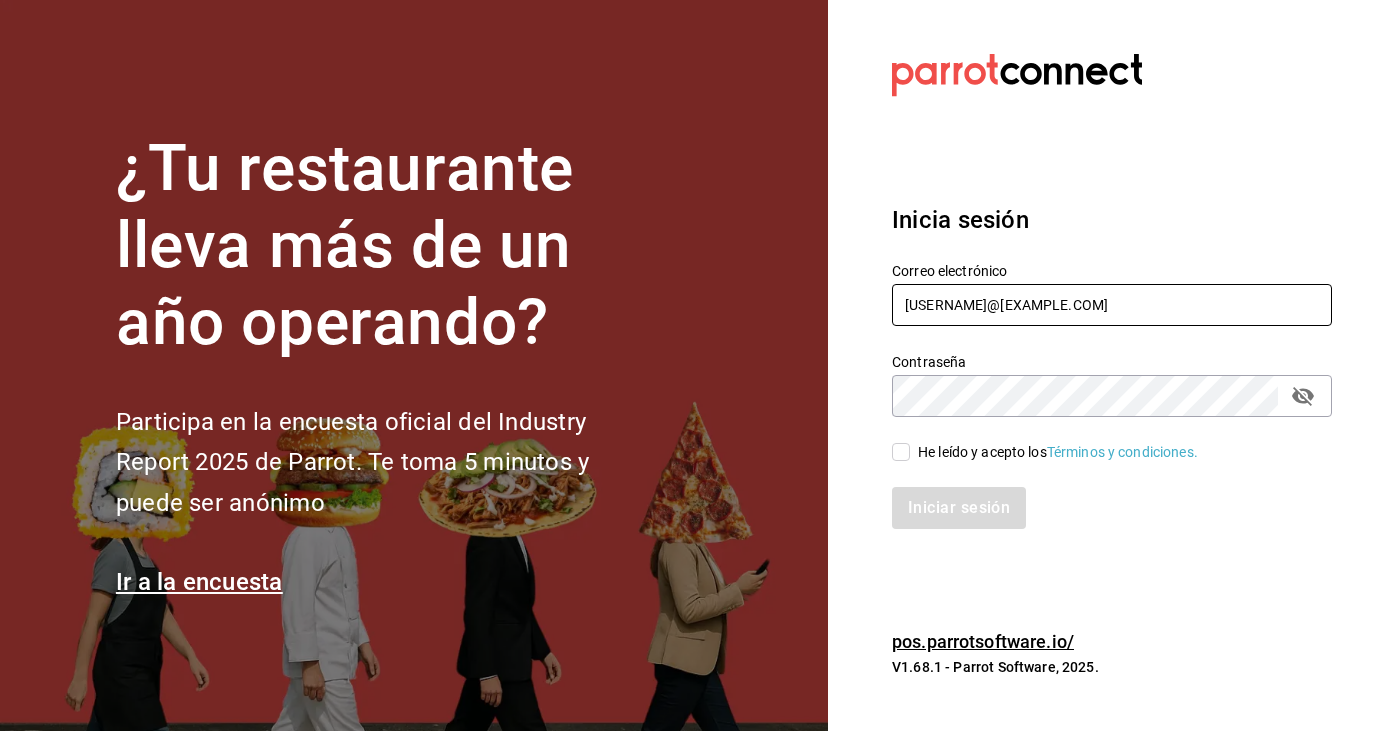 type on "sandiaromcar@gmail.con" 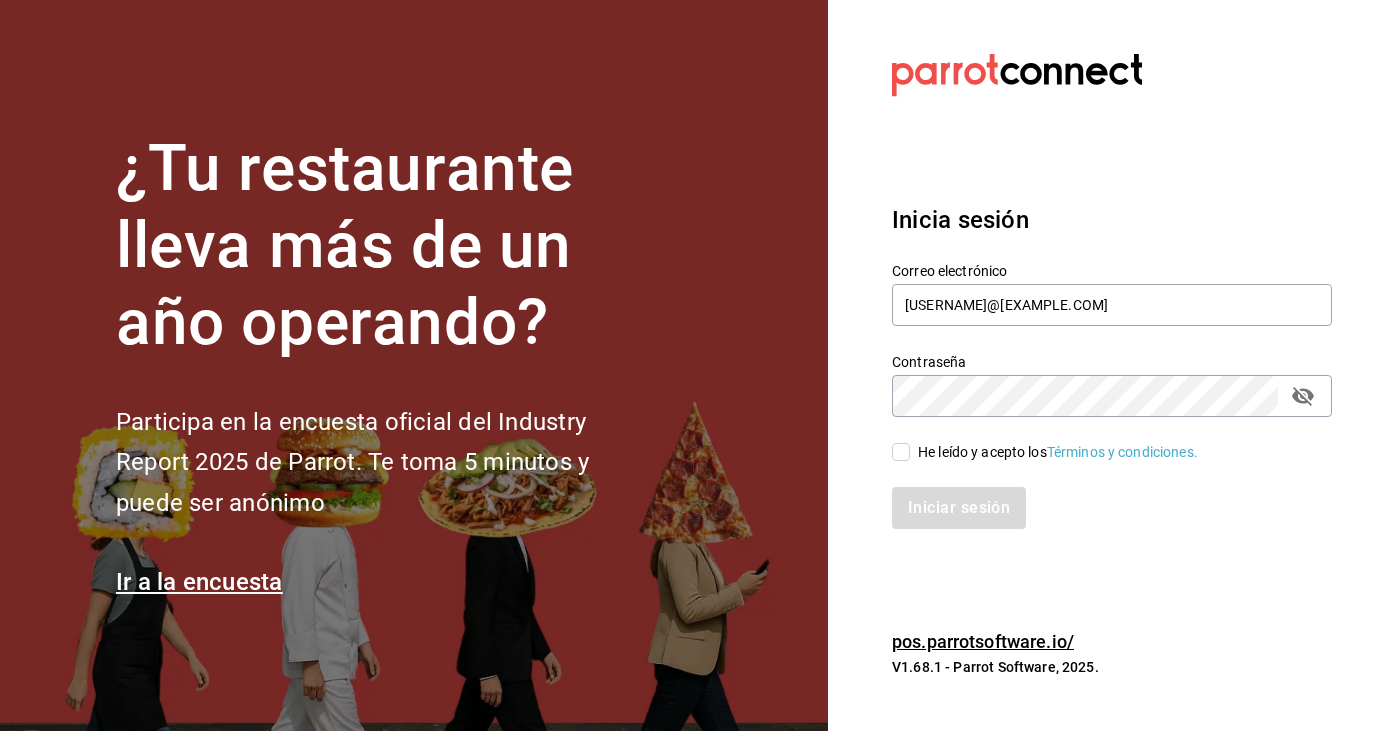 click on "He leído y acepto los  Términos y condiciones." at bounding box center (901, 452) 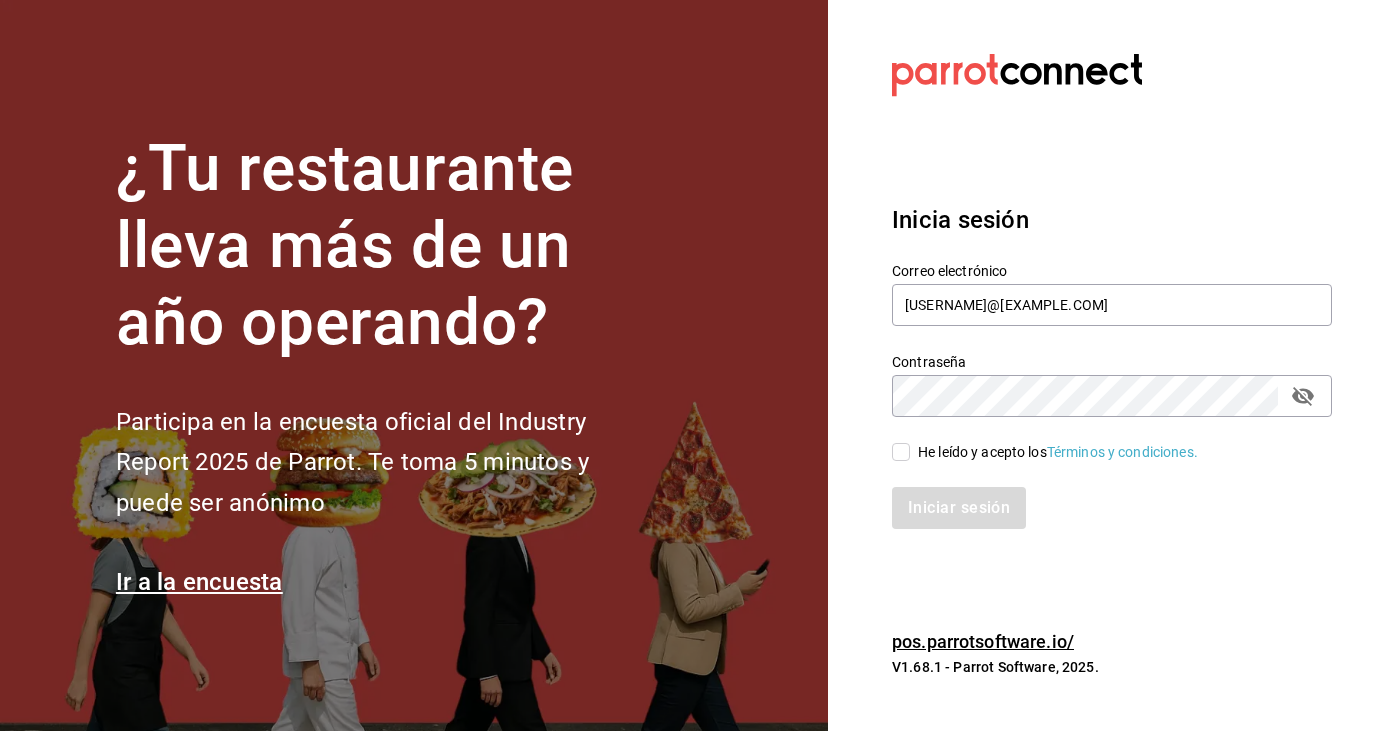 checkbox on "true" 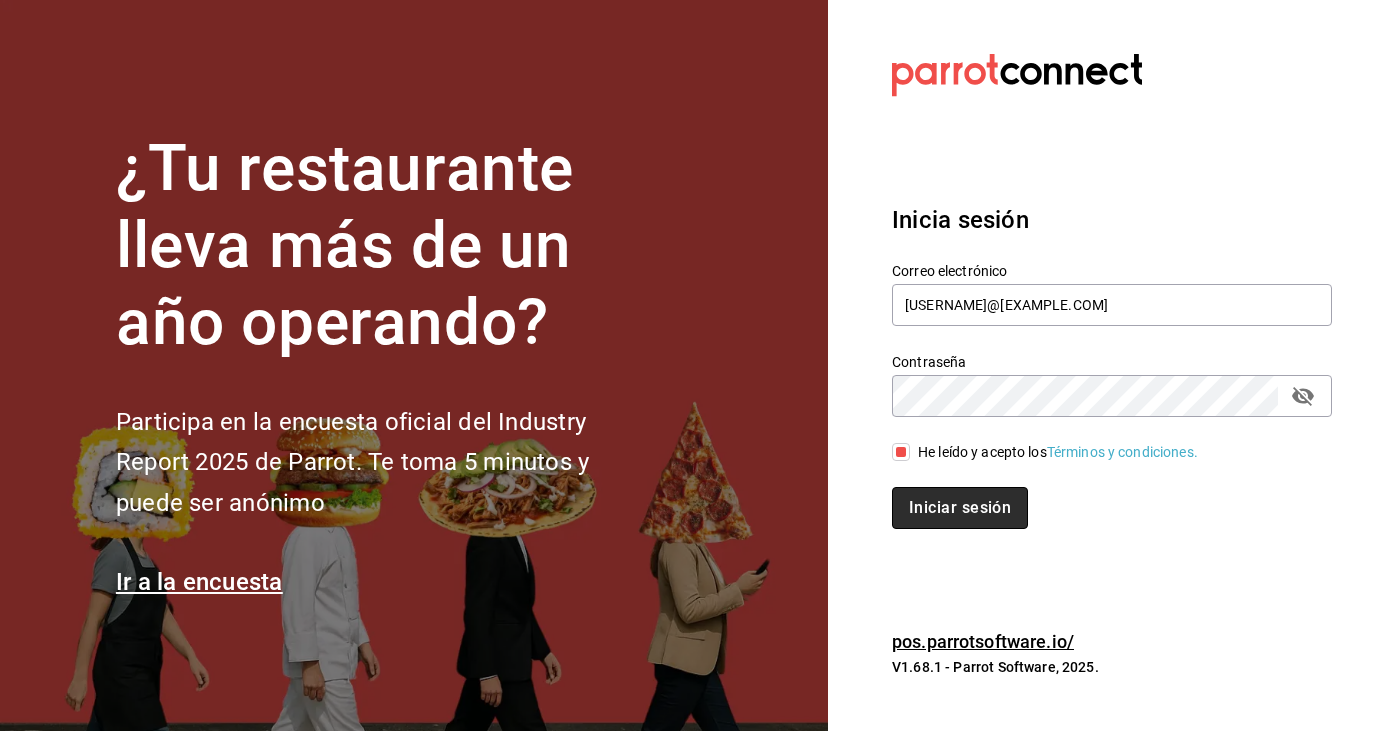 click on "Iniciar sesión" at bounding box center (960, 508) 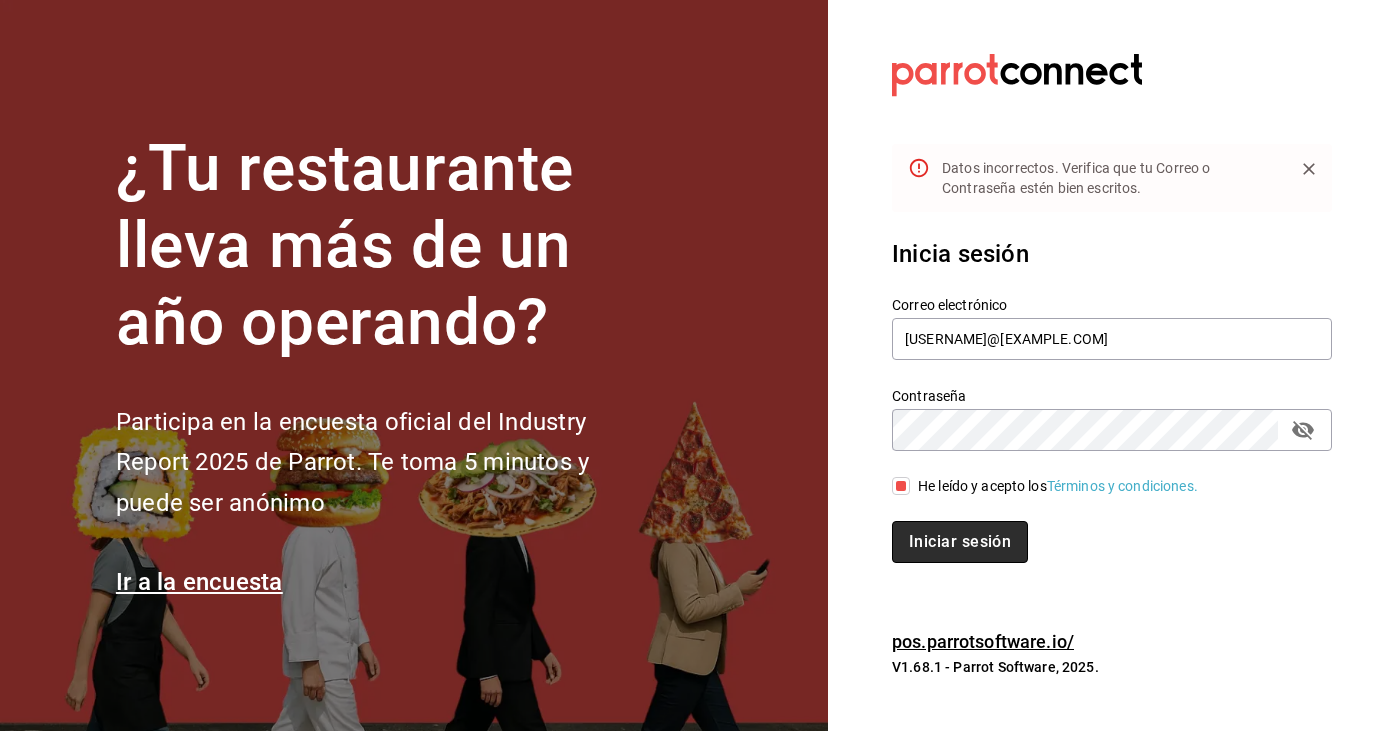 click on "Iniciar sesión" at bounding box center [960, 542] 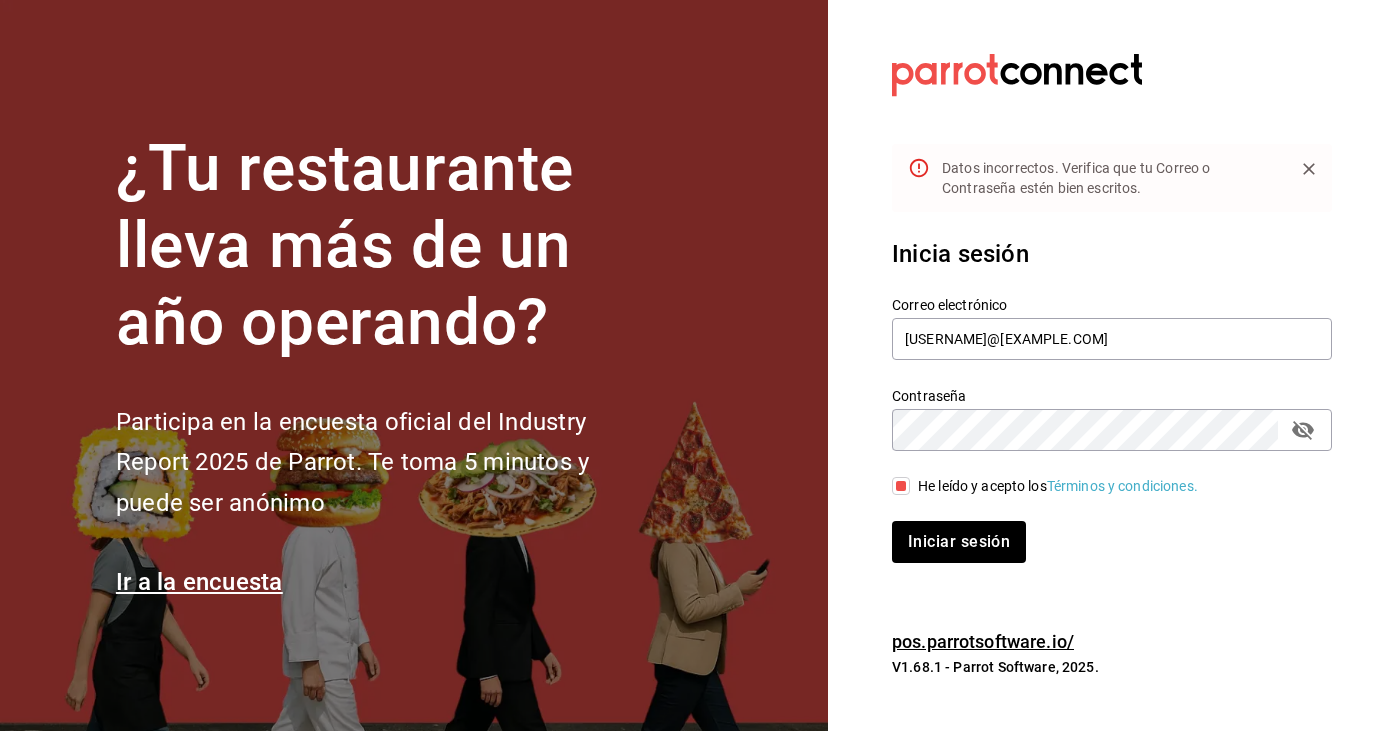 click 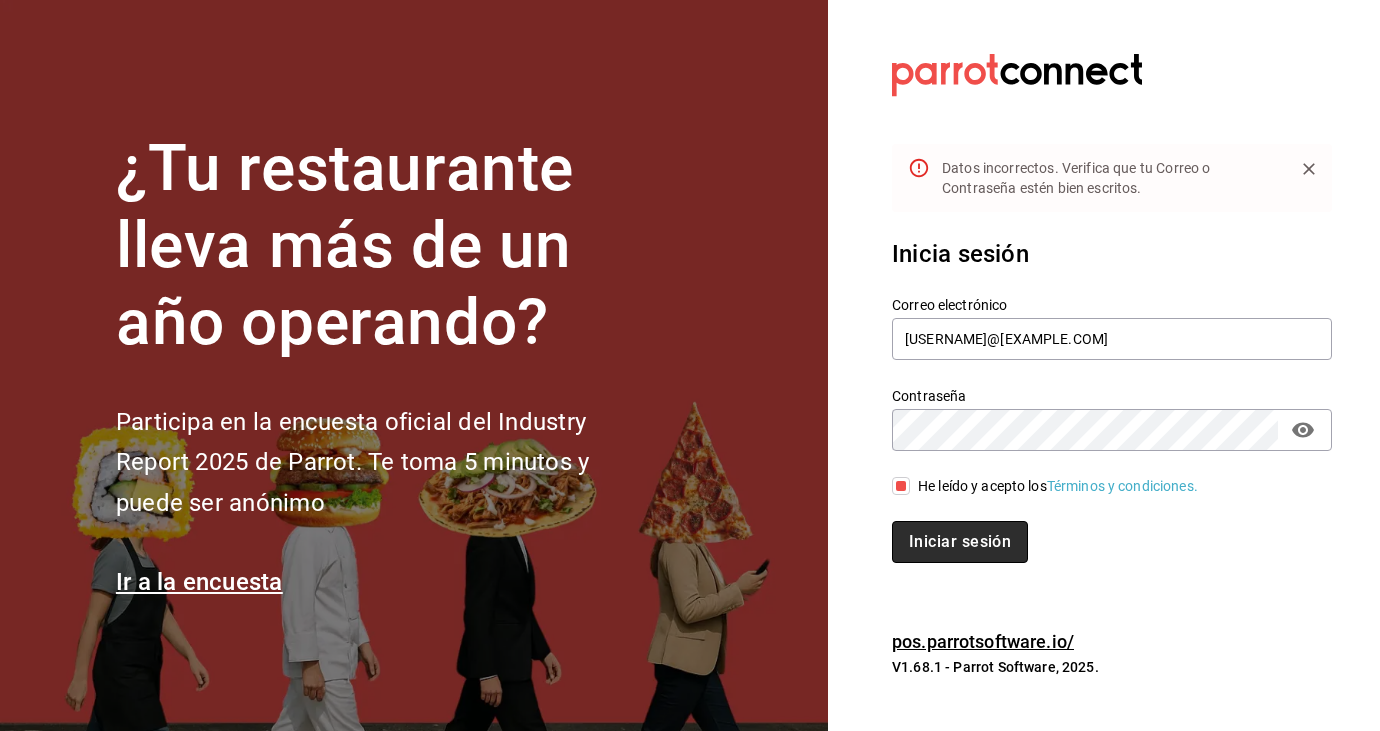 click on "Iniciar sesión" at bounding box center [960, 542] 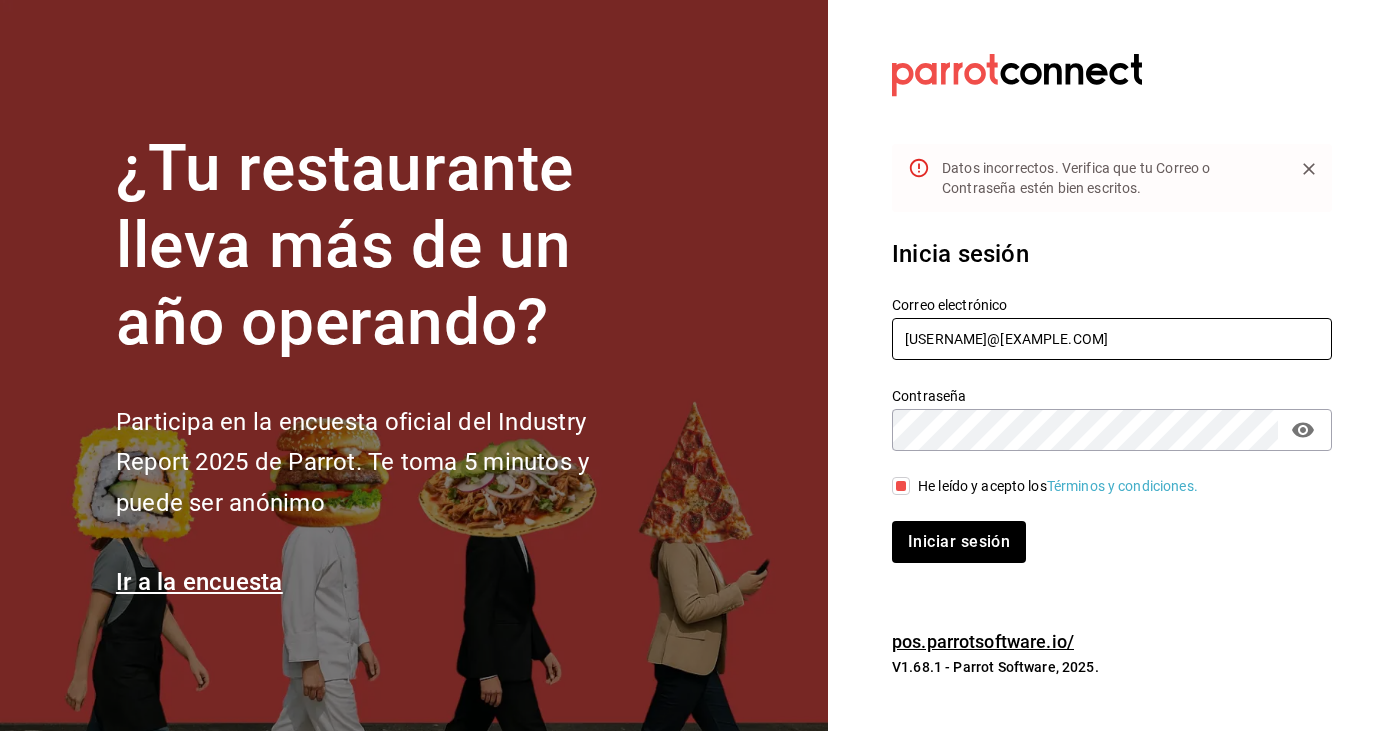 click on "sandiaromcar@gmail.con" at bounding box center [1112, 339] 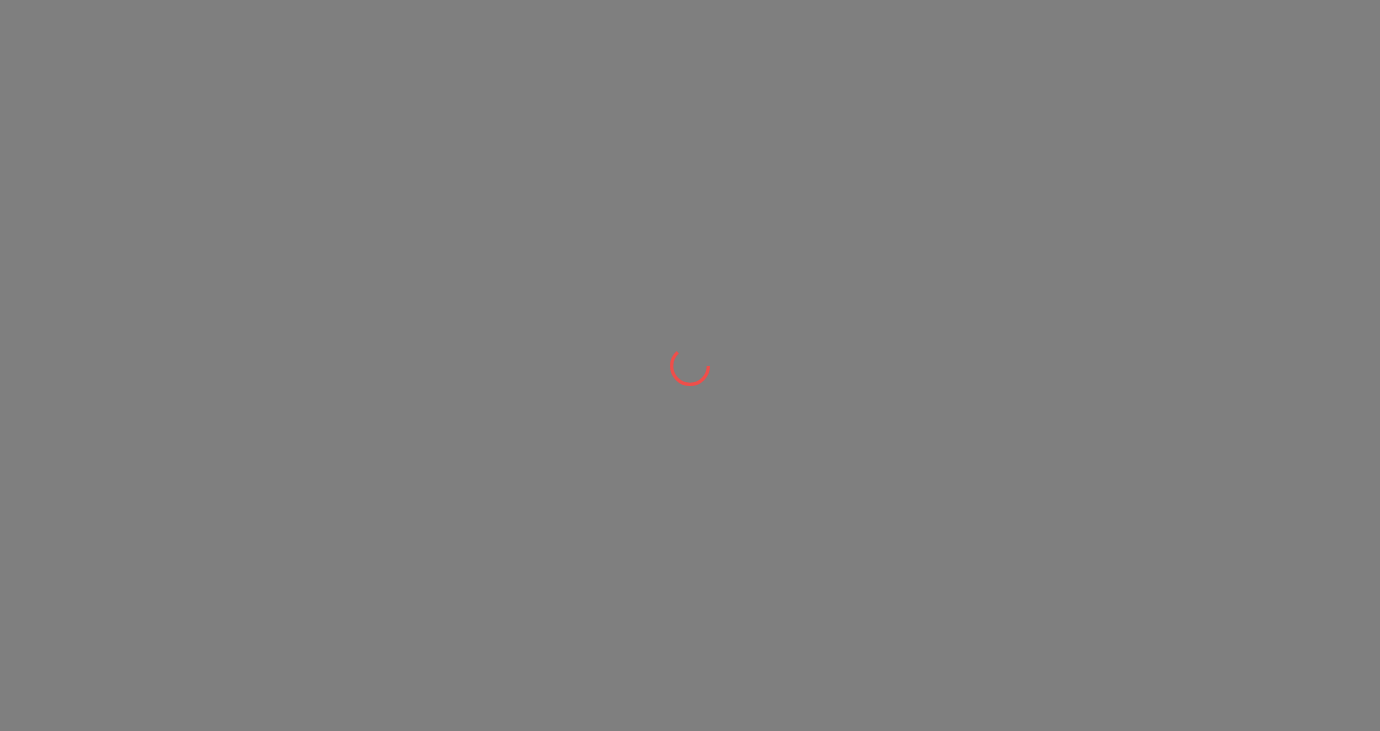 scroll, scrollTop: 0, scrollLeft: 0, axis: both 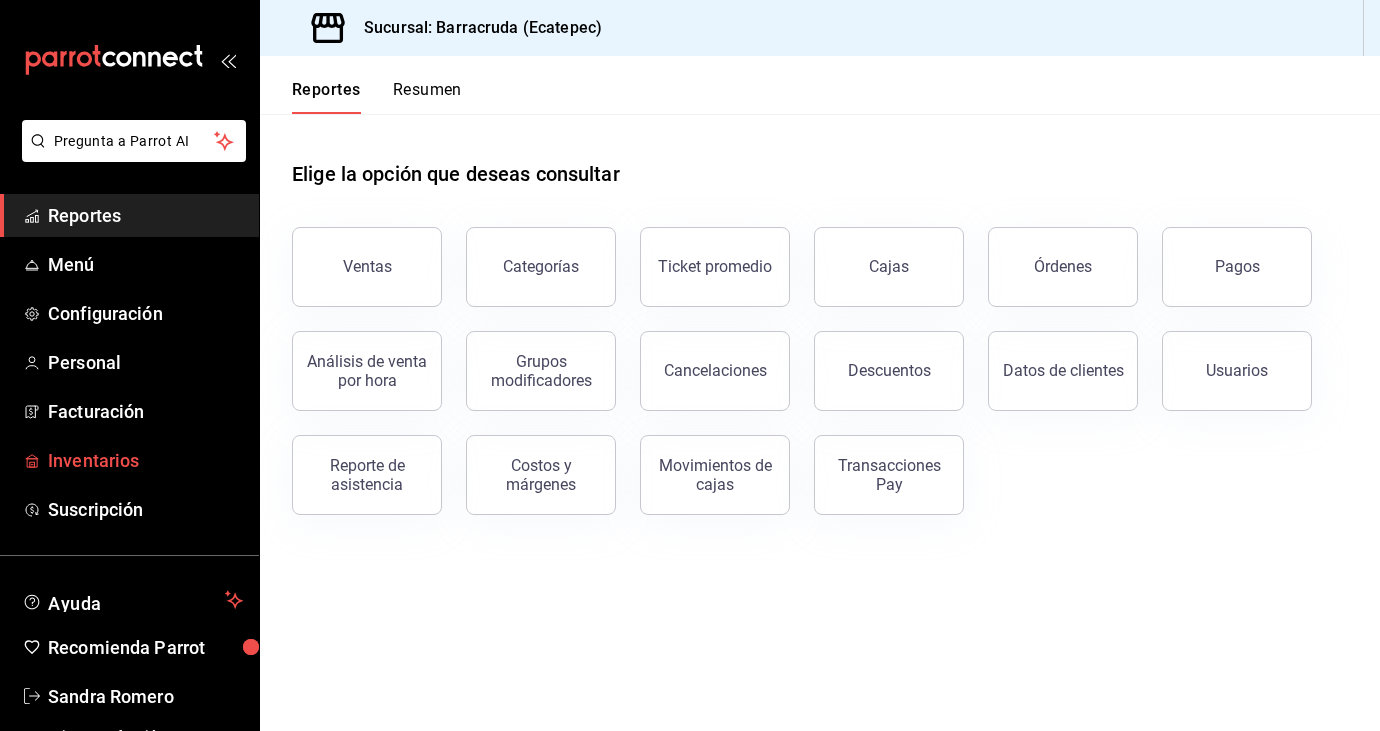 click on "Inventarios" at bounding box center [129, 460] 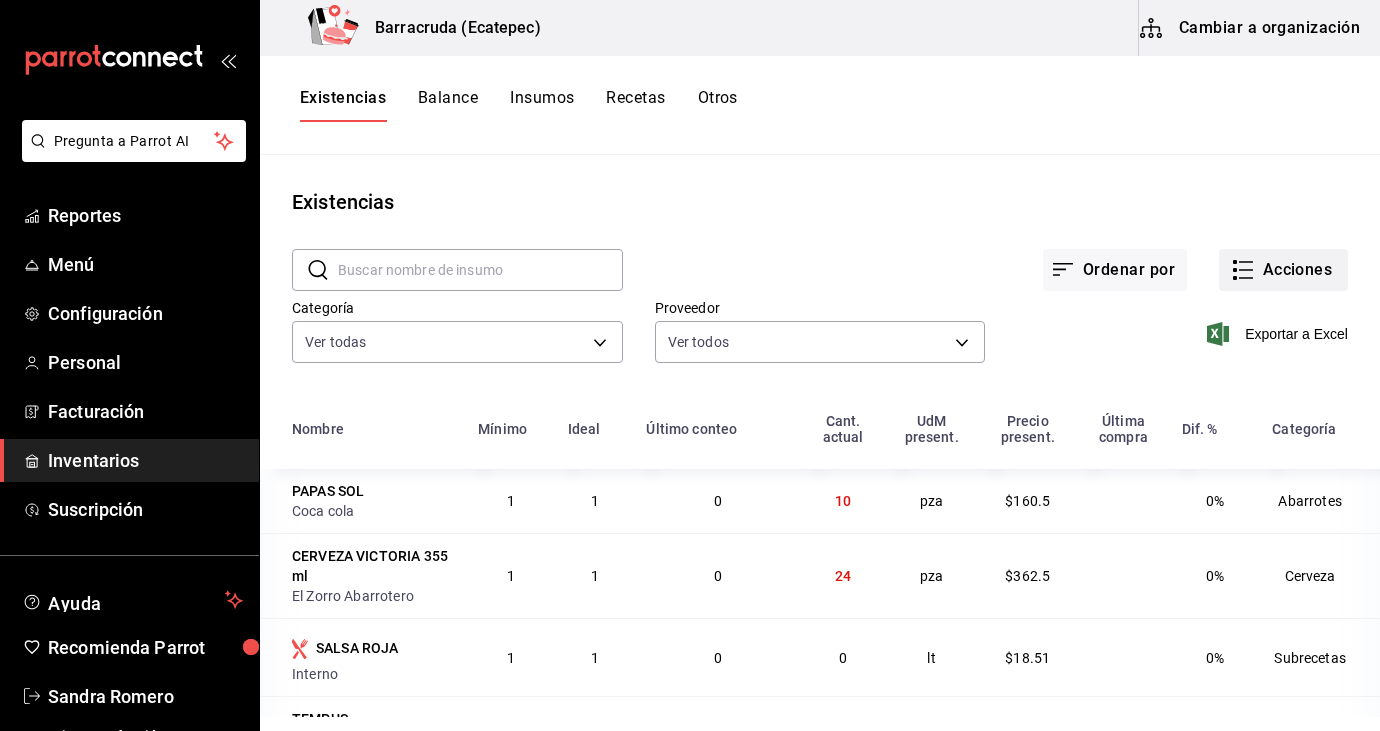 click on "Acciones" at bounding box center [1283, 270] 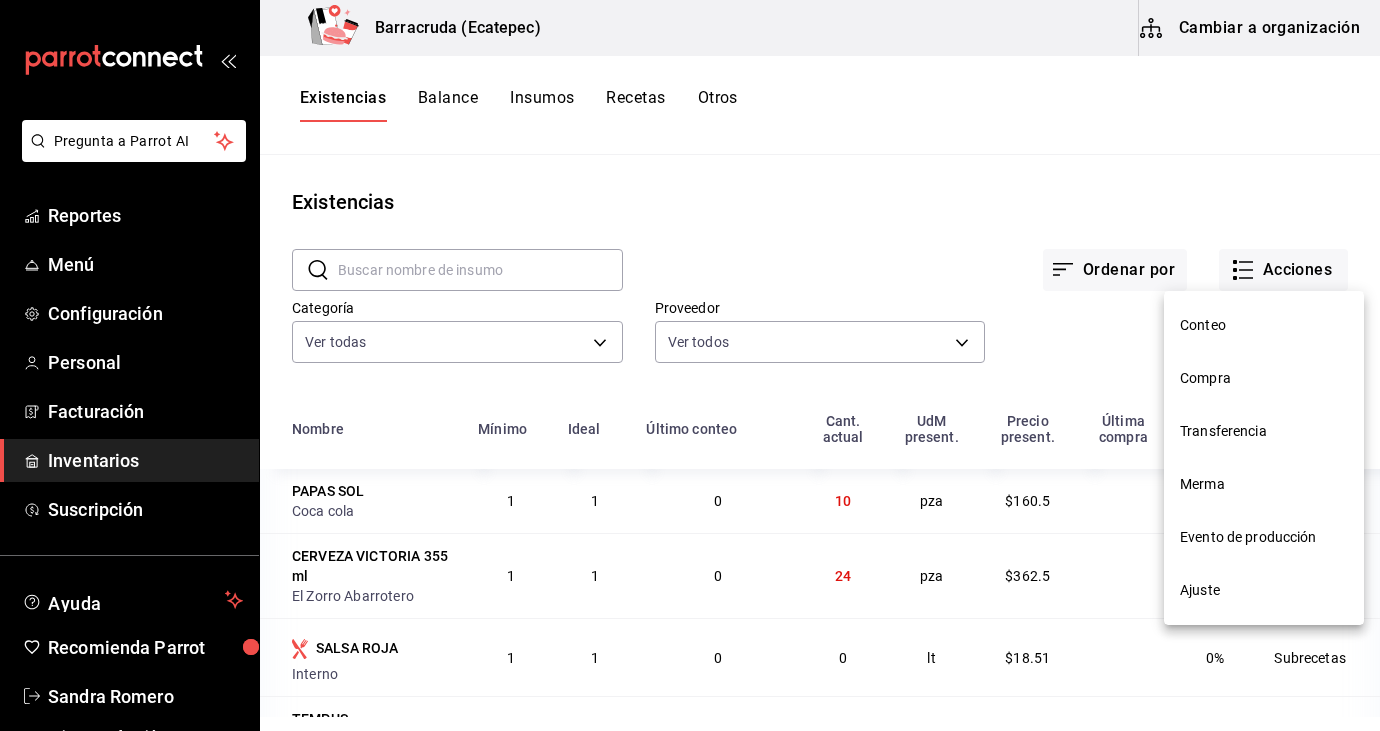 click on "Compra" at bounding box center (1264, 378) 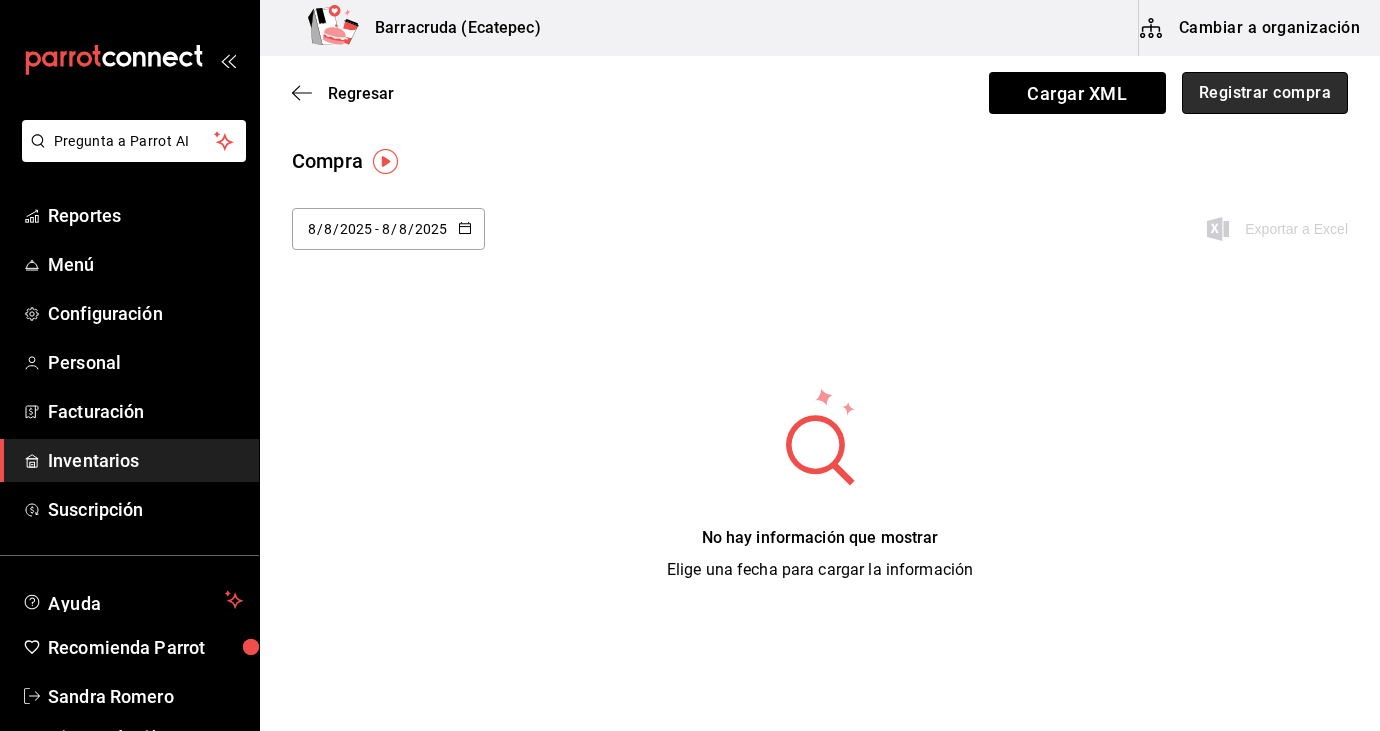 click on "Registrar compra" at bounding box center (1265, 93) 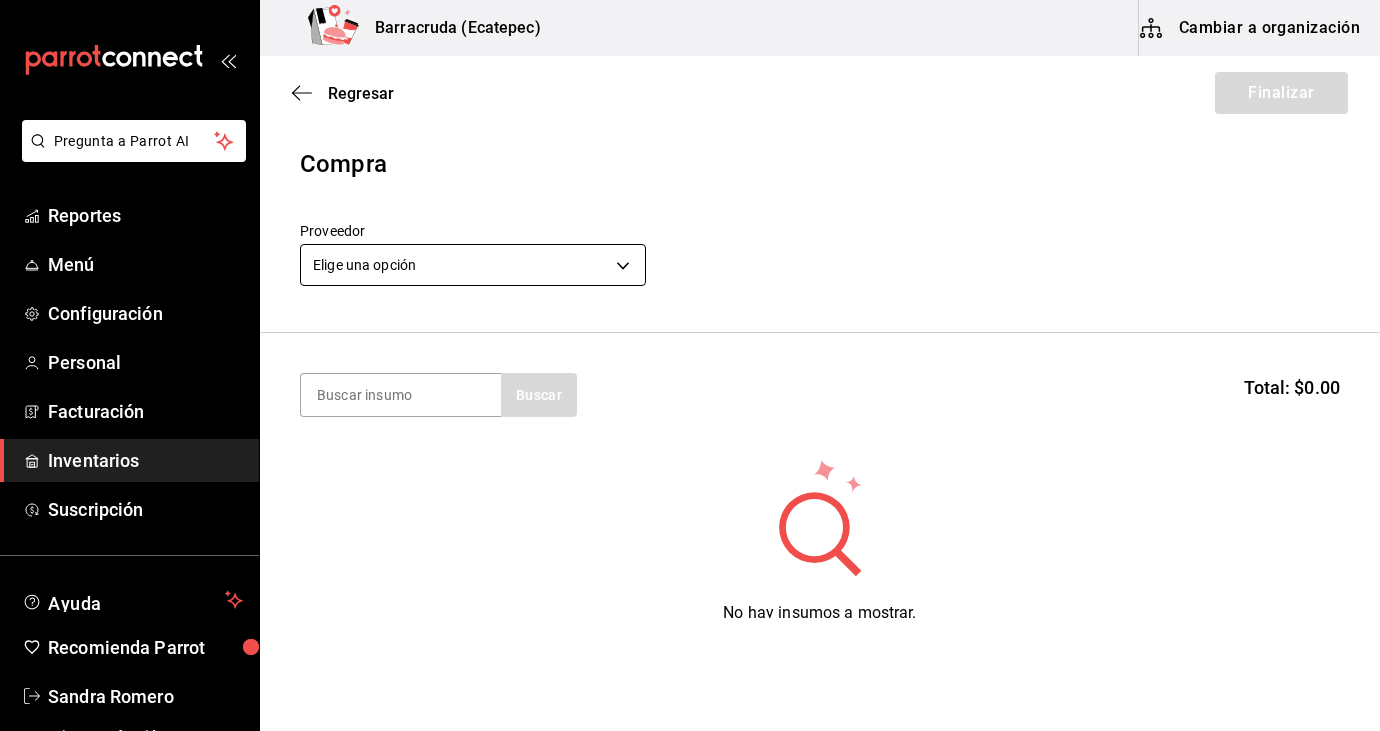 click on "Pregunta a Parrot AI Reportes   Menú   Configuración   Personal   Facturación   Inventarios   Suscripción   Ayuda Recomienda Parrot   Sandra Romero   Sugerir nueva función   Barracruda (Ecatepec) Cambiar a organización Regresar Finalizar Compra Proveedor Elige una opción default Buscar Total: $0.00 No hay insumos a mostrar. Busca un insumo para agregarlo a la lista GANA 1 MES GRATIS EN TU SUSCRIPCIÓN AQUÍ ¿Recuerdas cómo empezó tu restaurante?
Hoy puedes ayudar a un colega a tener el mismo cambio que tú viviste.
Recomienda Parrot directamente desde tu Portal Administrador.
Es fácil y rápido.
🎁 Por cada restaurante que se una, ganas 1 mes gratis. Ver video tutorial Ir a video Pregunta a Parrot AI Reportes   Menú   Configuración   Personal   Facturación   Inventarios   Suscripción   Ayuda Recomienda Parrot   Sandra Romero   Sugerir nueva función   Editar Eliminar Visitar centro de ayuda (81) 2046 6363 soporte@parrotsoftware.io Visitar centro de ayuda (81) 2046 6363" at bounding box center (690, 309) 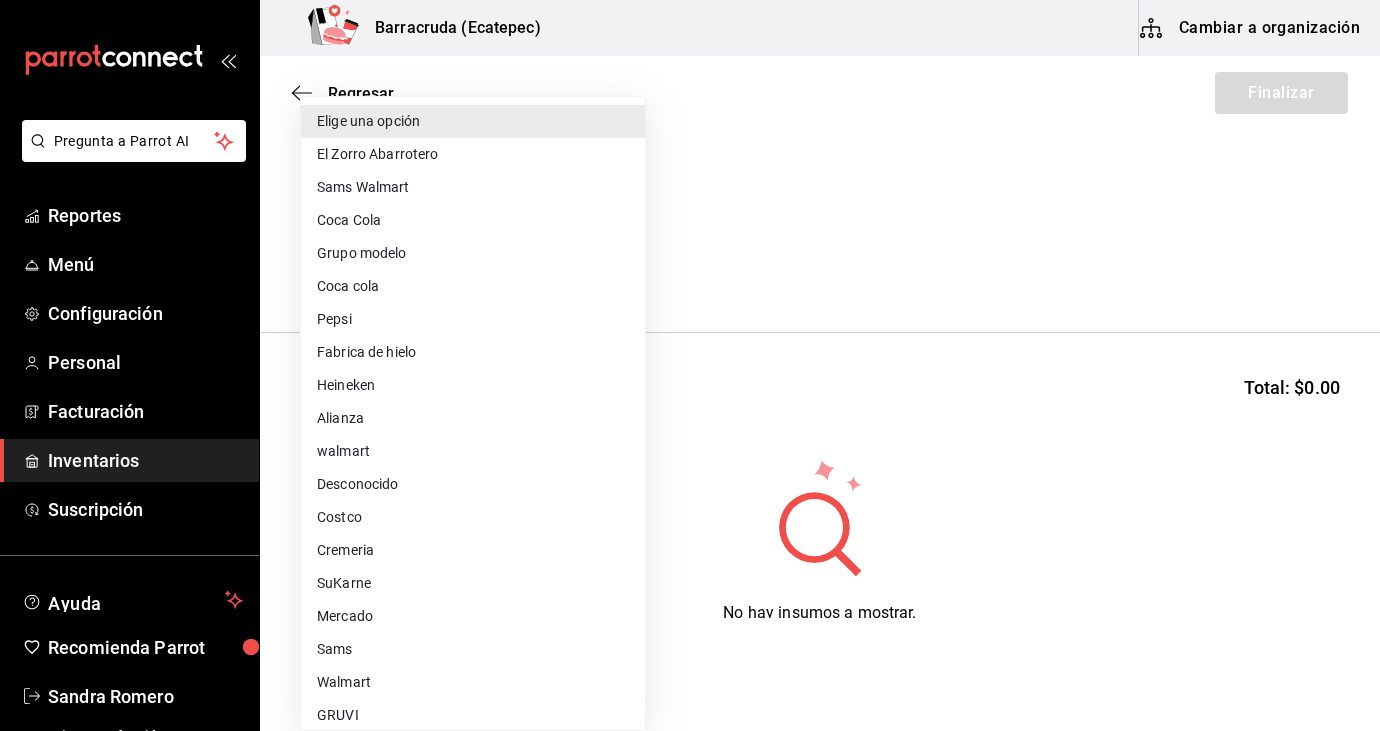 click at bounding box center [690, 365] 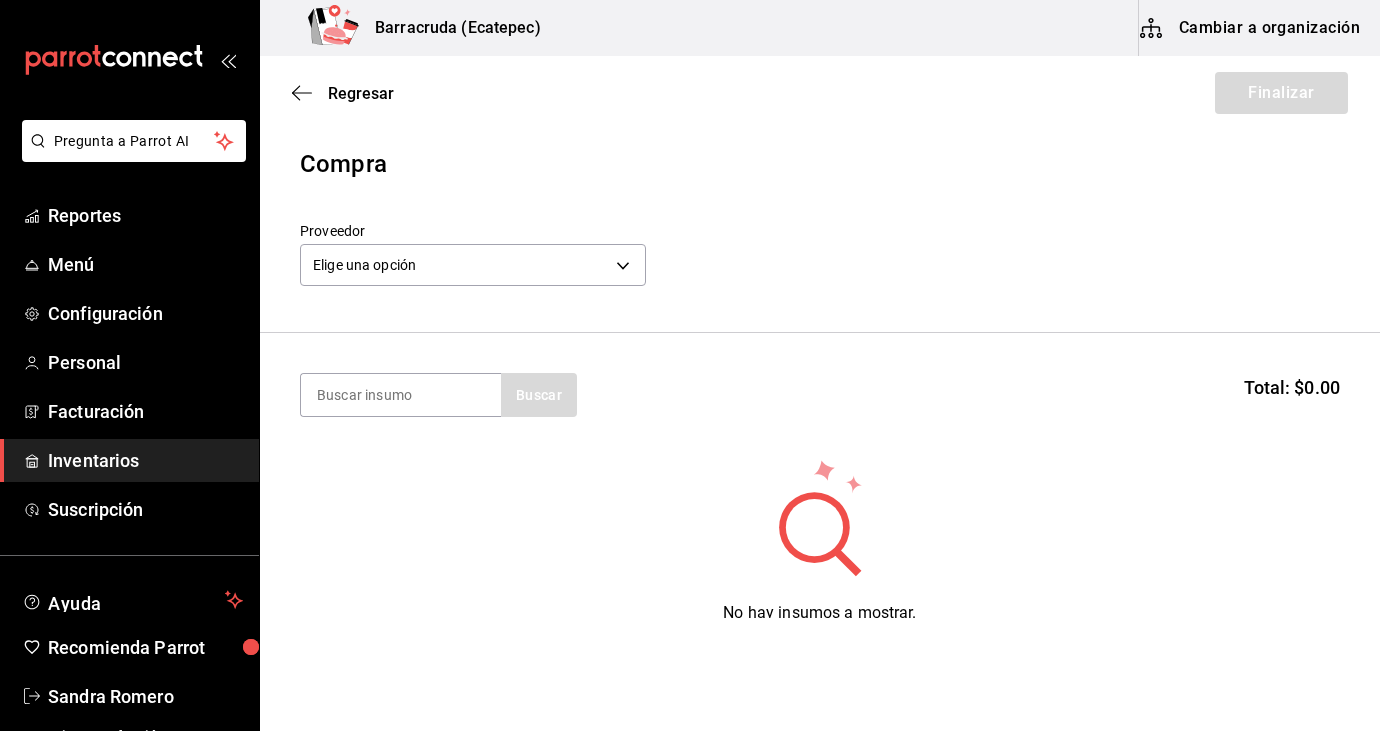 click on "Regresar Finalizar" at bounding box center (820, 93) 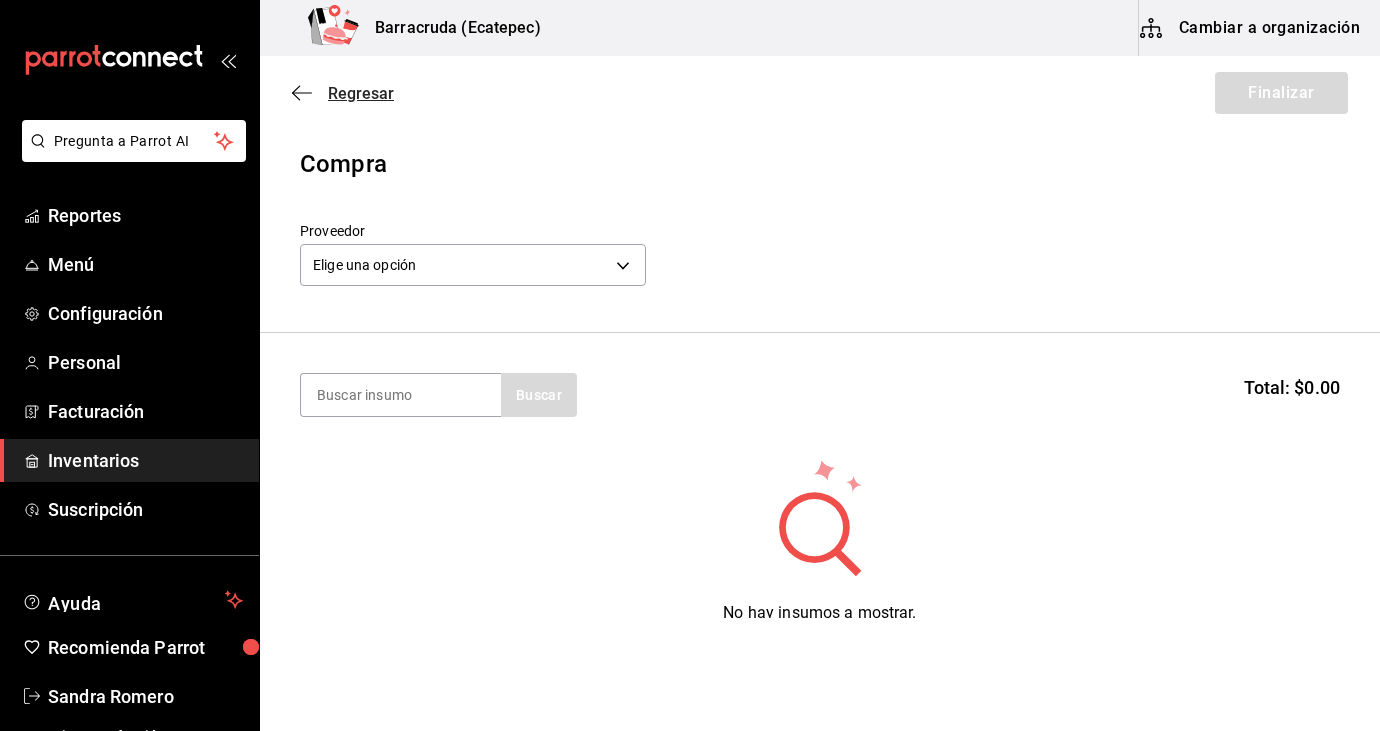 click 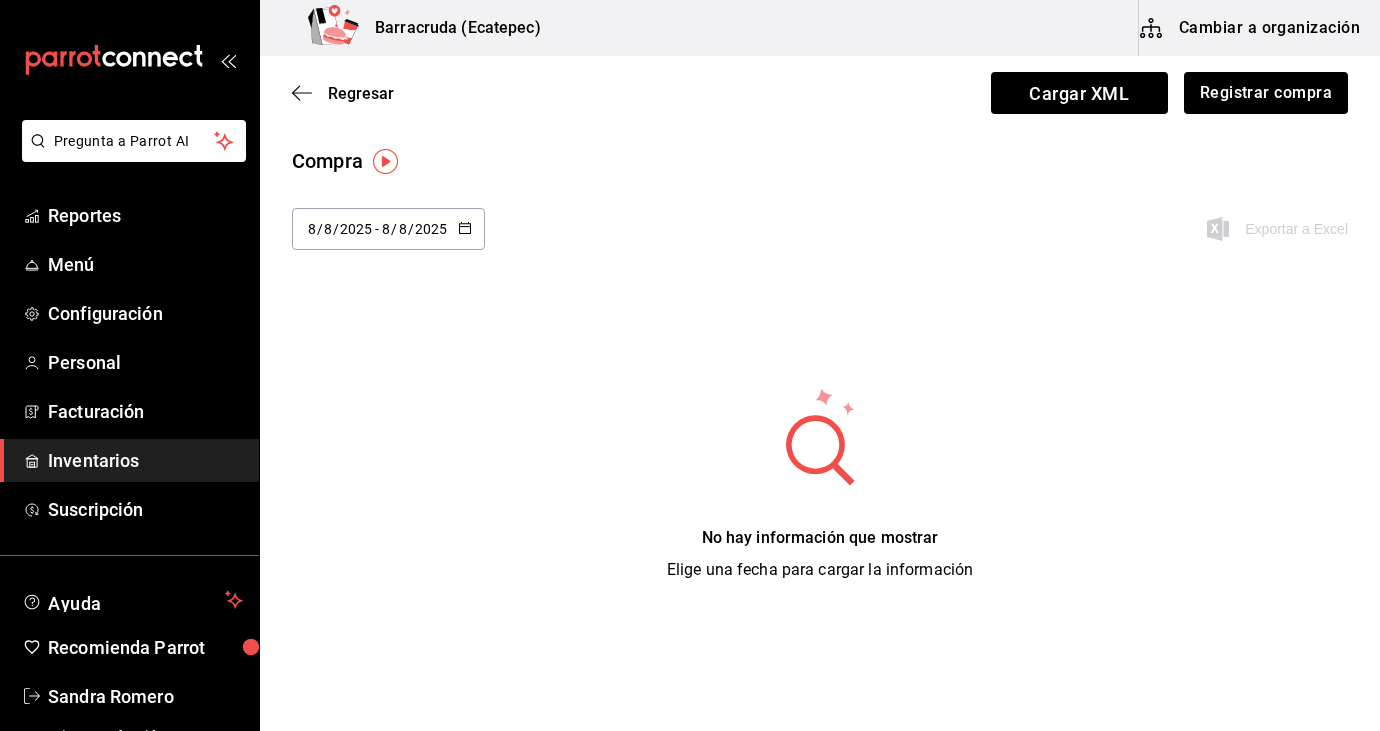 click on "2025-08-08 8 / 8 / 2025 - 2025-08-08 8 / 8 / 2025" at bounding box center [388, 229] 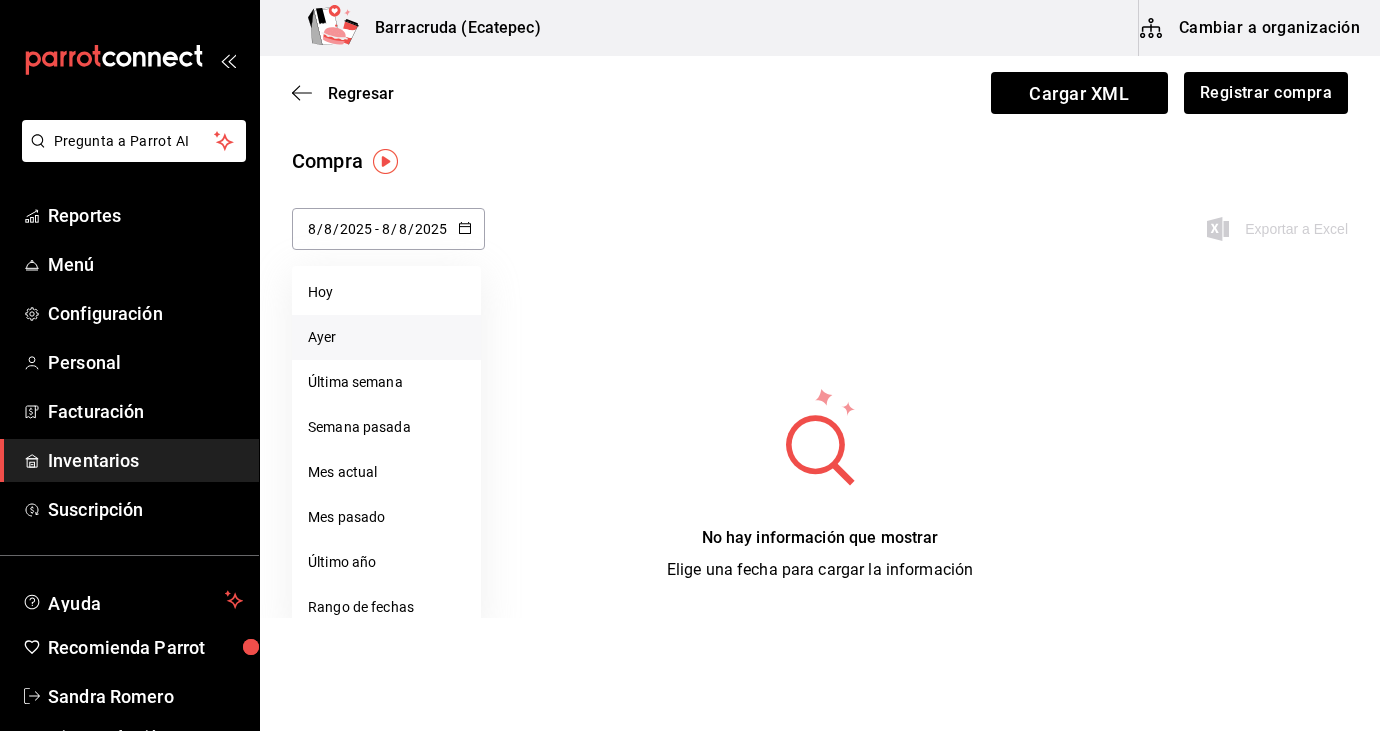 click on "Ayer" at bounding box center [386, 337] 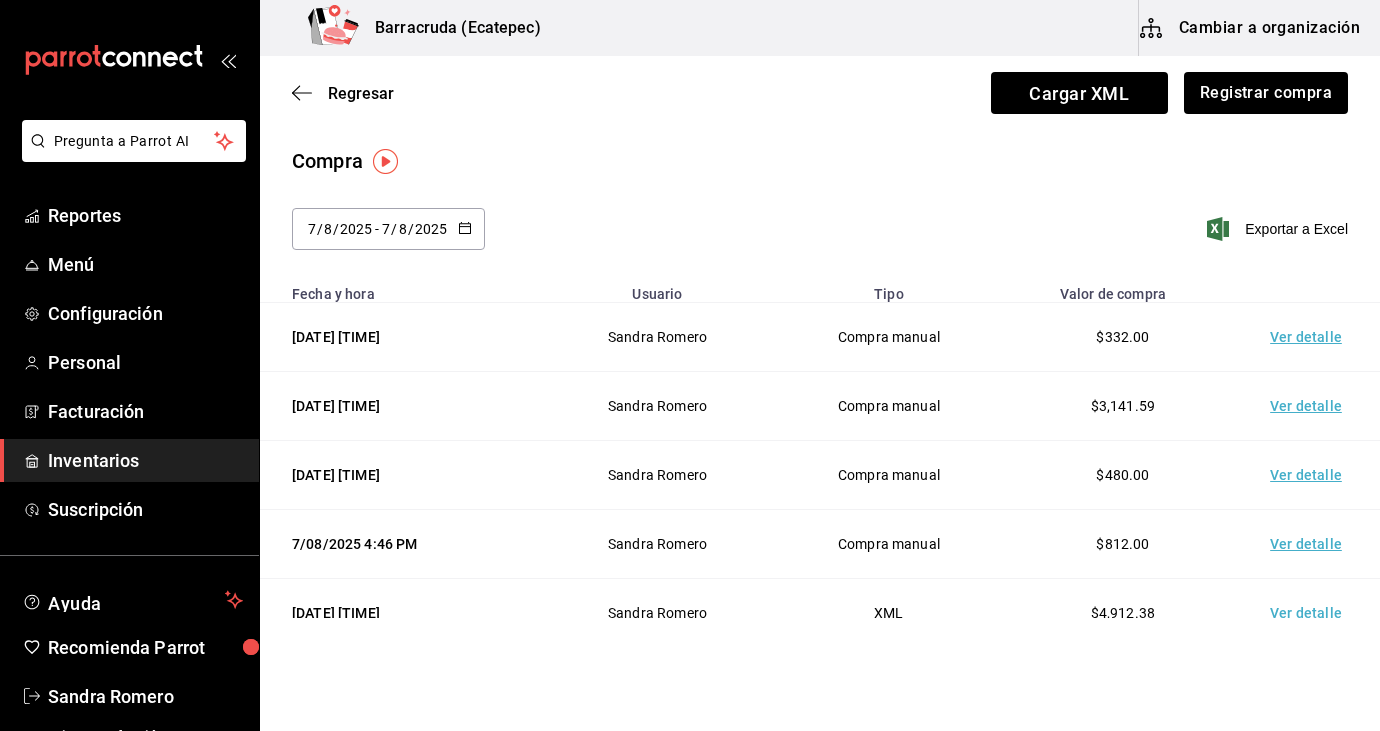 click on "Ver detalle" at bounding box center (1310, 337) 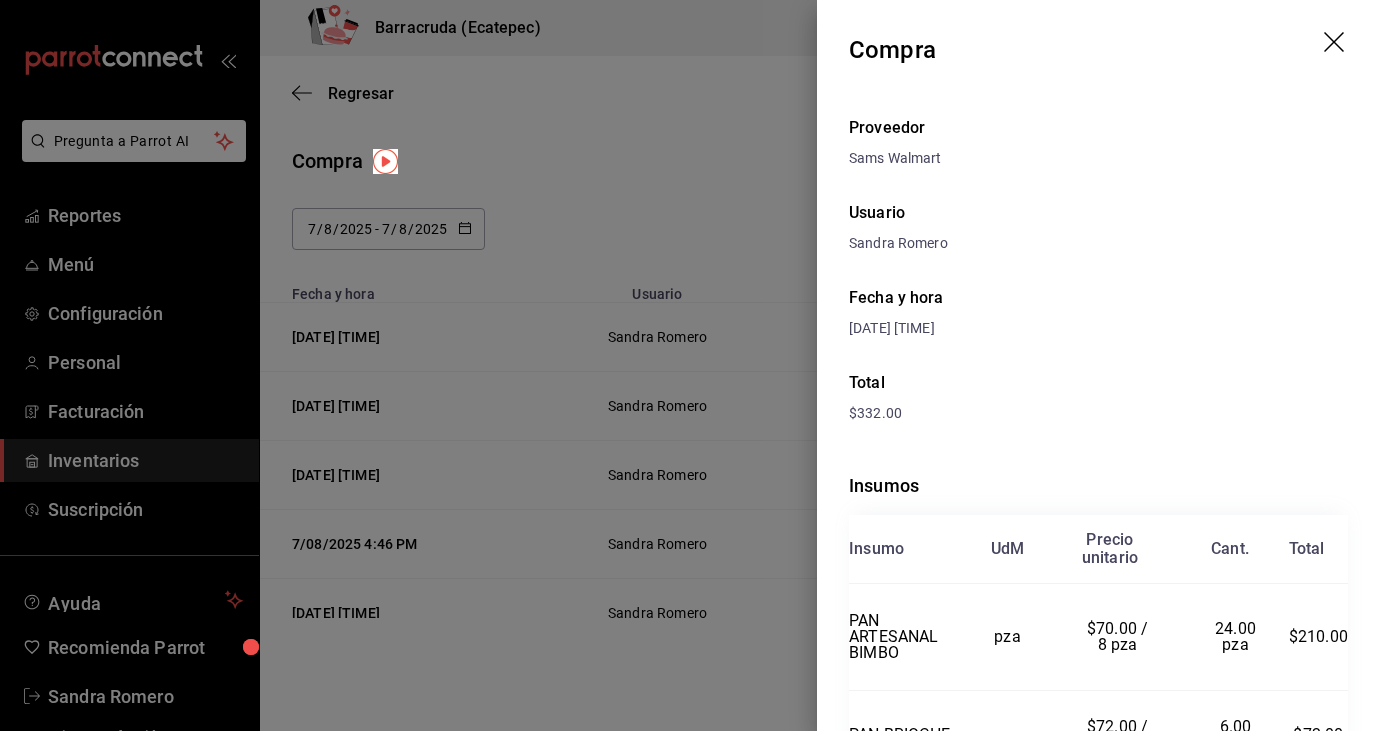 click at bounding box center [690, 365] 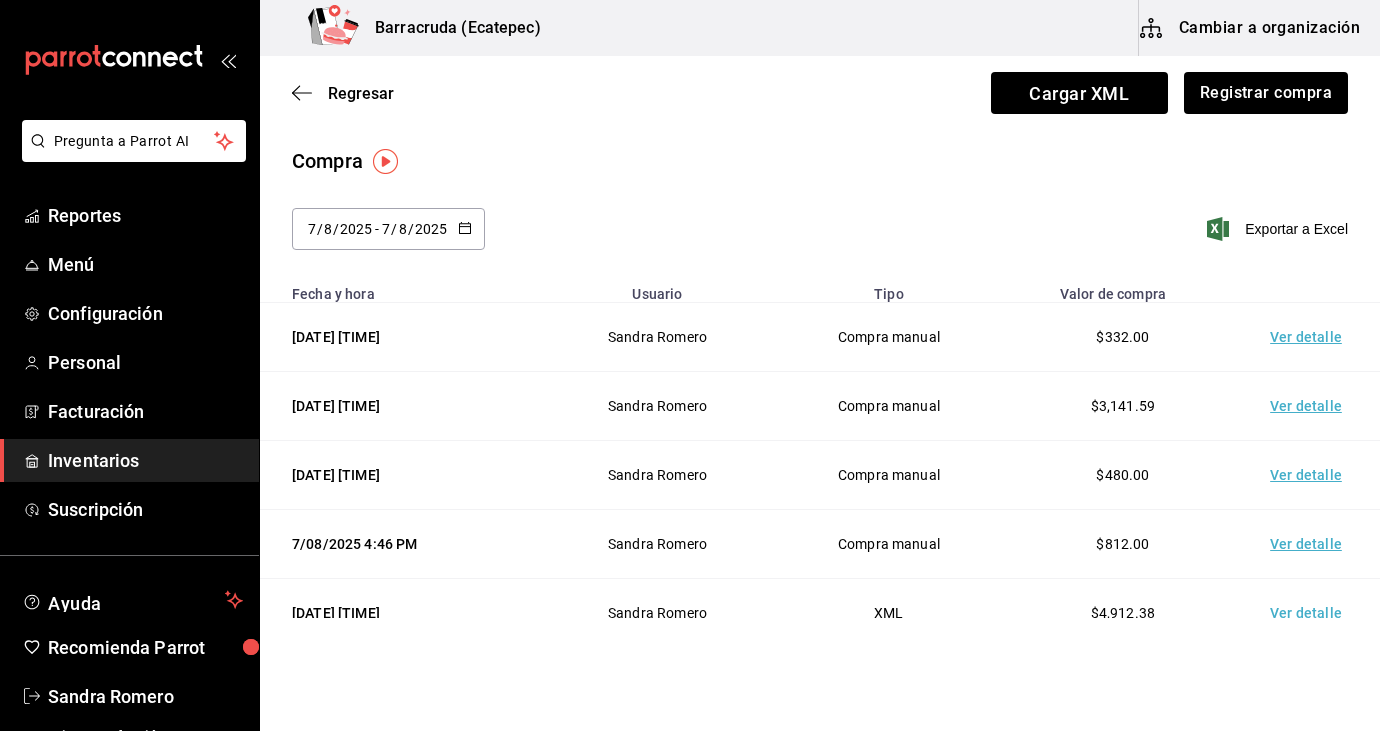 click on "Ver detalle" at bounding box center [1310, 406] 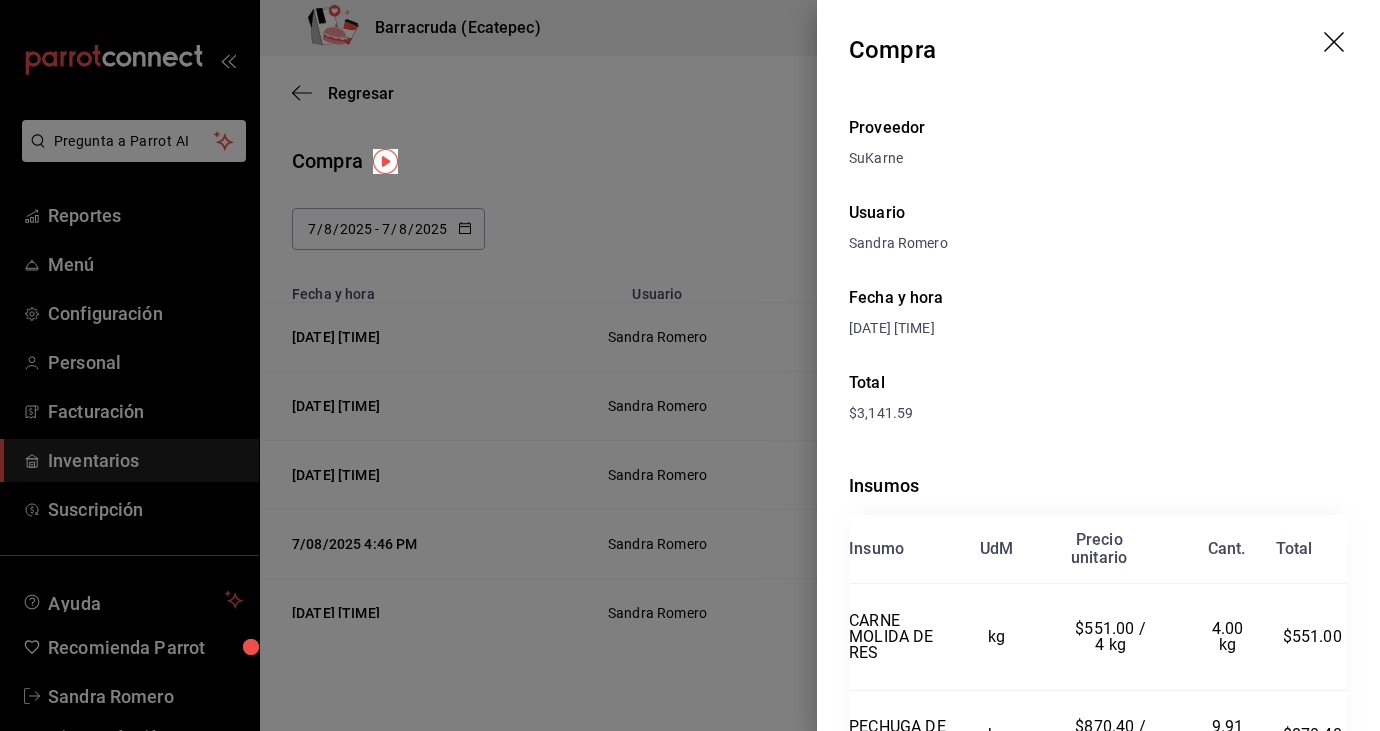click at bounding box center [690, 365] 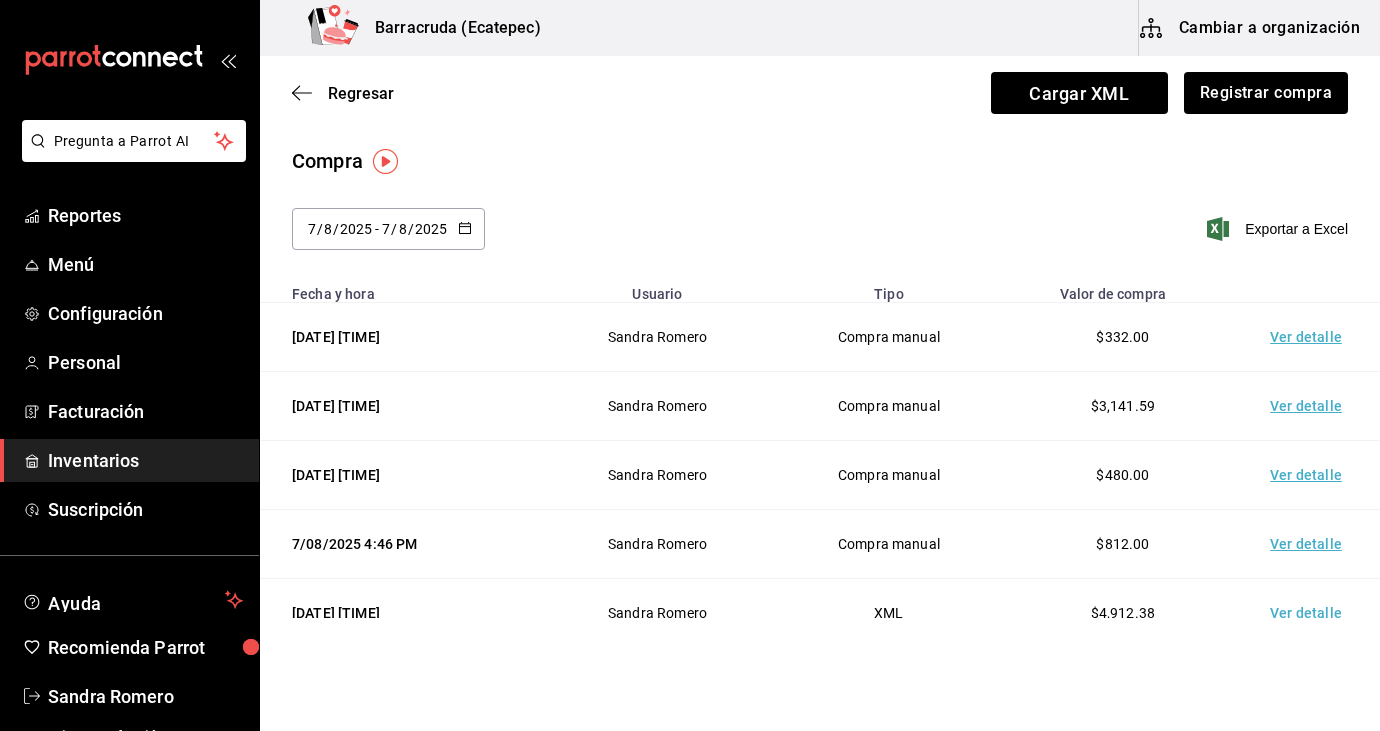 click on "Ver detalle" at bounding box center [1310, 475] 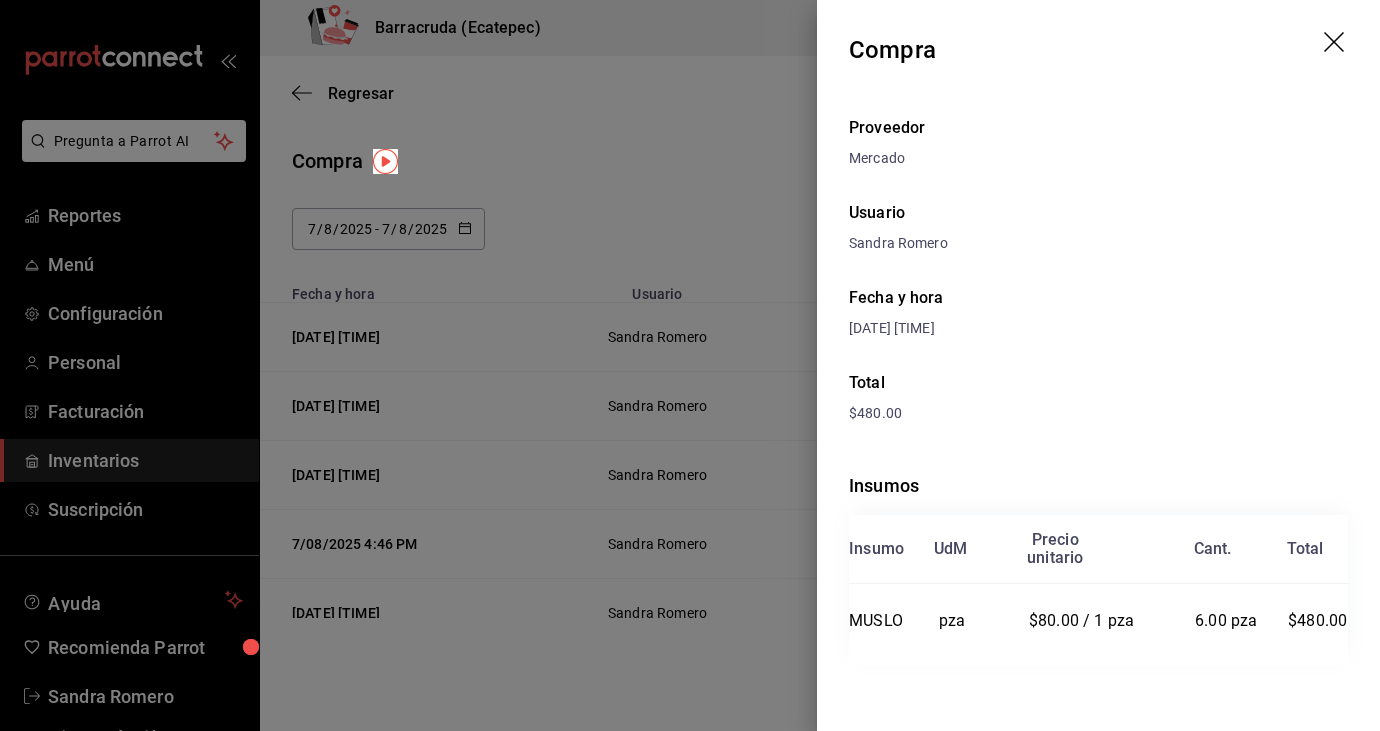 click at bounding box center (690, 365) 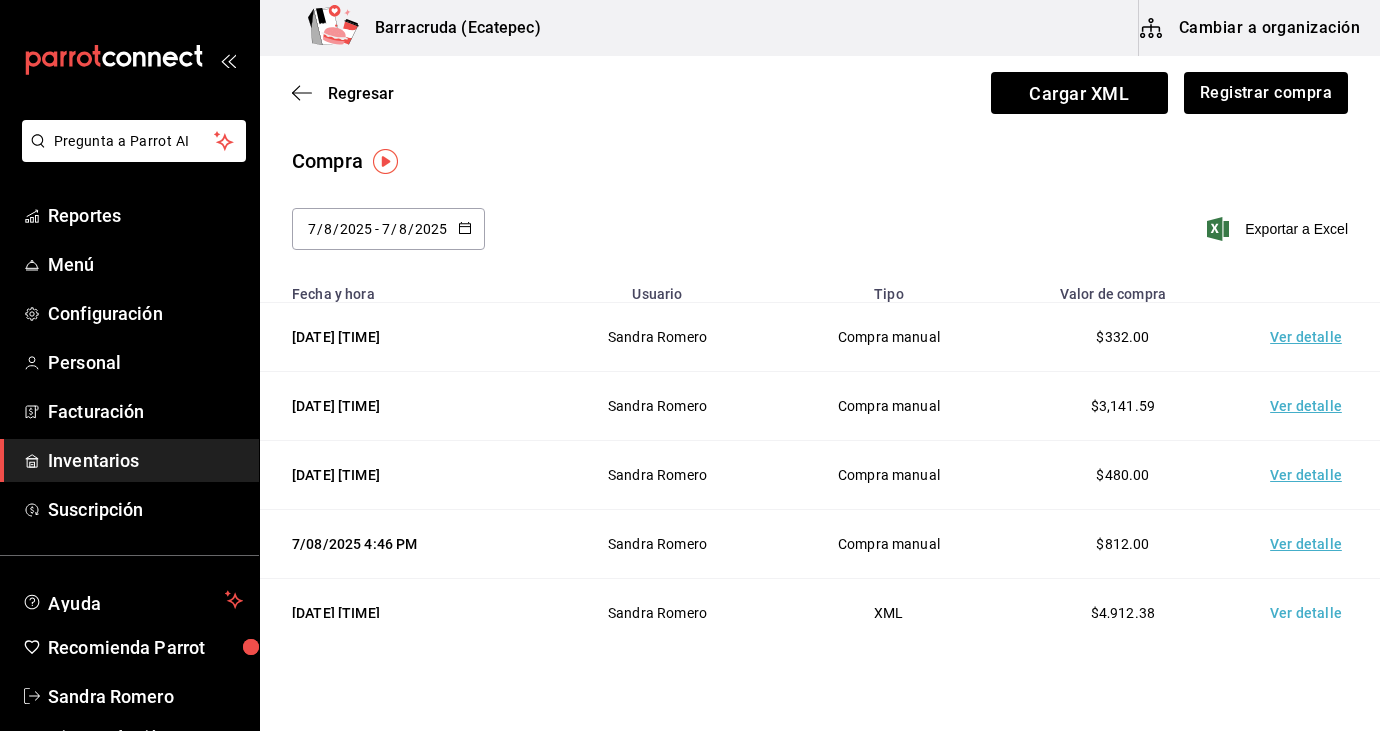 click on "Ver detalle" at bounding box center (1310, 475) 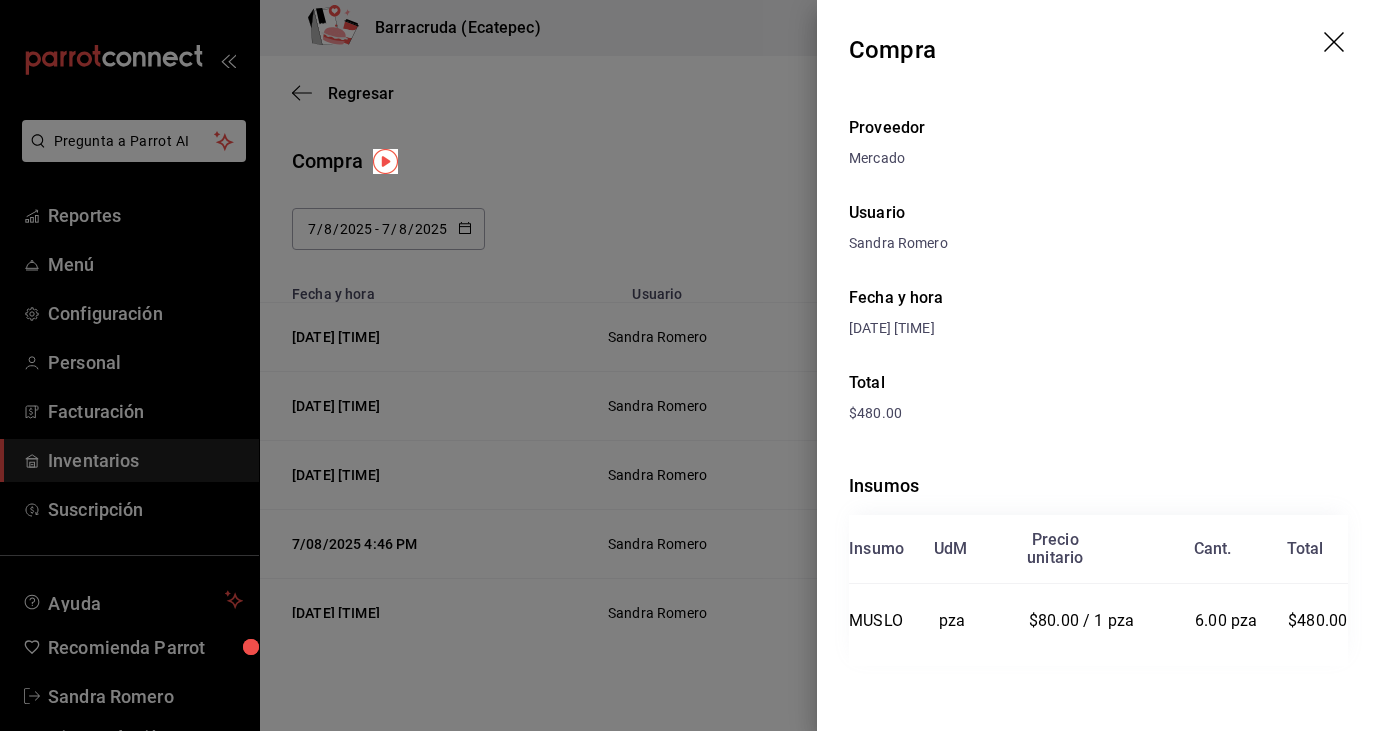 click at bounding box center [690, 365] 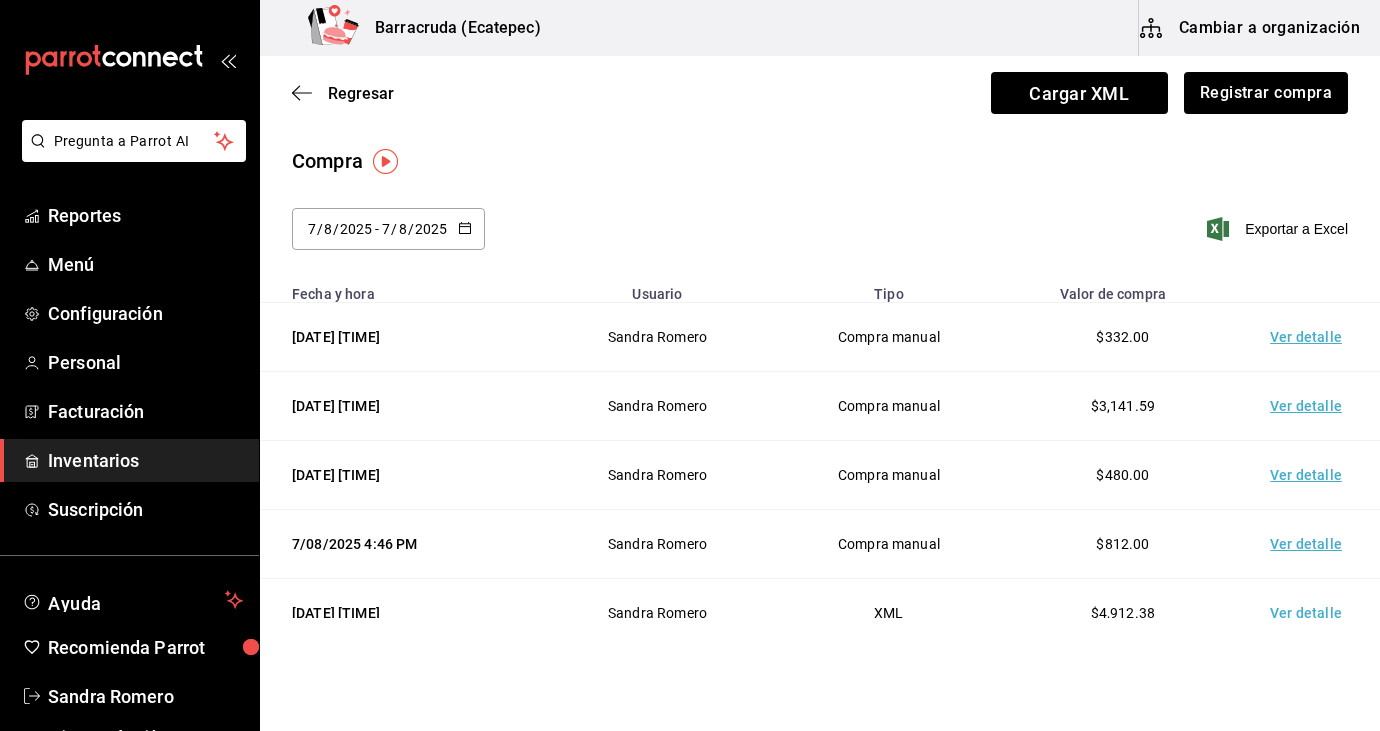 click on "Ver detalle" at bounding box center (1310, 544) 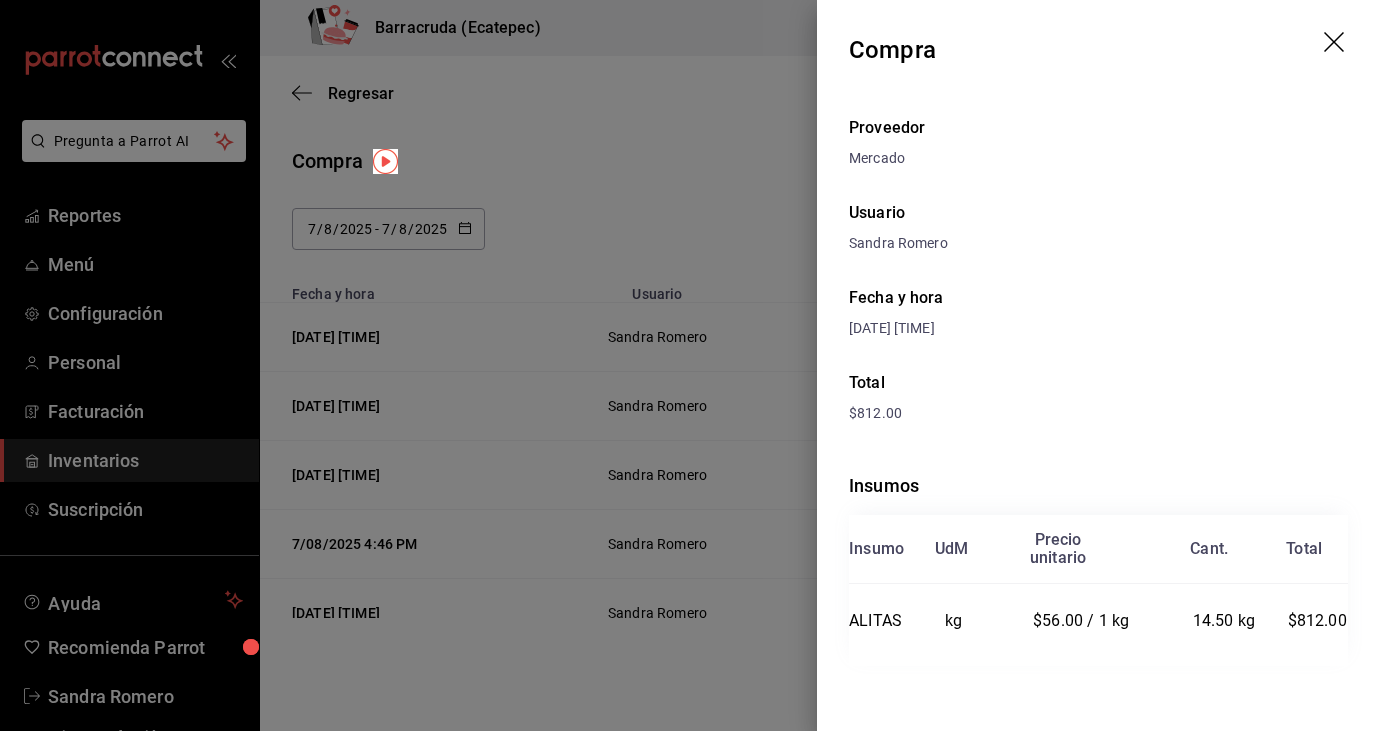 click at bounding box center [690, 365] 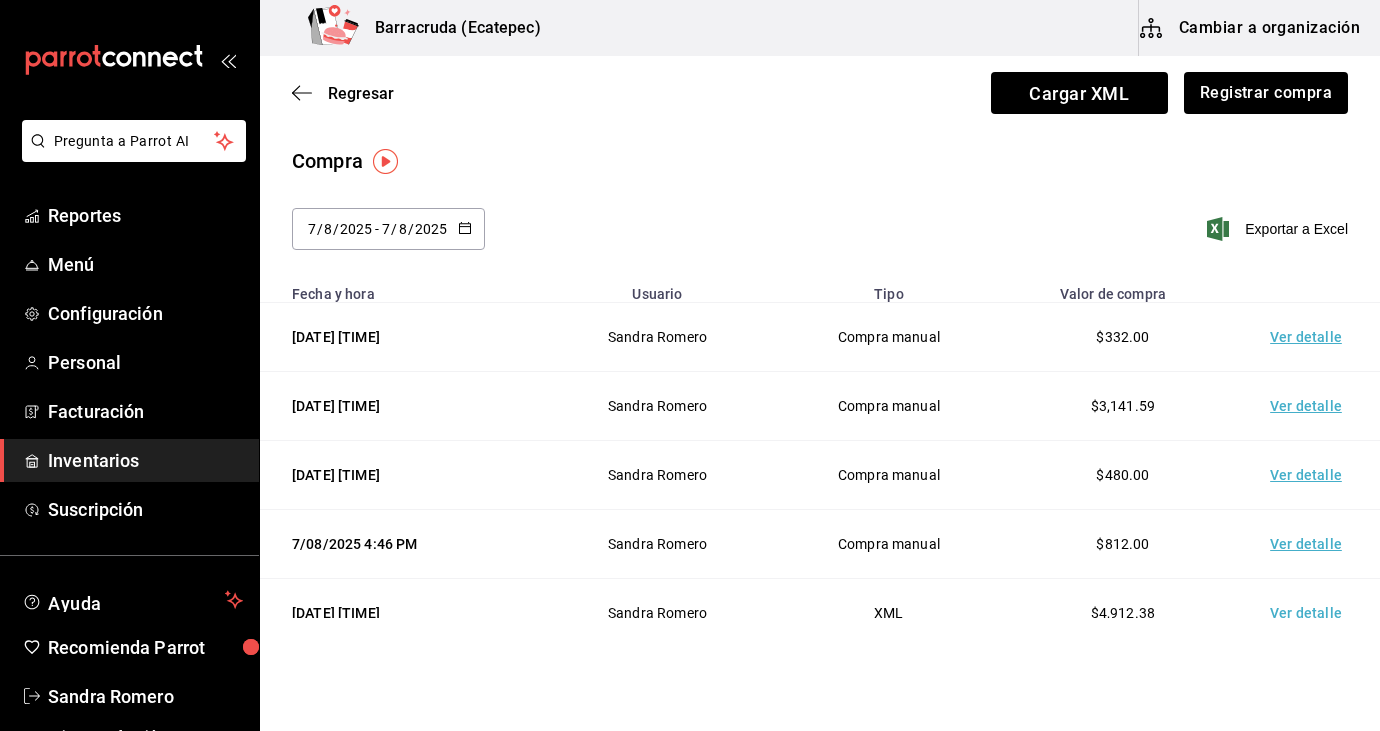 click on "Ver detalle" at bounding box center [1310, 613] 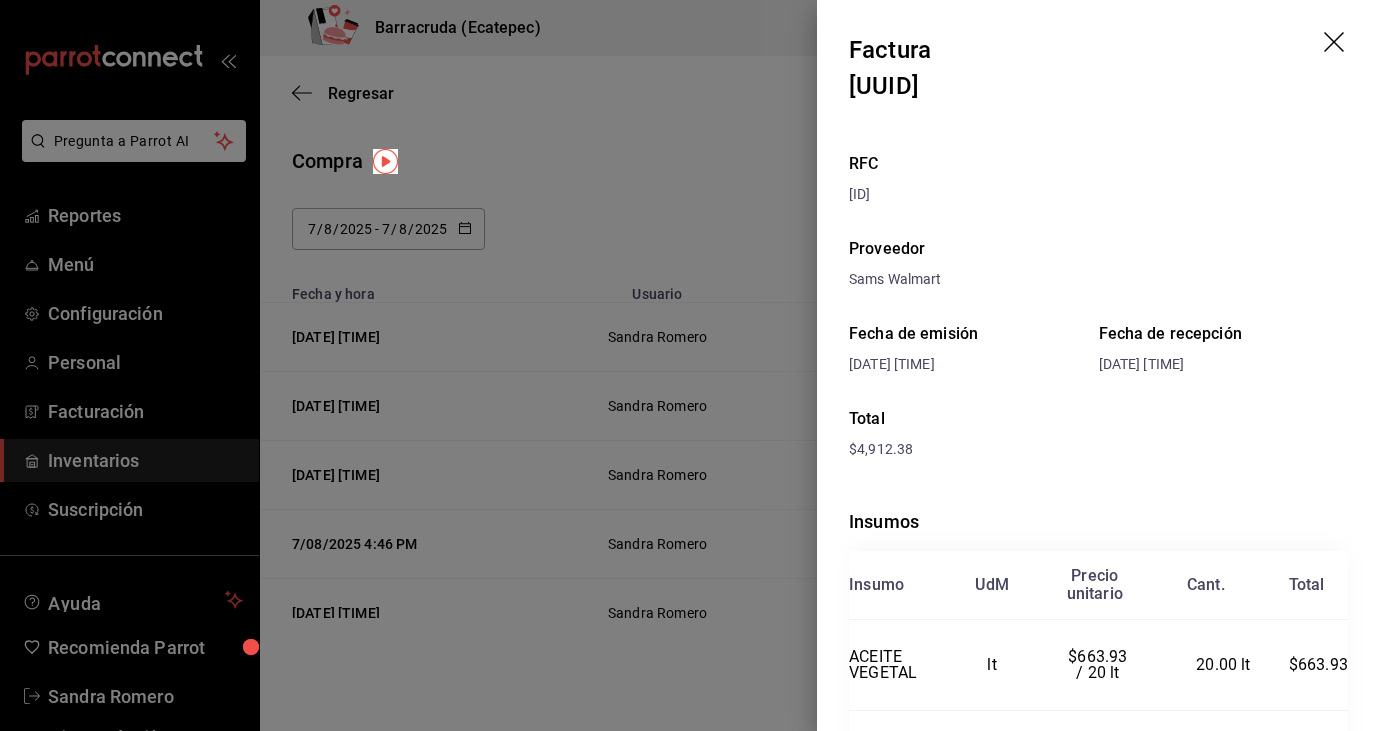 click at bounding box center (690, 365) 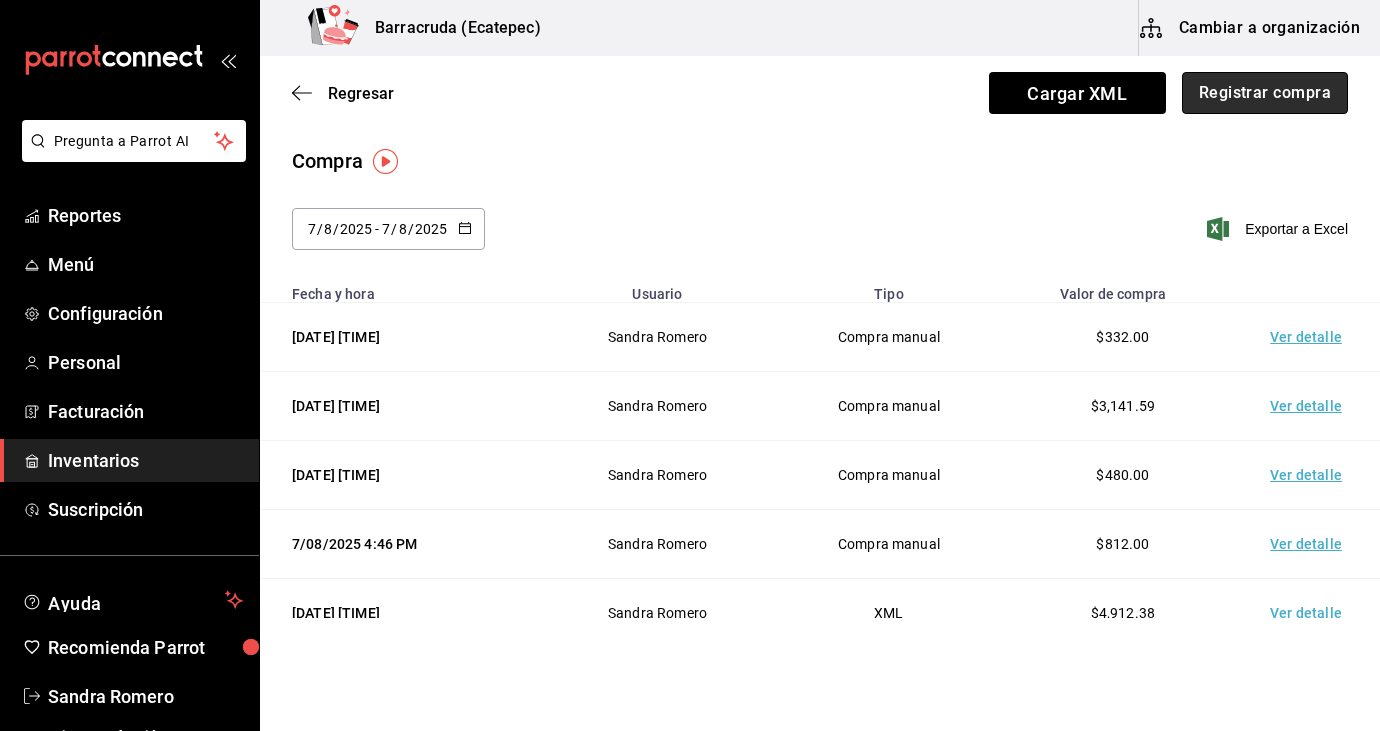 click on "Registrar compra" at bounding box center [1265, 93] 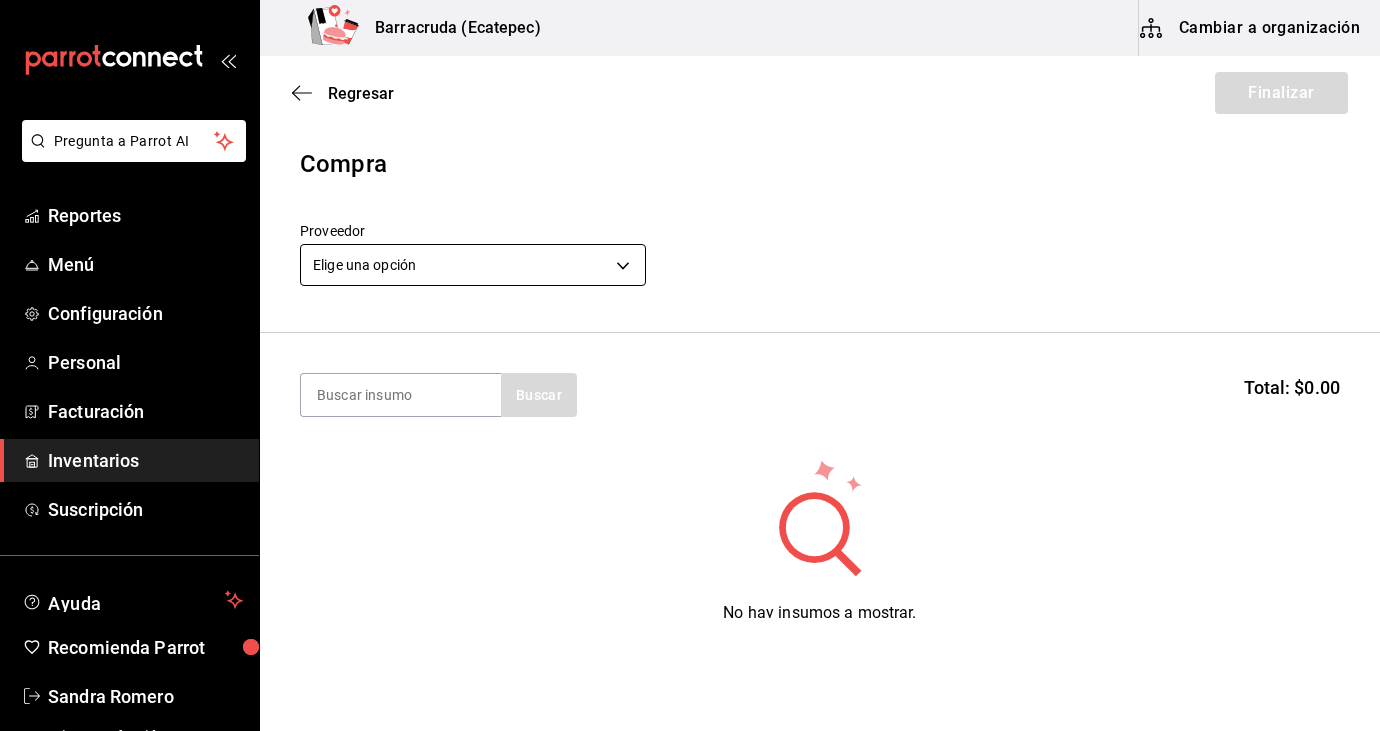 click on "Pregunta a Parrot AI Reportes   Menú   Configuración   Personal   Facturación   Inventarios   Suscripción   Ayuda Recomienda Parrot   Sandra Romero   Sugerir nueva función   Barracruda (Ecatepec) Cambiar a organización Regresar Finalizar Compra Proveedor Elige una opción default Buscar Total: $0.00 No hay insumos a mostrar. Busca un insumo para agregarlo a la lista GANA 1 MES GRATIS EN TU SUSCRIPCIÓN AQUÍ ¿Recuerdas cómo empezó tu restaurante?
Hoy puedes ayudar a un colega a tener el mismo cambio que tú viviste.
Recomienda Parrot directamente desde tu Portal Administrador.
Es fácil y rápido.
🎁 Por cada restaurante que se una, ganas 1 mes gratis. Ver video tutorial Ir a video Pregunta a Parrot AI Reportes   Menú   Configuración   Personal   Facturación   Inventarios   Suscripción   Ayuda Recomienda Parrot   Sandra Romero   Sugerir nueva función   Editar Eliminar Visitar centro de ayuda (81) 2046 6363 soporte@parrotsoftware.io Visitar centro de ayuda (81) 2046 6363" at bounding box center (690, 309) 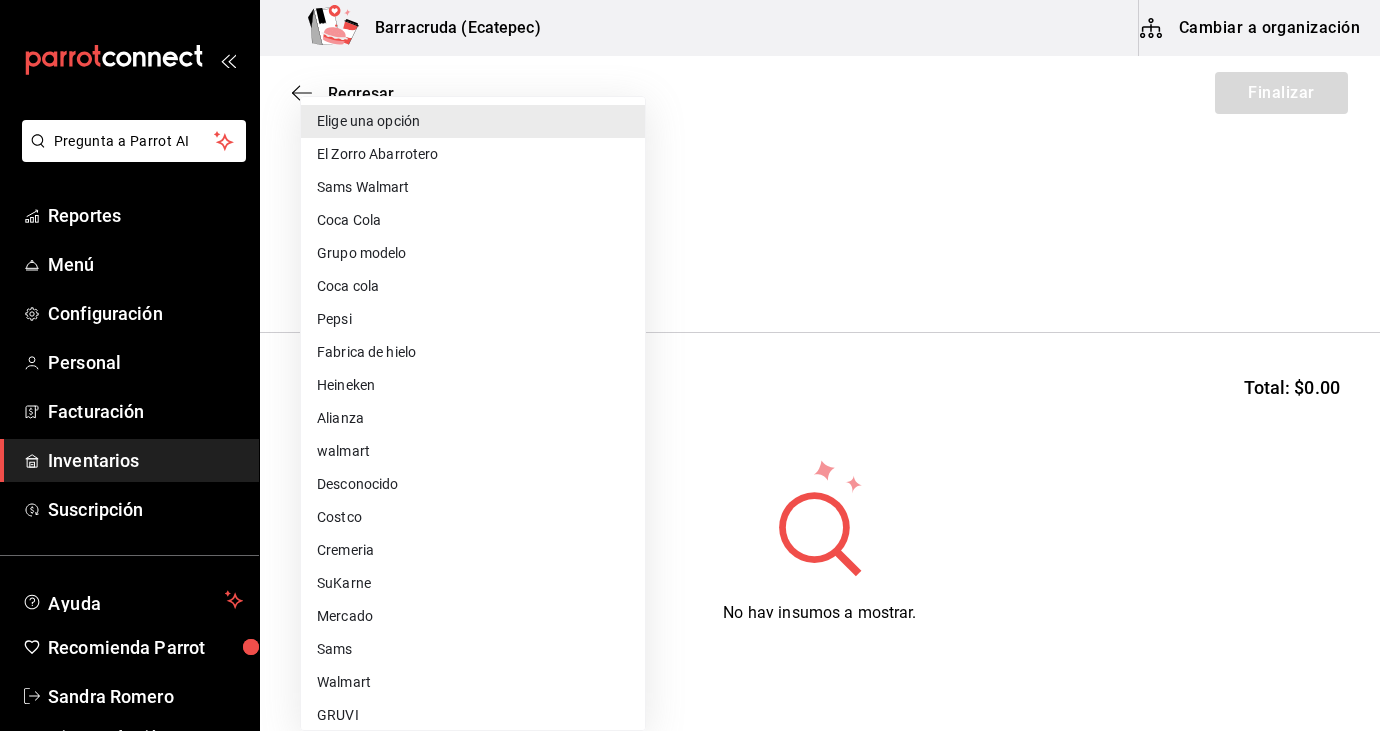 click on "Pepsi" at bounding box center [473, 319] 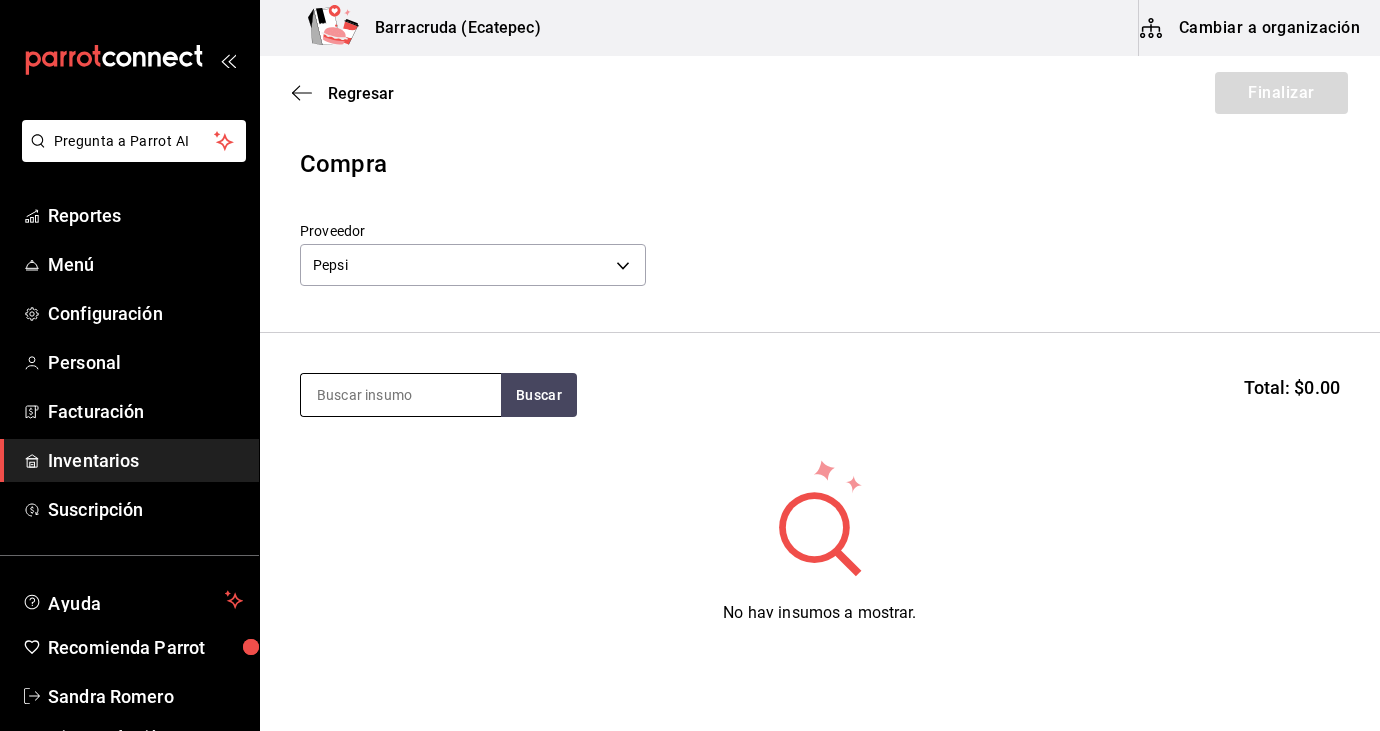 click at bounding box center (401, 395) 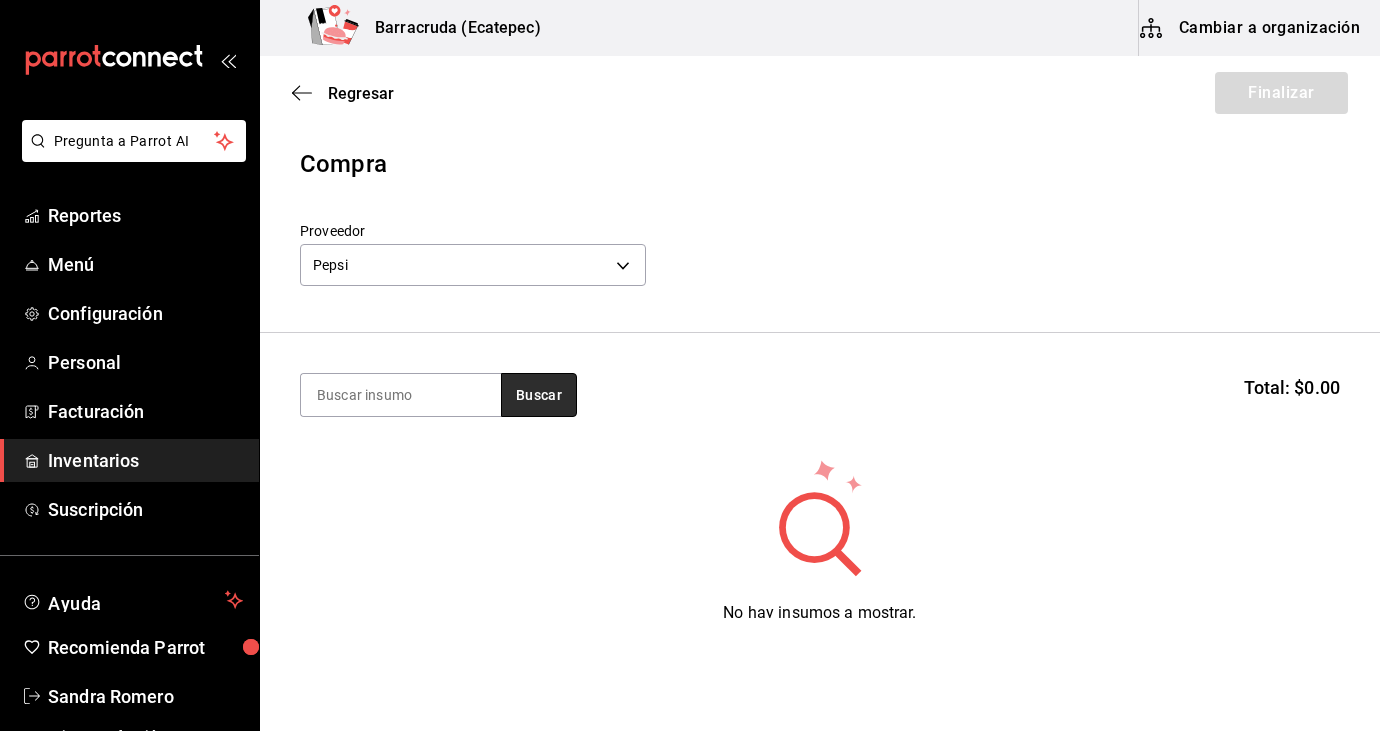 click on "Buscar" at bounding box center [539, 395] 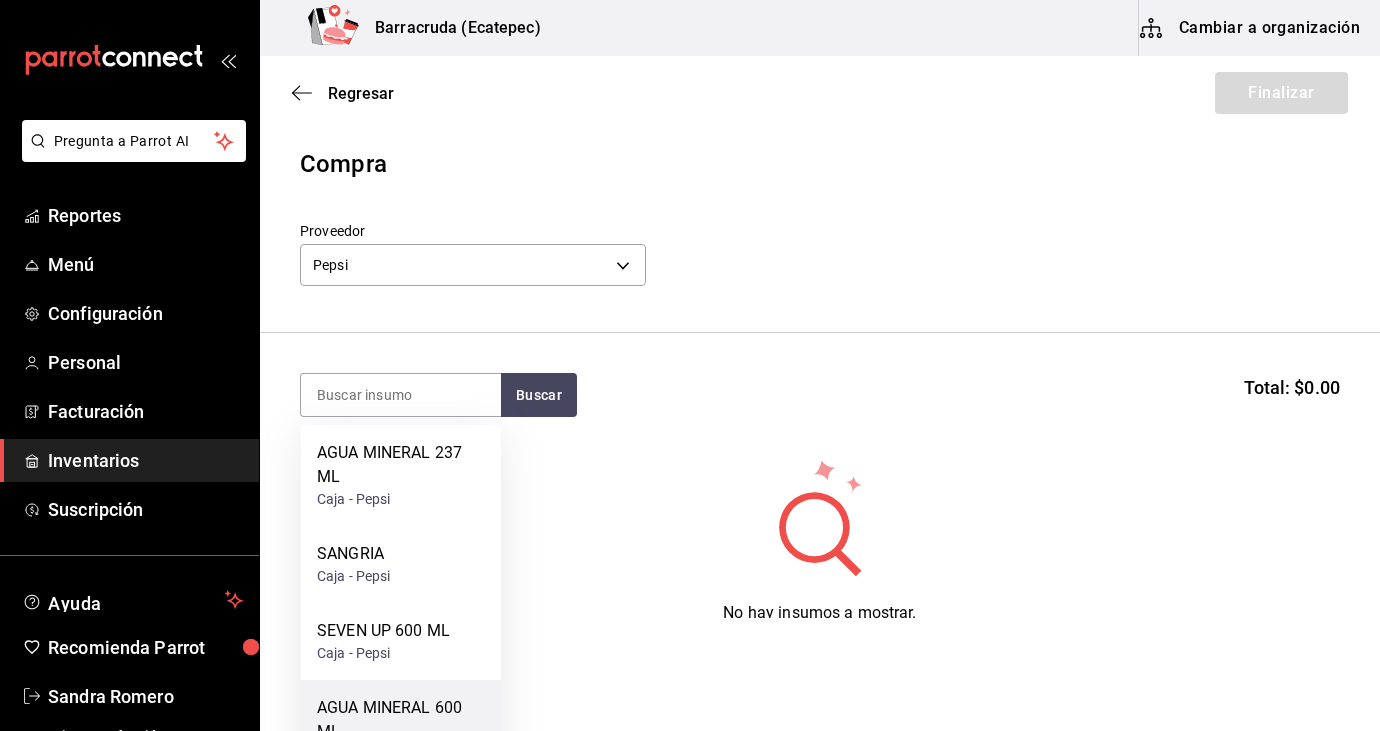click on "AGUA MINERAL 600 ML" at bounding box center [401, 720] 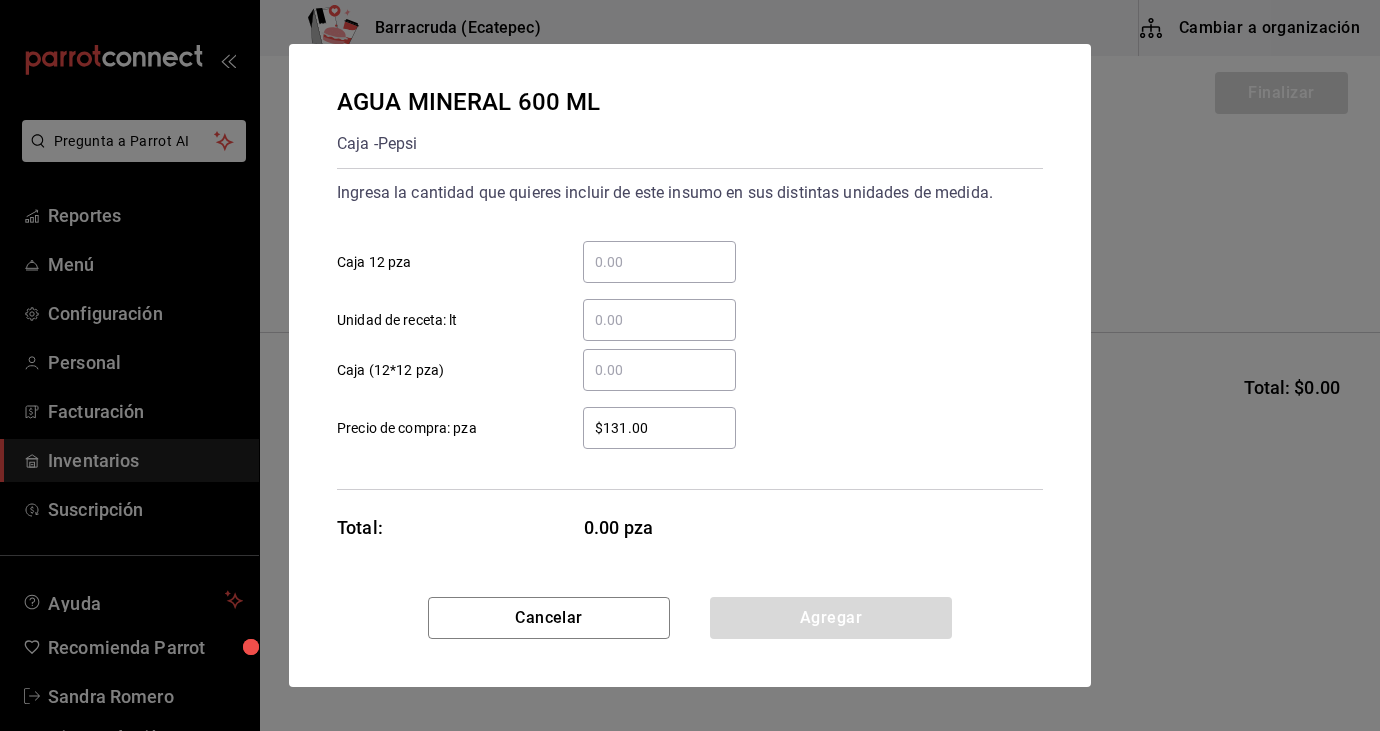 click on "​ Caja 12 pza" at bounding box center [659, 262] 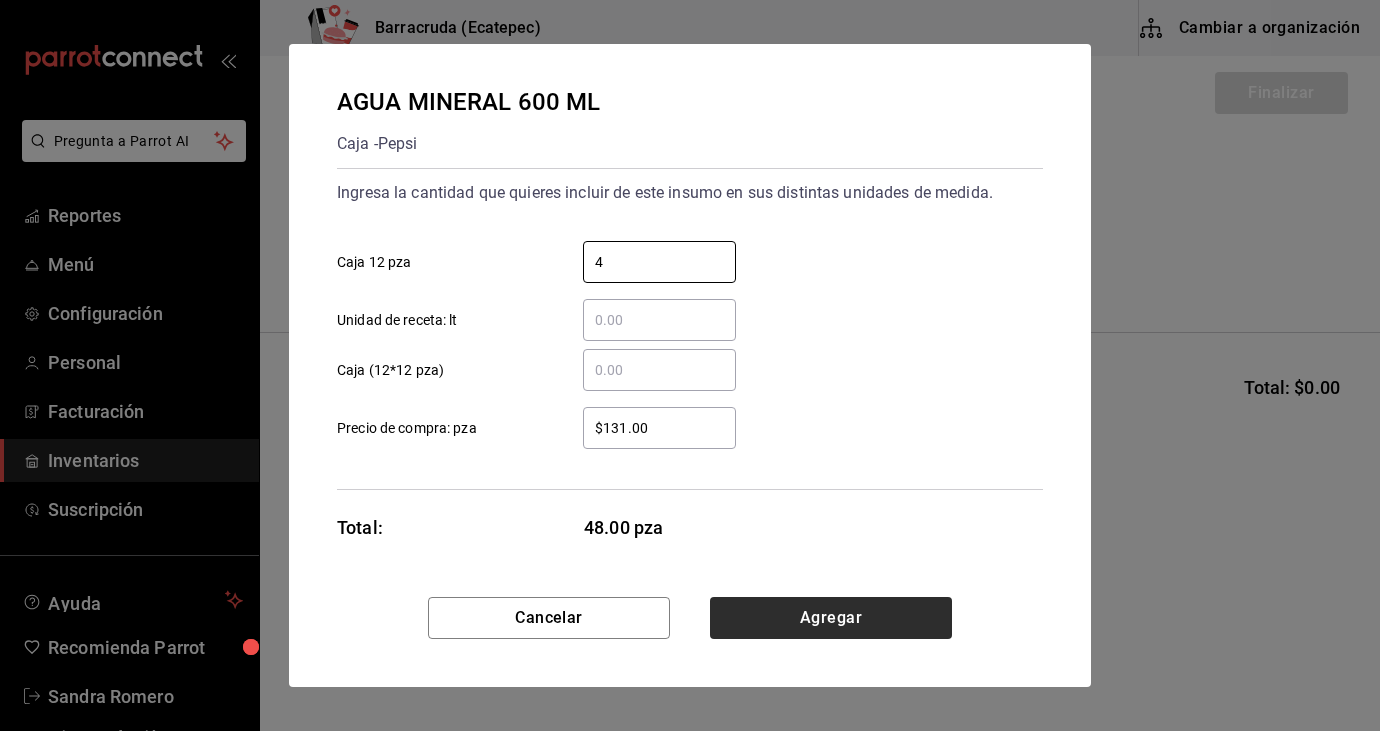 type on "4" 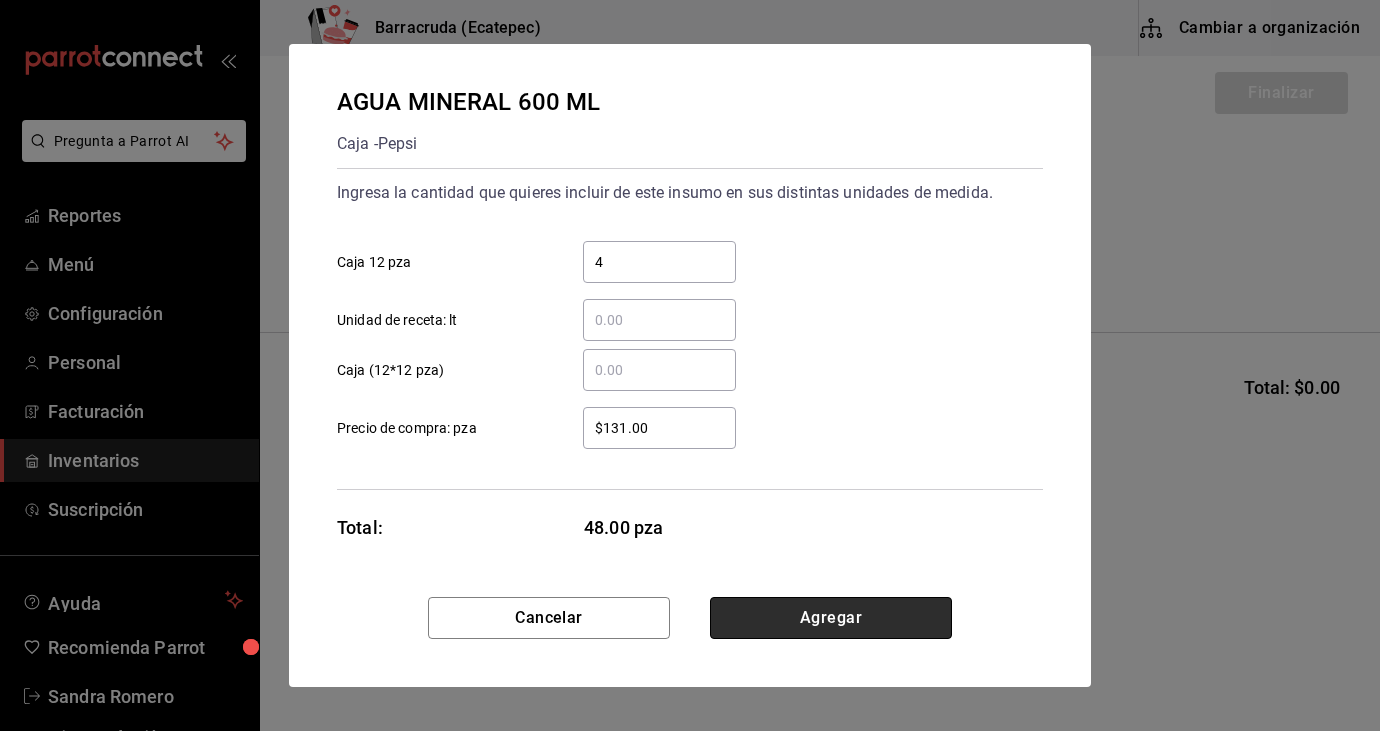 click on "Agregar" at bounding box center [831, 618] 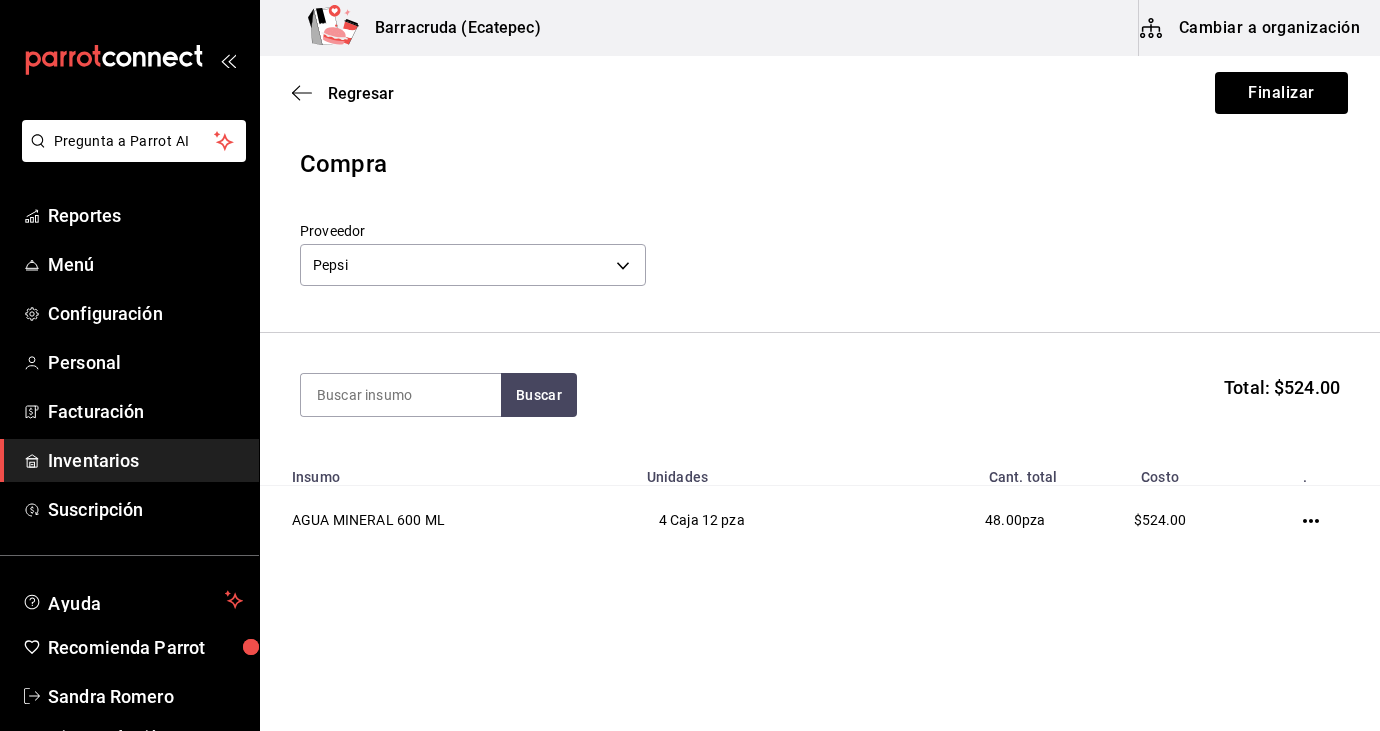 click on "Compra Proveedor Pepsi 7517fa28-d02d-48ae-b9ed-d4227cfe7546" at bounding box center (820, 239) 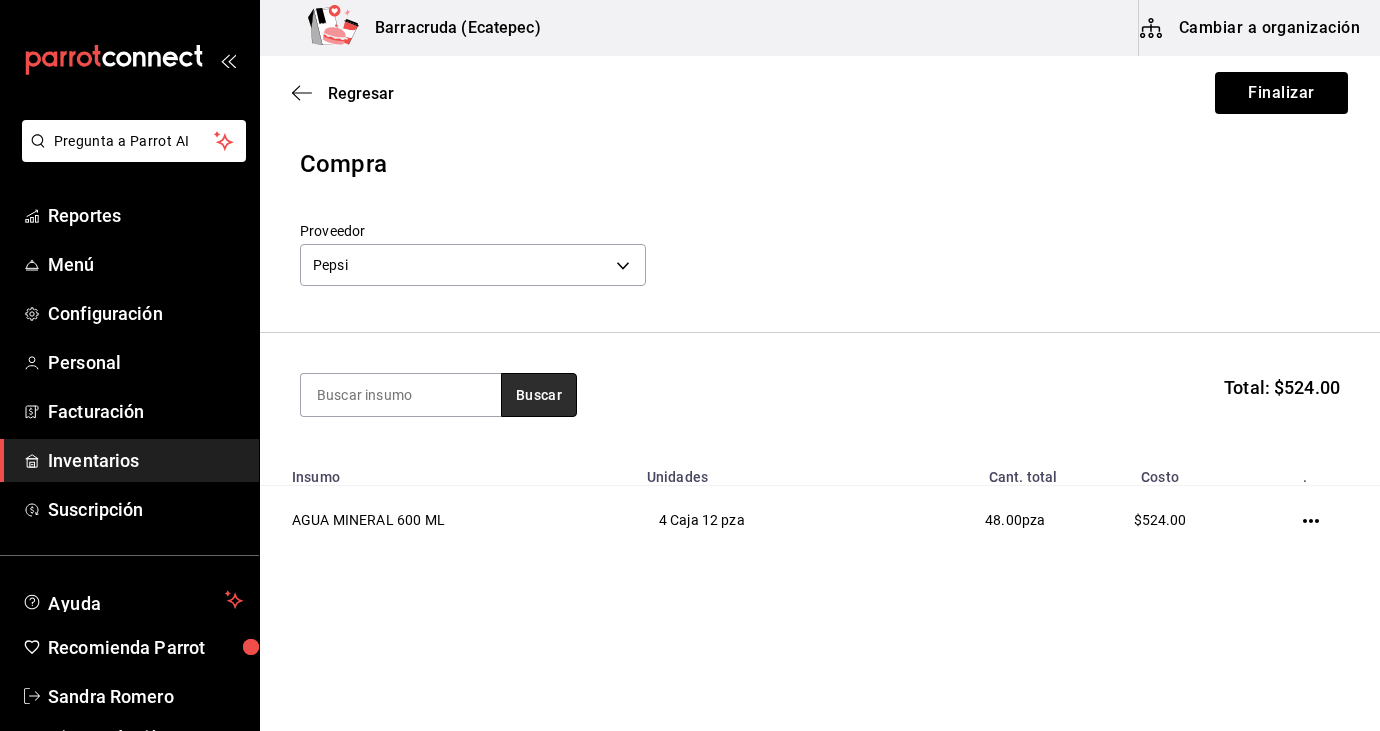 click on "Buscar" at bounding box center [539, 395] 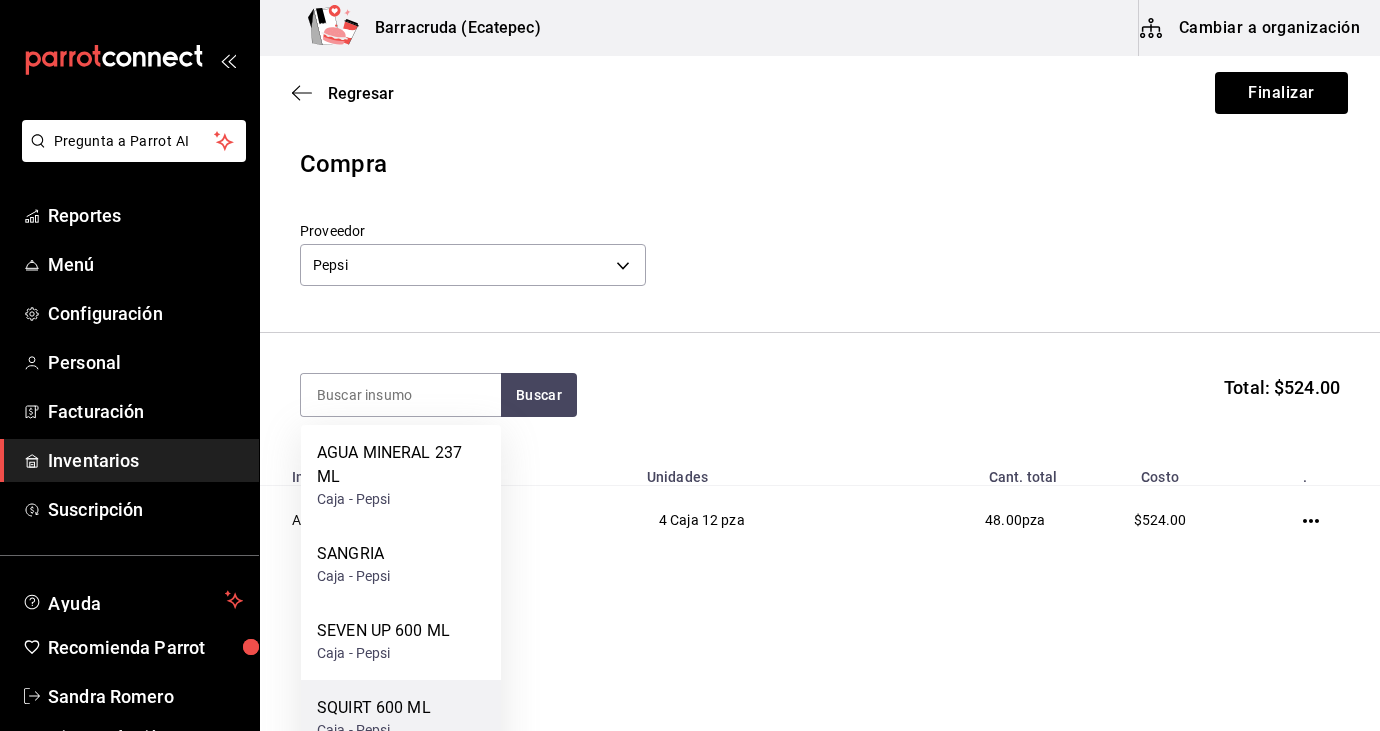 click on "SQUIRT 600 ML" at bounding box center (374, 708) 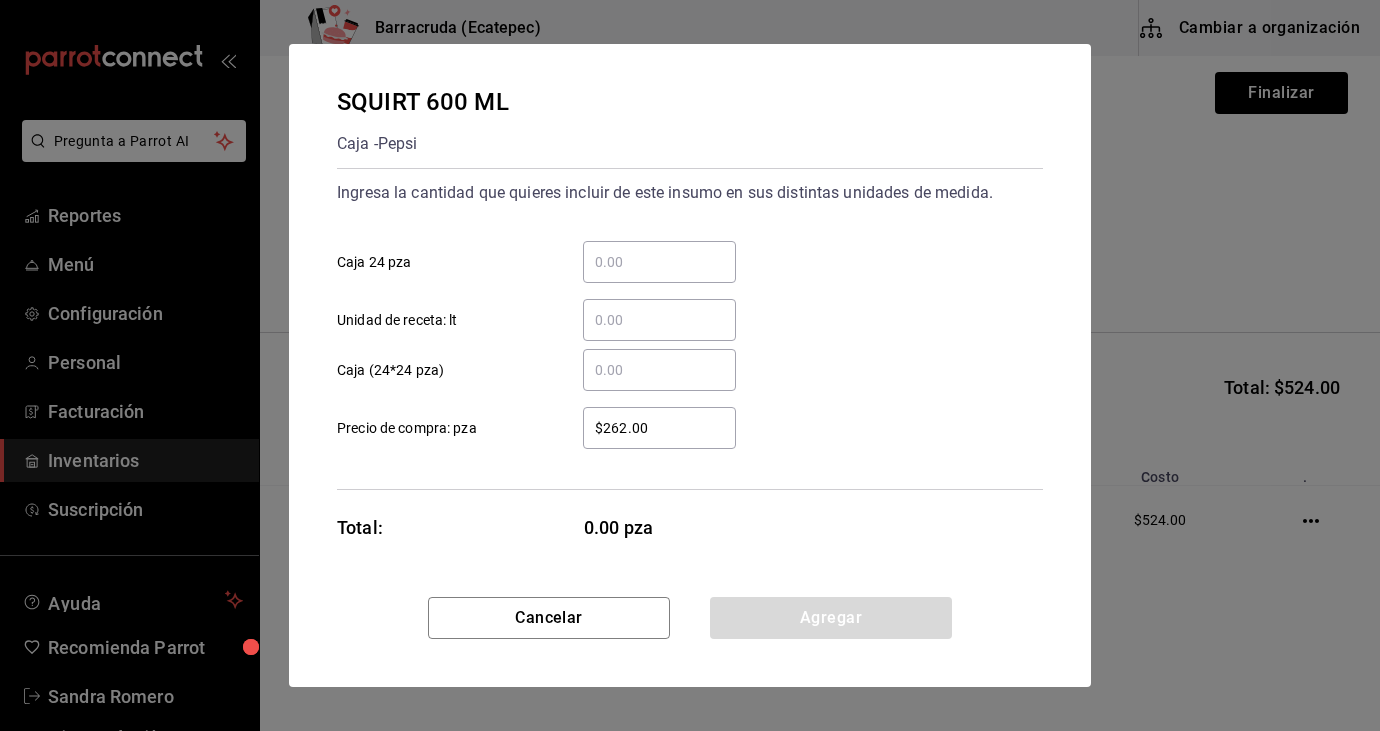 click on "​ Caja 24 pza" at bounding box center (659, 262) 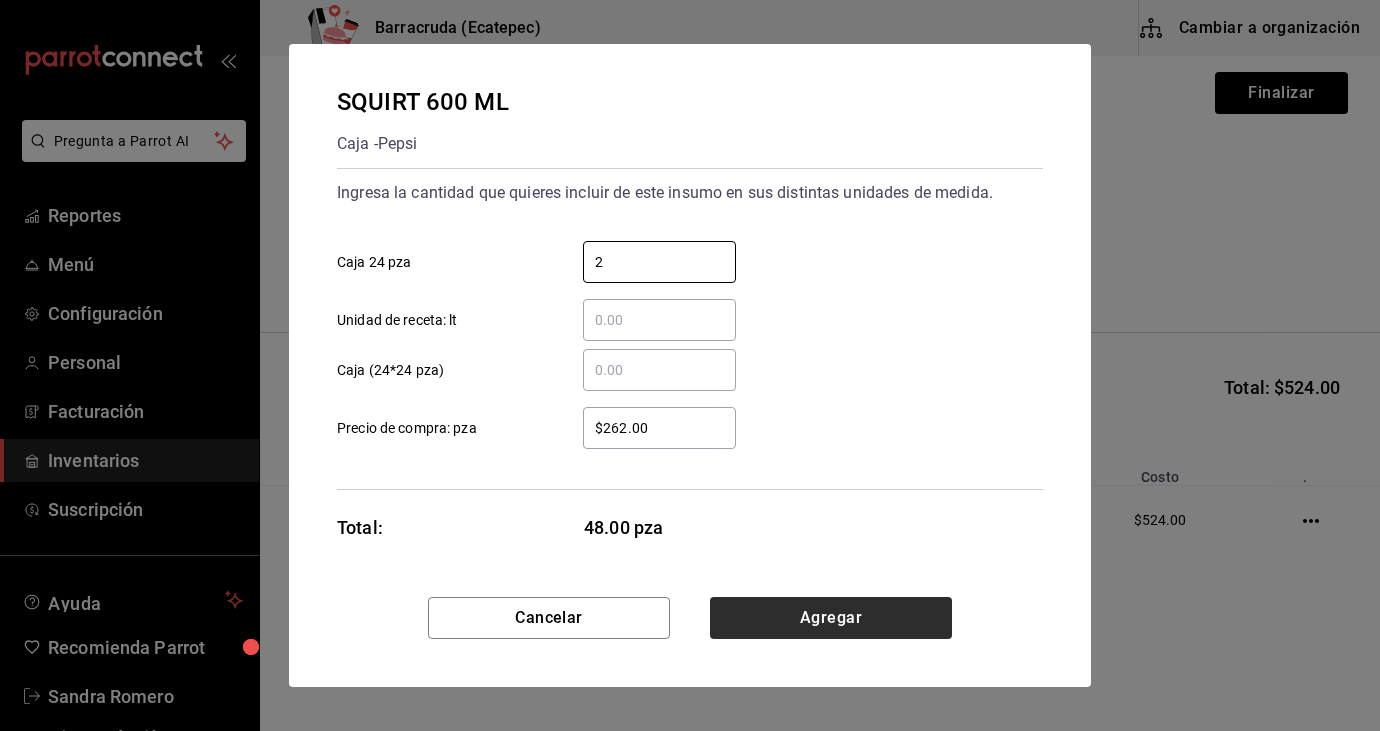 type on "2" 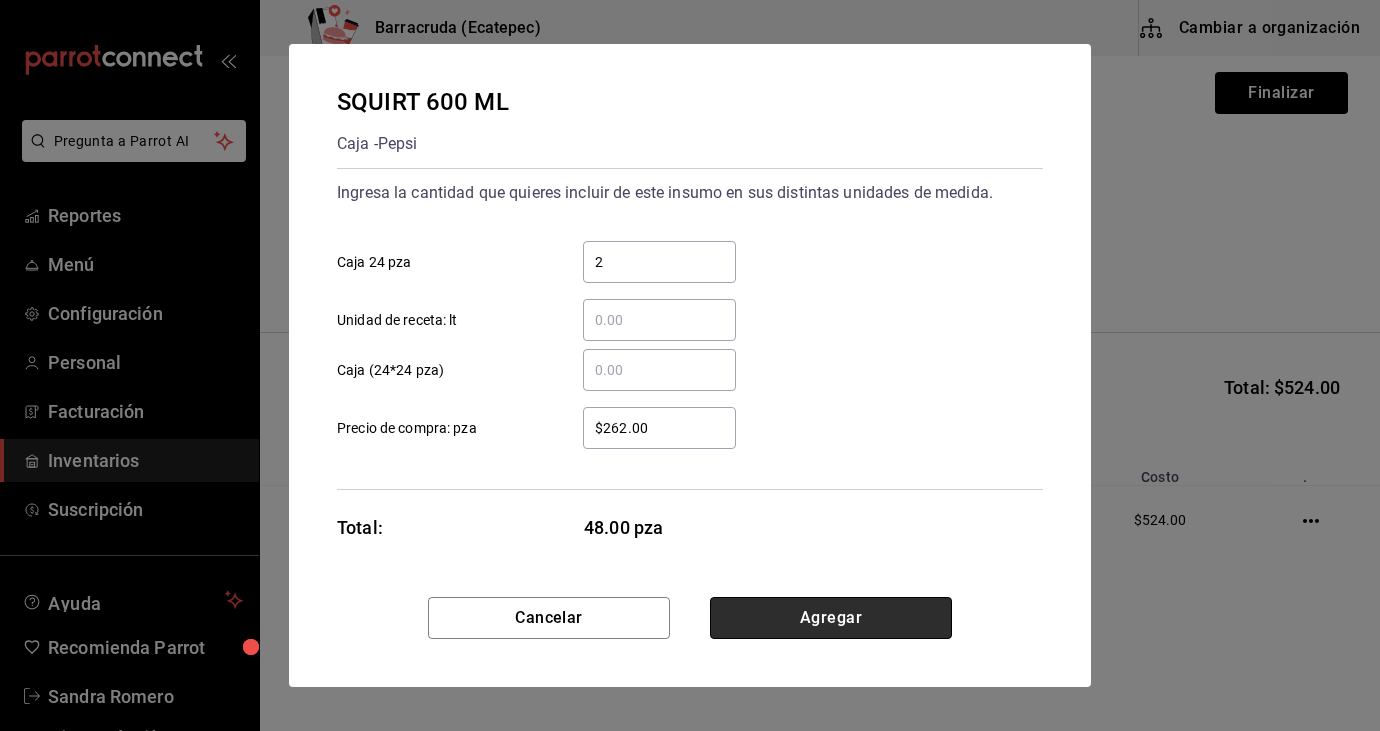 click on "Agregar" at bounding box center (831, 618) 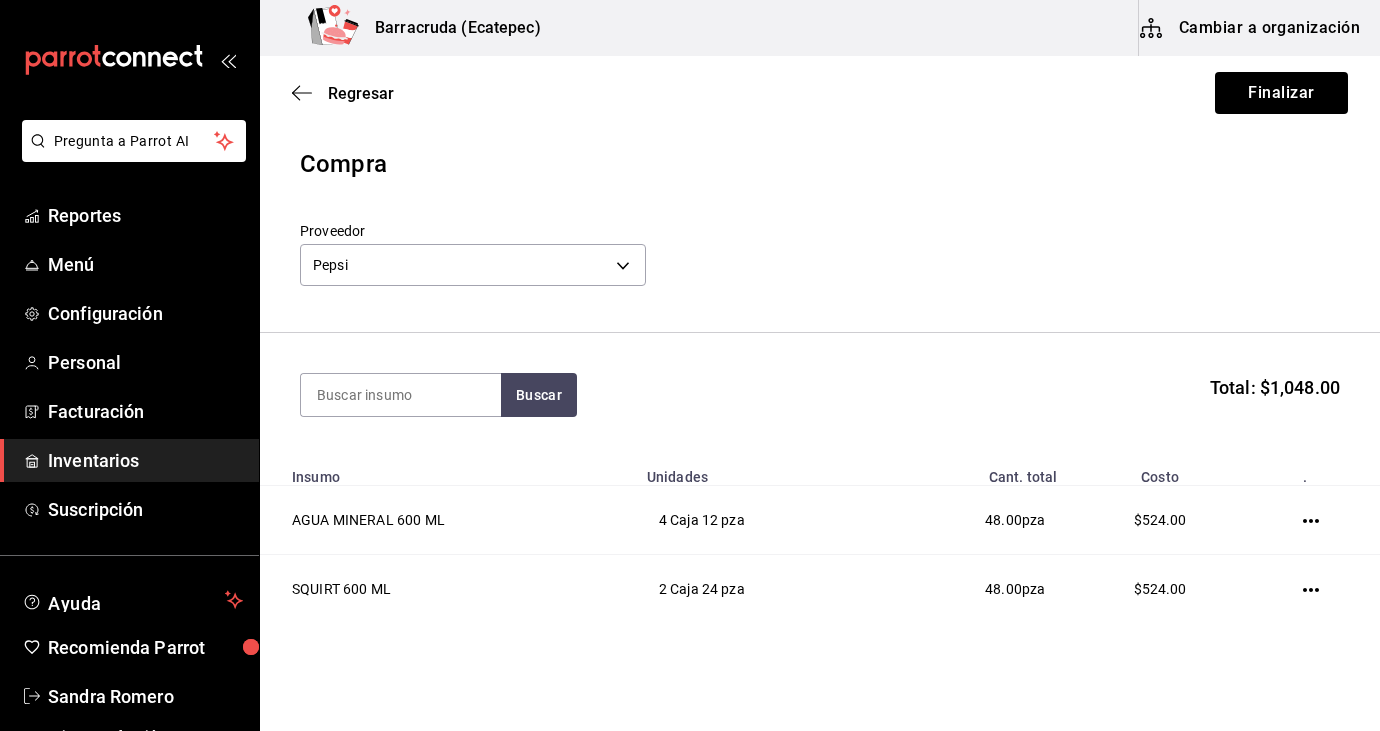 click on "Buscar Total: $1,048.00" at bounding box center [820, 395] 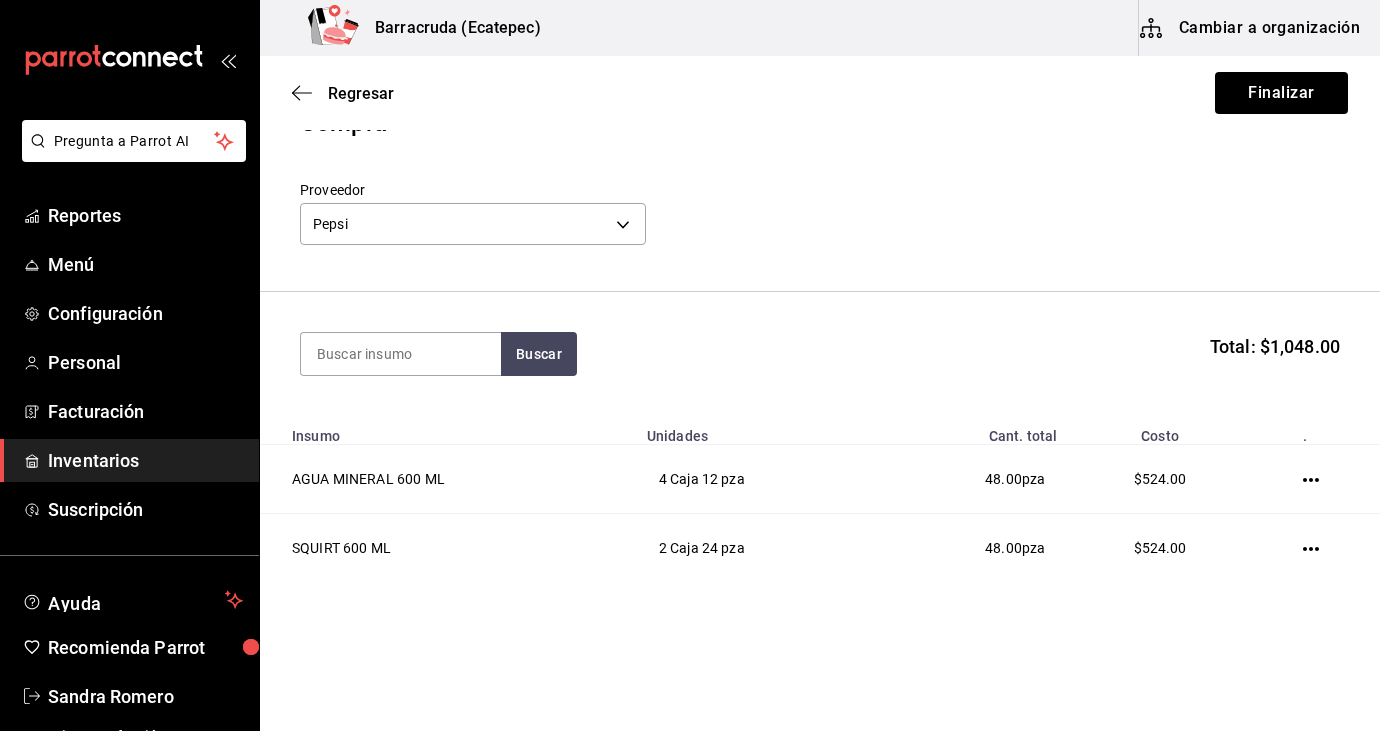 scroll, scrollTop: 69, scrollLeft: 0, axis: vertical 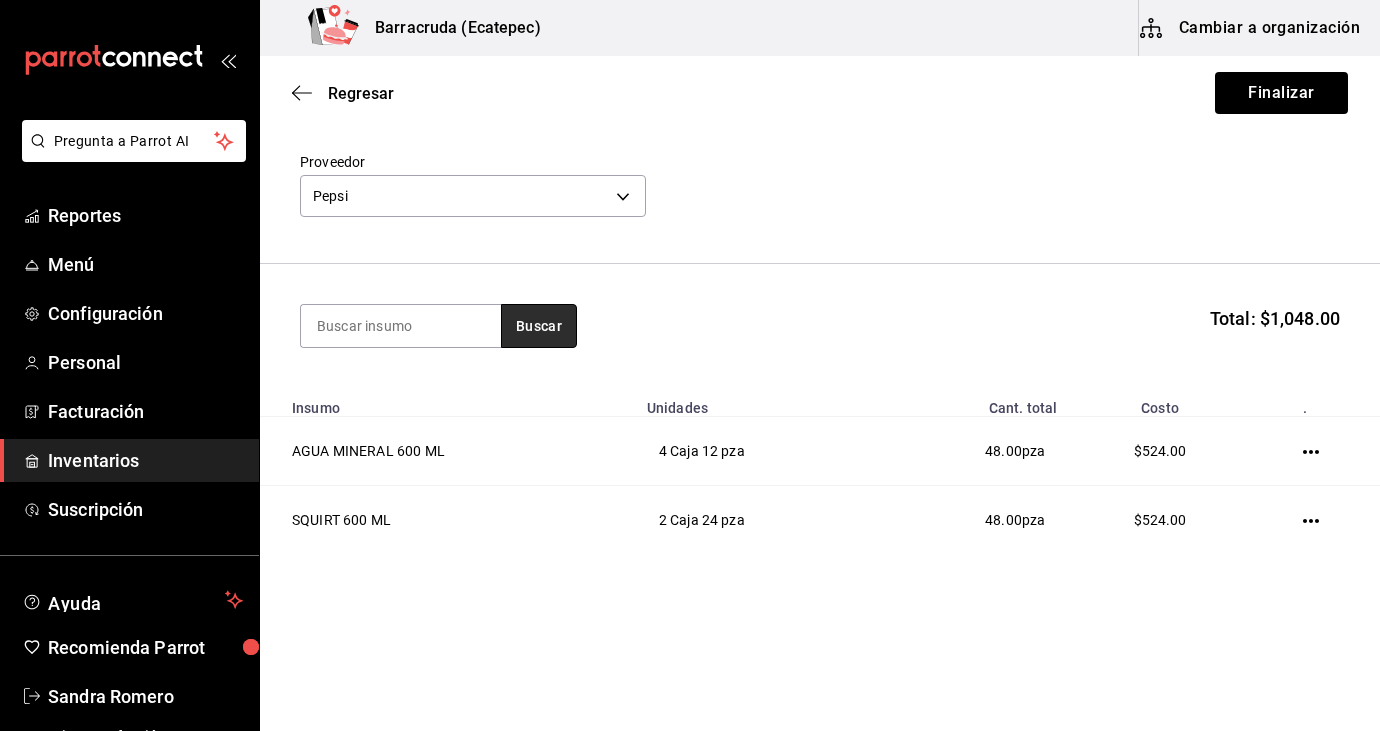 click on "Buscar" at bounding box center [539, 326] 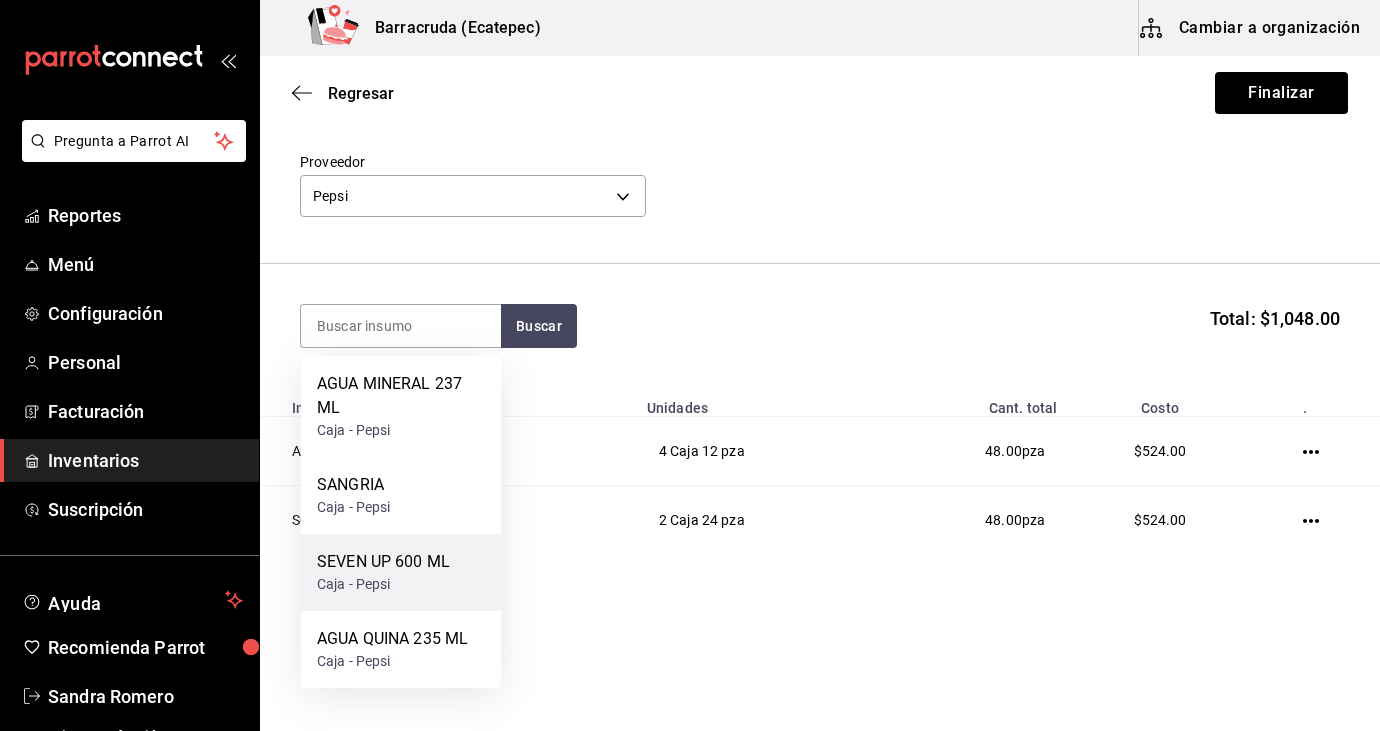 click on "Caja - Pepsi" at bounding box center [383, 584] 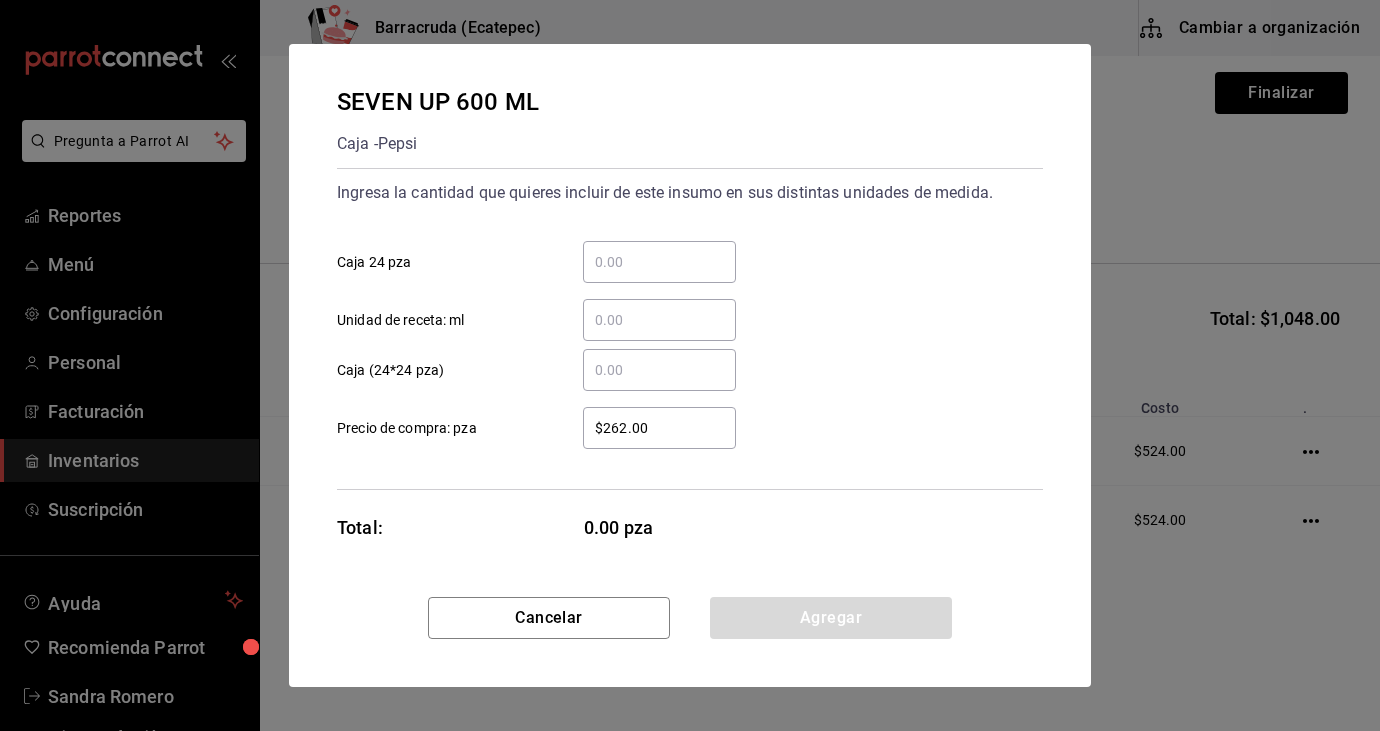 click on "​ Caja 24 pza" at bounding box center [659, 262] 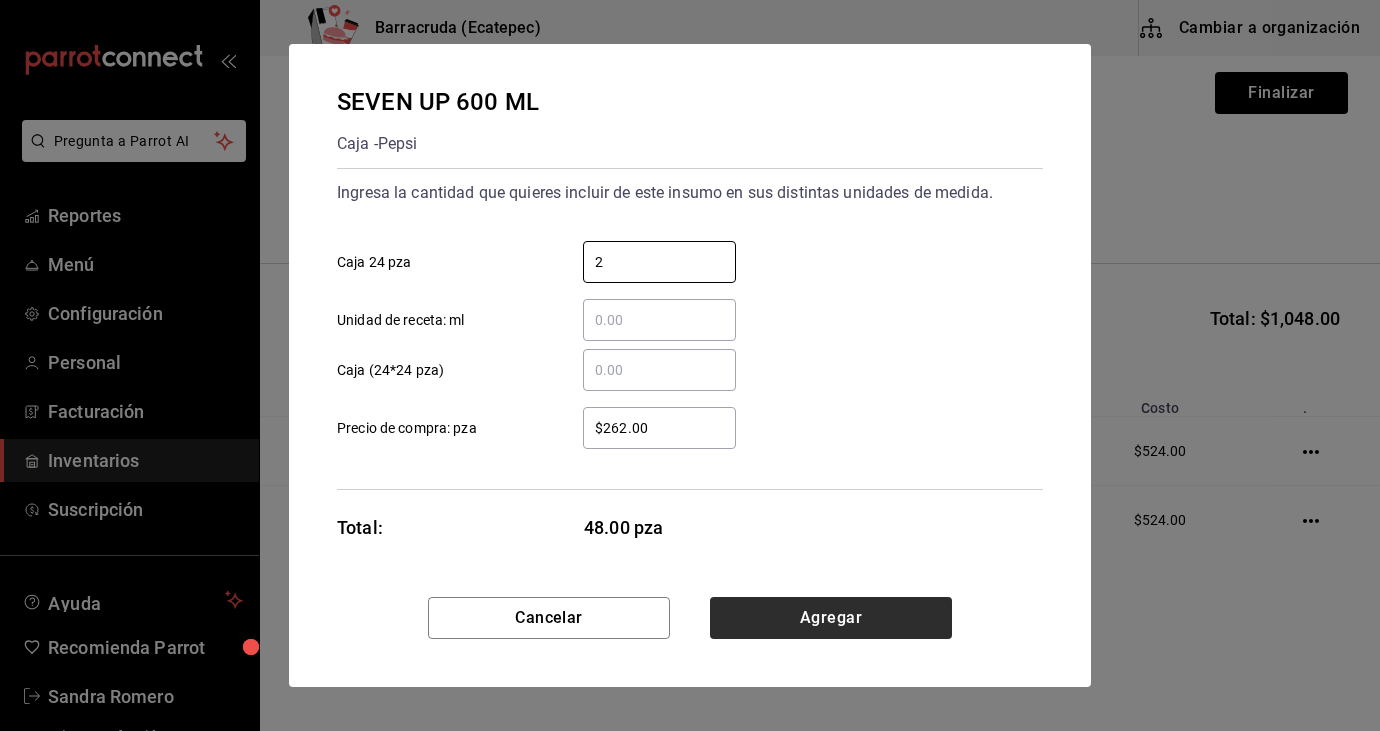type on "2" 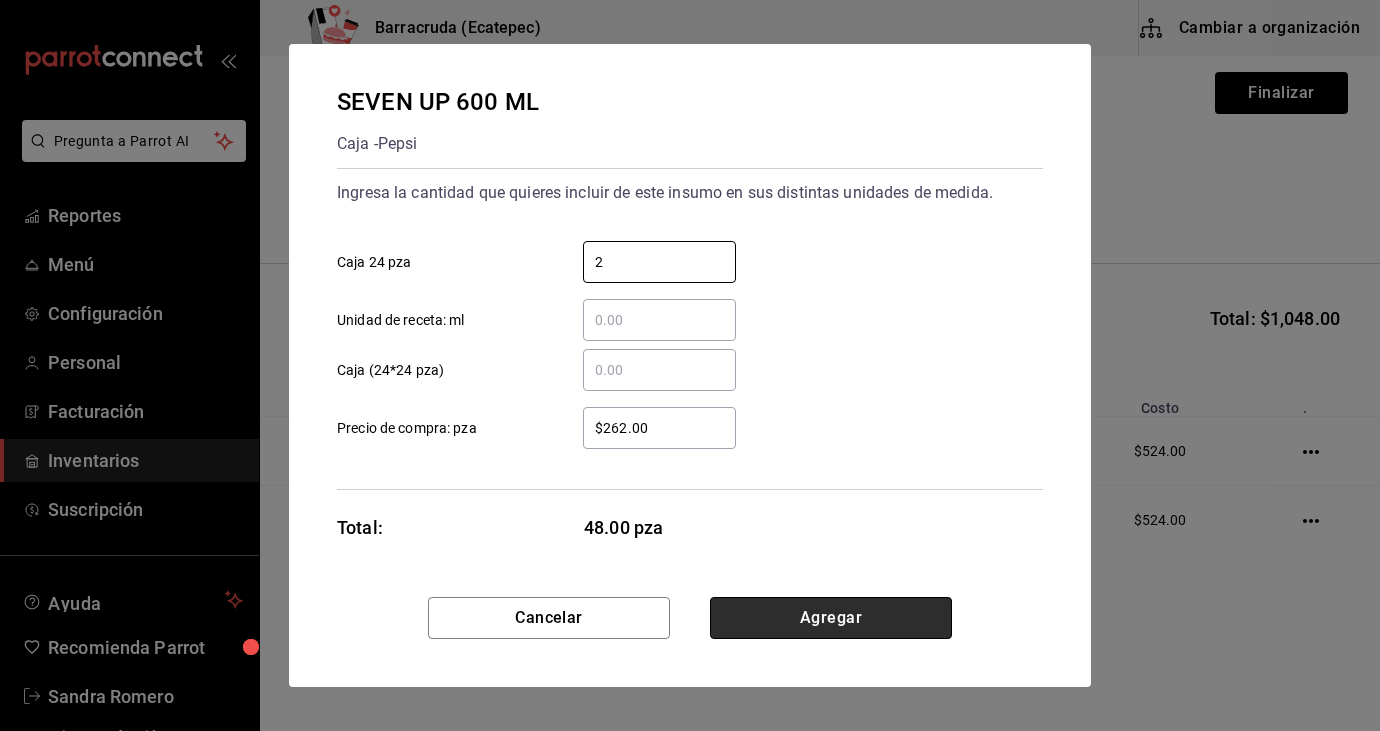 click on "Agregar" at bounding box center (831, 618) 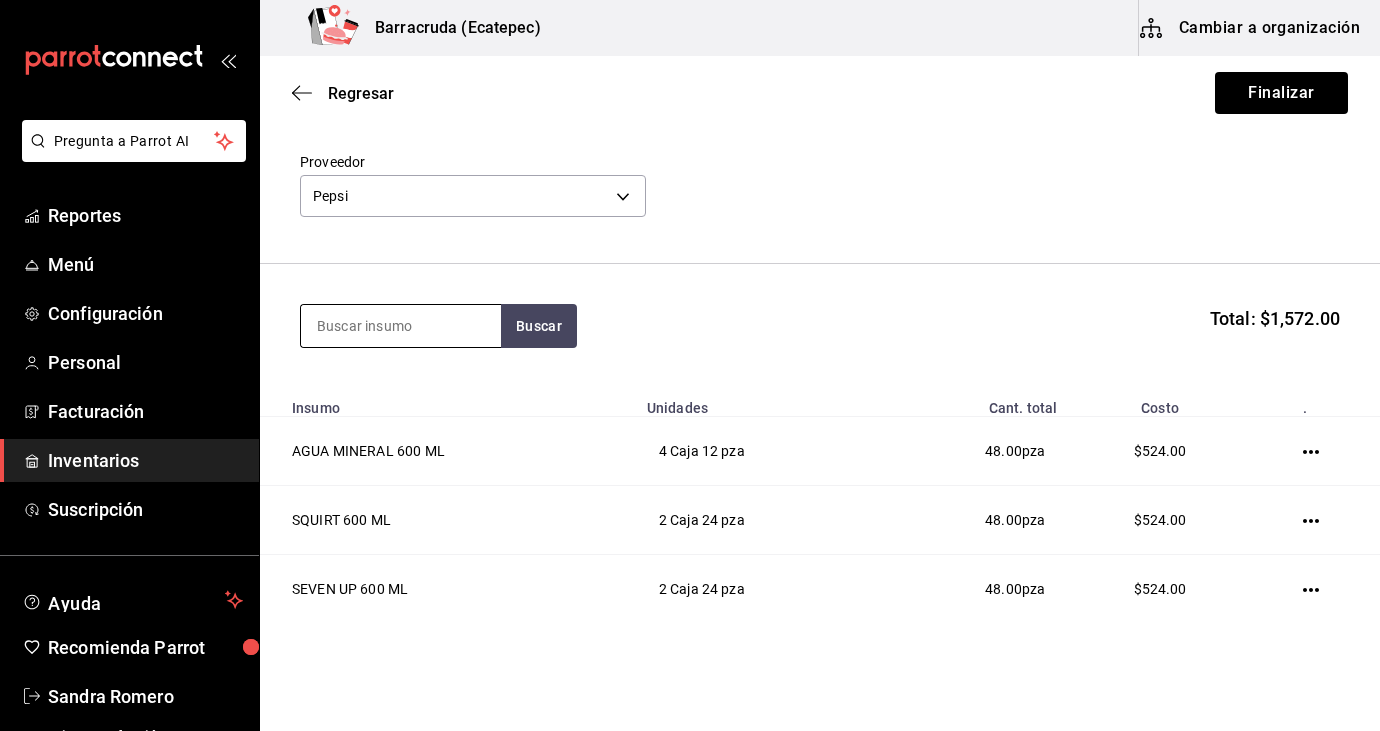 click at bounding box center [401, 326] 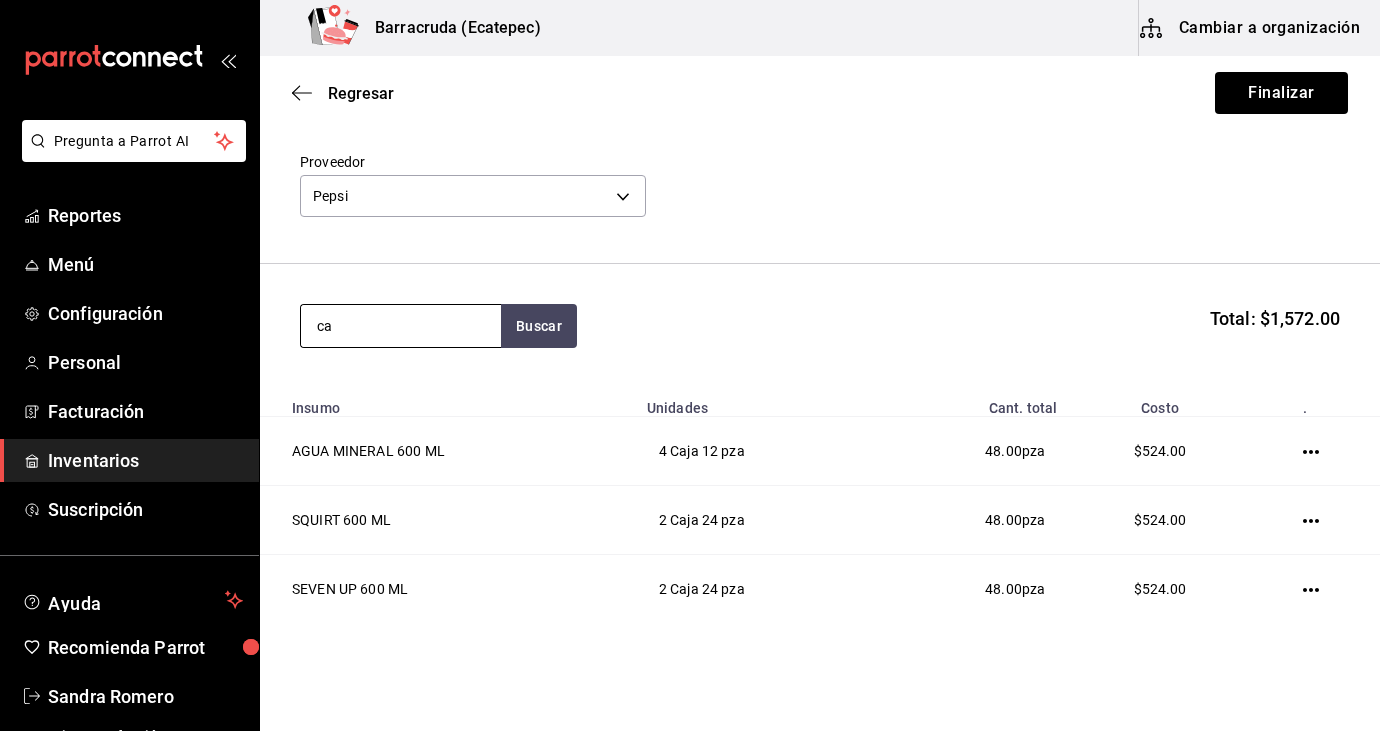type on "c" 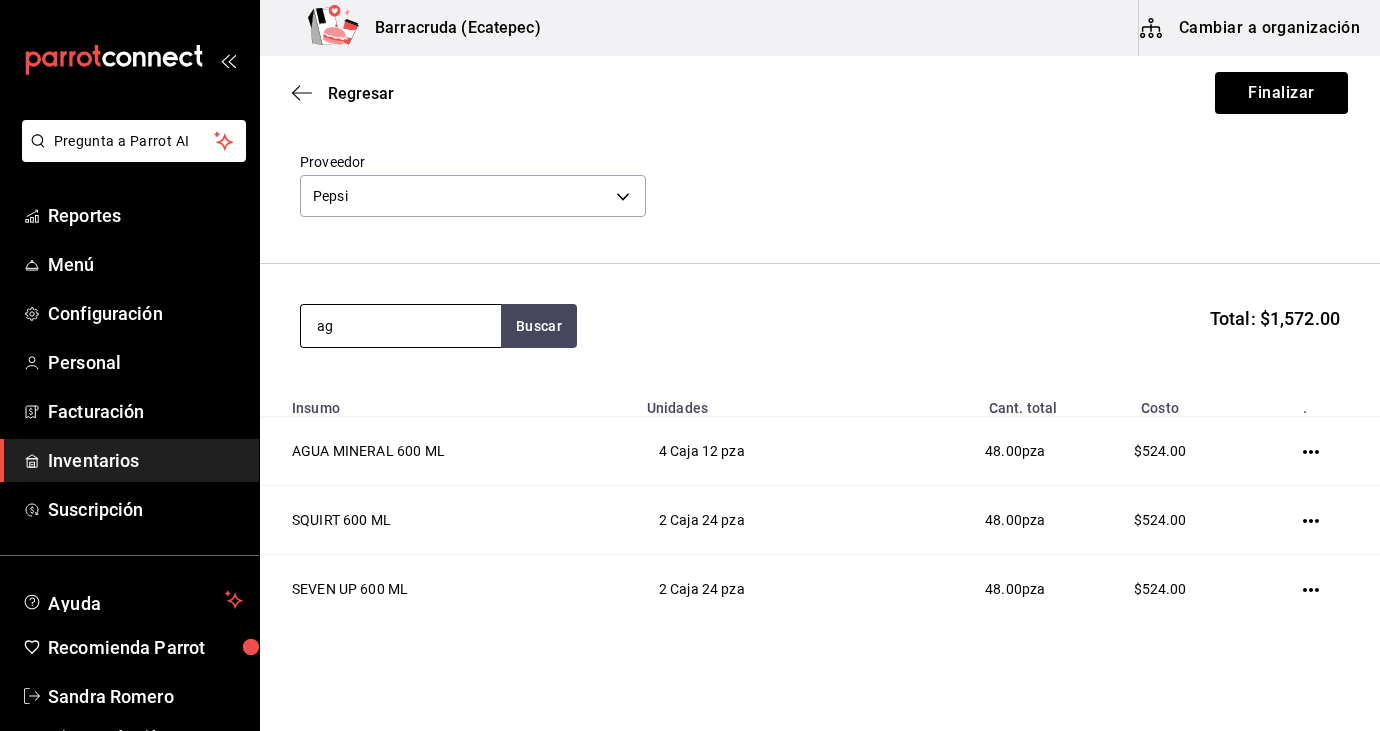 type on "a" 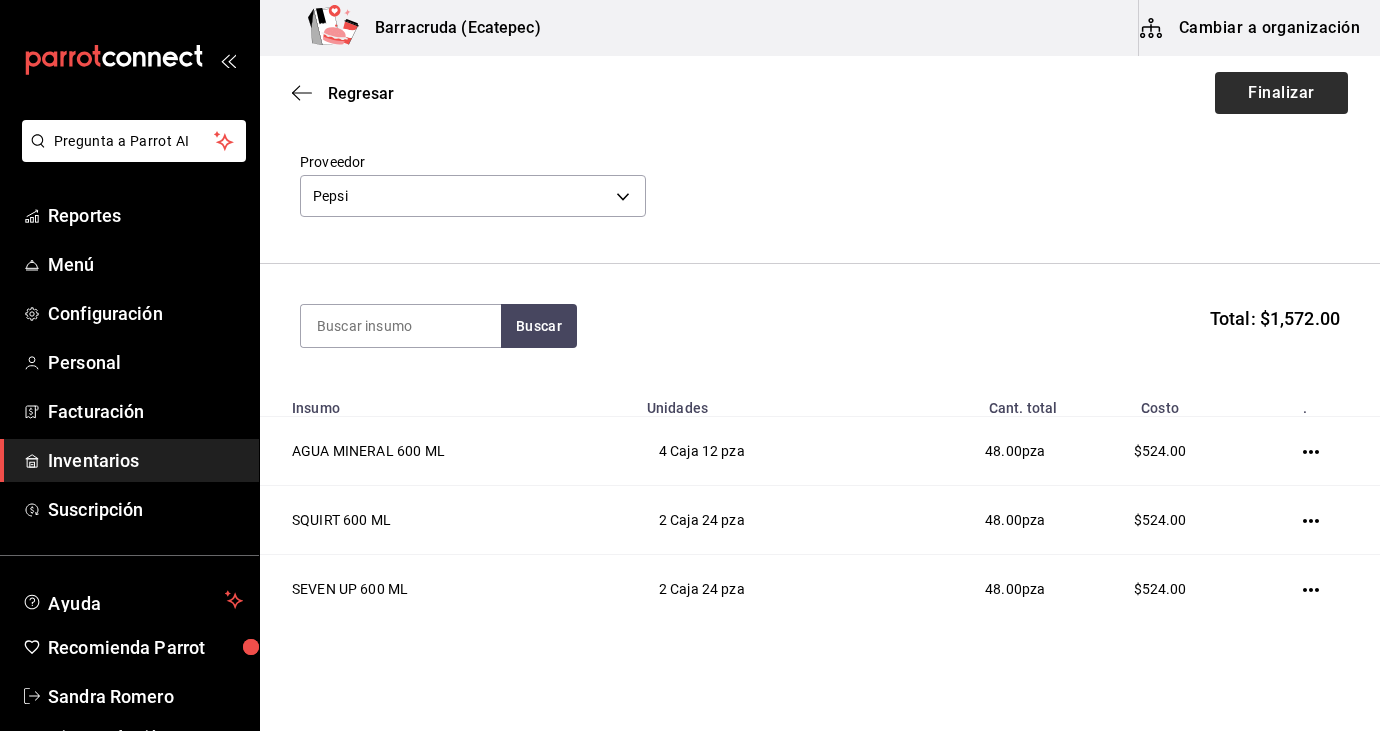 type 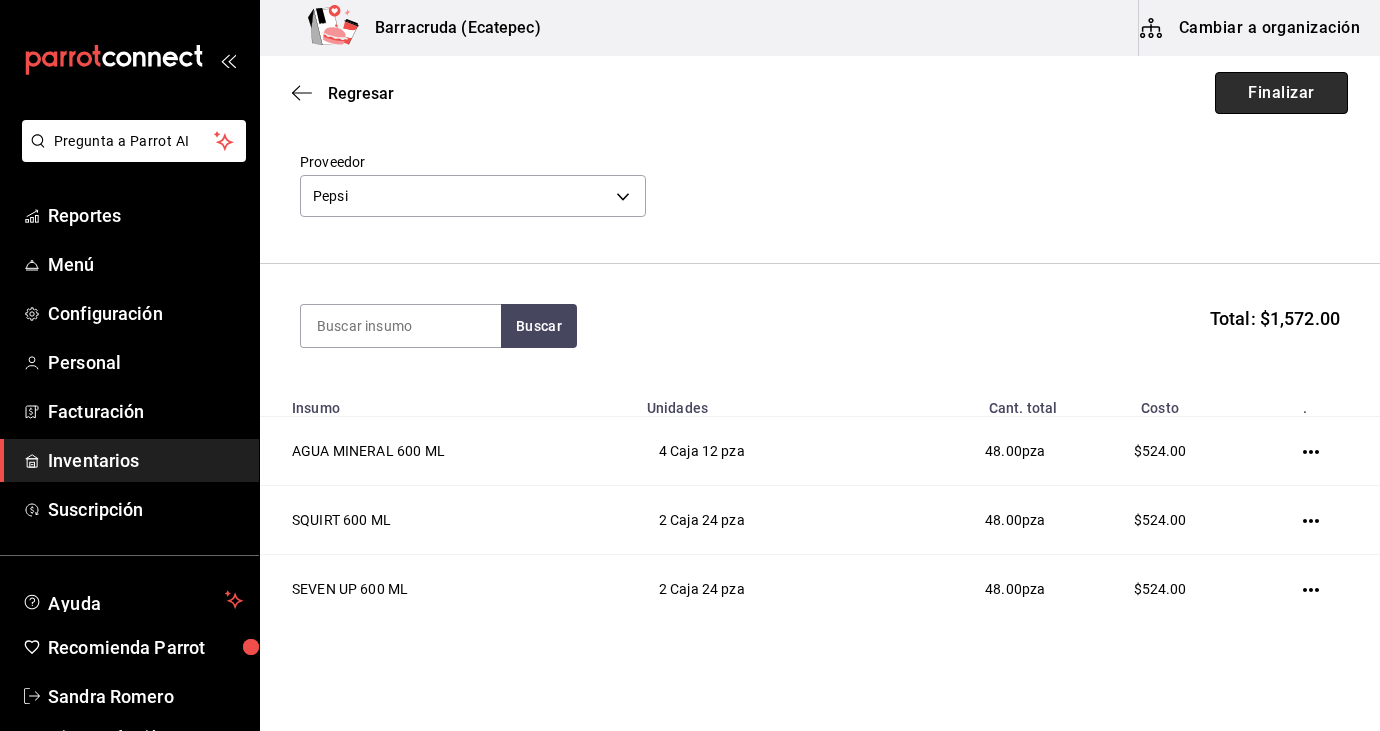 click on "Finalizar" at bounding box center [1281, 93] 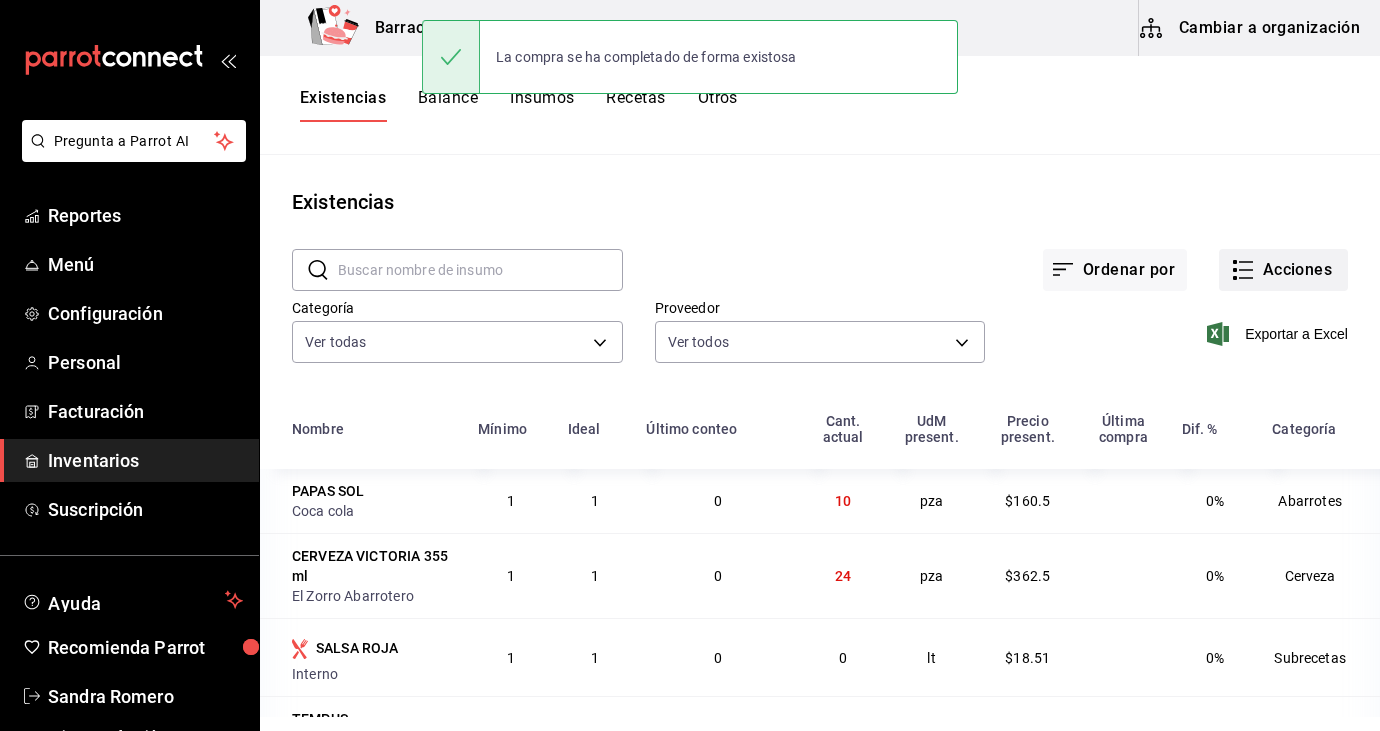 click on "Acciones" at bounding box center (1283, 270) 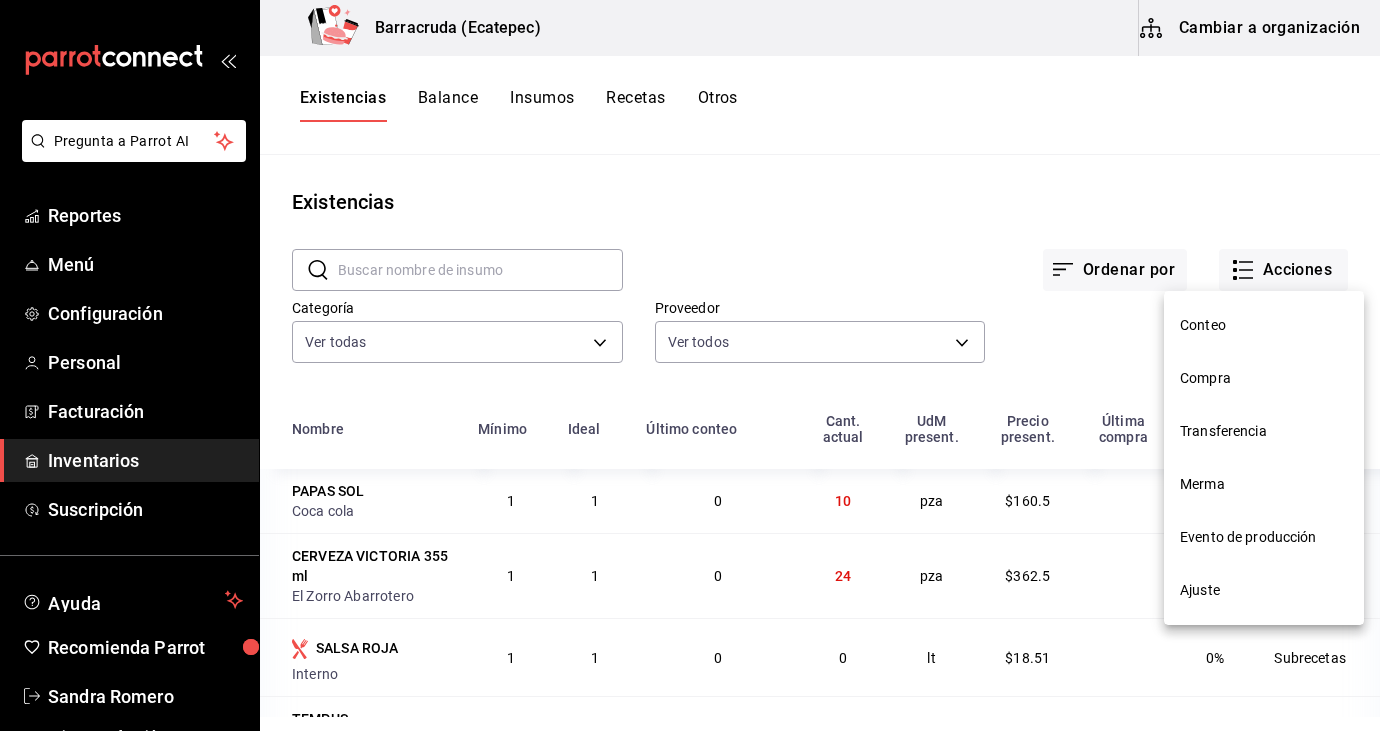 click on "Compra" at bounding box center (1264, 378) 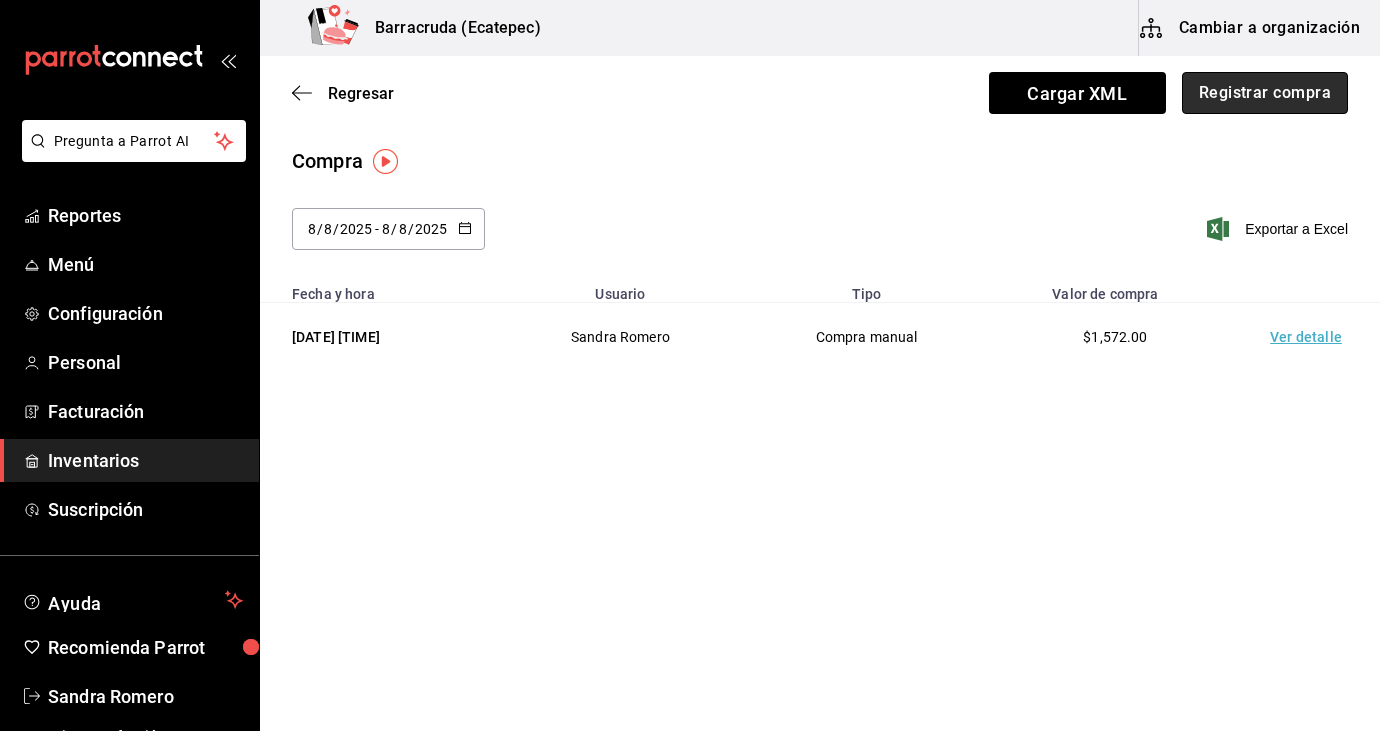click on "Registrar compra" at bounding box center (1265, 93) 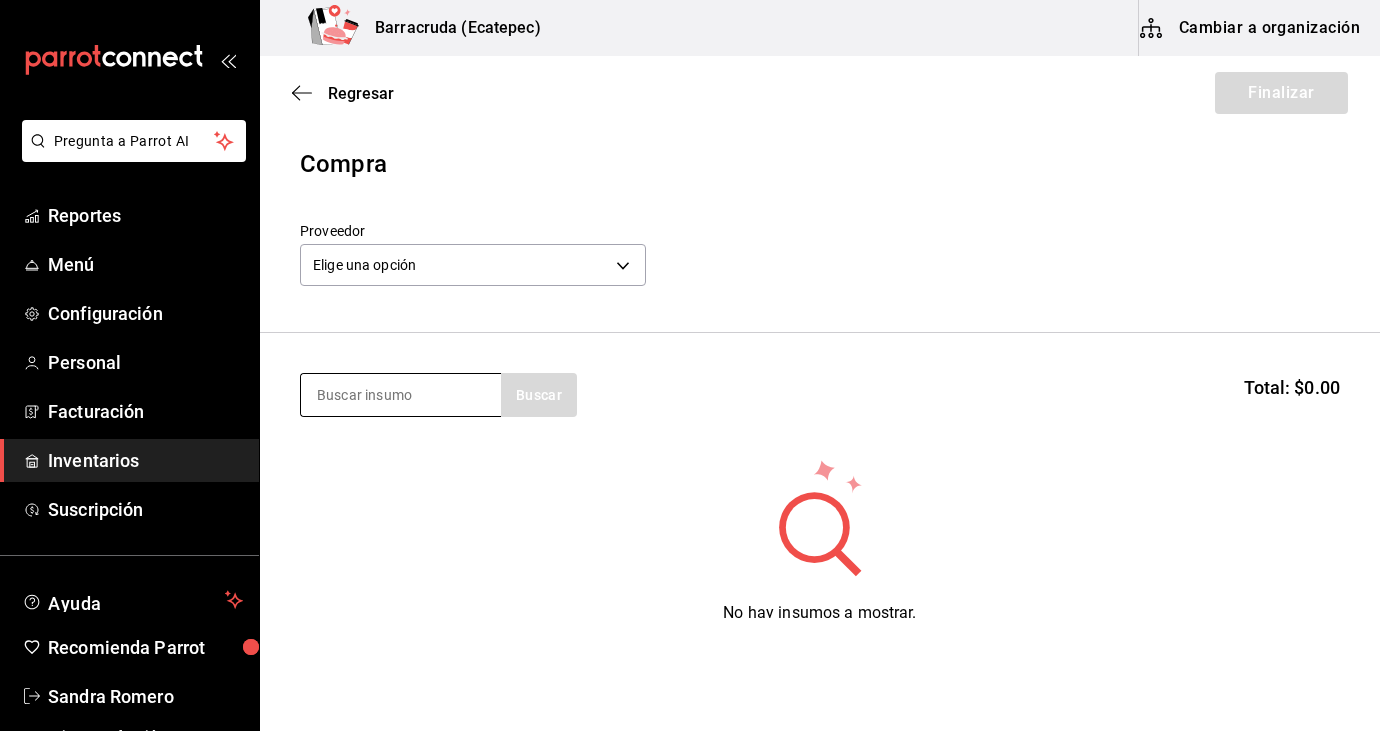 click at bounding box center [401, 395] 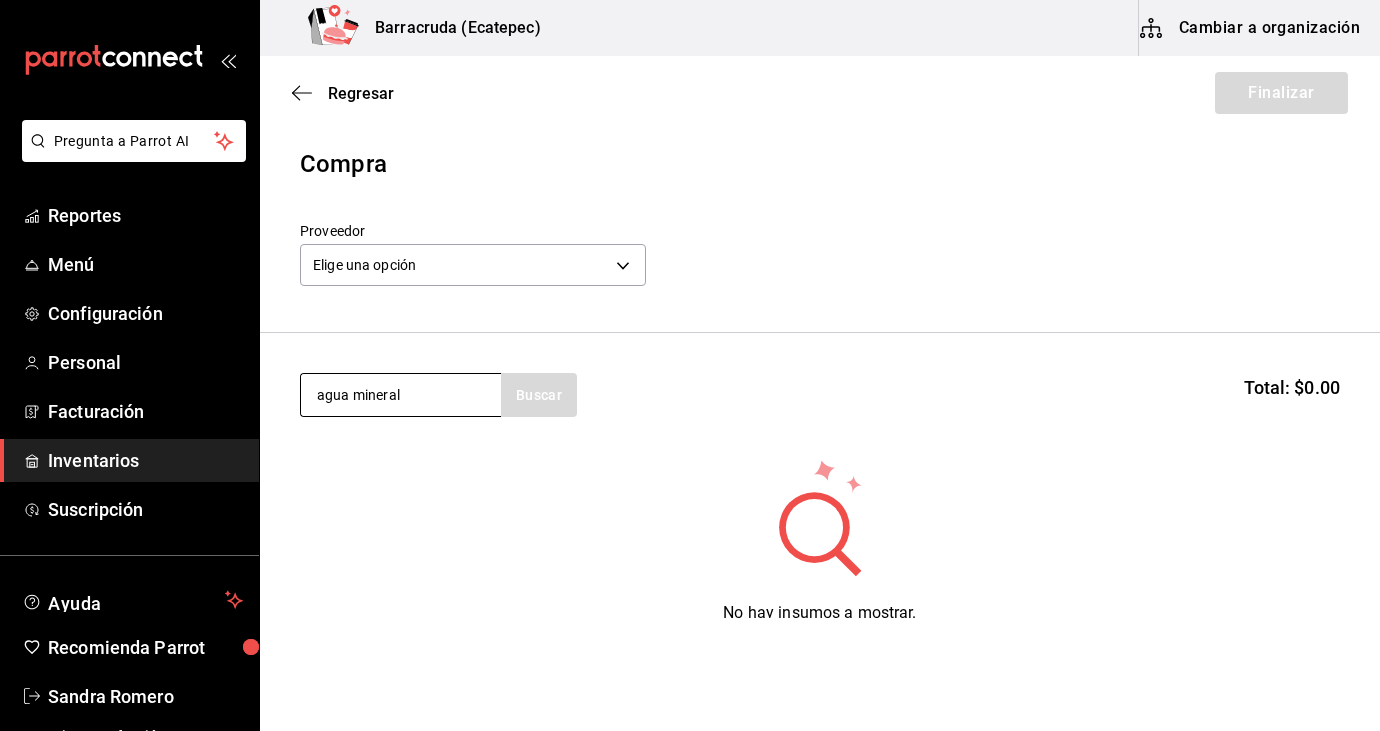 type on "agua mineral" 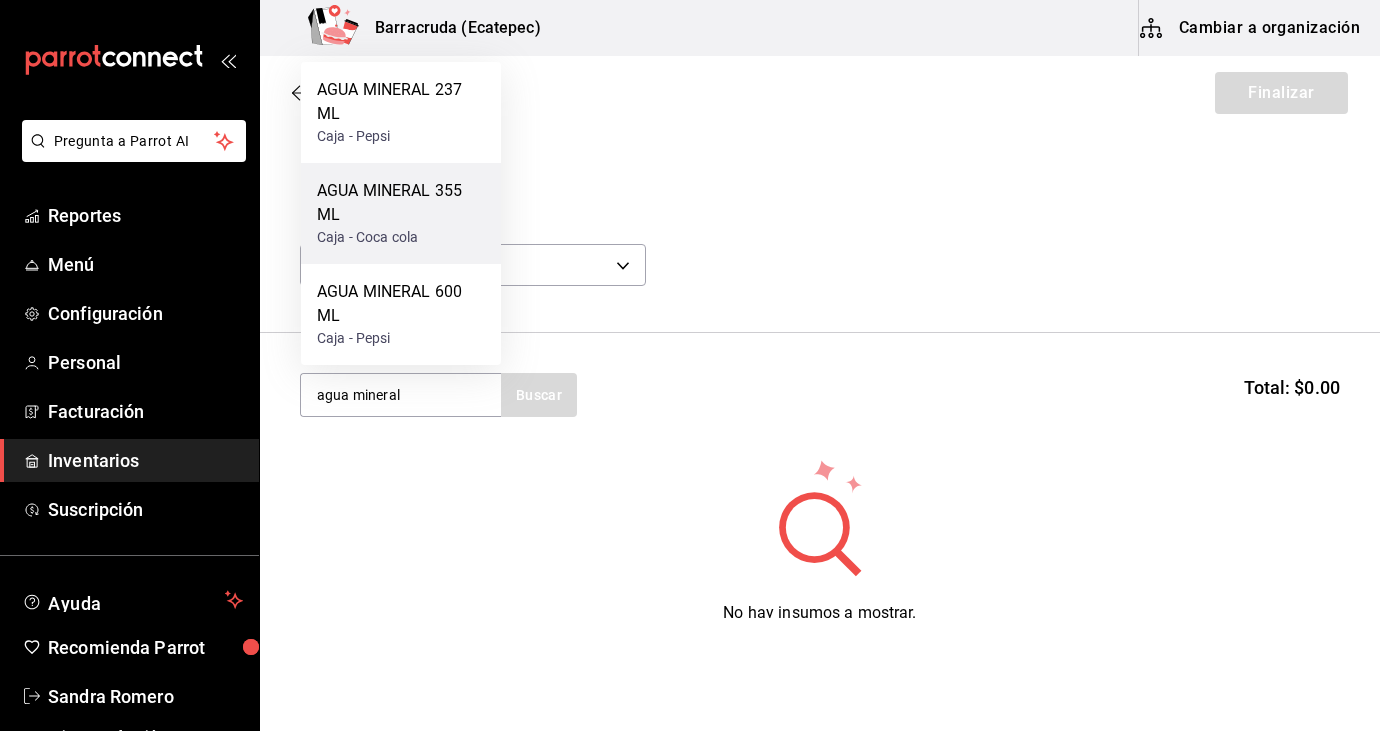 click on "Caja - Coca cola" at bounding box center (401, 237) 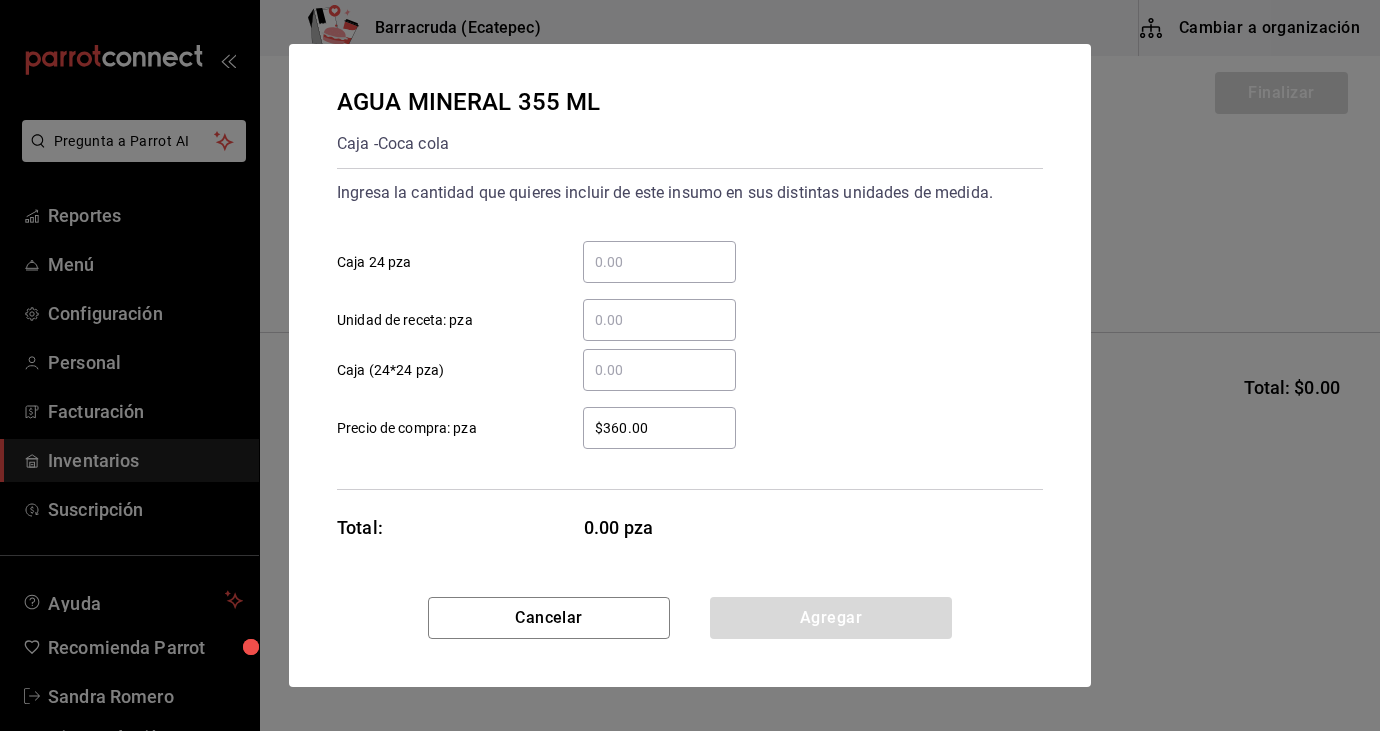 click on "​ Caja 24 pza" at bounding box center (659, 262) 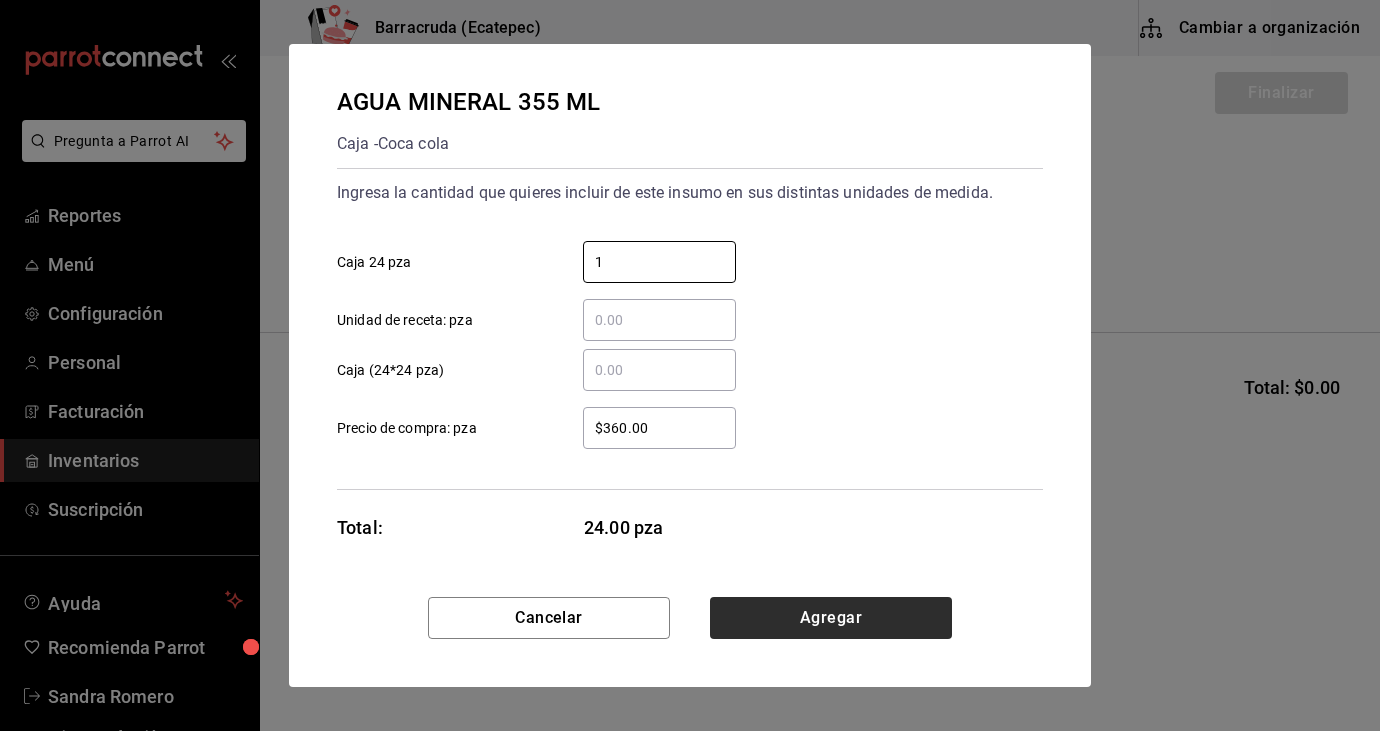 type on "1" 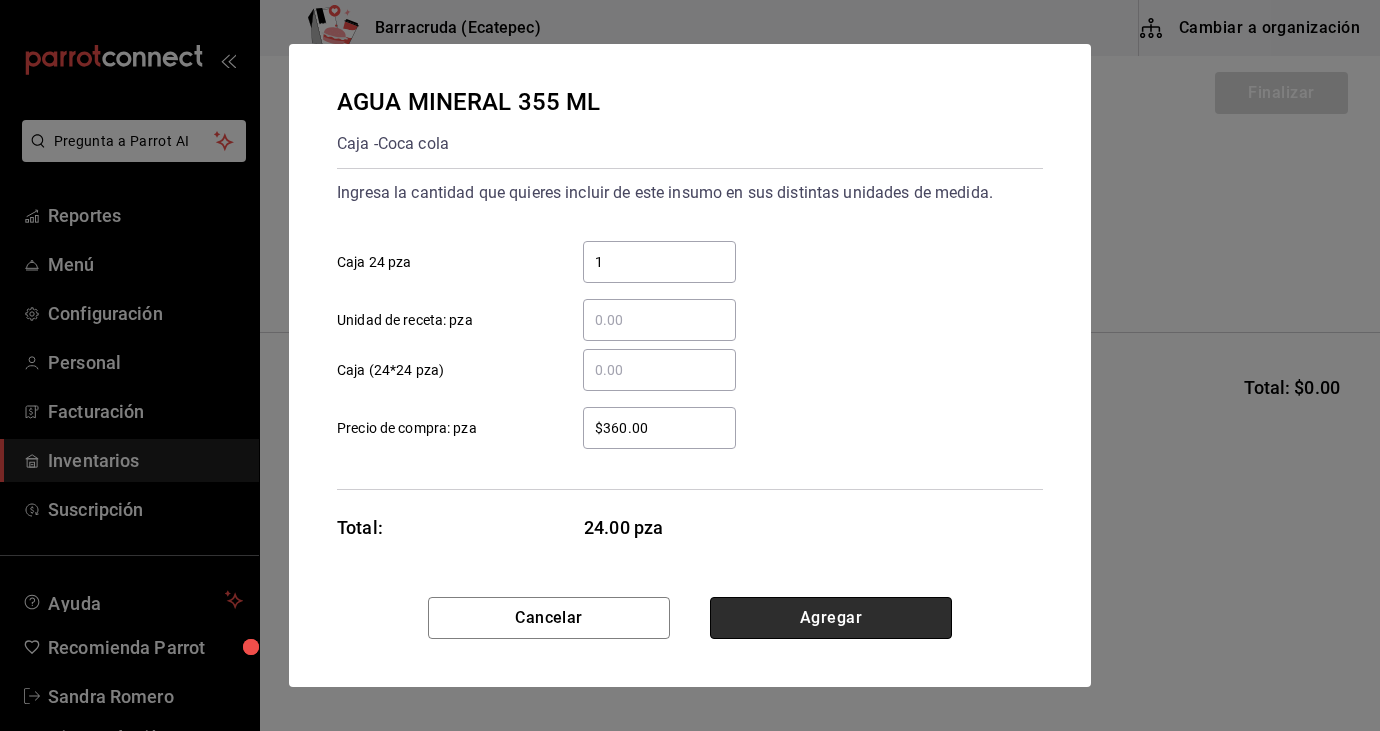 click on "Agregar" at bounding box center [831, 618] 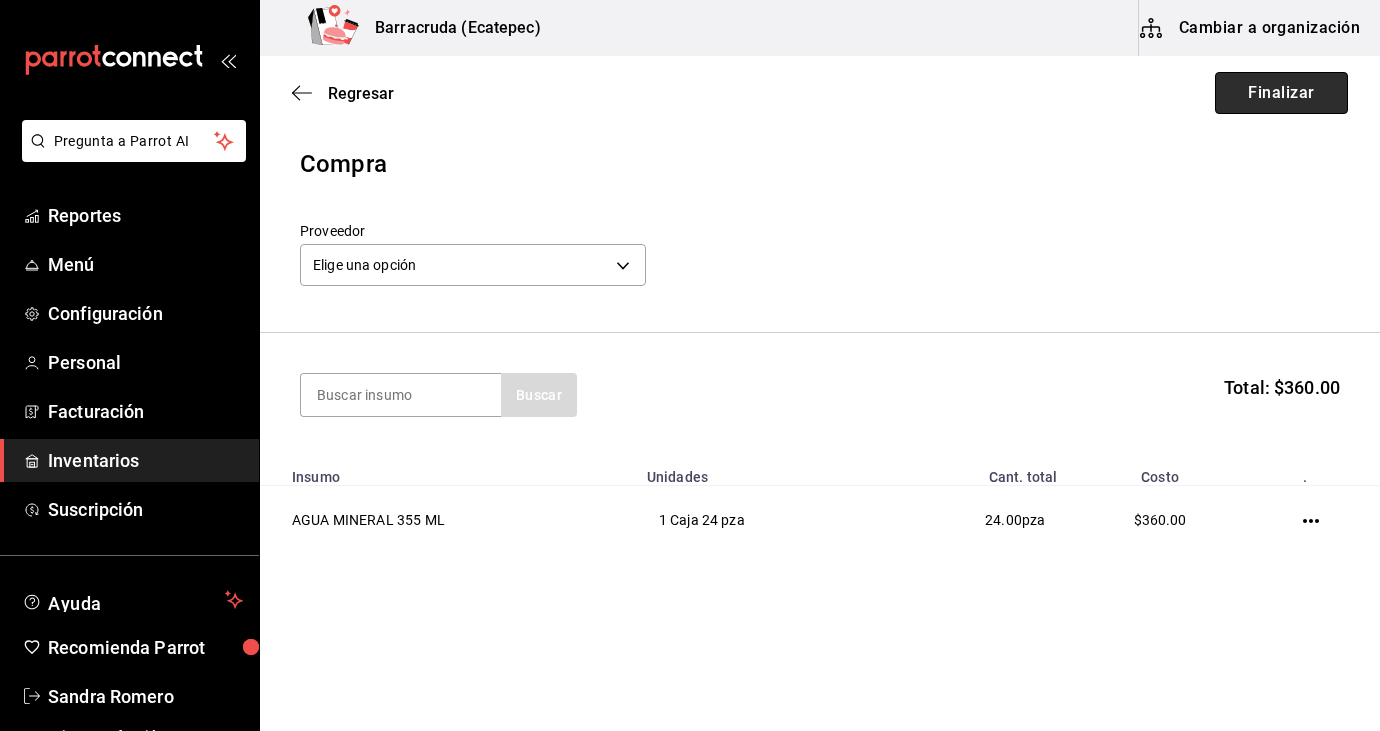 click on "Finalizar" at bounding box center [1281, 93] 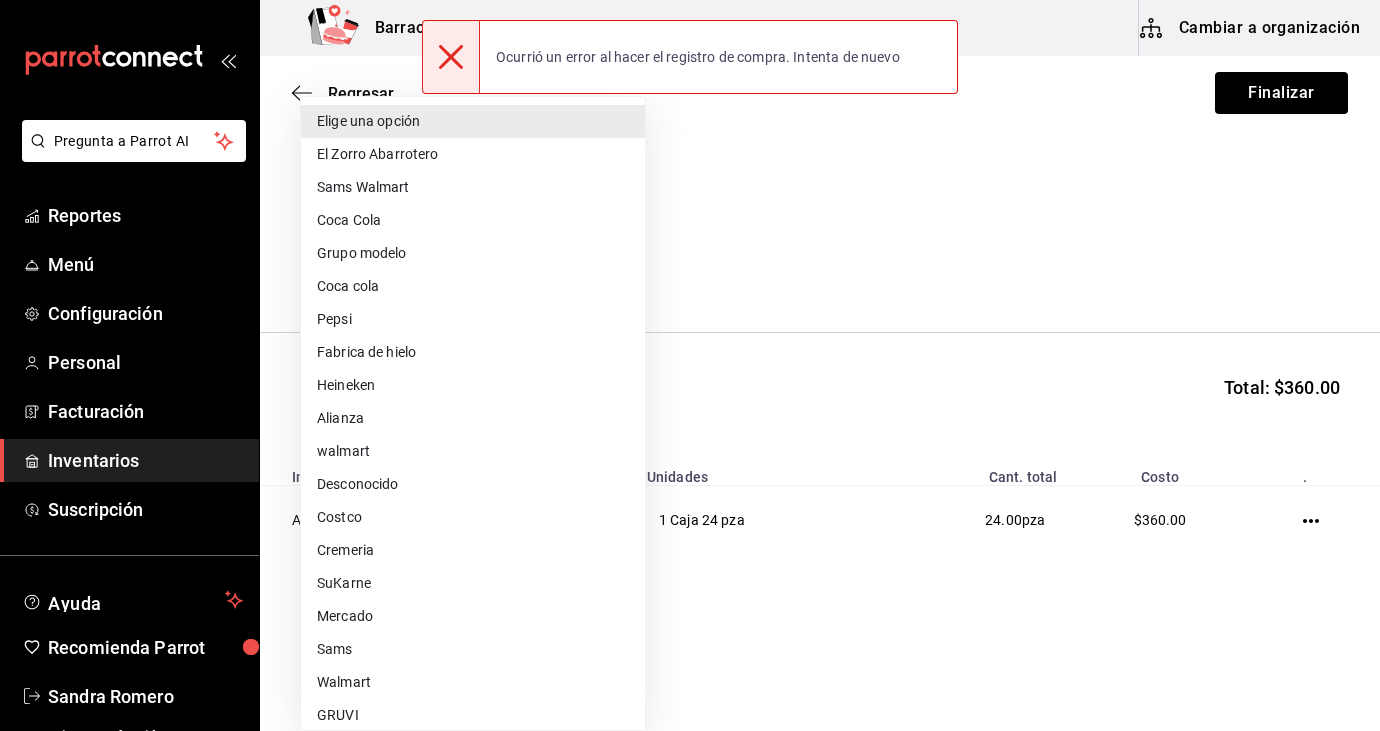 click on "Pregunta a Parrot AI Reportes   Menú   Configuración   Personal   Facturación   Inventarios   Suscripción   Ayuda Recomienda Parrot   Sandra Romero   Sugerir nueva función   Barracruda (Ecatepec) Cambiar a organización Regresar Finalizar Compra Proveedor Elige una opción default Buscar Total: $360.00 Insumo Unidades Cant. total Costo  .  AGUA MINERAL 355 ML 1 Caja 24 pza 24.00  pza $360.00 Ocurrió un error al hacer el registro de compra. Intenta de nuevo GANA 1 MES GRATIS EN TU SUSCRIPCIÓN AQUÍ ¿Recuerdas cómo empezó tu restaurante?
Hoy puedes ayudar a un colega a tener el mismo cambio que tú viviste.
Recomienda Parrot directamente desde tu Portal Administrador.
Es fácil y rápido.
🎁 Por cada restaurante que se una, ganas 1 mes gratis. Ver video tutorial Ir a video Pregunta a Parrot AI Reportes   Menú   Configuración   Personal   Facturación   Inventarios   Suscripción   Ayuda Recomienda Parrot   Sandra Romero   Sugerir nueva función   Editar Eliminar Visitar centro de ayuda Pepsi" at bounding box center (690, 309) 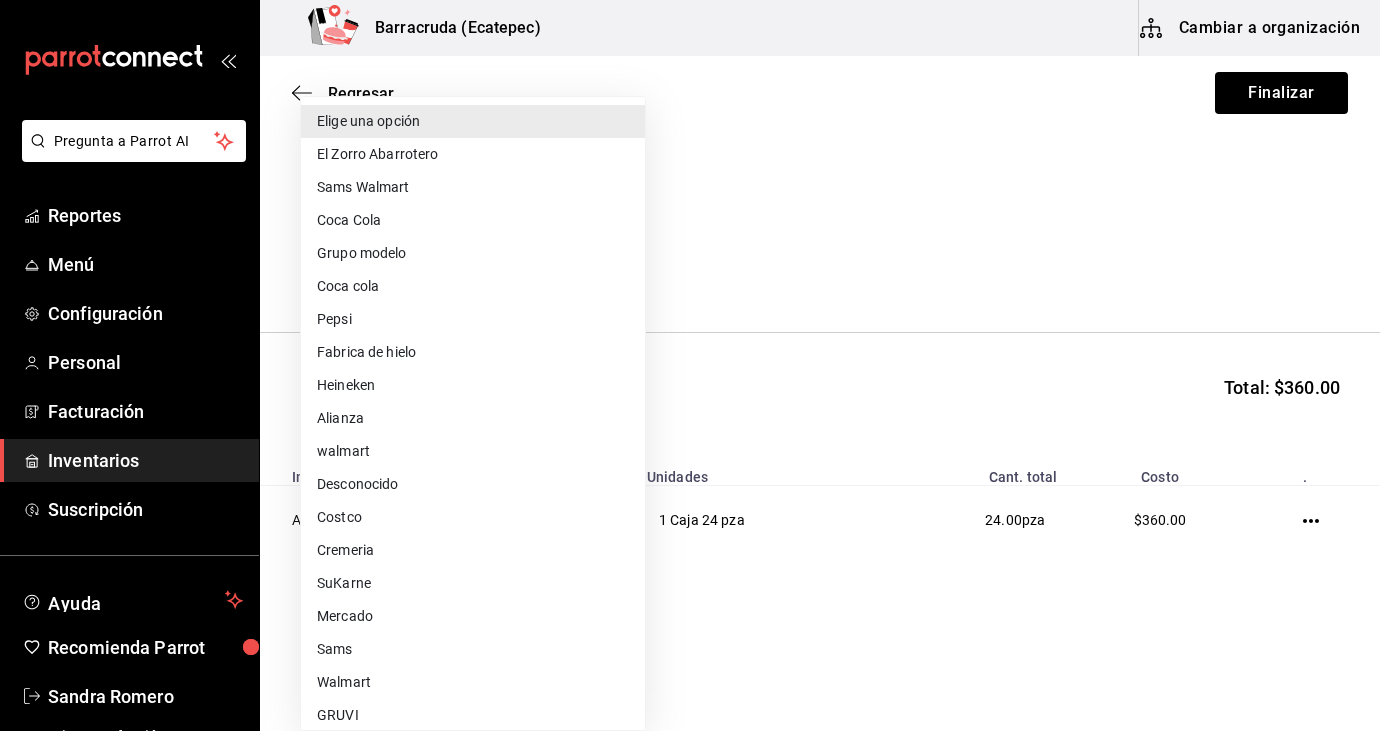 click on "Coca cola" at bounding box center (473, 286) 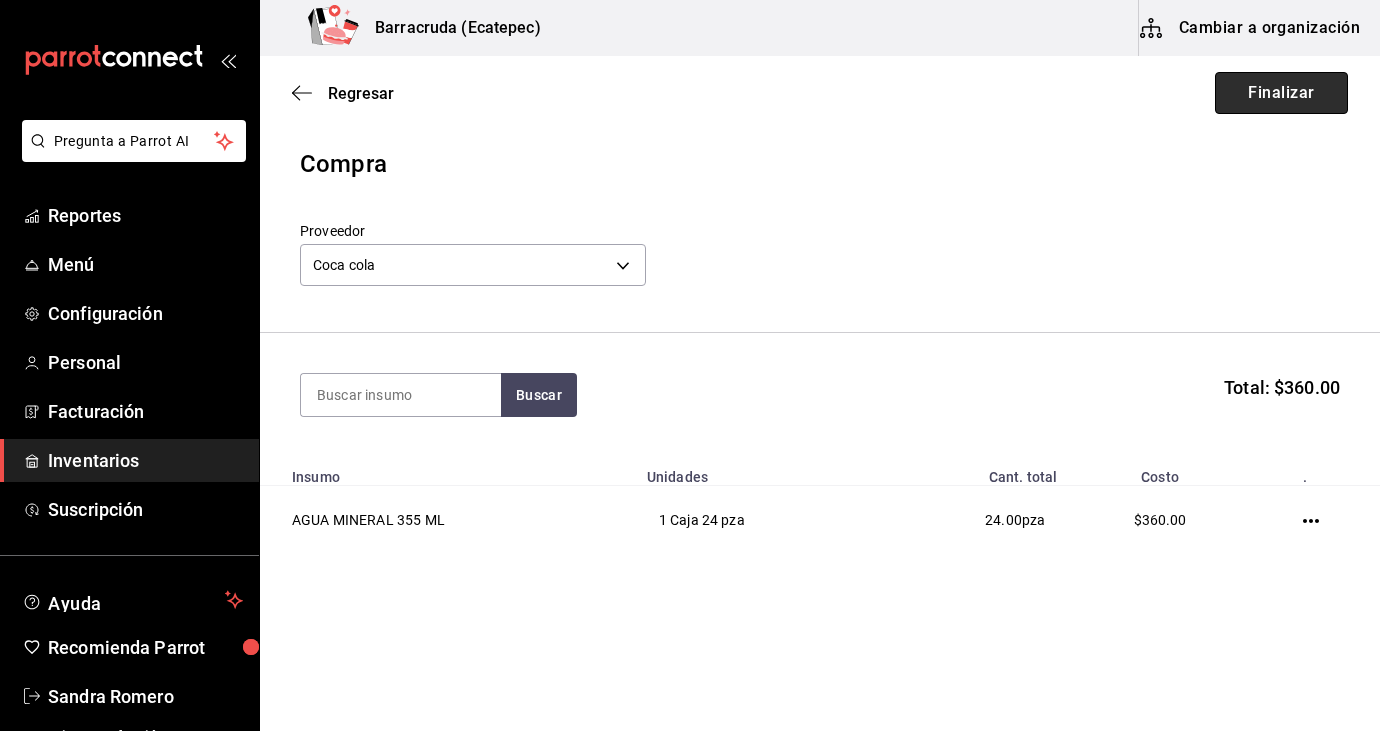 click on "Finalizar" at bounding box center [1281, 93] 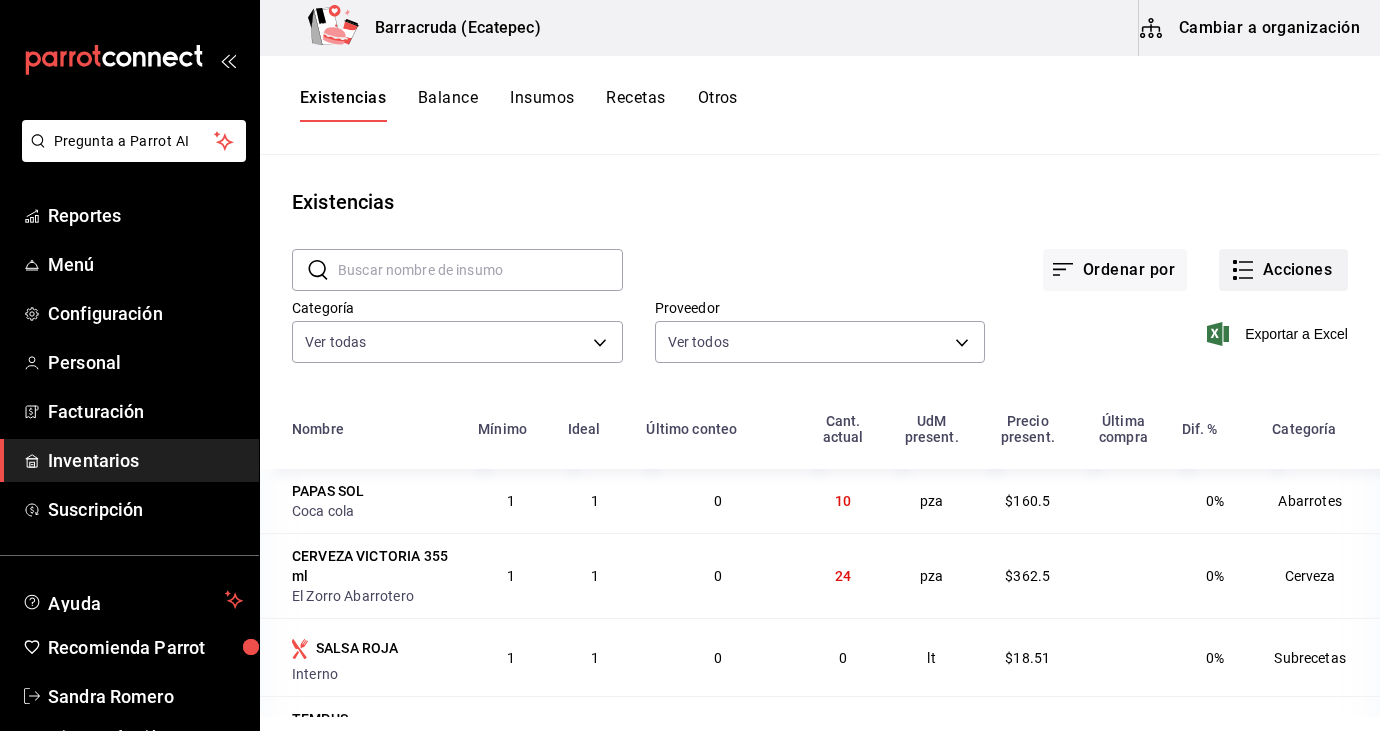 click on "Acciones" at bounding box center (1283, 270) 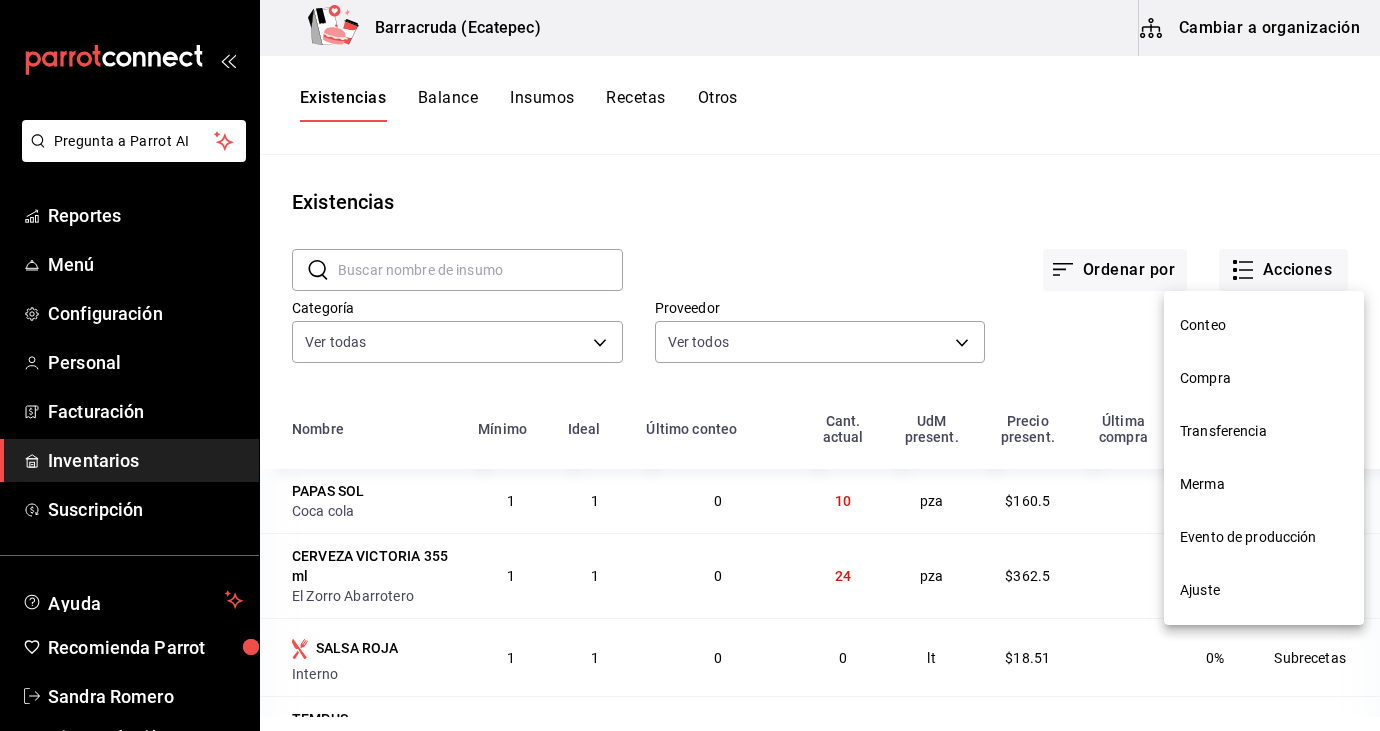 click on "Compra" at bounding box center (1264, 378) 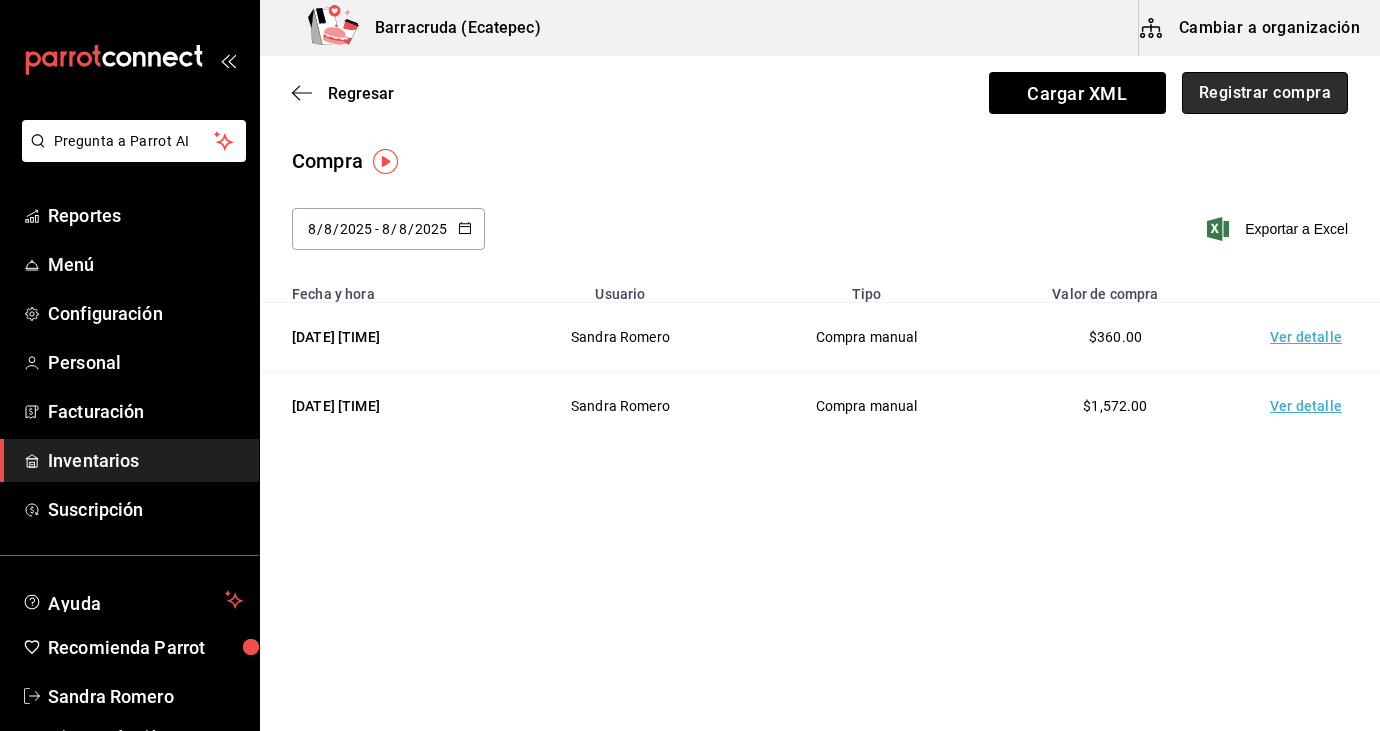 click on "Registrar compra" at bounding box center (1265, 93) 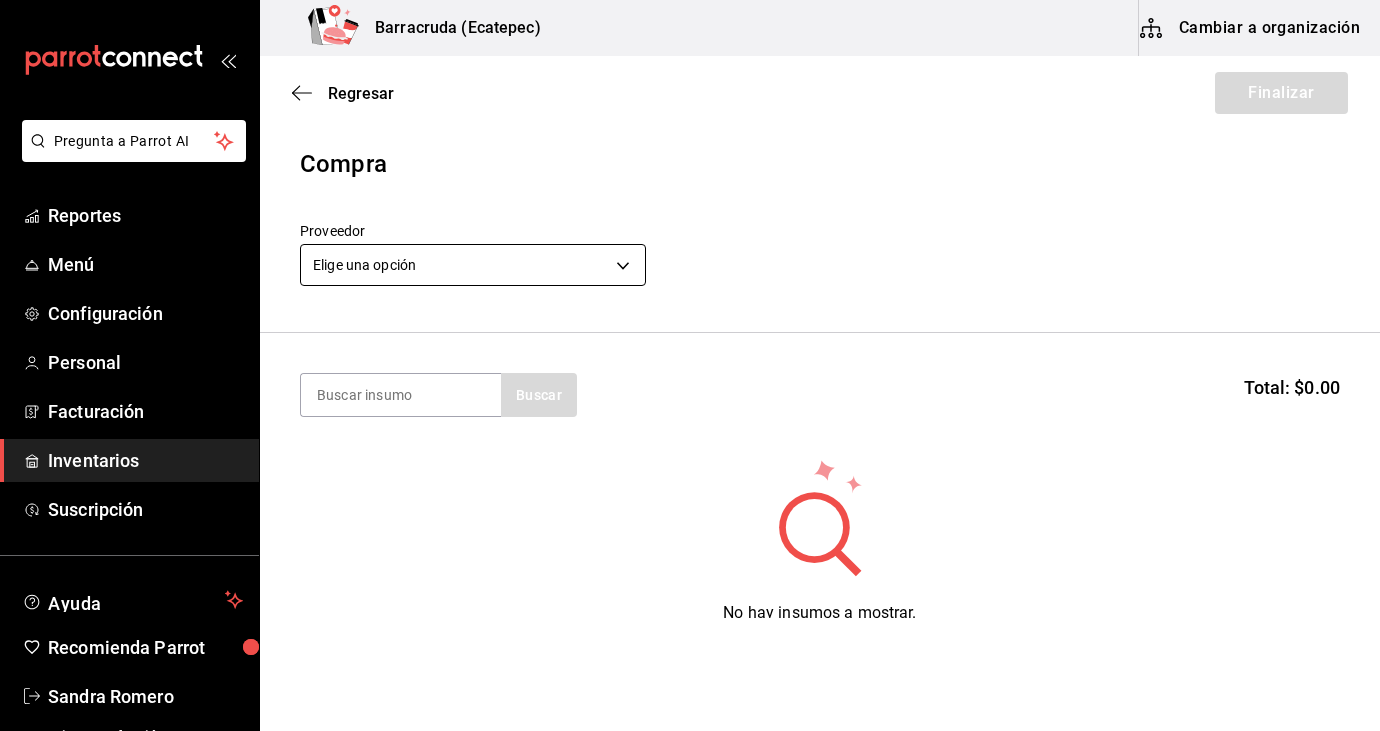 click on "Pregunta a Parrot AI Reportes   Menú   Configuración   Personal   Facturación   Inventarios   Suscripción   Ayuda Recomienda Parrot   Sandra Romero   Sugerir nueva función   Barracruda (Ecatepec) Cambiar a organización Regresar Finalizar Compra Proveedor Elige una opción default Buscar Total: $0.00 No hay insumos a mostrar. Busca un insumo para agregarlo a la lista GANA 1 MES GRATIS EN TU SUSCRIPCIÓN AQUÍ ¿Recuerdas cómo empezó tu restaurante?
Hoy puedes ayudar a un colega a tener el mismo cambio que tú viviste.
Recomienda Parrot directamente desde tu Portal Administrador.
Es fácil y rápido.
🎁 Por cada restaurante que se una, ganas 1 mes gratis. Ver video tutorial Ir a video Pregunta a Parrot AI Reportes   Menú   Configuración   Personal   Facturación   Inventarios   Suscripción   Ayuda Recomienda Parrot   Sandra Romero   Sugerir nueva función   Editar Eliminar Visitar centro de ayuda (81) 2046 6363 soporte@parrotsoftware.io Visitar centro de ayuda (81) 2046 6363" at bounding box center (690, 309) 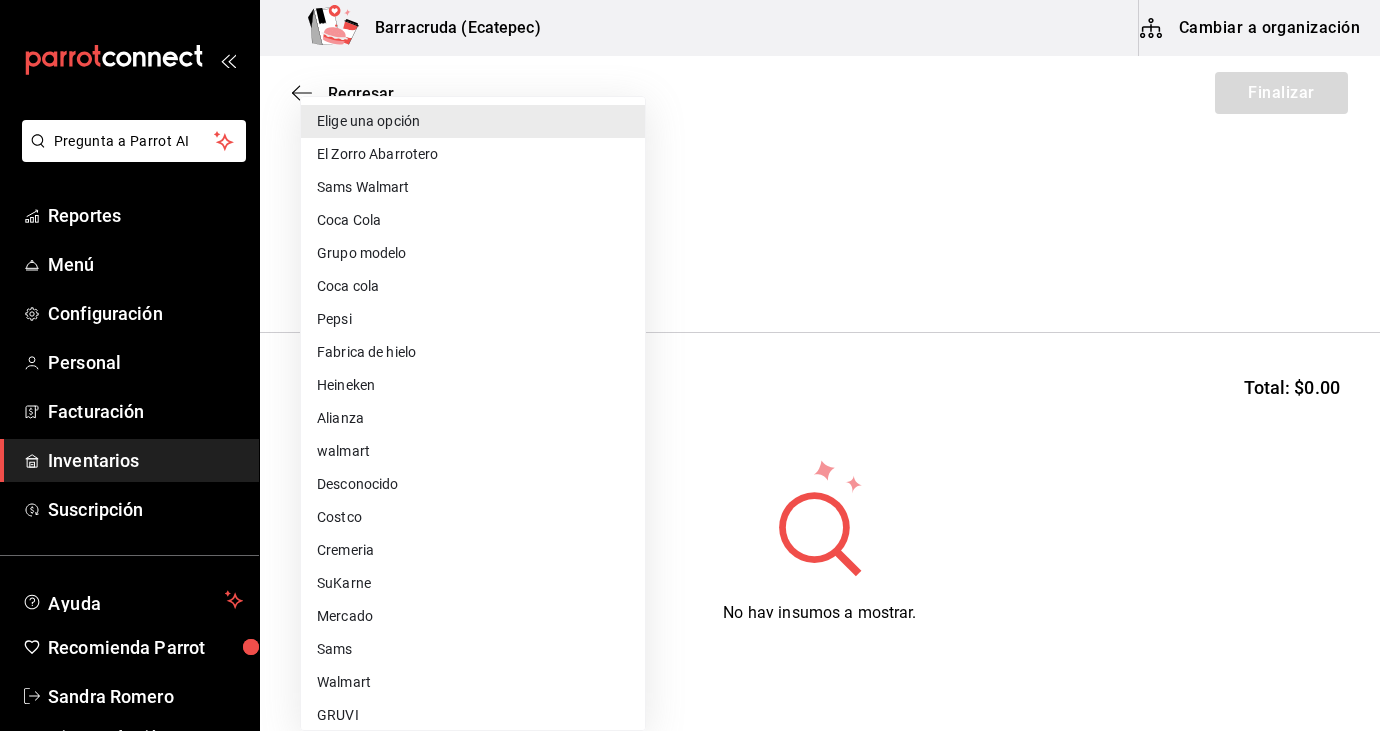 click on "Mercado" at bounding box center (473, 616) 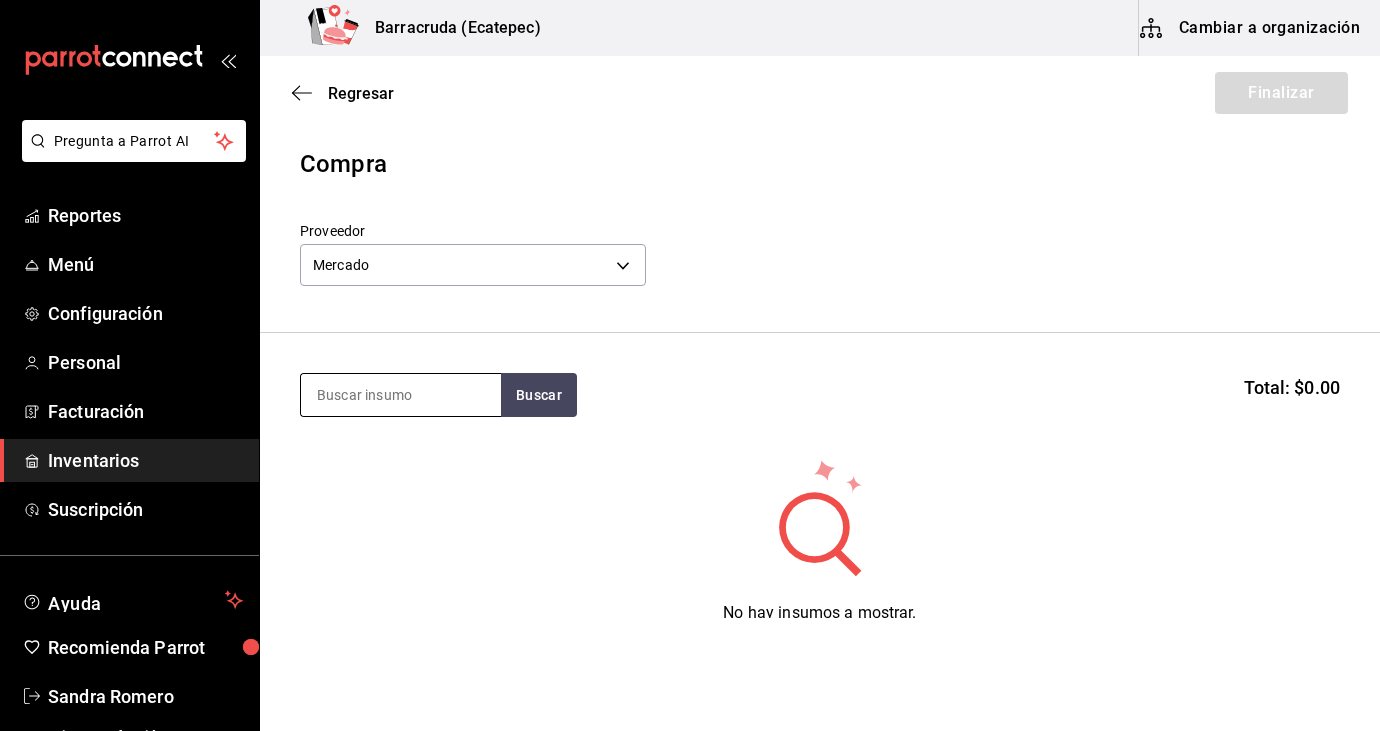 click at bounding box center (401, 395) 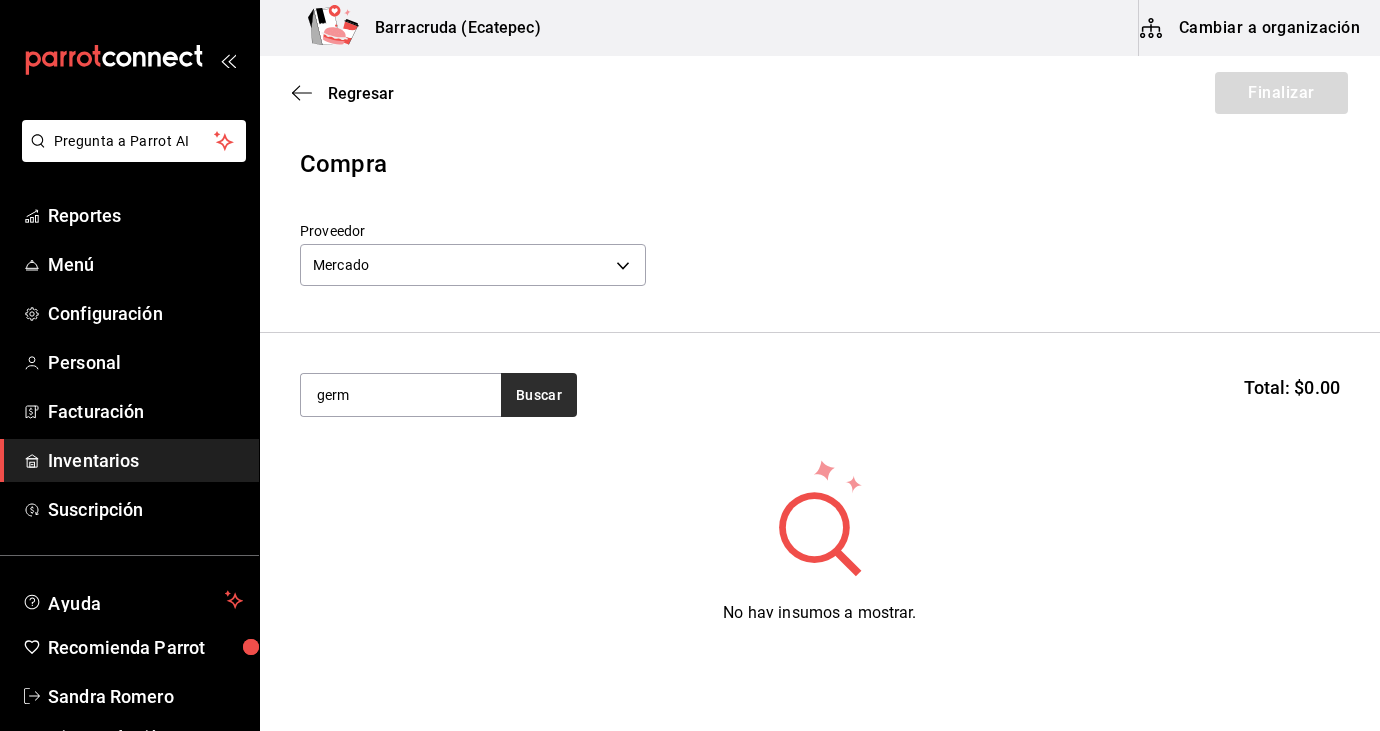 type on "germ" 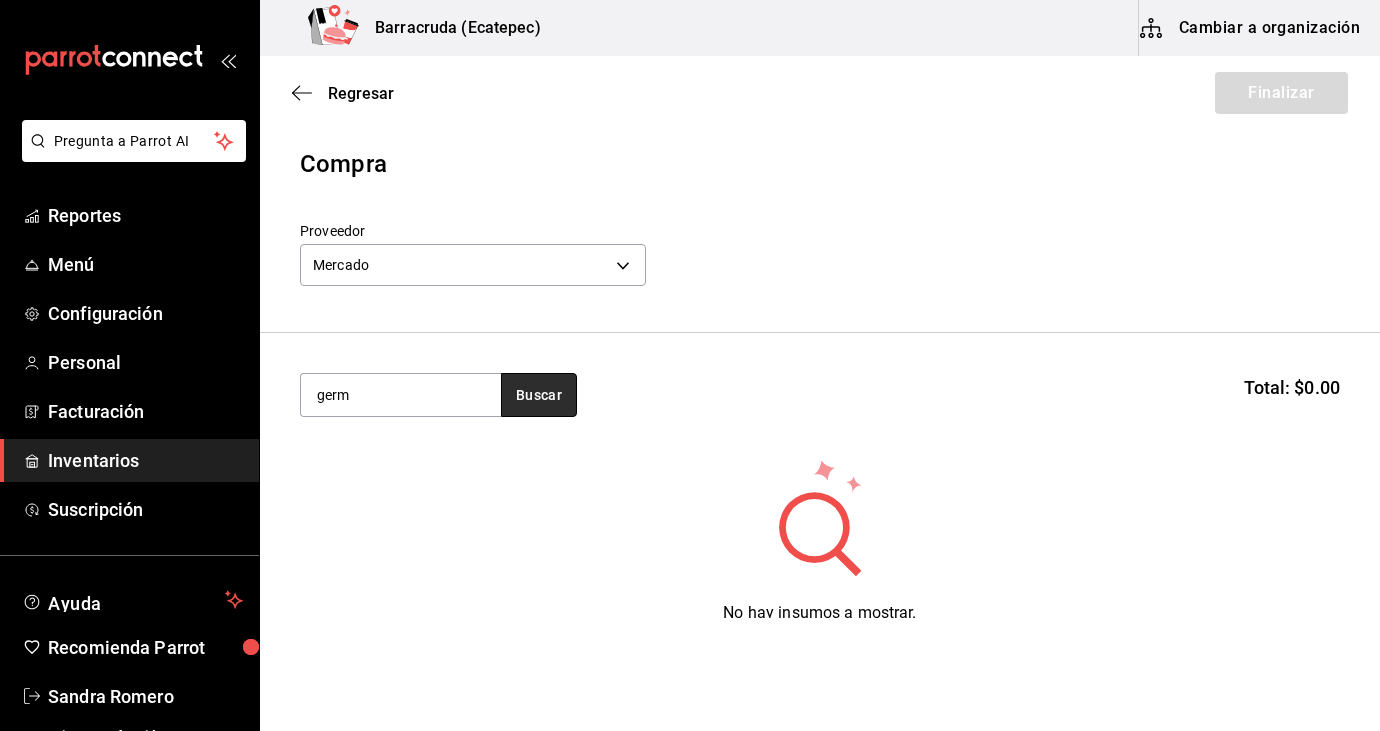 click on "Buscar" at bounding box center [539, 395] 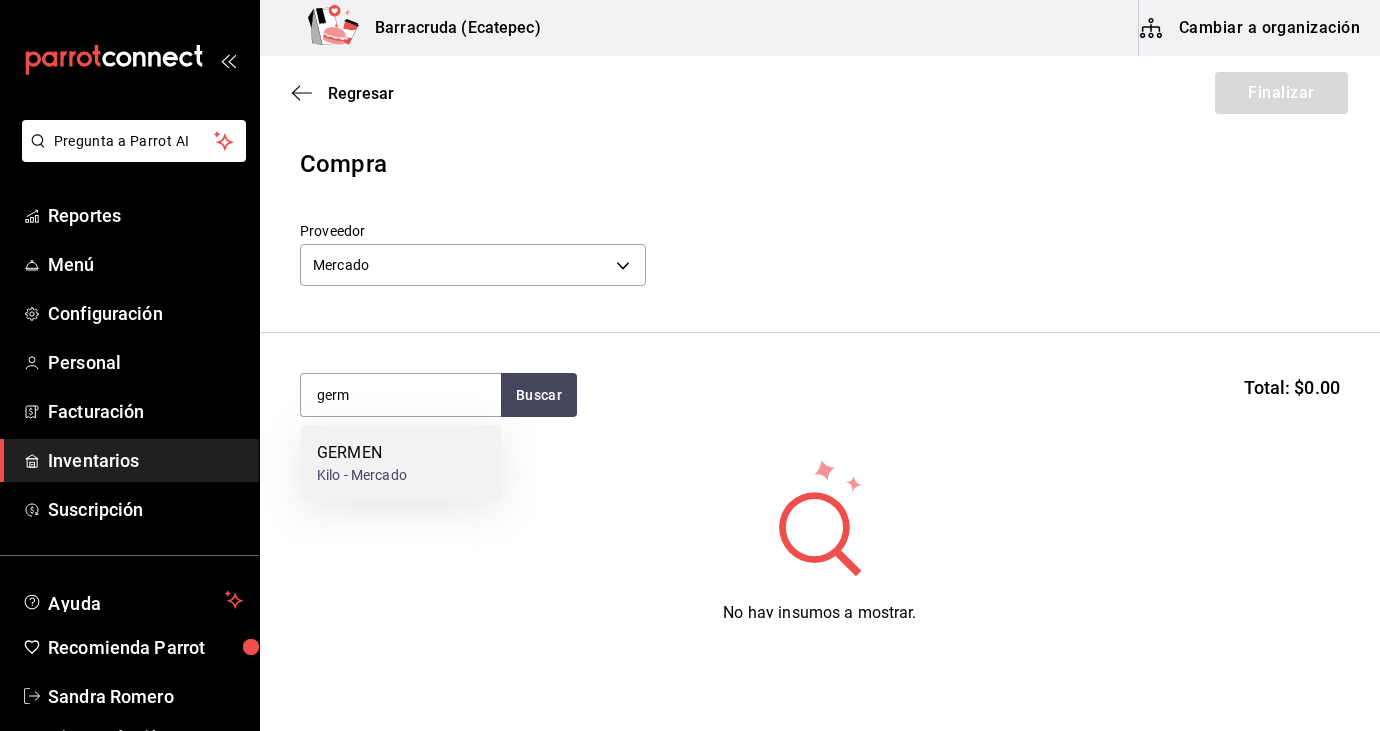 click on "GERMEN Kilo - Mercado" at bounding box center (401, 463) 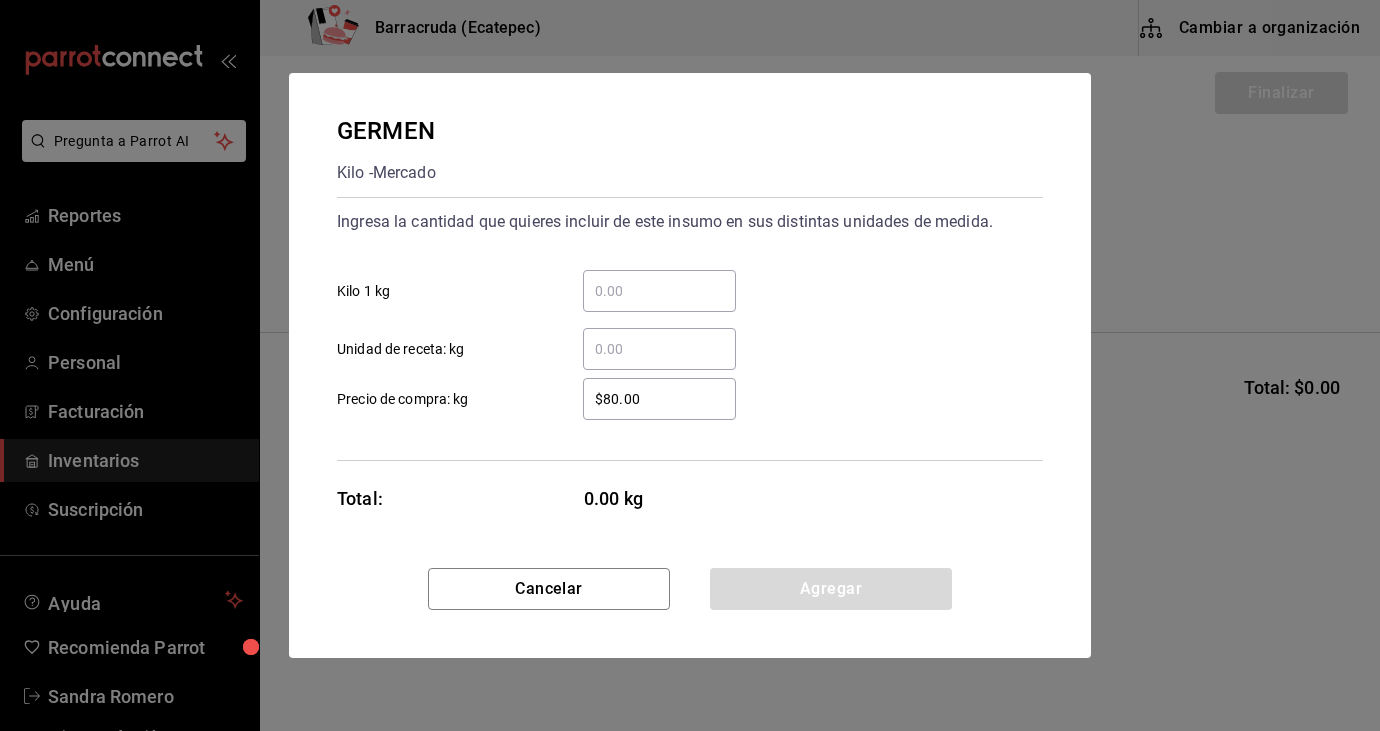 click on "​ Kilo 1 kg" at bounding box center (659, 291) 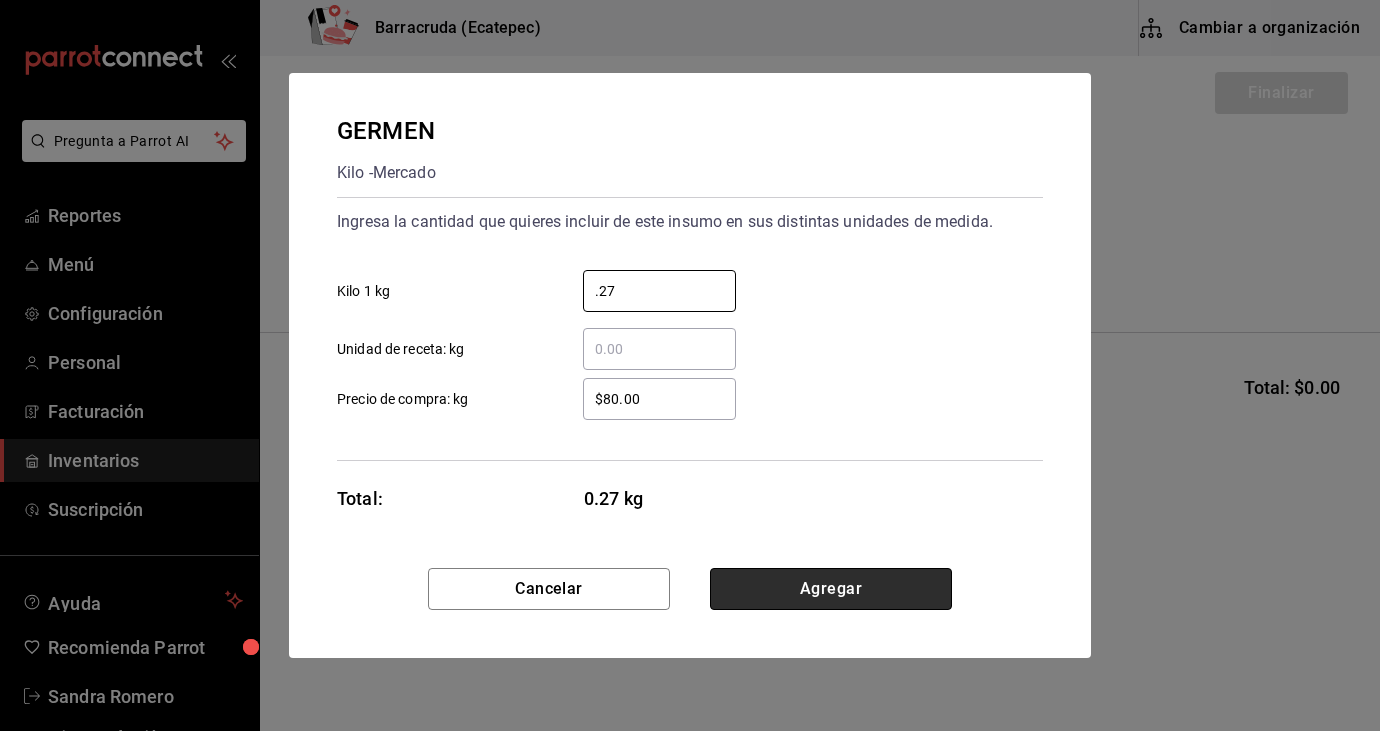 type on "0.27" 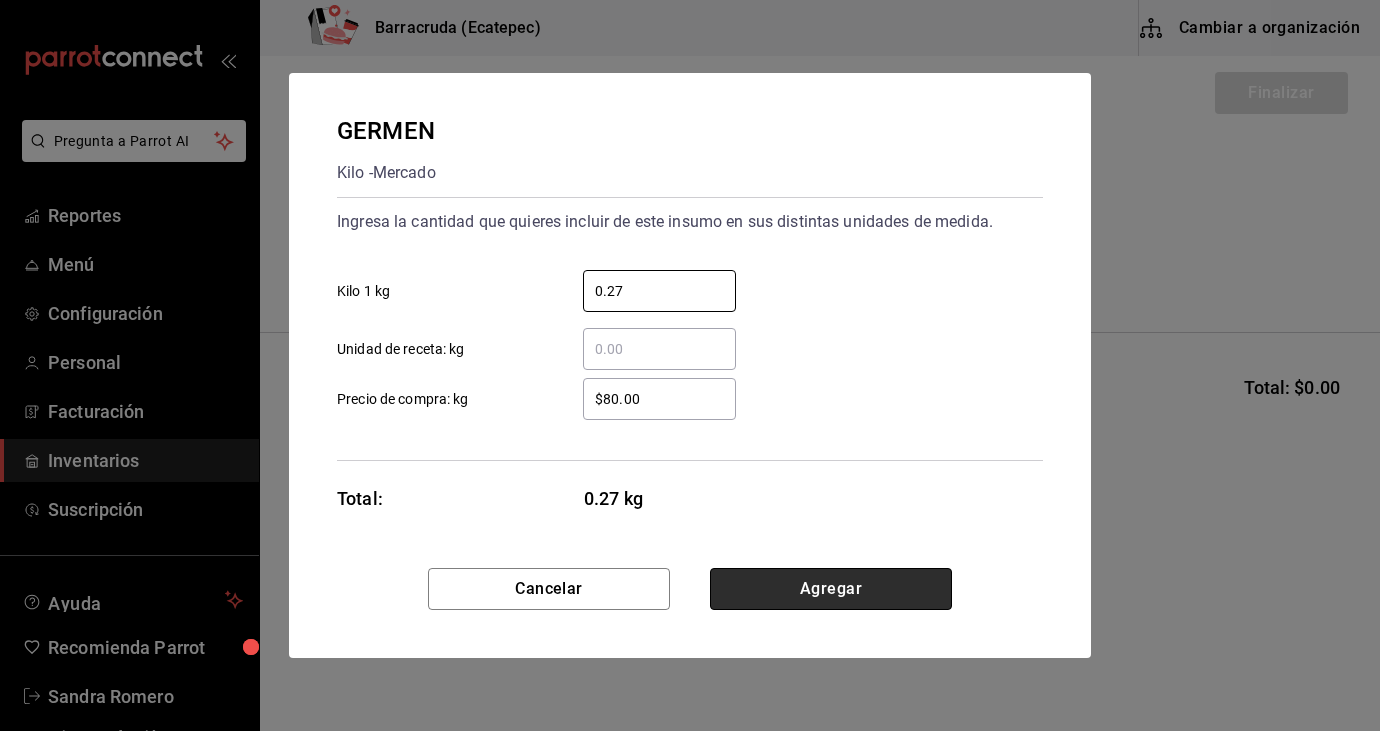 click on "Agregar" at bounding box center [831, 589] 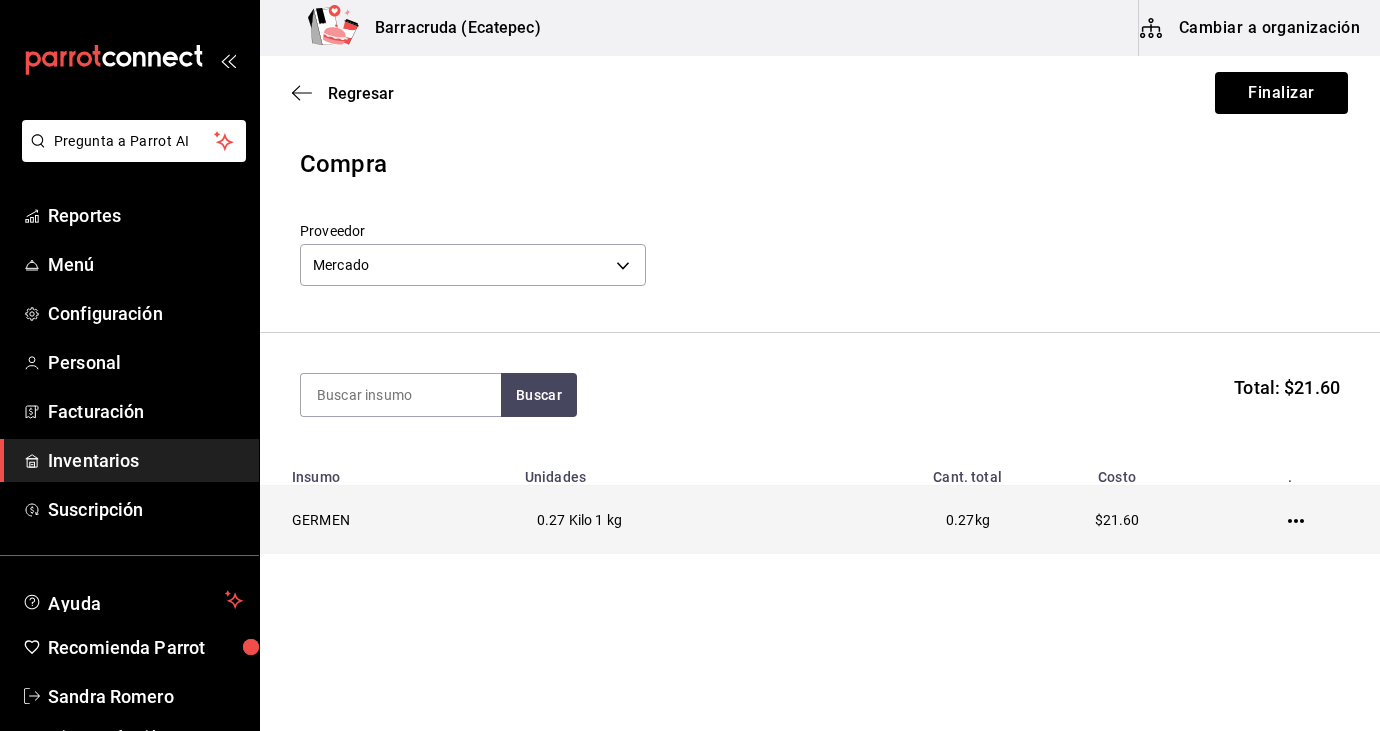 click 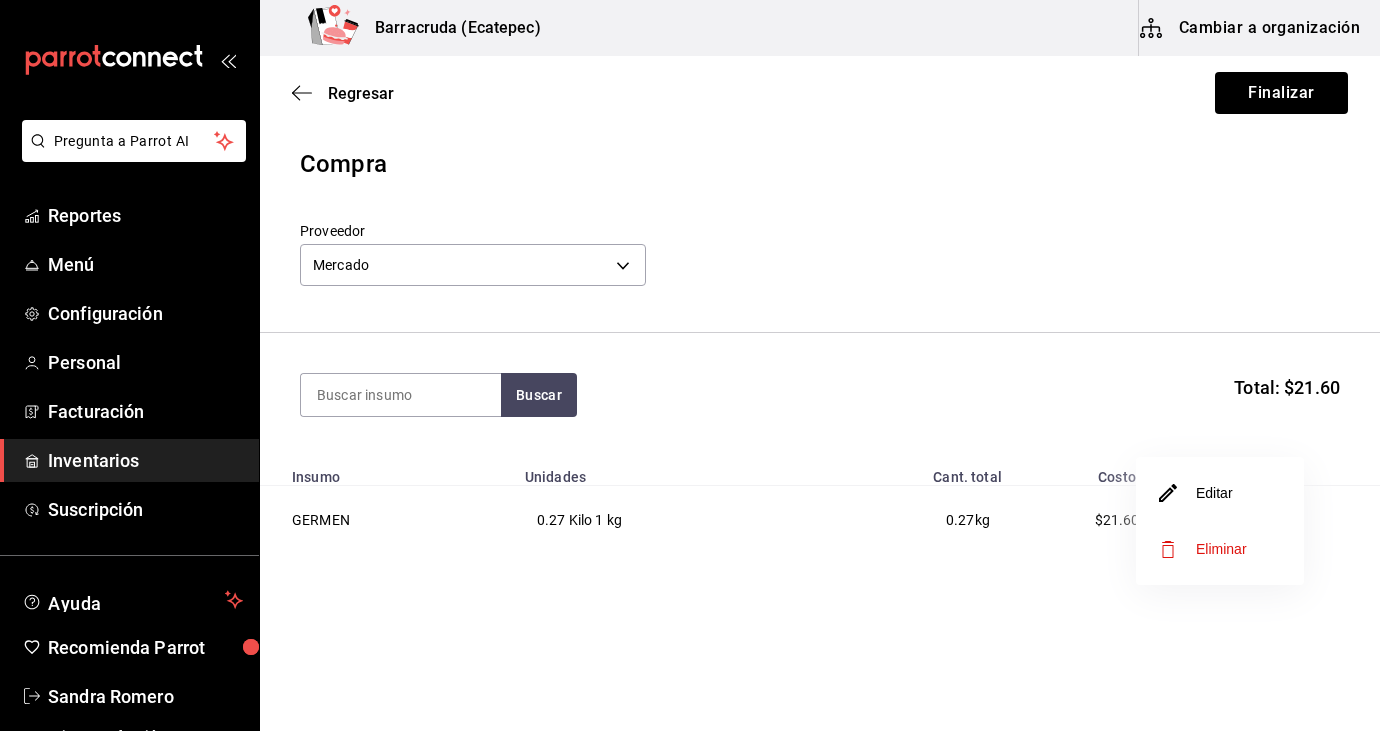 click on "Editar" at bounding box center [1220, 493] 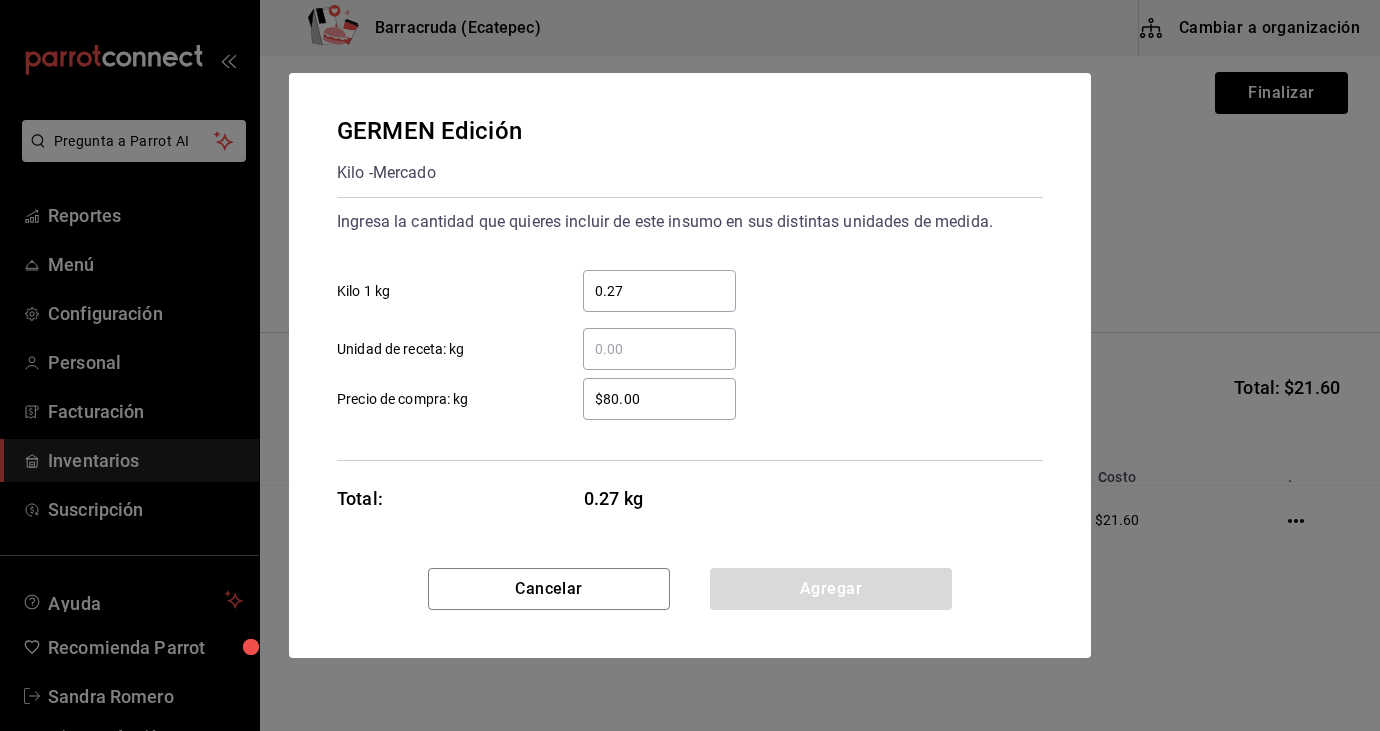 click on "$80.00" at bounding box center (659, 399) 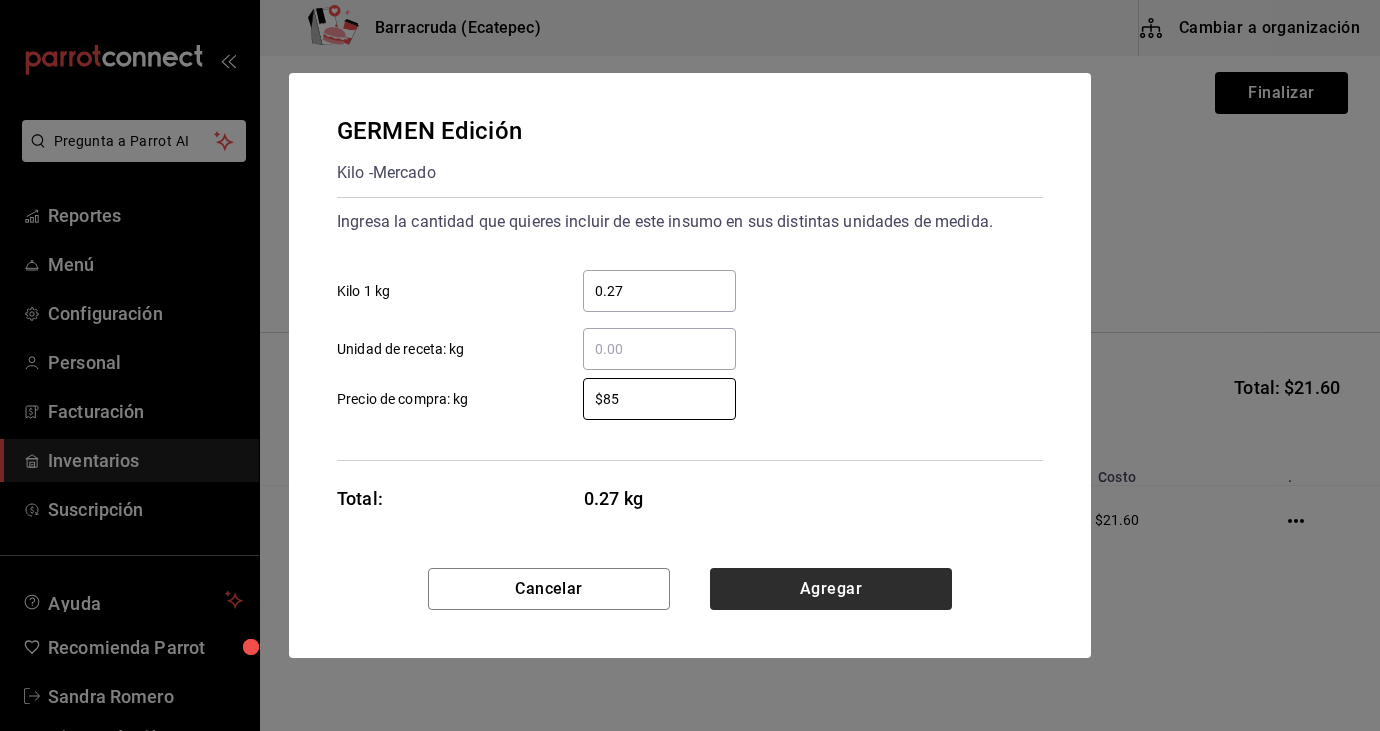 type on "$85" 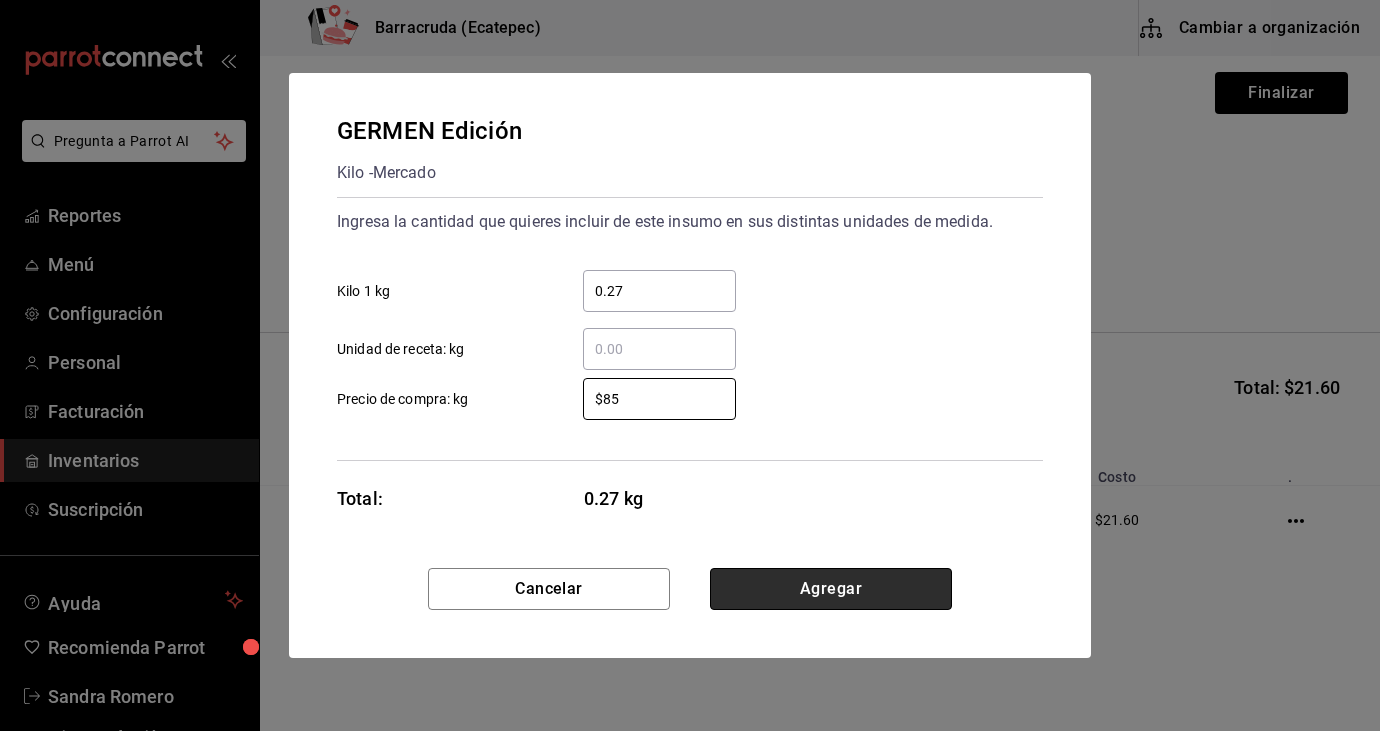 click on "Agregar" at bounding box center (831, 589) 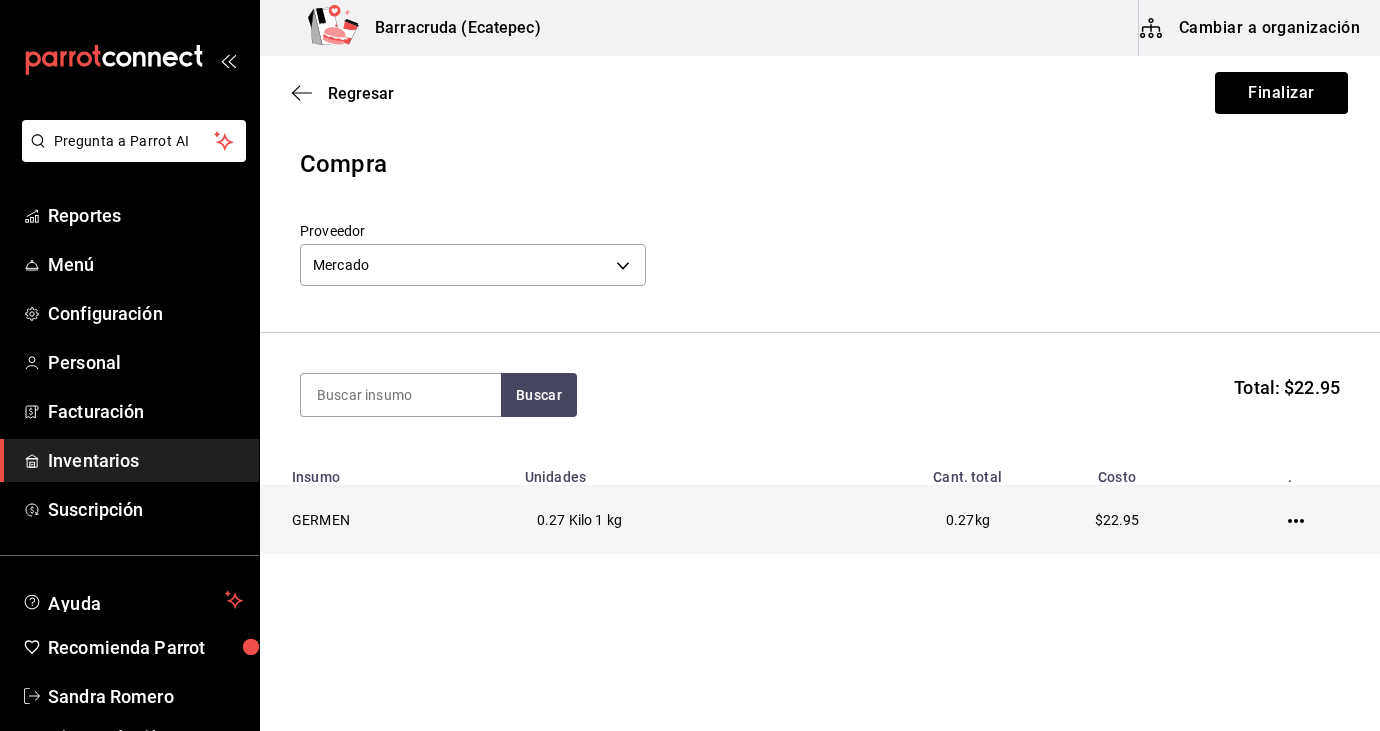click 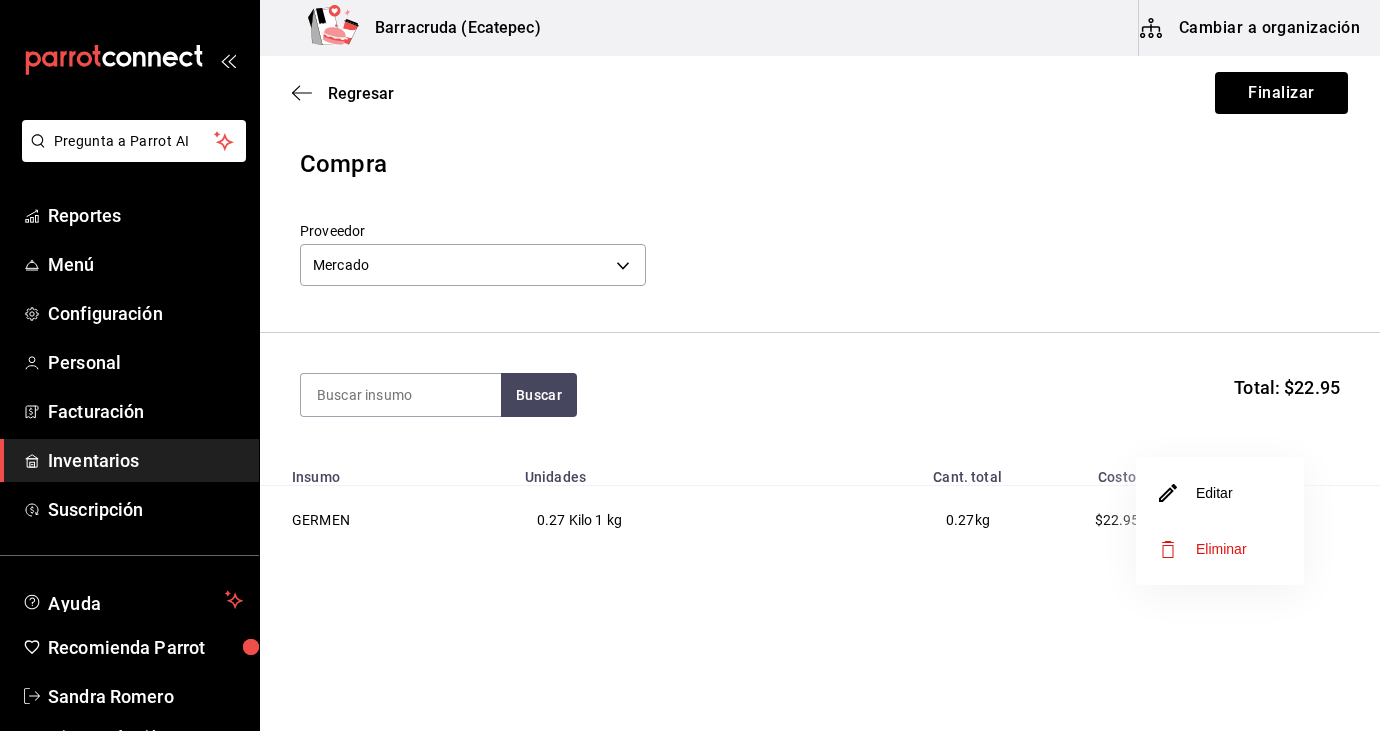 click on "Editar" at bounding box center [1220, 493] 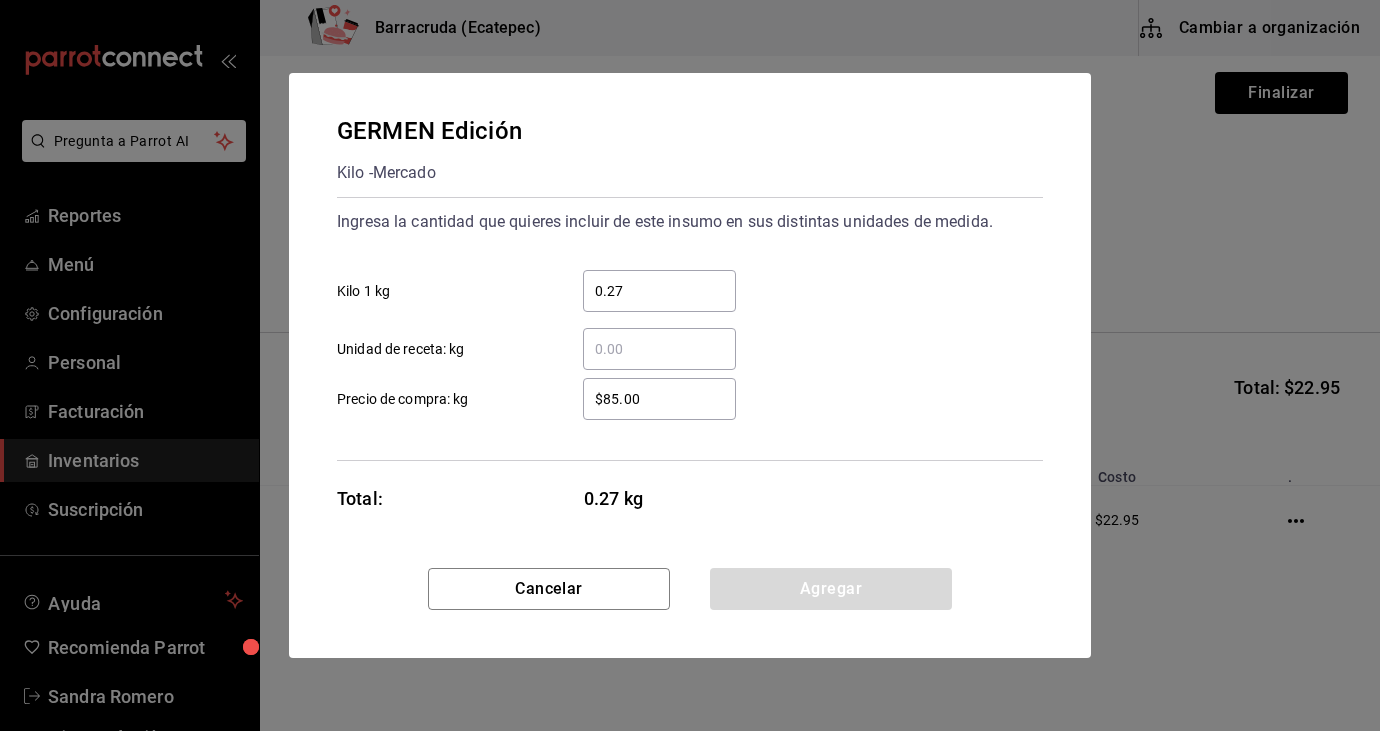 click on "$85.00" at bounding box center (659, 399) 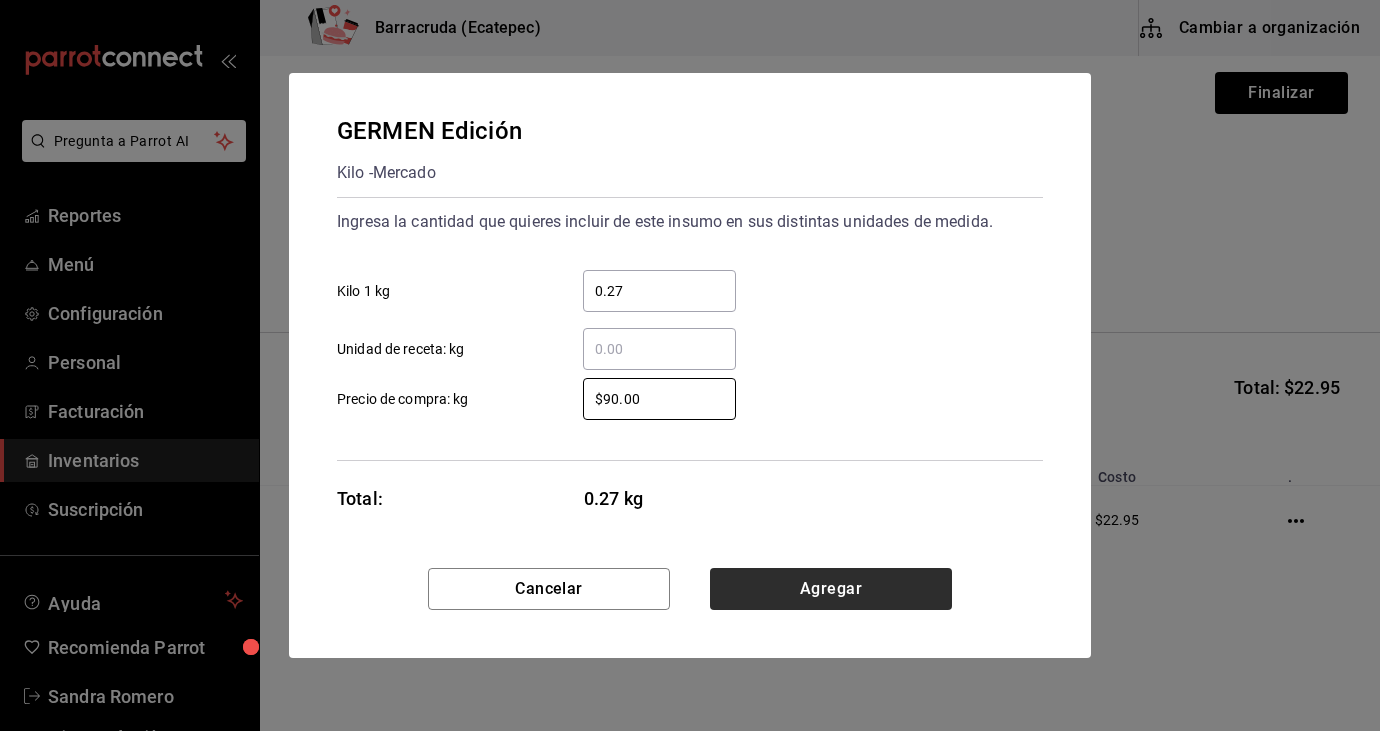type on "$90.00" 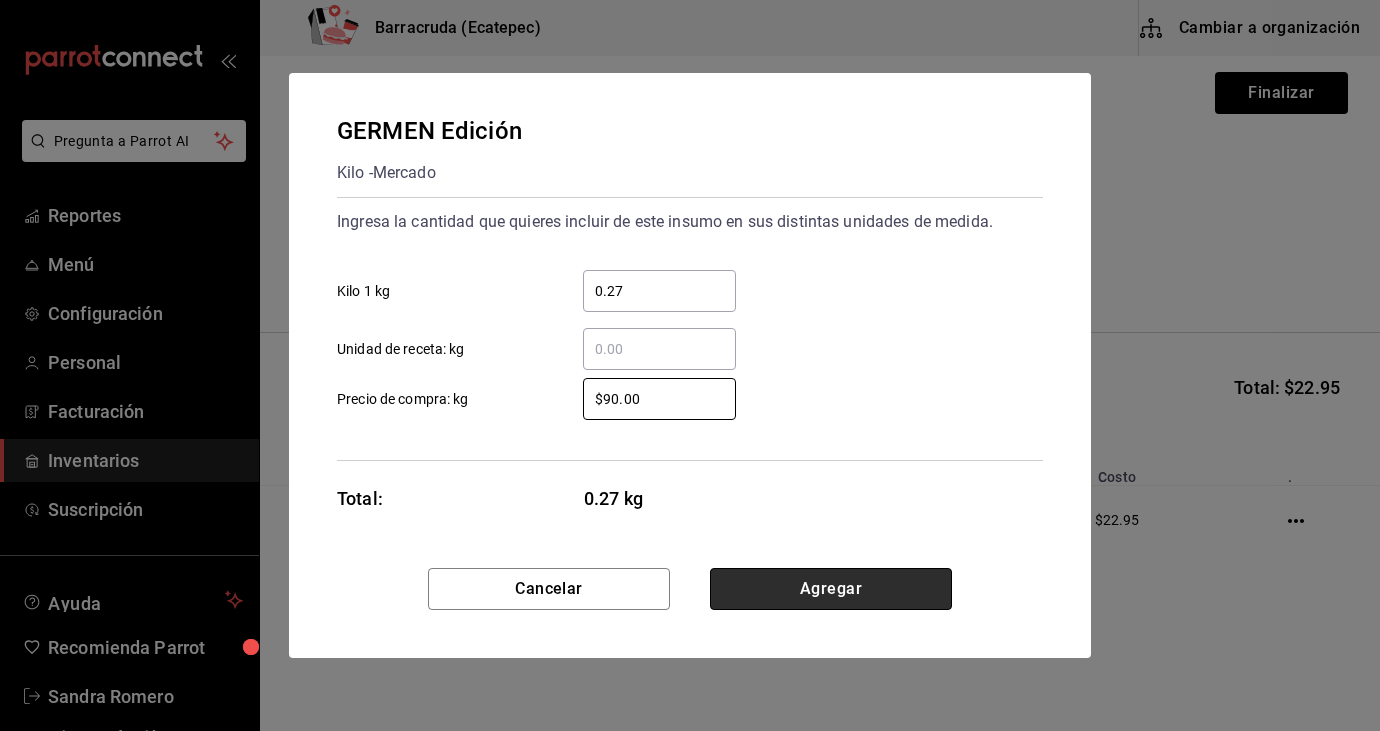 click on "Agregar" at bounding box center [831, 589] 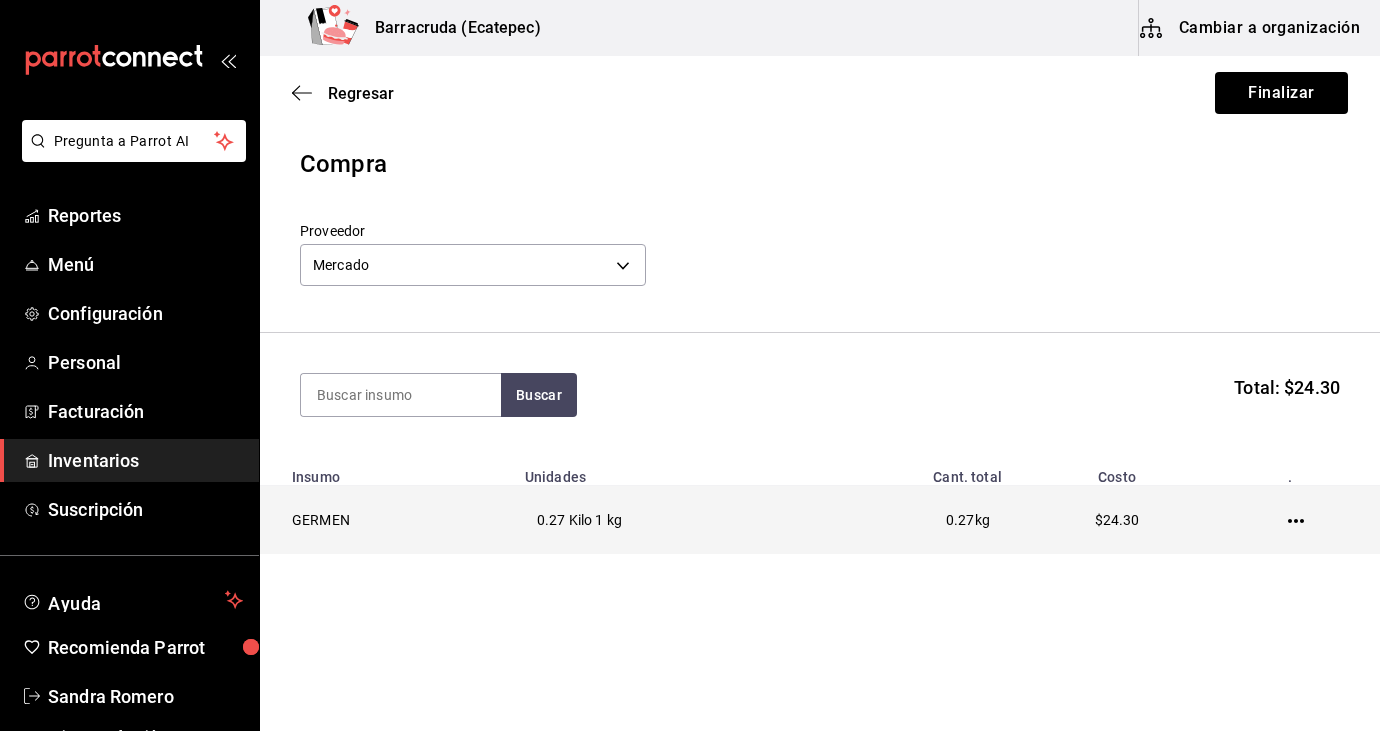 click 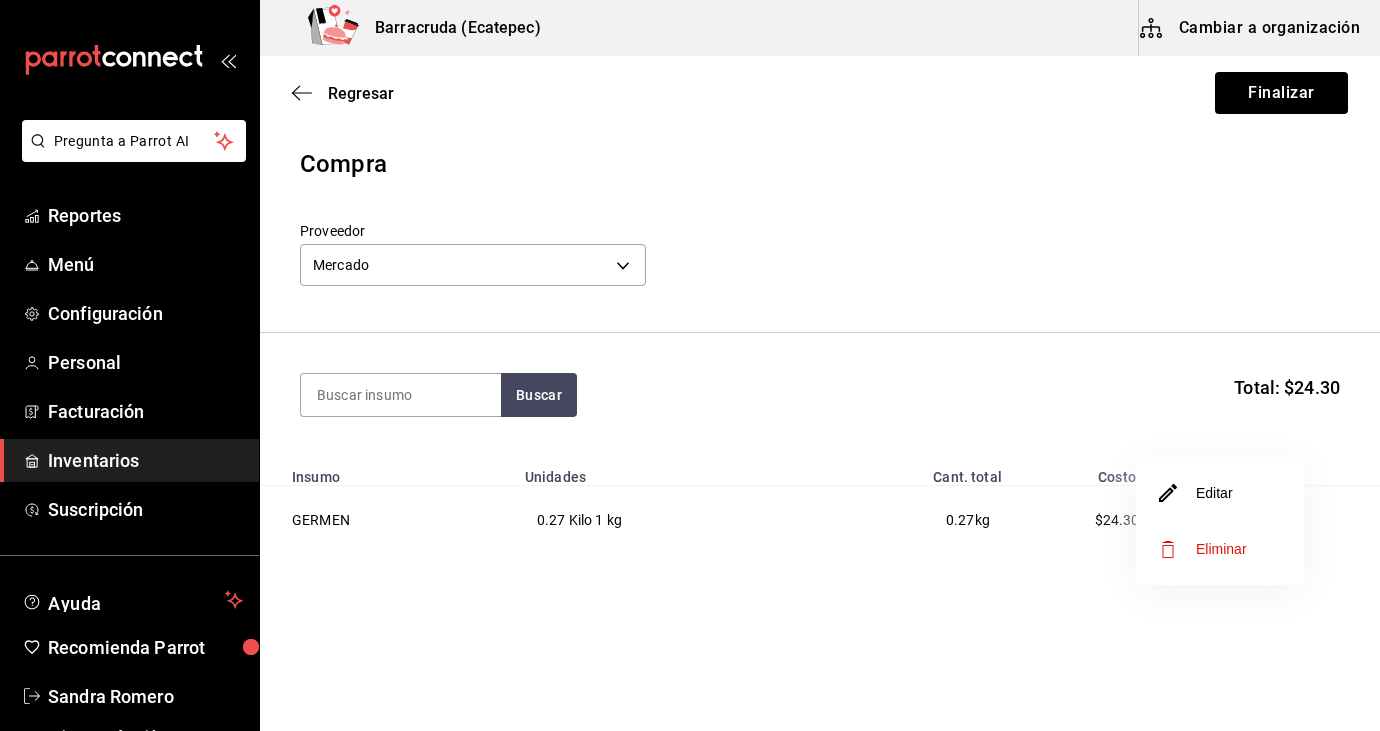click on "Editar" at bounding box center (1220, 493) 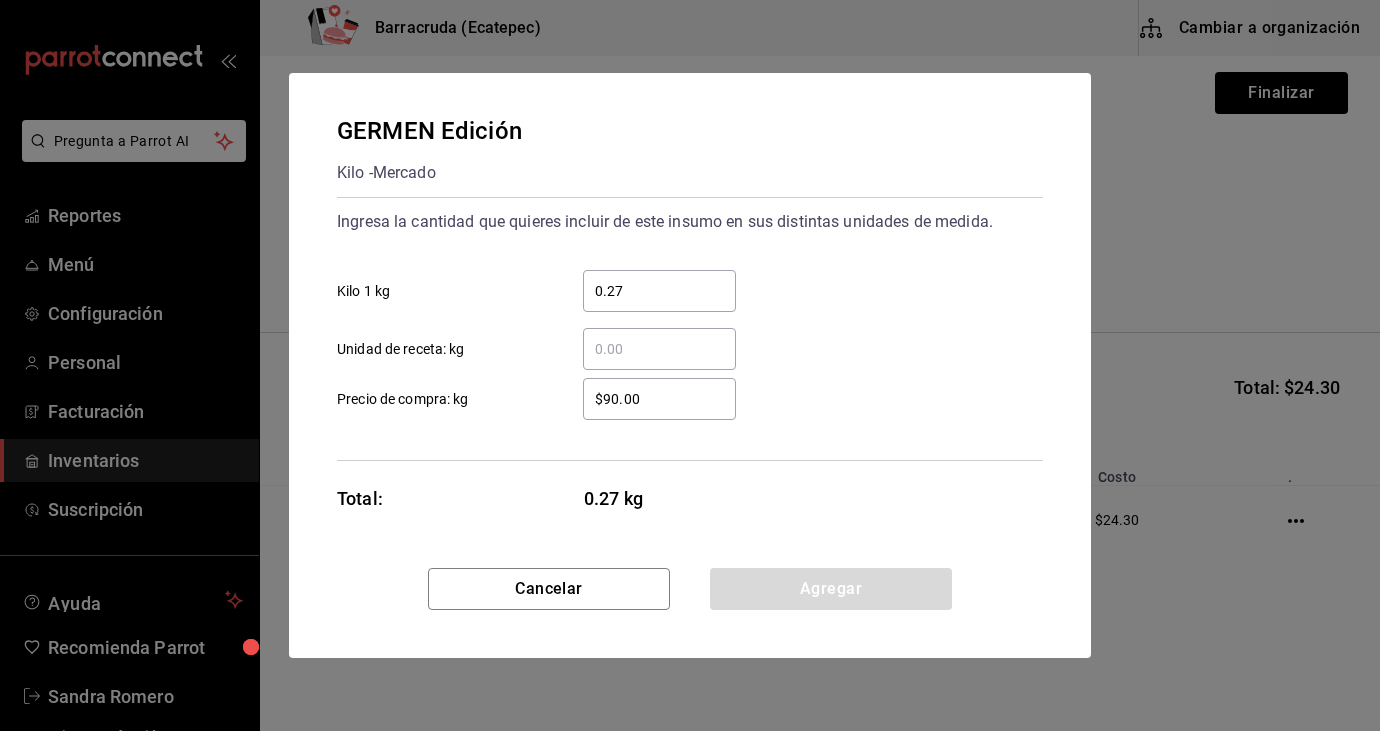 click on "$90.00" at bounding box center [659, 399] 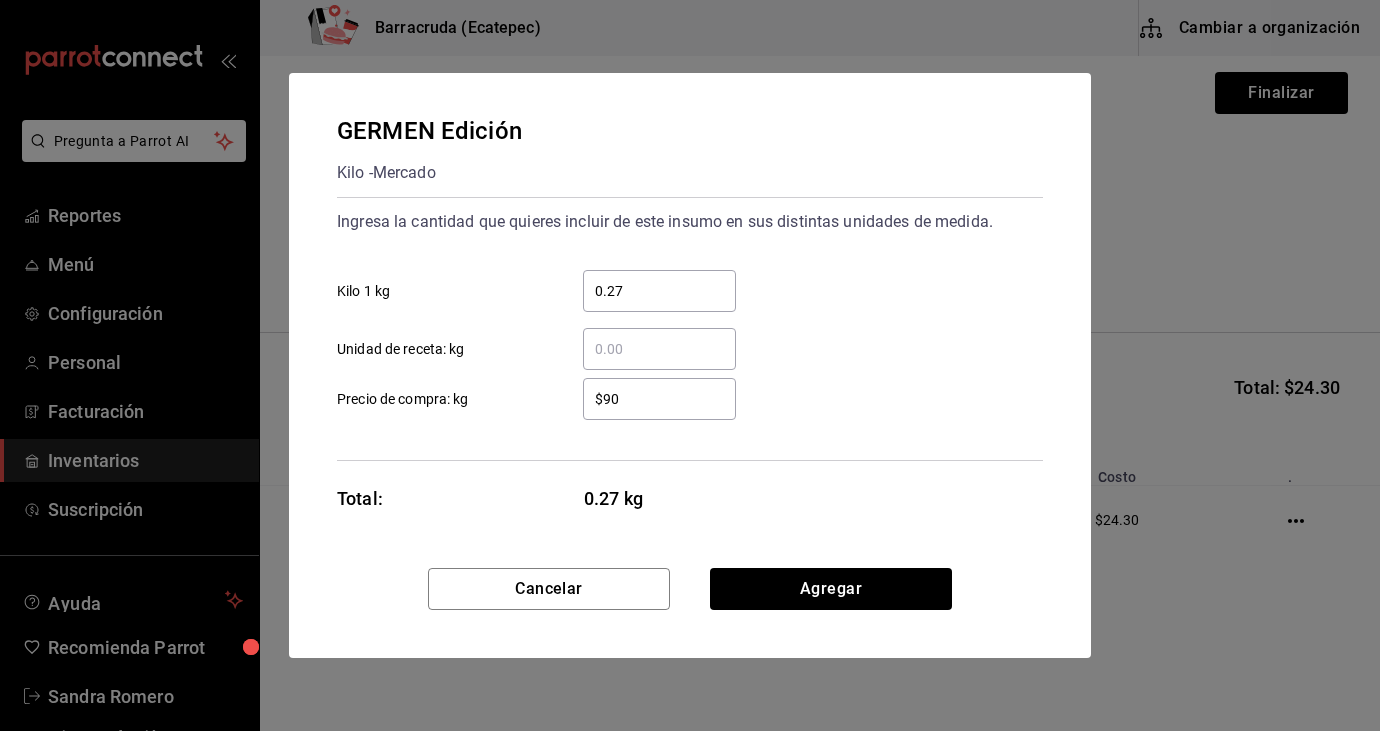 type on "$9" 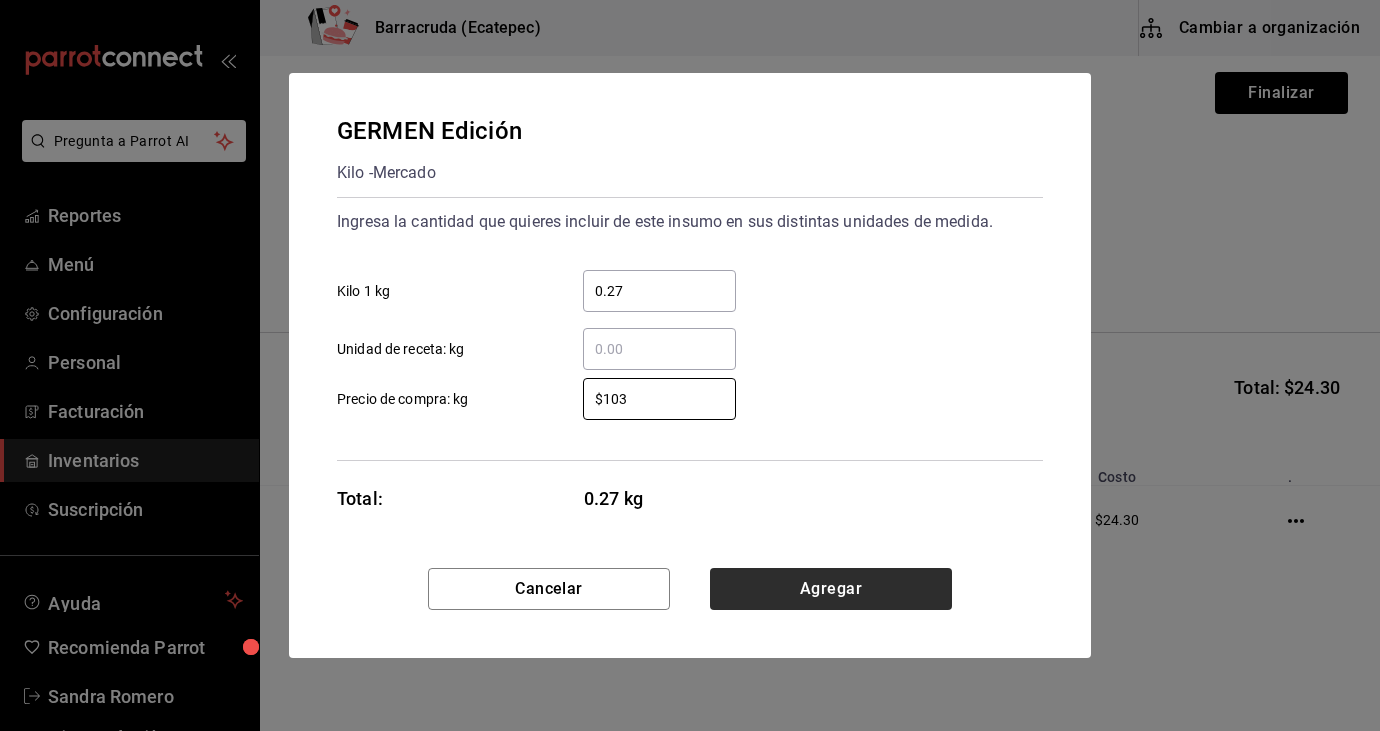 type on "$103" 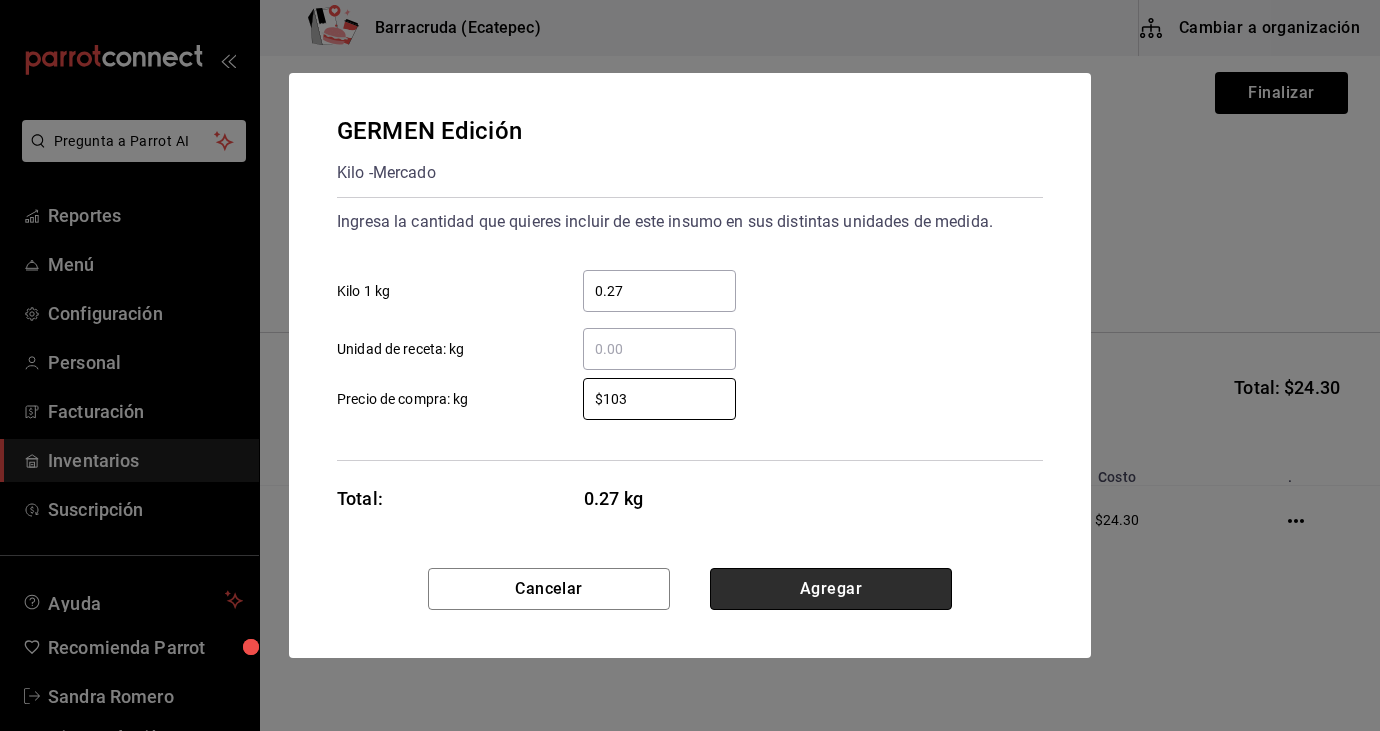 click on "Agregar" at bounding box center (831, 589) 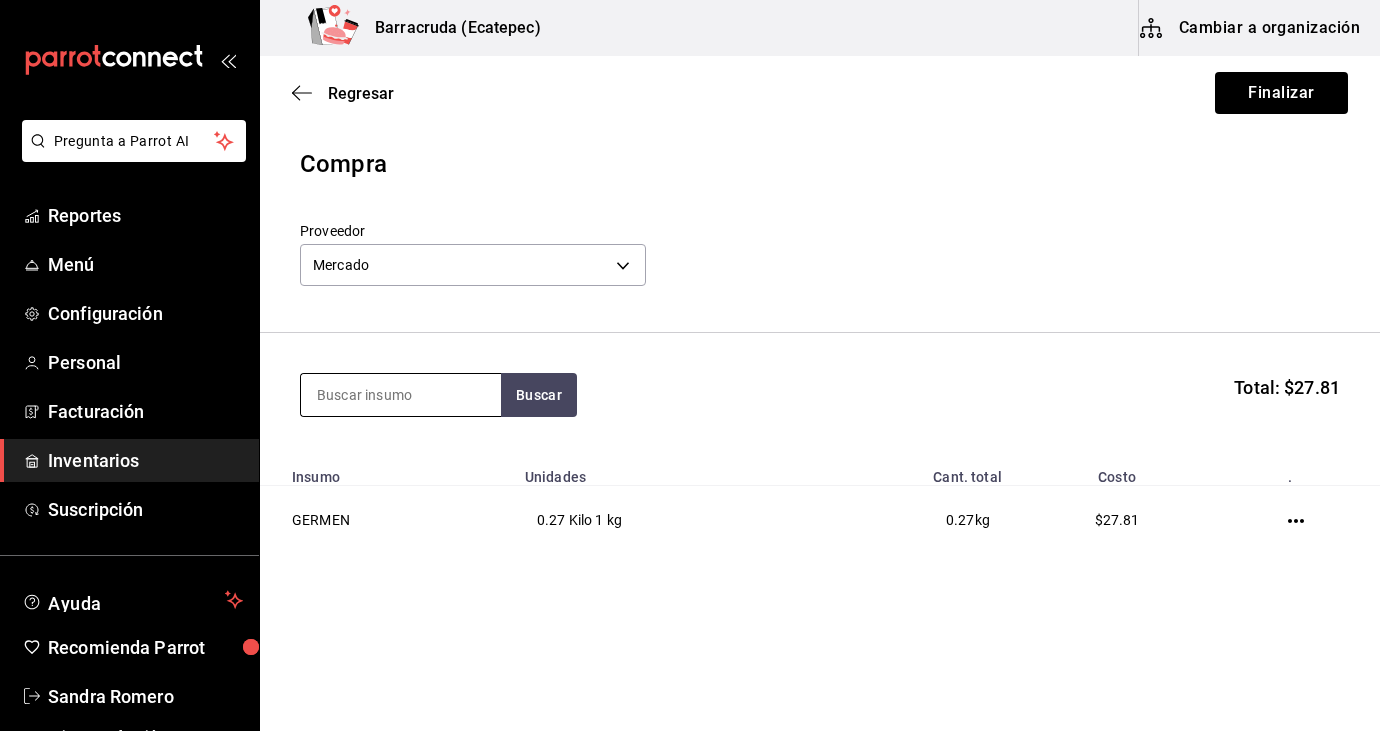 click at bounding box center [401, 395] 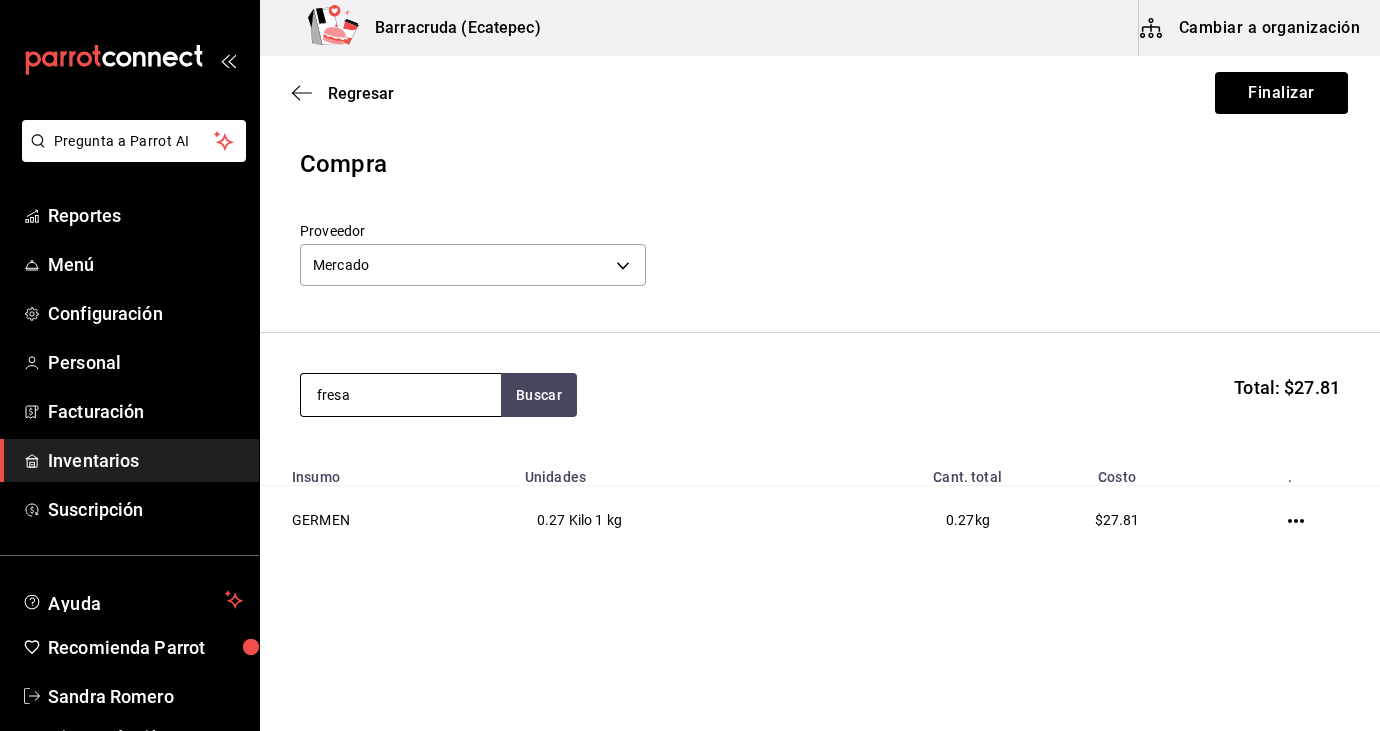 type on "fresa" 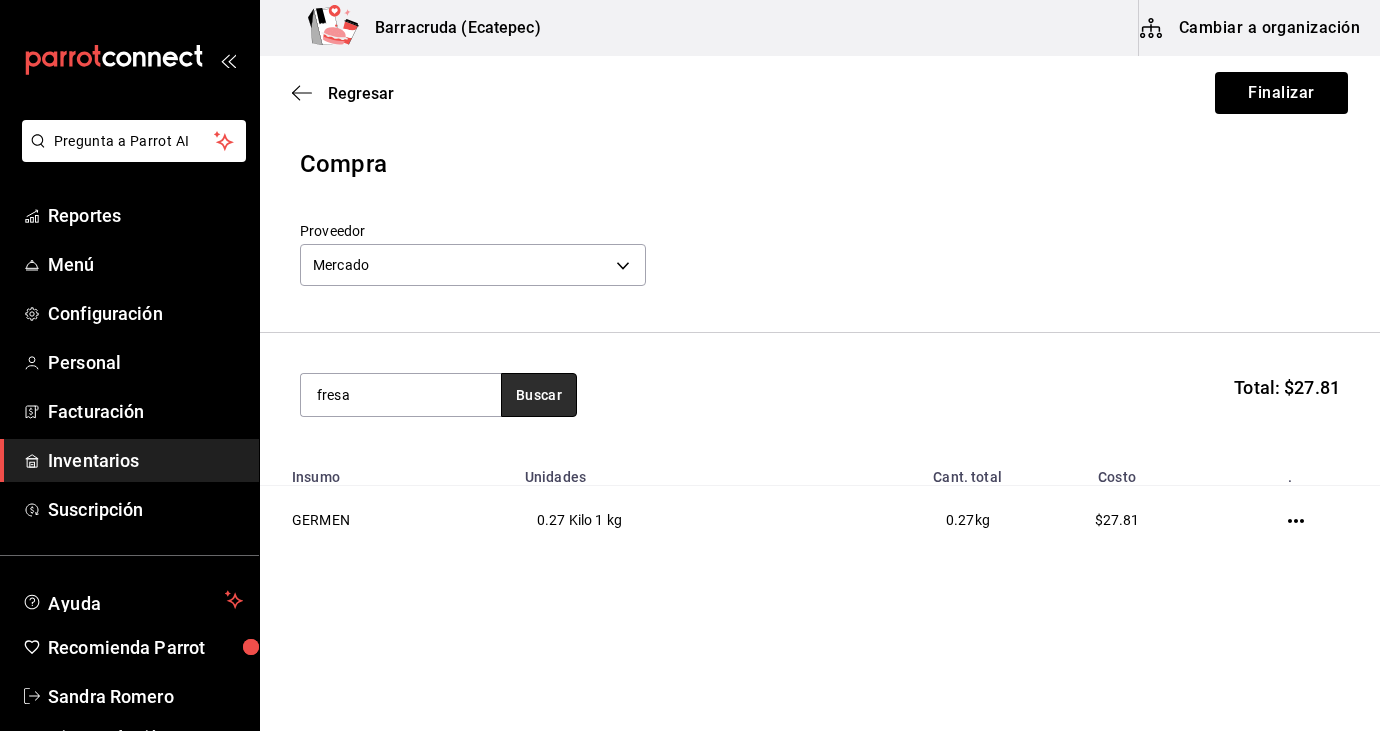 click on "Buscar" at bounding box center [539, 395] 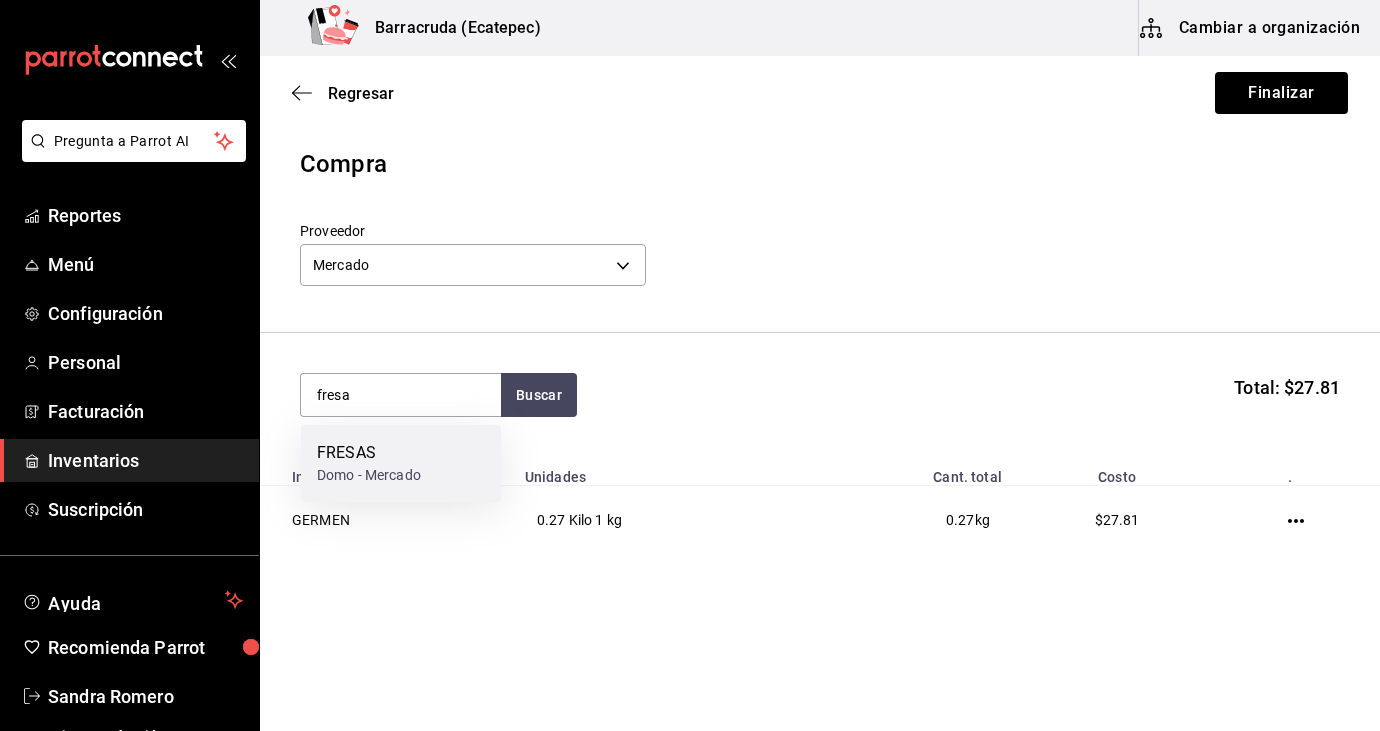 click on "FRESAS Domo - Mercado" at bounding box center (401, 463) 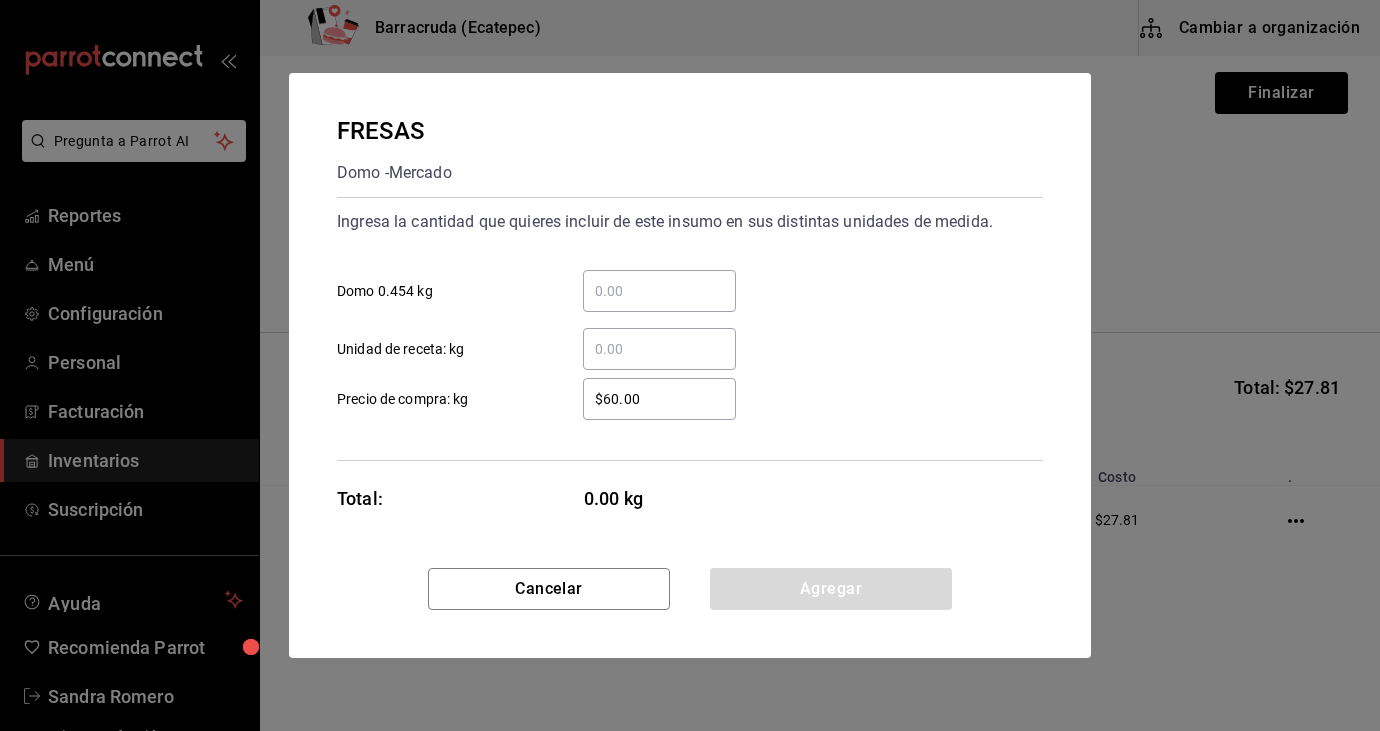 click on "​ Domo 0.454 kg" at bounding box center [659, 291] 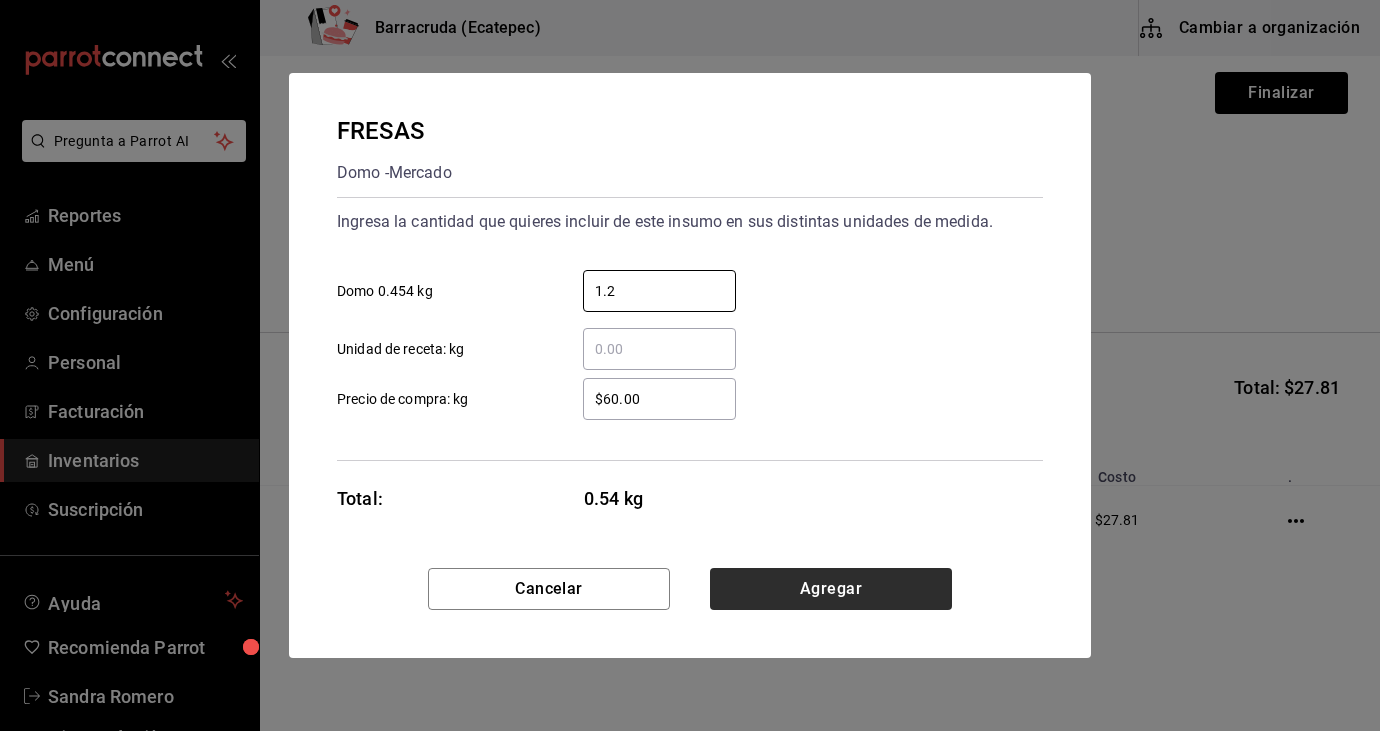 type on "1.2" 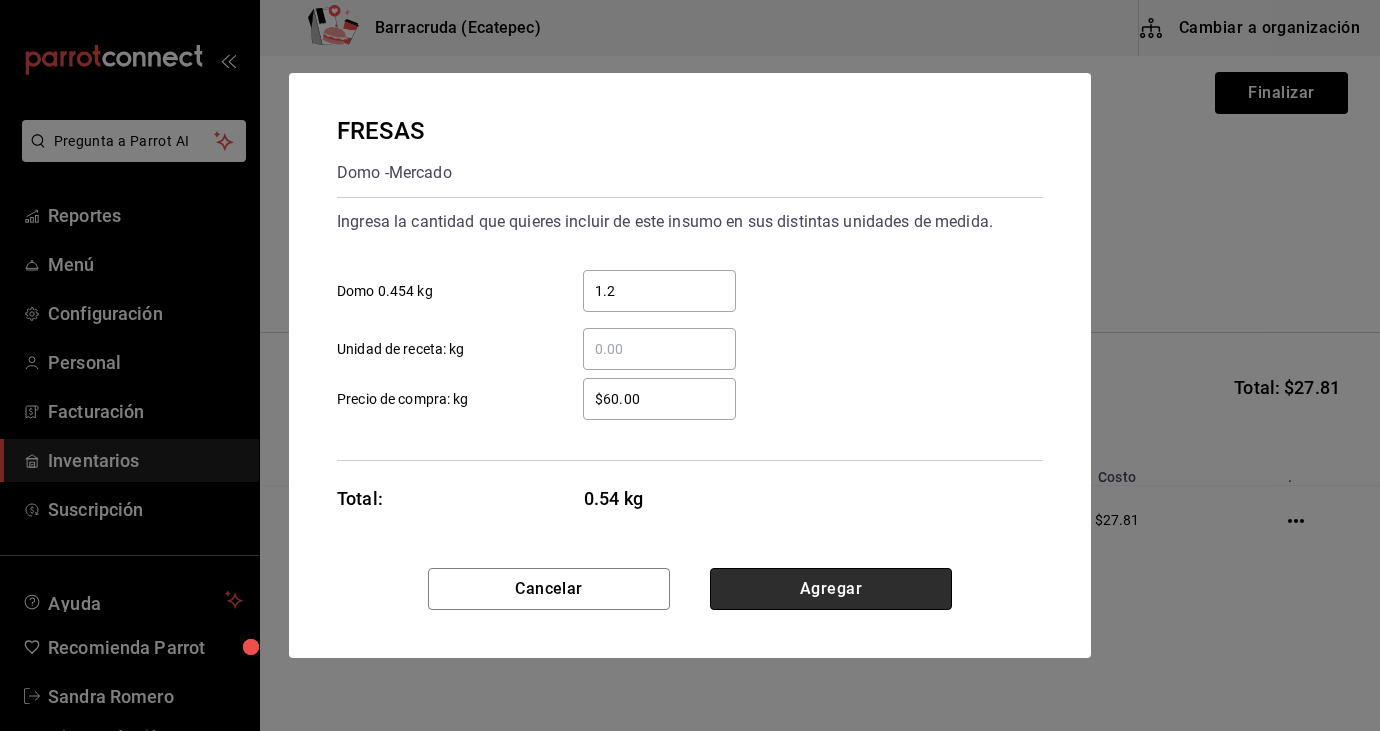 click on "Agregar" at bounding box center [831, 589] 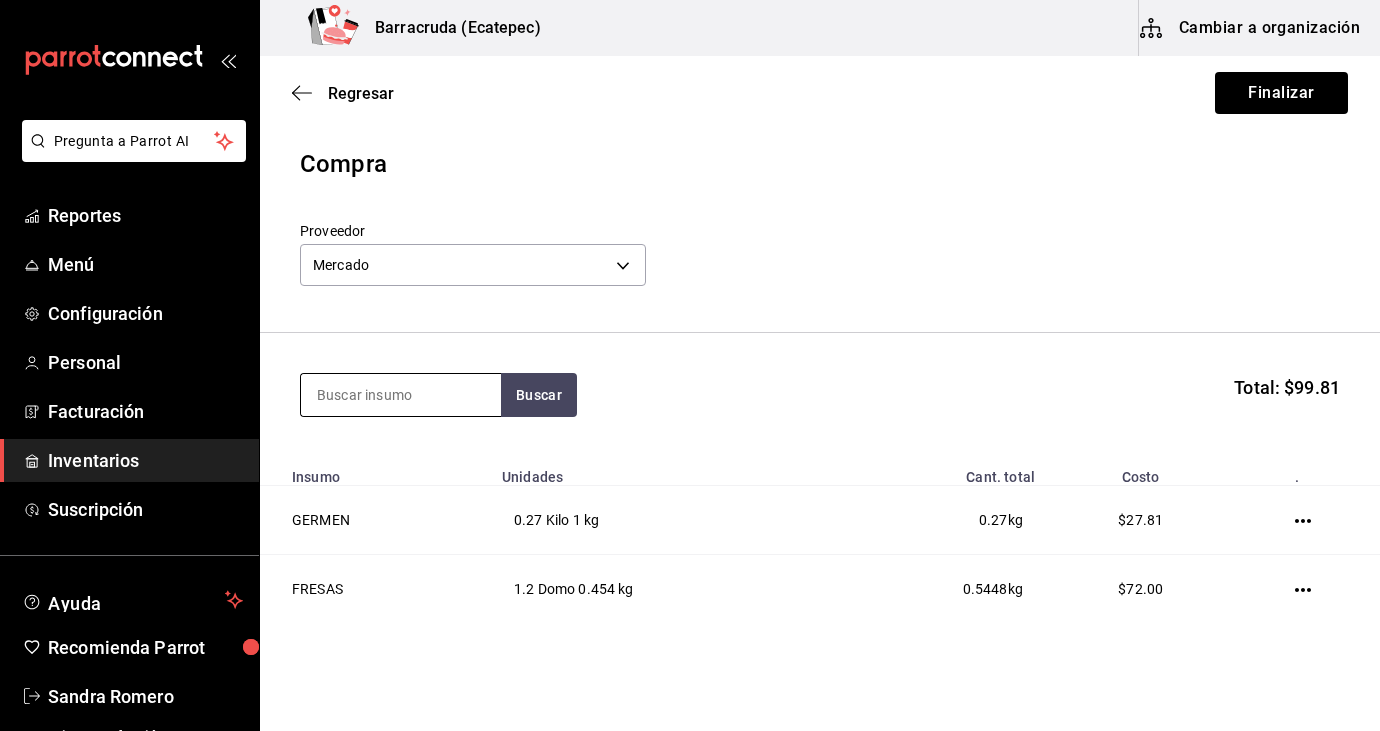 click at bounding box center [401, 395] 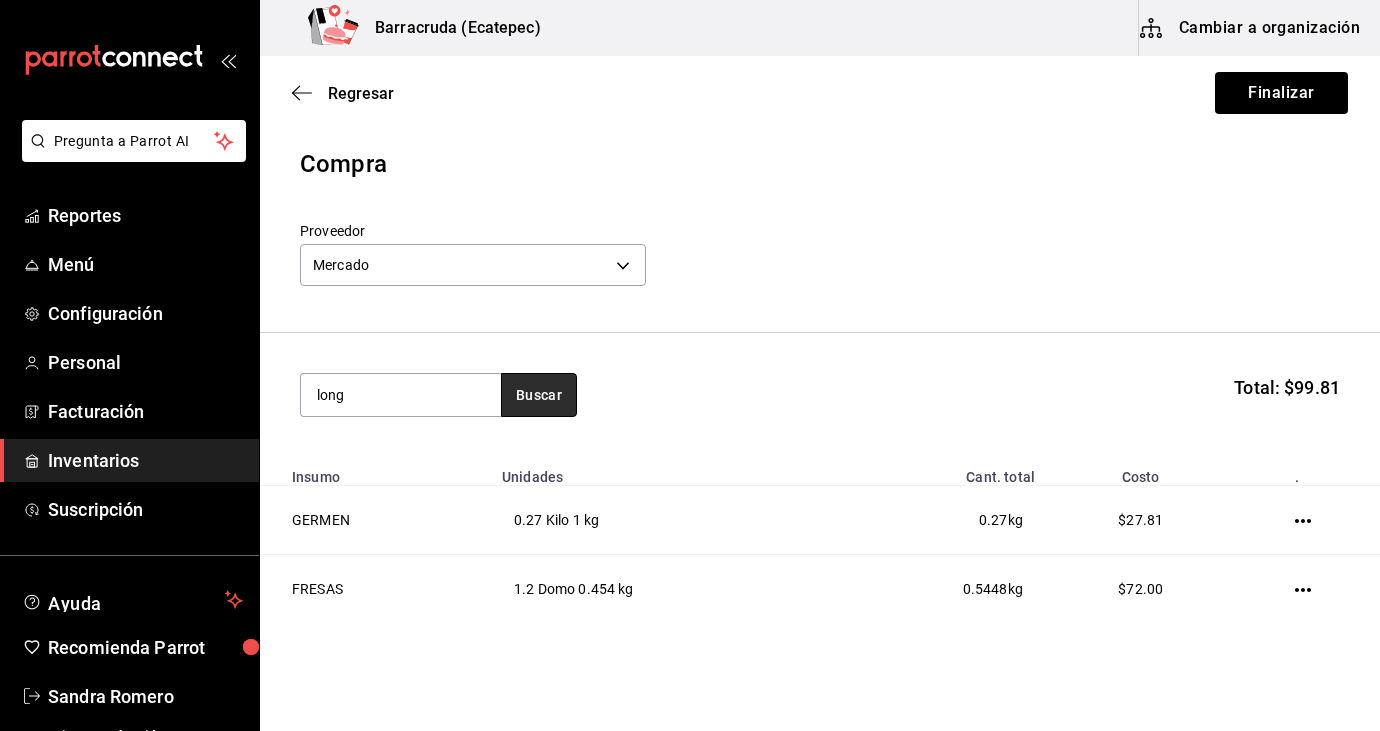 click on "Buscar" at bounding box center [539, 395] 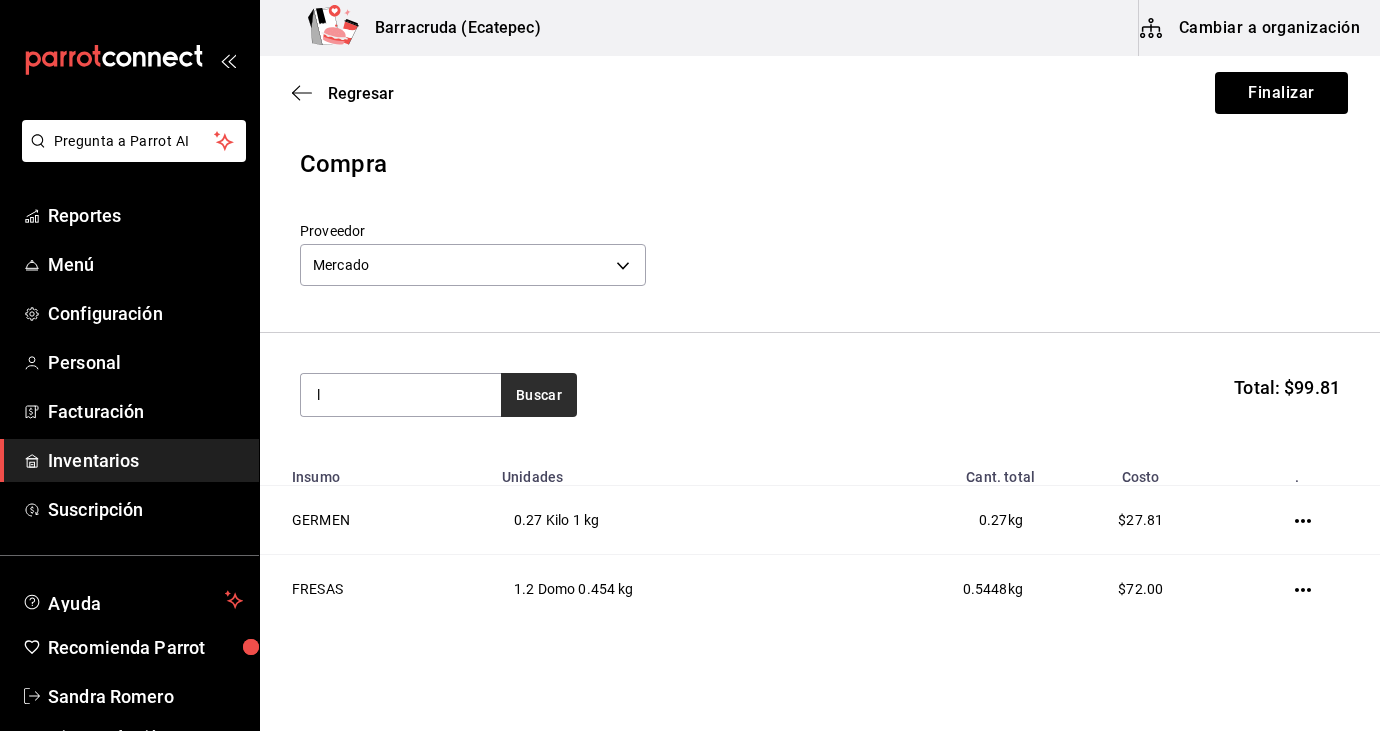 type on "l" 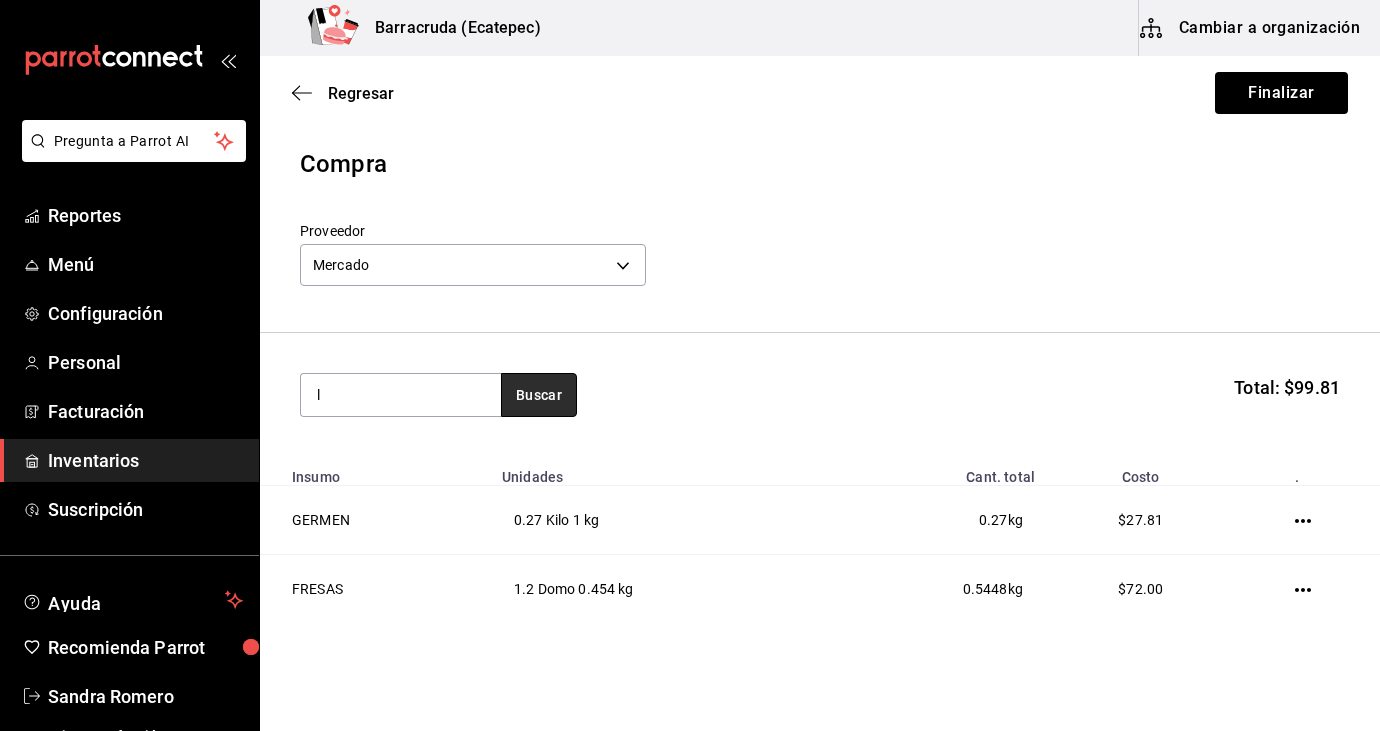click on "Buscar" at bounding box center [539, 395] 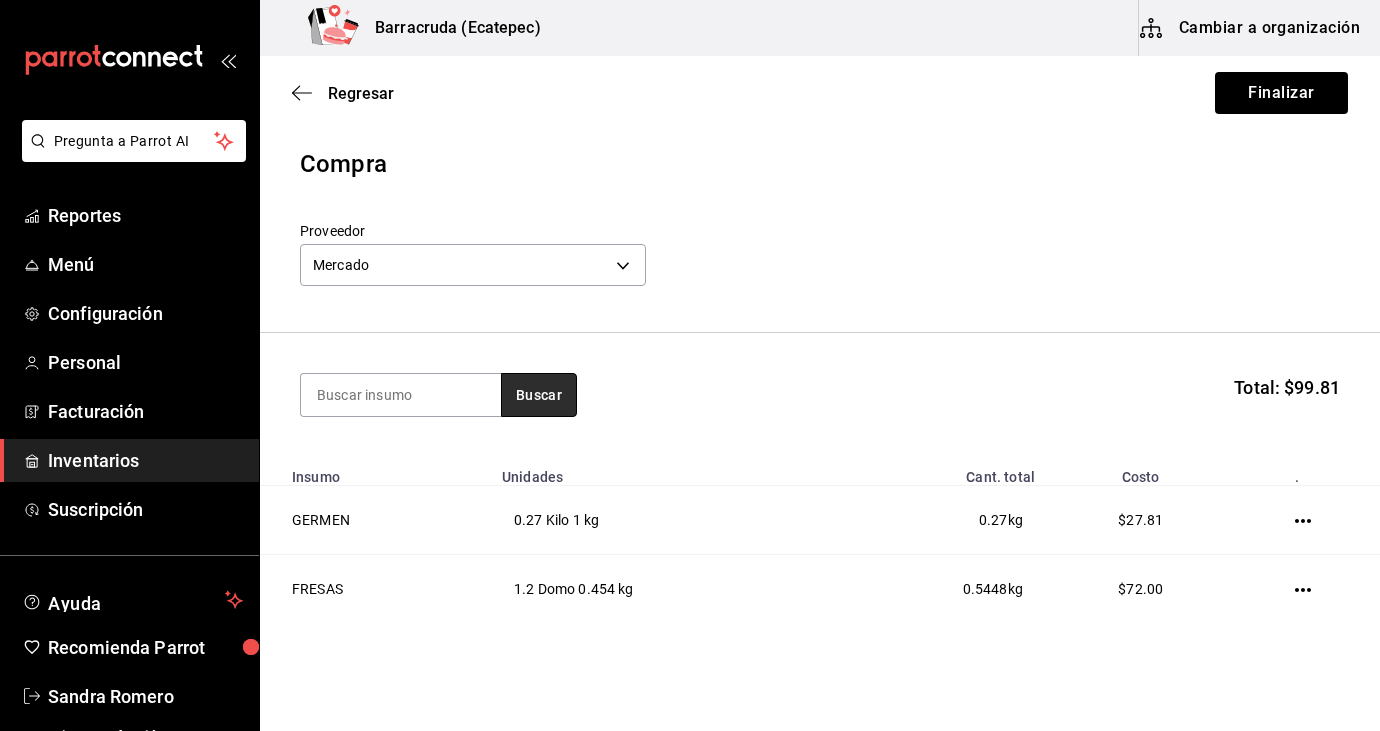 click on "Buscar" at bounding box center (539, 395) 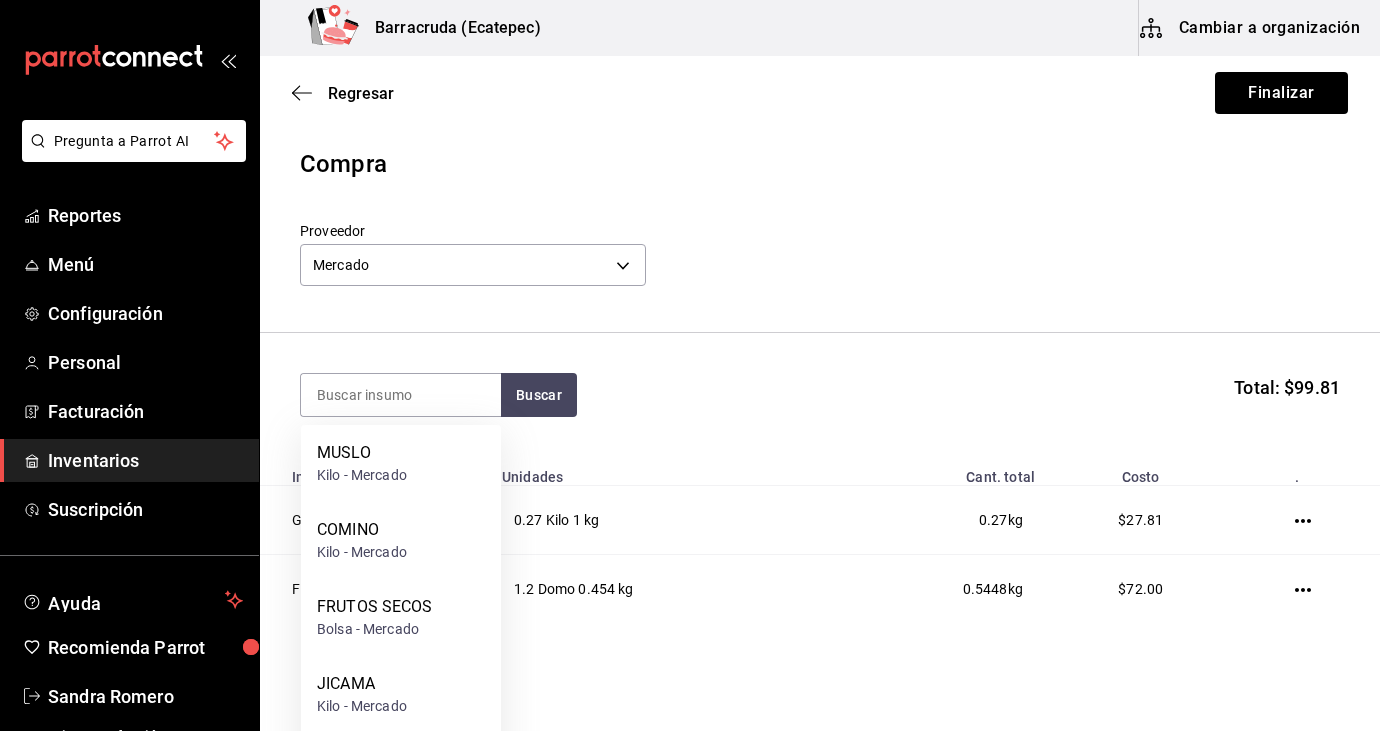 click on "Regresar Finalizar" at bounding box center (820, 93) 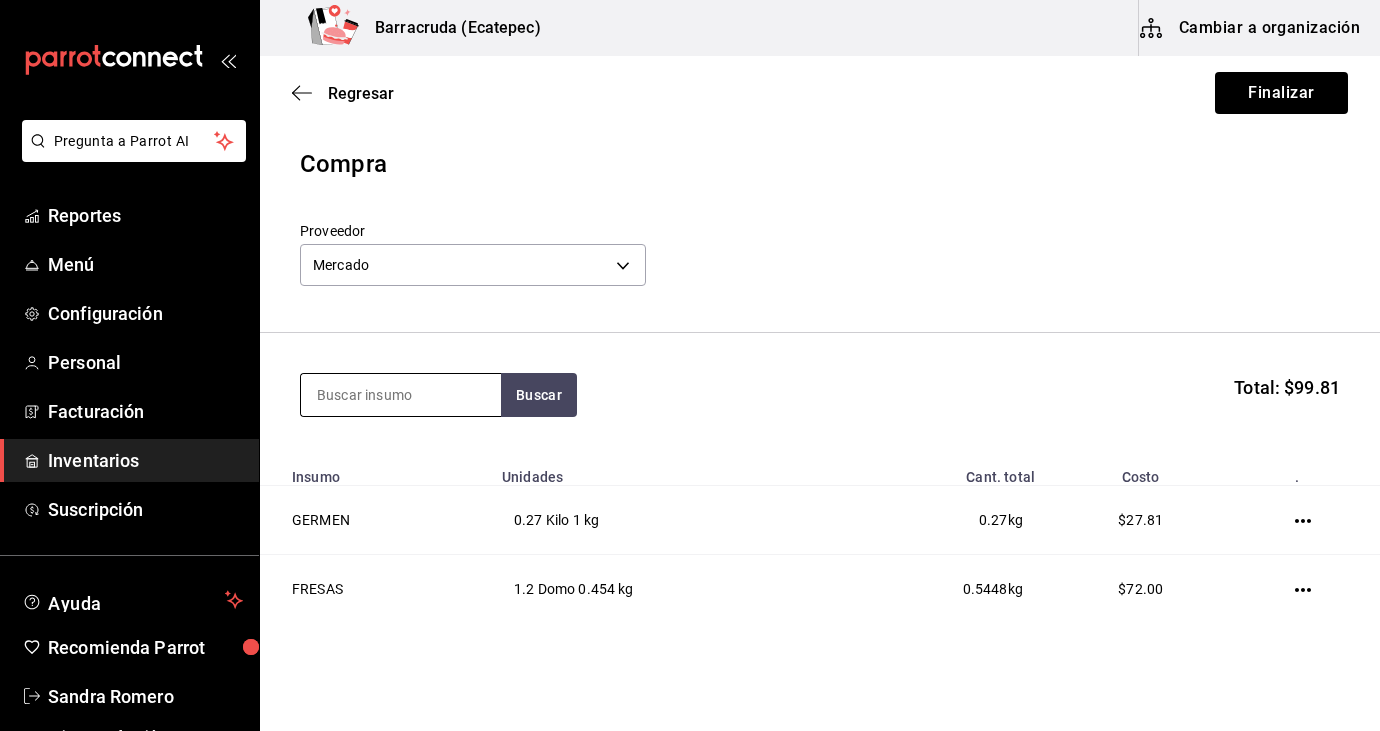 click at bounding box center (401, 395) 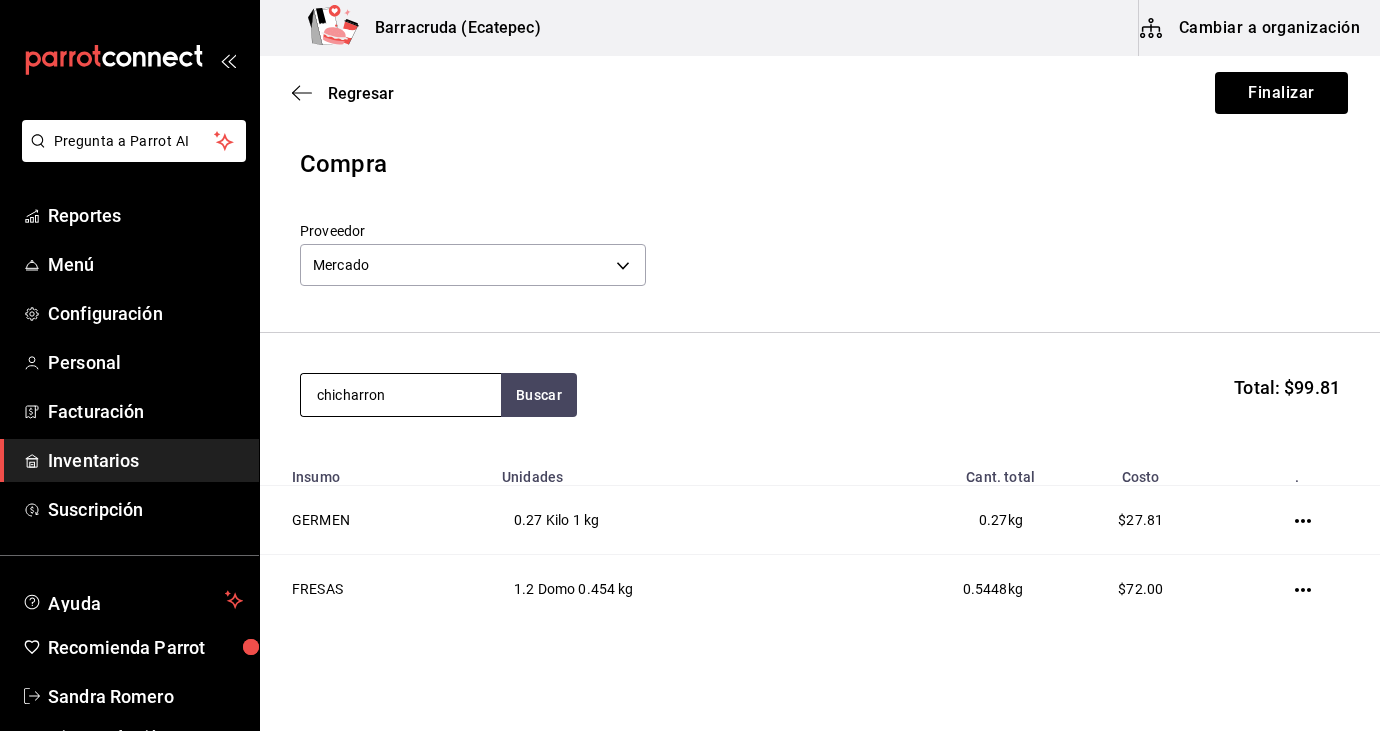 type on "chicharron" 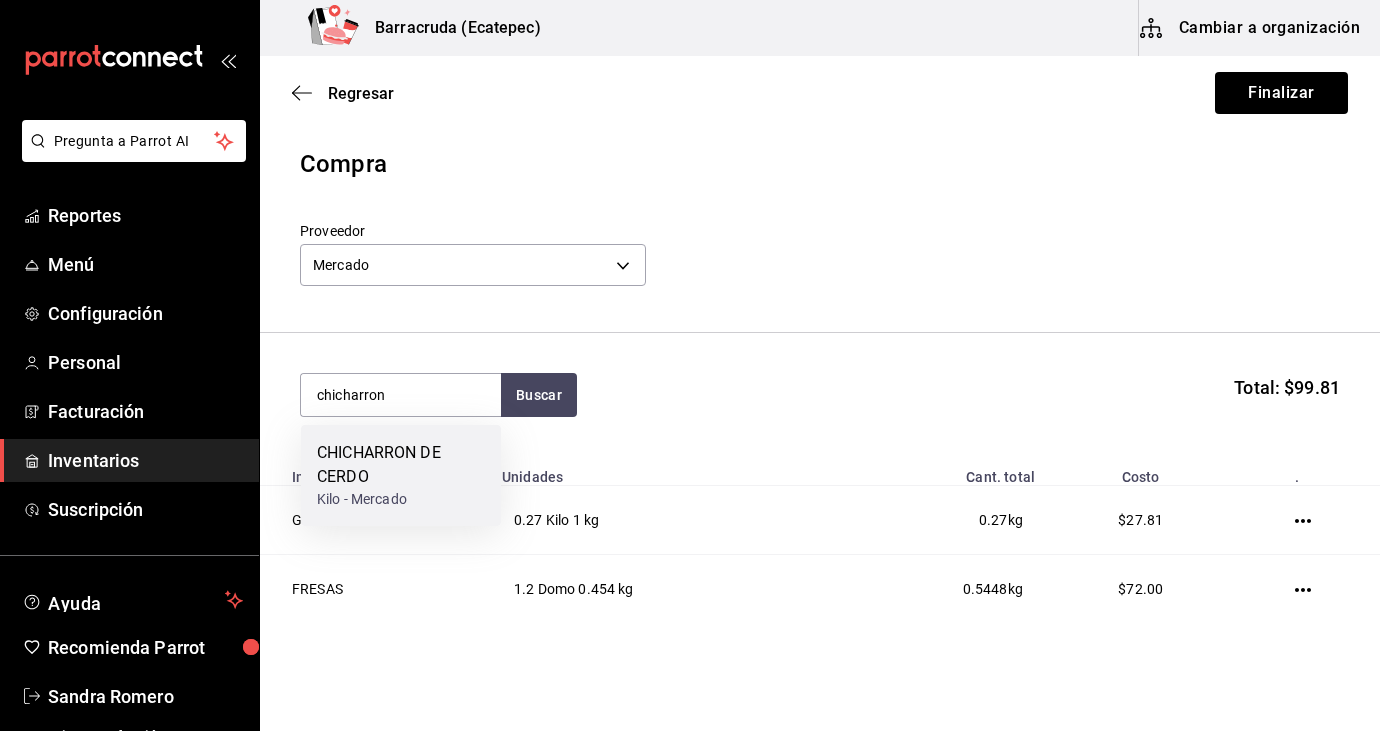 click on "CHICHARRON DE CERDO" at bounding box center [401, 465] 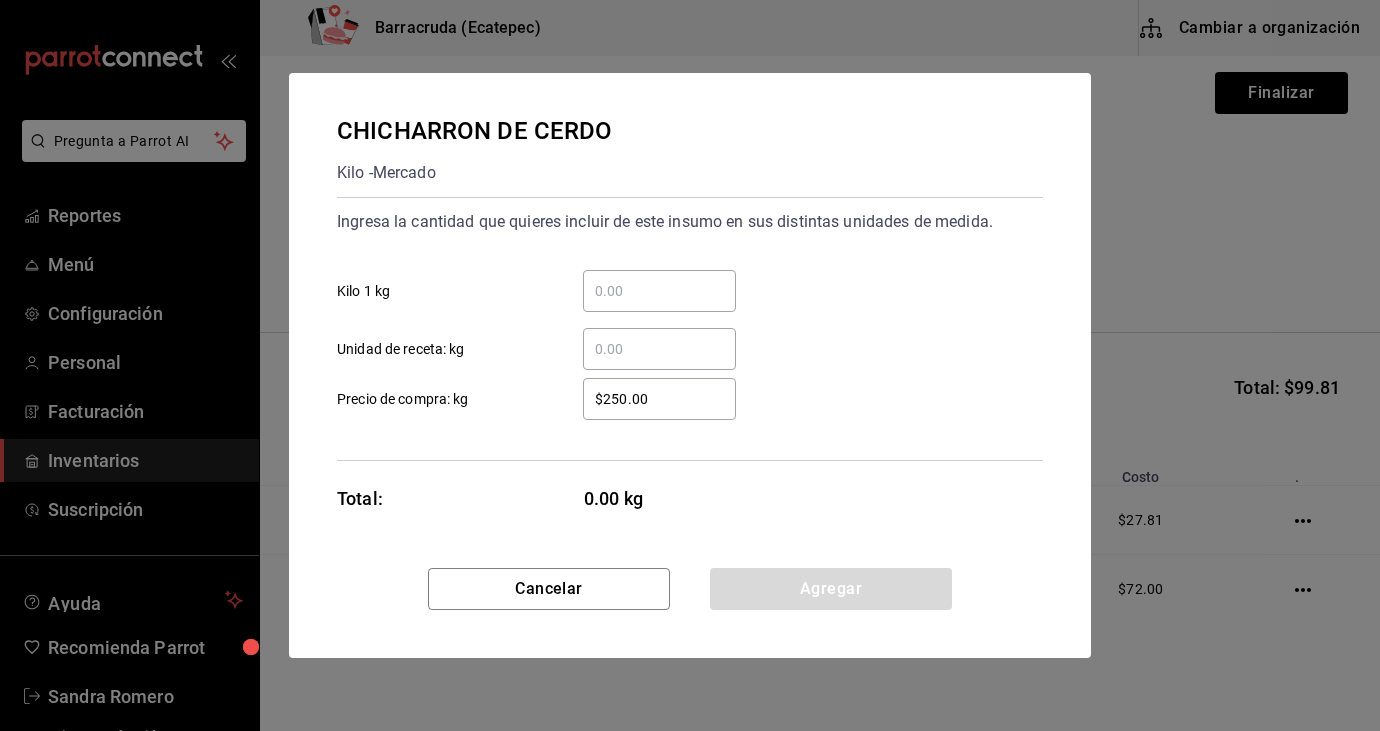 click on "​ Kilo 1 kg" at bounding box center (659, 291) 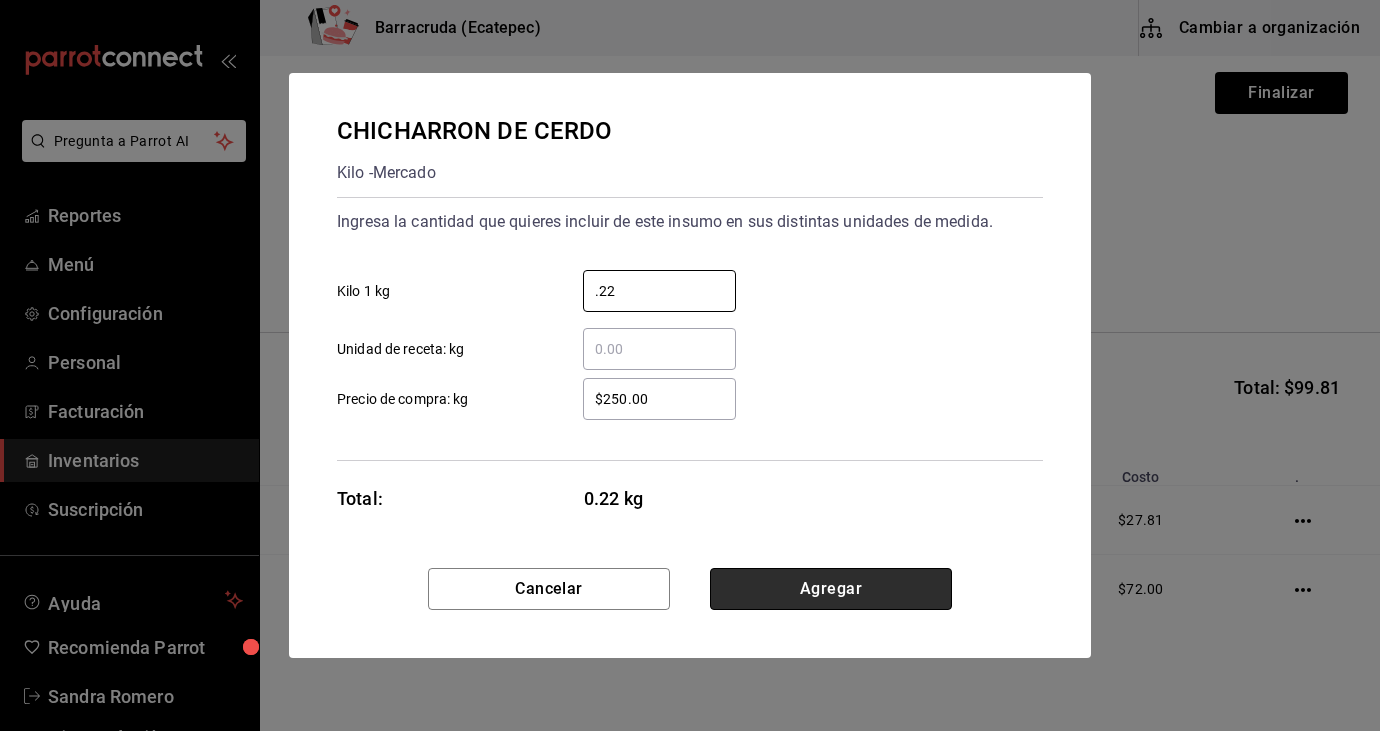 type on "0.22" 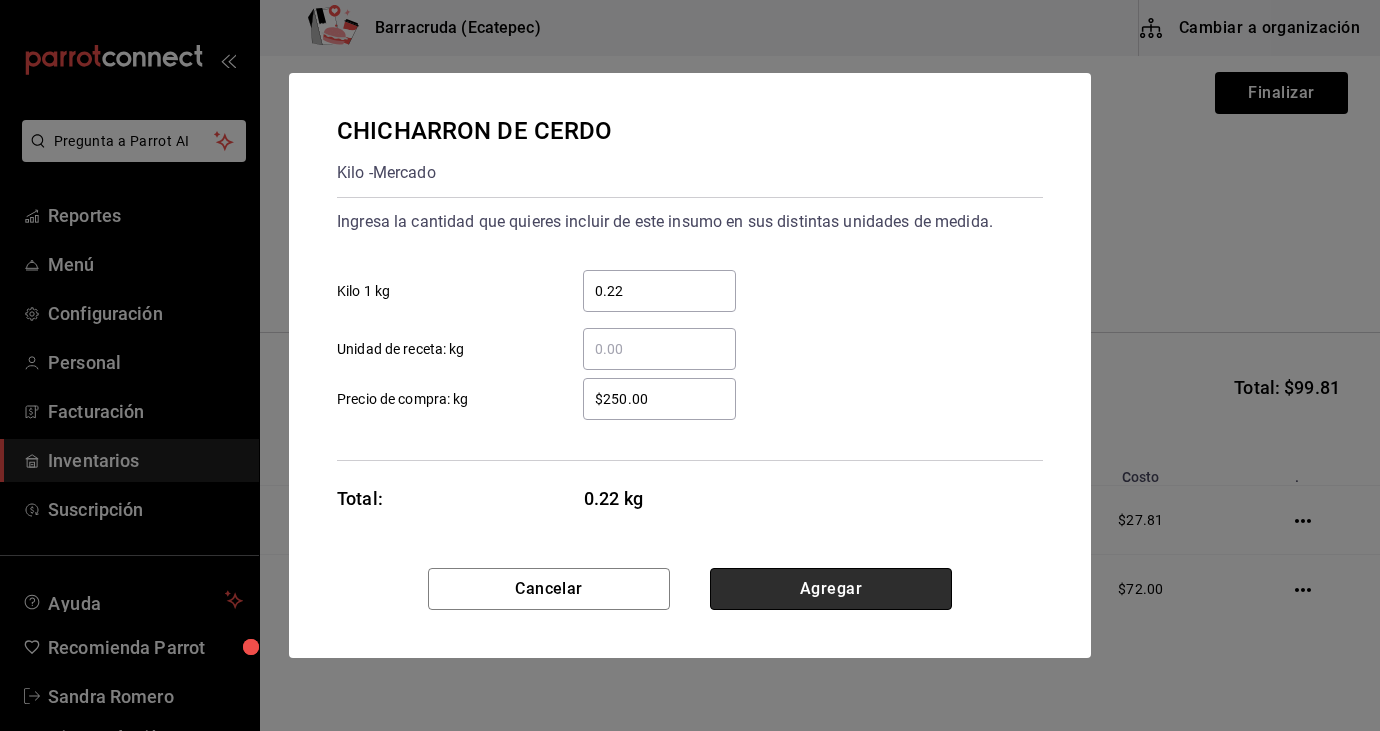 click on "Agregar" at bounding box center [831, 589] 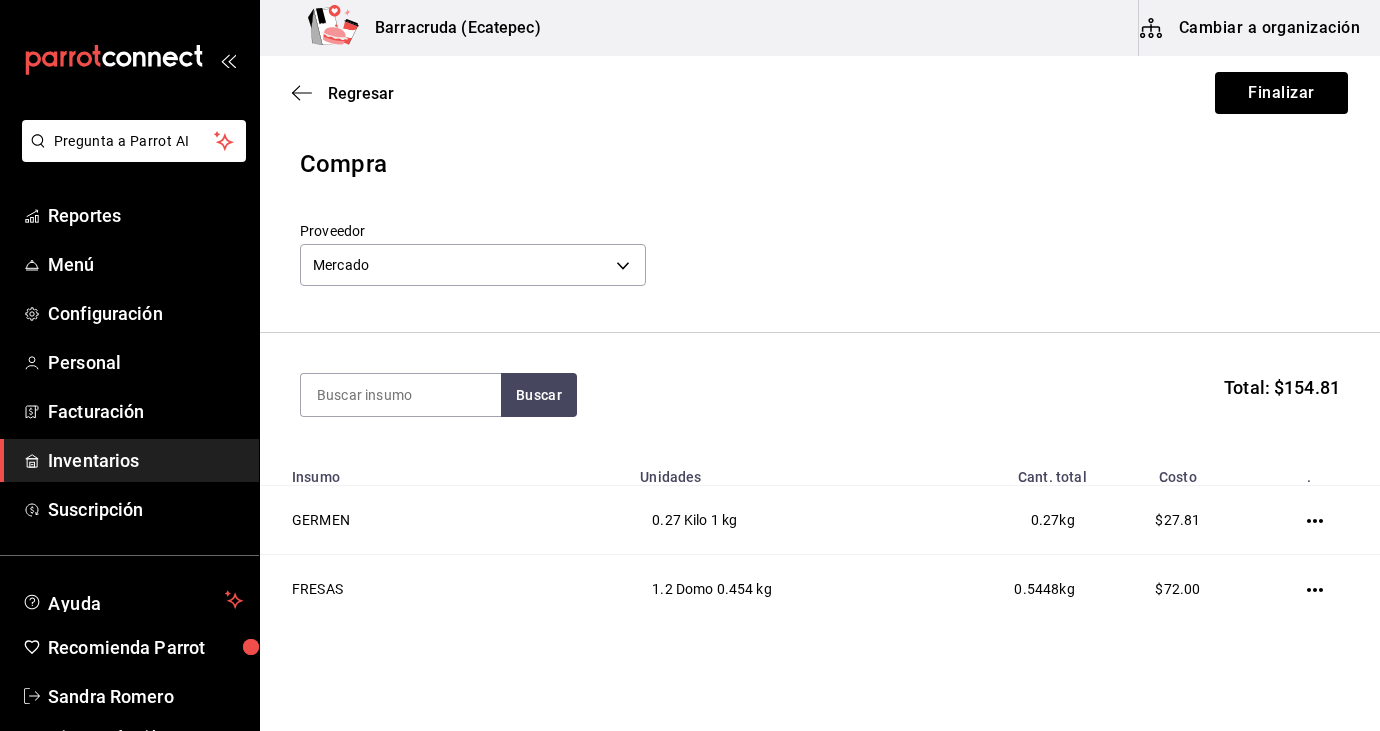 click on "Compra Proveedor Mercado f8227f61-4843-4432-8fcb-4275825620d8" at bounding box center (820, 239) 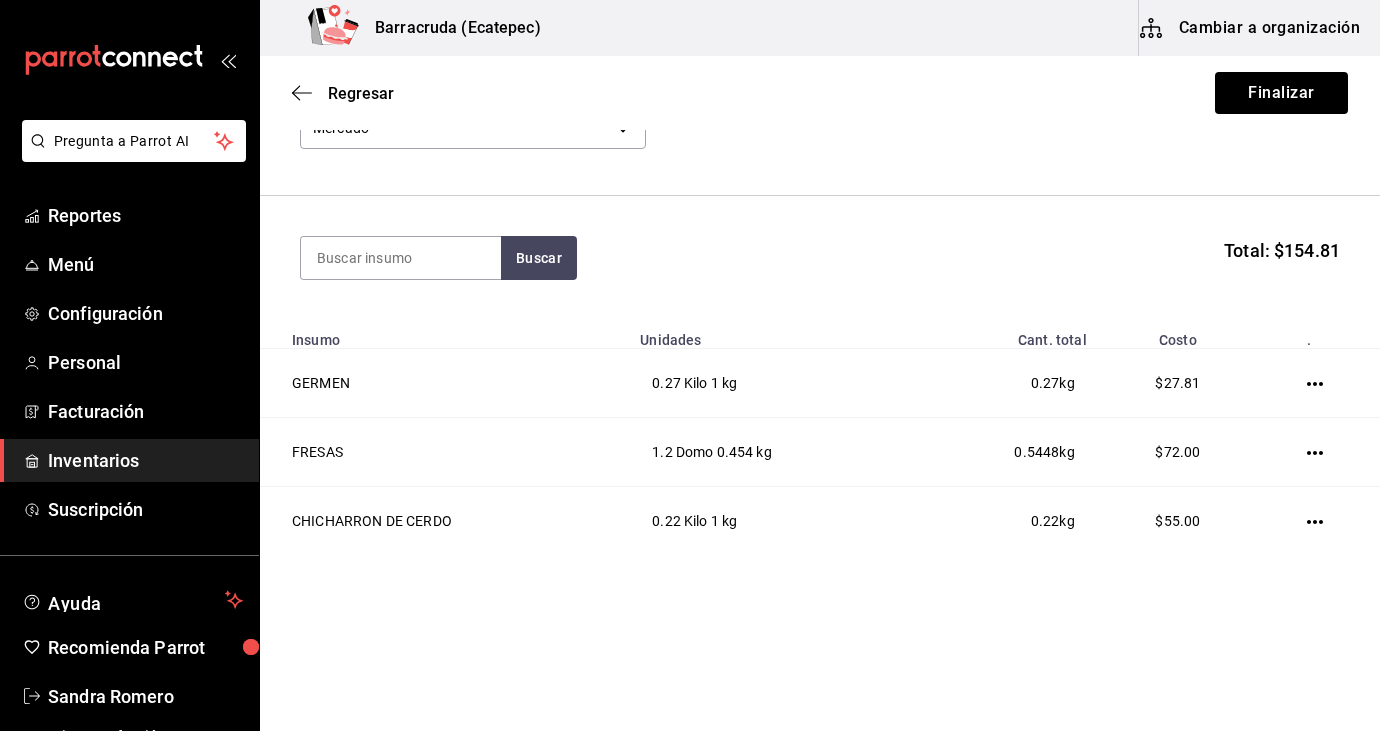 scroll, scrollTop: 138, scrollLeft: 0, axis: vertical 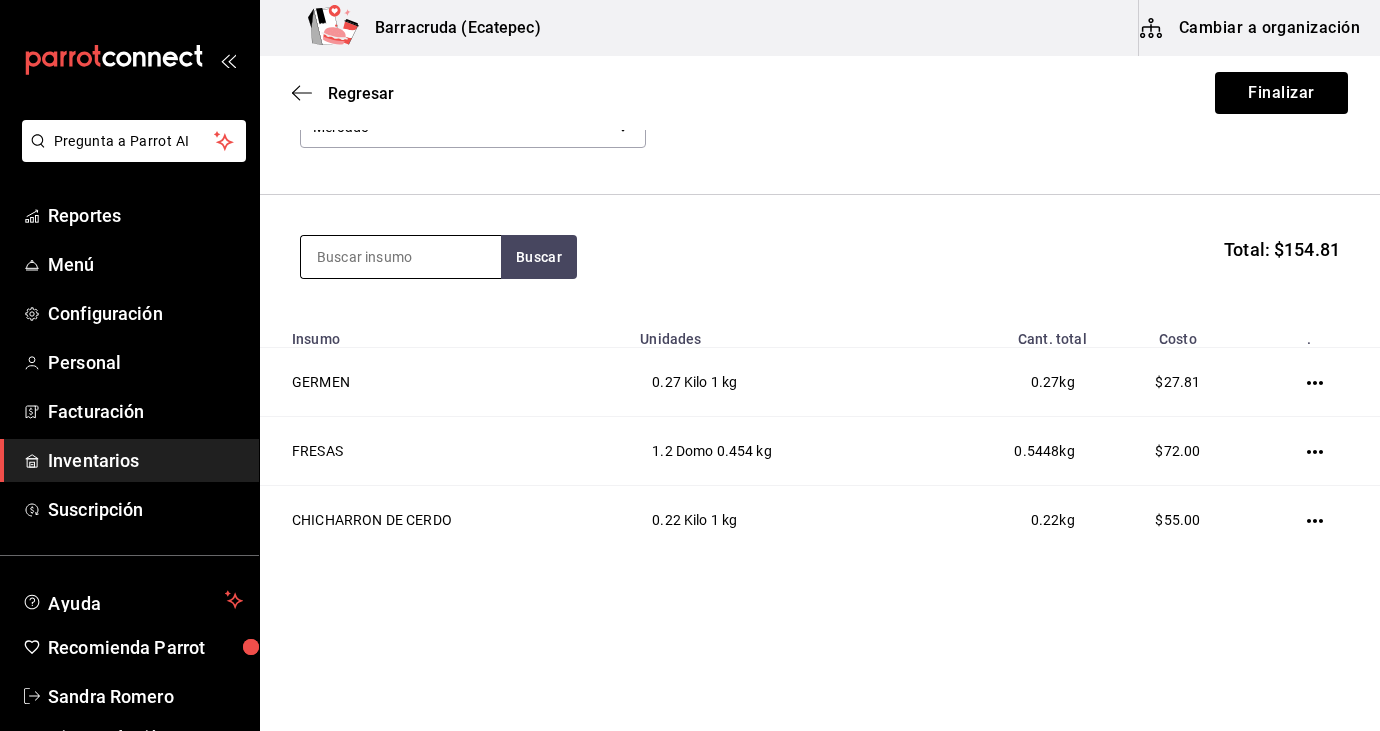 click at bounding box center [401, 257] 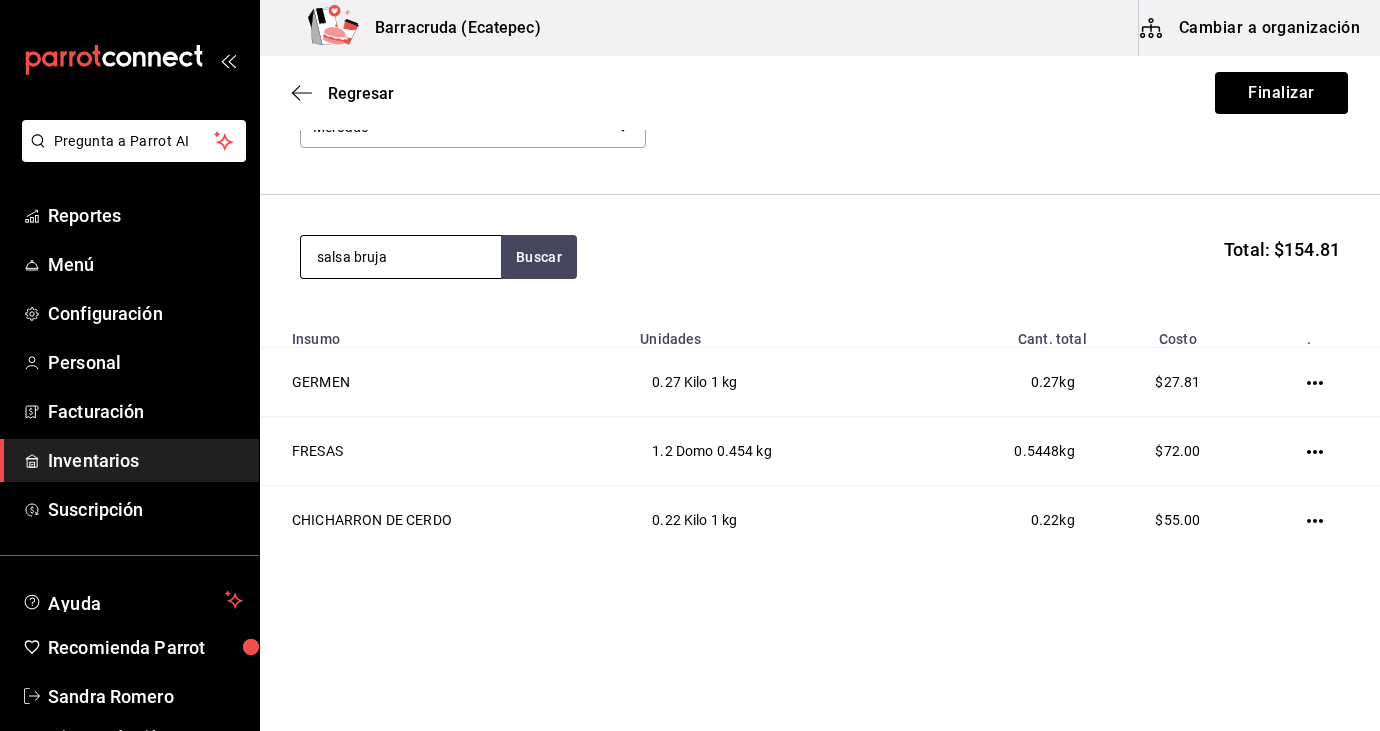 type on "salsa bruja" 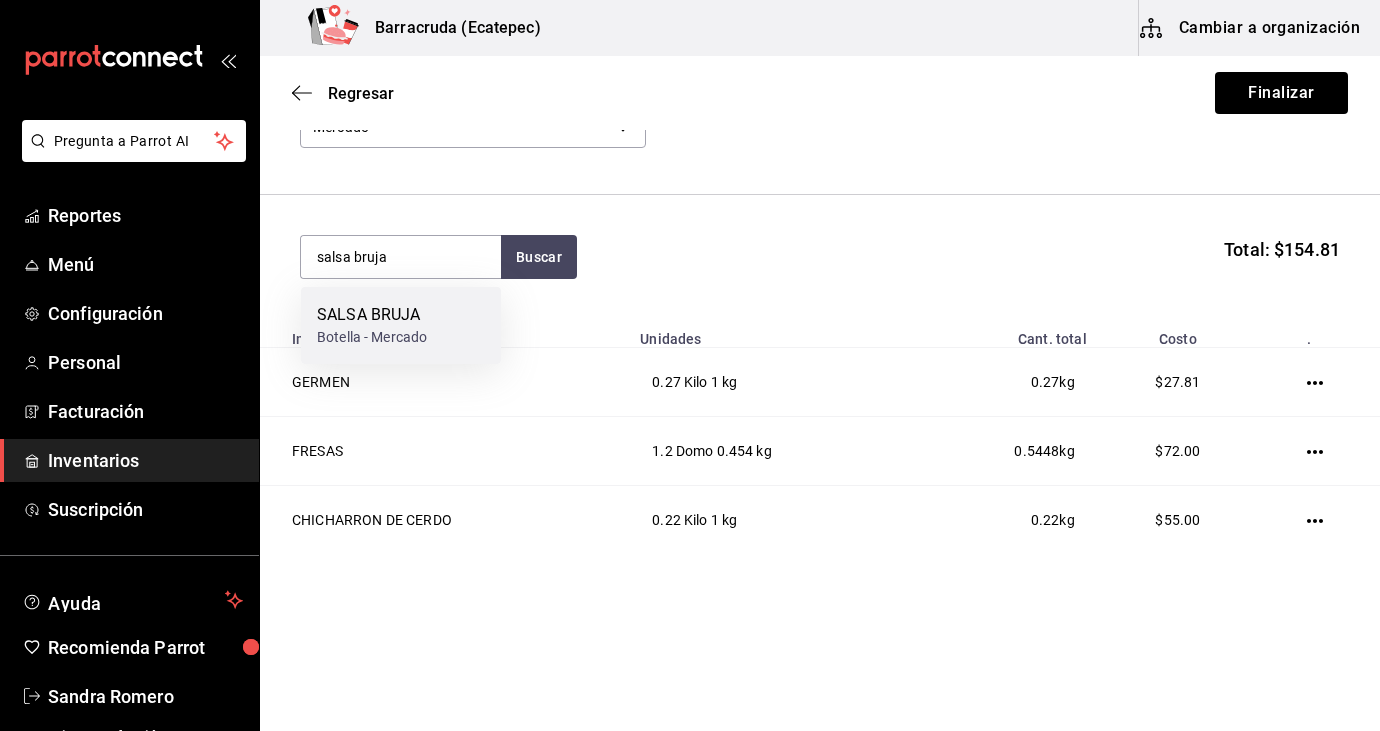 click on "Botella - Mercado" at bounding box center (372, 337) 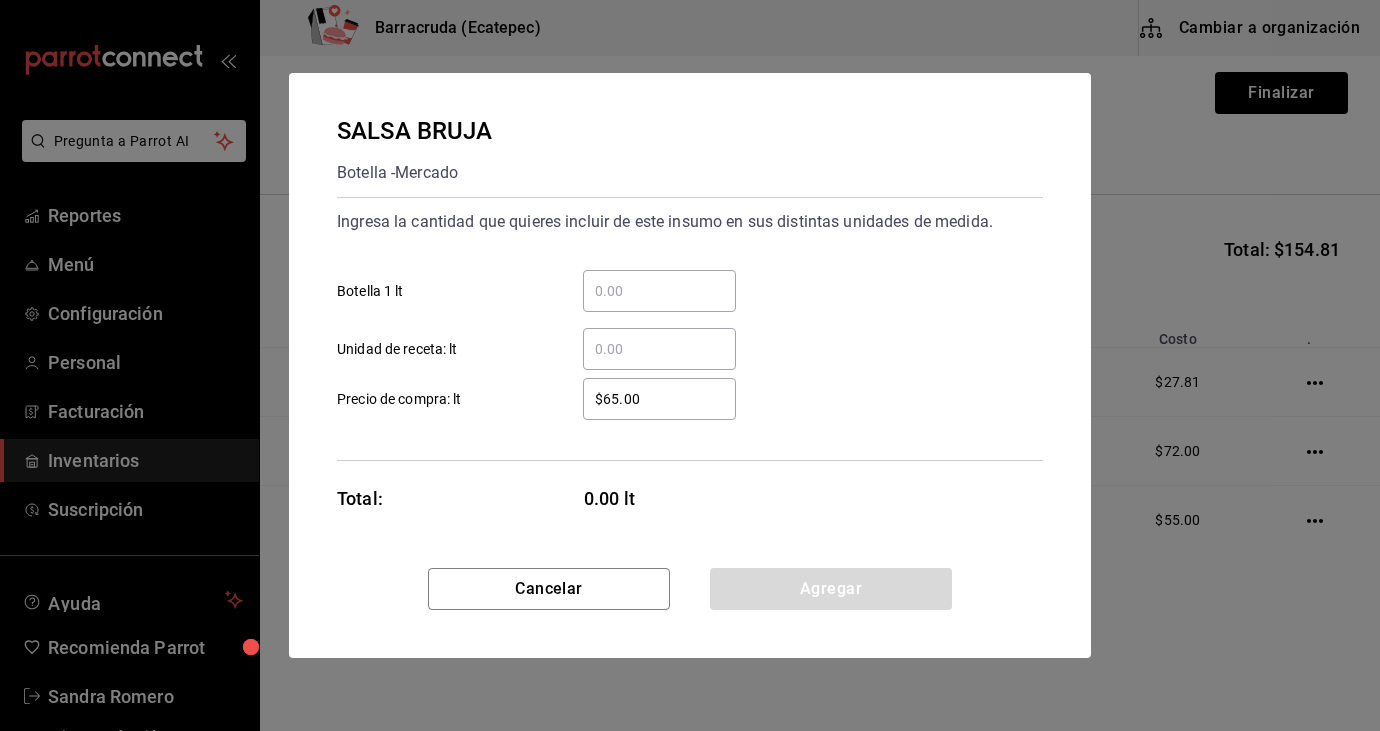 click on "​ Botella 1 lt" at bounding box center [659, 291] 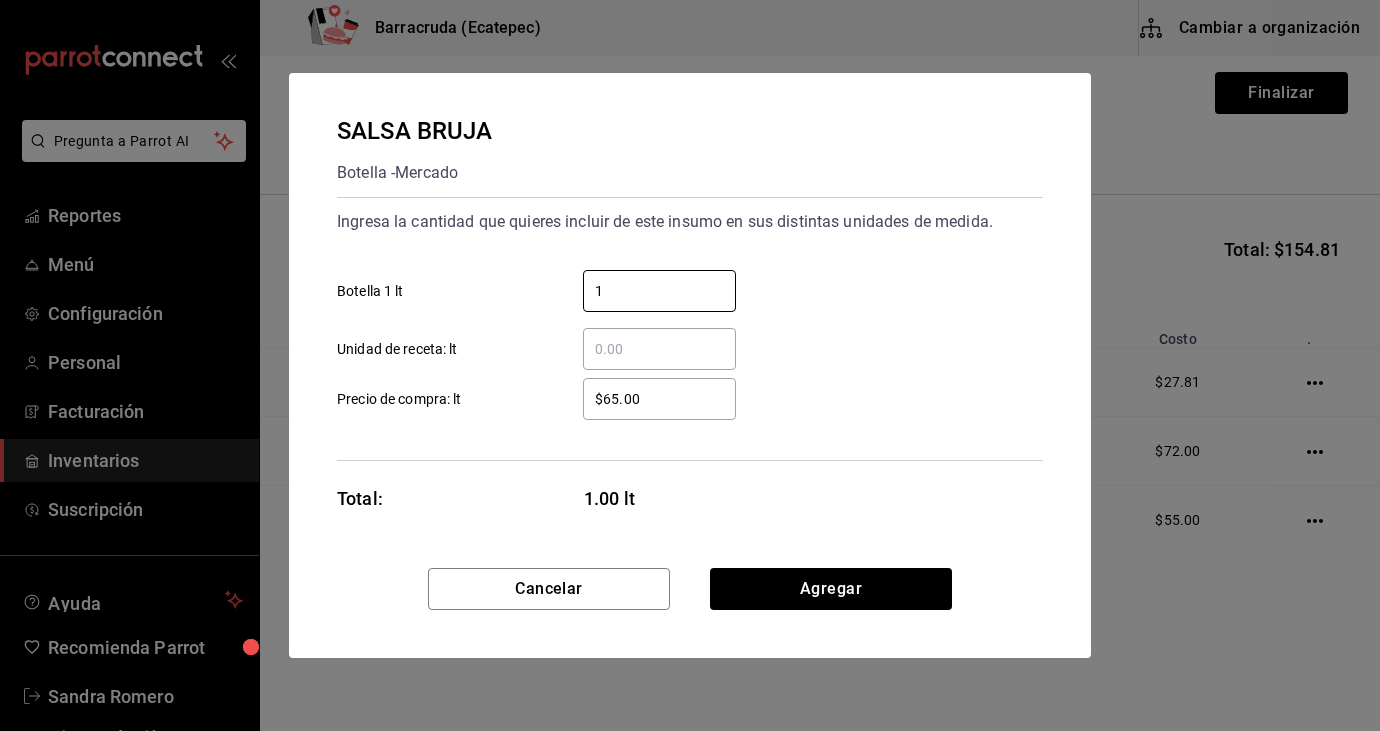 type on "1" 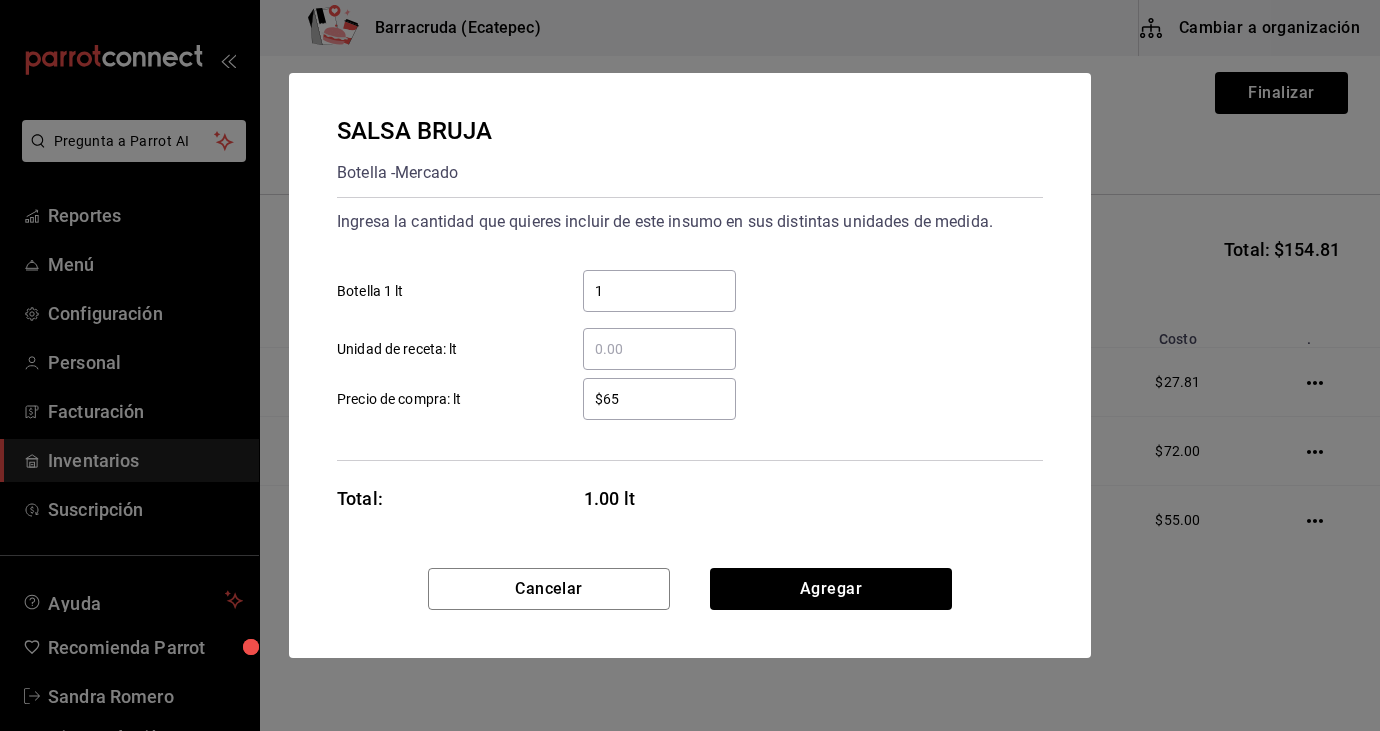 type on "$6" 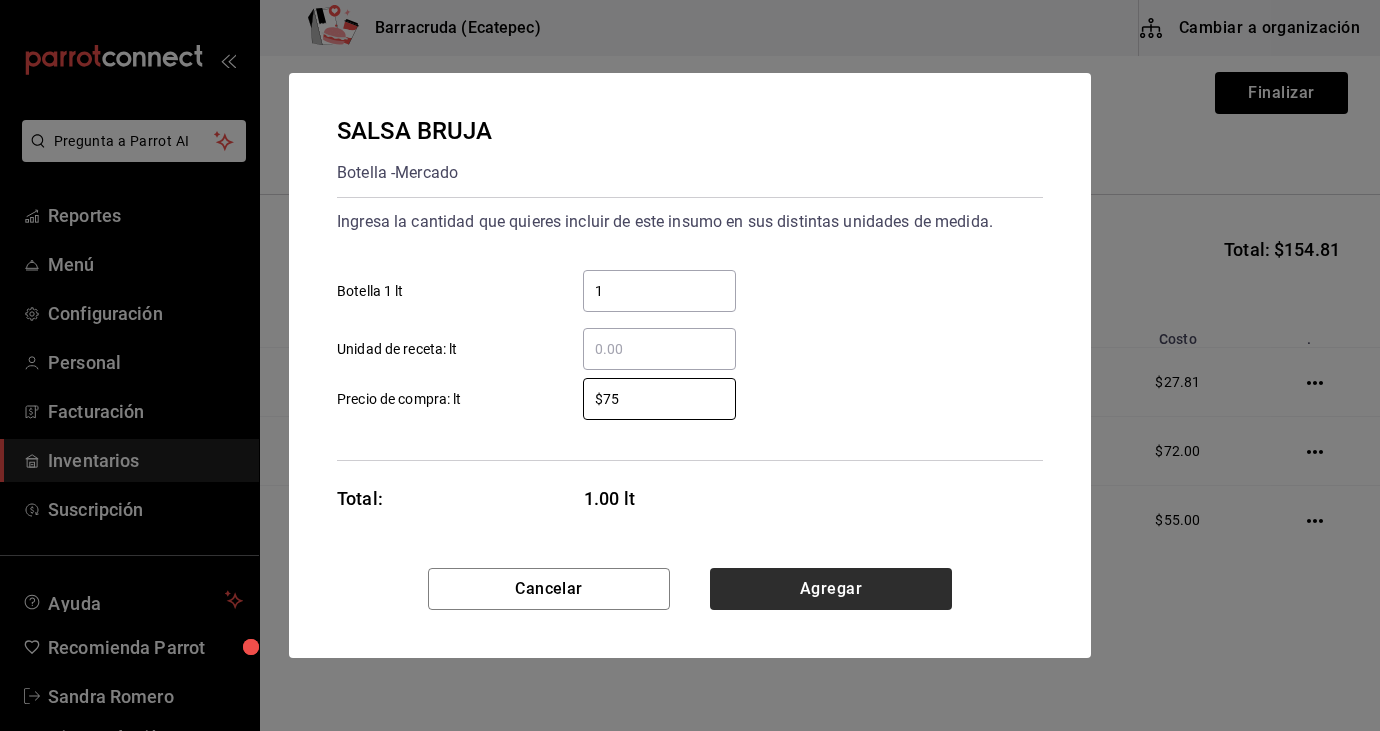 type on "$75" 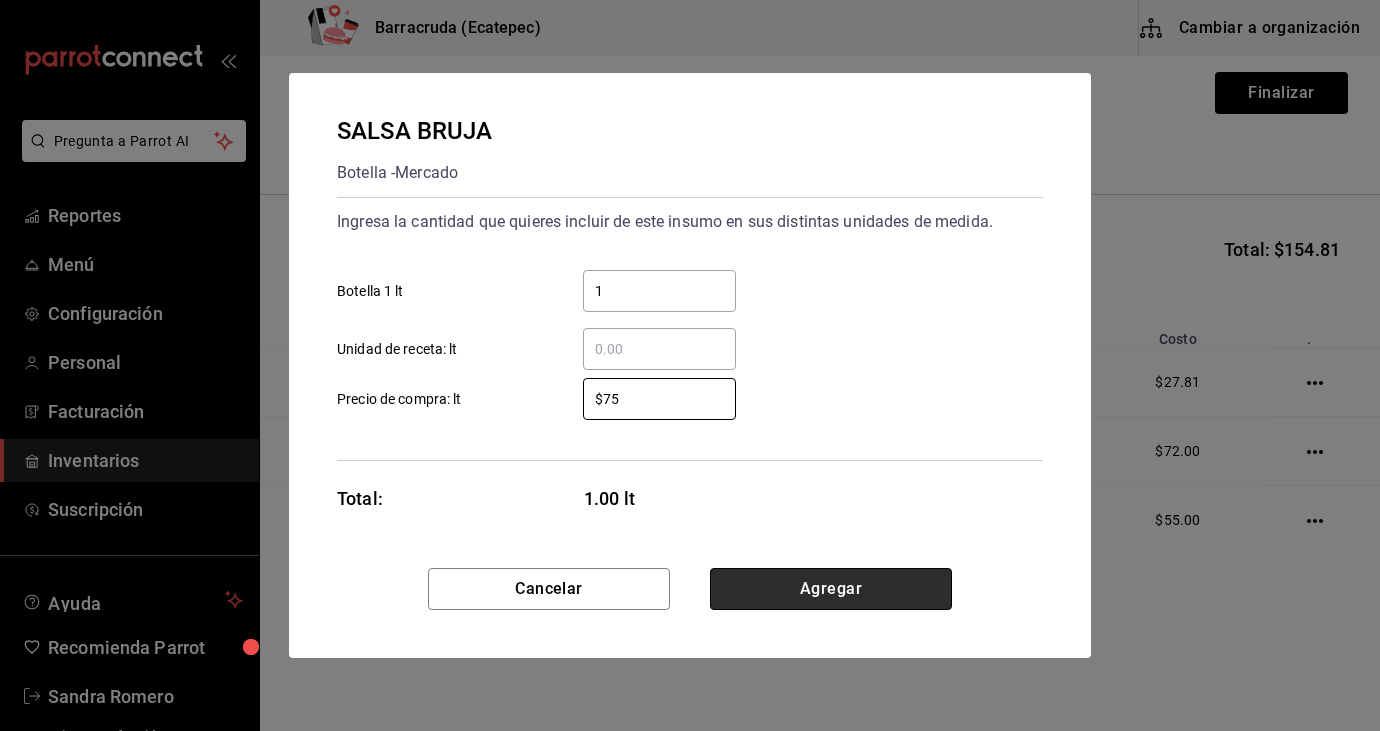 click on "Agregar" at bounding box center (831, 589) 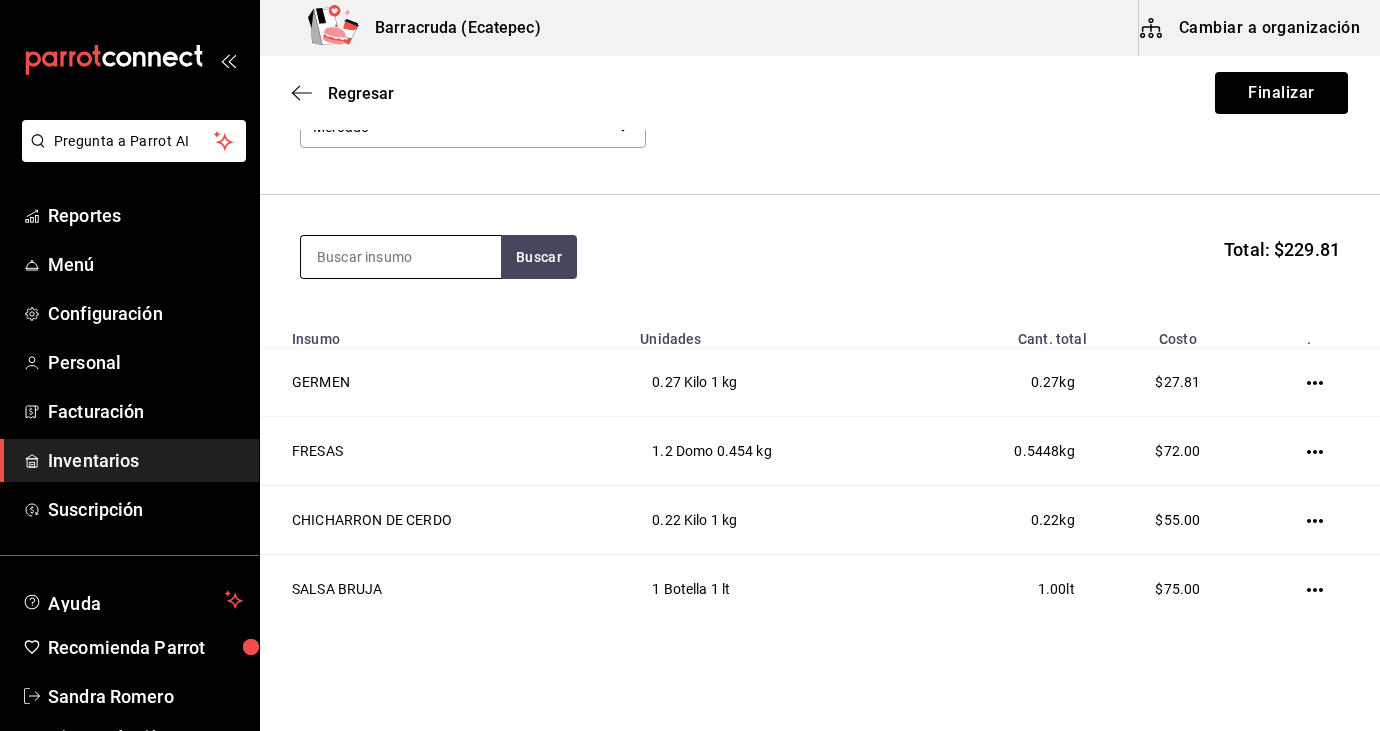 click at bounding box center (401, 257) 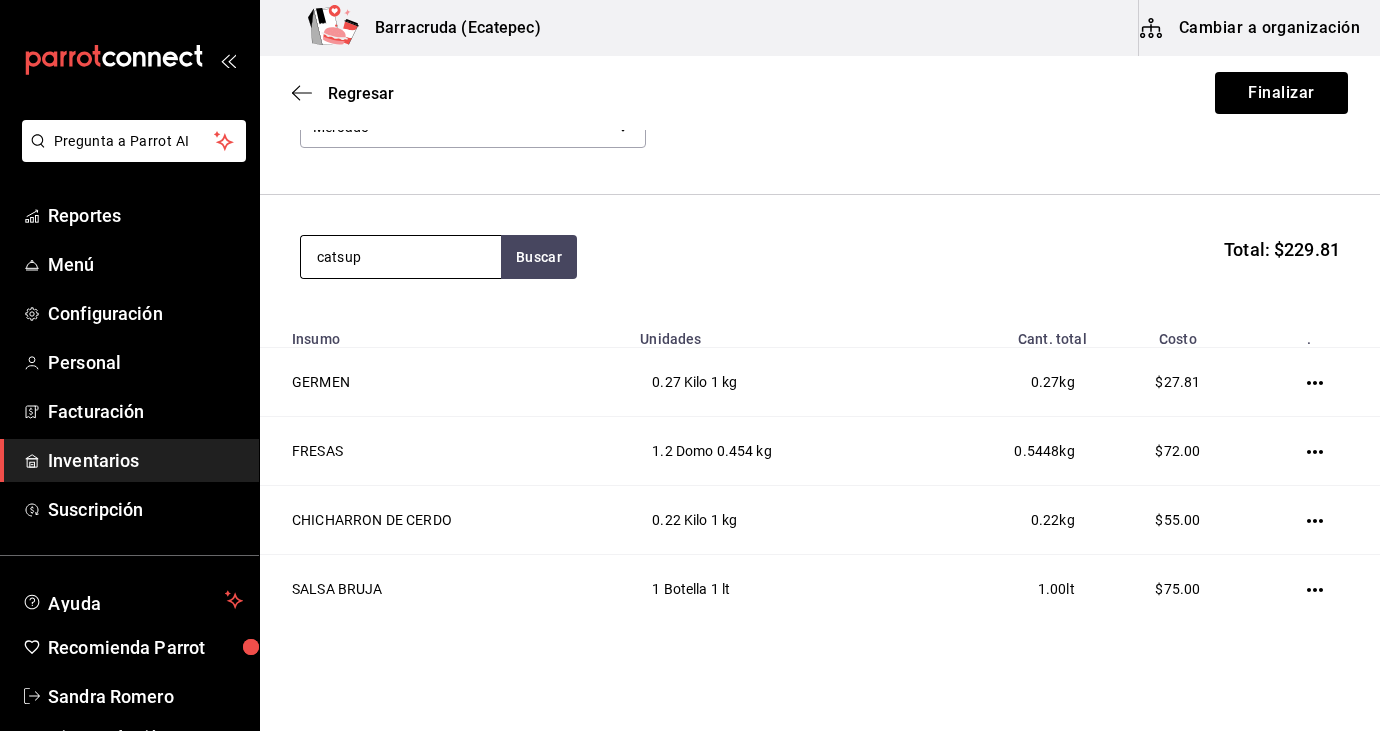 type on "catsup" 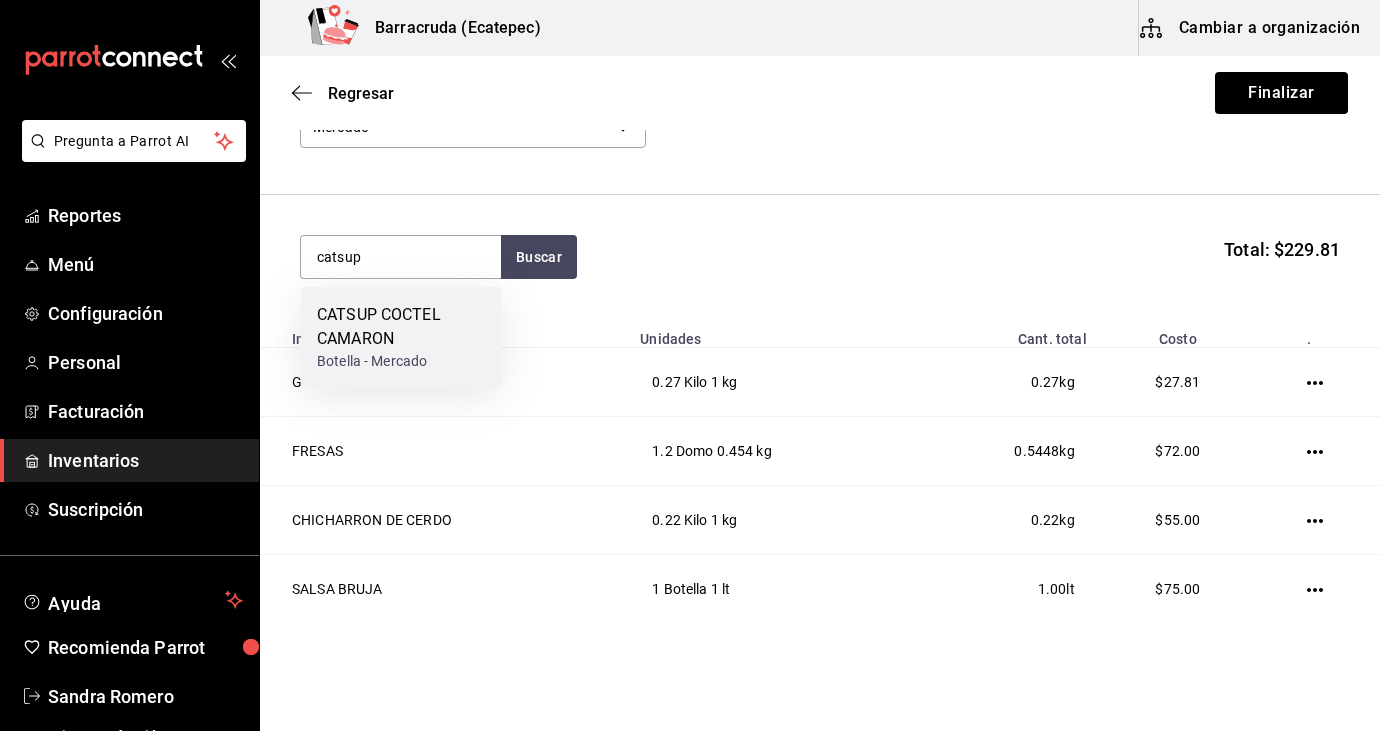 click on "CATSUP COCTEL CAMARON" at bounding box center (401, 327) 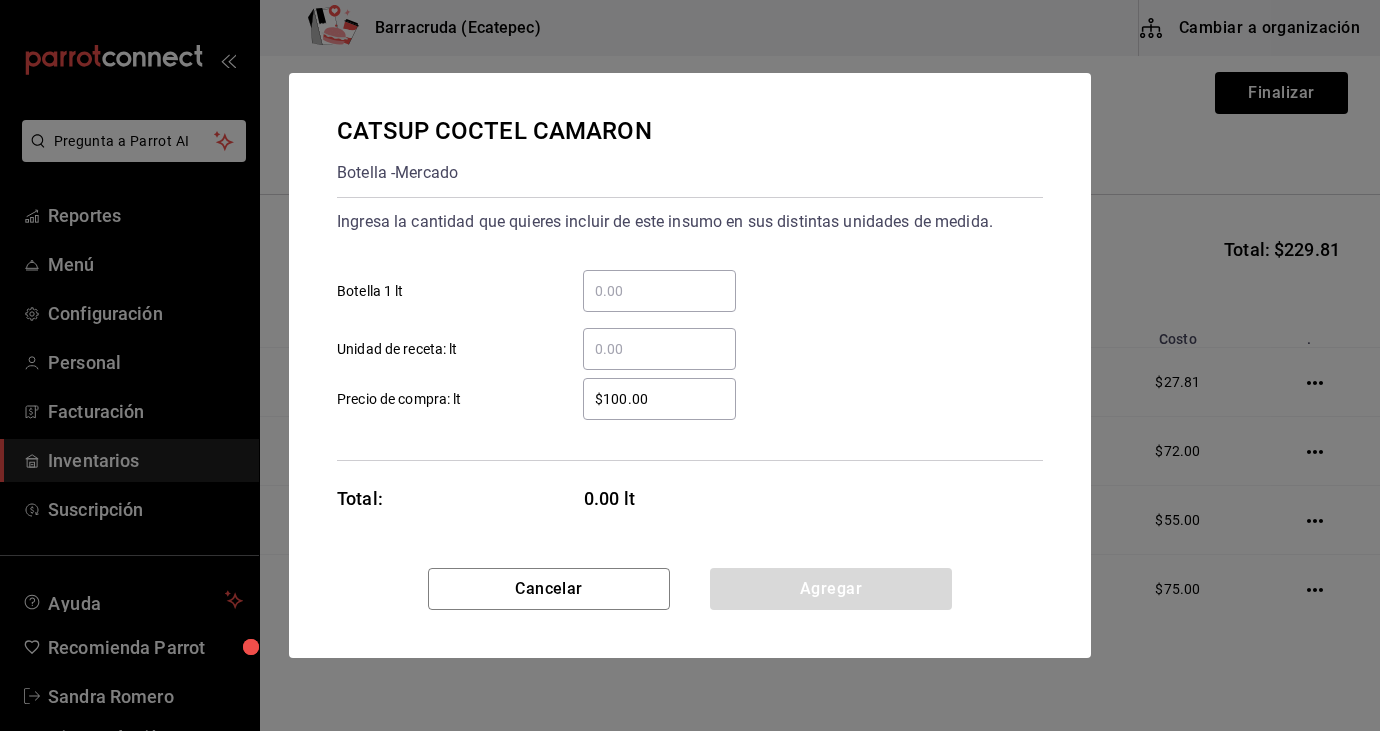 click on "​" at bounding box center [659, 291] 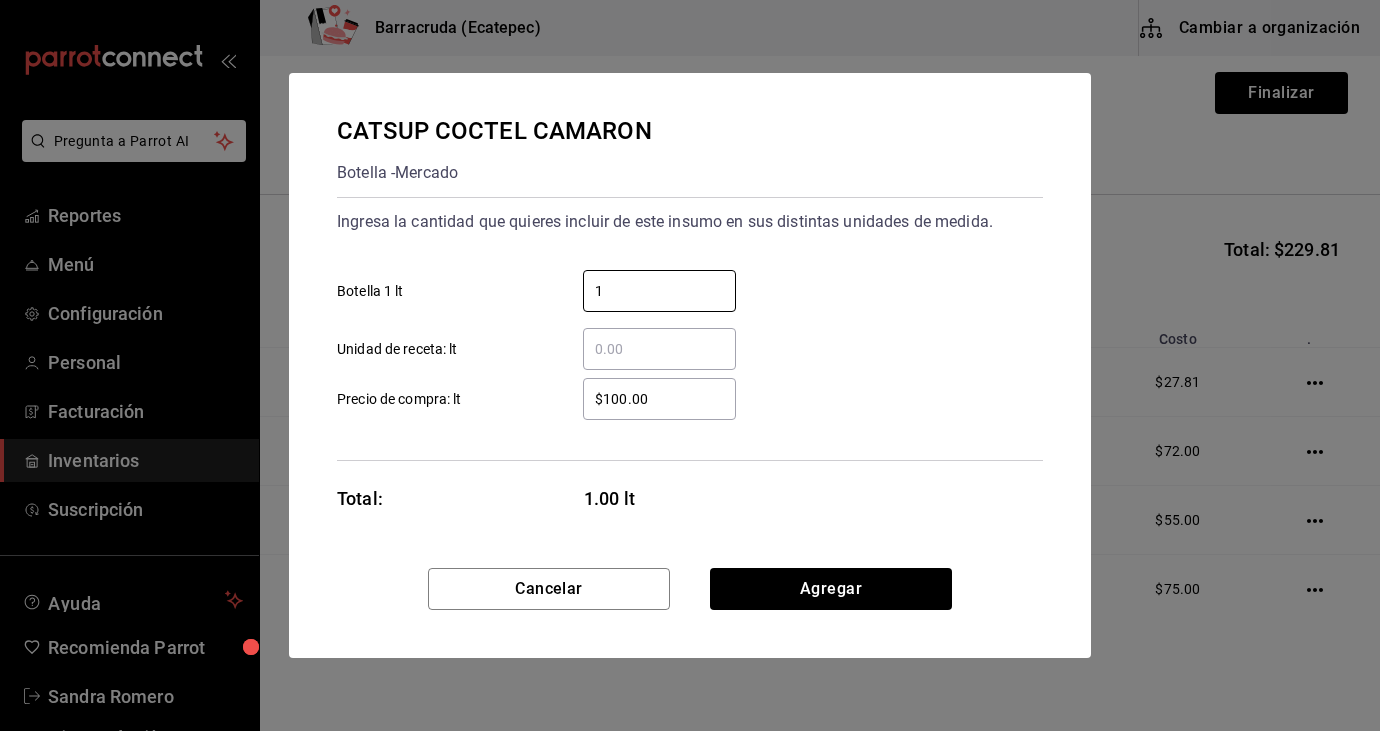type on "1" 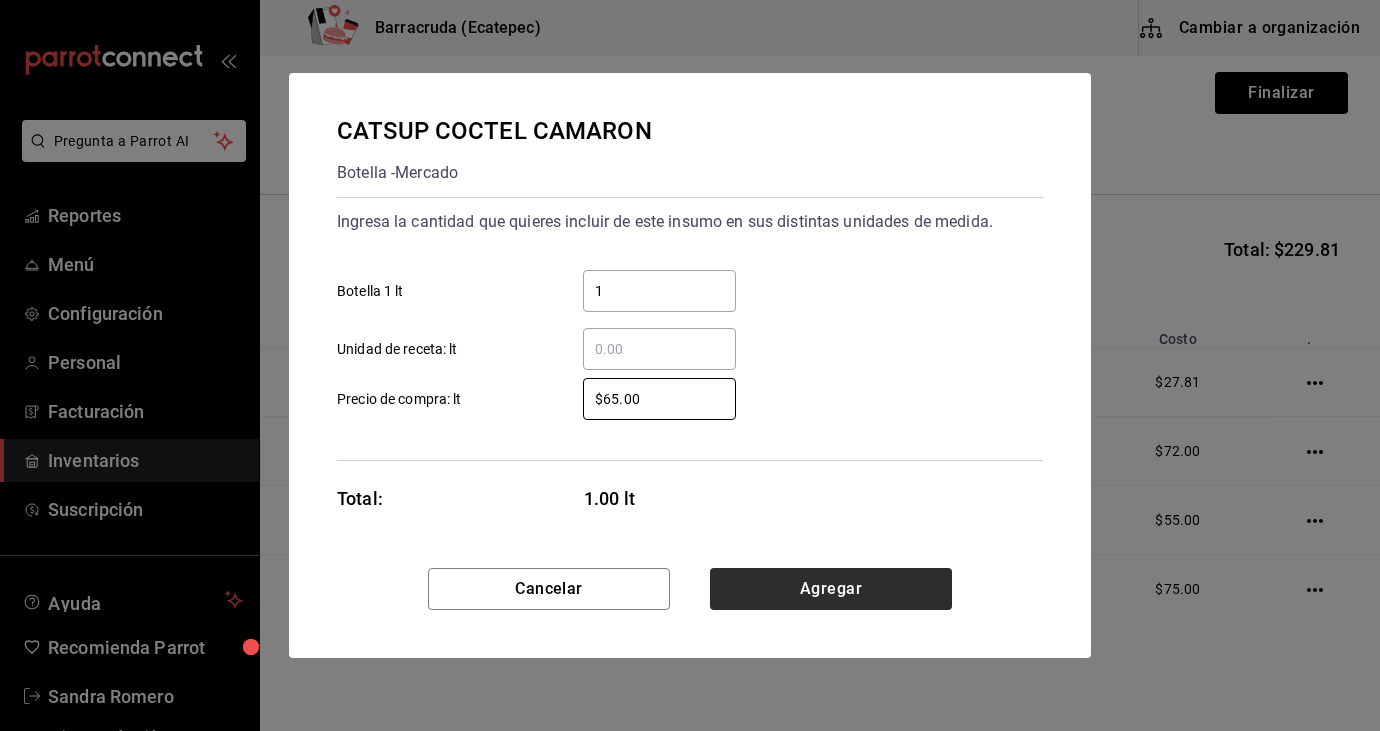 type on "$65.00" 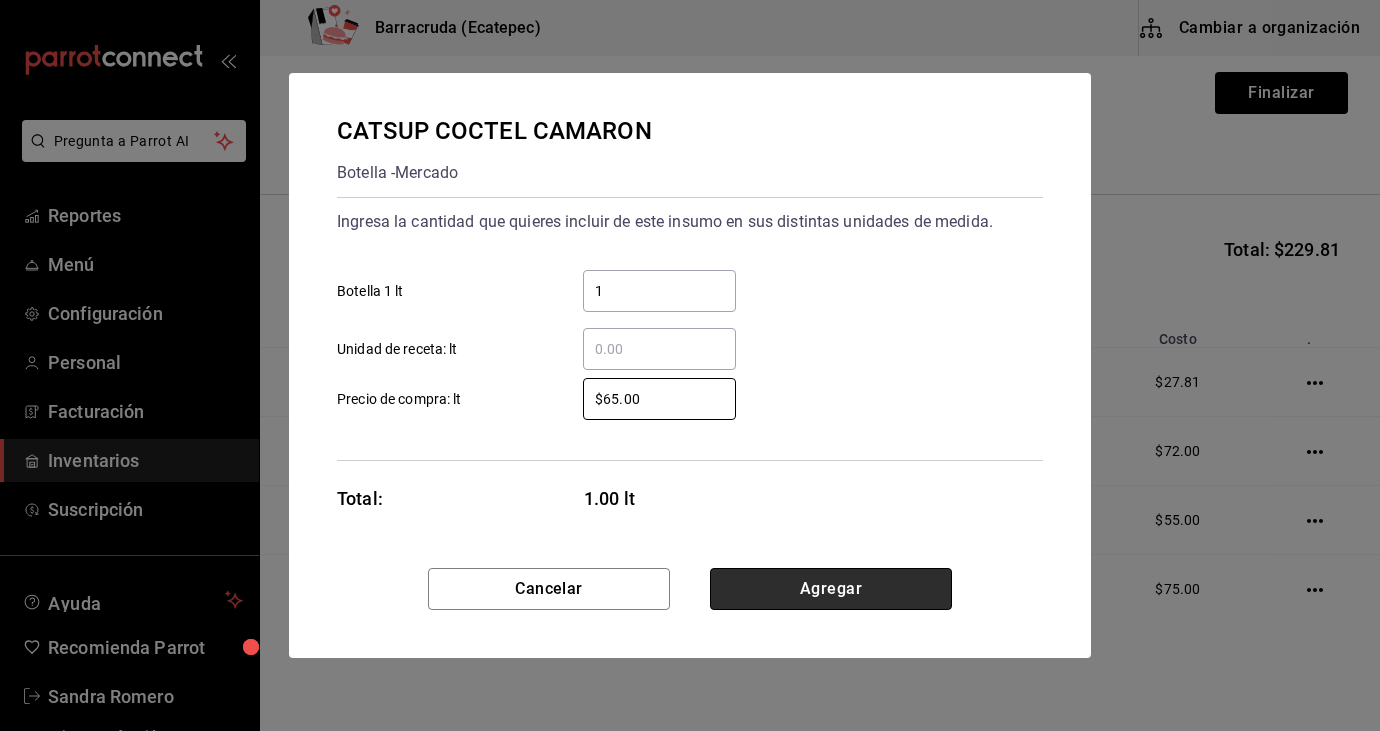 click on "Agregar" at bounding box center [831, 589] 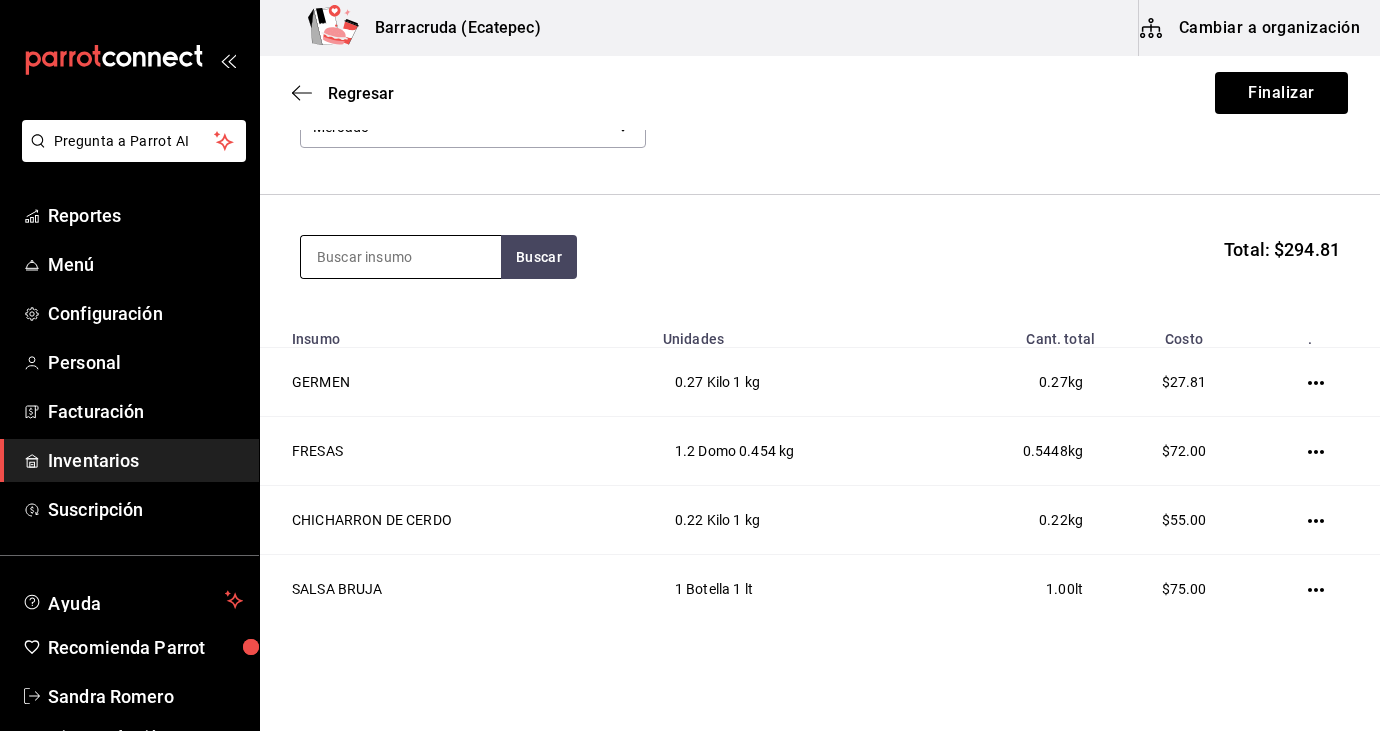 click at bounding box center [401, 257] 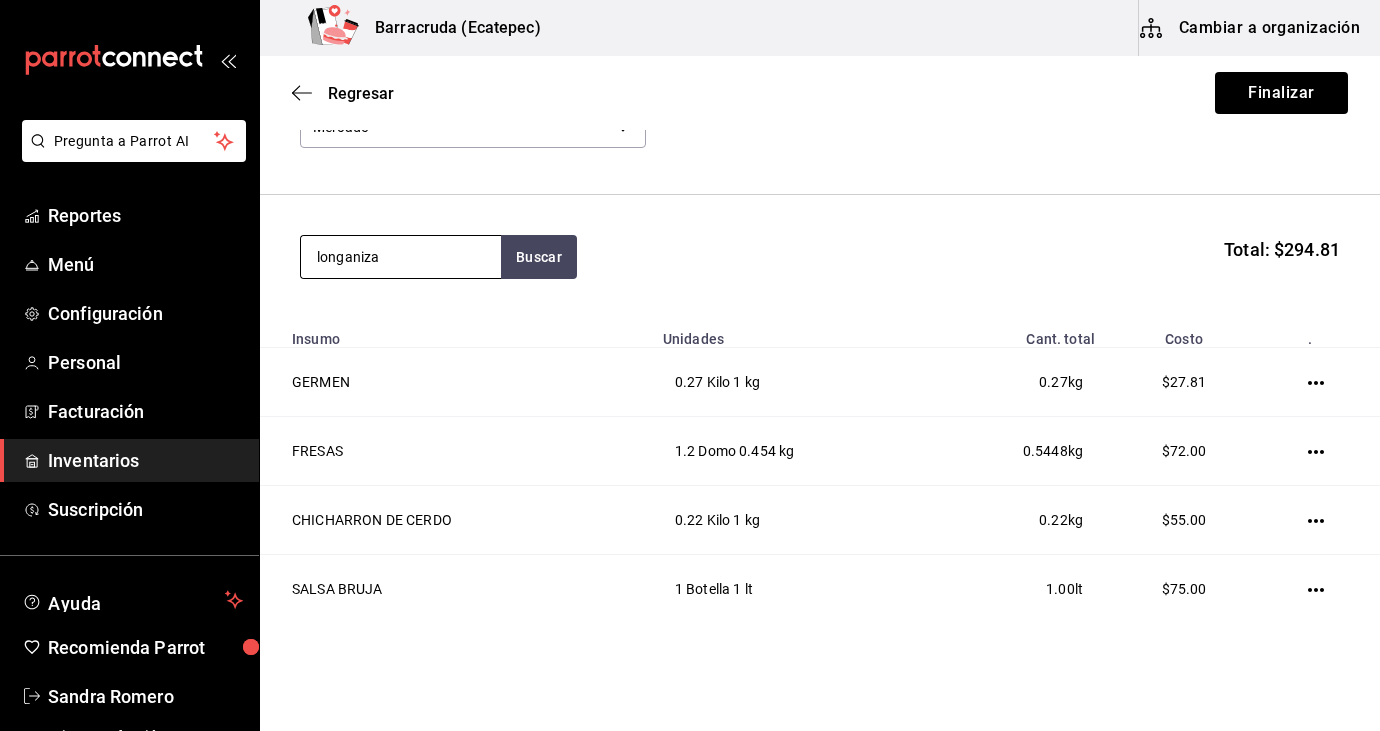 type on "longaniza" 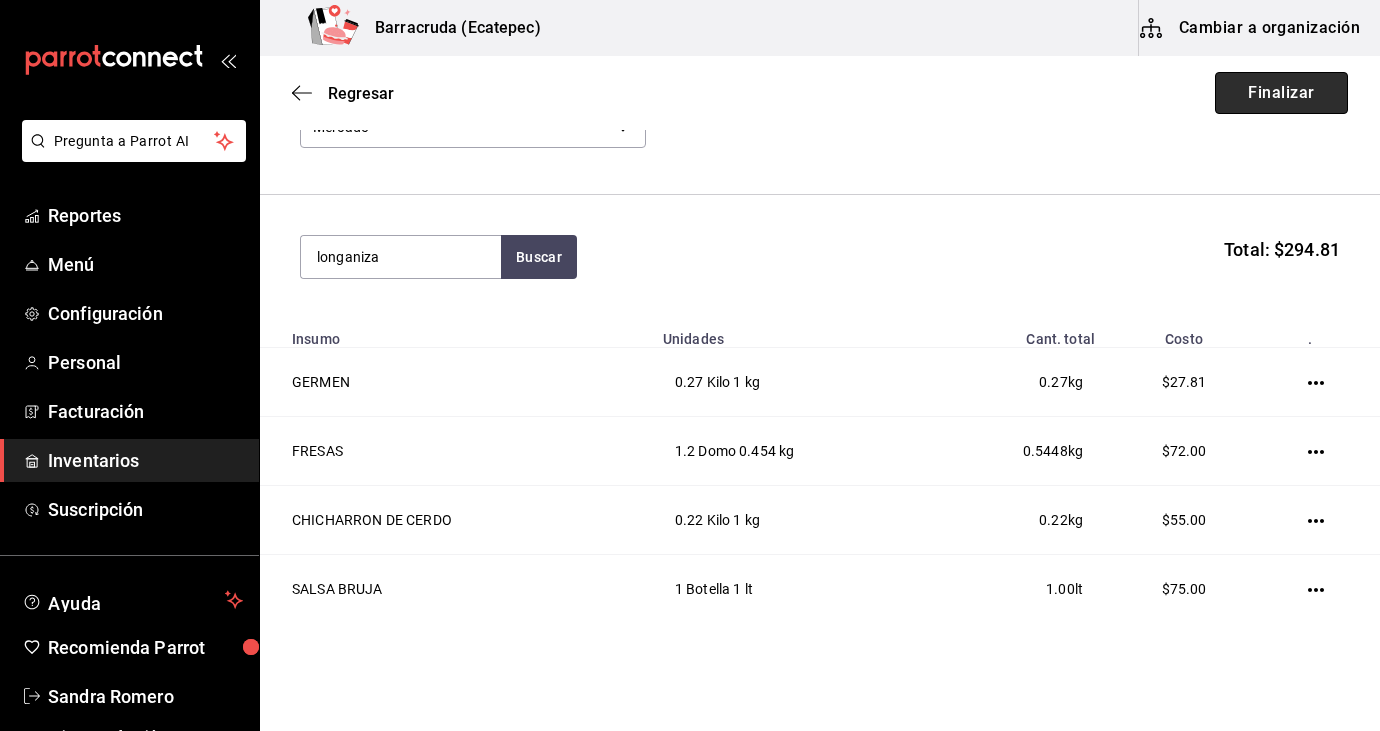 click on "Finalizar" at bounding box center [1281, 93] 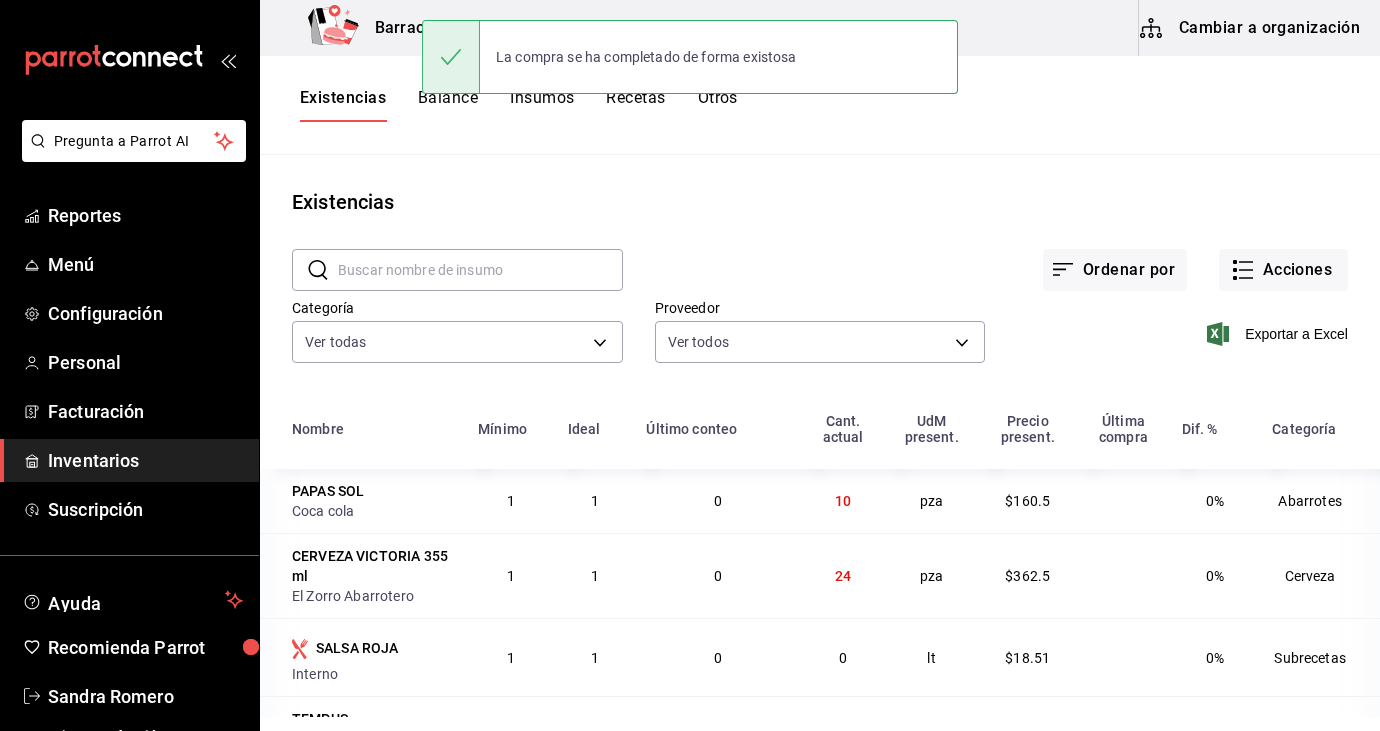 click at bounding box center (480, 270) 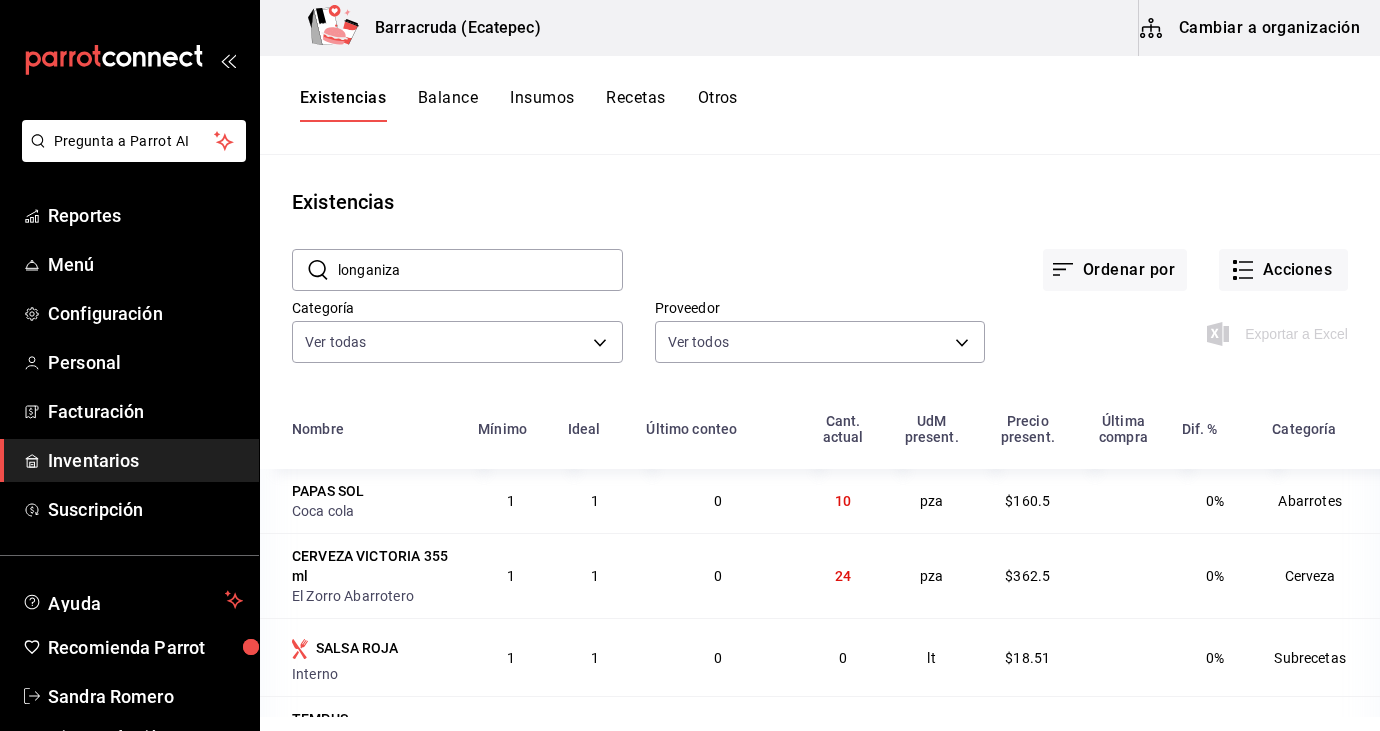 type on "longaniza" 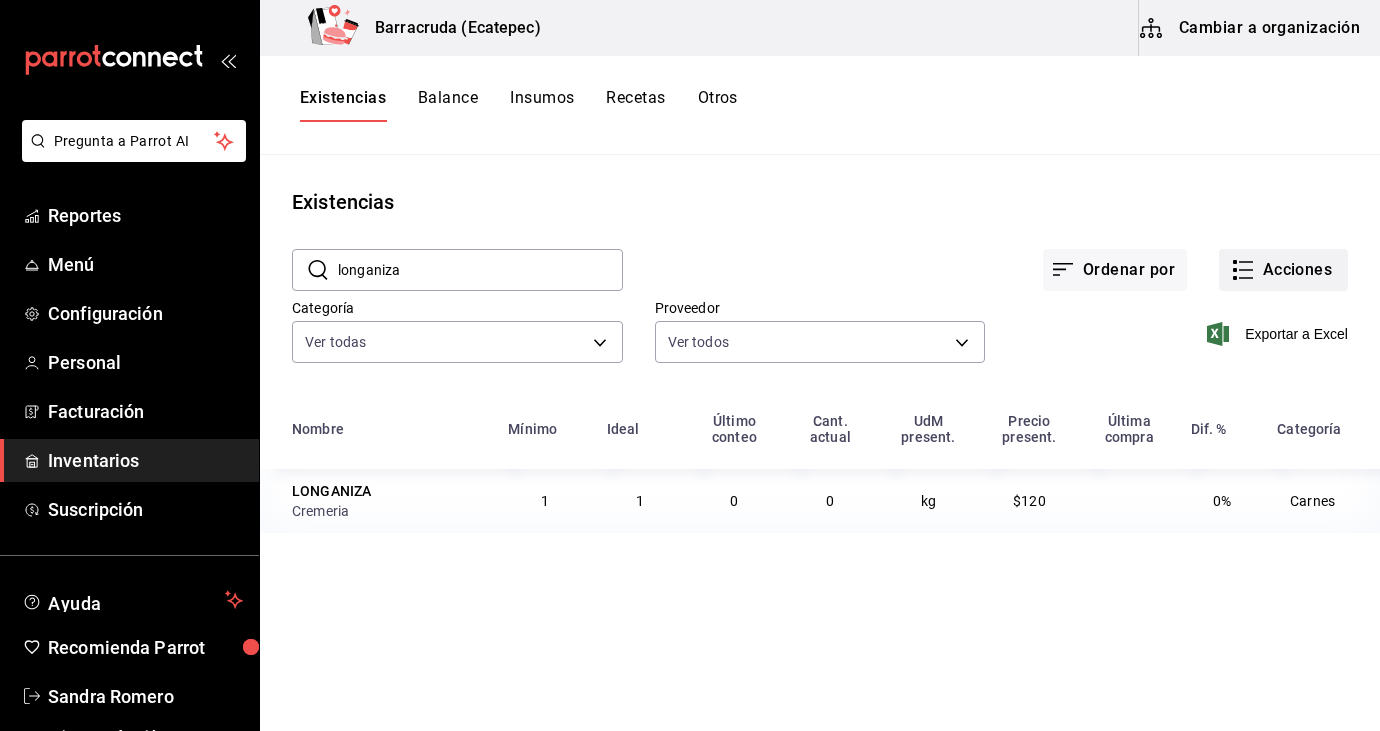 click on "Acciones" at bounding box center [1283, 270] 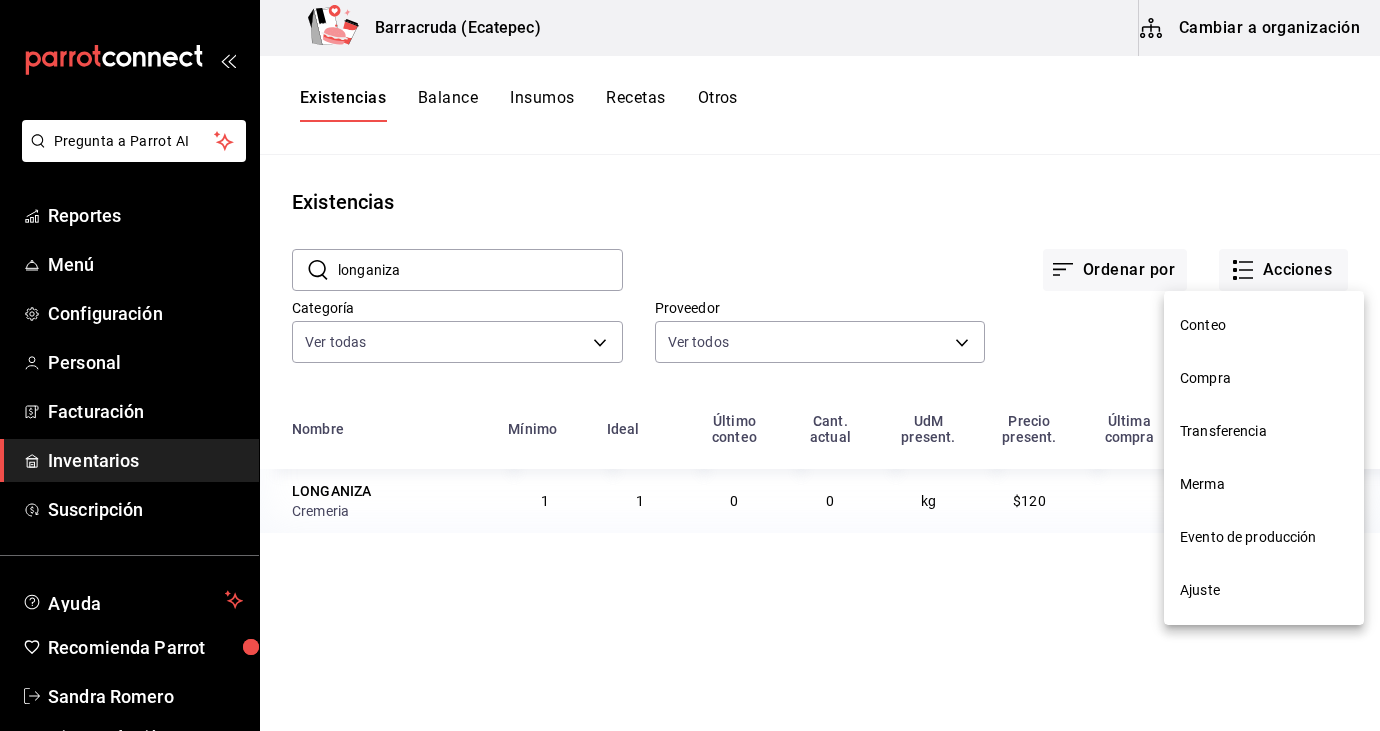 click on "Compra" at bounding box center [1264, 378] 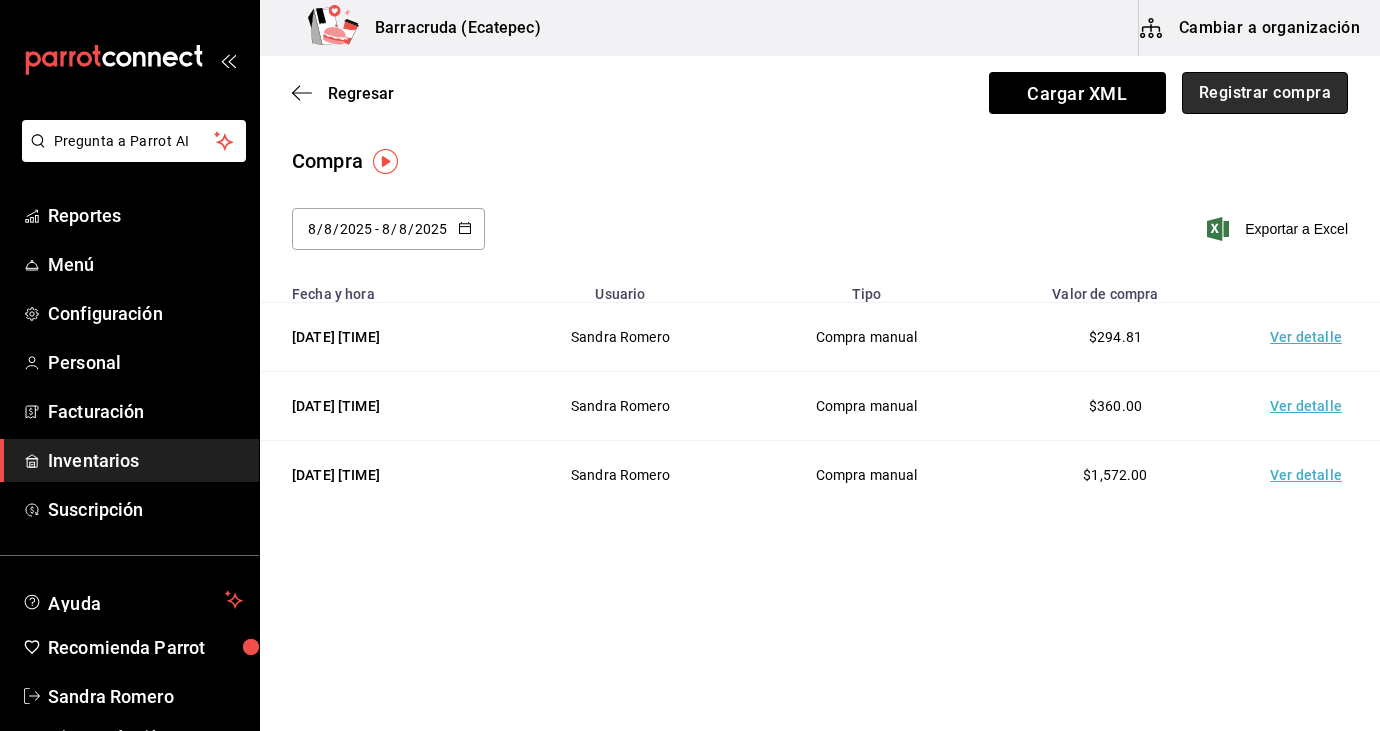 click on "Registrar compra" at bounding box center (1265, 93) 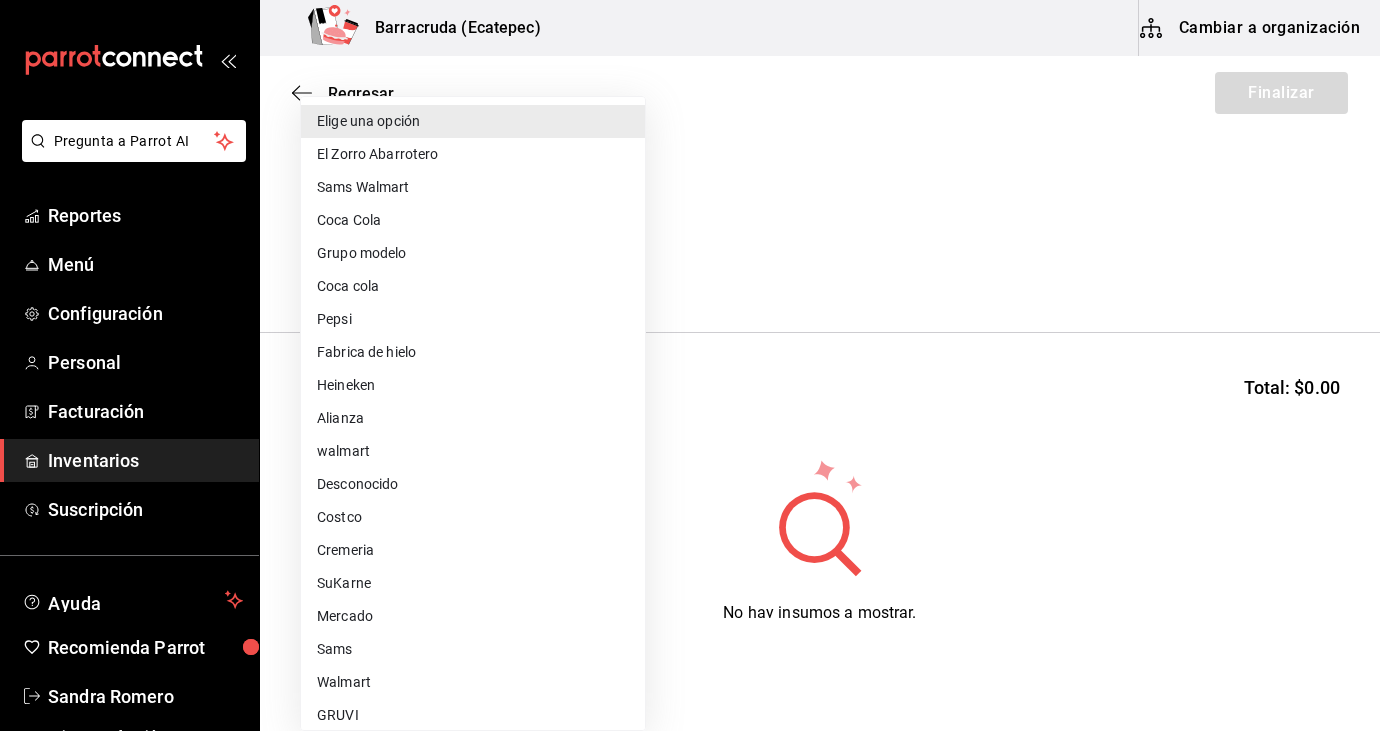 click on "Pregunta a Parrot AI Reportes   Menú   Configuración   Personal   Facturación   Inventarios   Suscripción   Ayuda Recomienda Parrot   Sandra Romero   Sugerir nueva función   Barracruda (Ecatepec) Cambiar a organización Regresar Finalizar Compra Proveedor Elige una opción default Buscar Total: $0.00 No hay insumos a mostrar. Busca un insumo para agregarlo a la lista GANA 1 MES GRATIS EN TU SUSCRIPCIÓN AQUÍ ¿Recuerdas cómo empezó tu restaurante?
Hoy puedes ayudar a un colega a tener el mismo cambio que tú viviste.
Recomienda Parrot directamente desde tu Portal Administrador.
Es fácil y rápido.
🎁 Por cada restaurante que se una, ganas 1 mes gratis. Ver video tutorial Ir a video Pregunta a Parrot AI Reportes   Menú   Configuración   Personal   Facturación   Inventarios   Suscripción   Ayuda Recomienda Parrot   Sandra Romero   Sugerir nueva función   Editar Eliminar Visitar centro de ayuda (81) 2046 6363 soporte@parrotsoftware.io Visitar centro de ayuda (81) 2046 6363 Elige una opción" at bounding box center [690, 309] 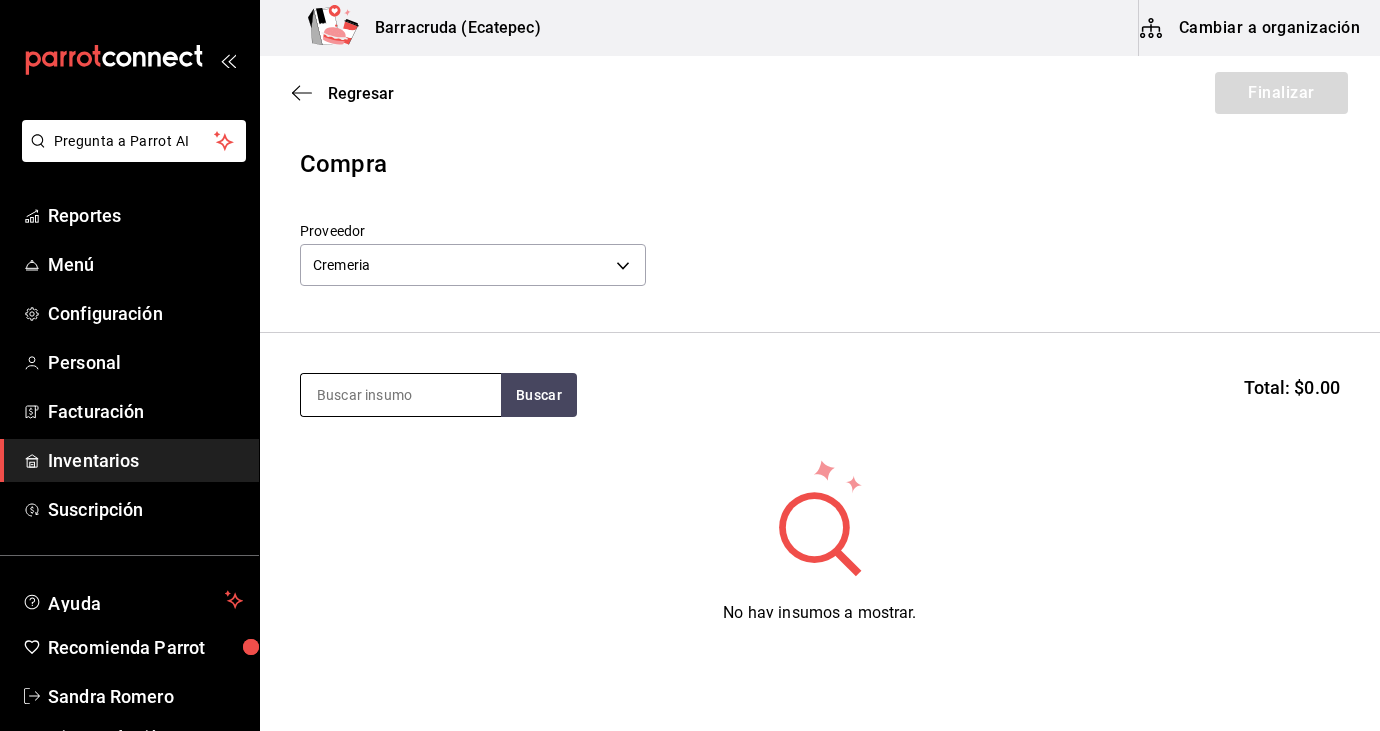 click at bounding box center (401, 395) 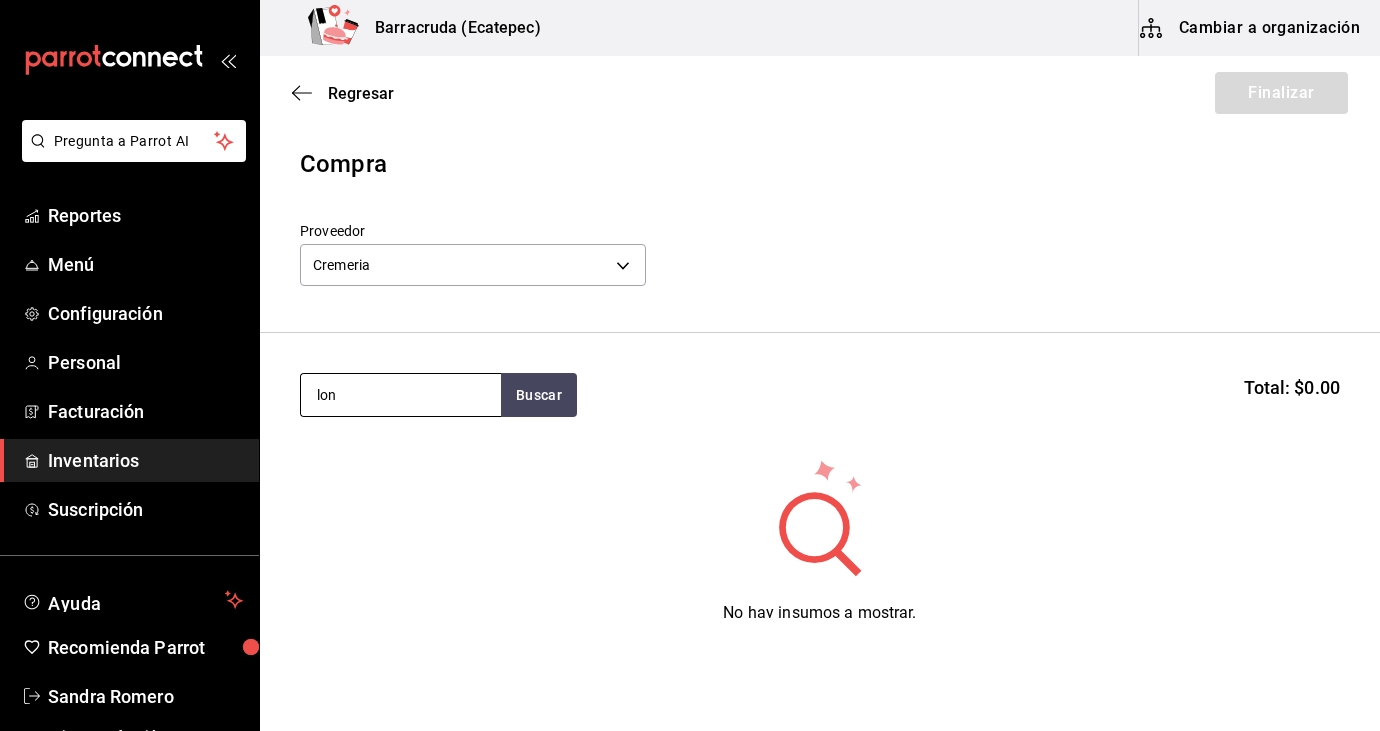 type on "lon" 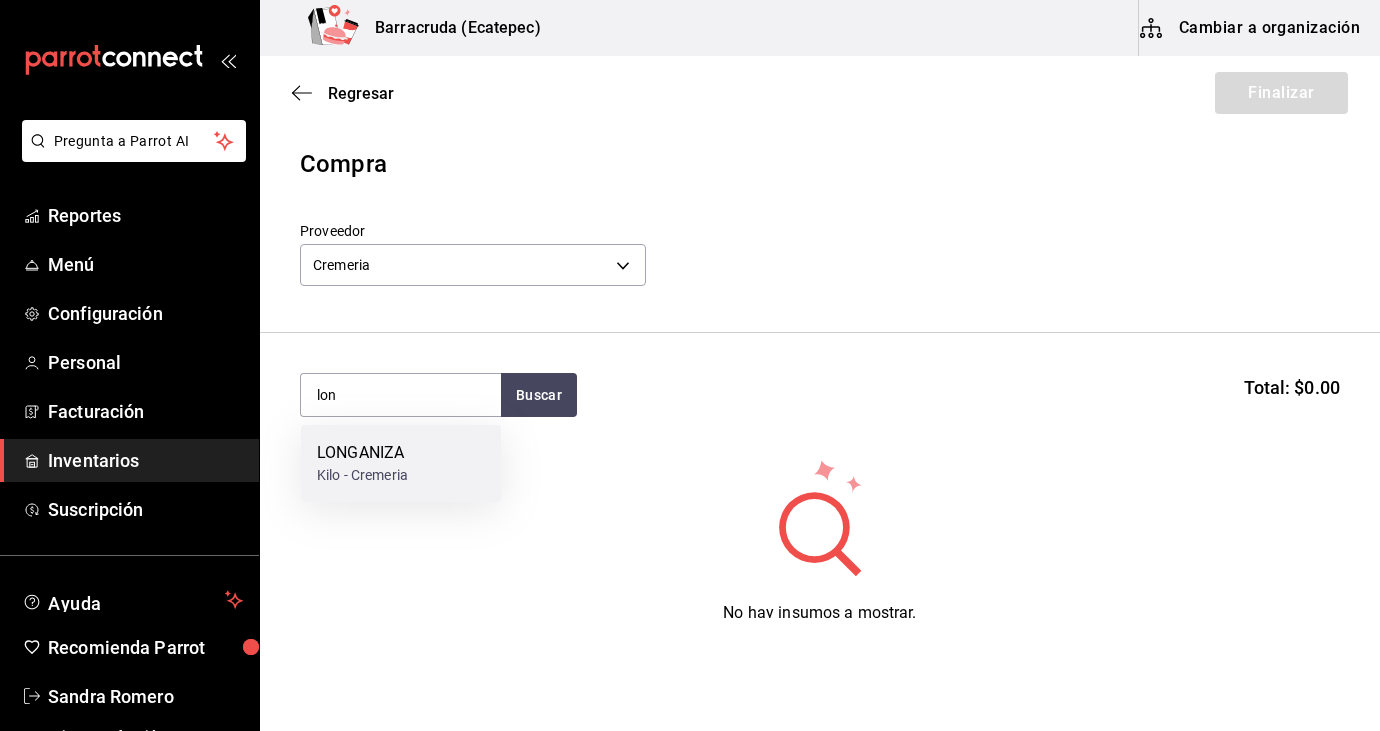click on "Kilo - Cremeria" at bounding box center (362, 475) 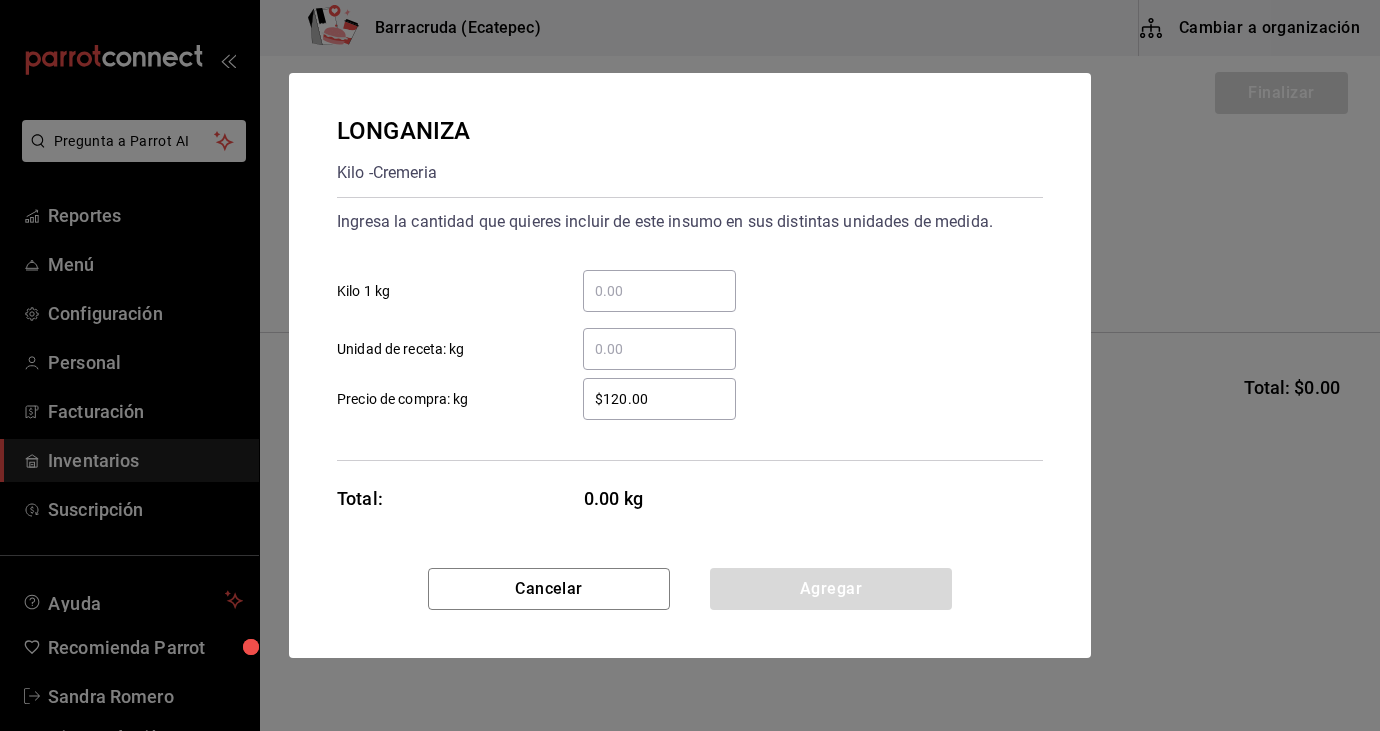 click on "​ Kilo 1 kg" at bounding box center [659, 291] 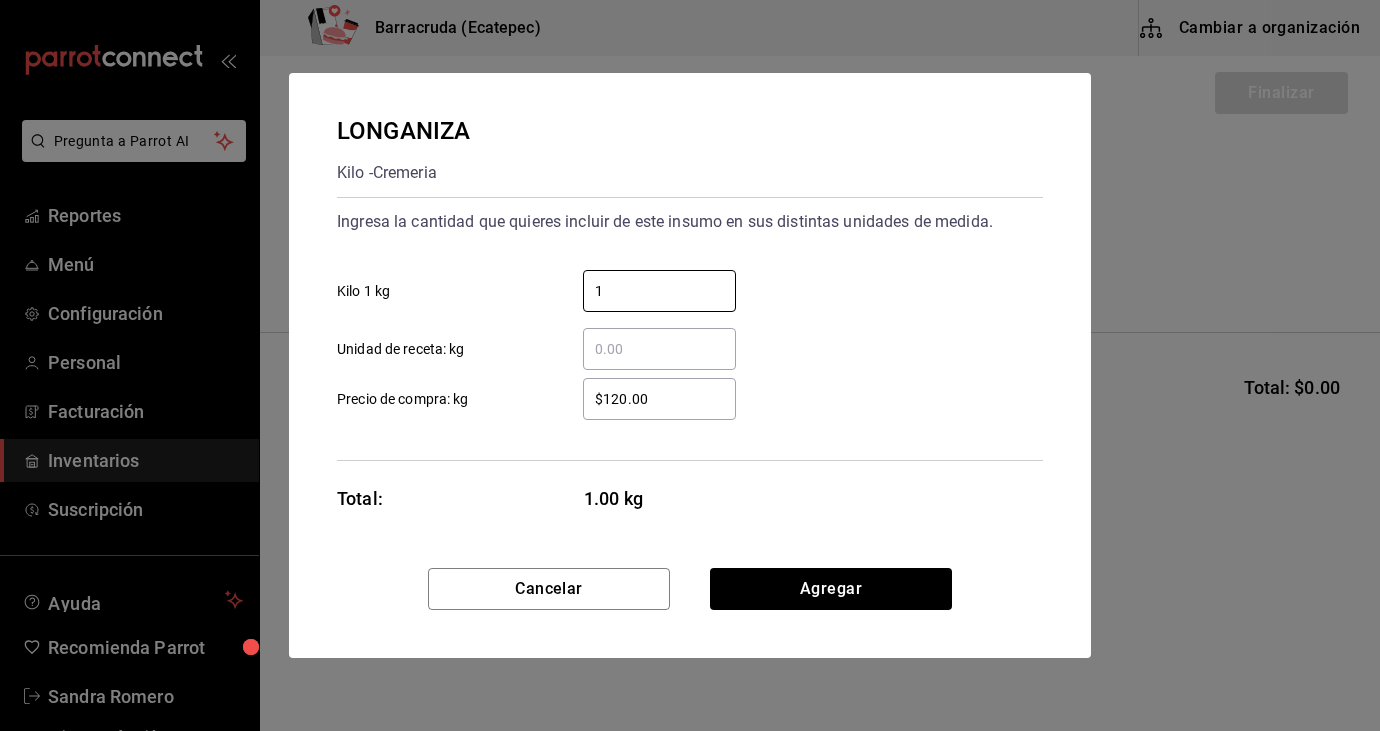 type on "1" 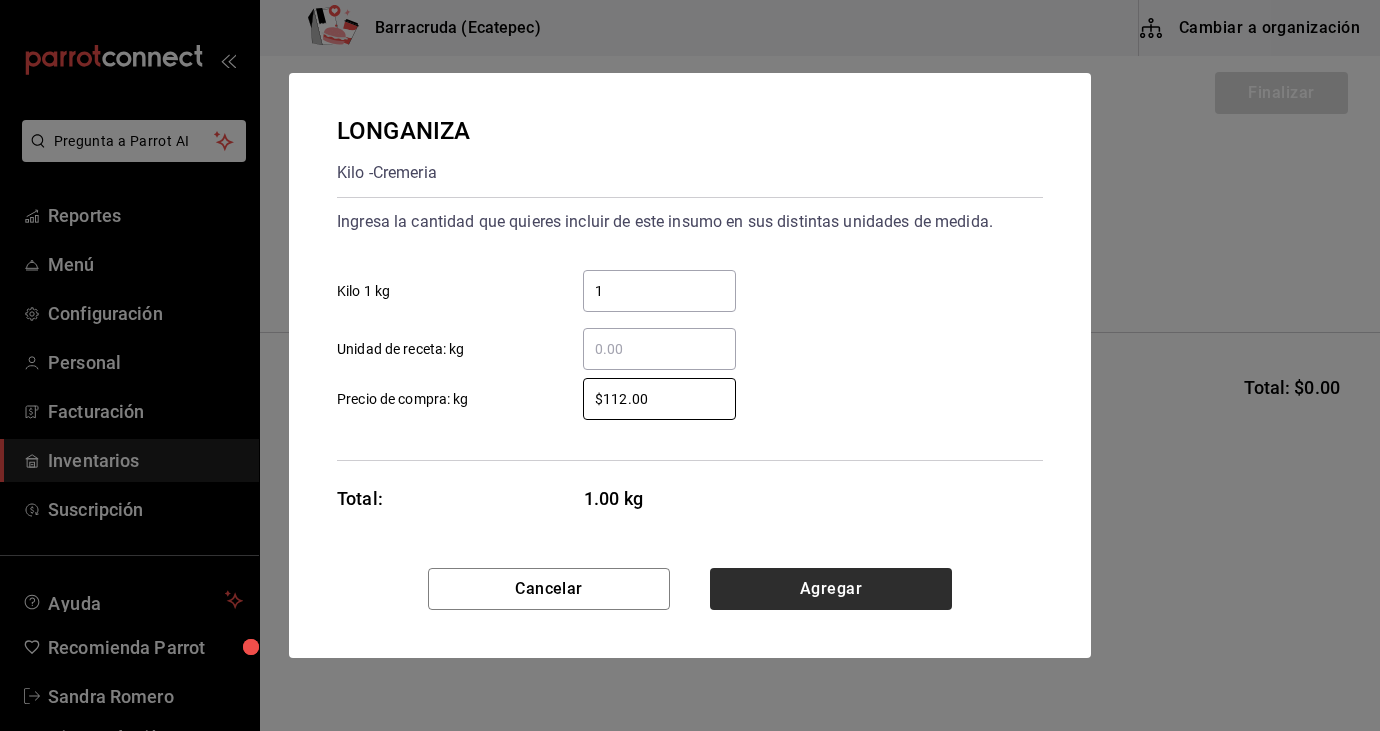 type on "$112.00" 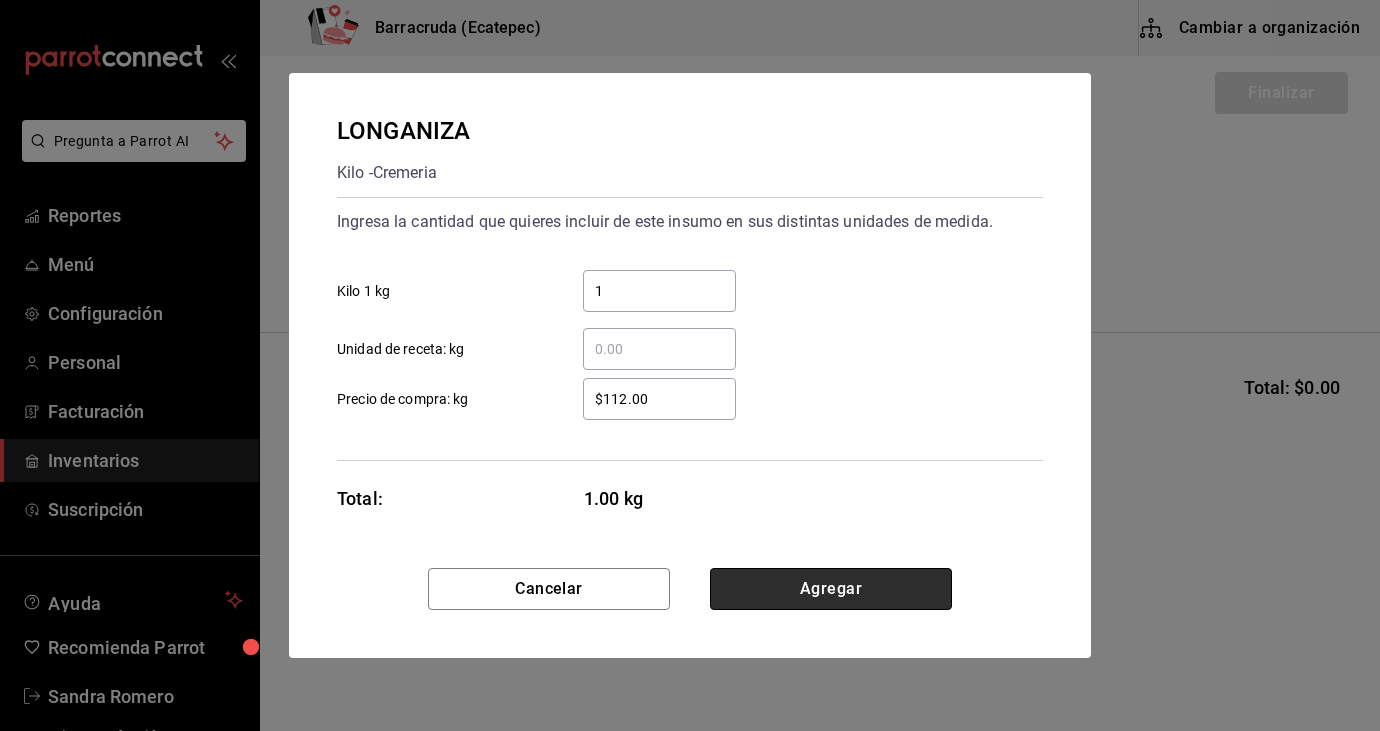 click on "Agregar" at bounding box center [831, 589] 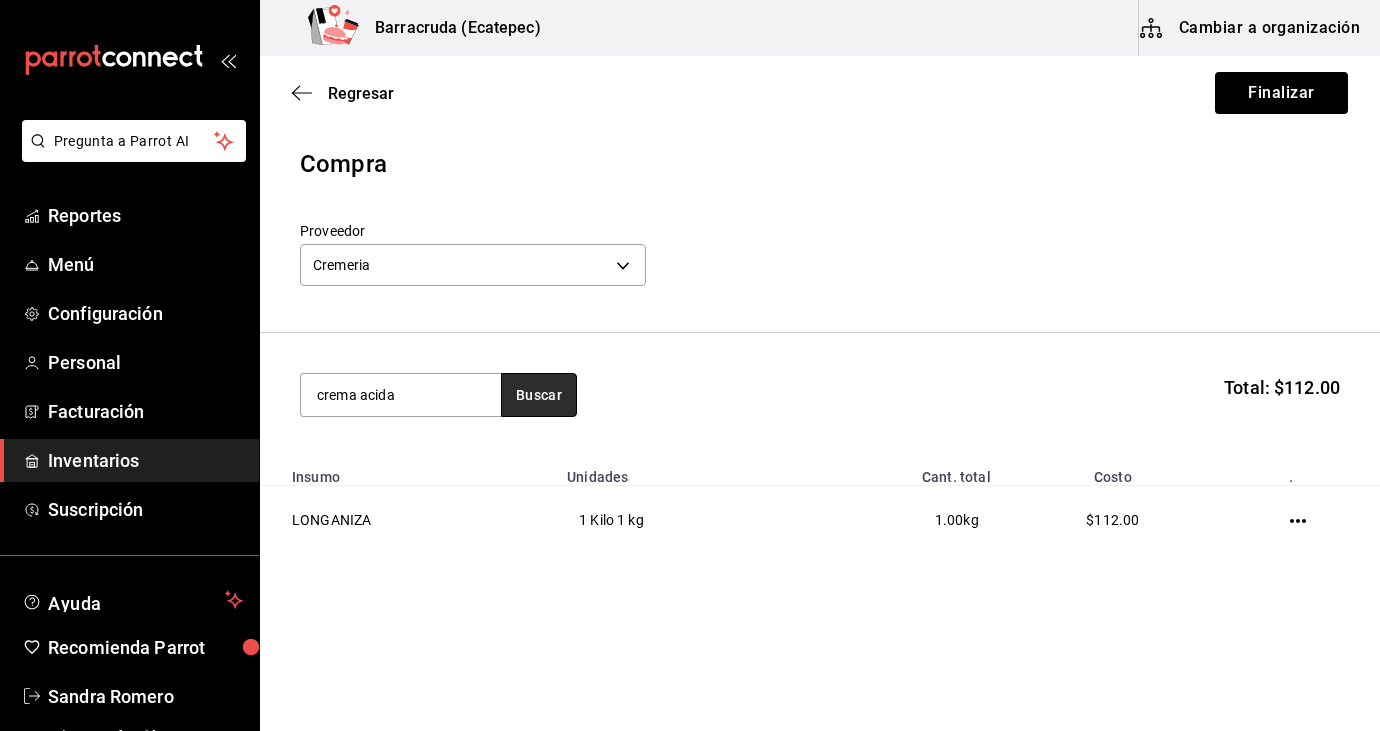 click on "Buscar" at bounding box center (539, 395) 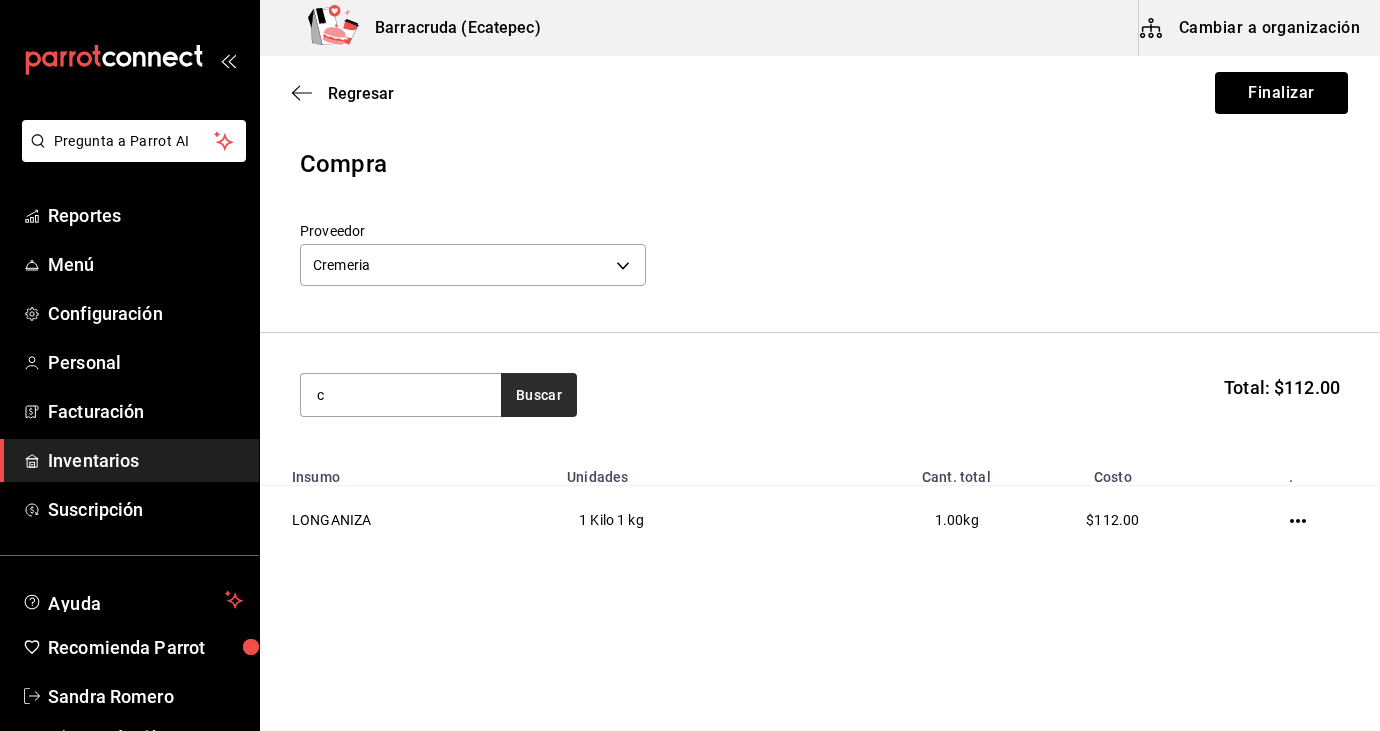 type on "c" 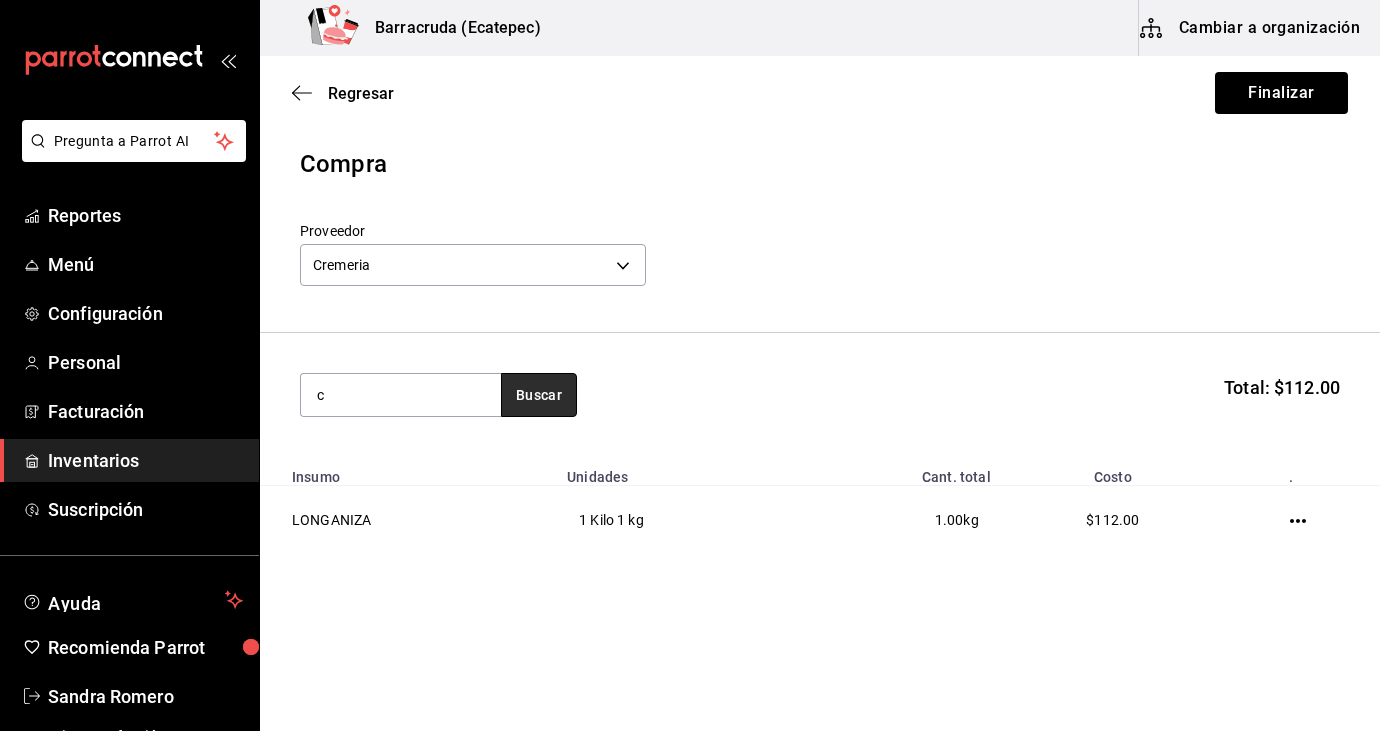 click on "Buscar" at bounding box center [539, 395] 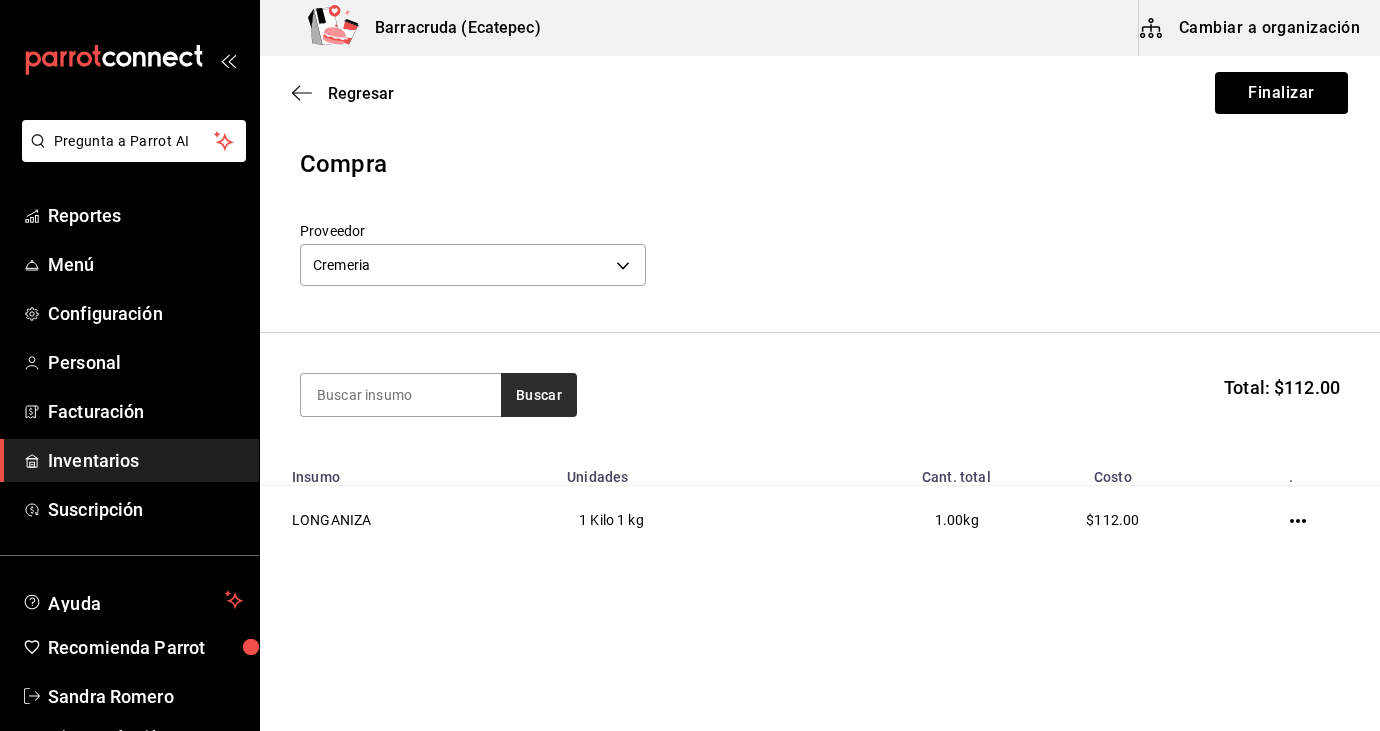 type 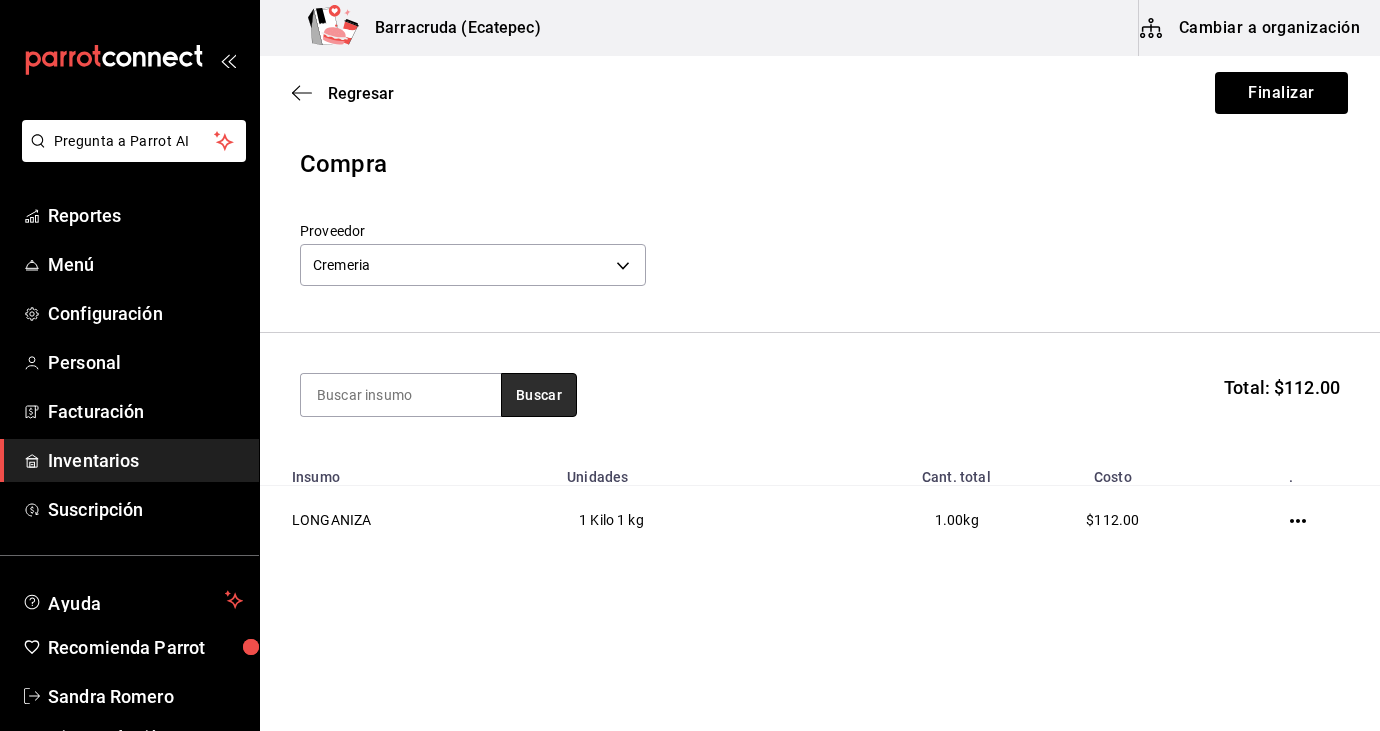 click on "Buscar" at bounding box center (539, 395) 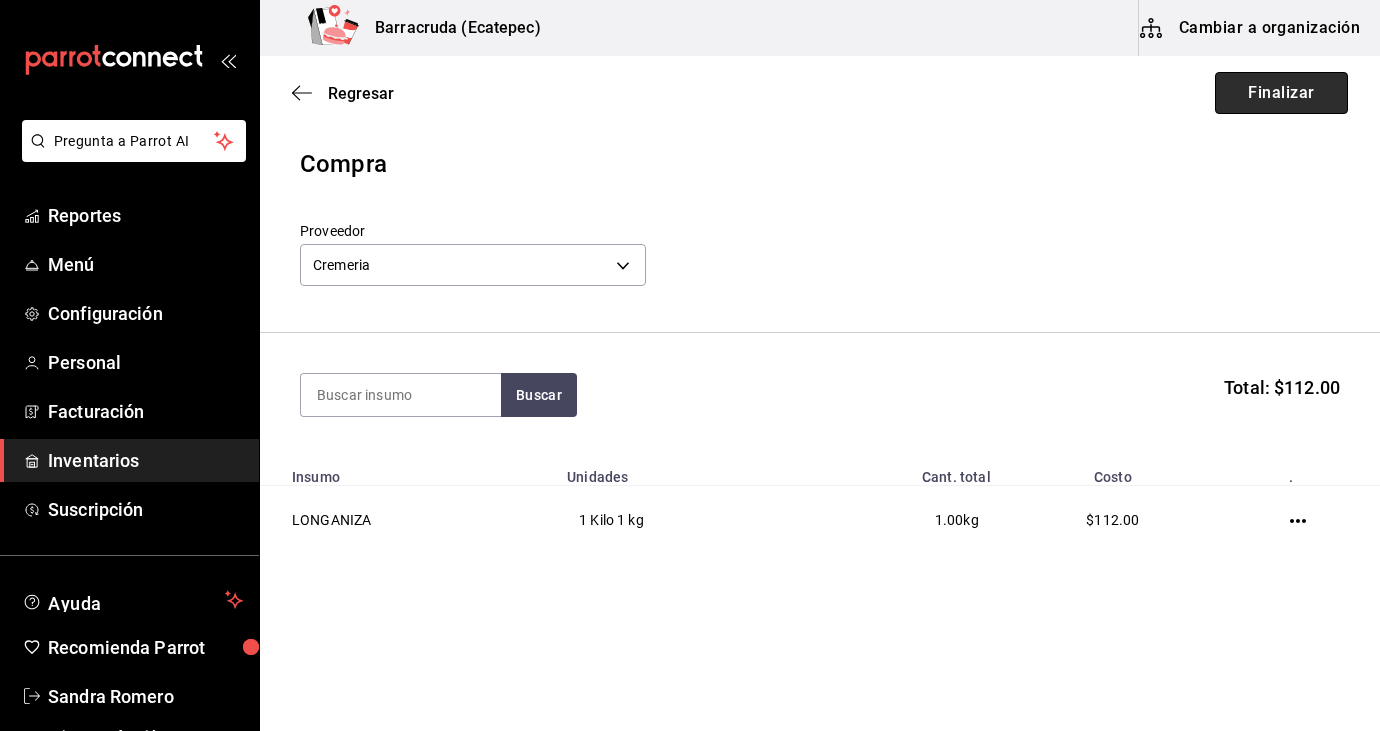 click on "Finalizar" at bounding box center [1281, 93] 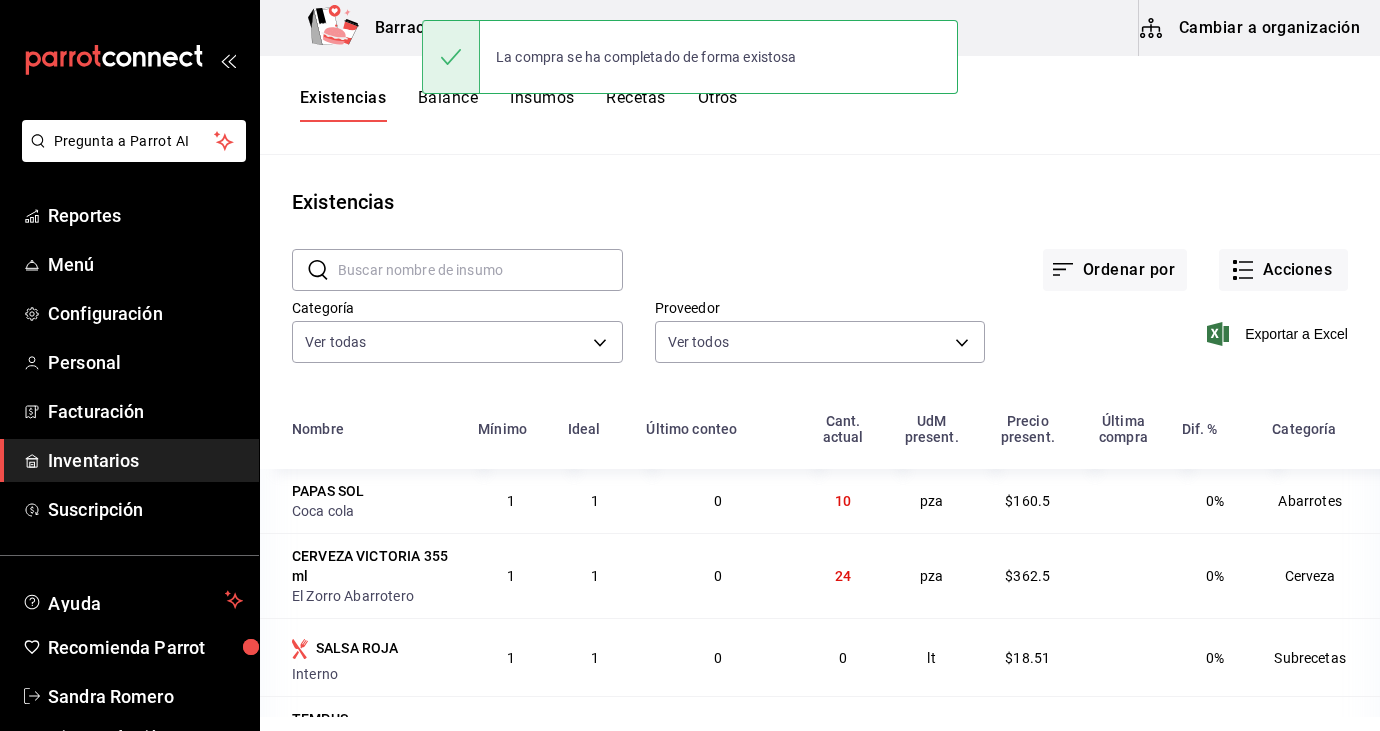 click at bounding box center [480, 270] 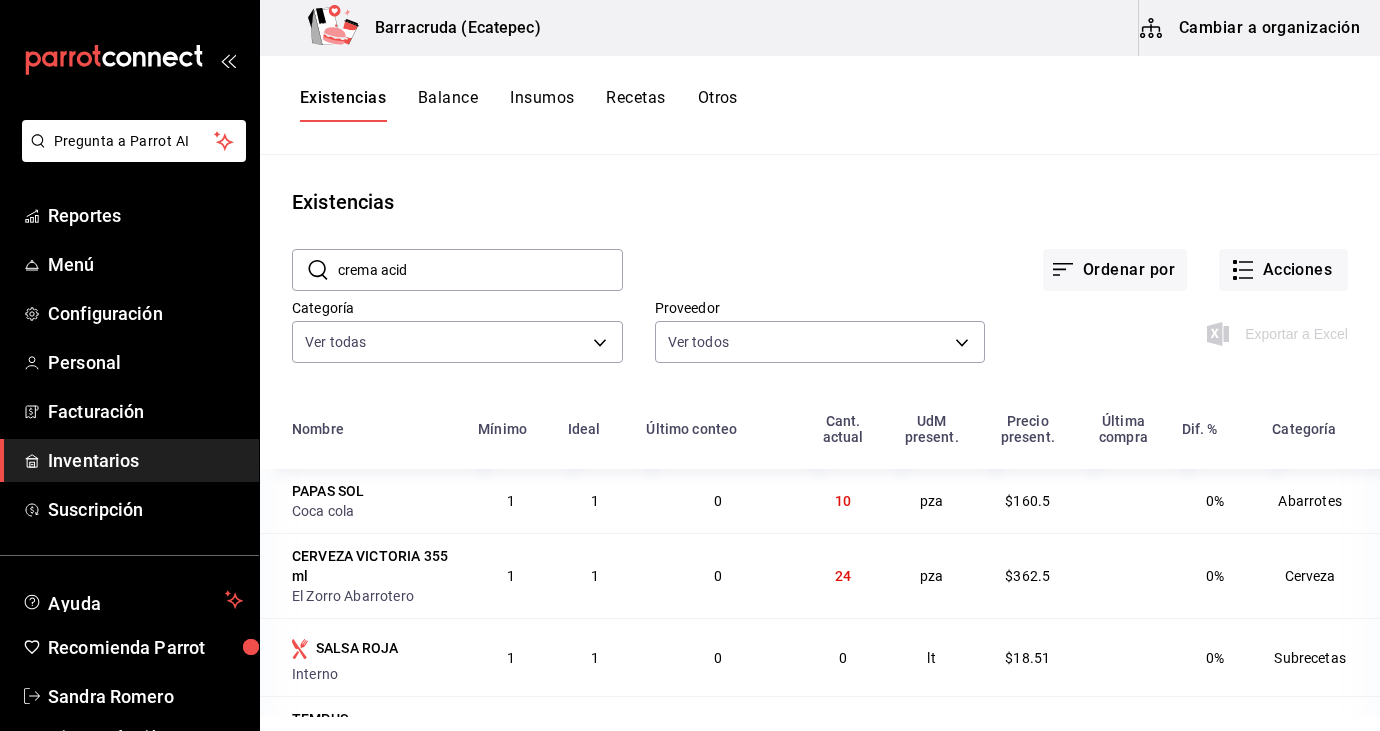 type on "crema acida" 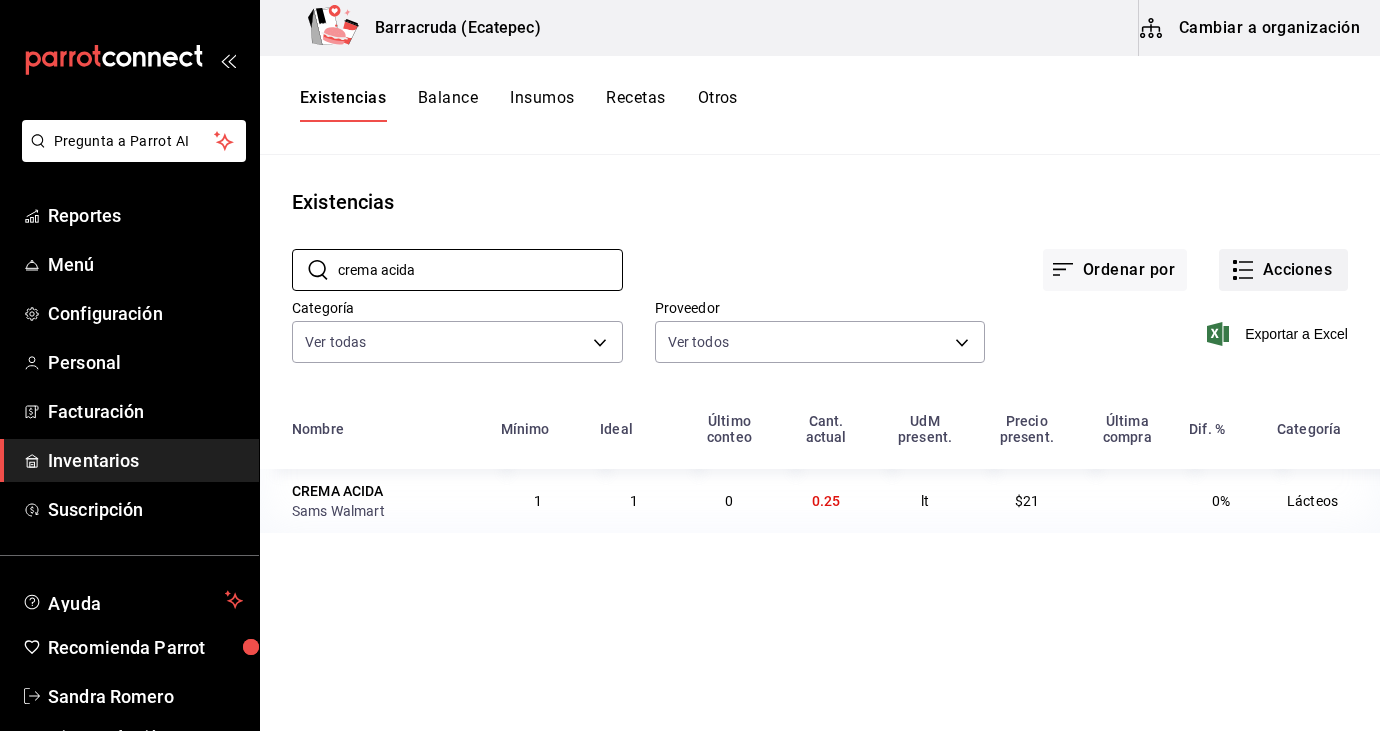 click on "Acciones" at bounding box center [1283, 270] 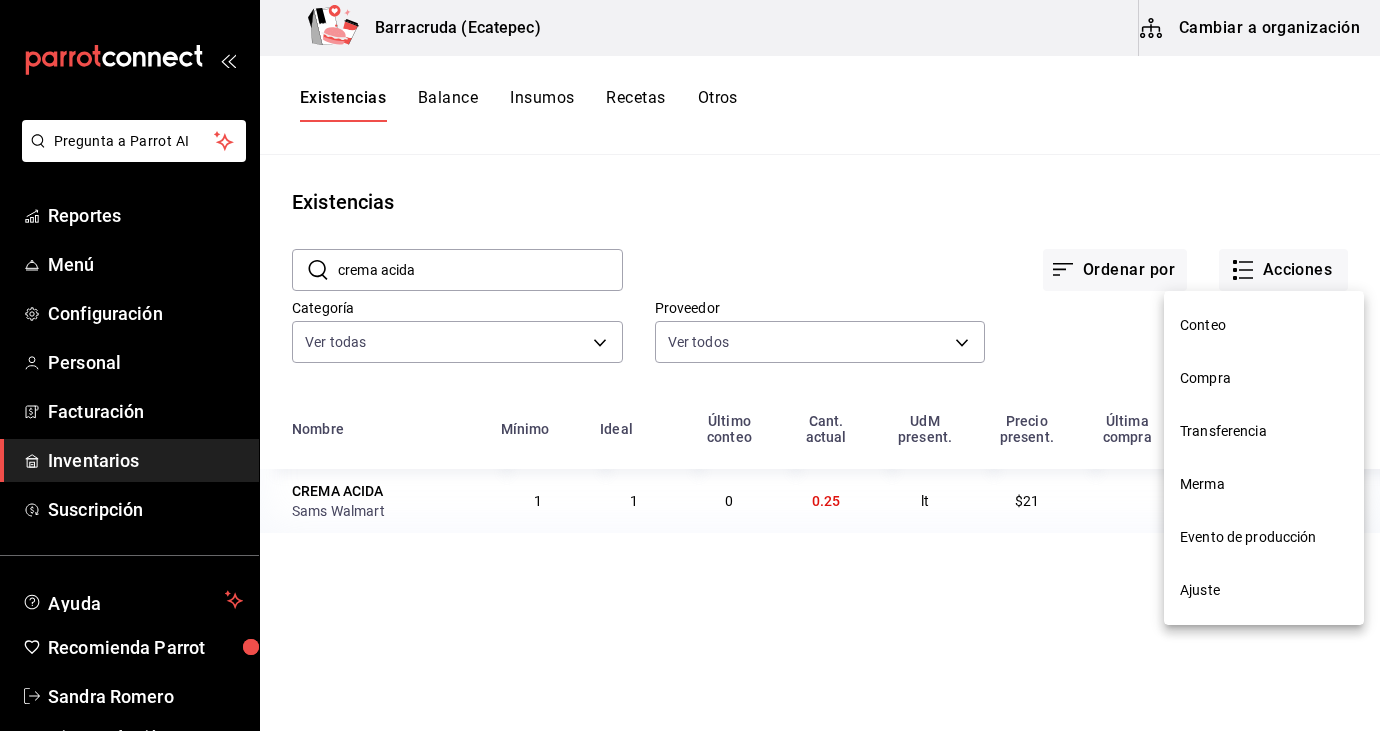 click on "Compra" at bounding box center [1264, 378] 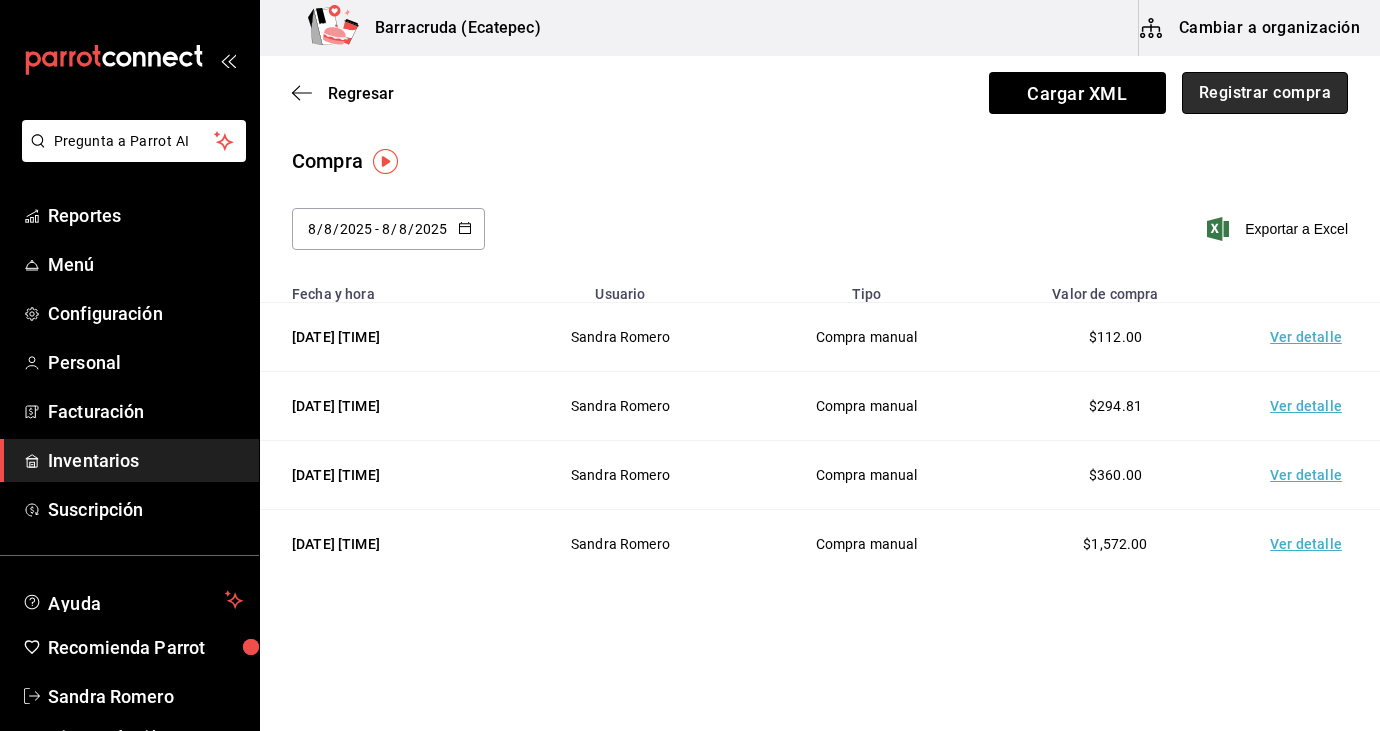 click on "Registrar compra" at bounding box center (1265, 93) 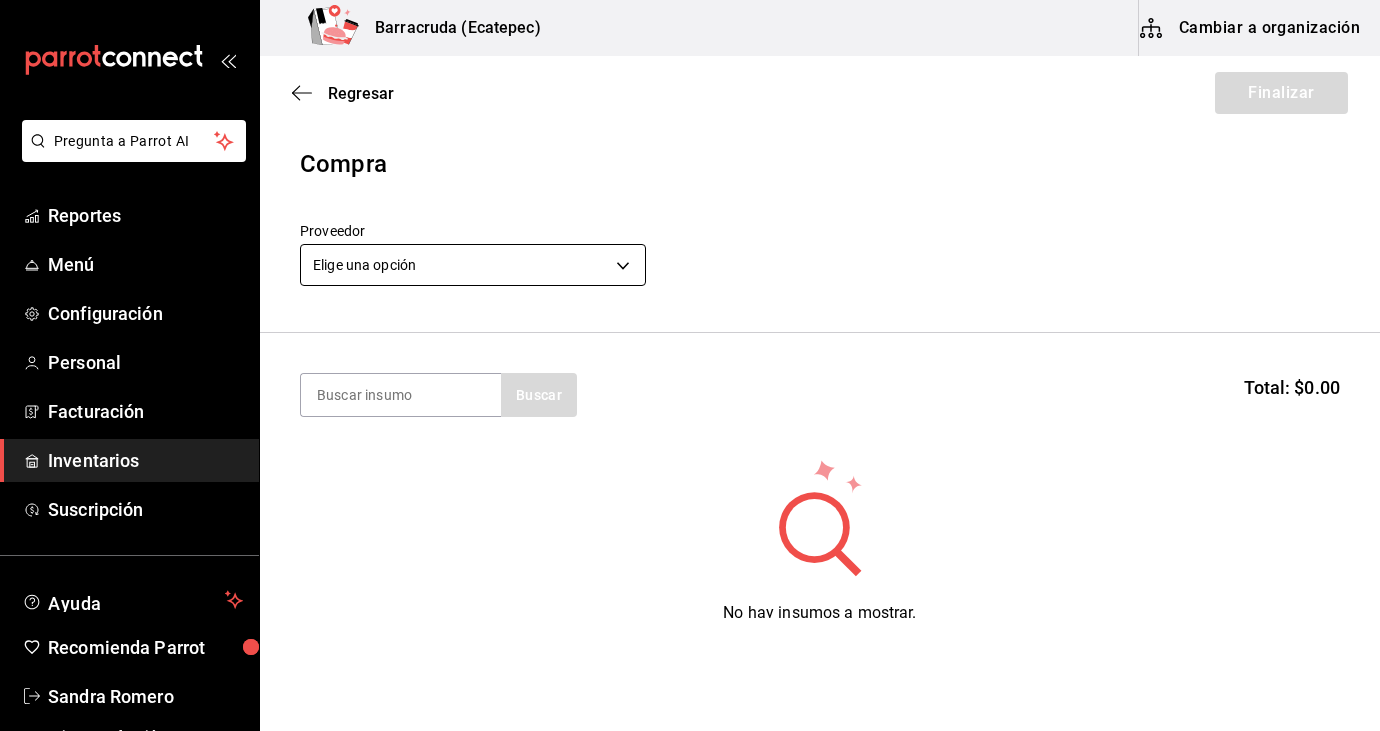 click on "Pregunta a Parrot AI Reportes   Menú   Configuración   Personal   Facturación   Inventarios   Suscripción   Ayuda Recomienda Parrot   Sandra Romero   Sugerir nueva función   Barracruda (Ecatepec) Cambiar a organización Regresar Finalizar Compra Proveedor Elige una opción default Buscar Total: $0.00 No hay insumos a mostrar. Busca un insumo para agregarlo a la lista GANA 1 MES GRATIS EN TU SUSCRIPCIÓN AQUÍ ¿Recuerdas cómo empezó tu restaurante?
Hoy puedes ayudar a un colega a tener el mismo cambio que tú viviste.
Recomienda Parrot directamente desde tu Portal Administrador.
Es fácil y rápido.
🎁 Por cada restaurante que se una, ganas 1 mes gratis. Ver video tutorial Ir a video Pregunta a Parrot AI Reportes   Menú   Configuración   Personal   Facturación   Inventarios   Suscripción   Ayuda Recomienda Parrot   Sandra Romero   Sugerir nueva función   Editar Eliminar Visitar centro de ayuda (81) 2046 6363 soporte@parrotsoftware.io Visitar centro de ayuda (81) 2046 6363" at bounding box center [690, 309] 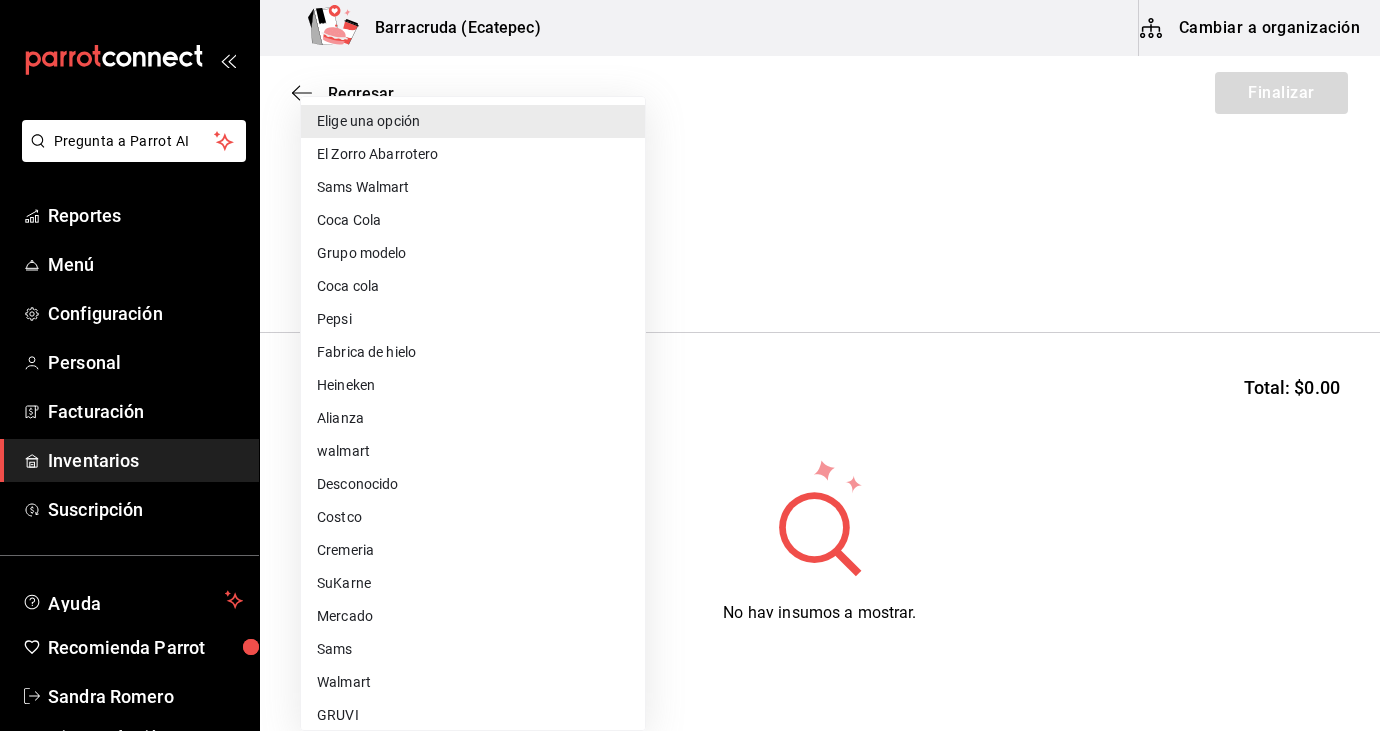 click on "Sams Walmart" at bounding box center [473, 187] 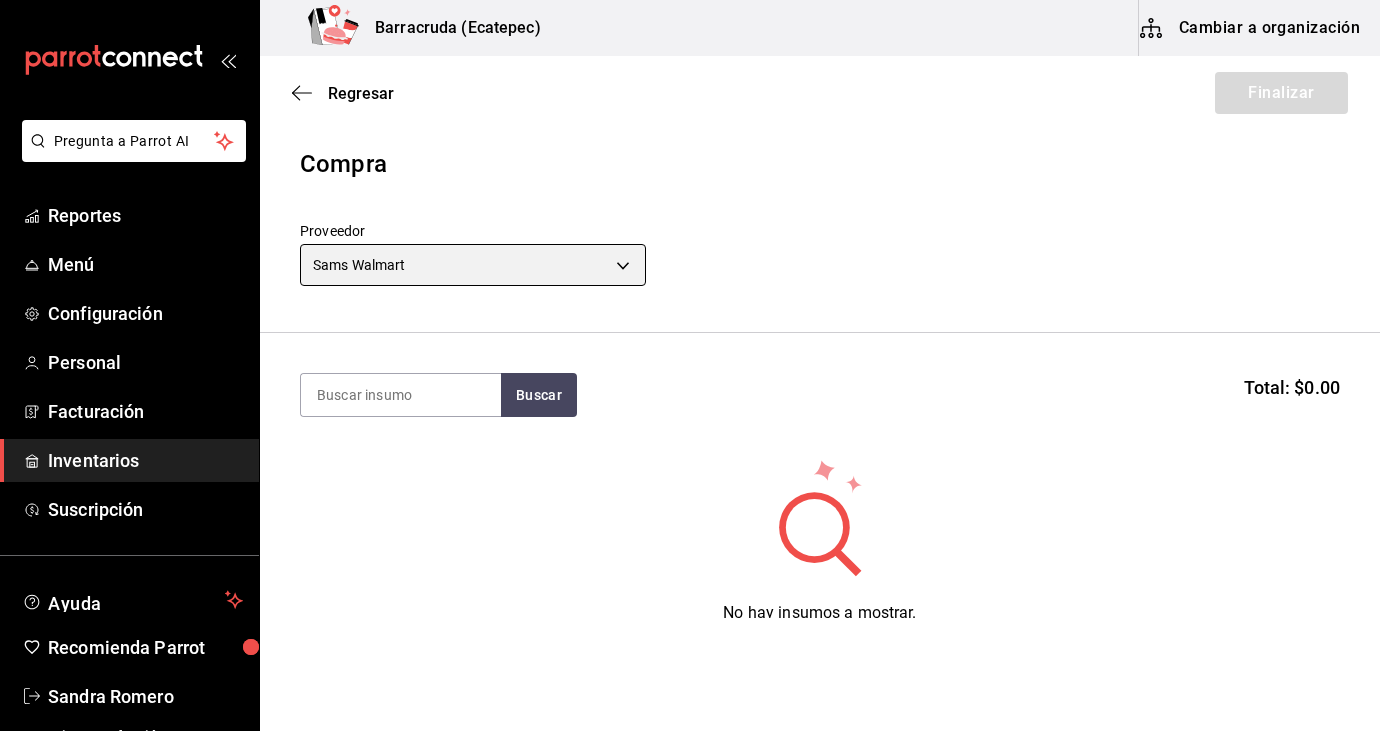 type on "03d91d22-1985-4d76-8d10-3f9019204566" 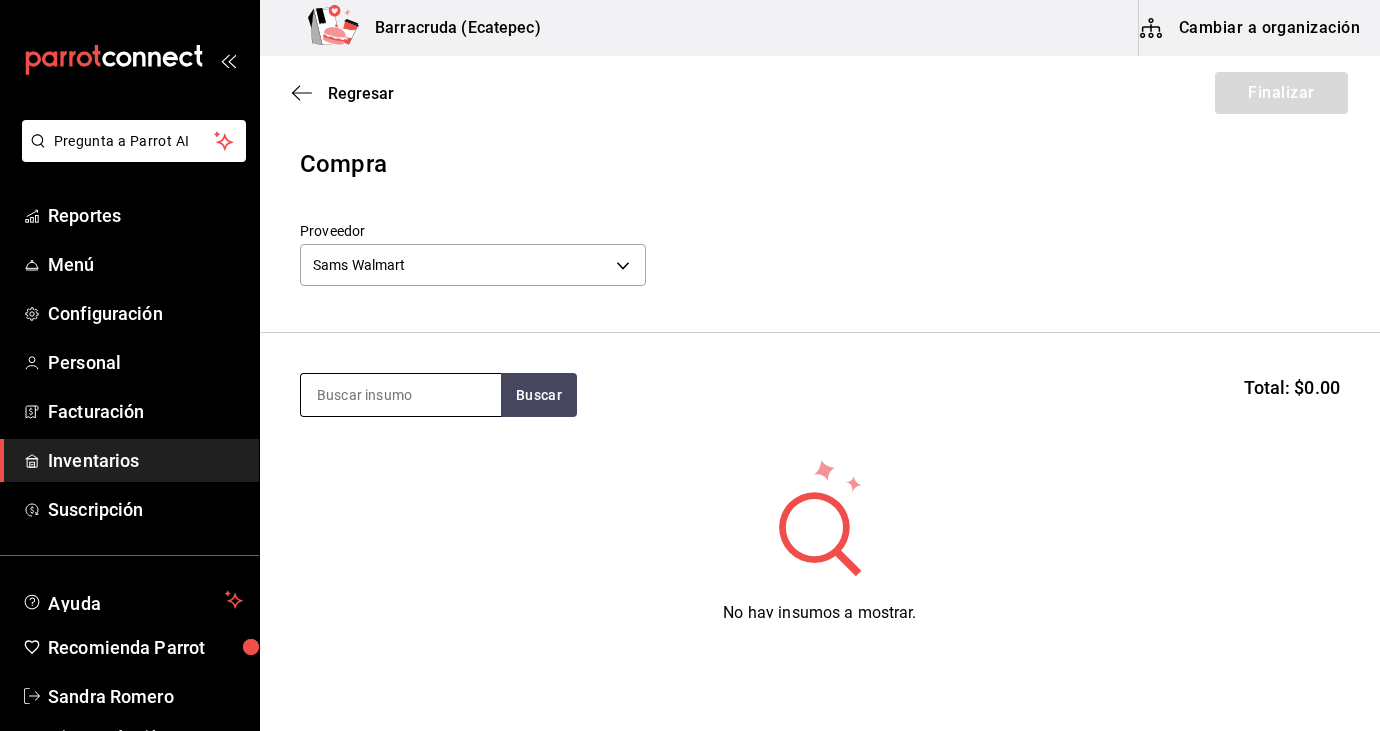click at bounding box center [401, 395] 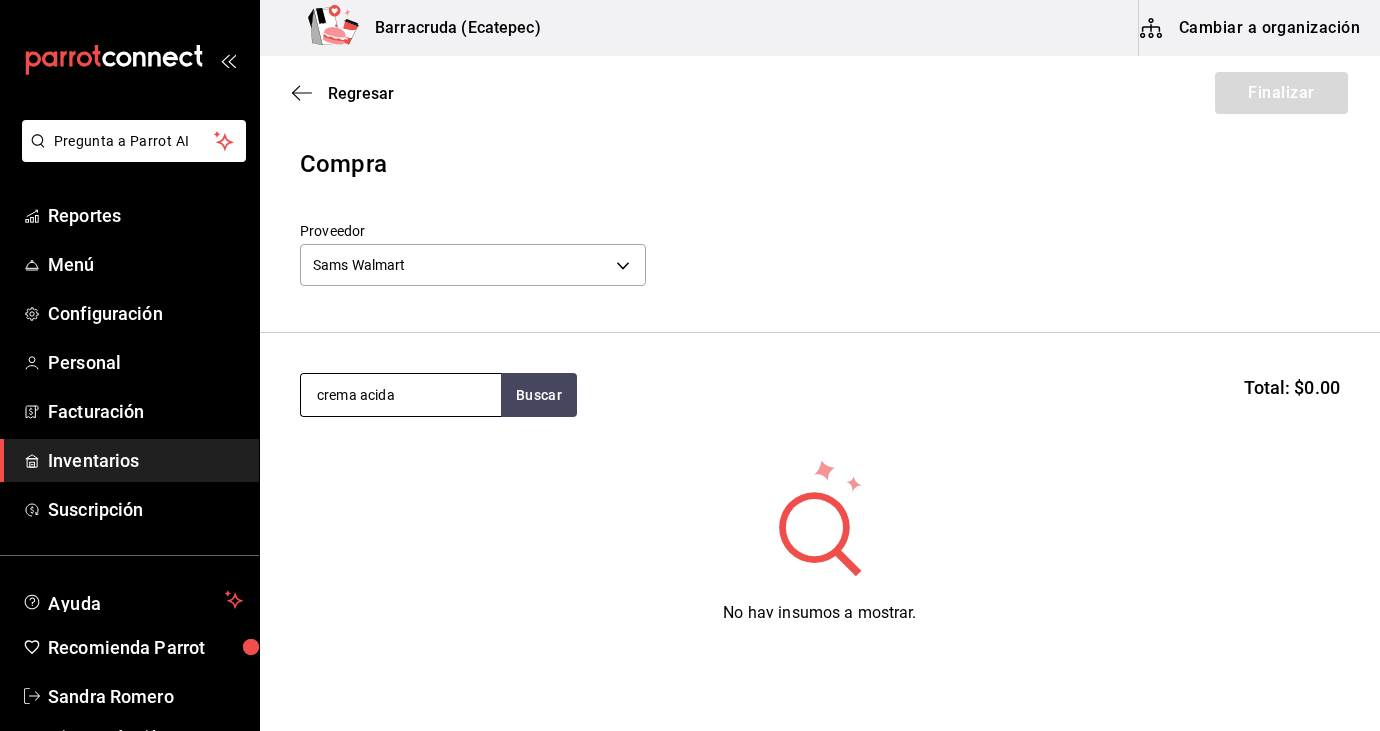 type on "crema acida" 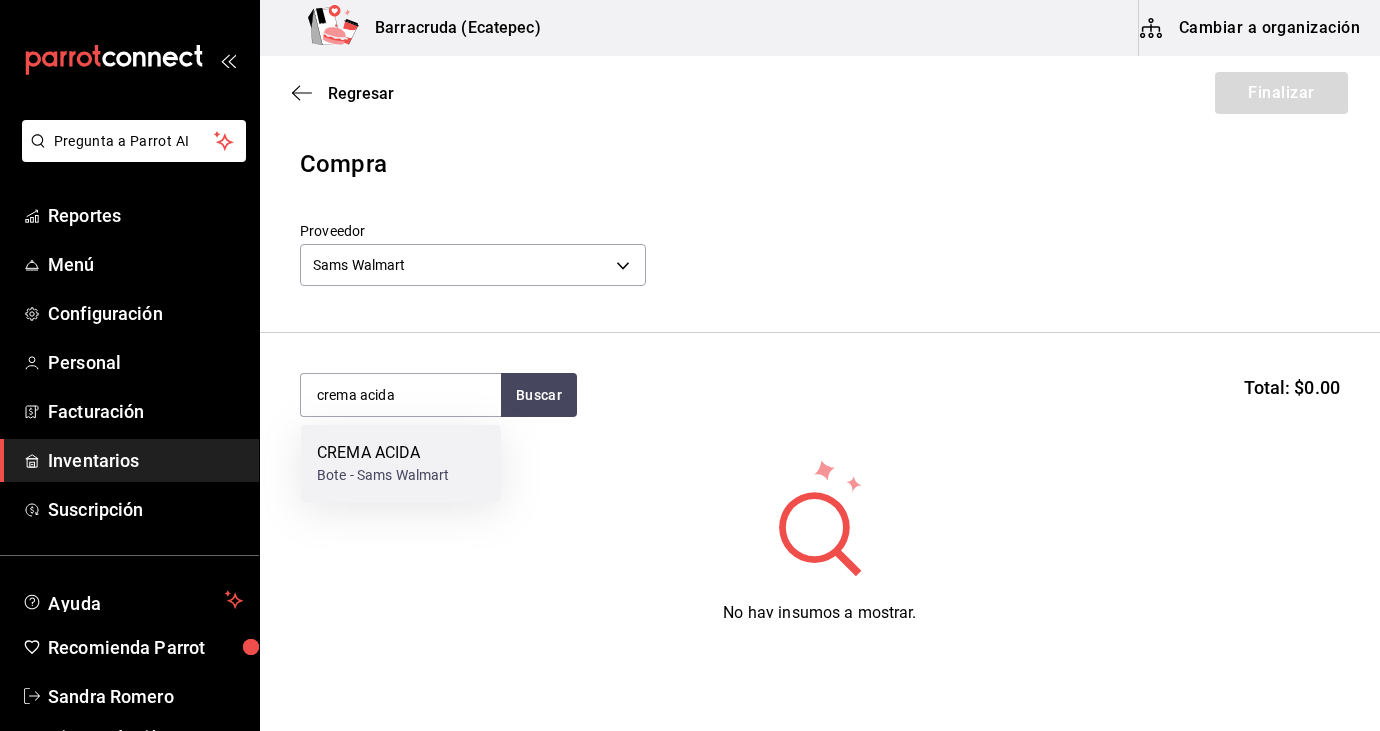 click on "Bote - Sams Walmart" at bounding box center [383, 475] 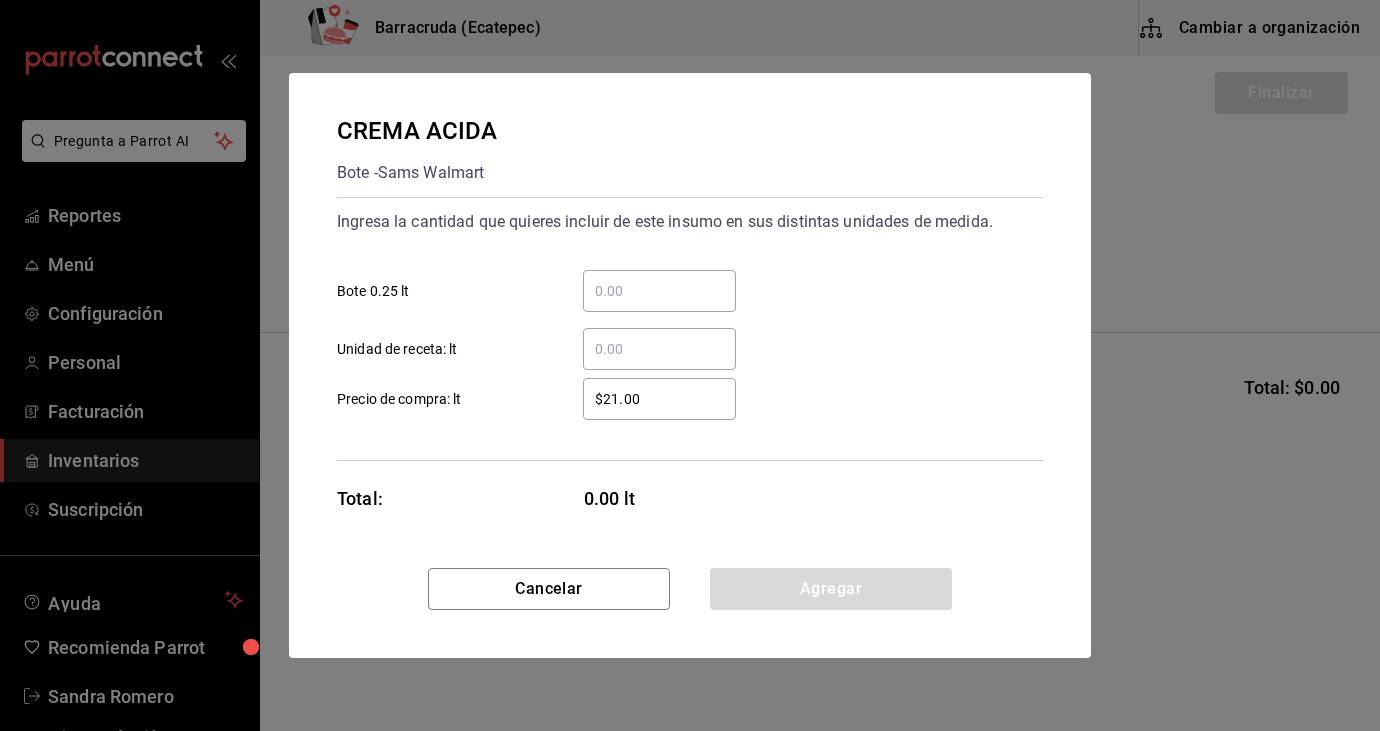 click on "​ Bote 0.25 lt" at bounding box center [659, 291] 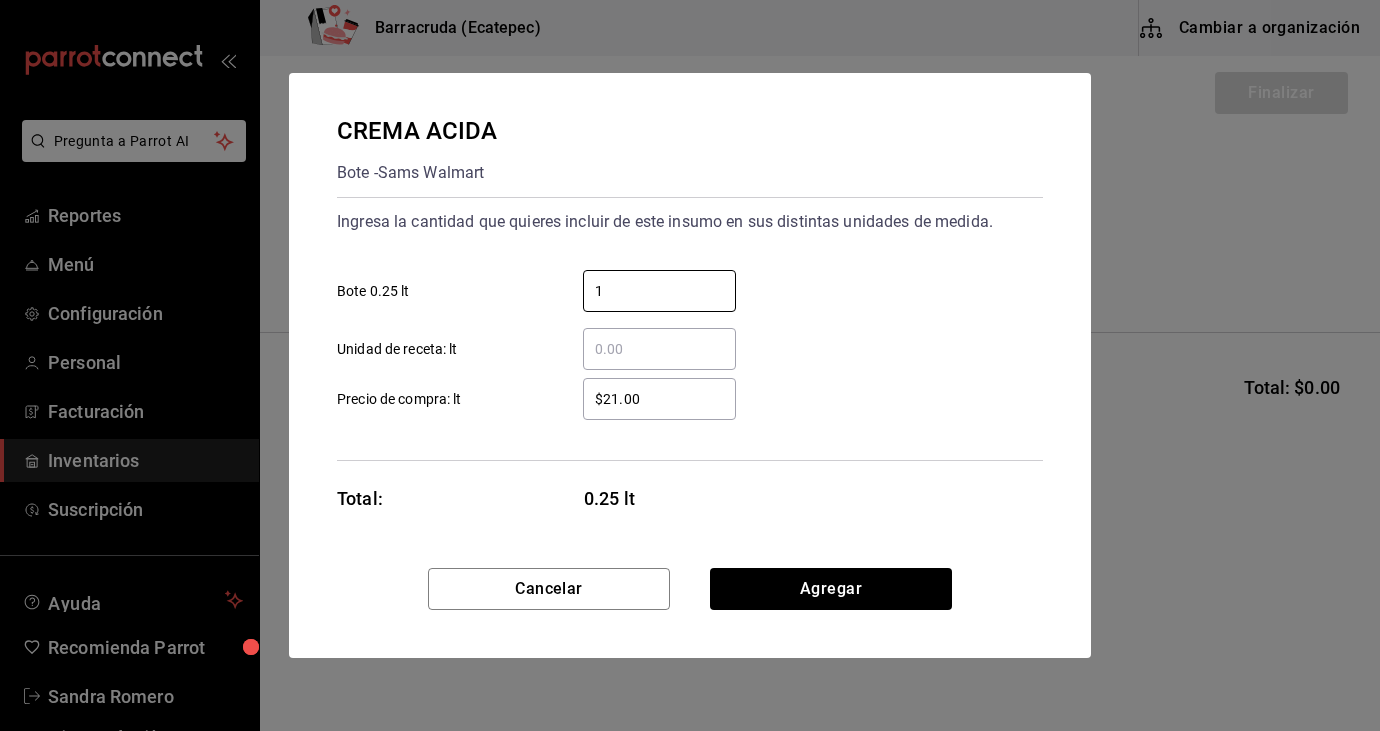 type on "1" 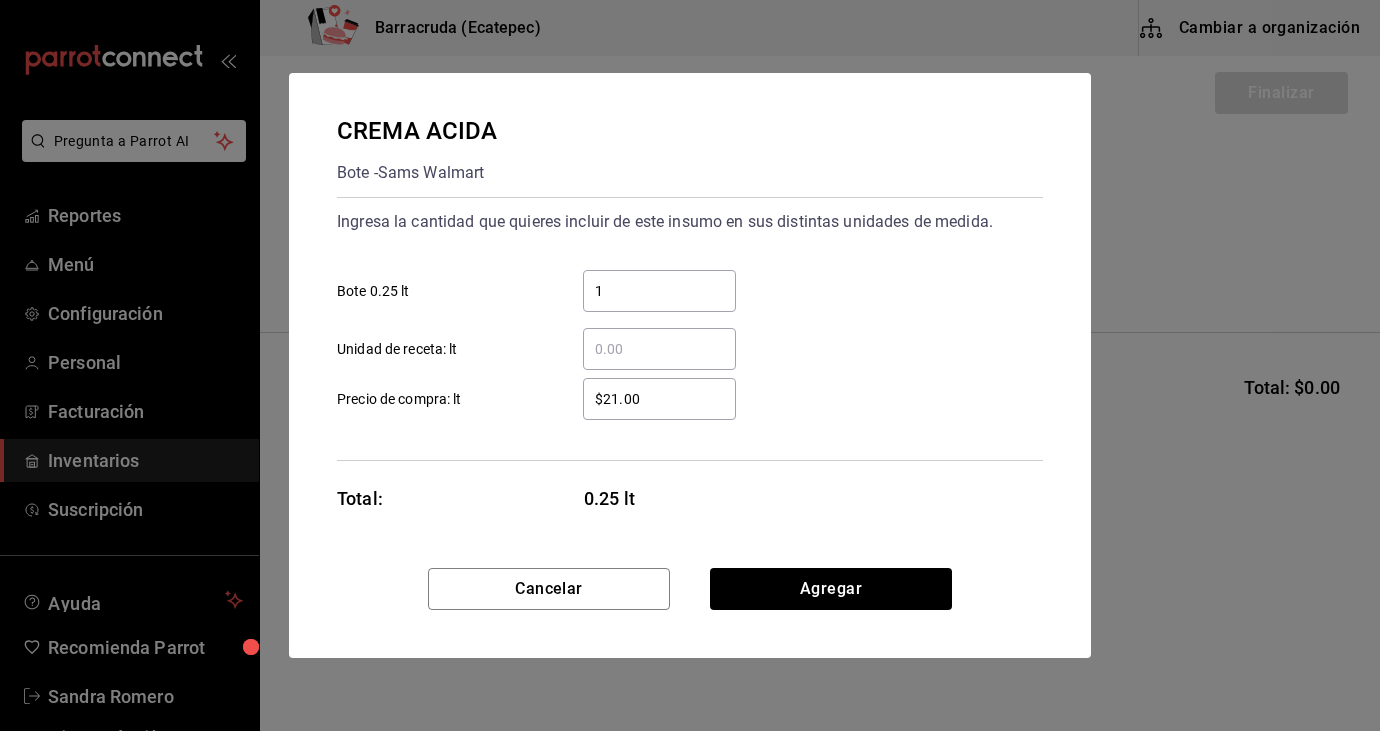 click on "$21.00 ​ Precio de compra: lt" at bounding box center (682, 391) 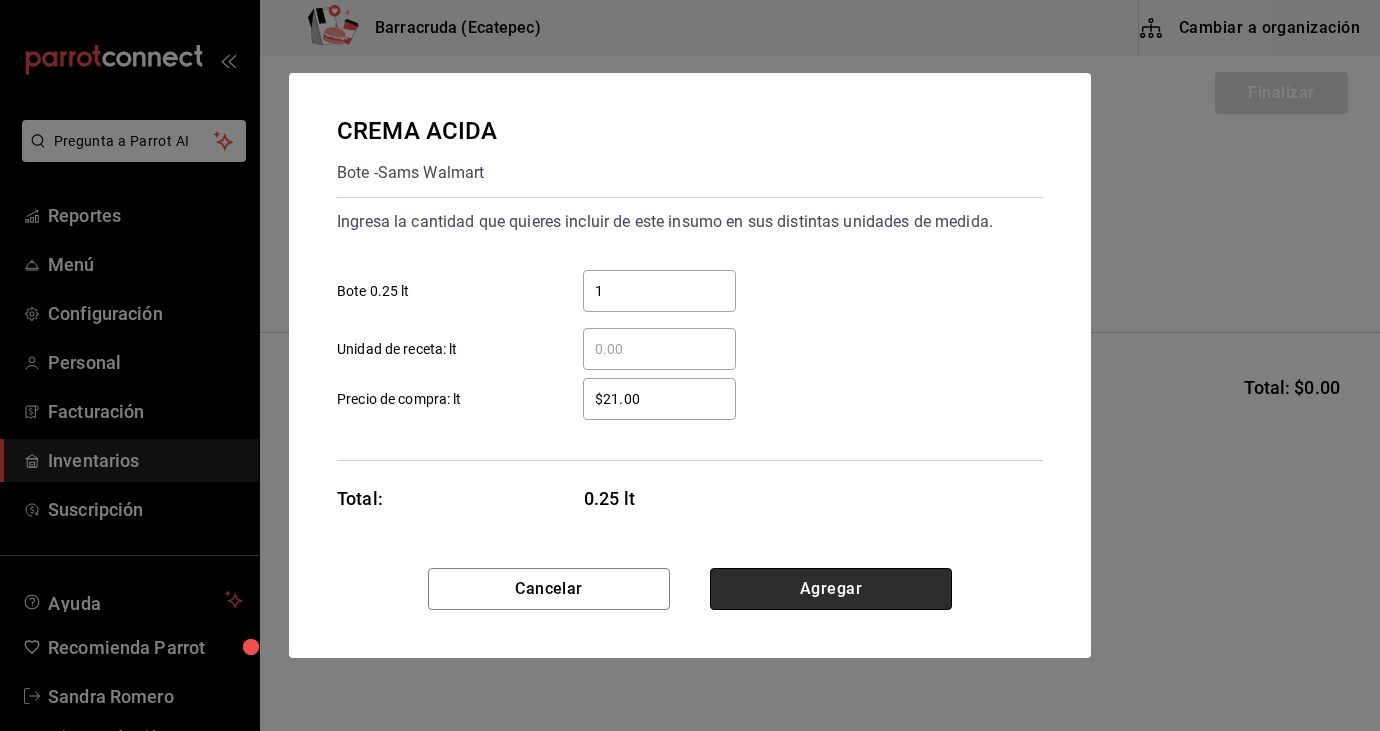 click on "Agregar" at bounding box center (831, 589) 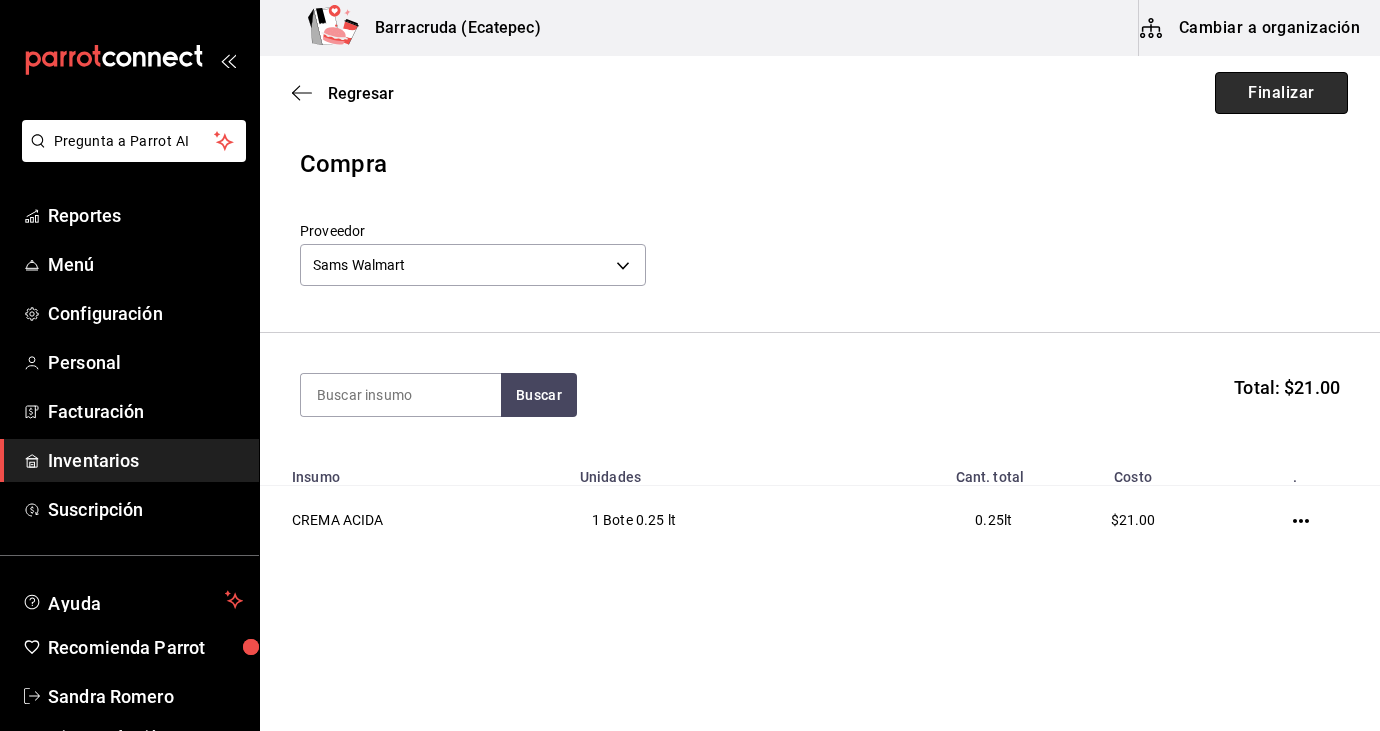 click on "Finalizar" at bounding box center [1281, 93] 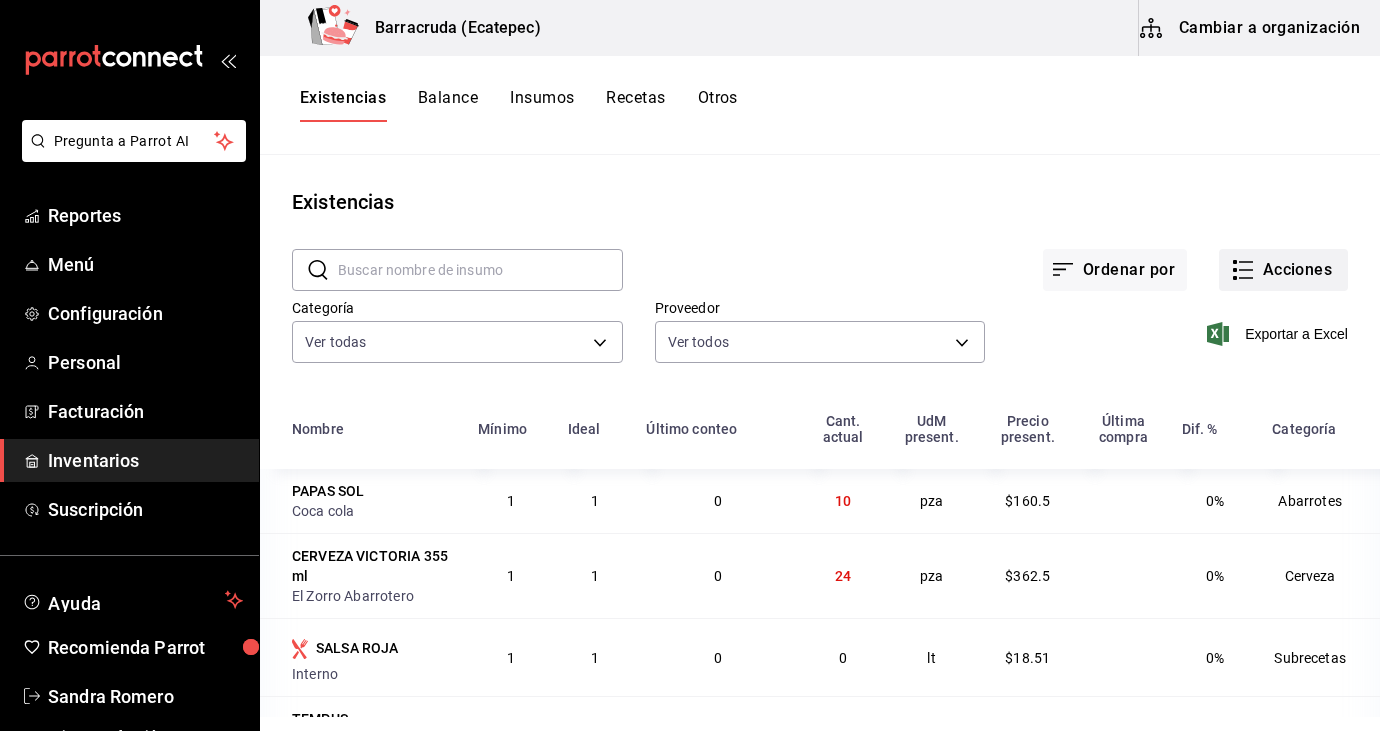 click on "Acciones" at bounding box center [1283, 270] 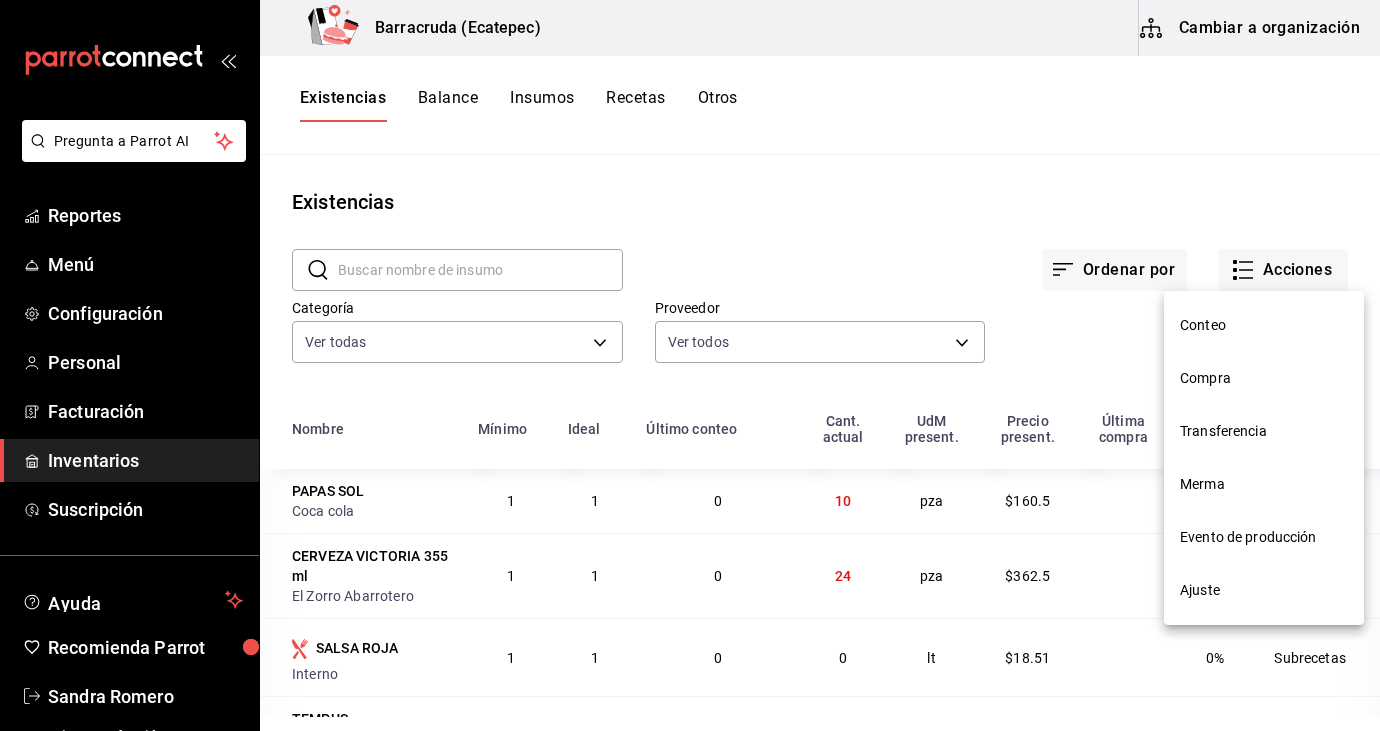 click on "Compra" at bounding box center (1264, 378) 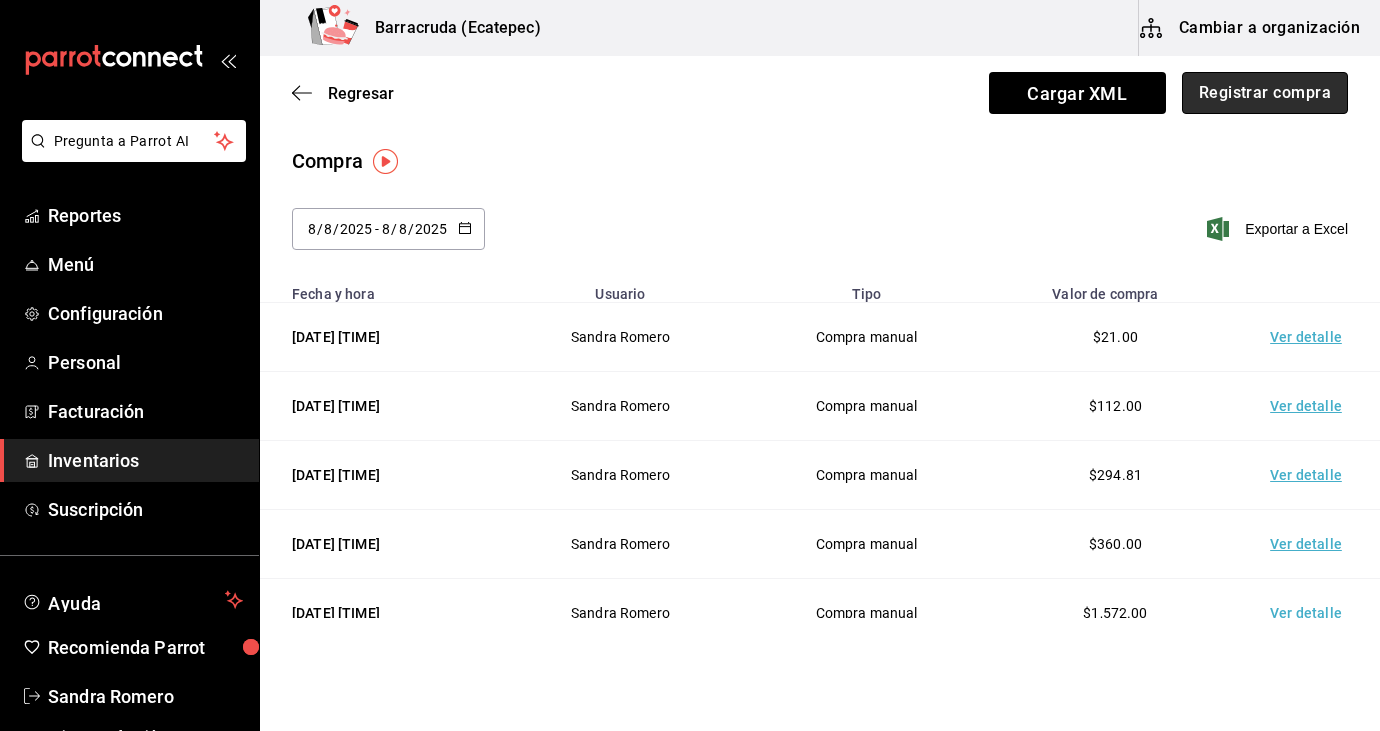 click on "Registrar compra" at bounding box center [1265, 93] 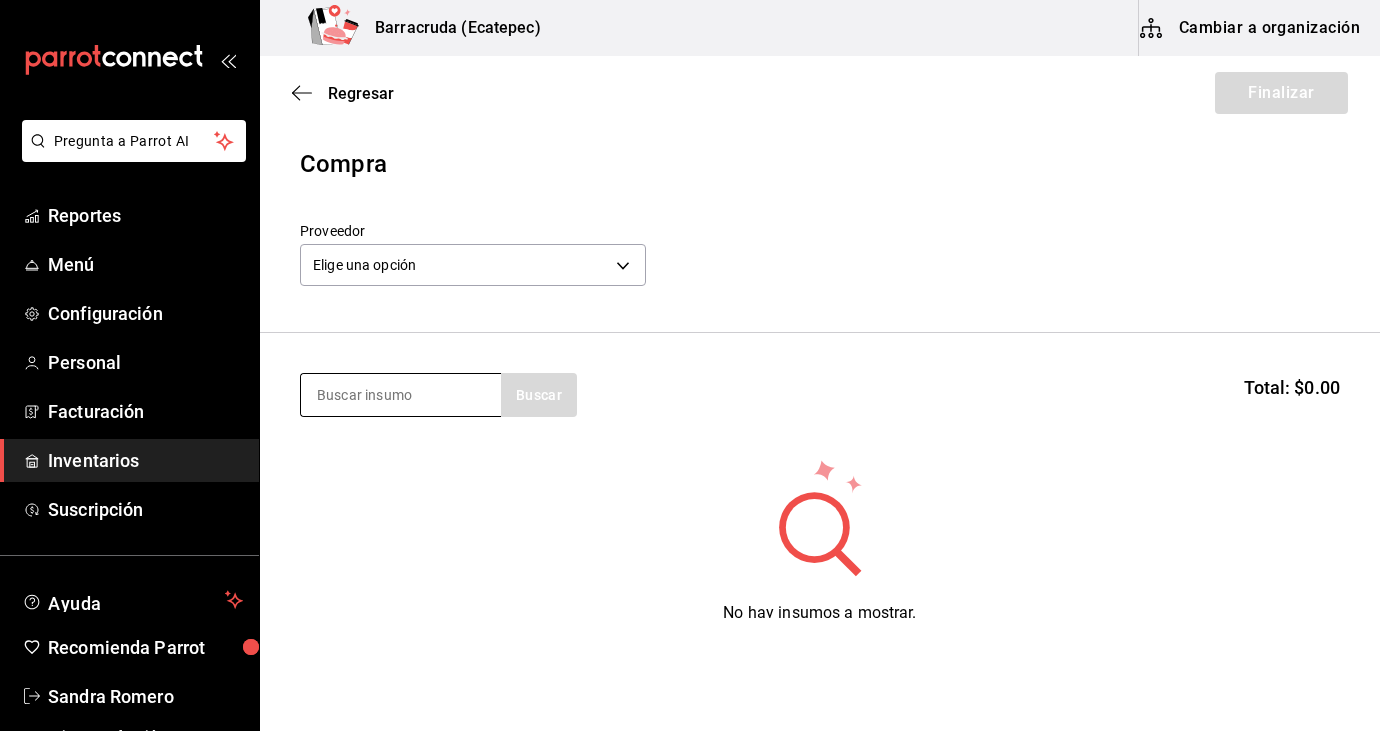 click at bounding box center (401, 395) 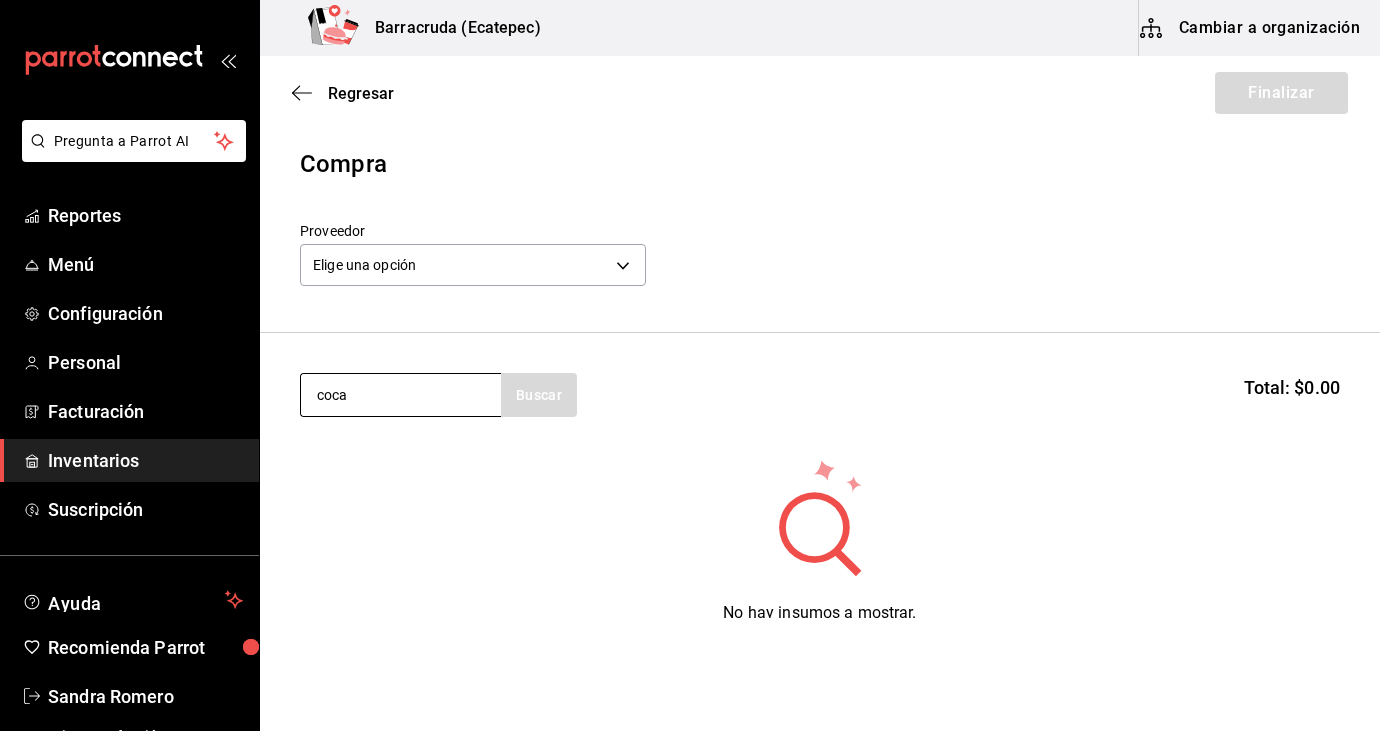 type on "coca" 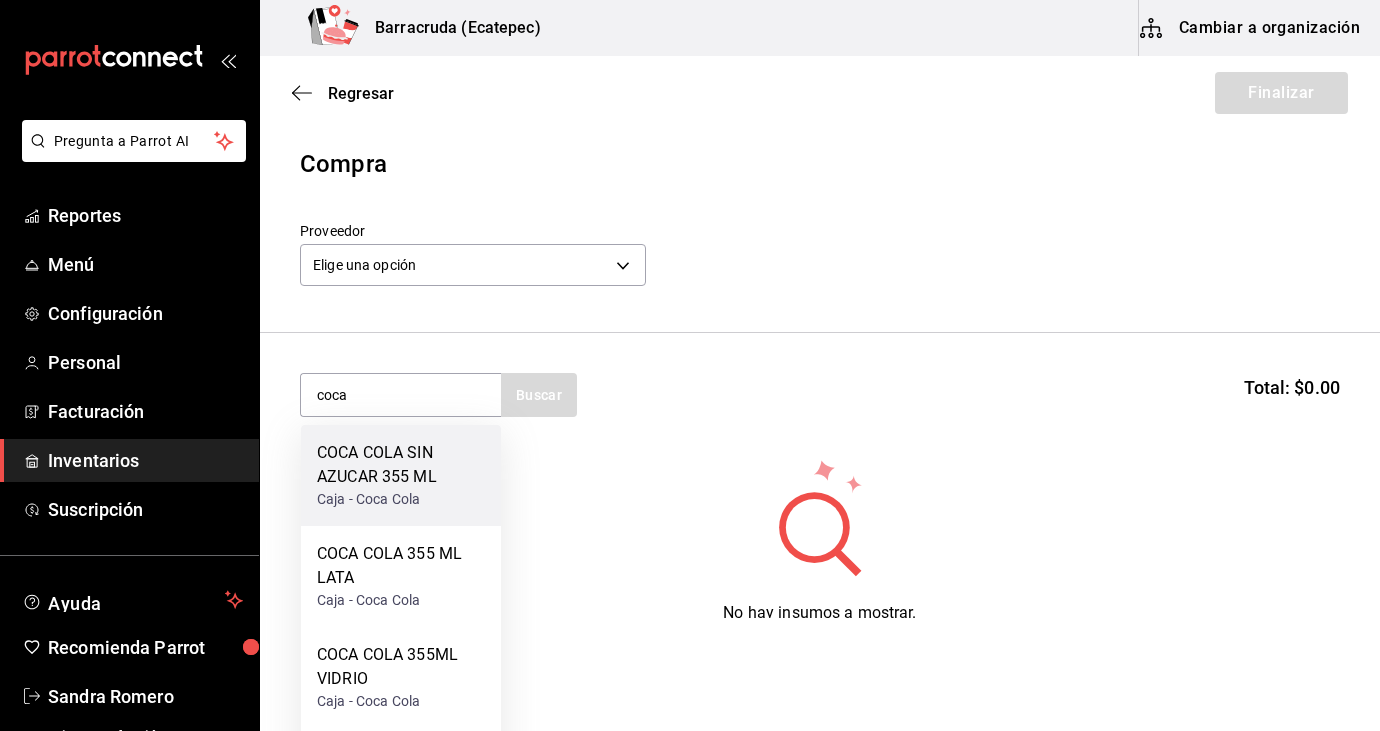 click on "COCA COLA SIN AZUCAR 355 ML" at bounding box center [401, 465] 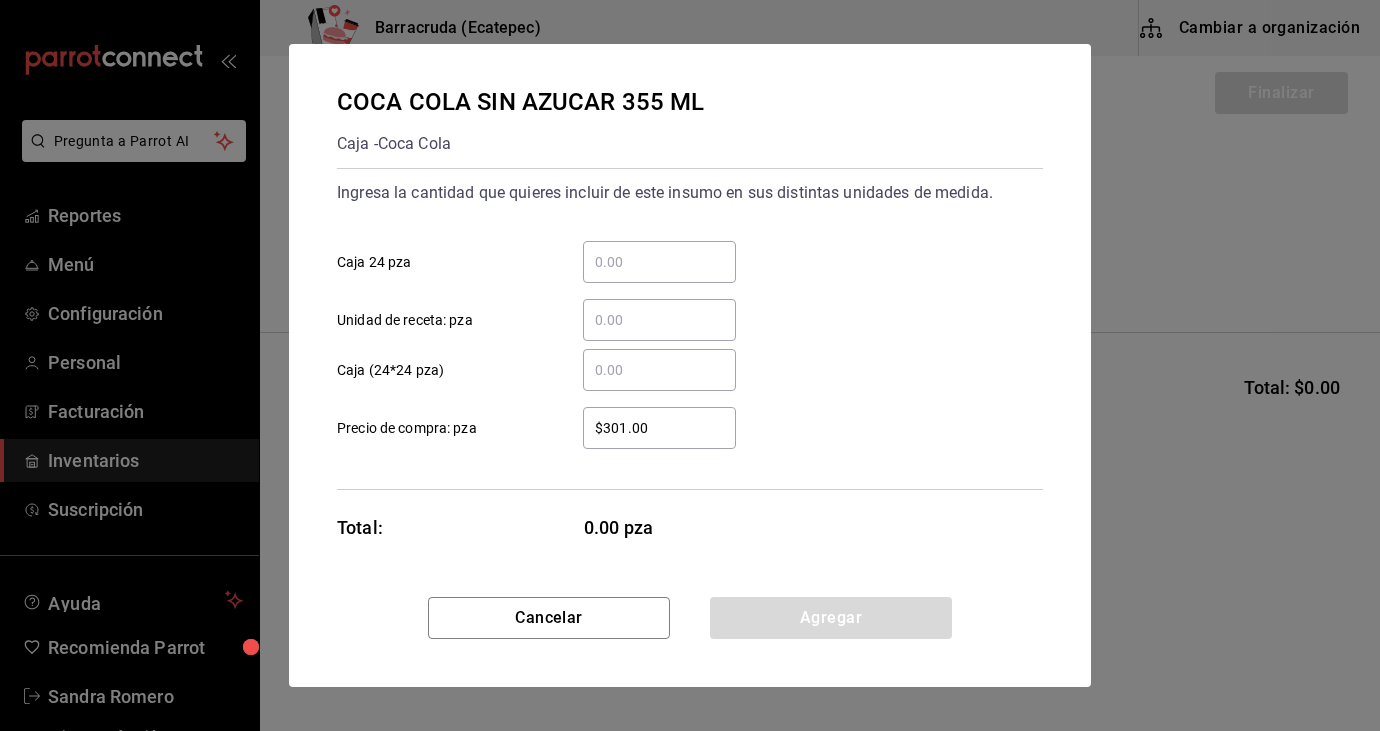 click on "​ Caja 24 pza" at bounding box center (659, 262) 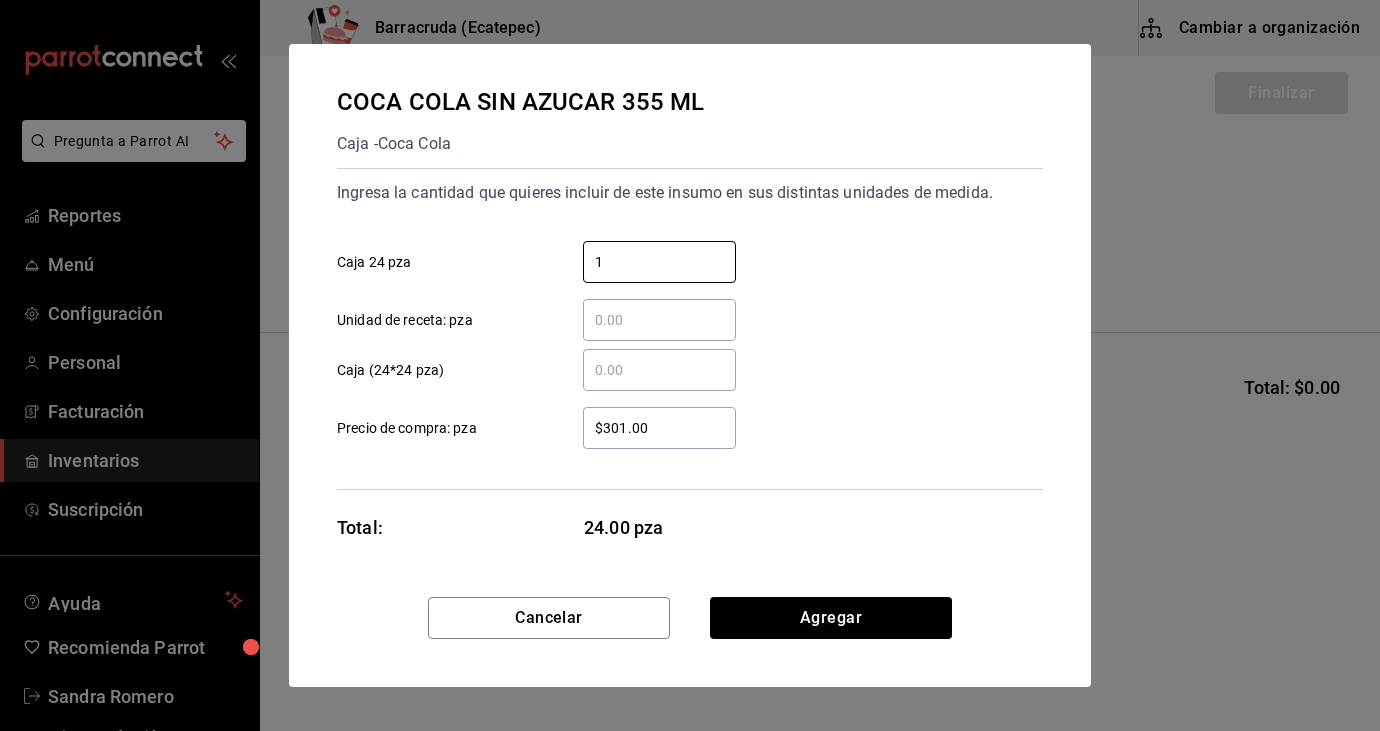 type on "1" 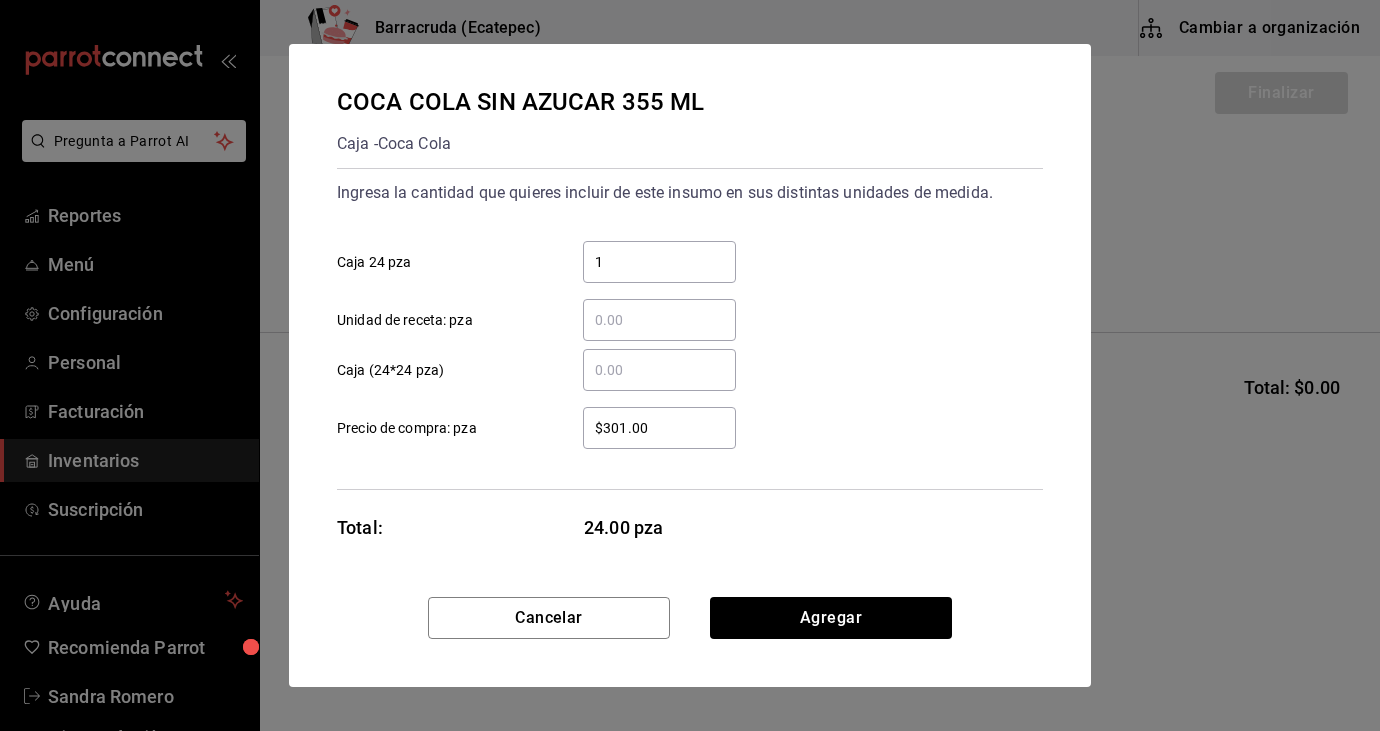 click on "$301.00" at bounding box center (659, 428) 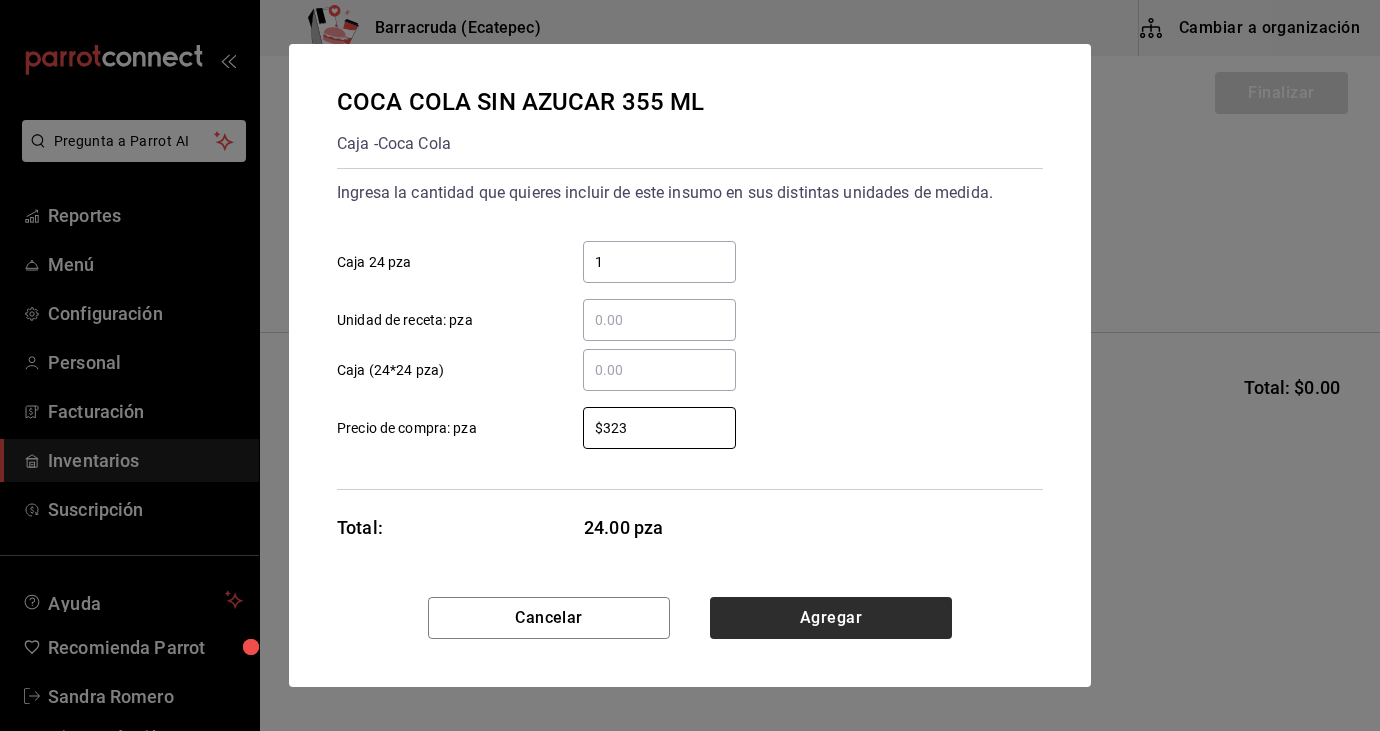 type on "$323" 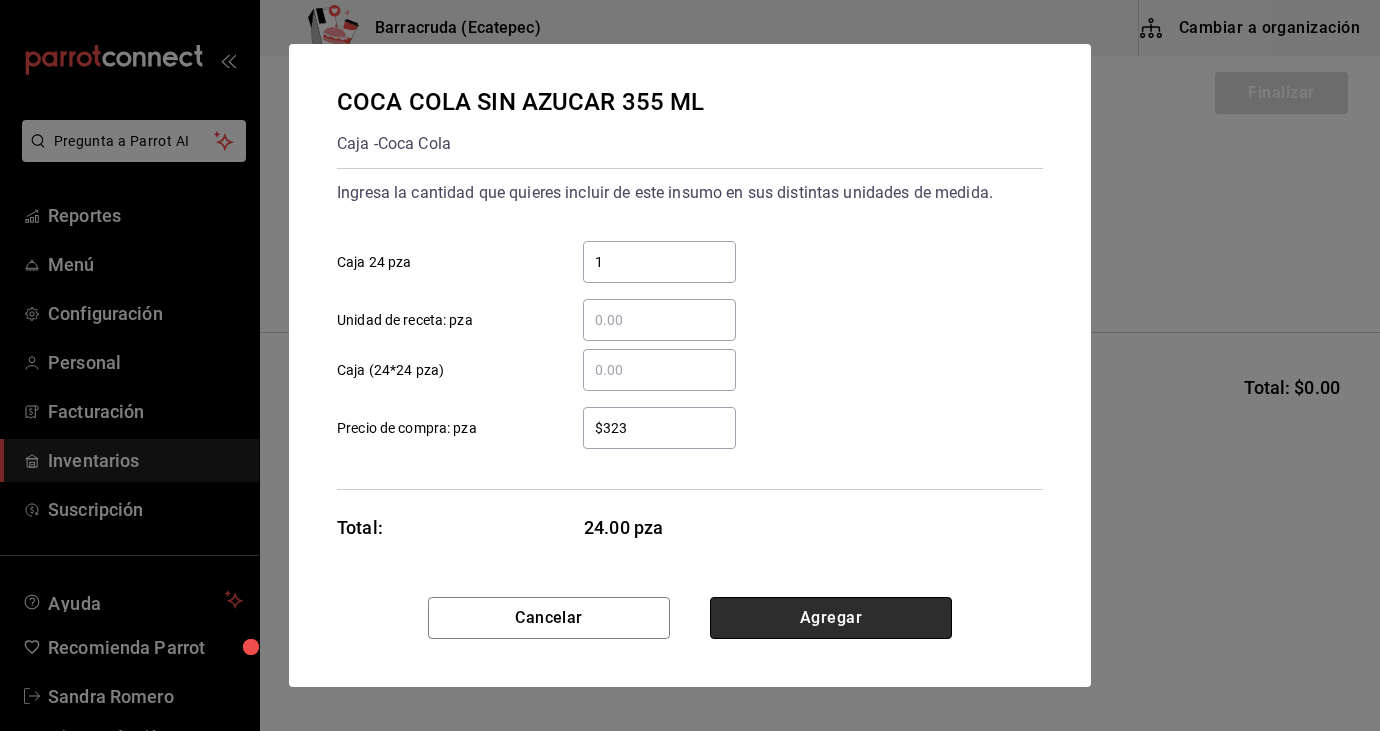 click on "Agregar" at bounding box center (831, 618) 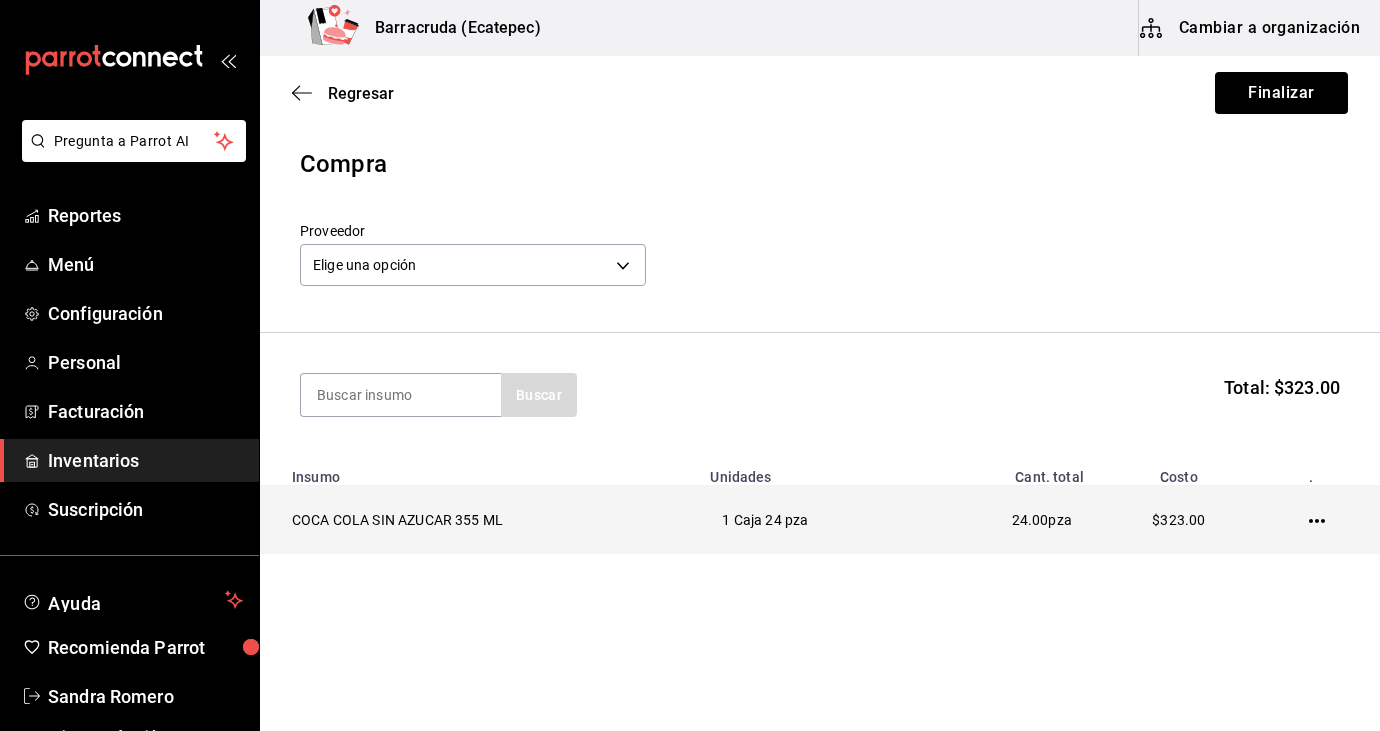 click at bounding box center (1321, 520) 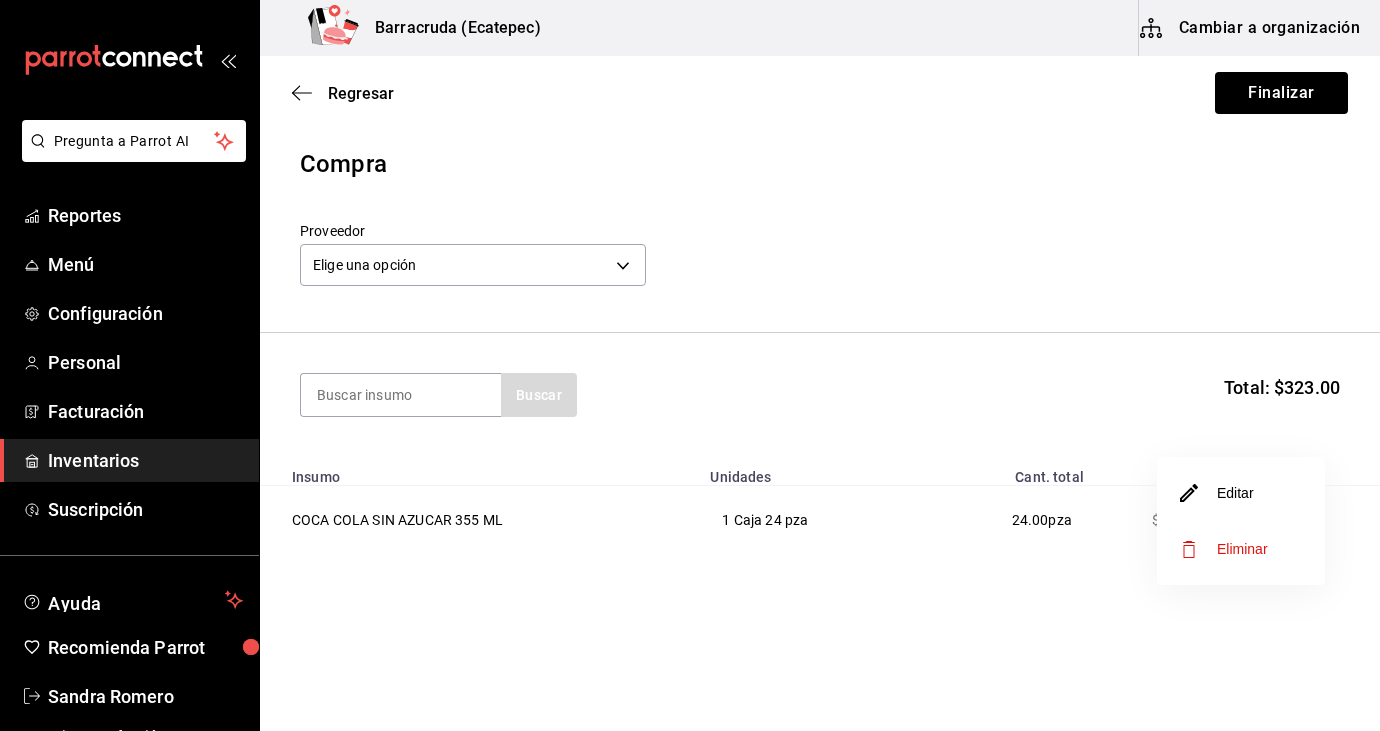 click on "Eliminar" at bounding box center (1241, 549) 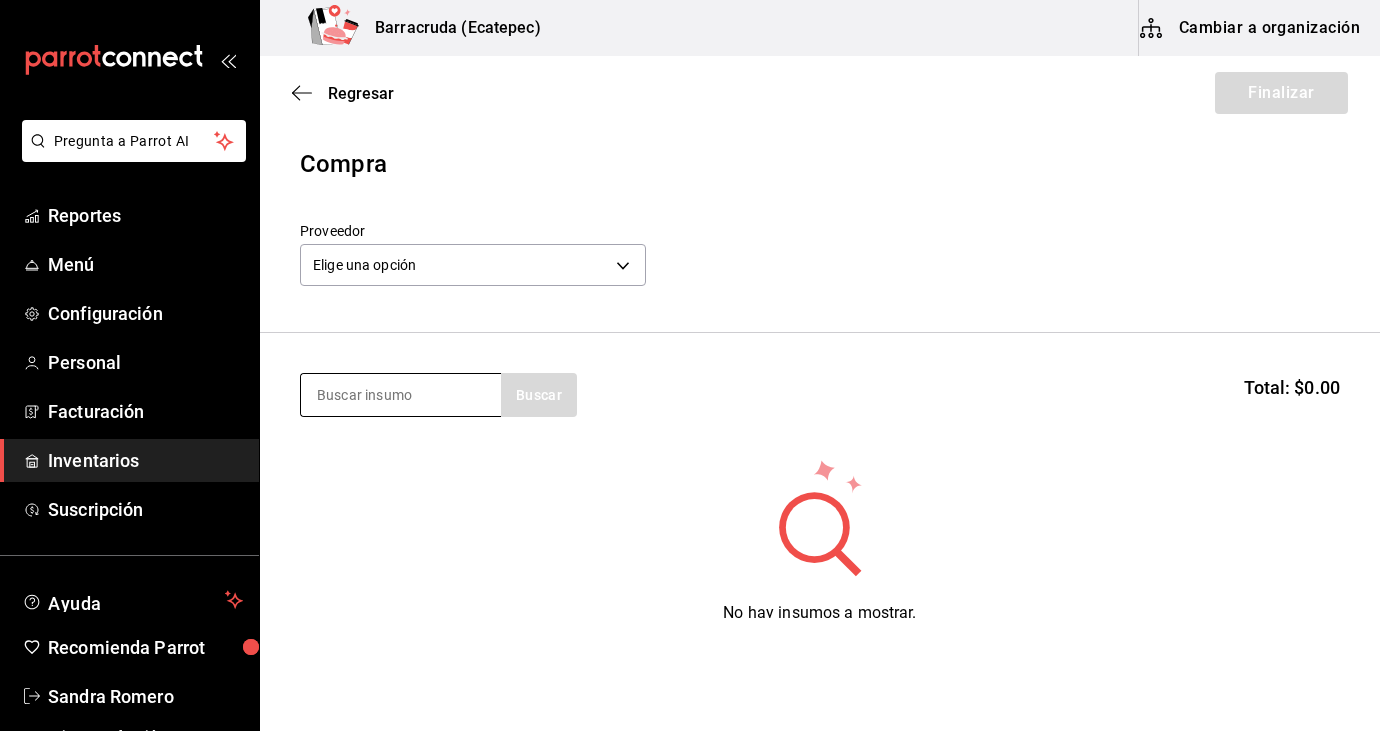 click at bounding box center (401, 395) 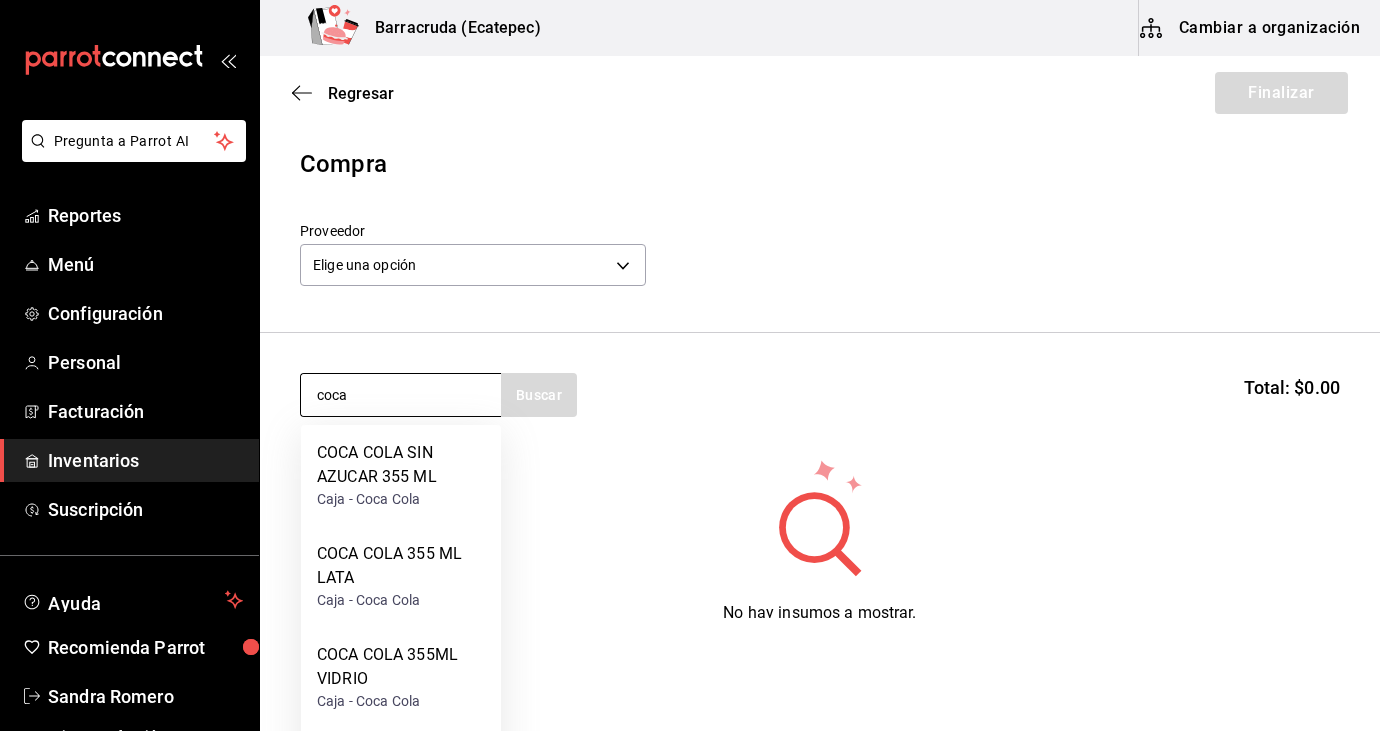 type on "coca" 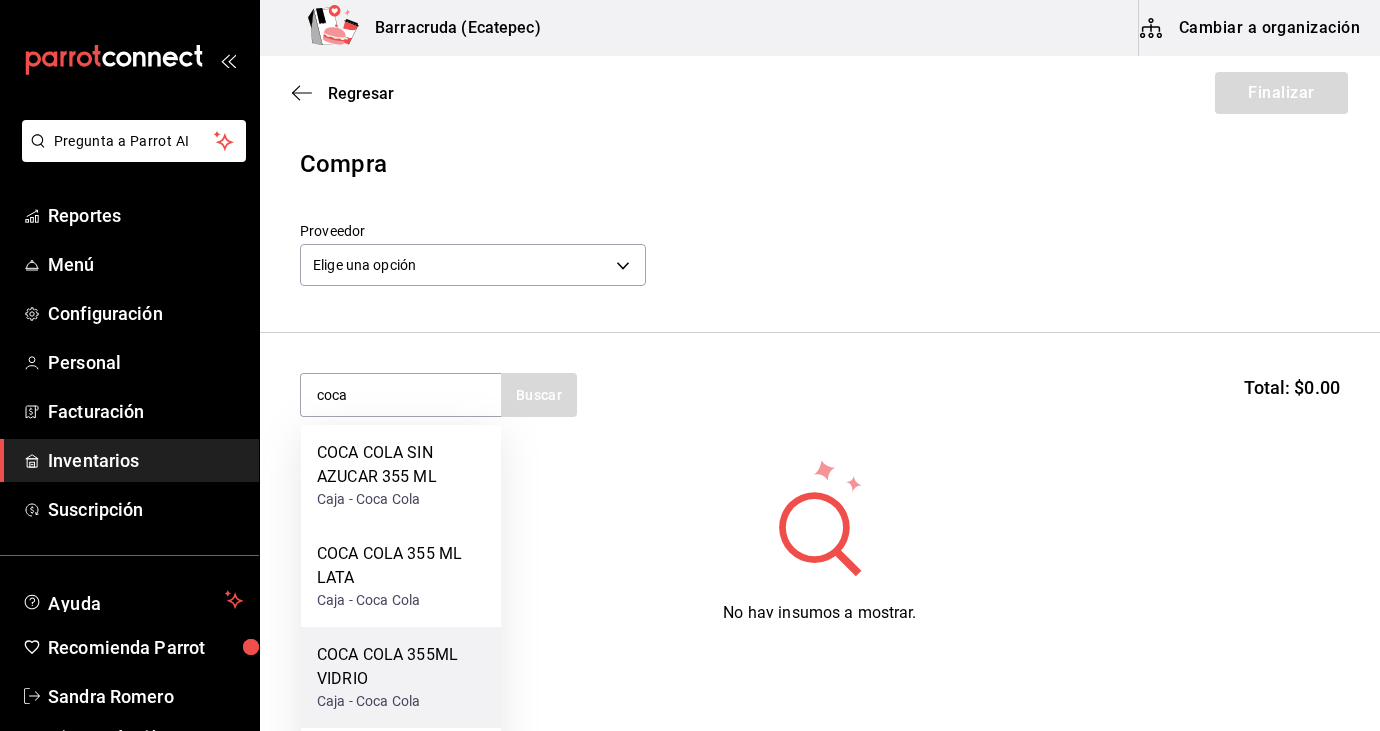 click on "COCA COLA 355ML VIDRIO" at bounding box center (401, 667) 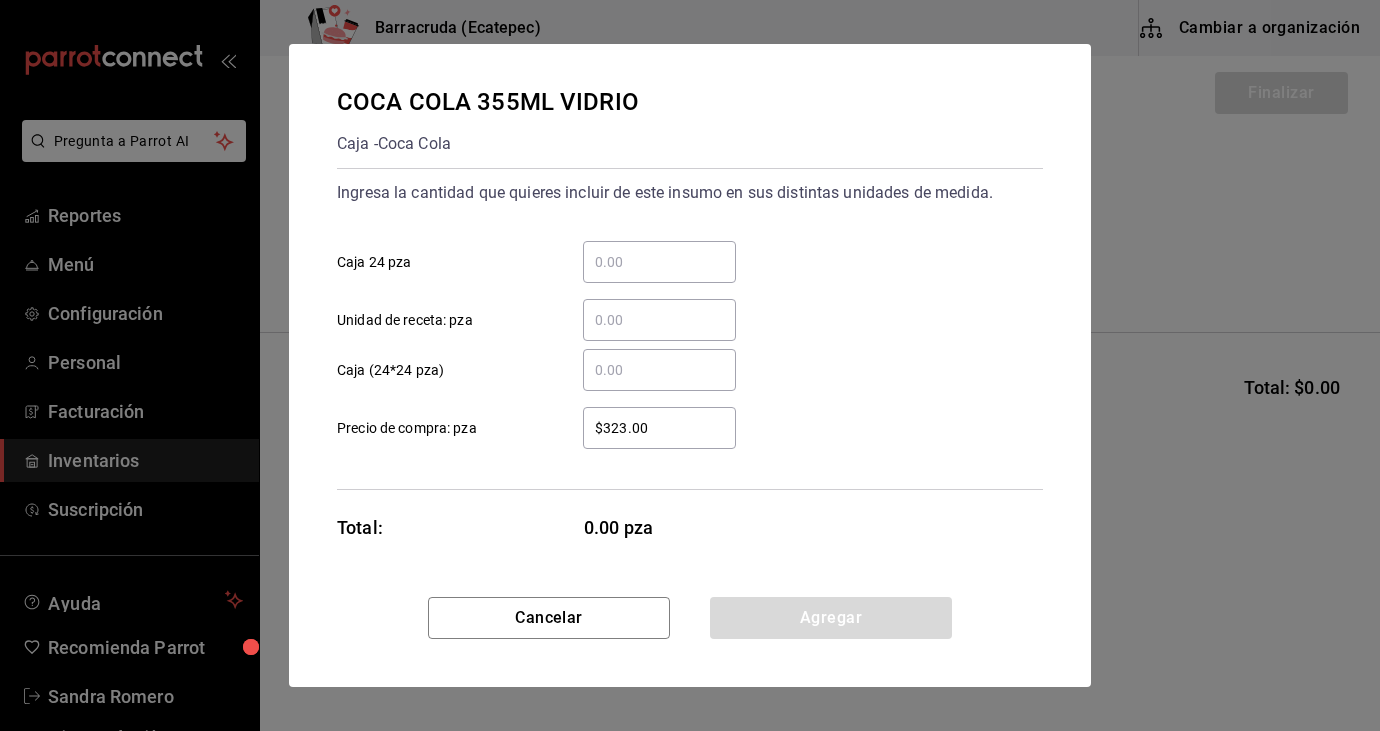 click on "​ Caja 24 pza" at bounding box center (659, 262) 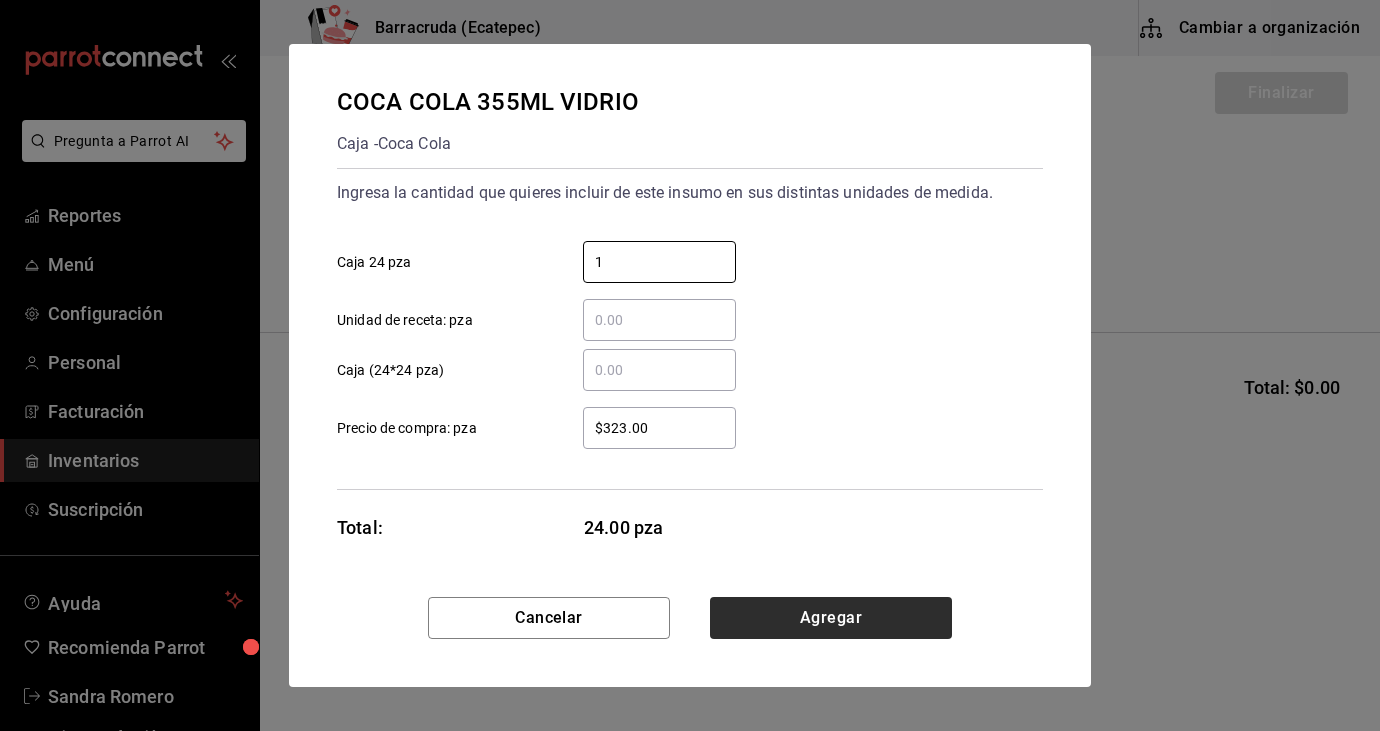type on "1" 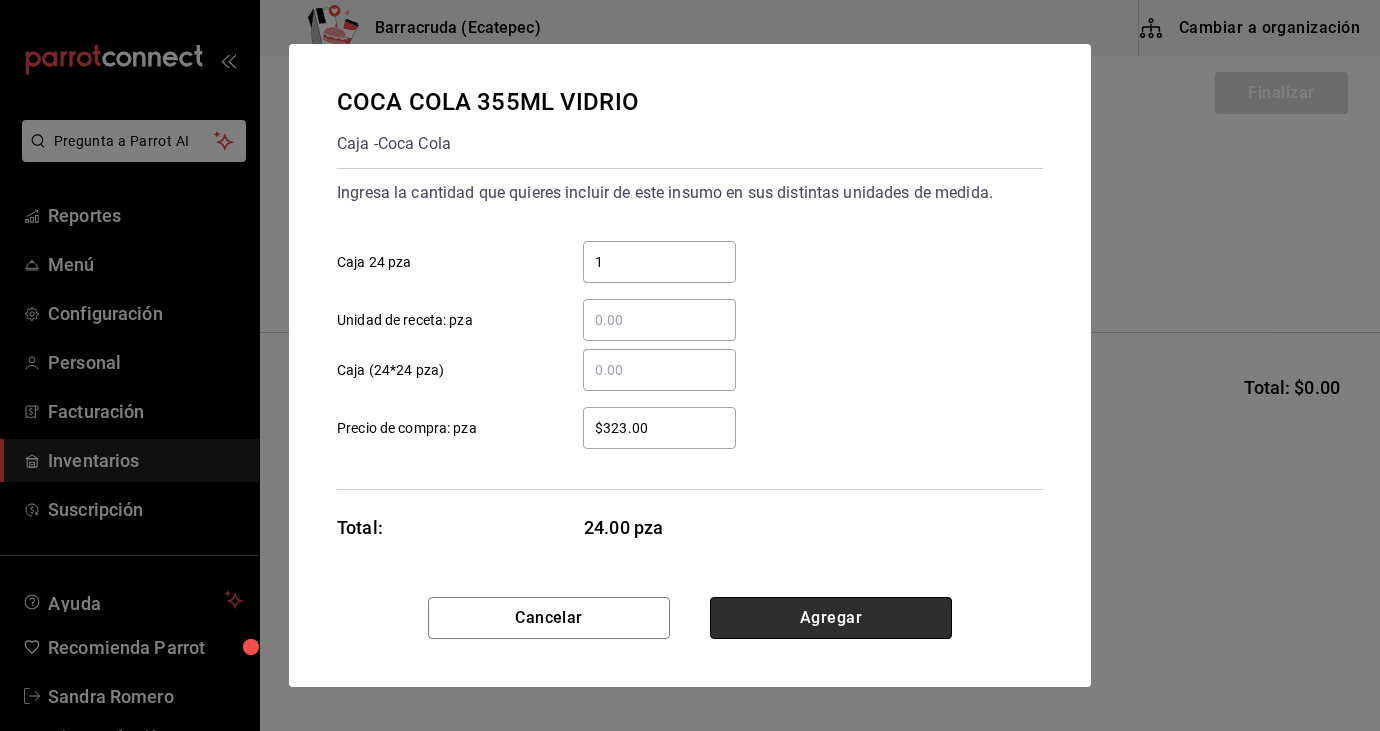 click on "Agregar" at bounding box center (831, 618) 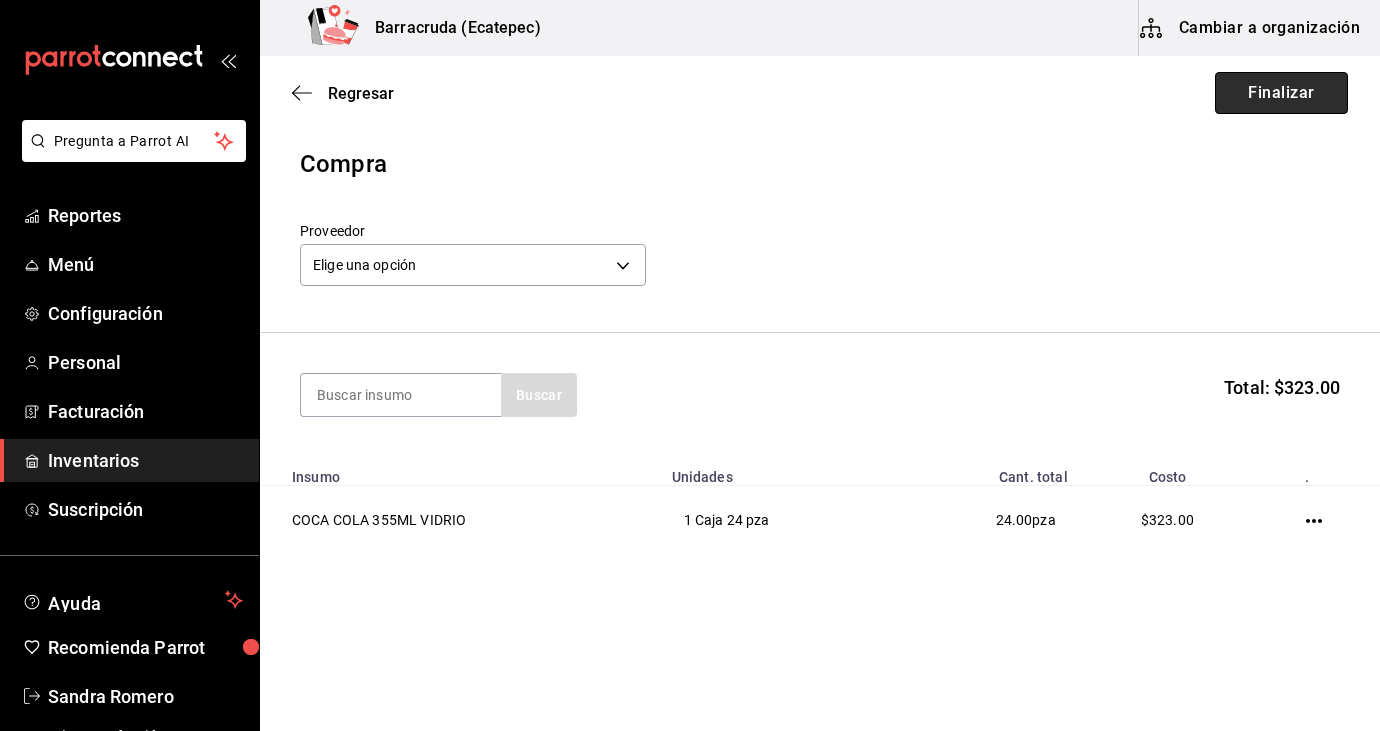 click on "Finalizar" at bounding box center [1281, 93] 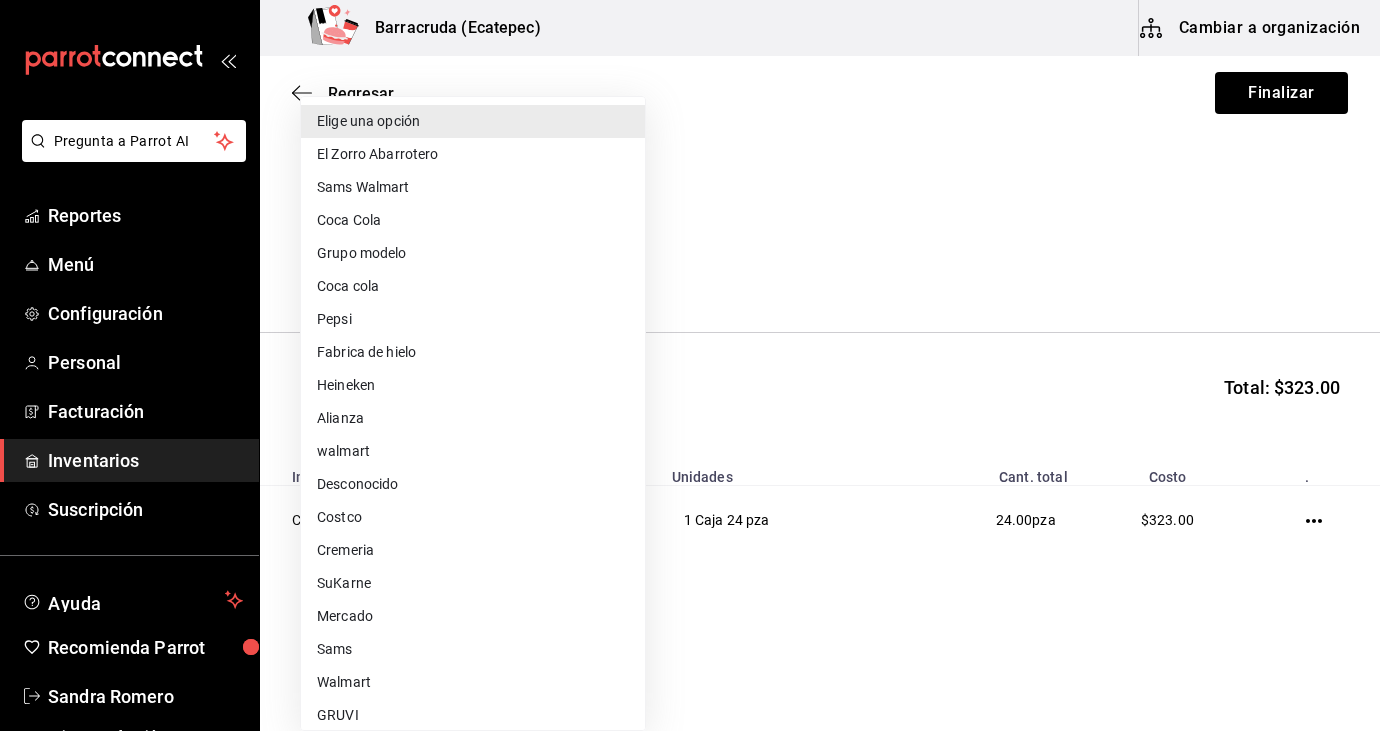 click on "Pregunta a Parrot AI Reportes   Menú   Configuración   Personal   Facturación   Inventarios   Suscripción   Ayuda Recomienda Parrot   Sandra Romero   Sugerir nueva función   Barracruda (Ecatepec) Cambiar a organización Regresar Finalizar Compra Proveedor Elige una opción default Buscar Total: $323.00 Insumo Unidades Cant. total Costo  .  COCA COLA 355ML VIDRIO 1 Caja 24 pza 24.00  pza $323.00 Ocurrió un error al hacer el registro de compra. Intenta de nuevo GANA 1 MES GRATIS EN TU SUSCRIPCIÓN AQUÍ ¿Recuerdas cómo empezó tu restaurante?
Hoy puedes ayudar a un colega a tener el mismo cambio que tú viviste.
Recomienda Parrot directamente desde tu Portal Administrador.
Es fácil y rápido.
🎁 Por cada restaurante que se una, ganas 1 mes gratis. Ver video tutorial Ir a video Pregunta a Parrot AI Reportes   Menú   Configuración   Personal   Facturación   Inventarios   Suscripción   Ayuda Recomienda Parrot   Sandra Romero   Sugerir nueva función   Editar Eliminar Visitar centro de ayuda Pepsi" at bounding box center [690, 309] 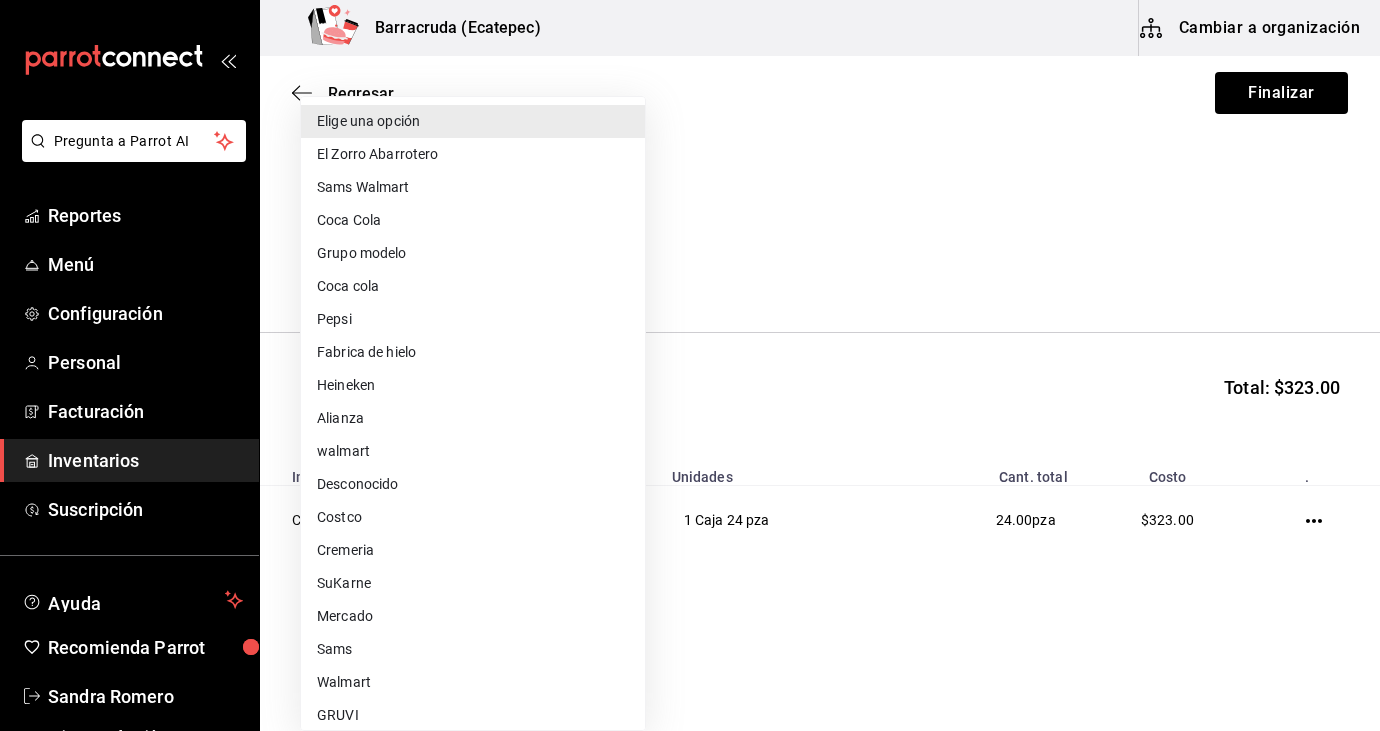 click on "Coca cola" at bounding box center (473, 286) 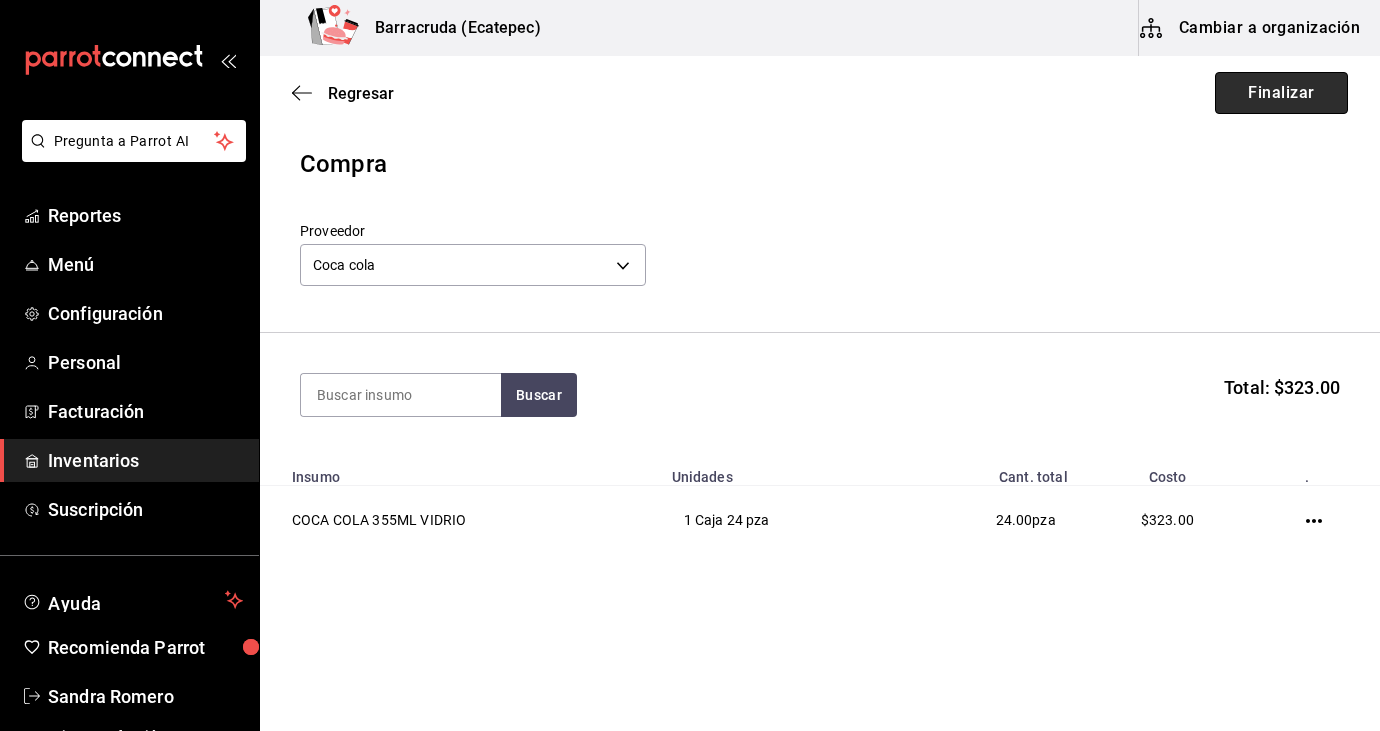 click on "Finalizar" at bounding box center (1281, 93) 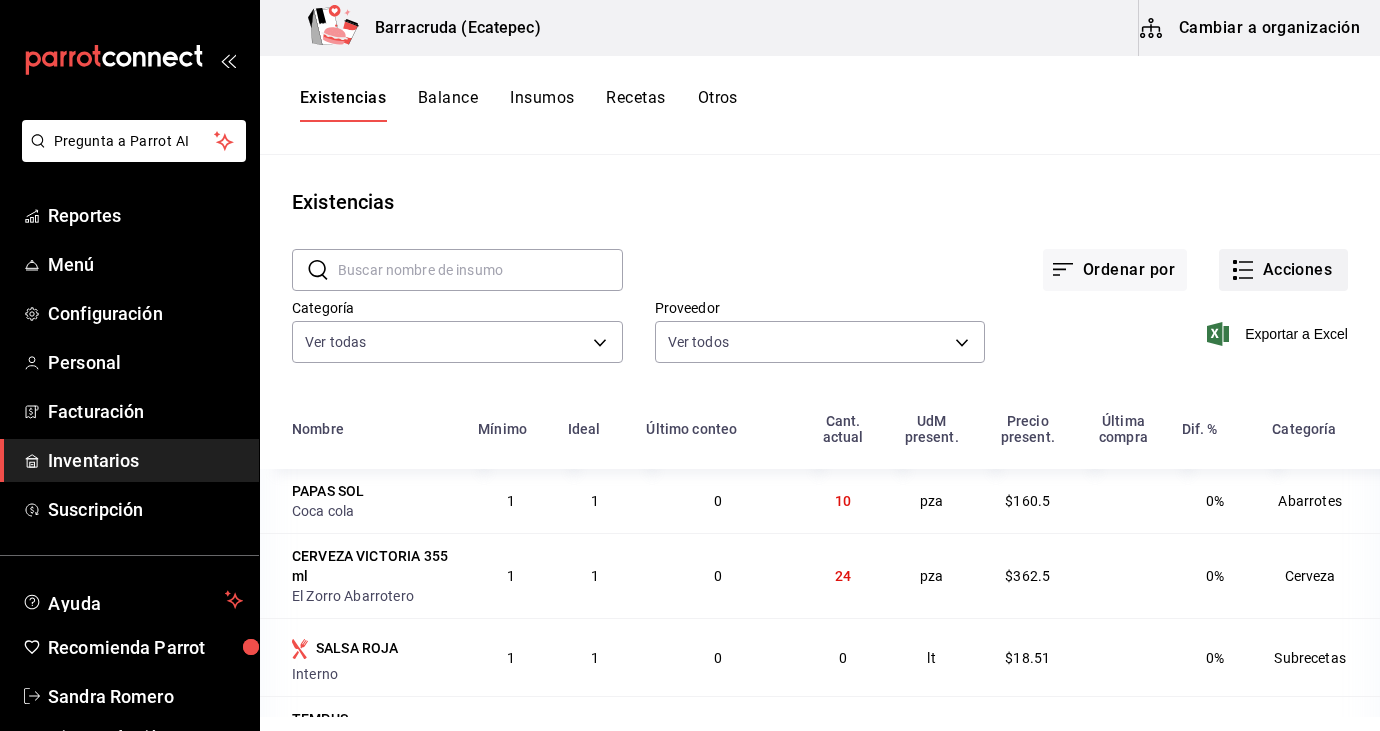 click on "Acciones" at bounding box center [1283, 270] 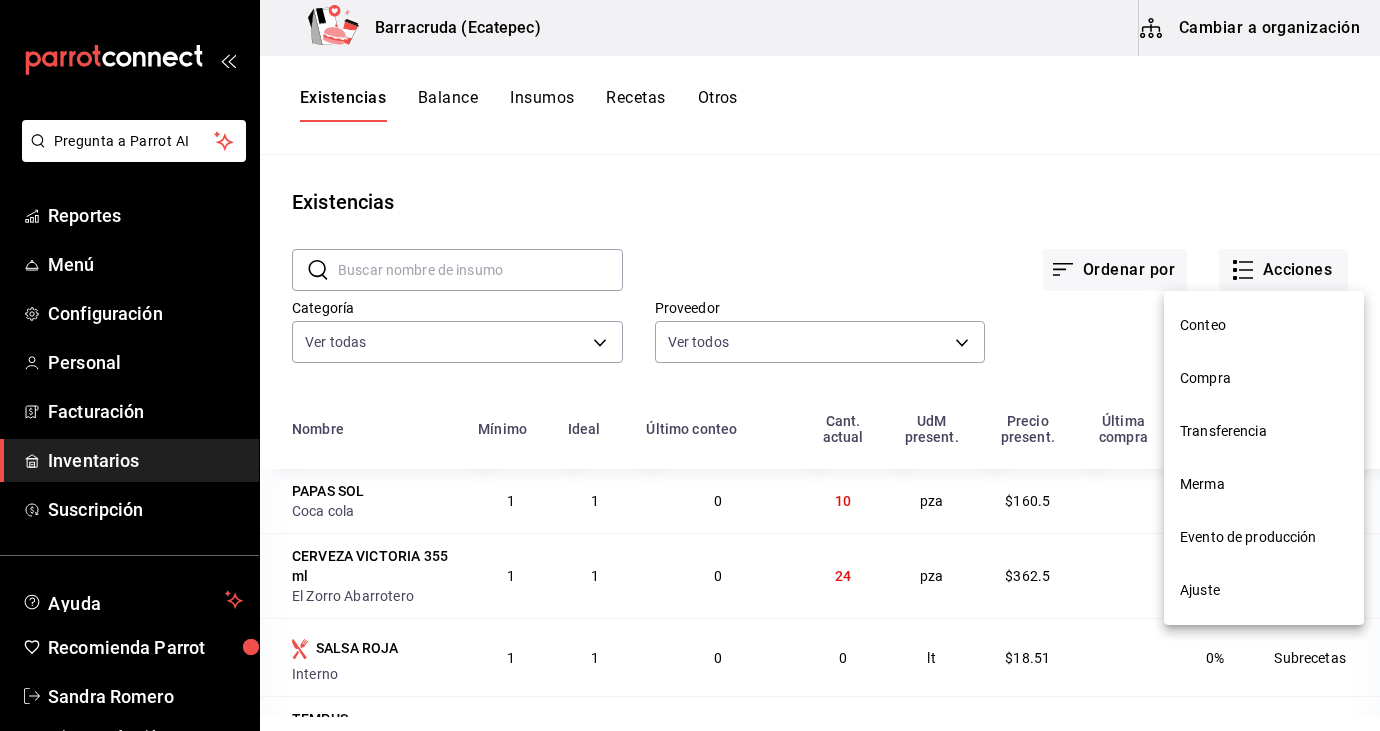 click on "Compra" at bounding box center (1264, 378) 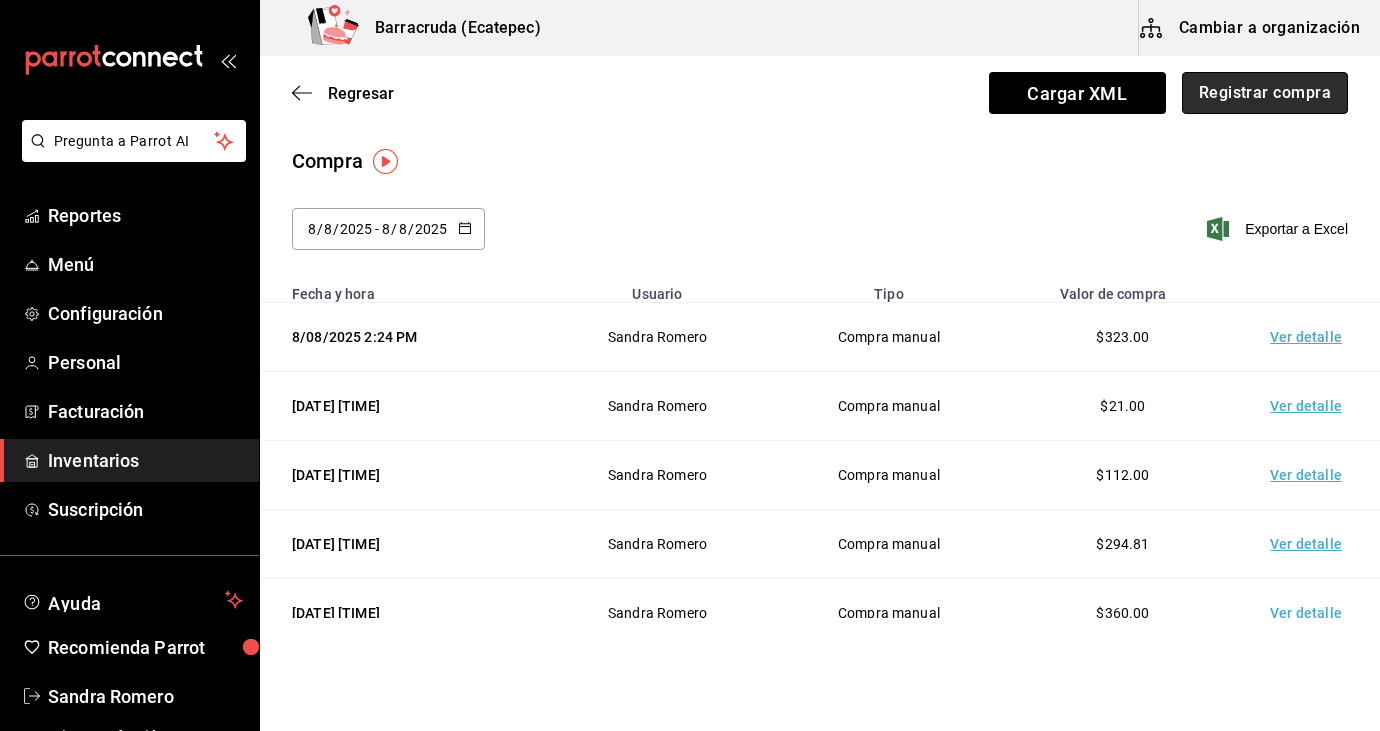click on "Registrar compra" at bounding box center (1265, 93) 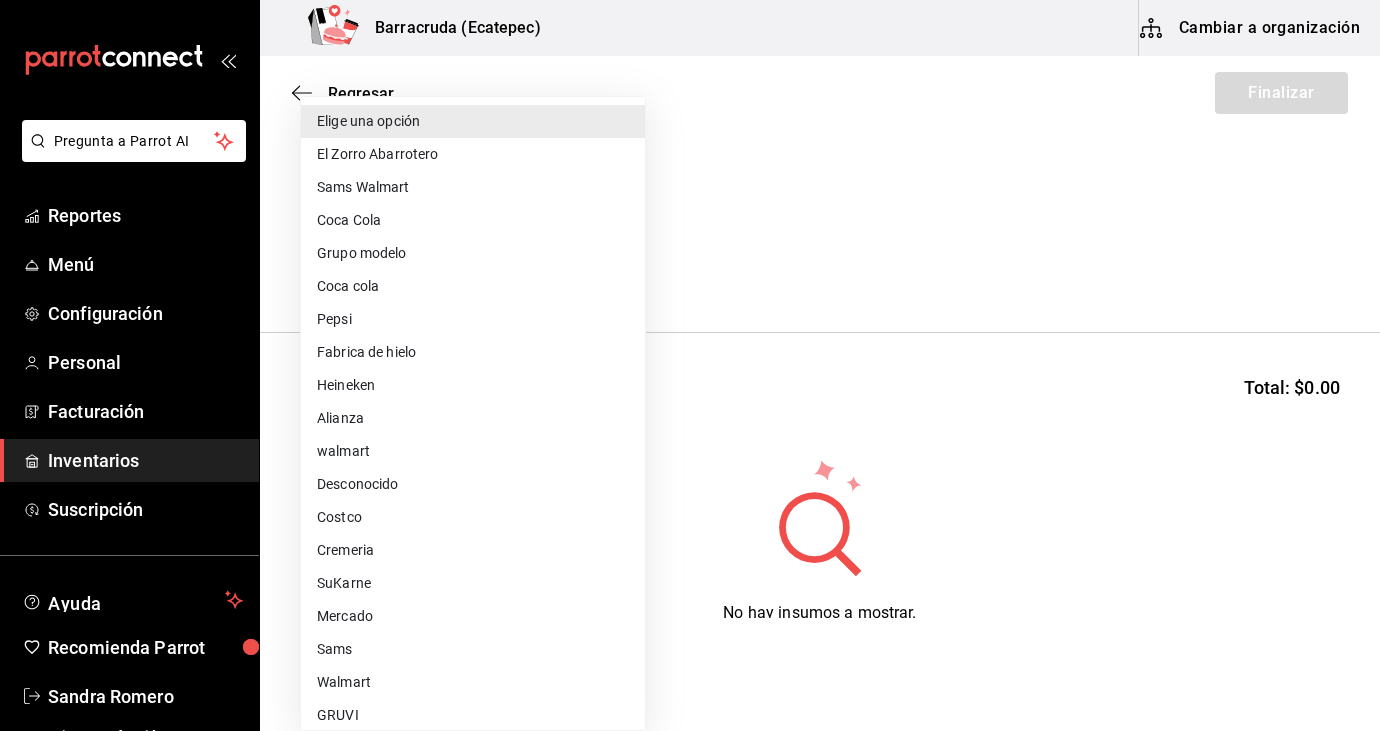 click on "Pregunta a Parrot AI Reportes   Menú   Configuración   Personal   Facturación   Inventarios   Suscripción   Ayuda Recomienda Parrot   Sandra Romero   Sugerir nueva función   Barracruda (Ecatepec) Cambiar a organización Regresar Finalizar Compra Proveedor Elige una opción default Buscar Total: $0.00 No hay insumos a mostrar. Busca un insumo para agregarlo a la lista GANA 1 MES GRATIS EN TU SUSCRIPCIÓN AQUÍ ¿Recuerdas cómo empezó tu restaurante?
Hoy puedes ayudar a un colega a tener el mismo cambio que tú viviste.
Recomienda Parrot directamente desde tu Portal Administrador.
Es fácil y rápido.
🎁 Por cada restaurante que se una, ganas 1 mes gratis. Ver video tutorial Ir a video Pregunta a Parrot AI Reportes   Menú   Configuración   Personal   Facturación   Inventarios   Suscripción   Ayuda Recomienda Parrot   Sandra Romero   Sugerir nueva función   Editar Eliminar Visitar centro de ayuda (81) 2046 6363 soporte@parrotsoftware.io Visitar centro de ayuda (81) 2046 6363 Elige una opción" at bounding box center [690, 309] 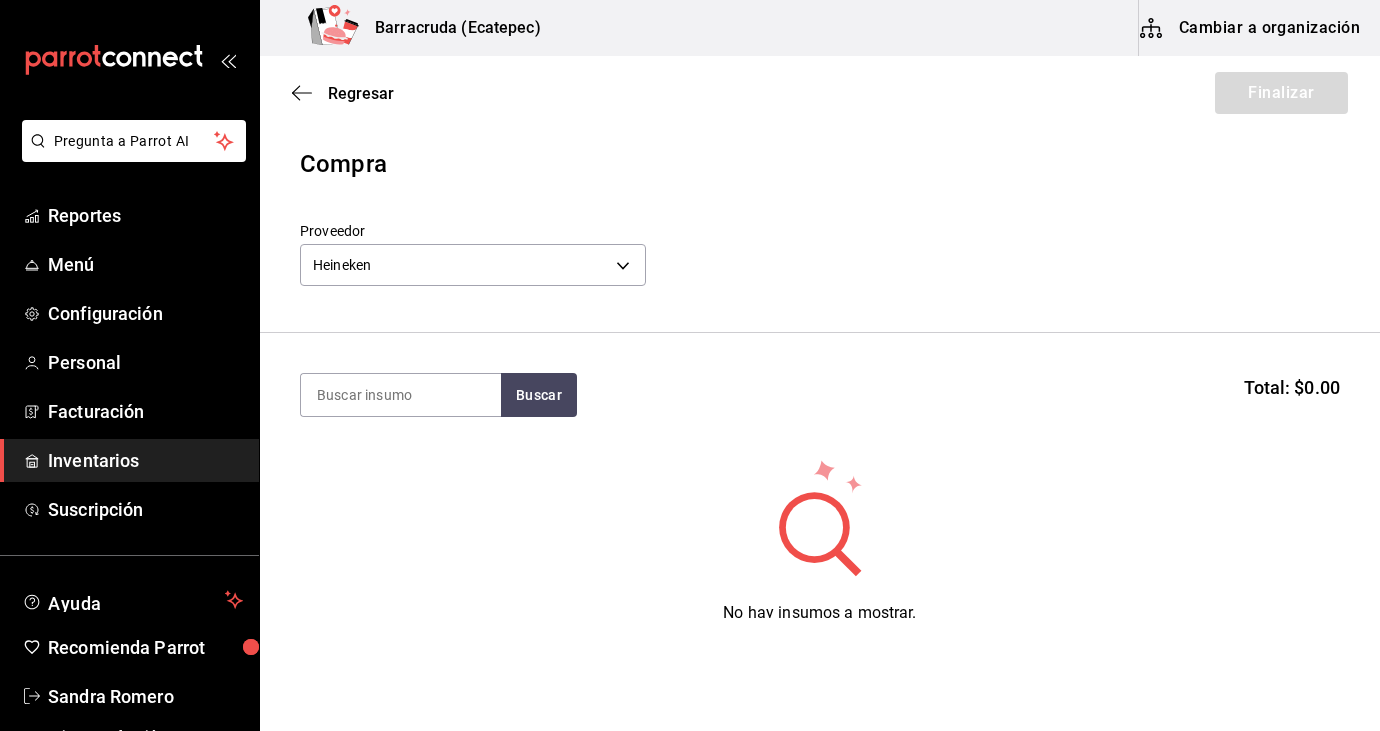 click at bounding box center (401, 395) 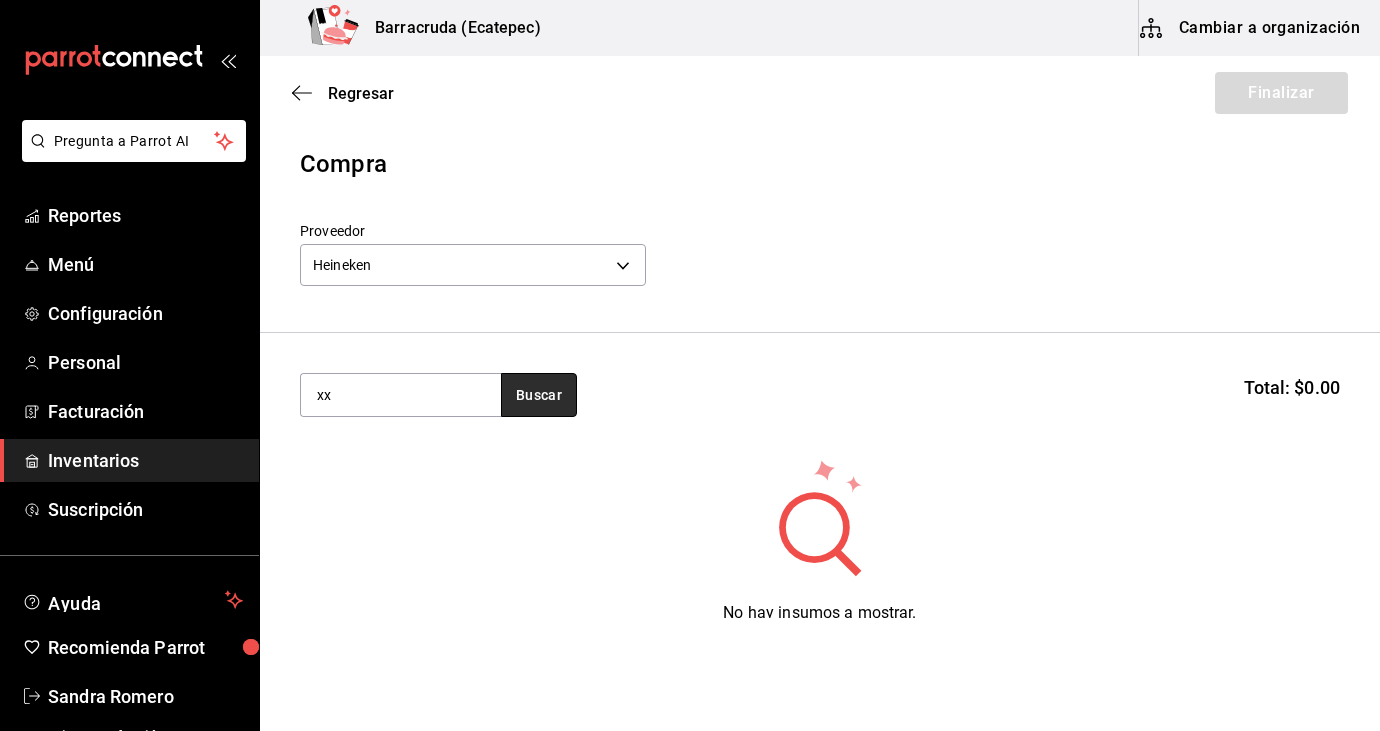 click on "Buscar" at bounding box center (539, 395) 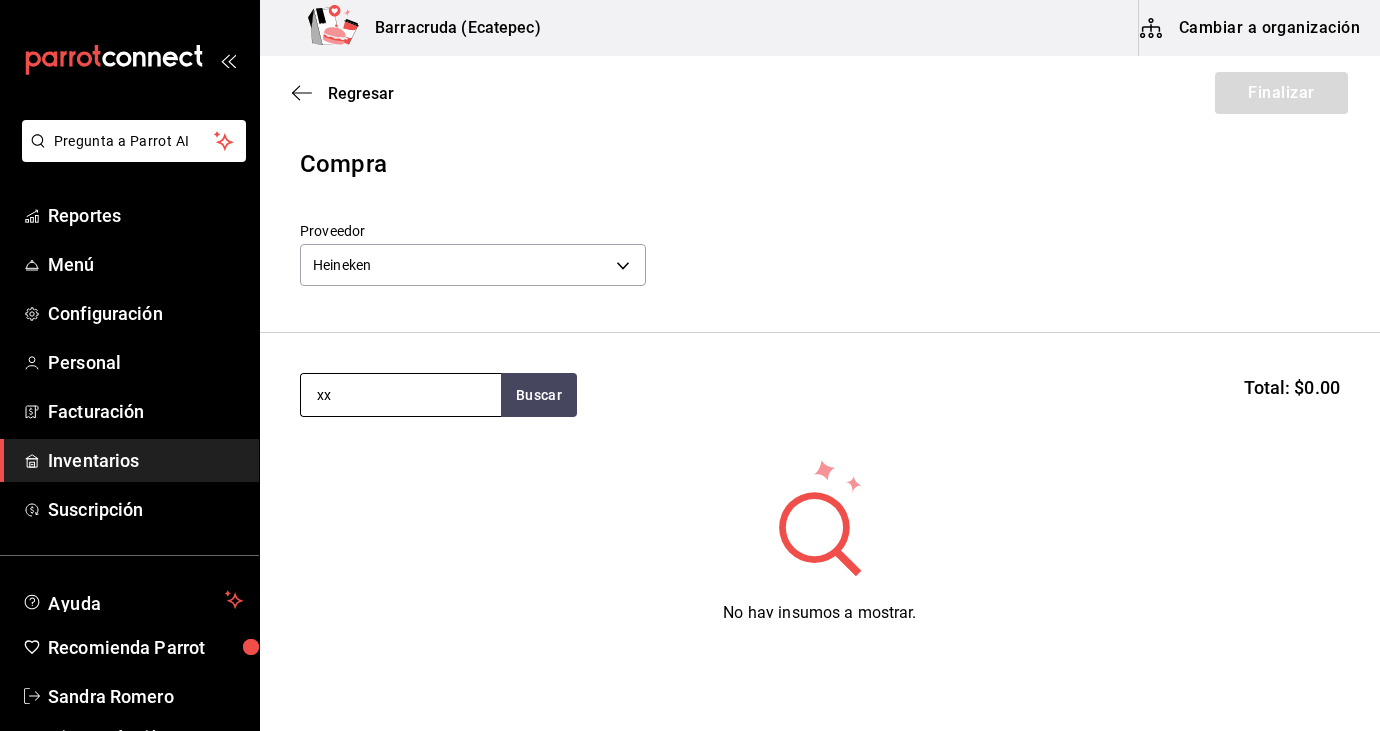 click on "xx" at bounding box center (401, 395) 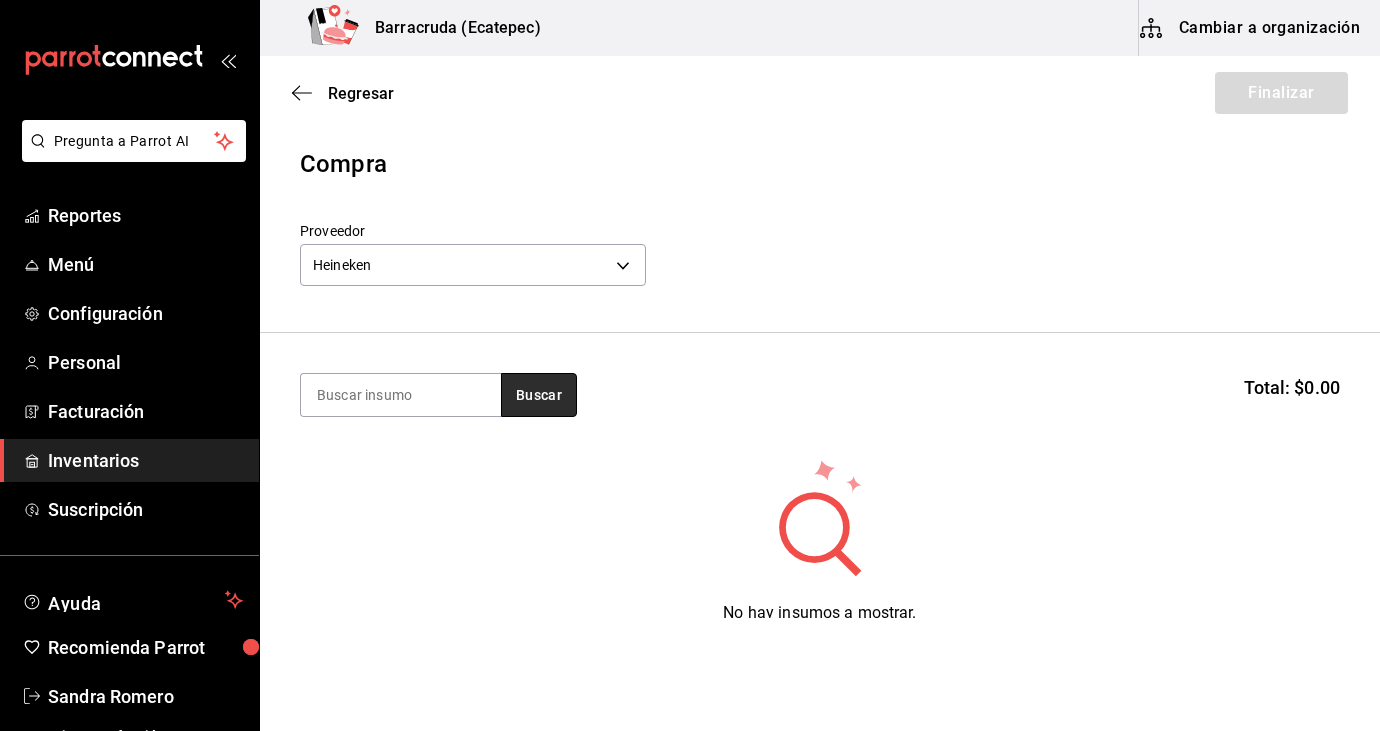 click on "Buscar" at bounding box center (539, 395) 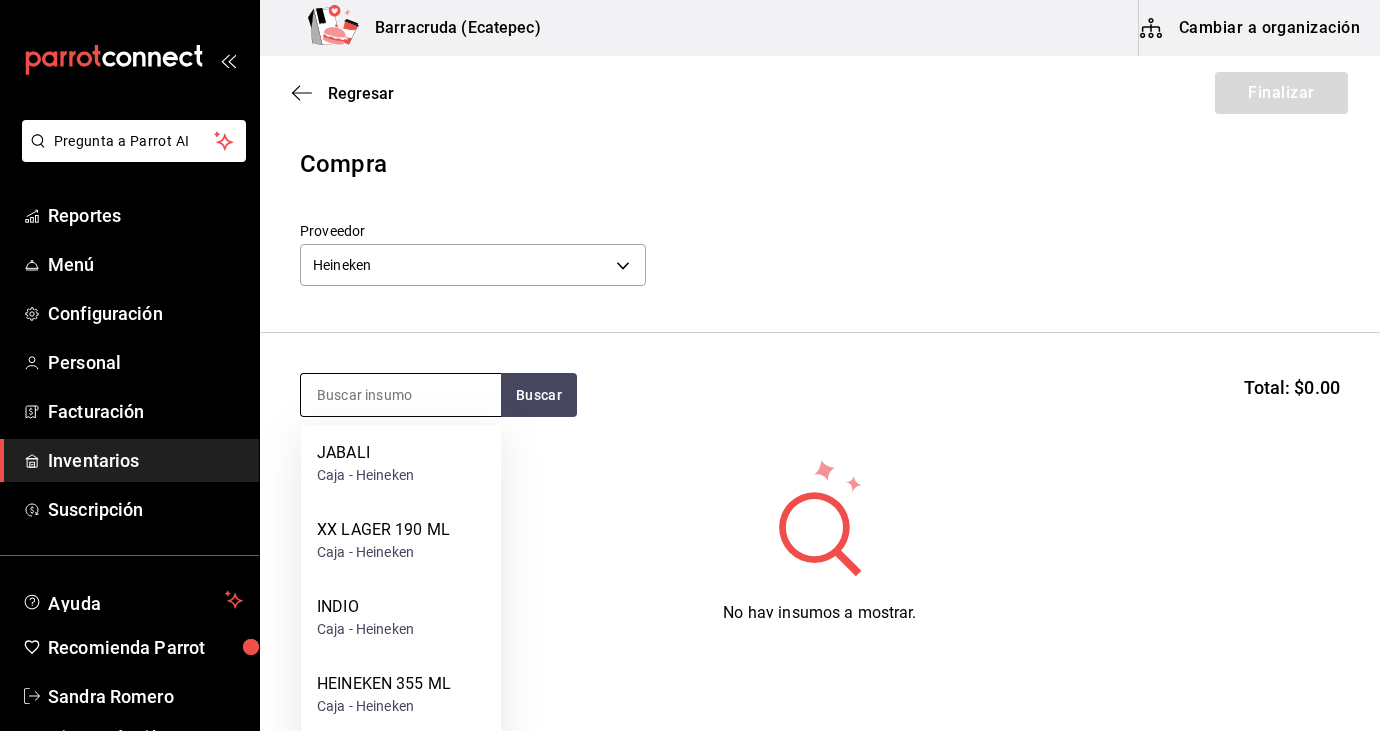 click at bounding box center [401, 395] 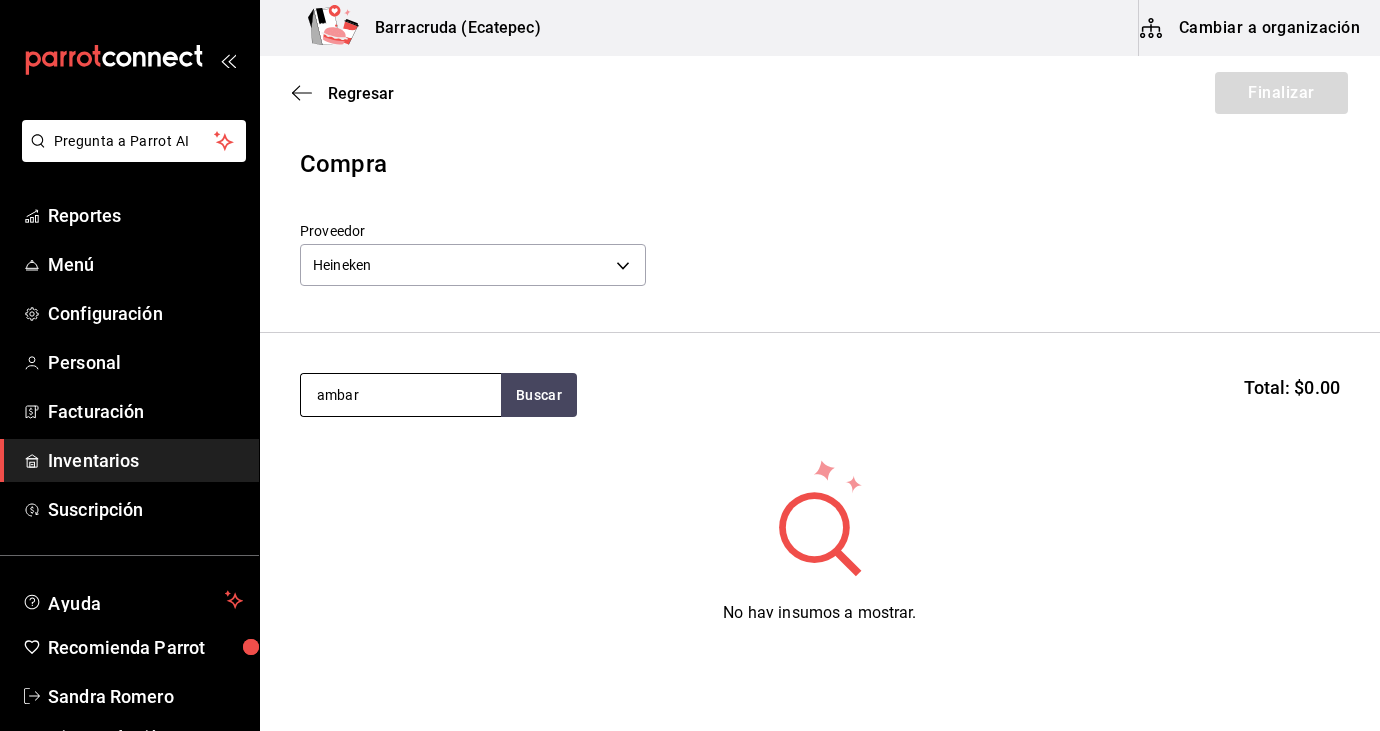 type on "ambar" 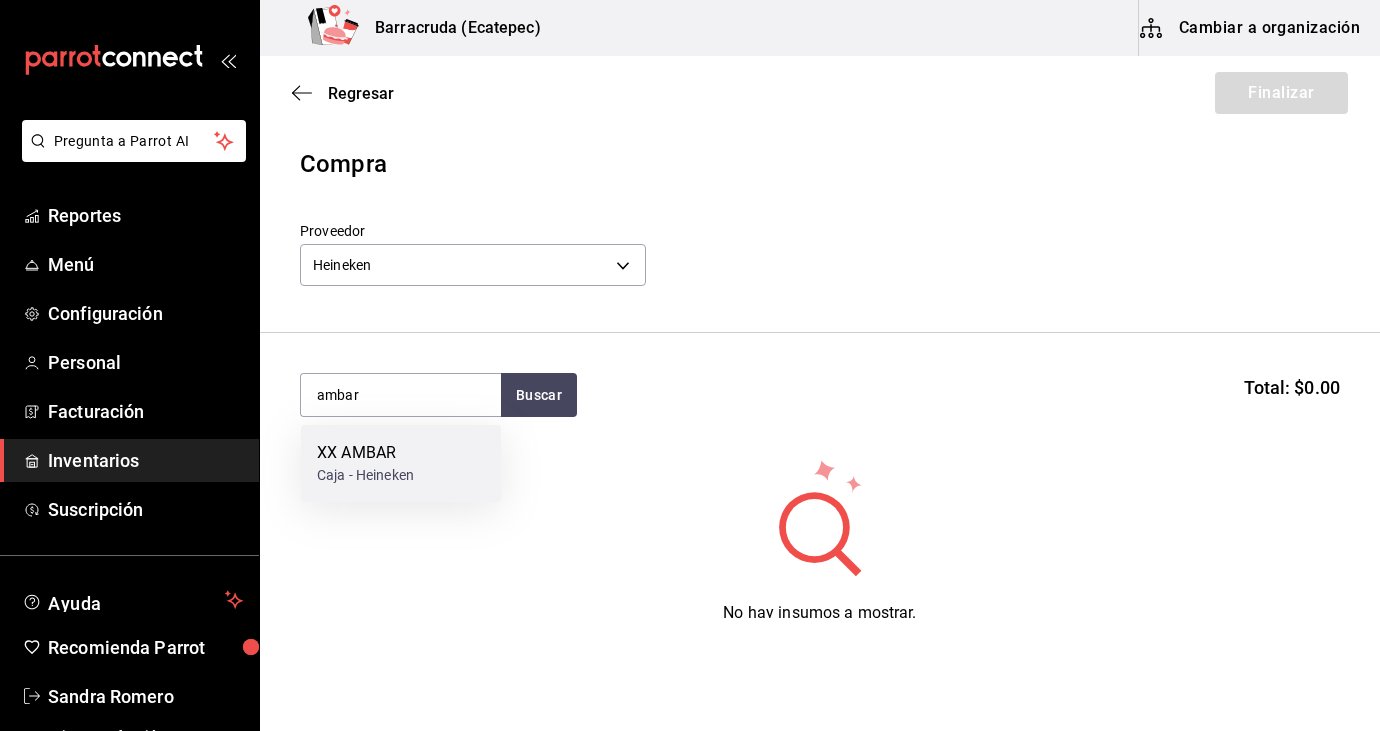 click on "XX AMBAR Caja - Heineken" at bounding box center (401, 463) 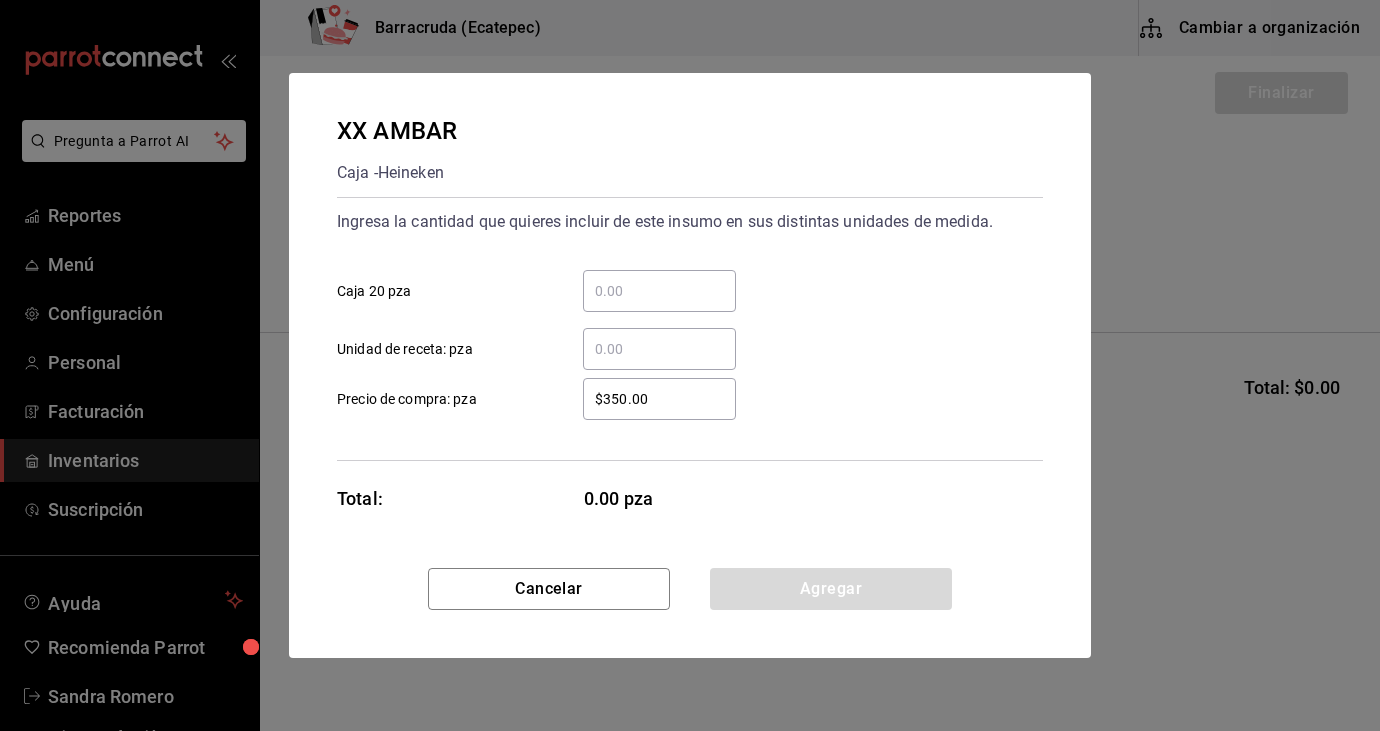 click on "​ Caja 20 pza" at bounding box center (659, 291) 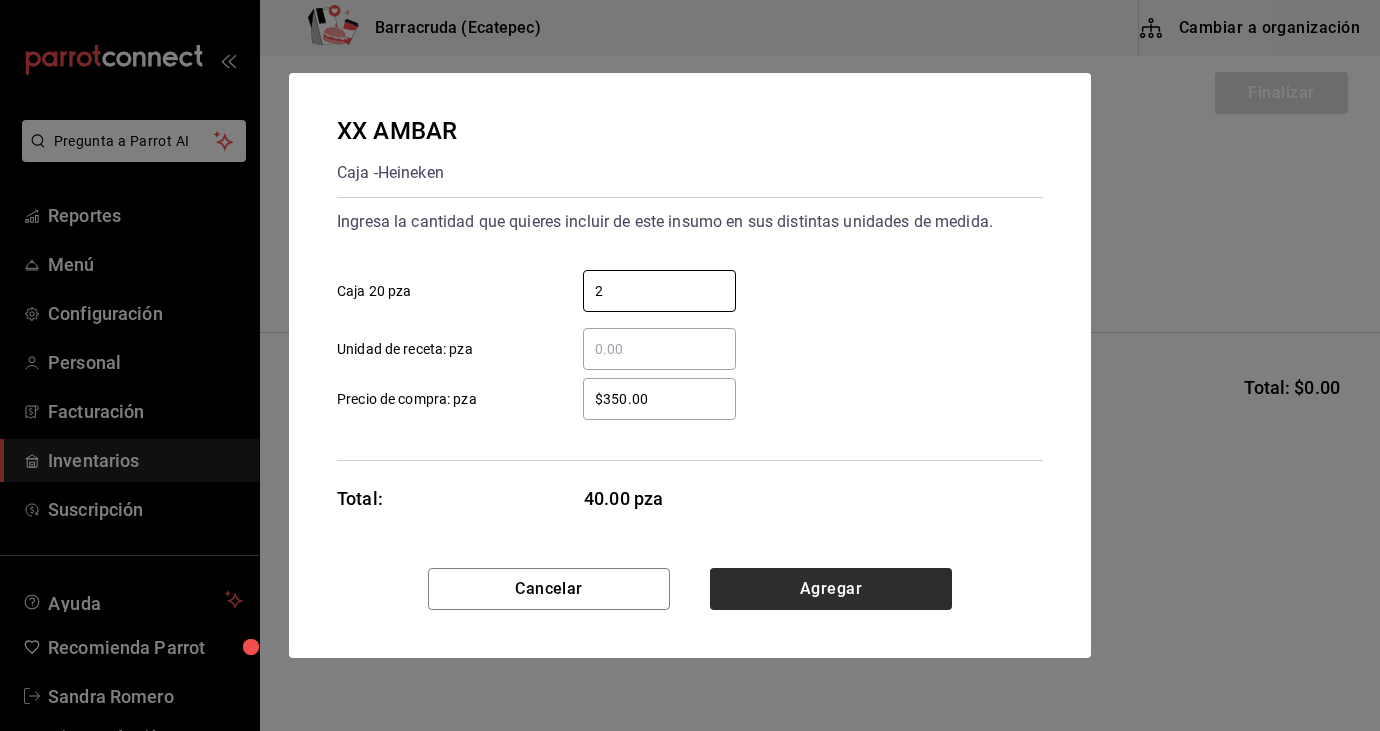 type on "2" 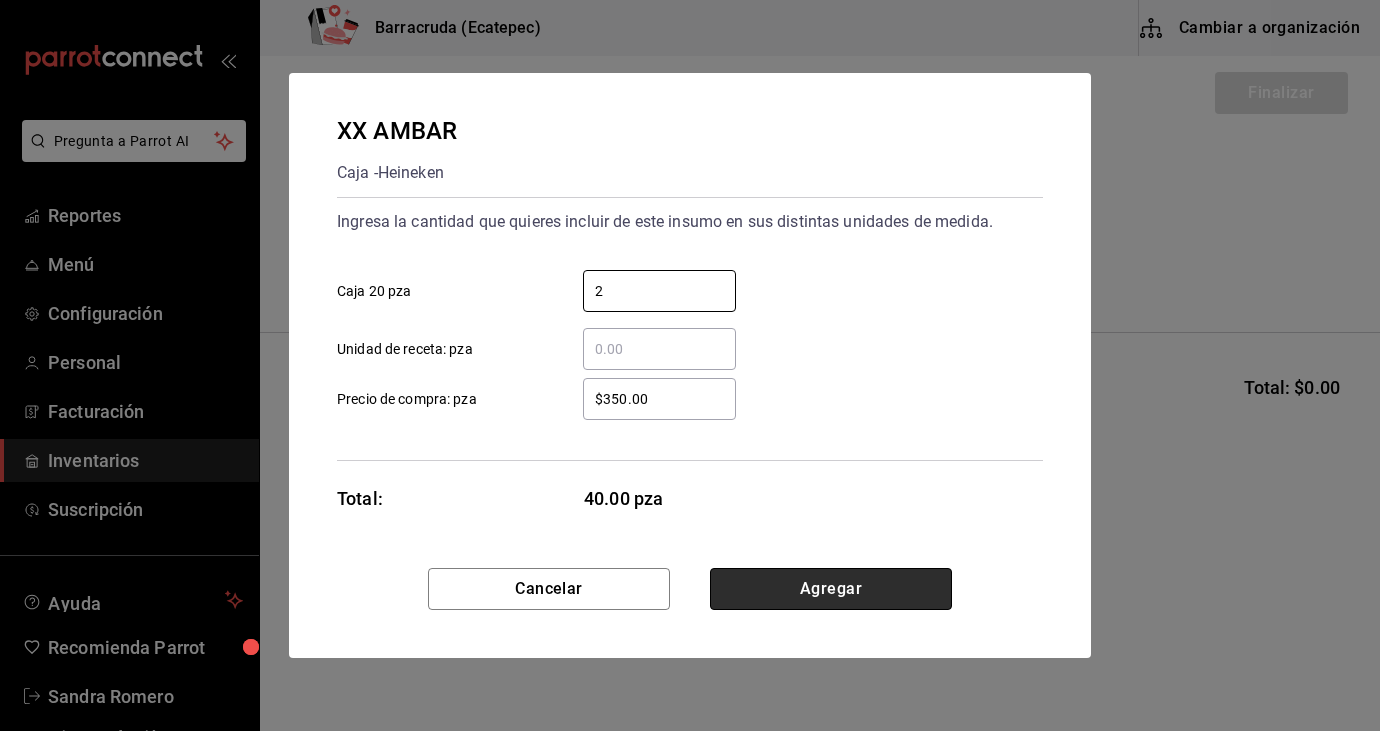 click on "Agregar" at bounding box center (831, 589) 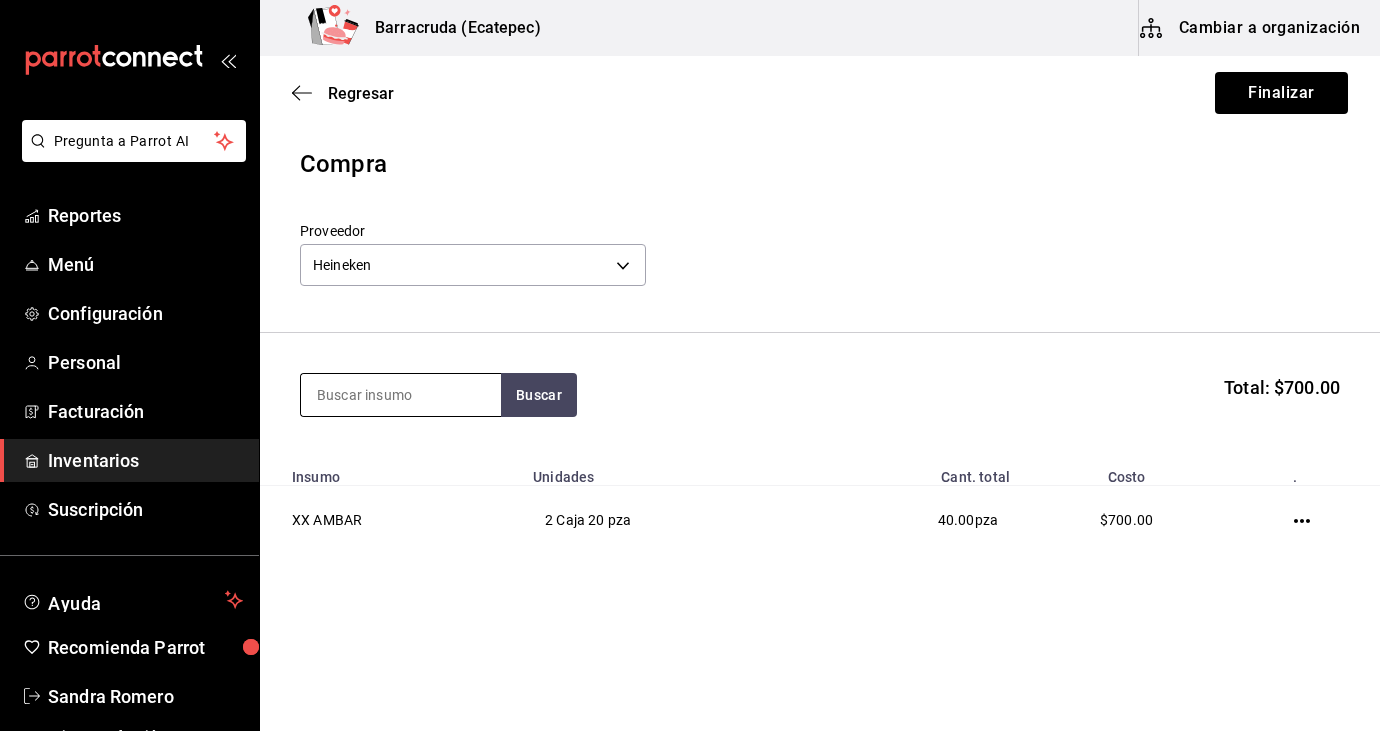click at bounding box center (401, 395) 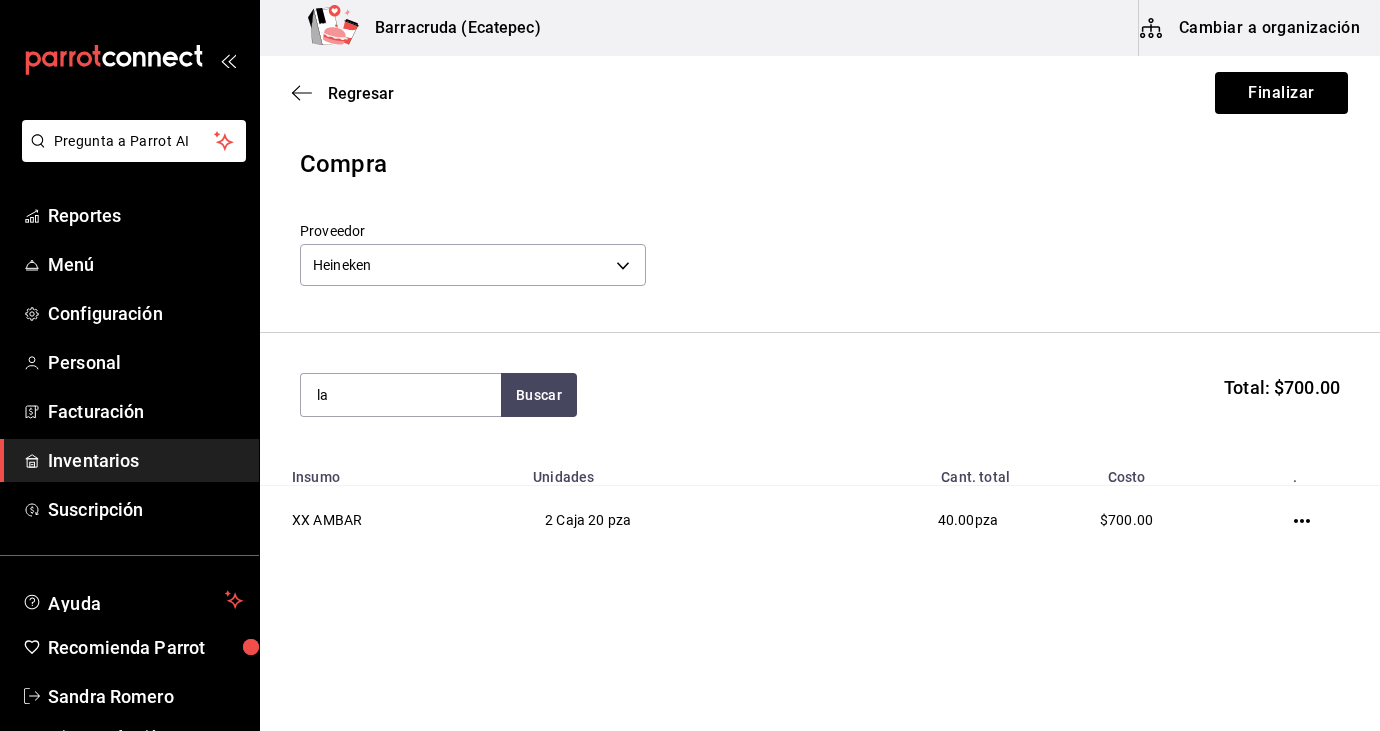 type on "l" 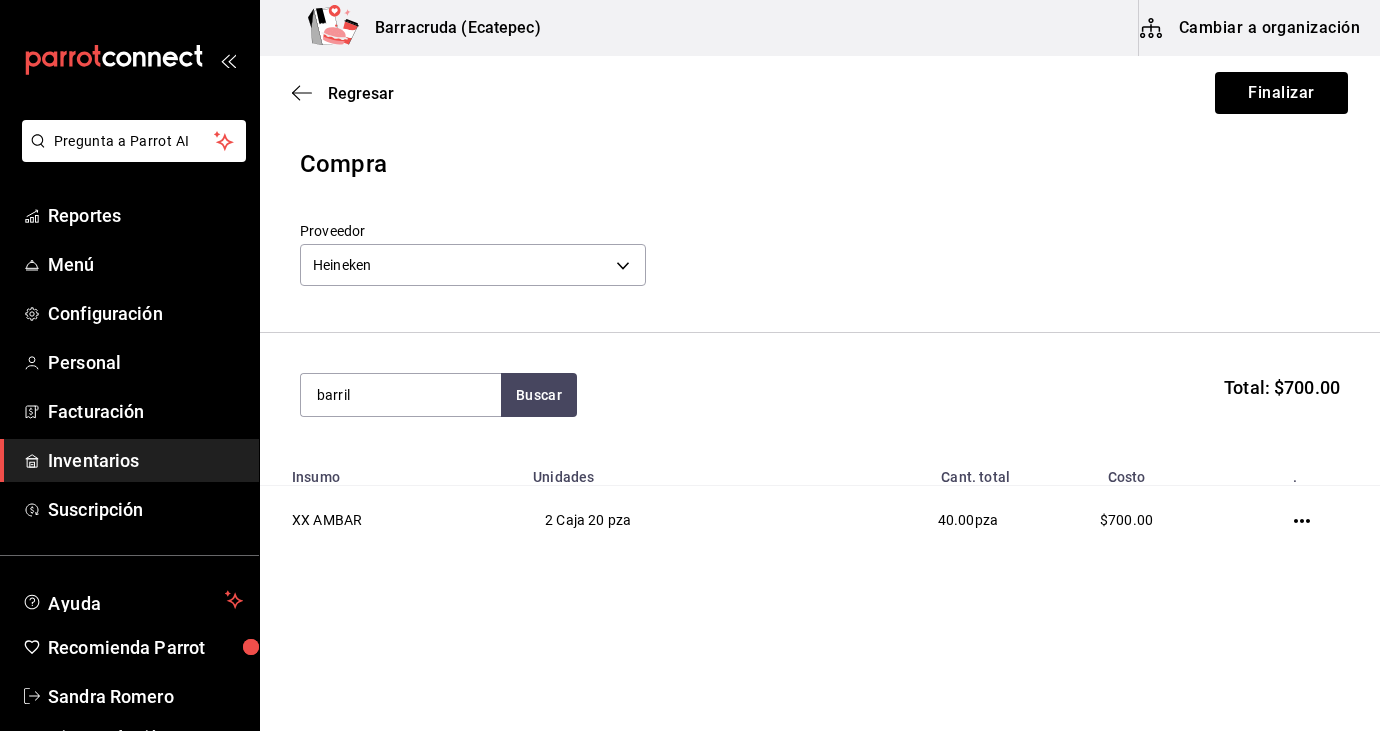 type on "barril" 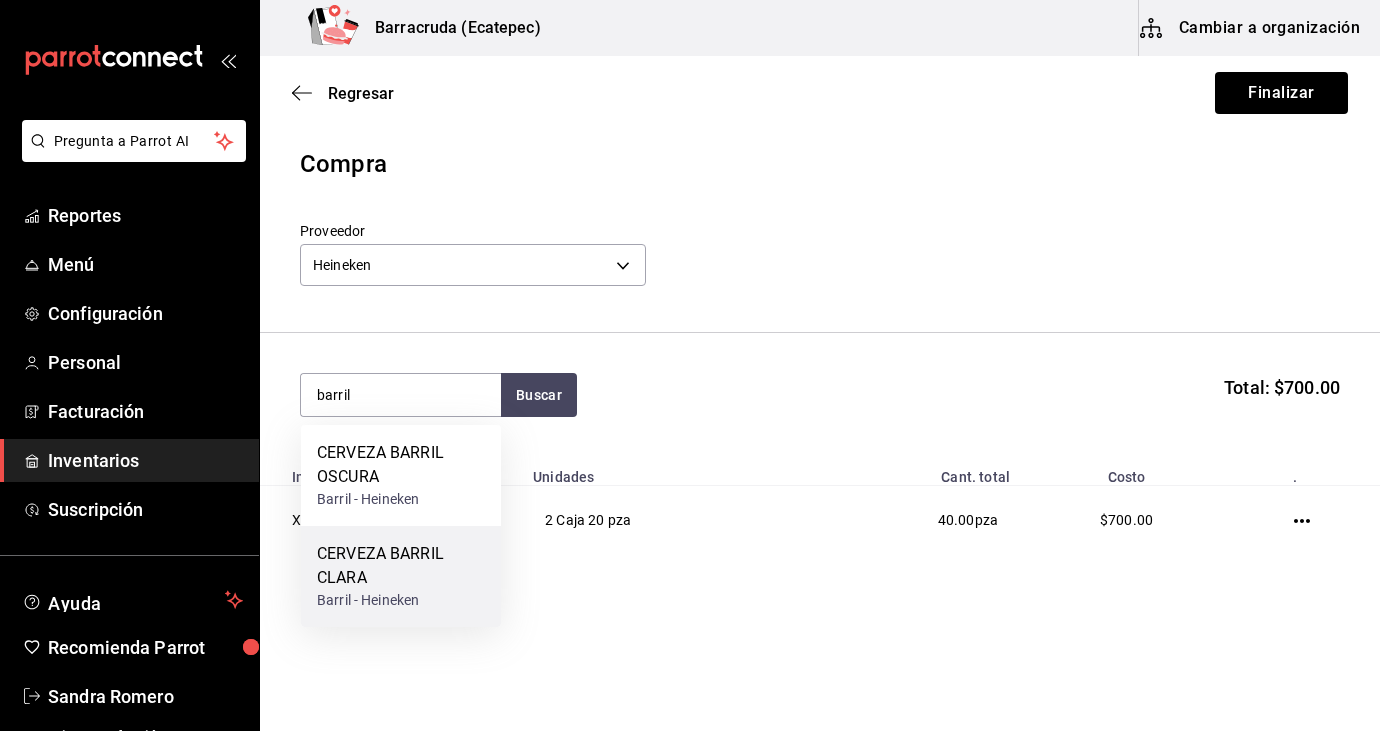 click on "CERVEZA BARRIL CLARA" at bounding box center [401, 566] 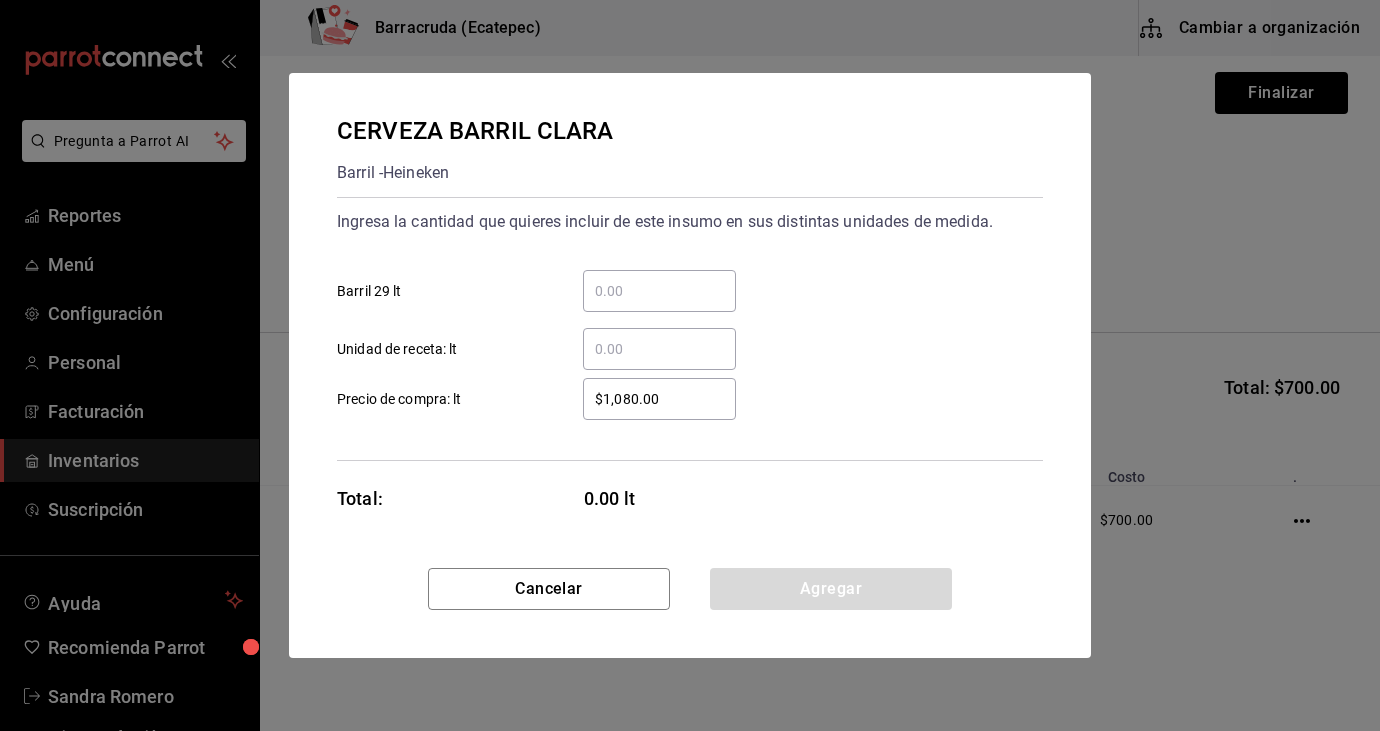 click on "​ Barril 29 lt" at bounding box center [659, 291] 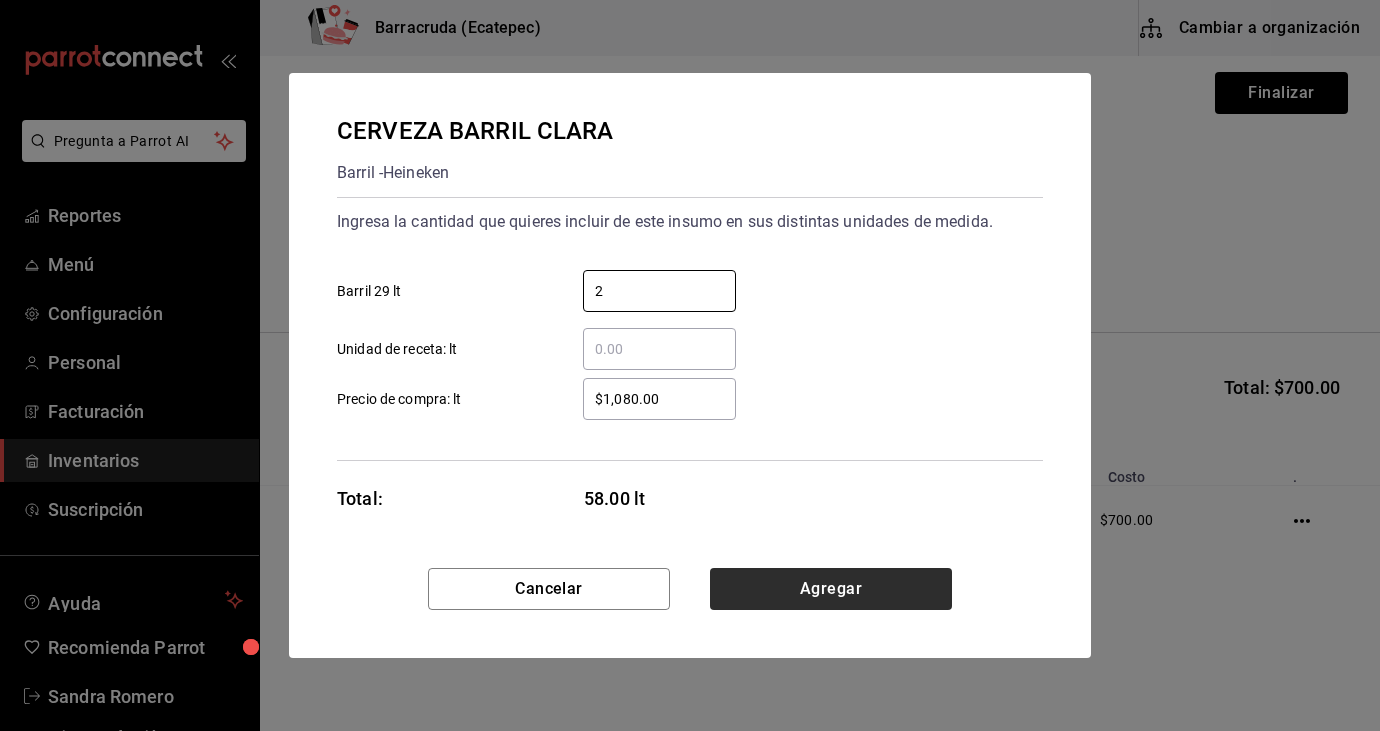 type on "2" 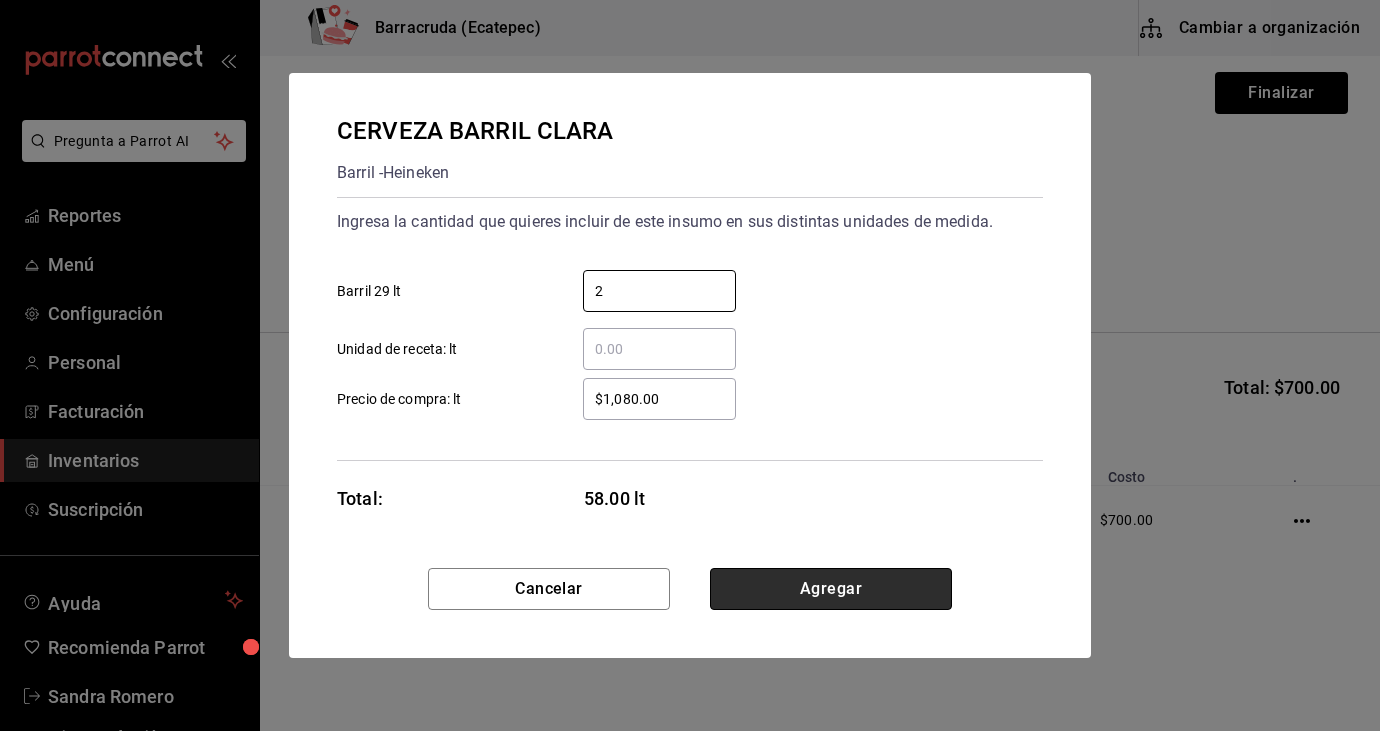 click on "Agregar" at bounding box center [831, 589] 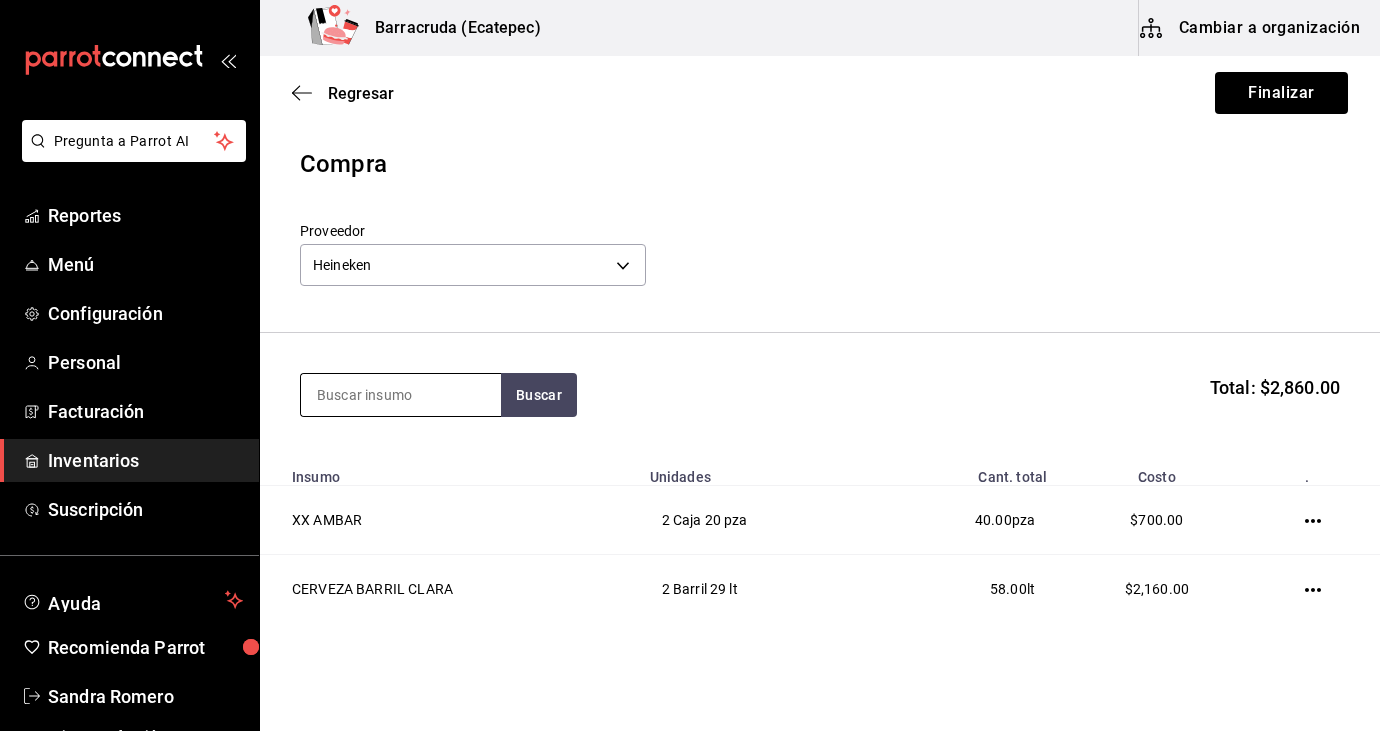 click at bounding box center (401, 395) 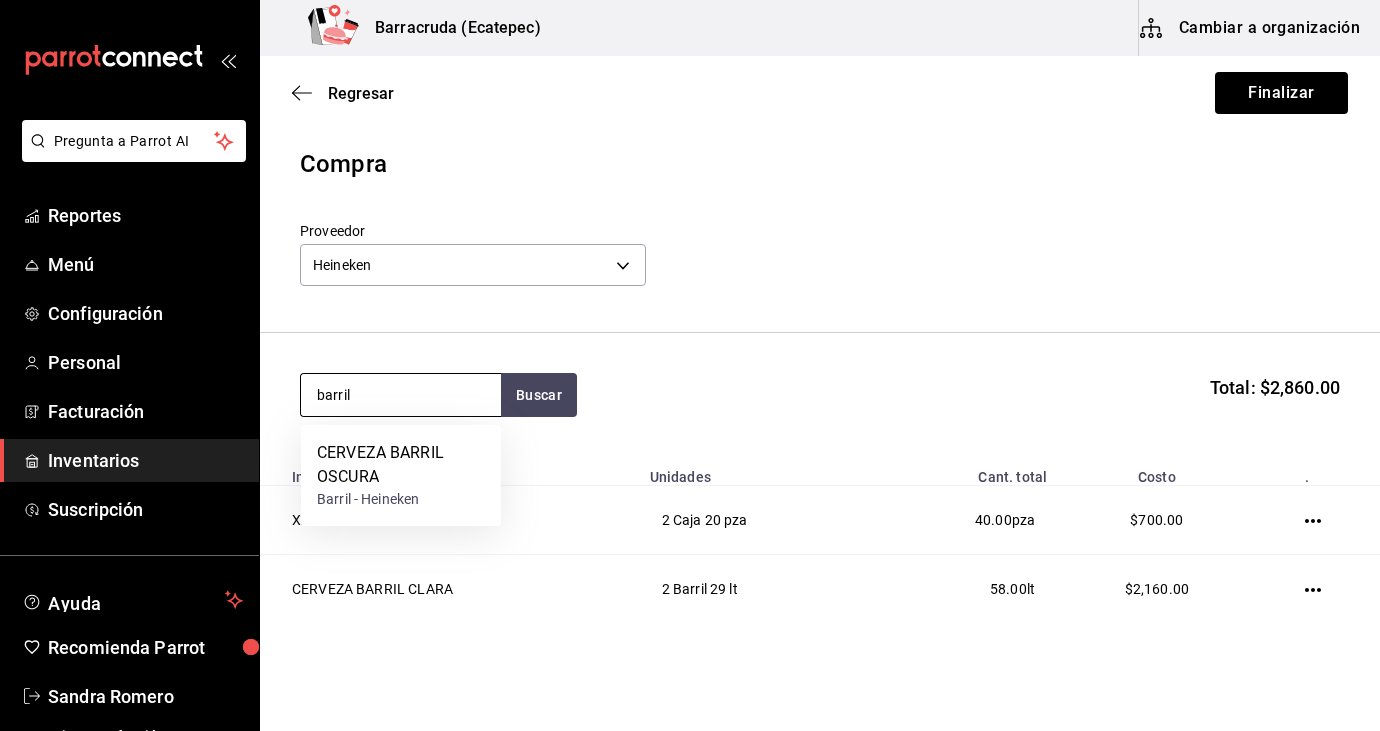 type on "barril" 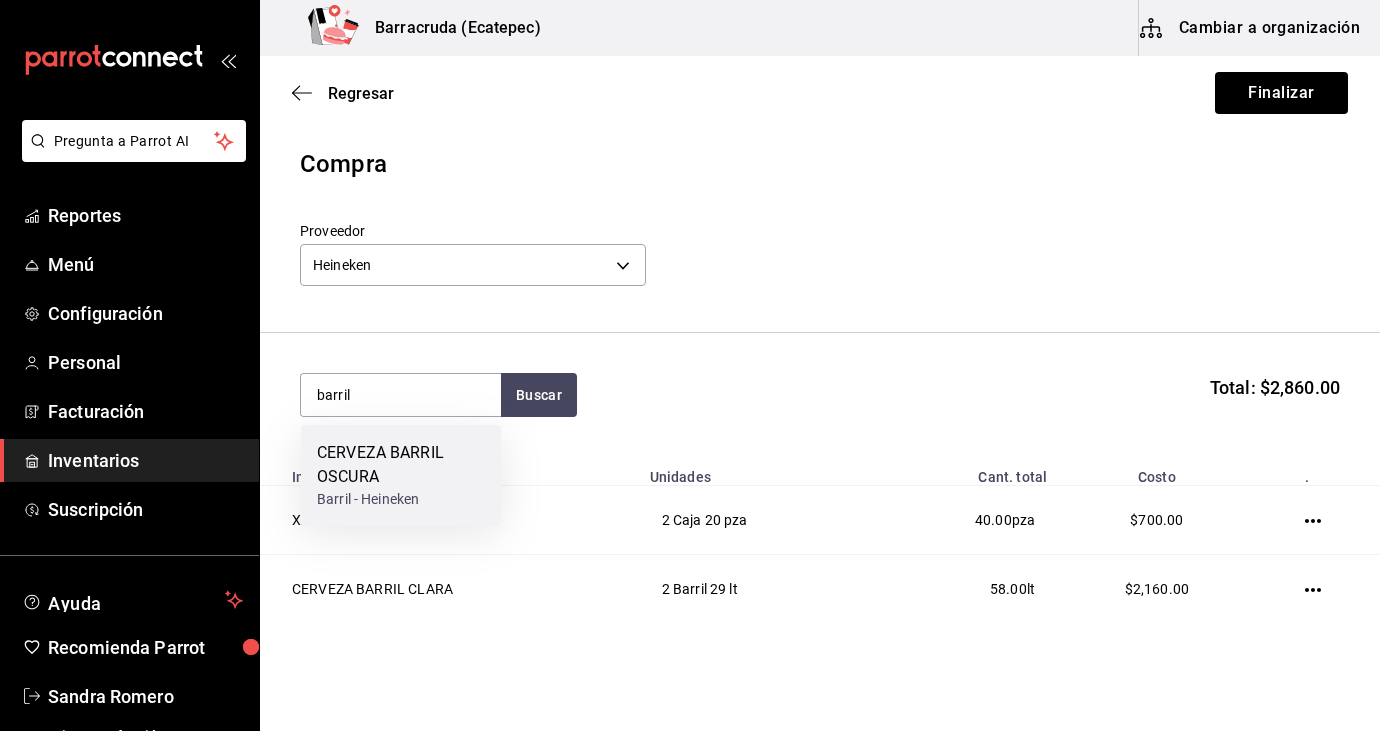 click on "CERVEZA BARRIL OSCURA" at bounding box center (401, 465) 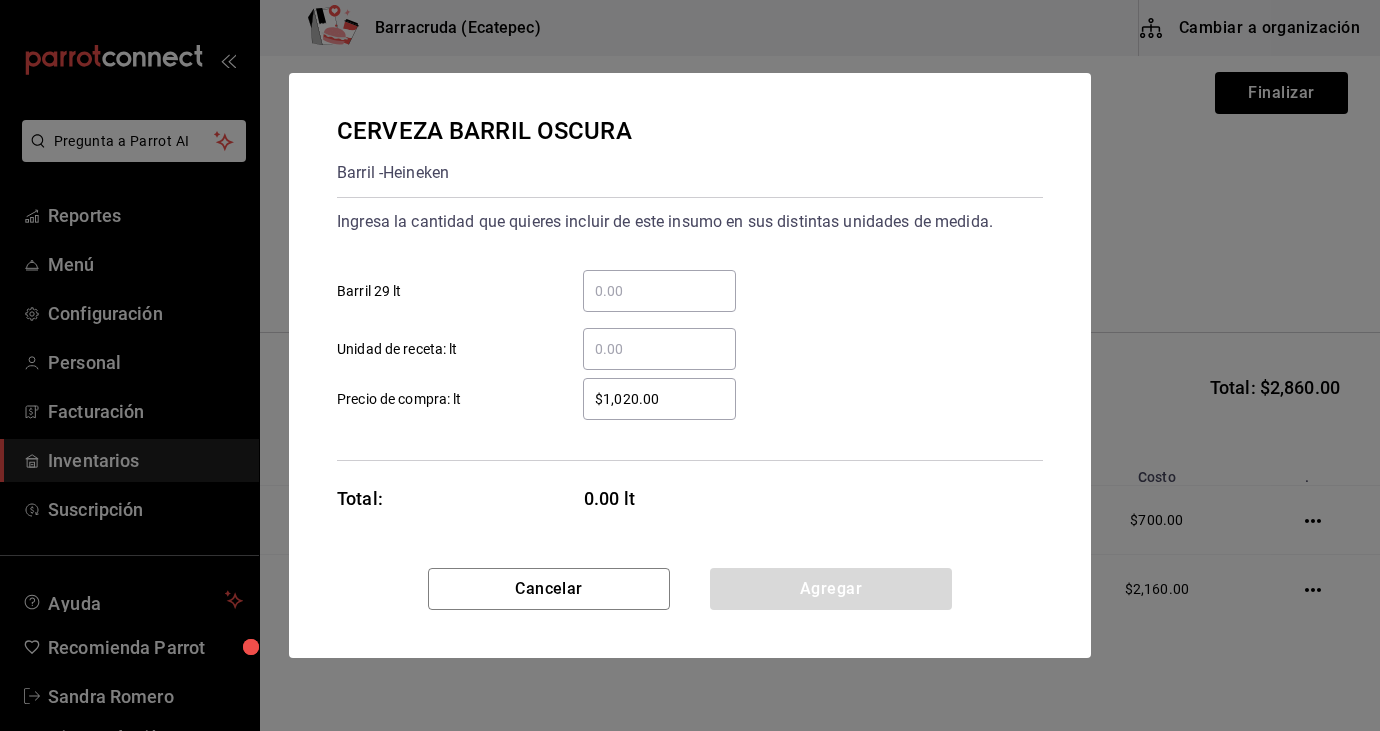 click on "​ Barril 29 lt" at bounding box center [659, 291] 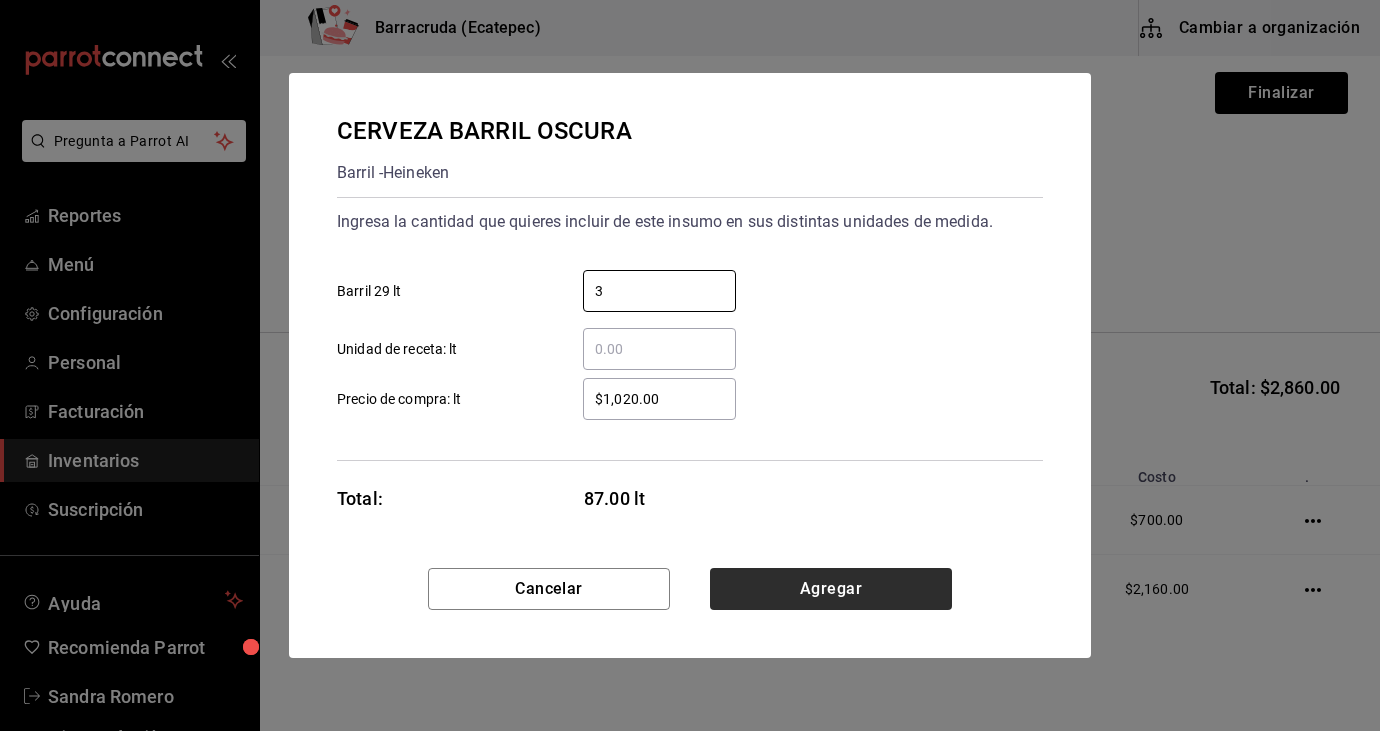 type on "3" 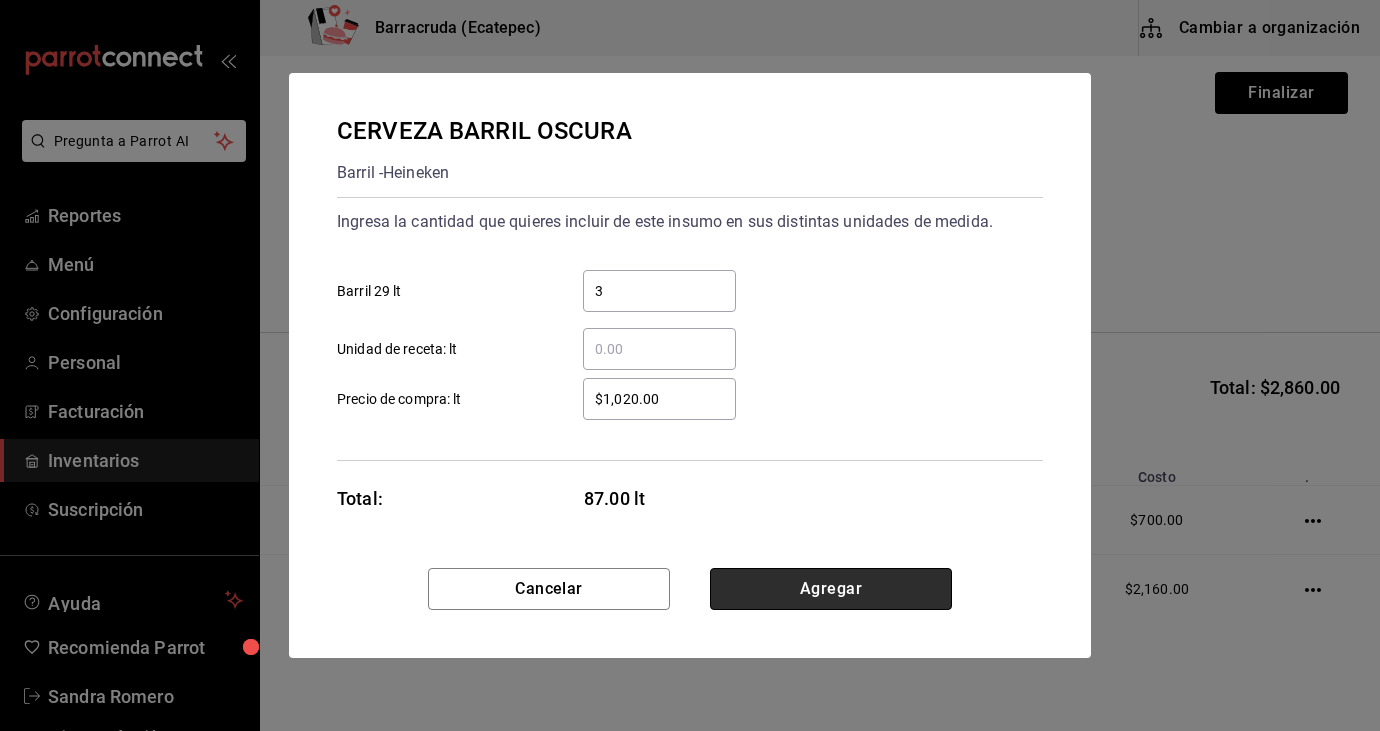 click on "Agregar" at bounding box center [831, 589] 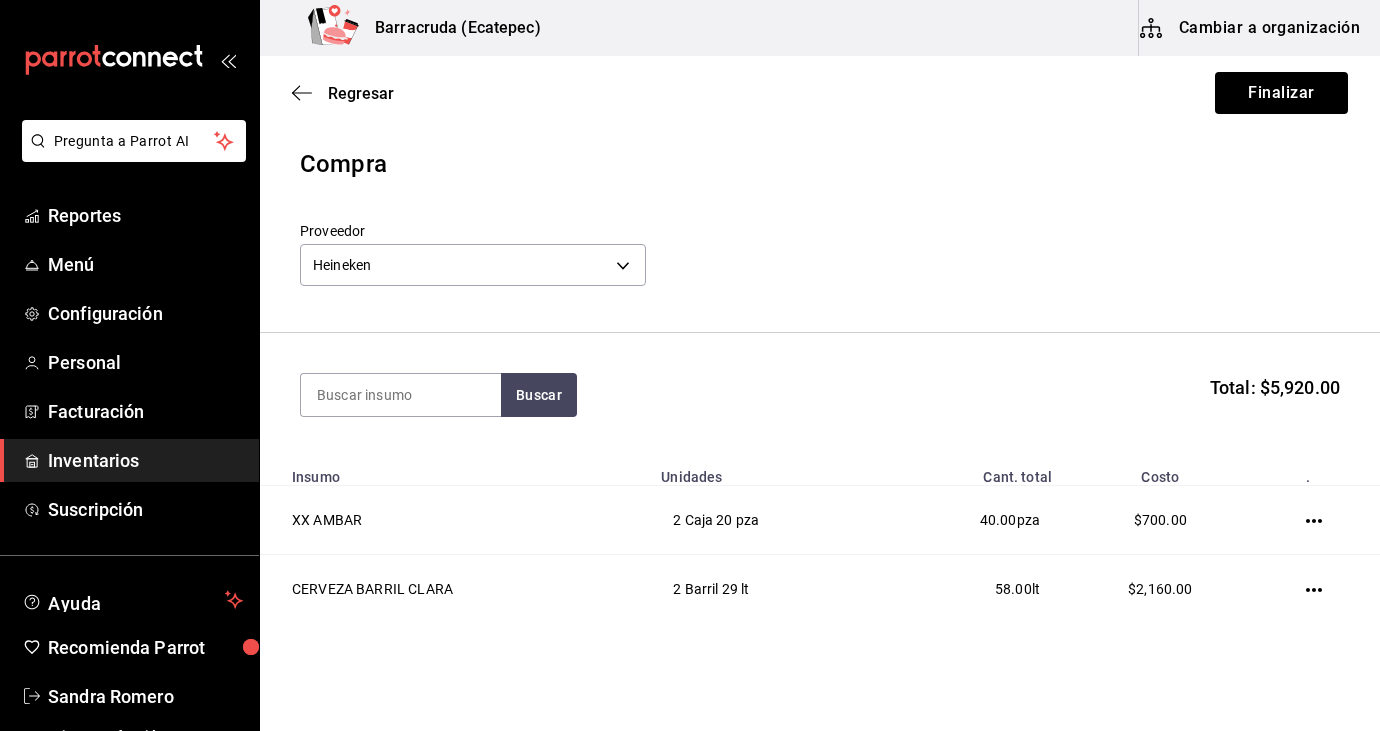 click on "Buscar Total: $5,920.00" at bounding box center [820, 395] 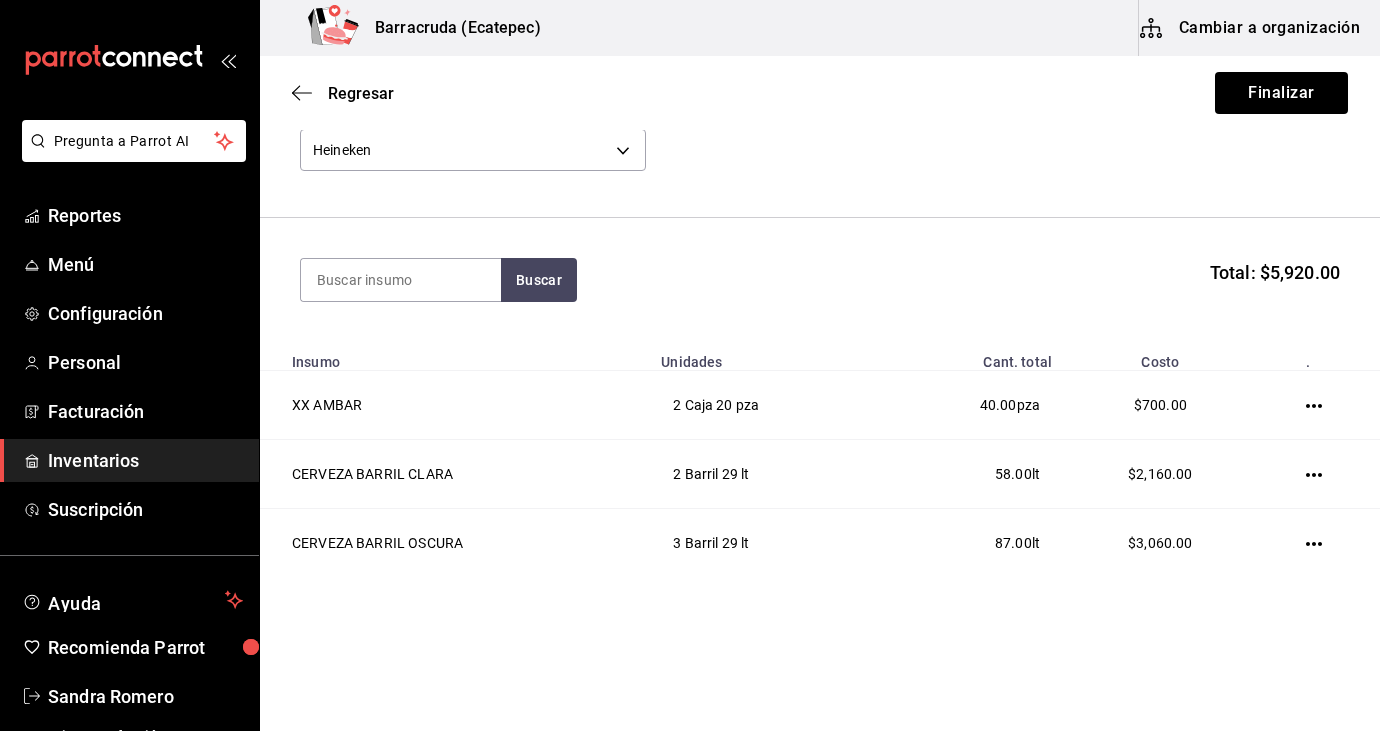 scroll, scrollTop: 138, scrollLeft: 0, axis: vertical 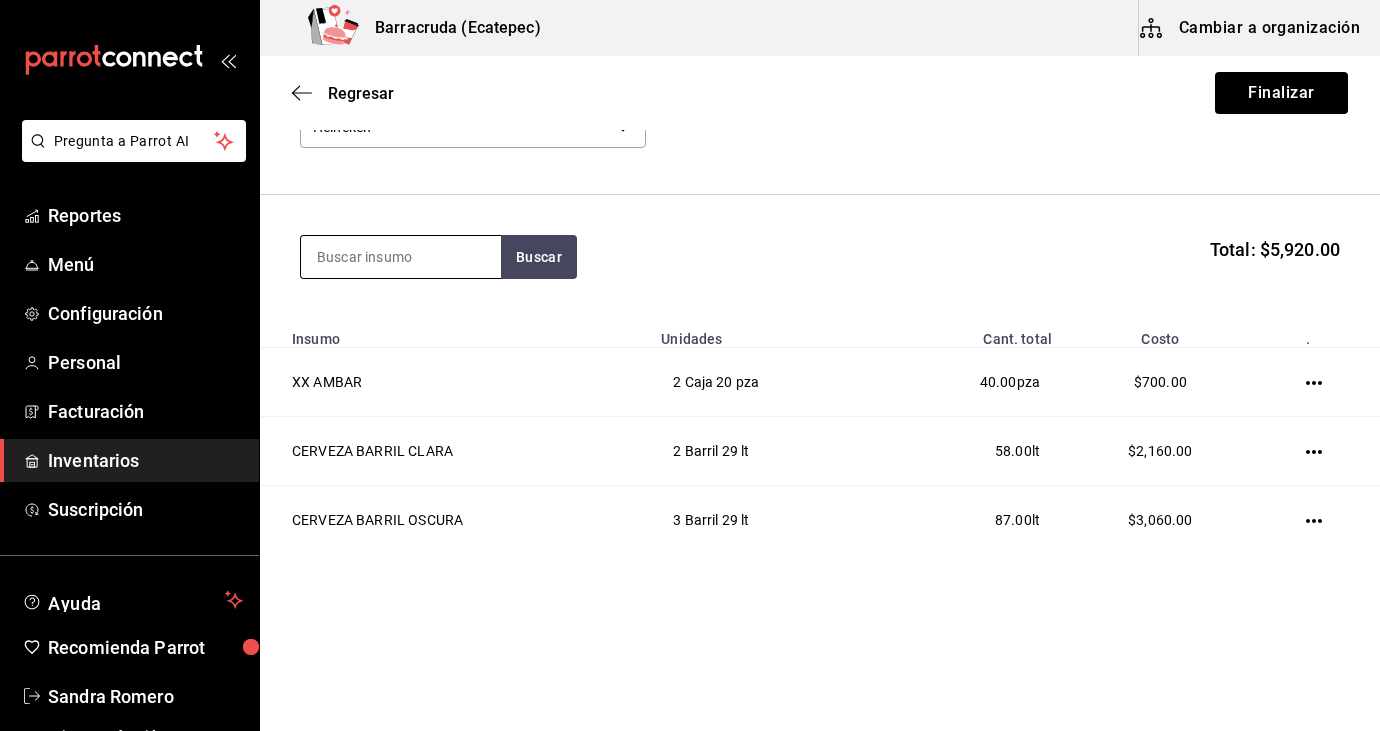 click at bounding box center [401, 257] 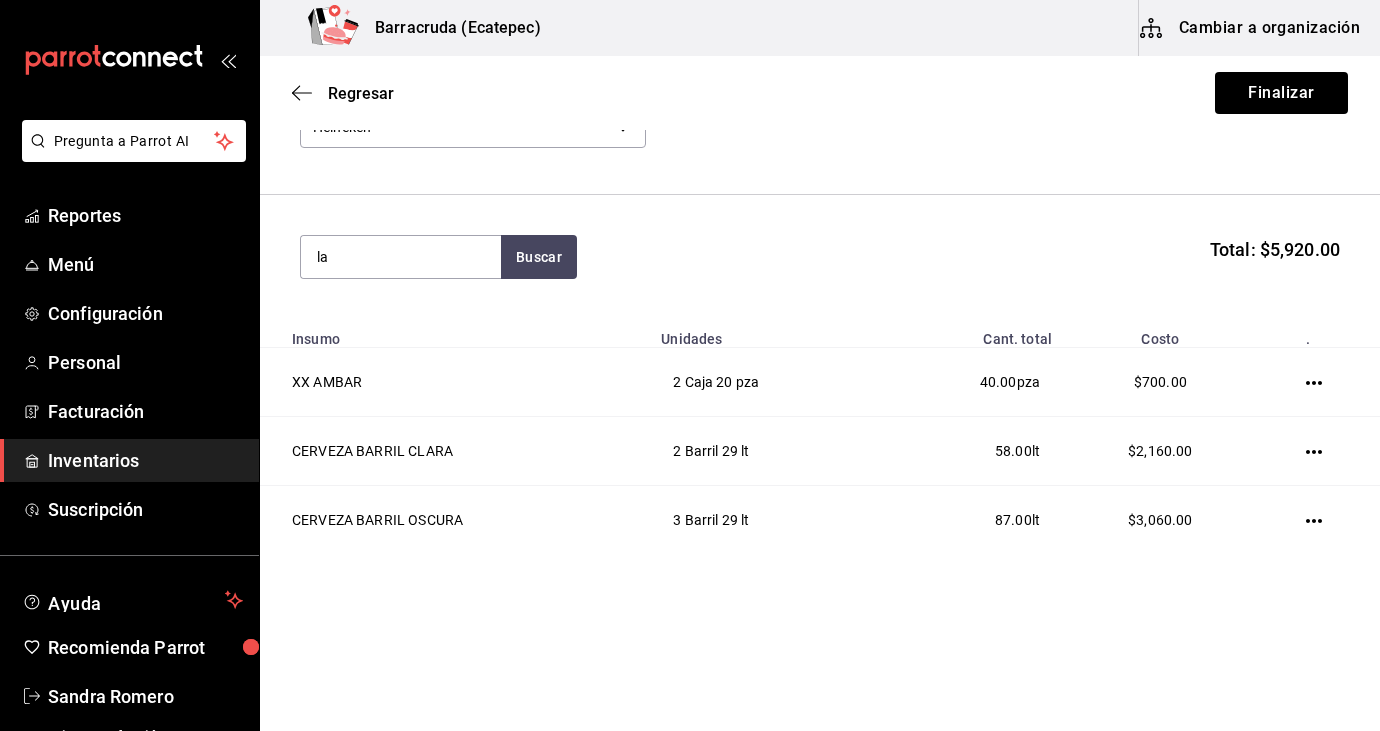 type on "l" 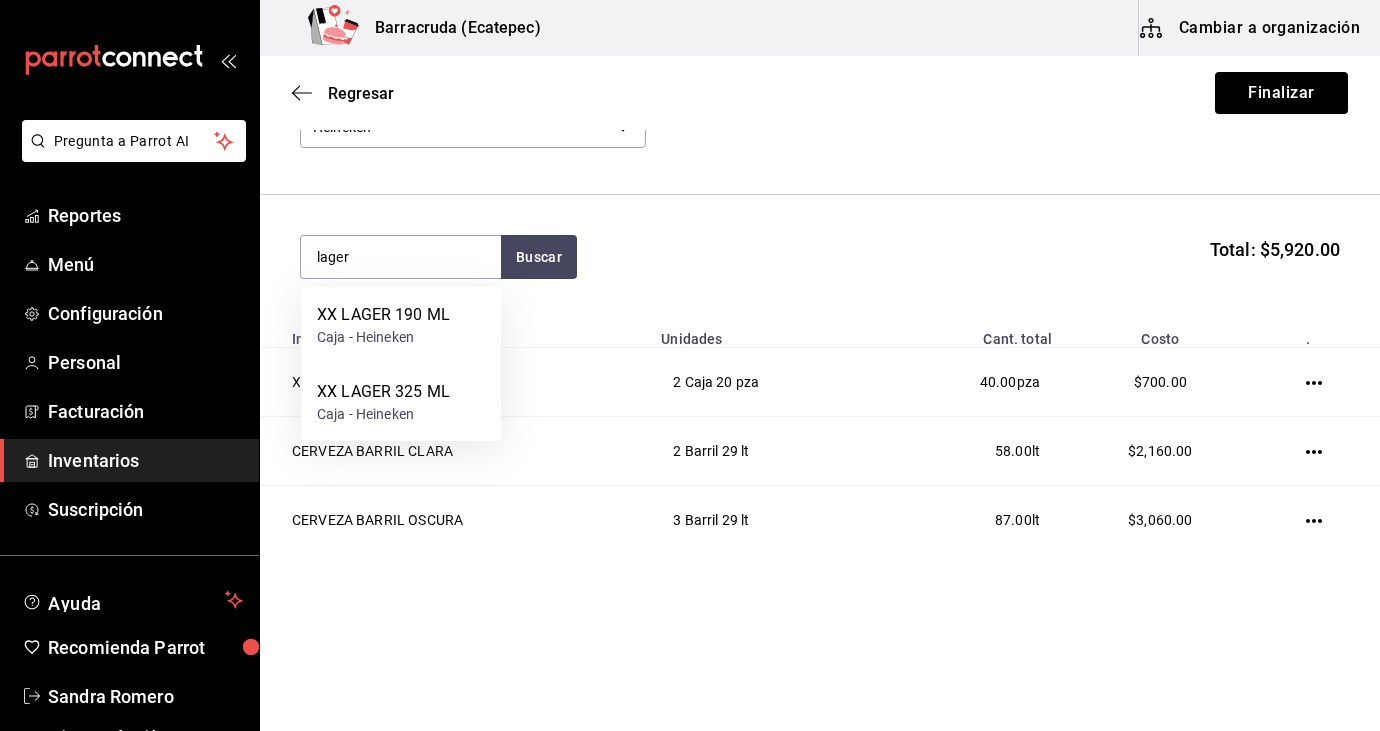 type on "lager" 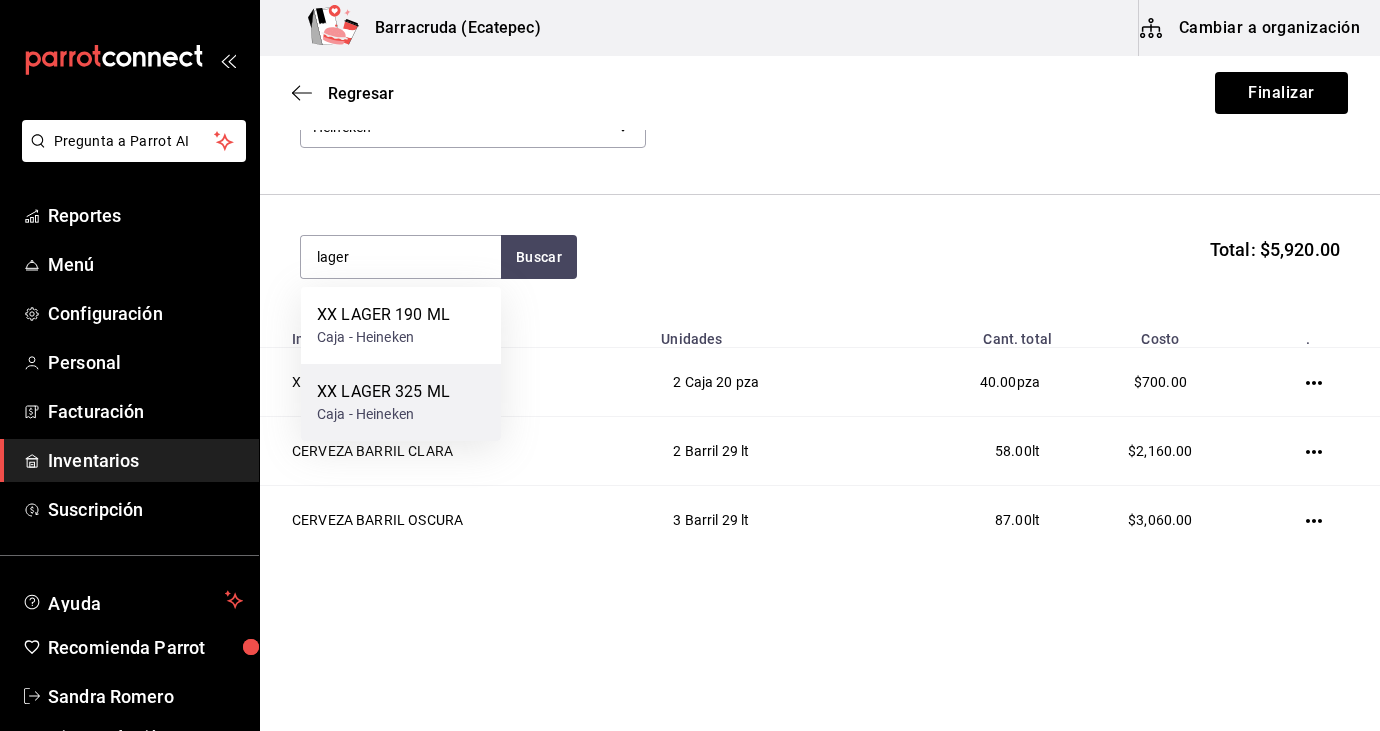 click on "XX LAGER 325 ML" at bounding box center [383, 392] 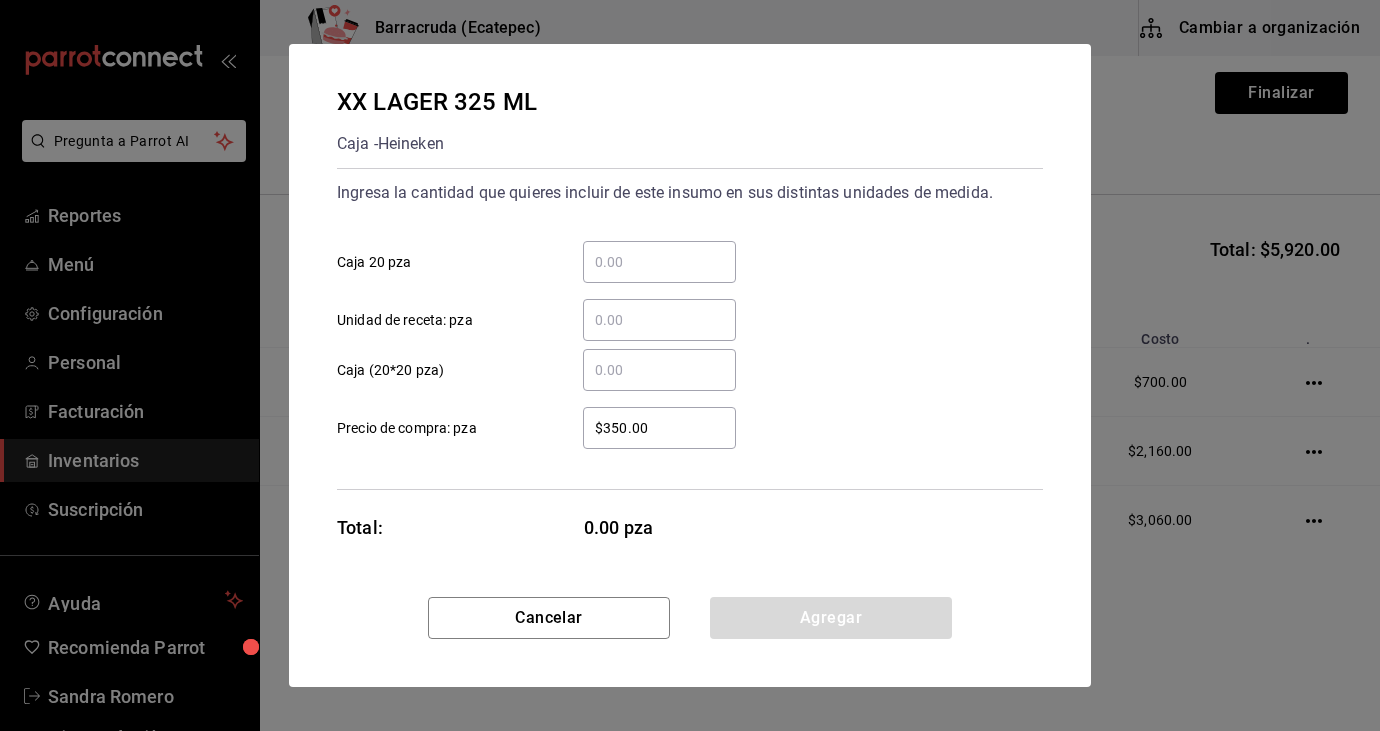 click on "​" at bounding box center (659, 262) 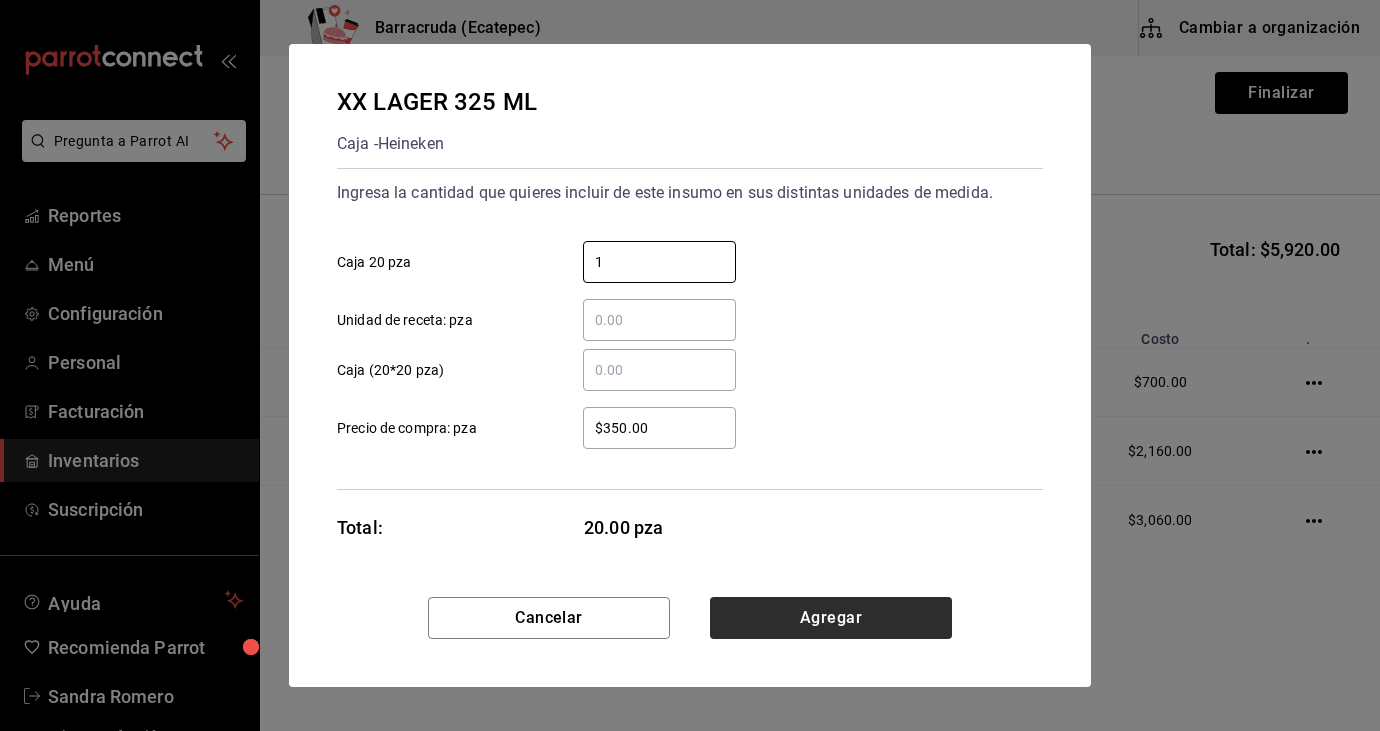type on "1" 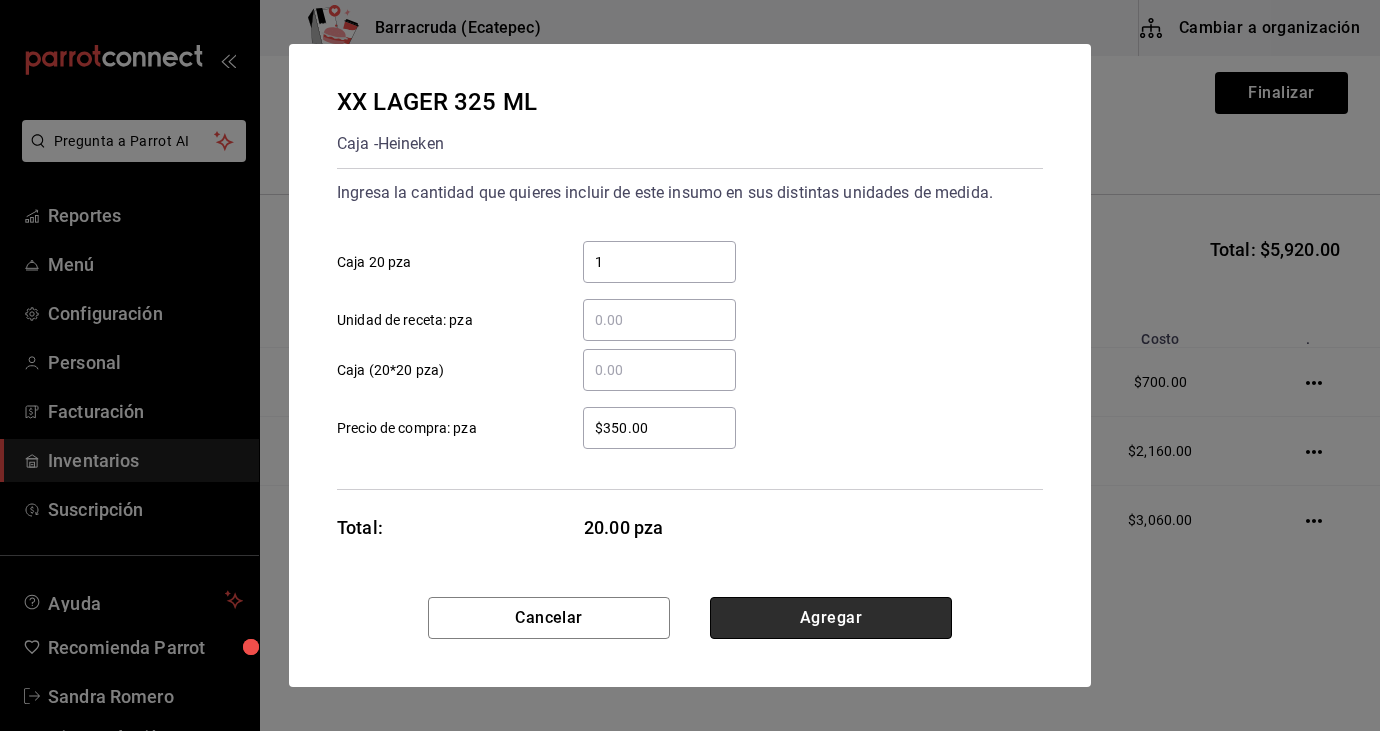 click on "Agregar" at bounding box center [831, 618] 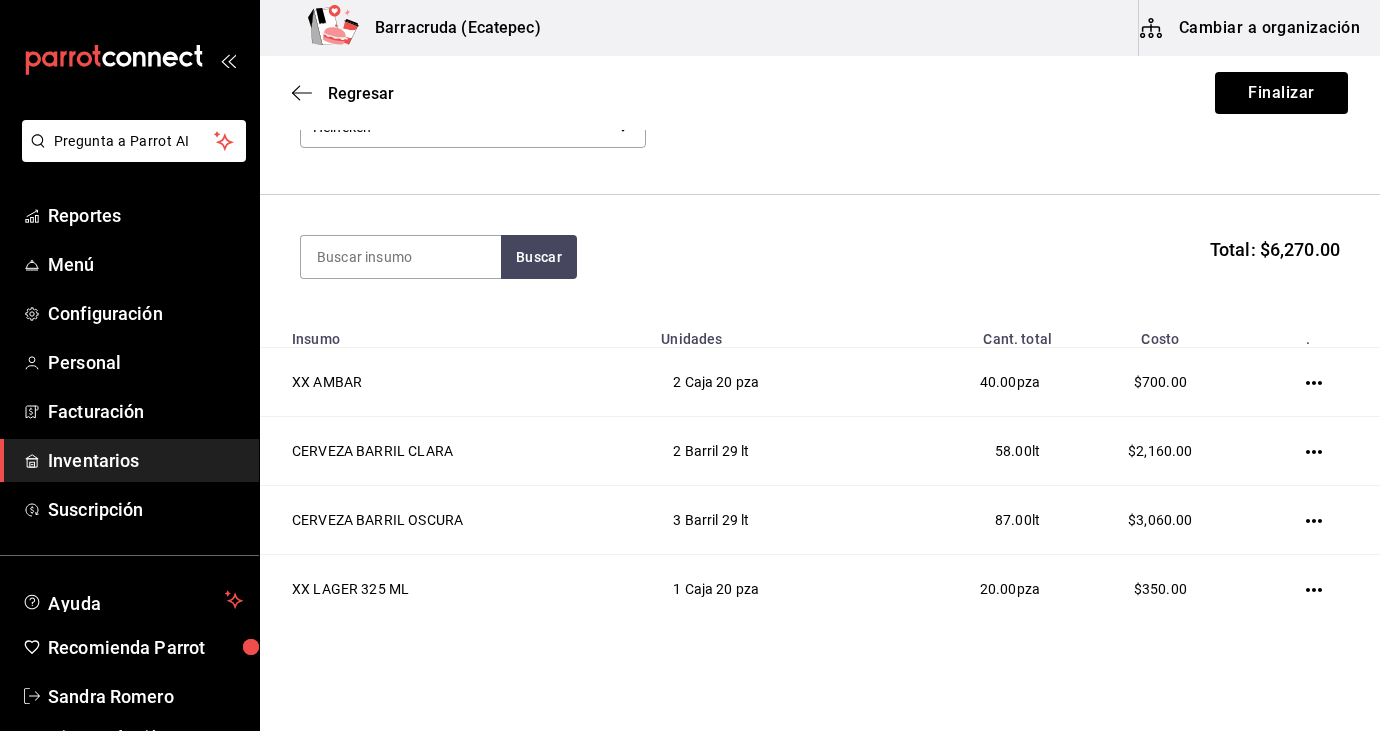 click on "Buscar Total: $6,270.00" at bounding box center (820, 257) 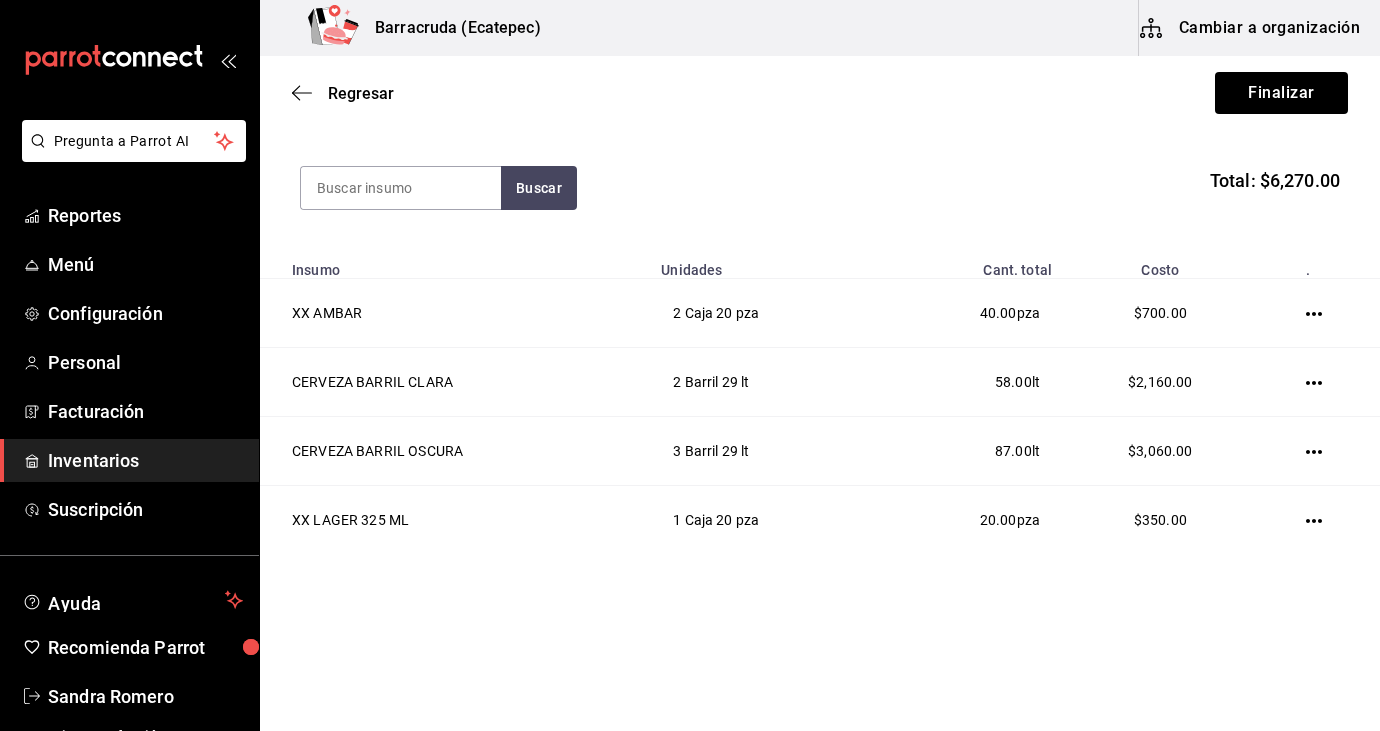 scroll, scrollTop: 167, scrollLeft: 0, axis: vertical 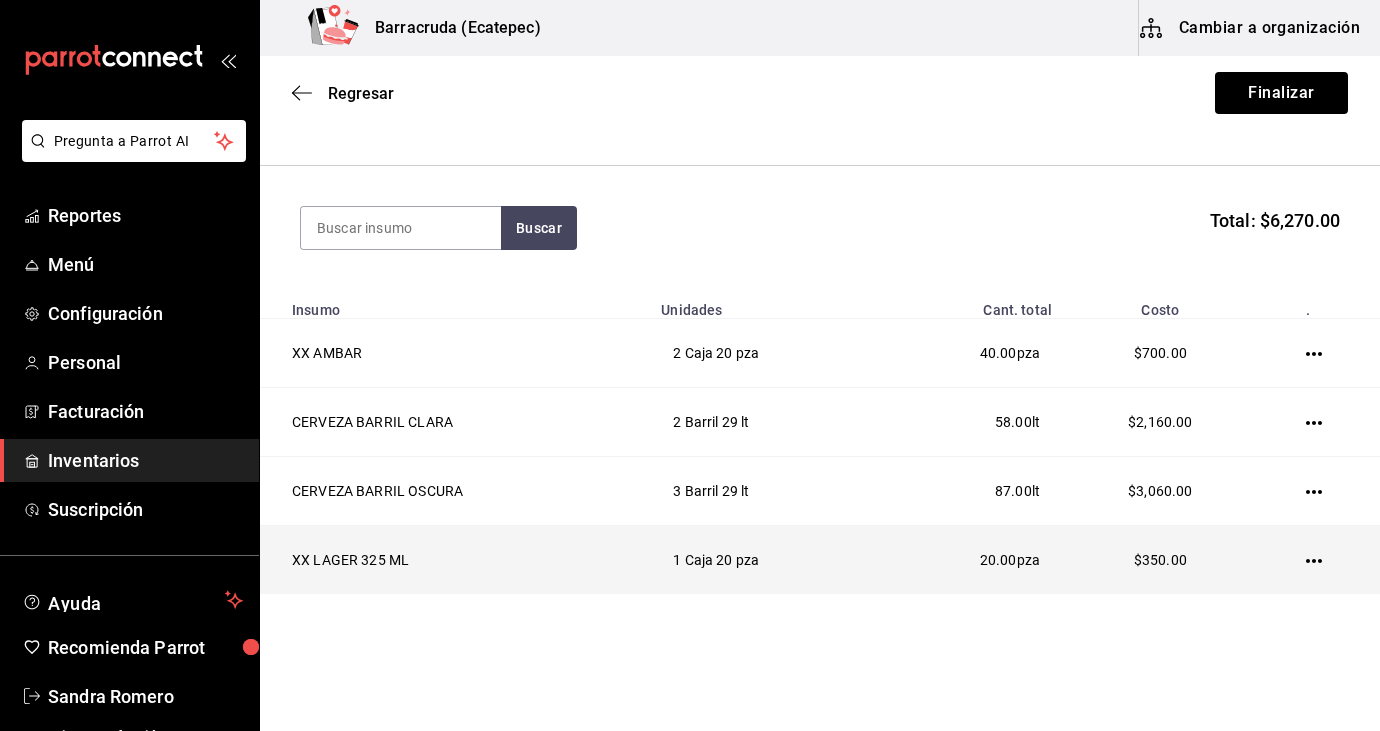 click 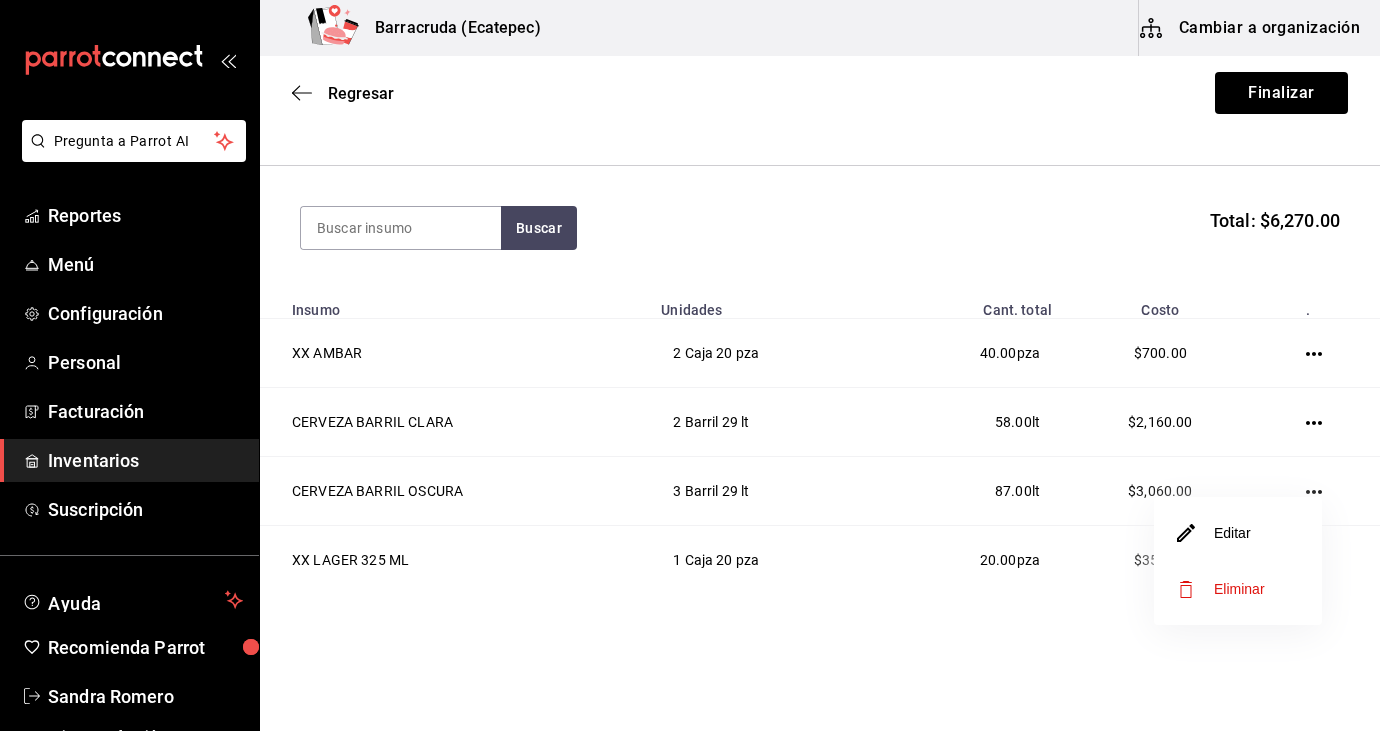 click on "Eliminar" at bounding box center [1239, 589] 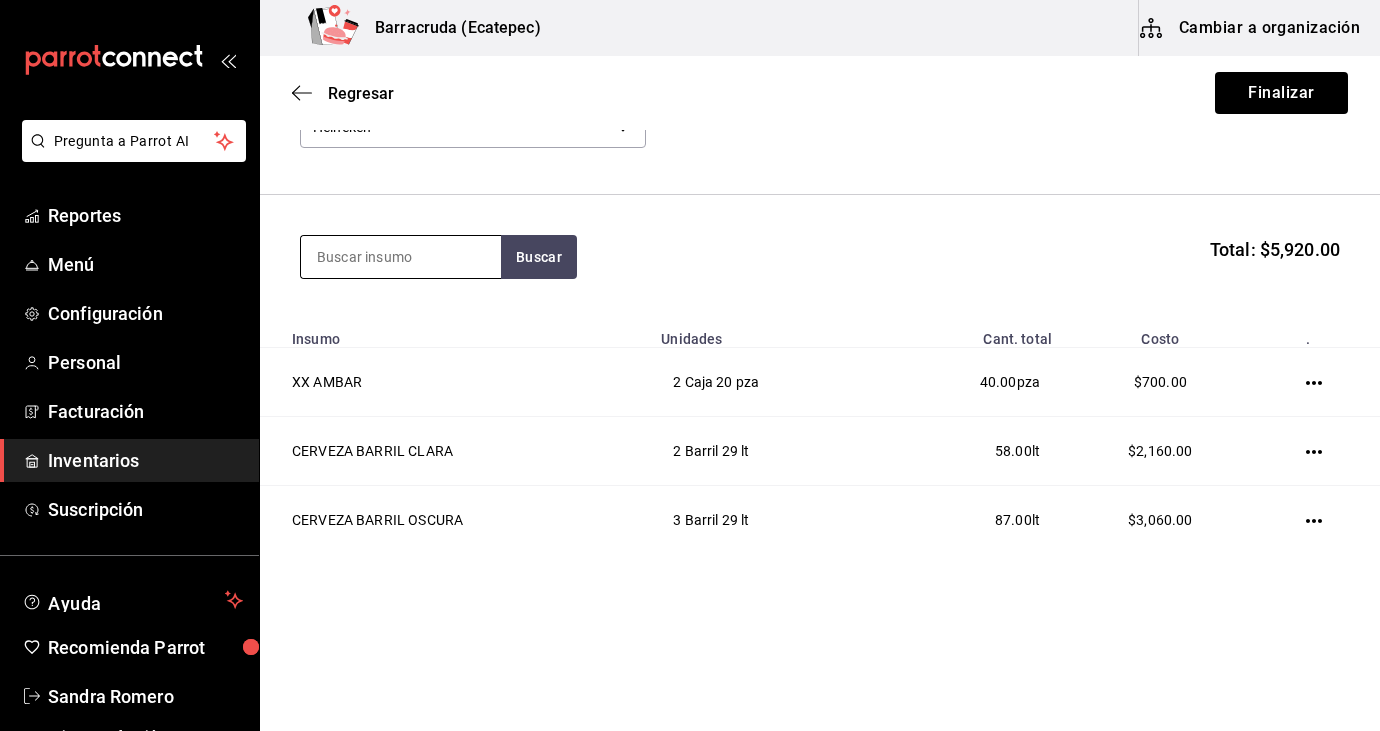 click at bounding box center [401, 257] 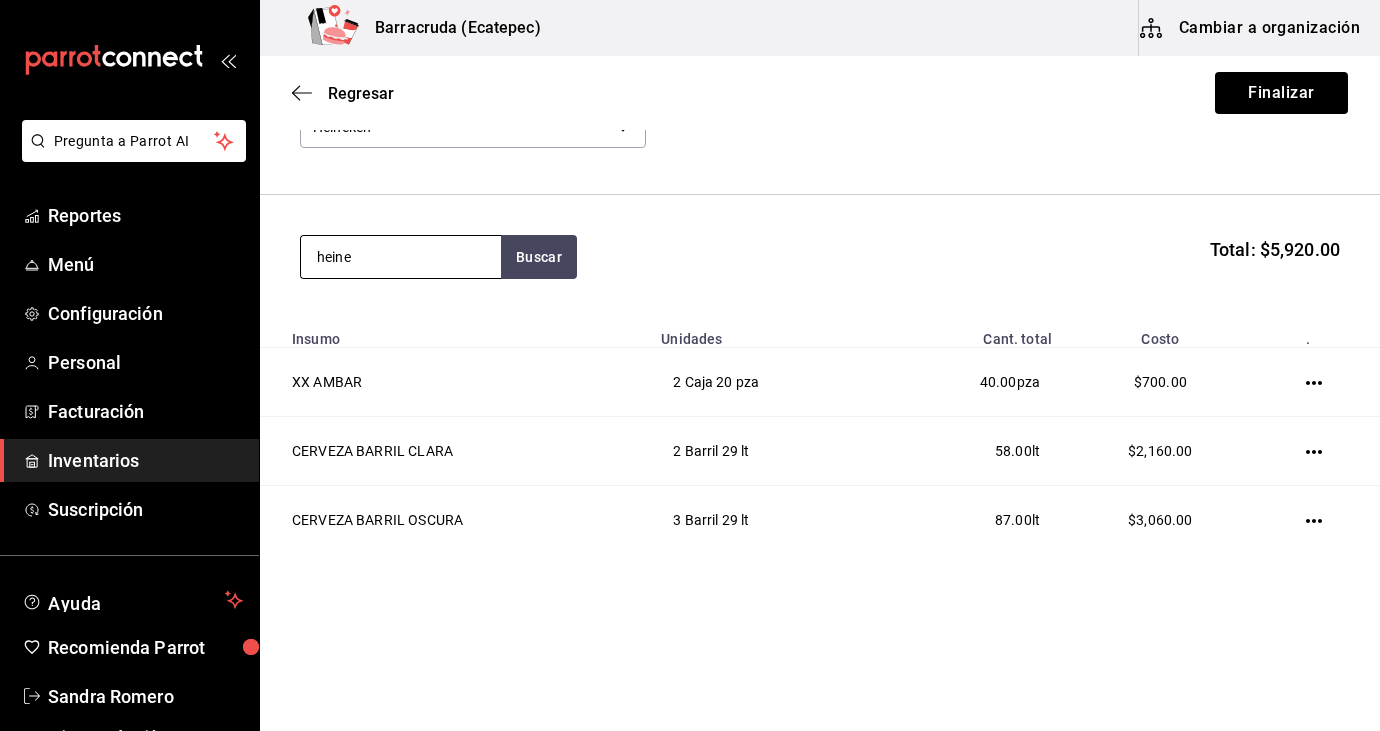 type on "heine" 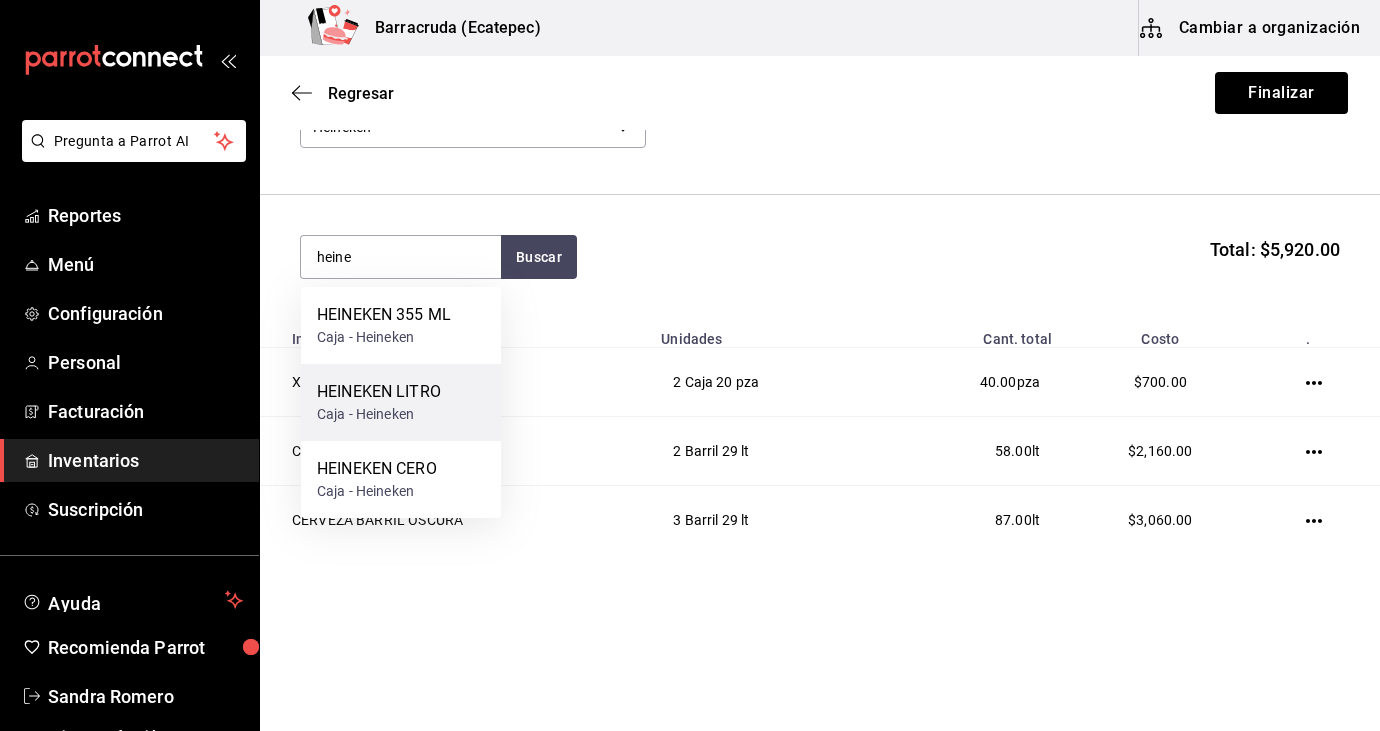 click on "HEINEKEN LITRO Caja - Heineken" at bounding box center [401, 402] 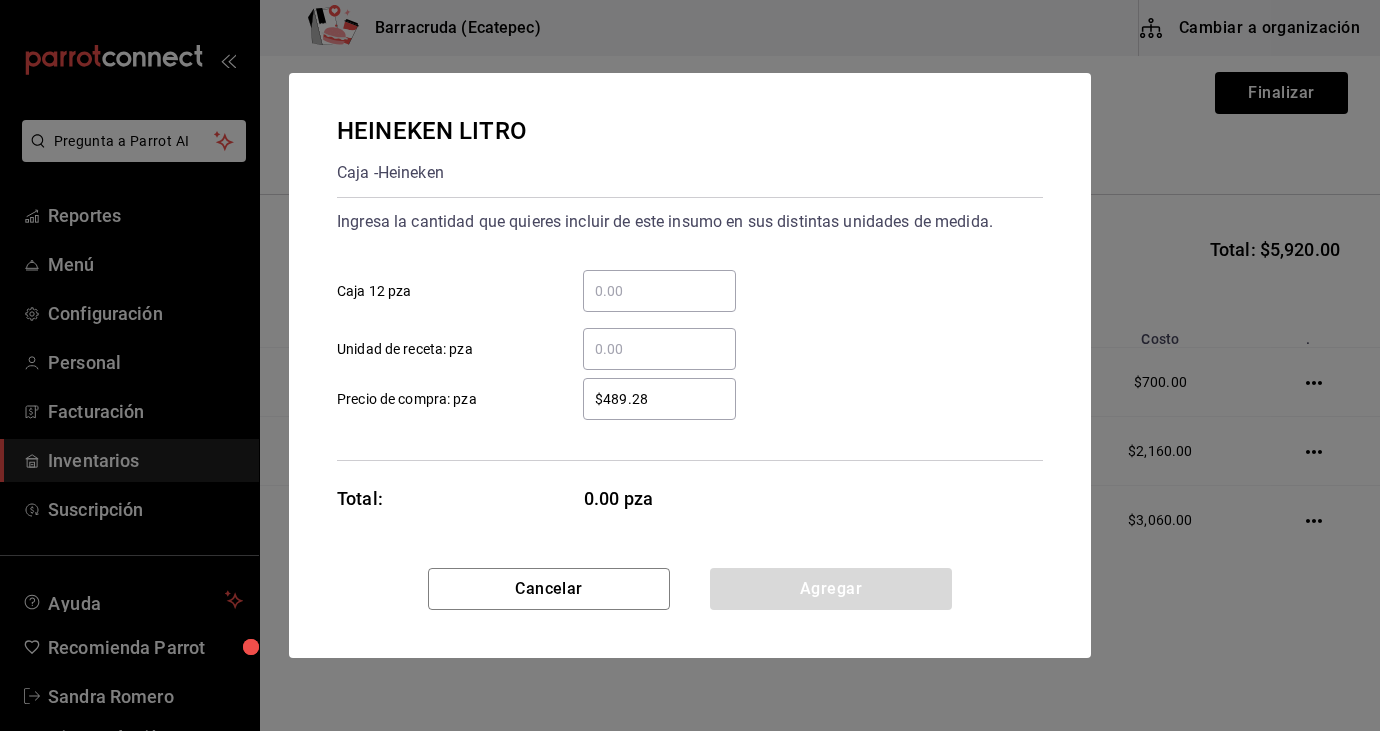 click on "​ Caja 12 pza" at bounding box center (659, 291) 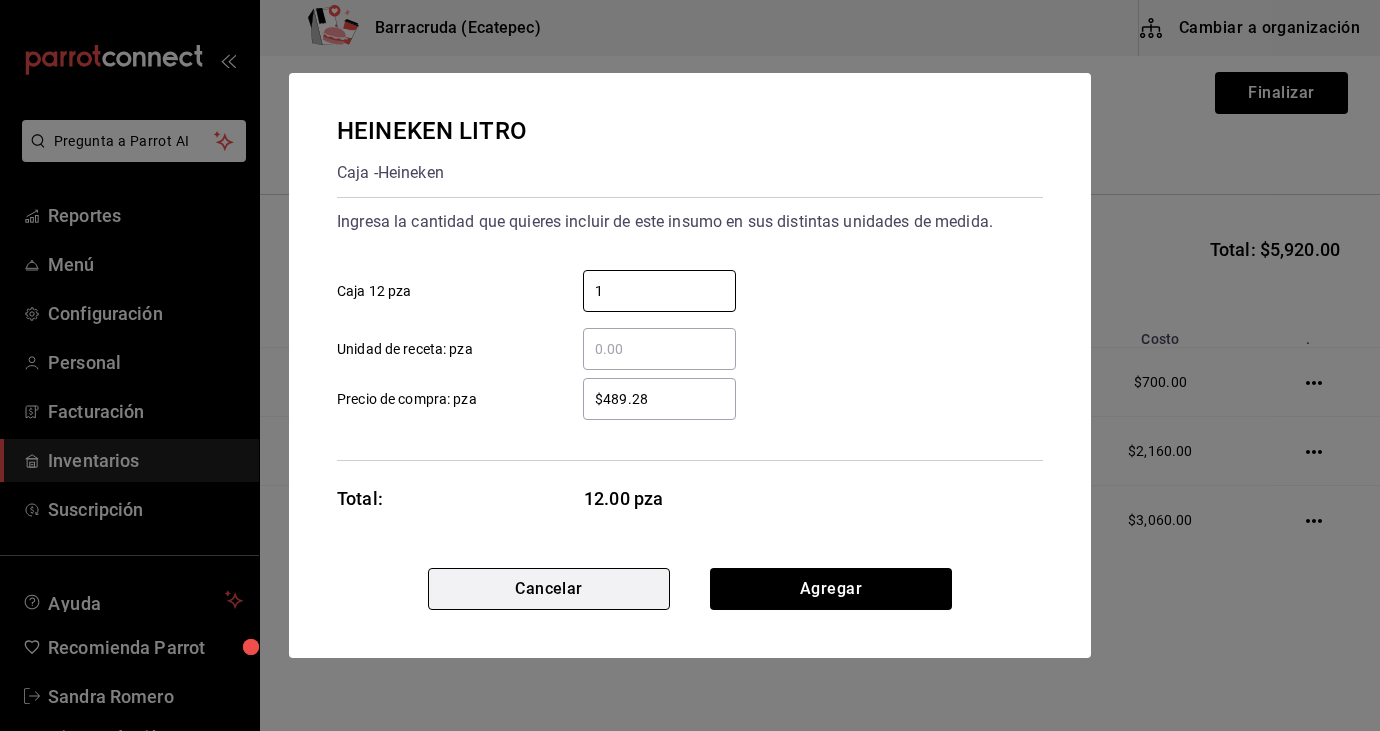 type on "1" 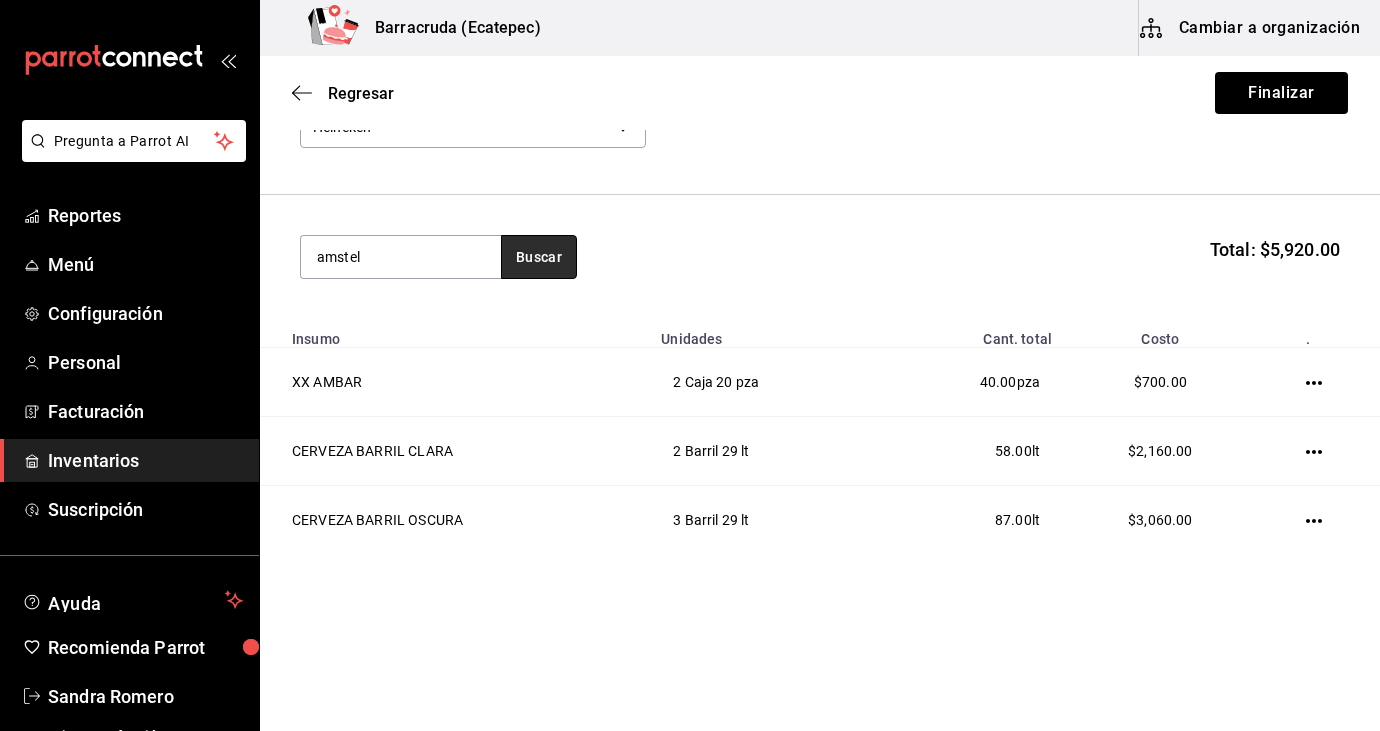 click on "Buscar" at bounding box center (539, 257) 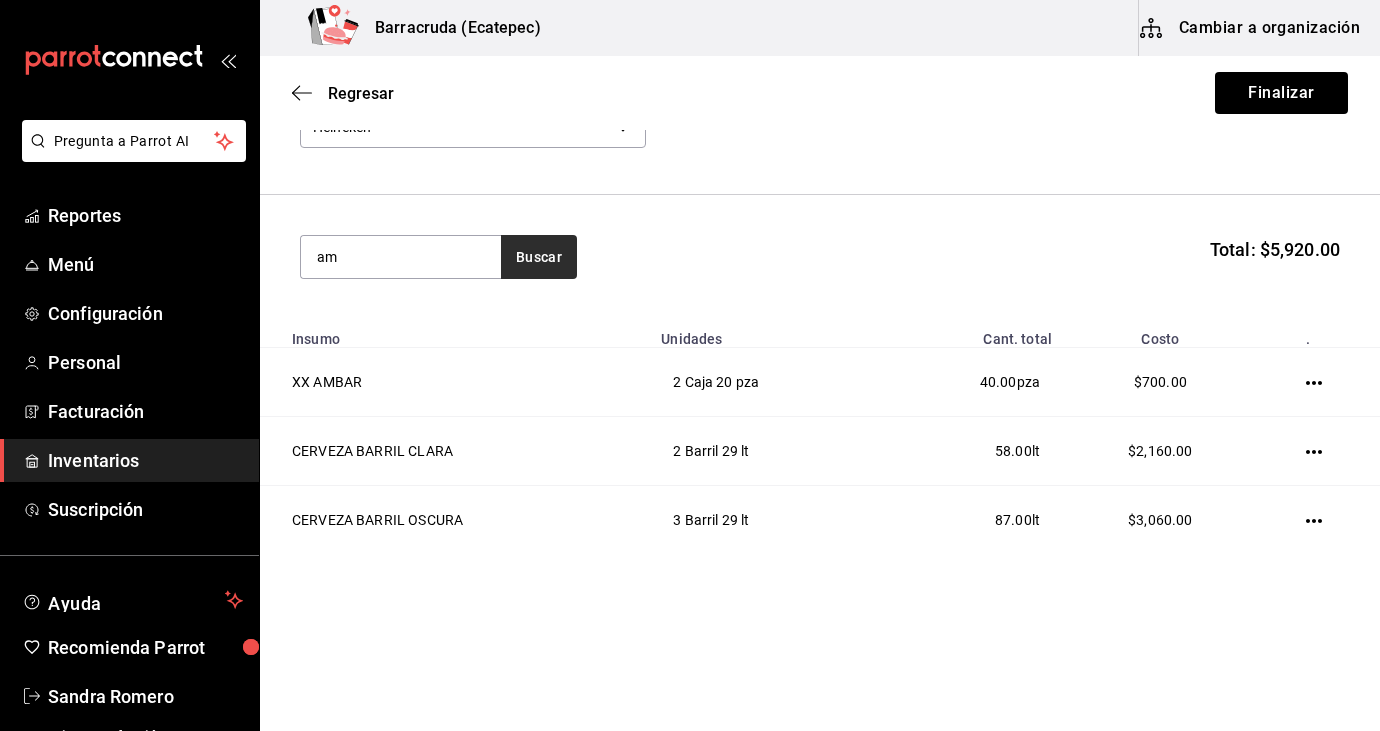 type on "a" 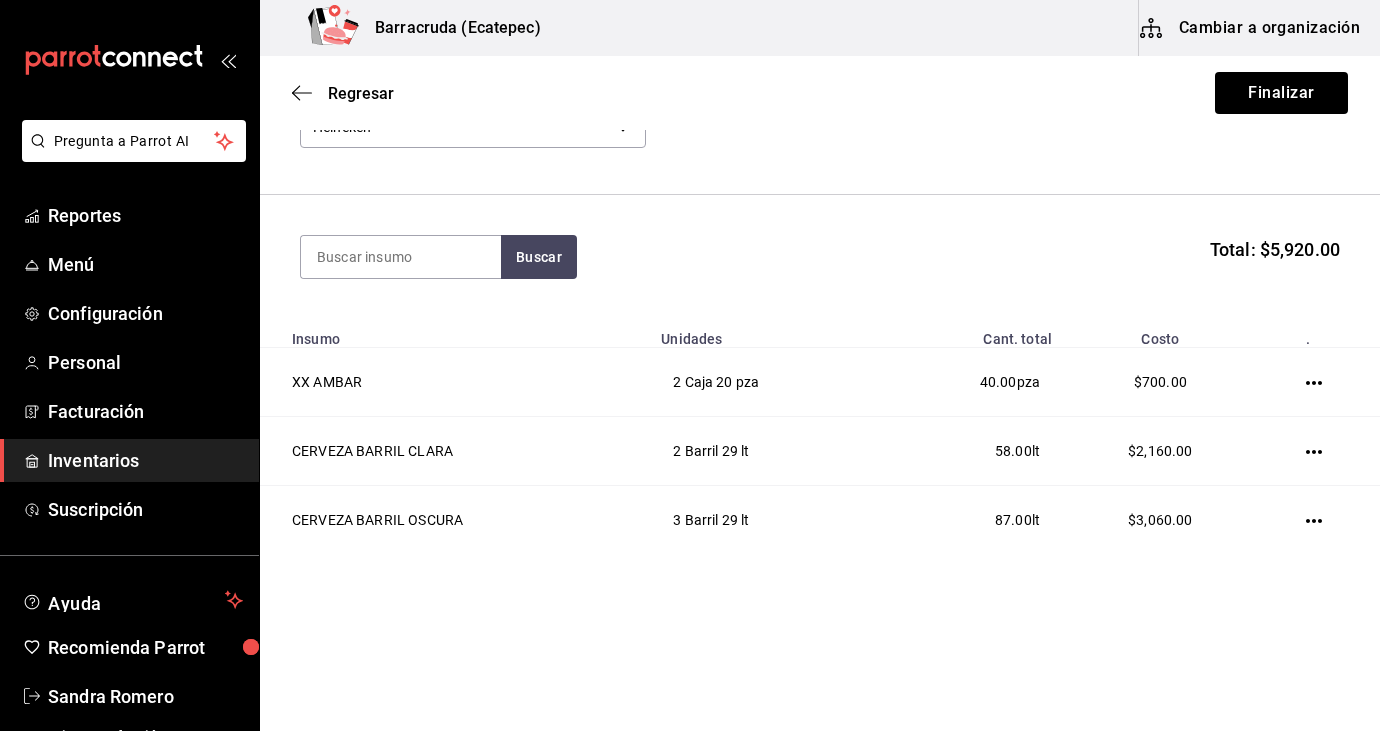click on "Buscar Total: $5,920.00" at bounding box center (820, 257) 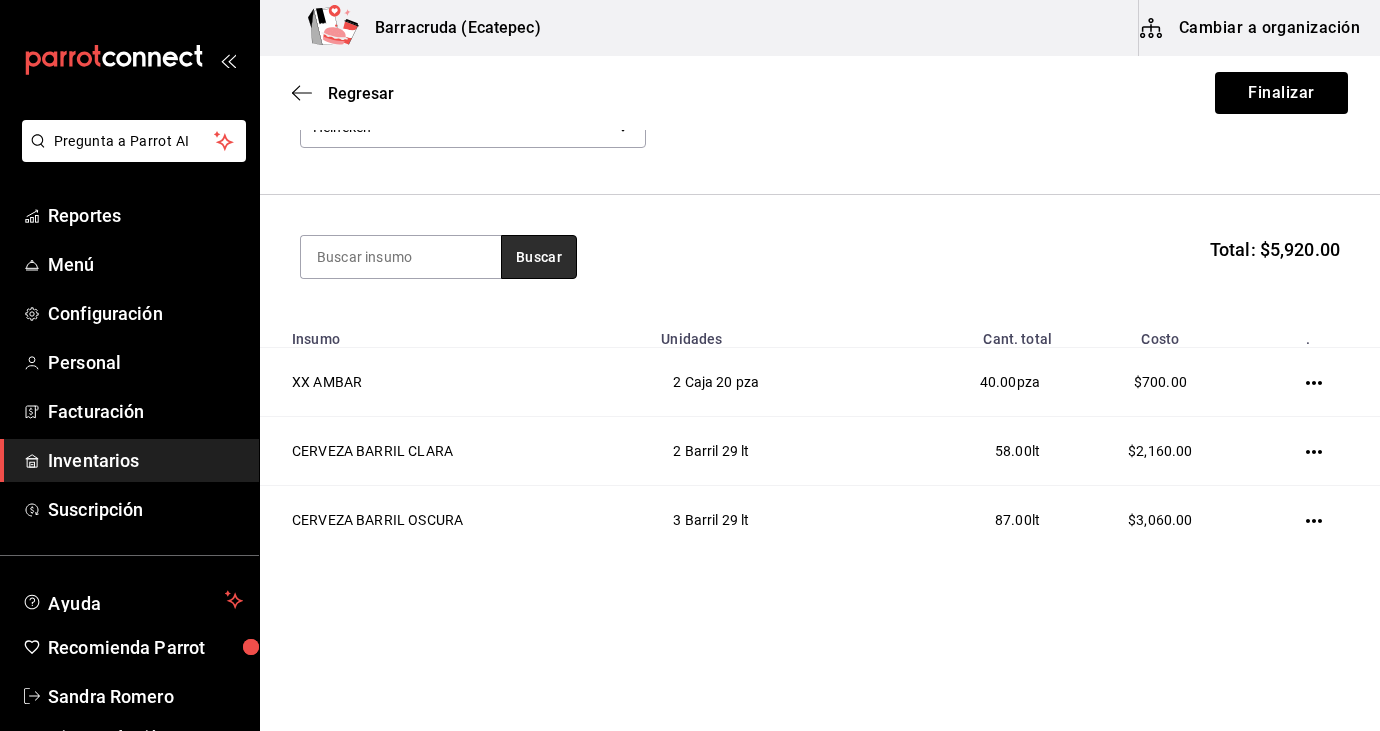 click on "Buscar" at bounding box center (539, 257) 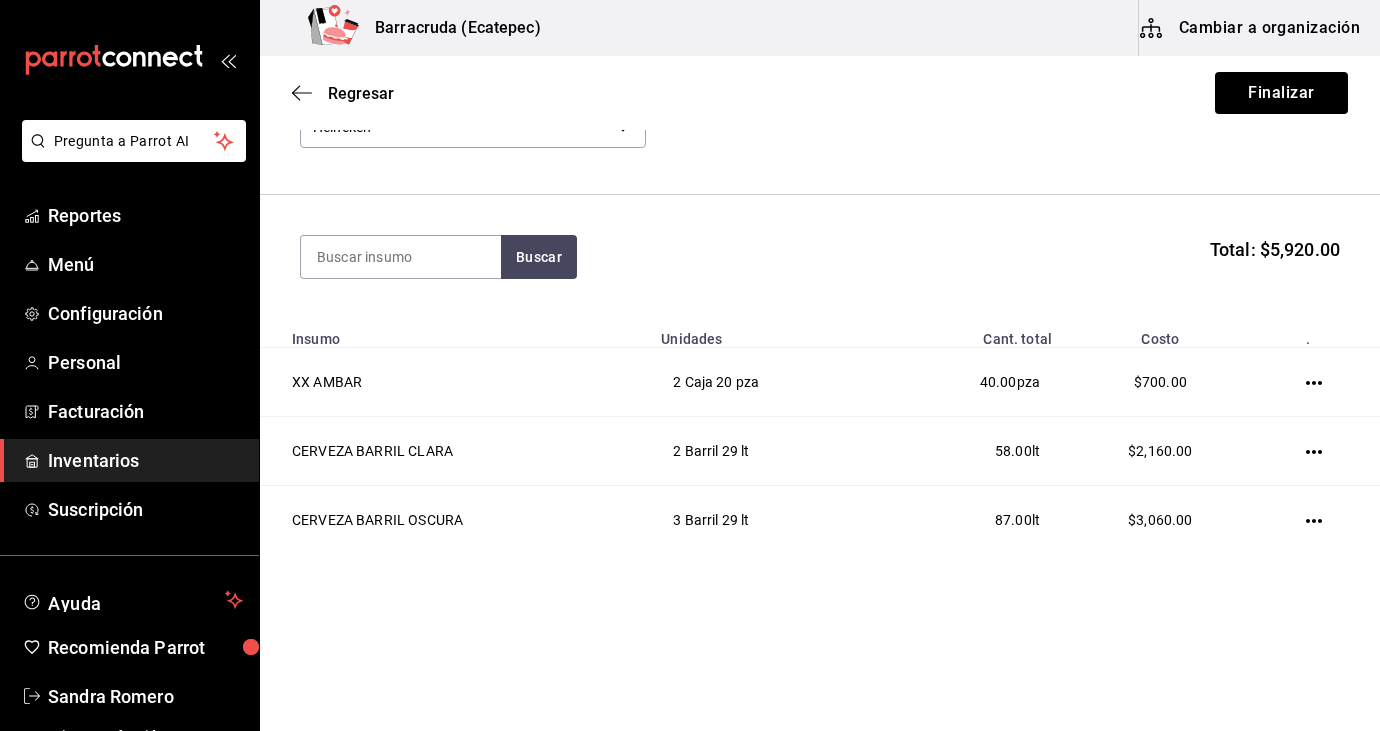 click on "Buscar Total: $5,920.00" at bounding box center (820, 257) 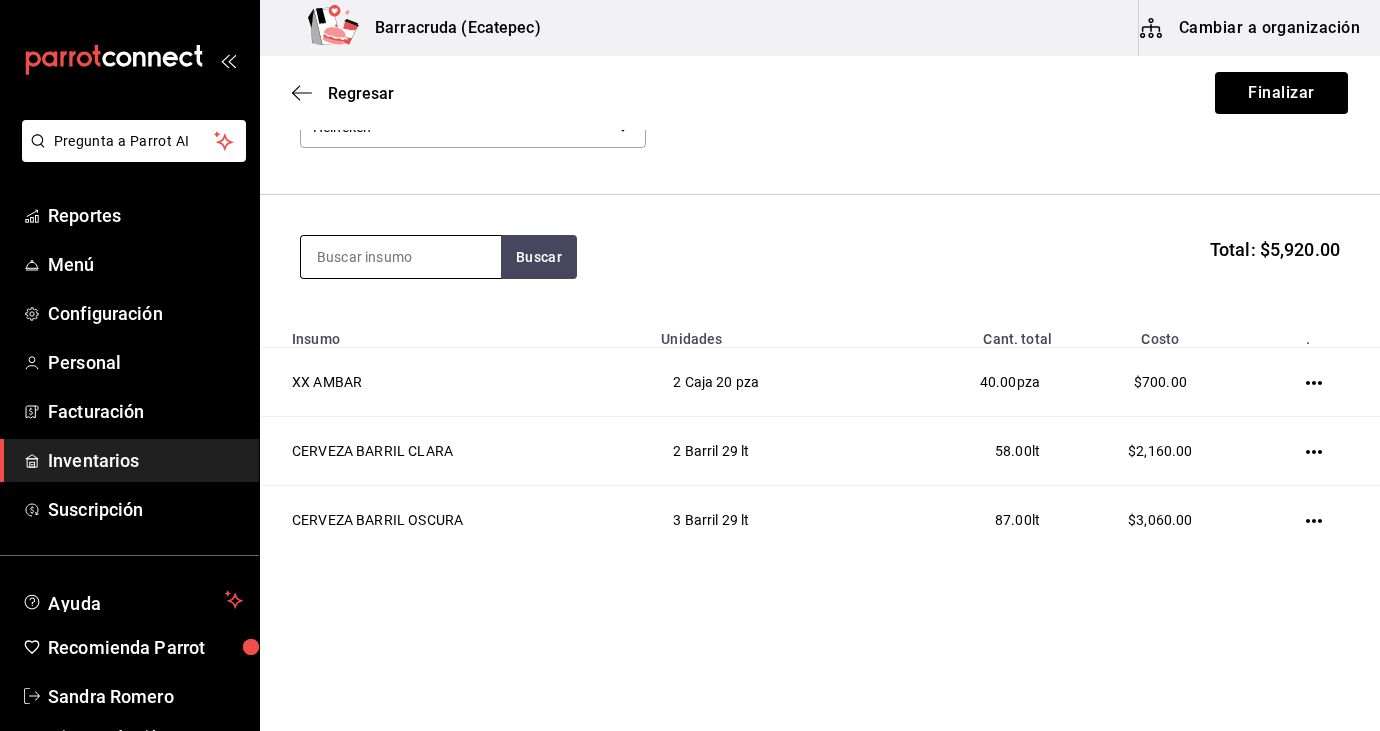click at bounding box center (401, 257) 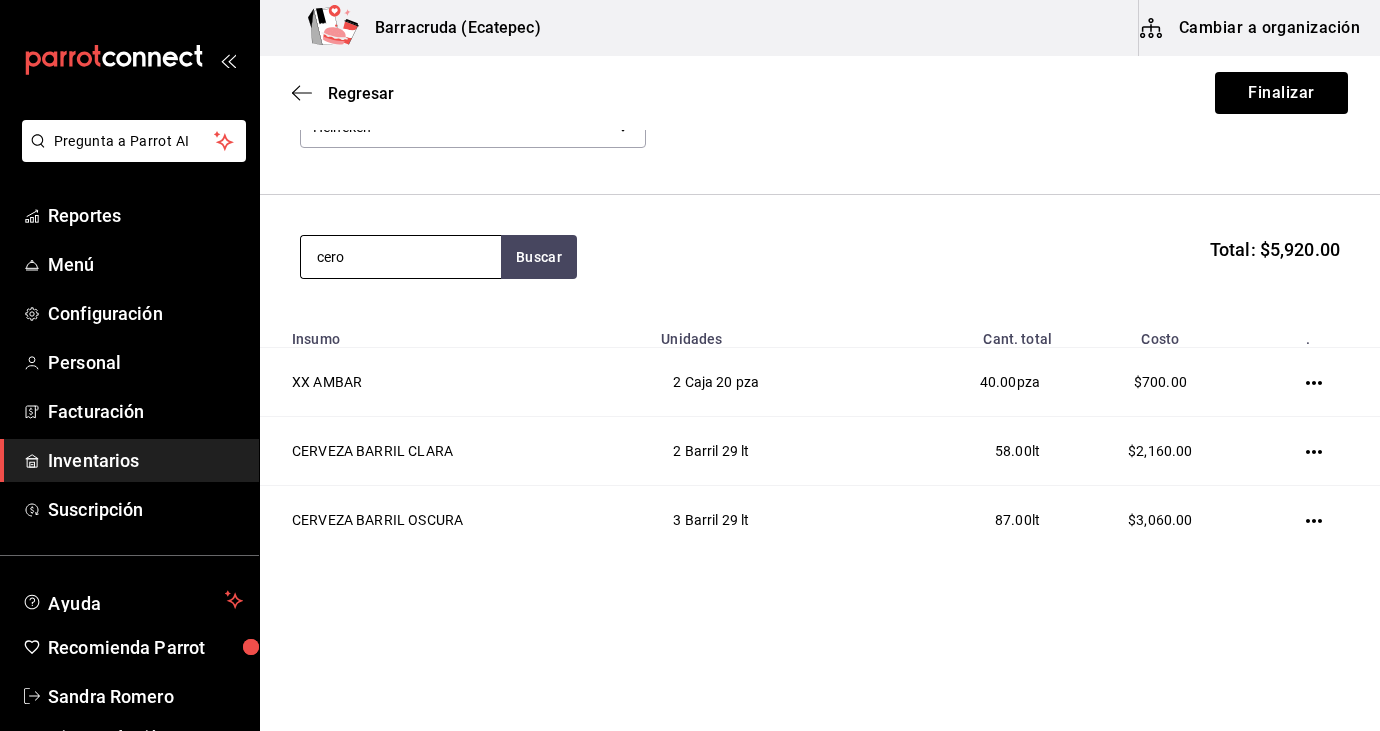 type on "cero" 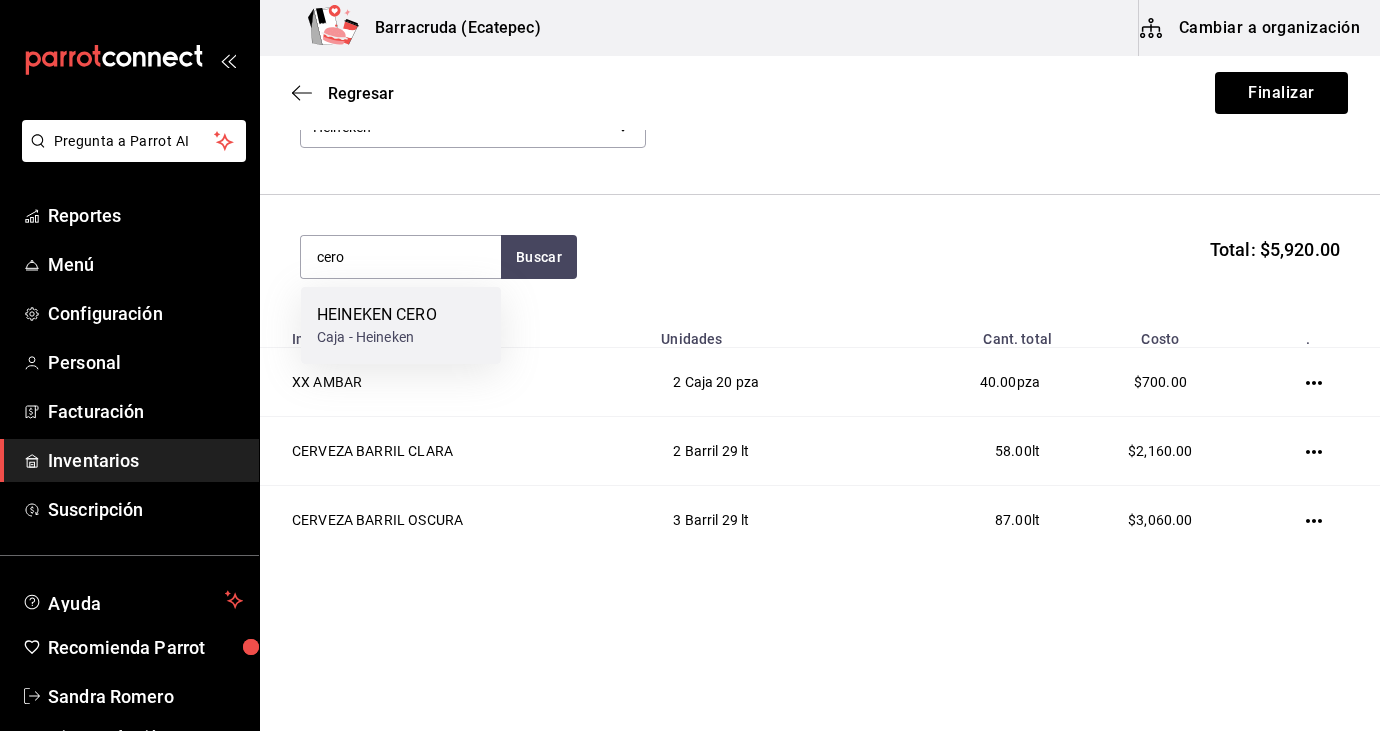 click on "Caja - Heineken" at bounding box center (377, 337) 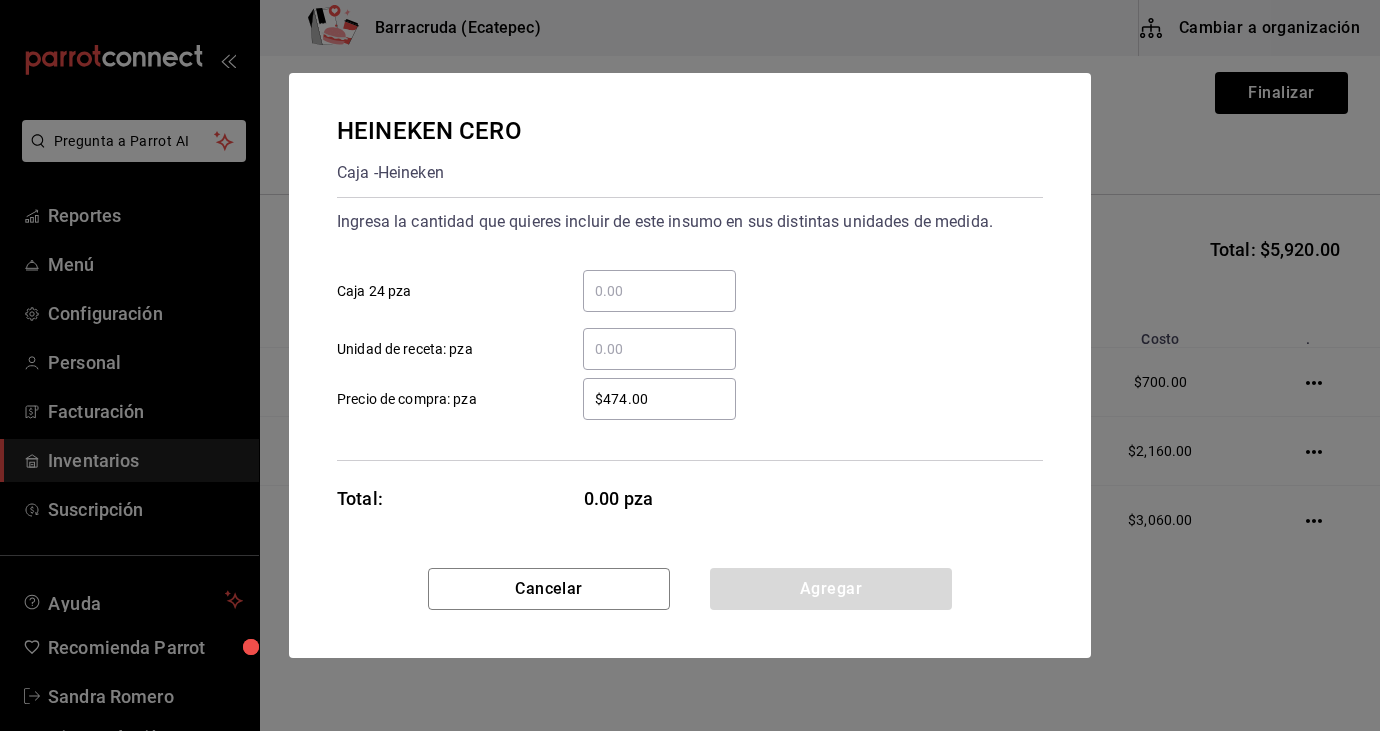 click on "​ Caja 24 pza" at bounding box center [659, 291] 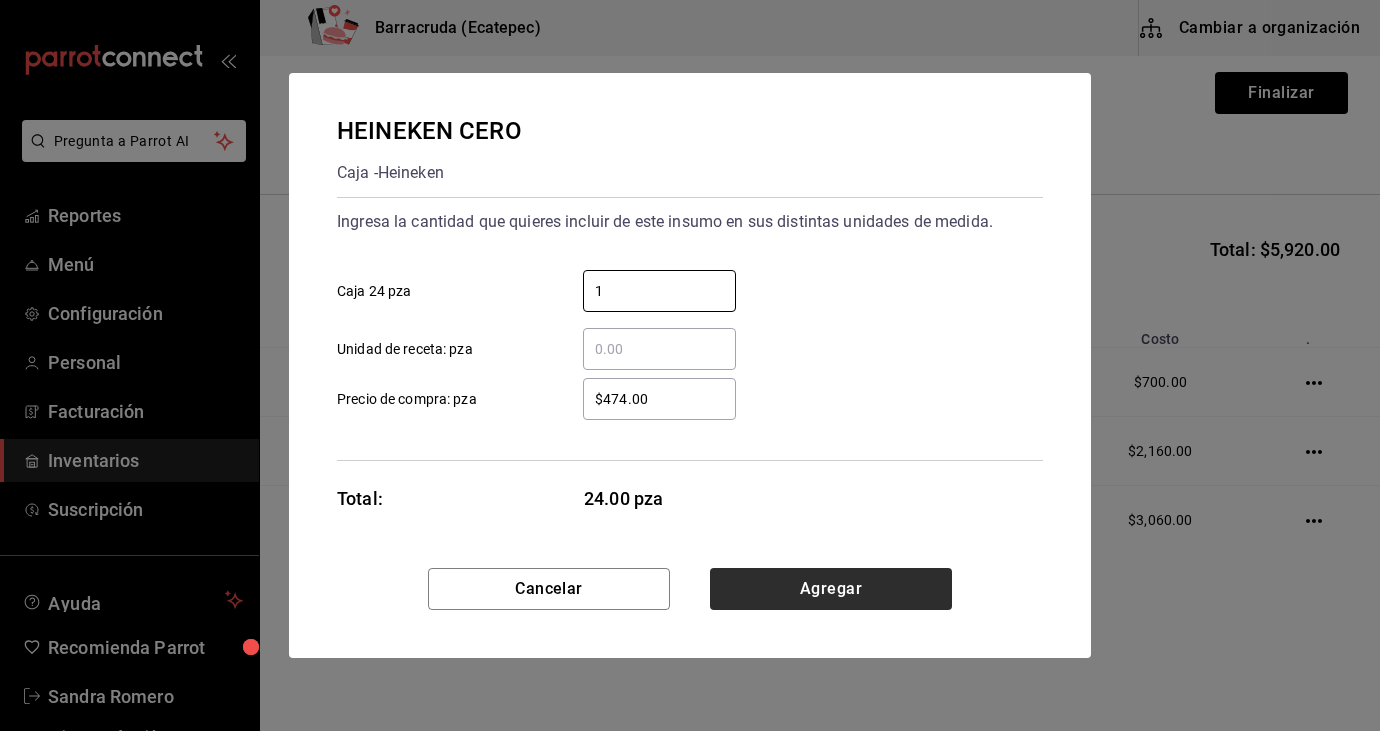 type on "1" 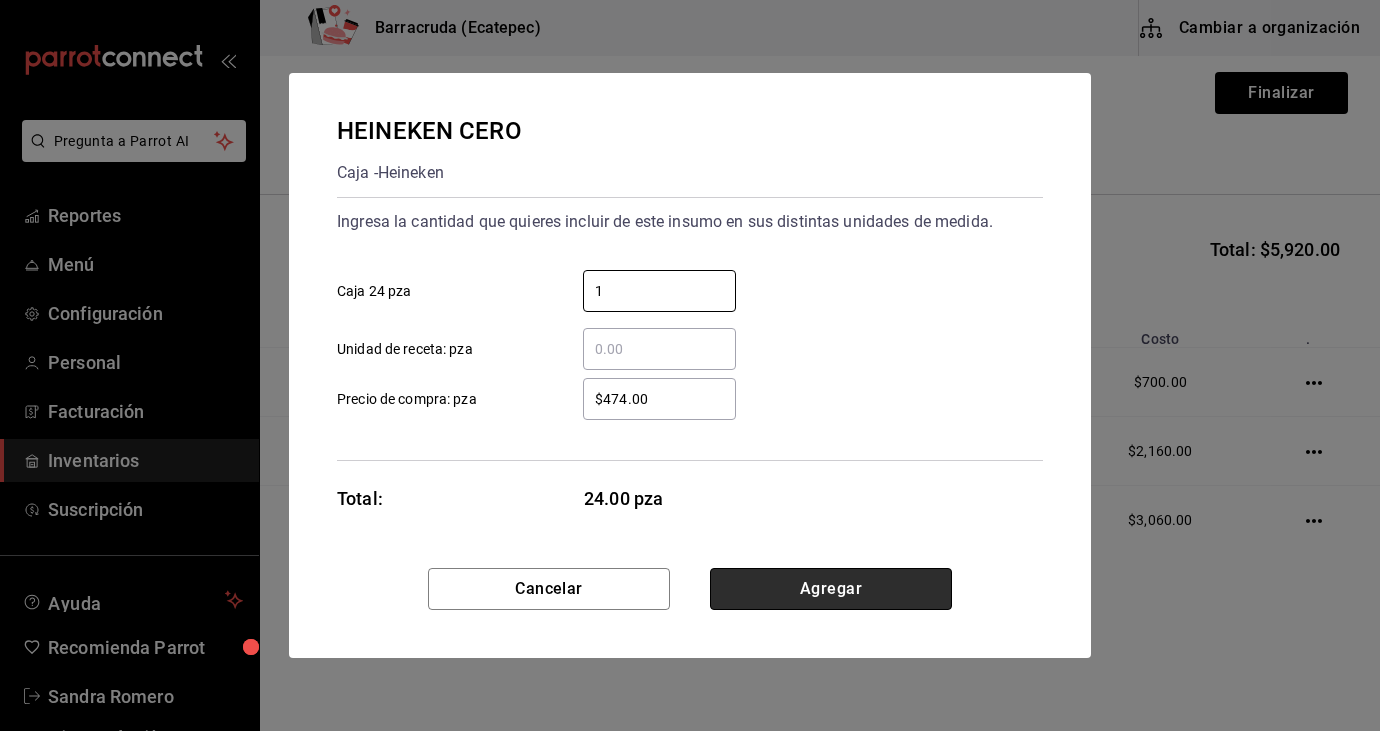 click on "Agregar" at bounding box center [831, 589] 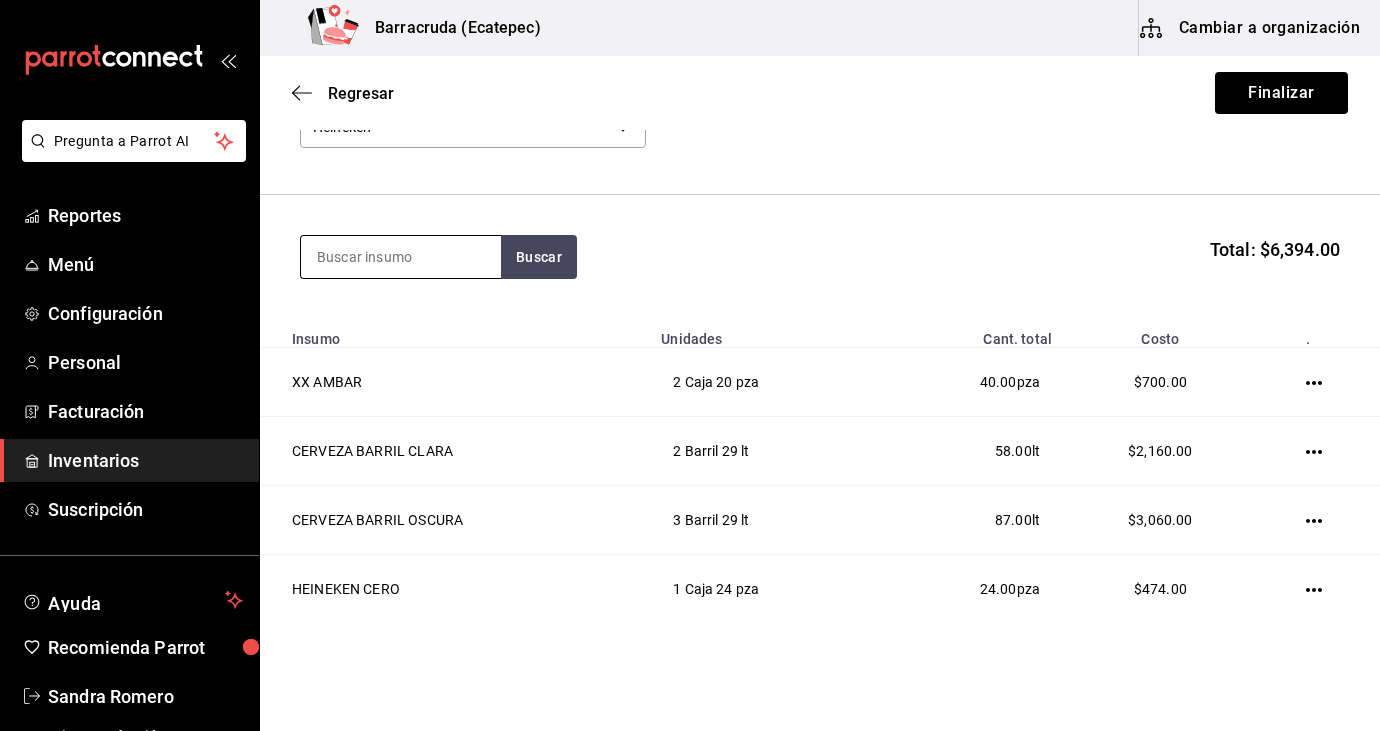 click at bounding box center [401, 257] 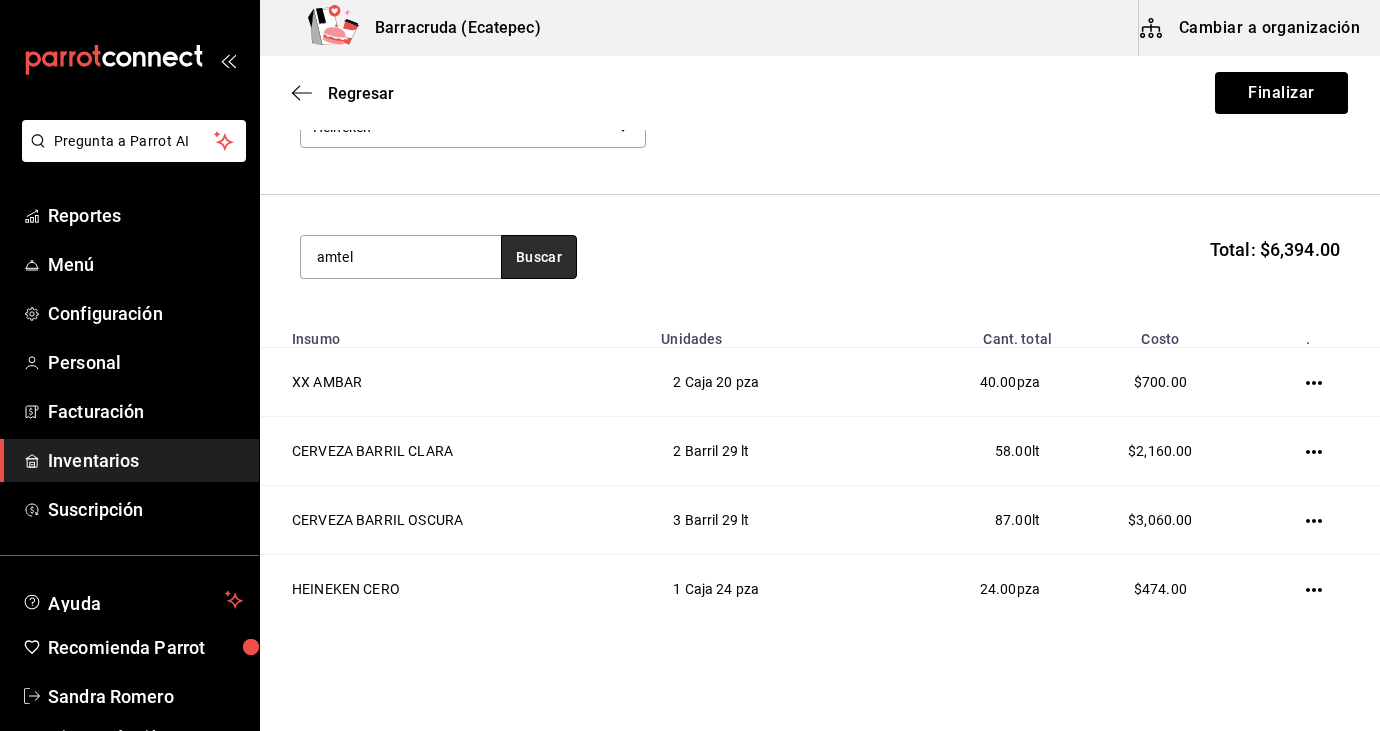 click on "Buscar" at bounding box center [539, 257] 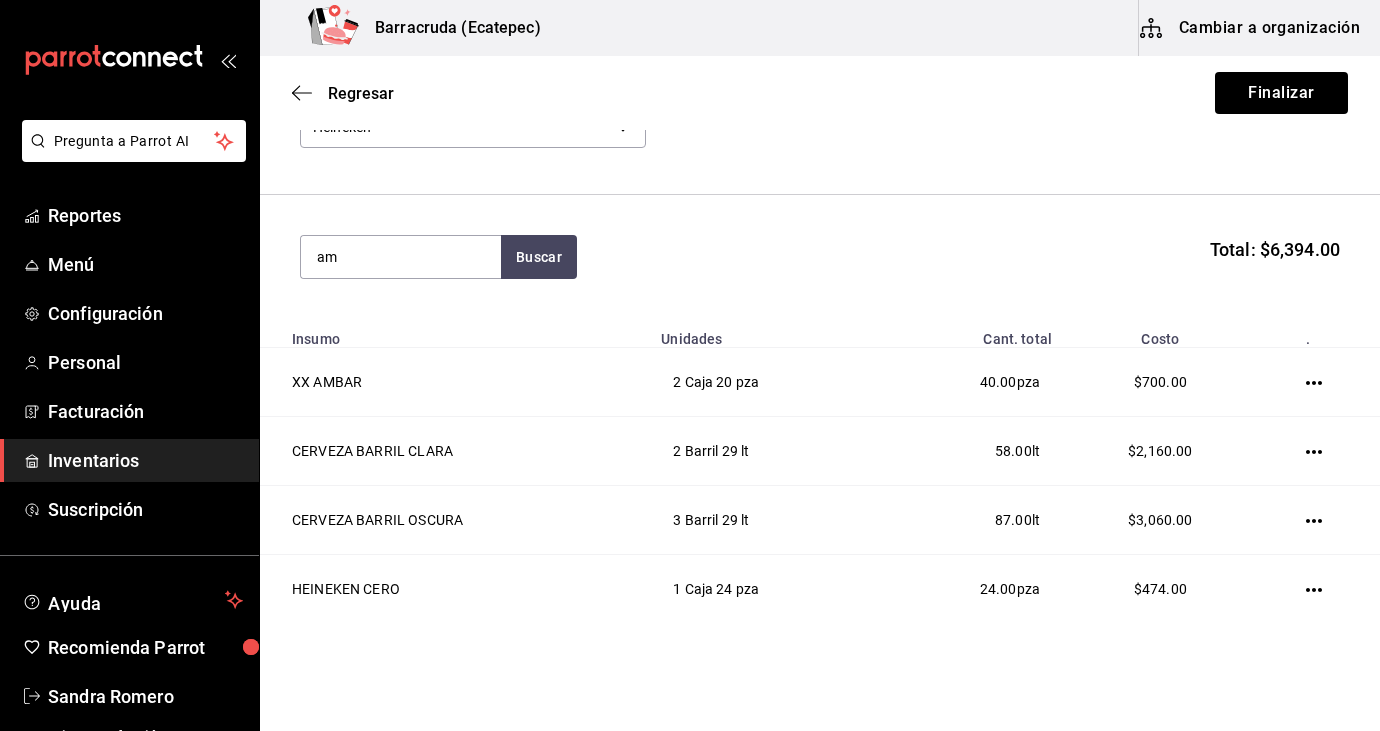 type on "a" 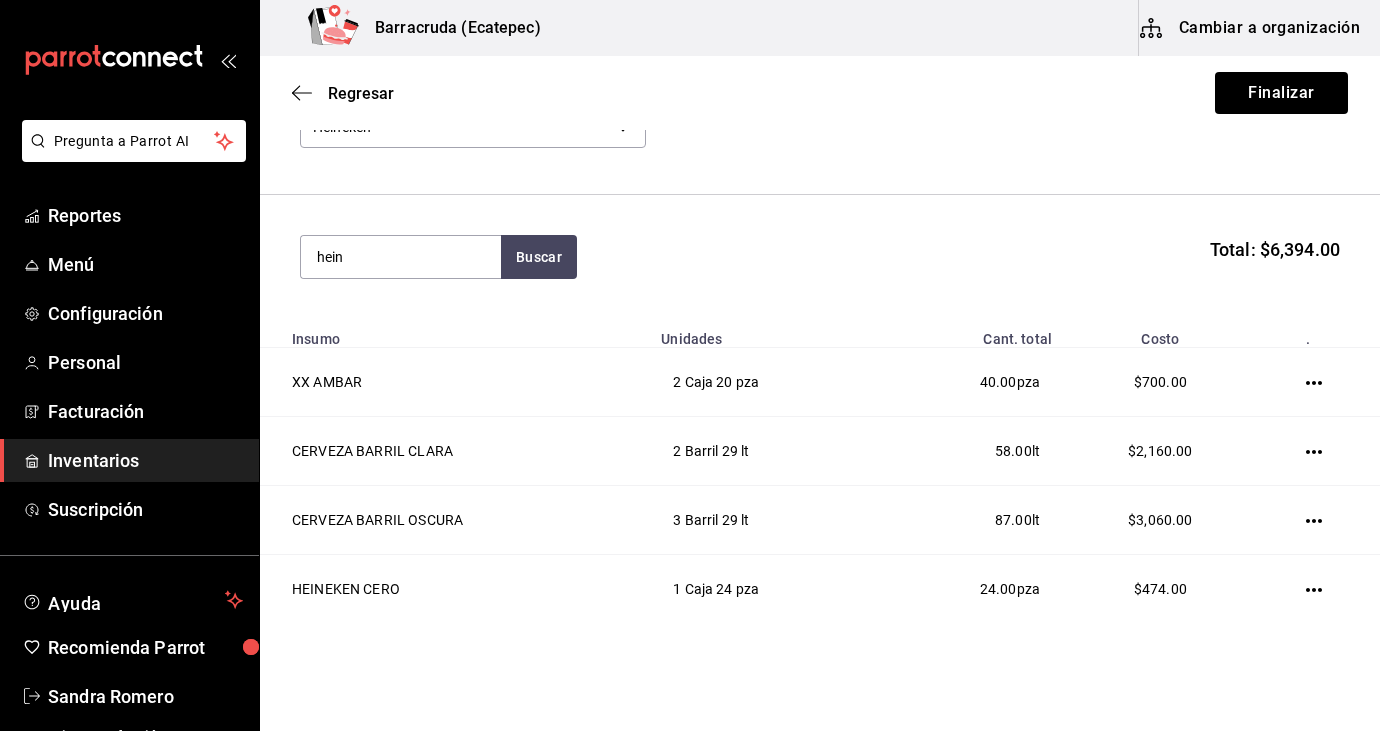 type on "hein" 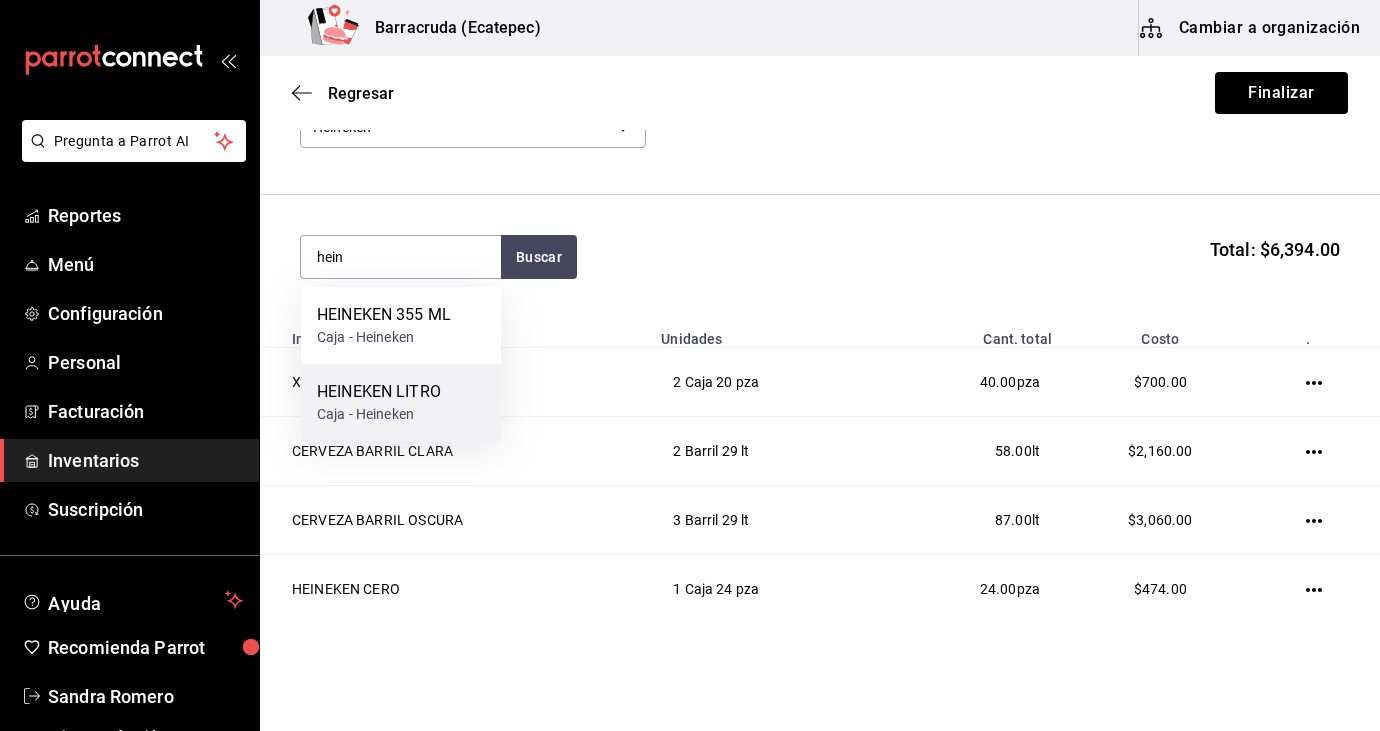 click on "HEINEKEN LITRO Caja - Heineken" at bounding box center (401, 402) 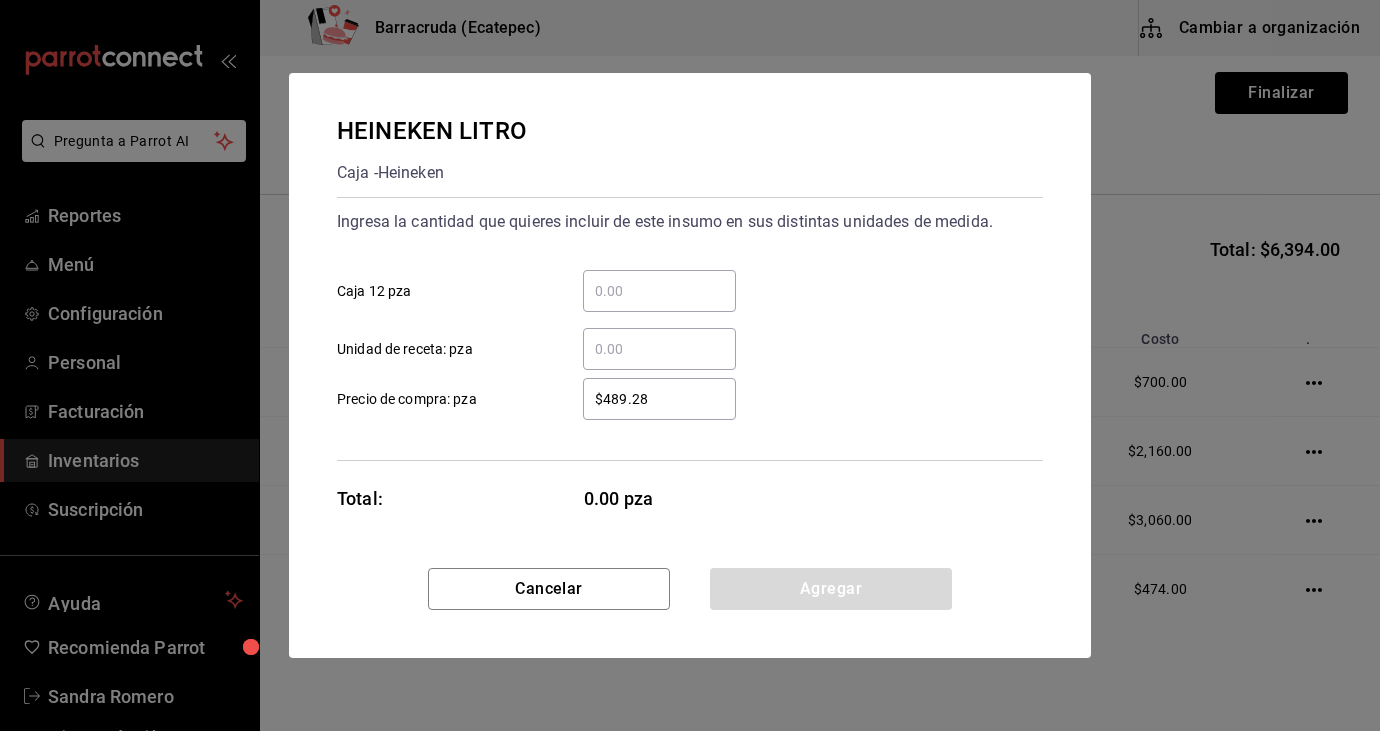 click on "​ Caja 12 pza" at bounding box center (659, 291) 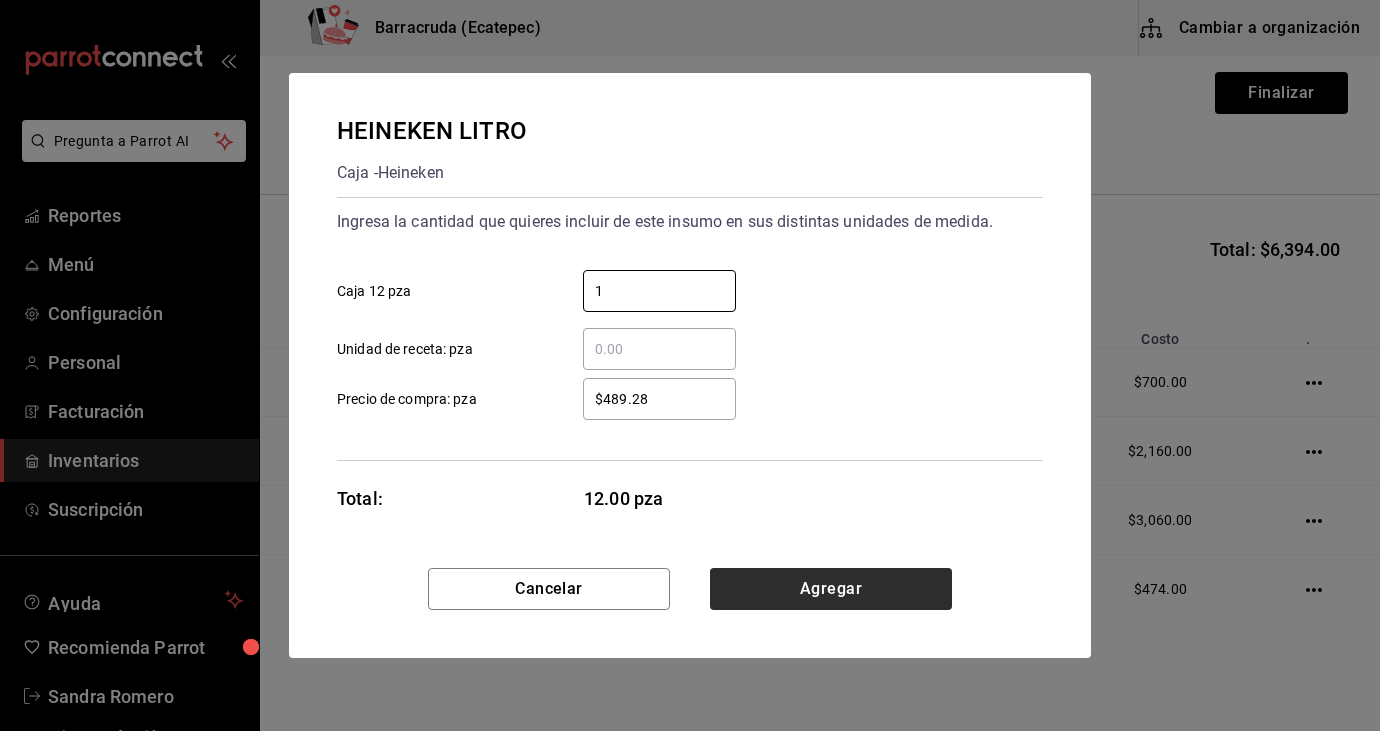 type on "1" 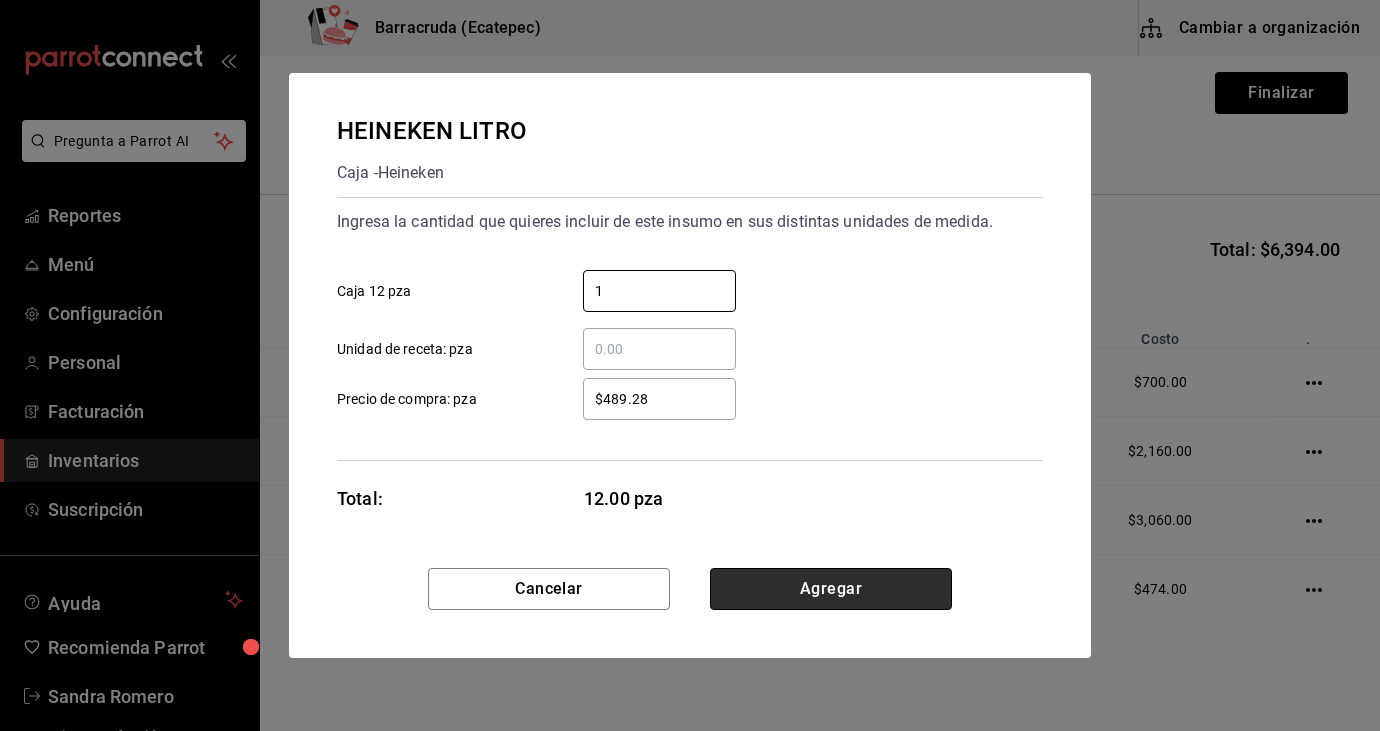 click on "Agregar" at bounding box center [831, 589] 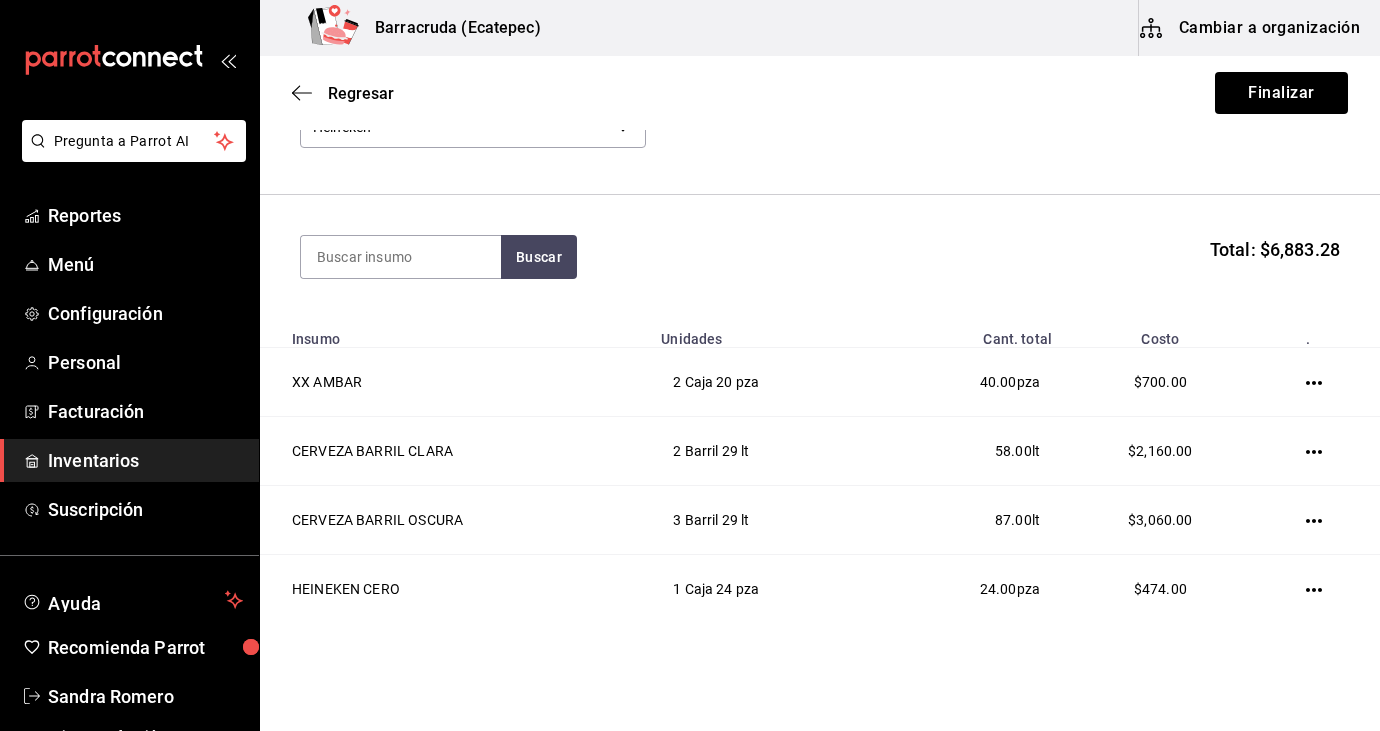 click on "Unidades" at bounding box center (764, 333) 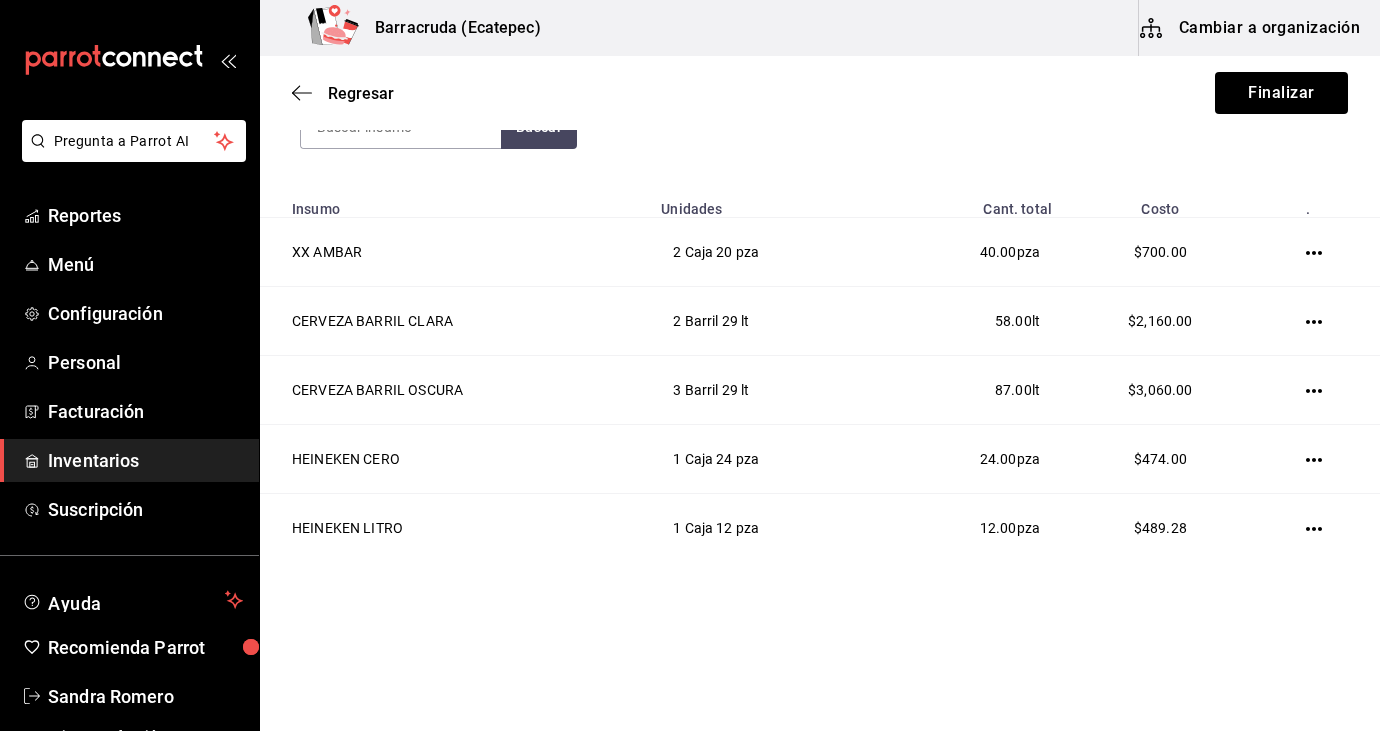 scroll, scrollTop: 276, scrollLeft: 0, axis: vertical 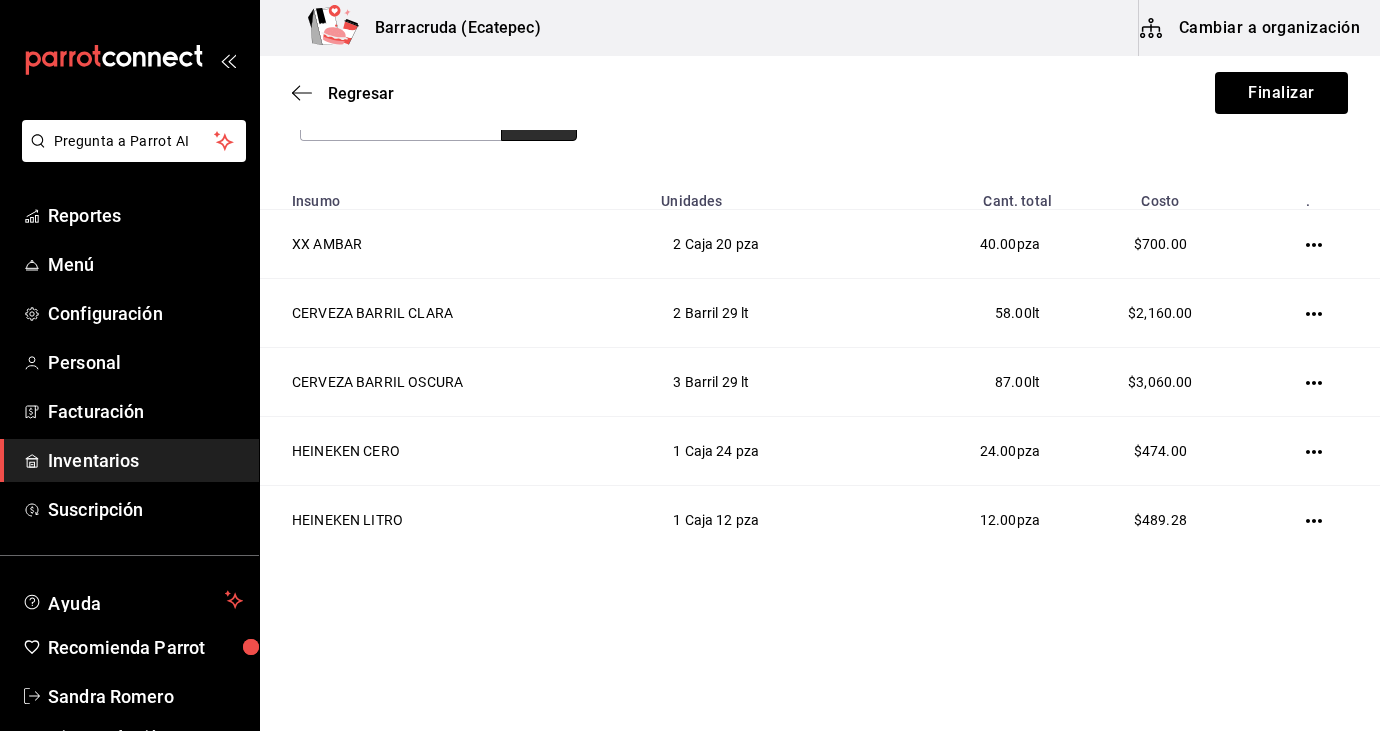 click on "Buscar" at bounding box center (539, 119) 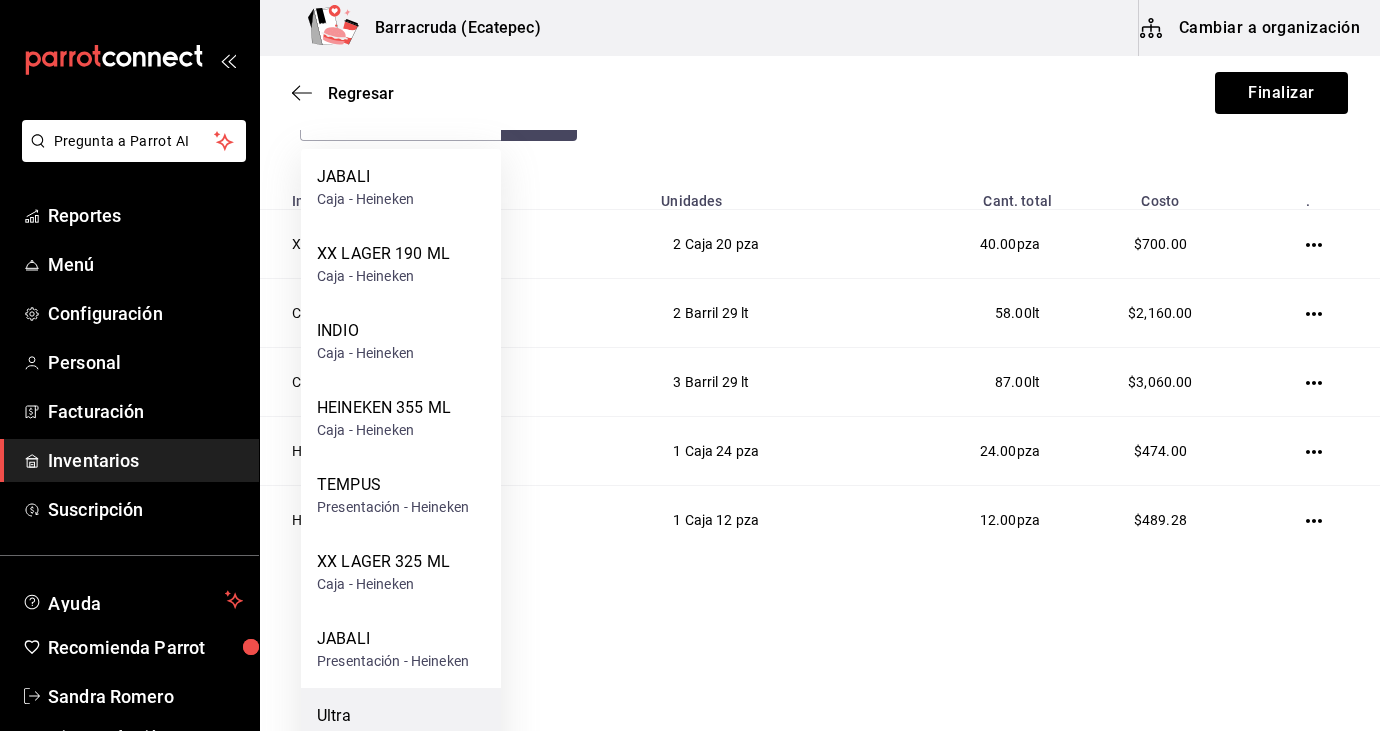 click on "Ultra" at bounding box center [393, 716] 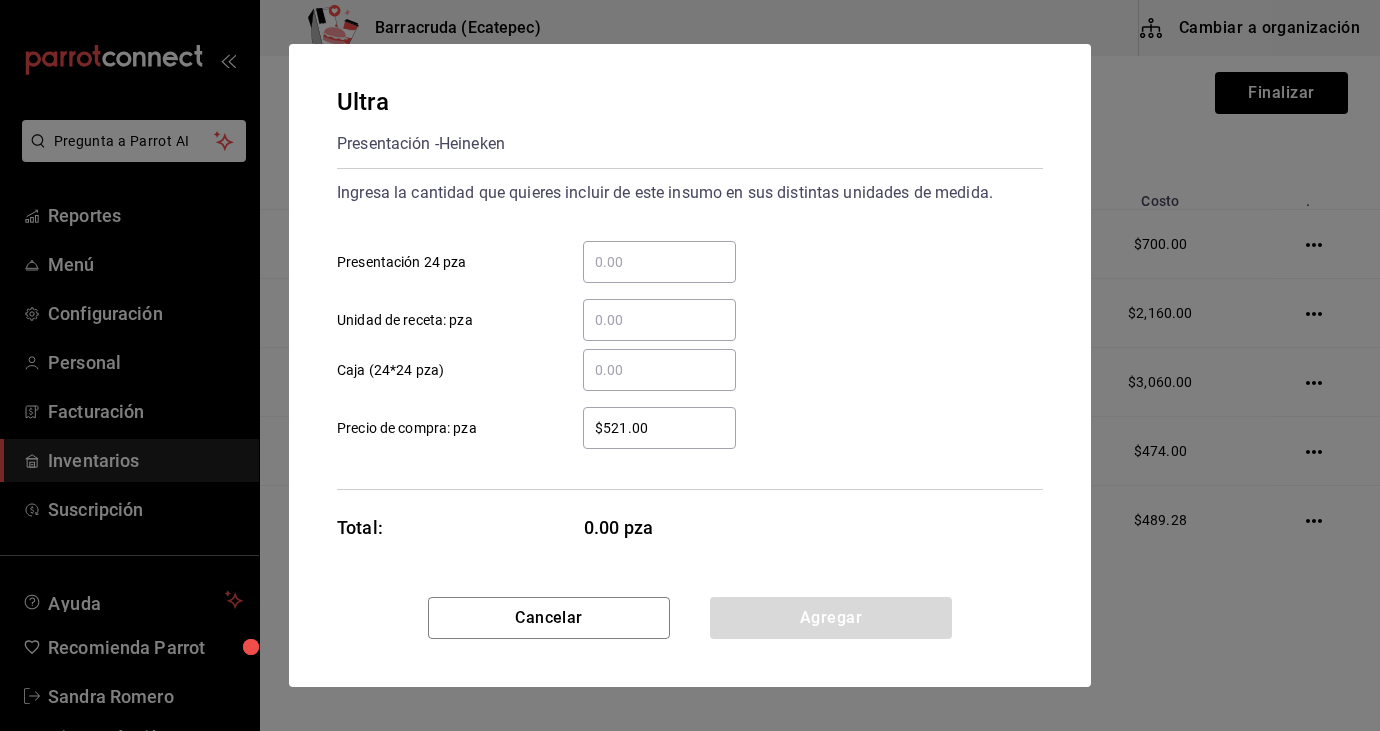 click on "​" at bounding box center (659, 262) 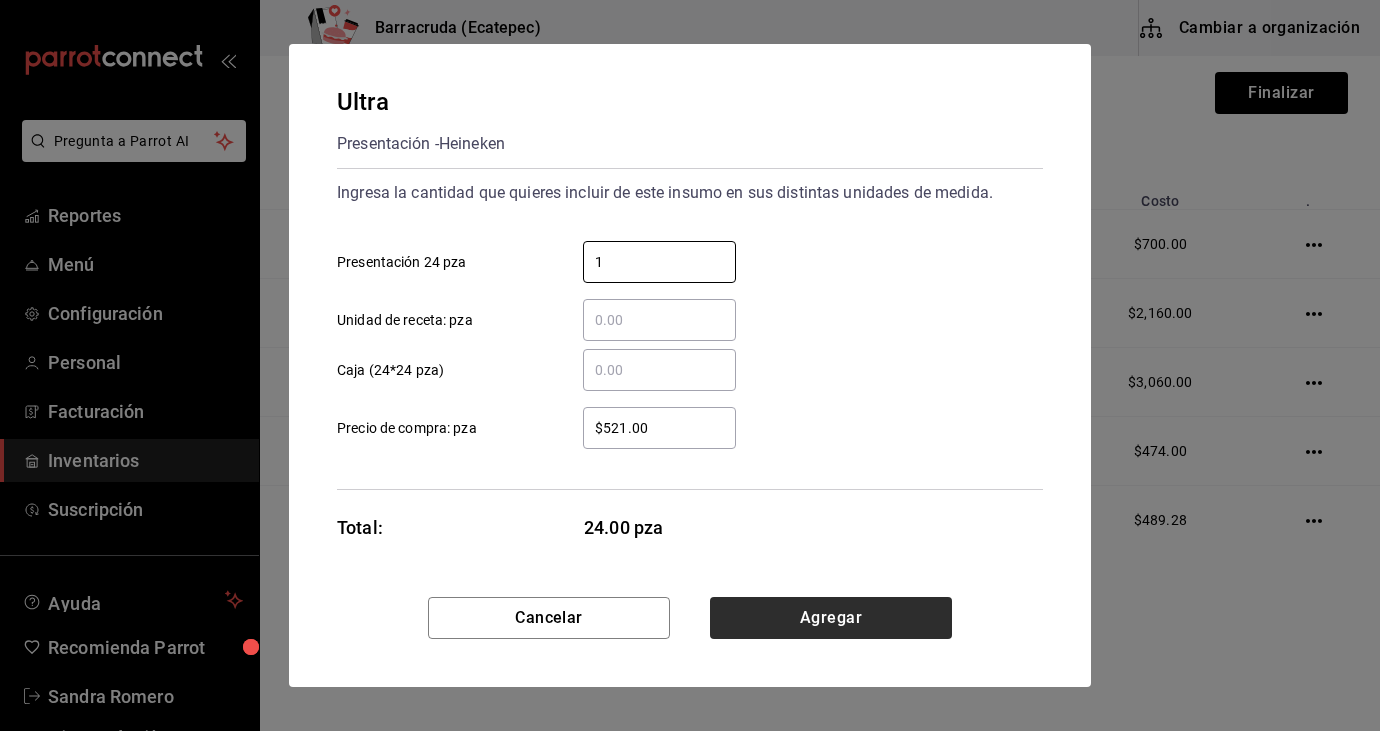 type on "1" 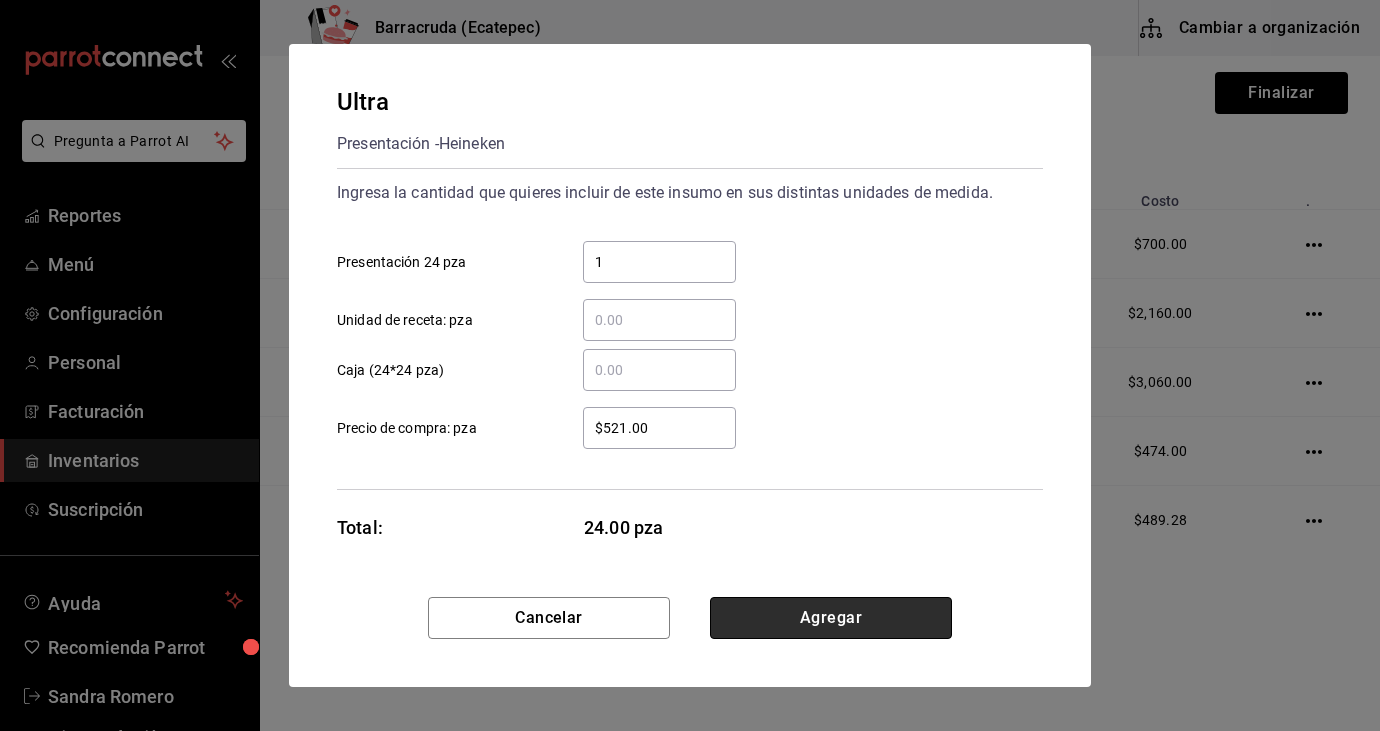 click on "Agregar" at bounding box center (831, 618) 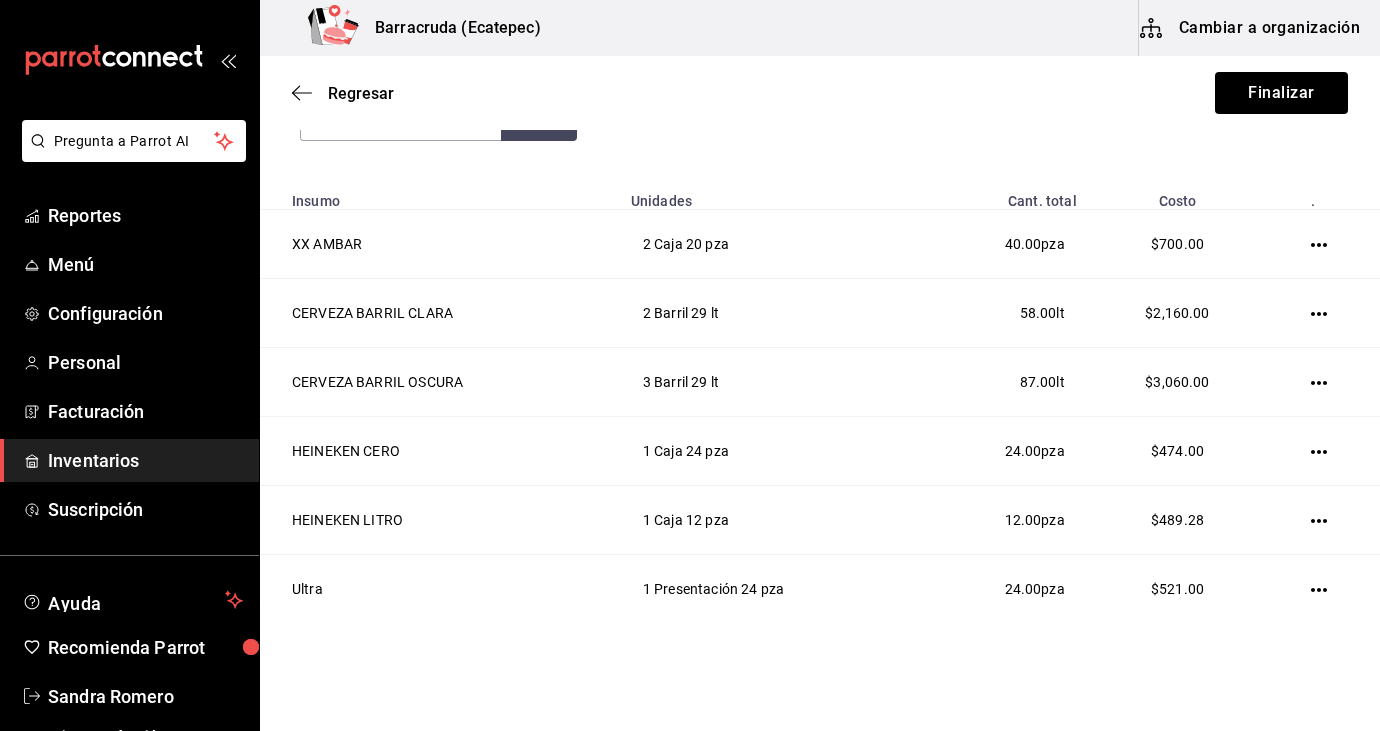 click on "Unidades" at bounding box center [768, 195] 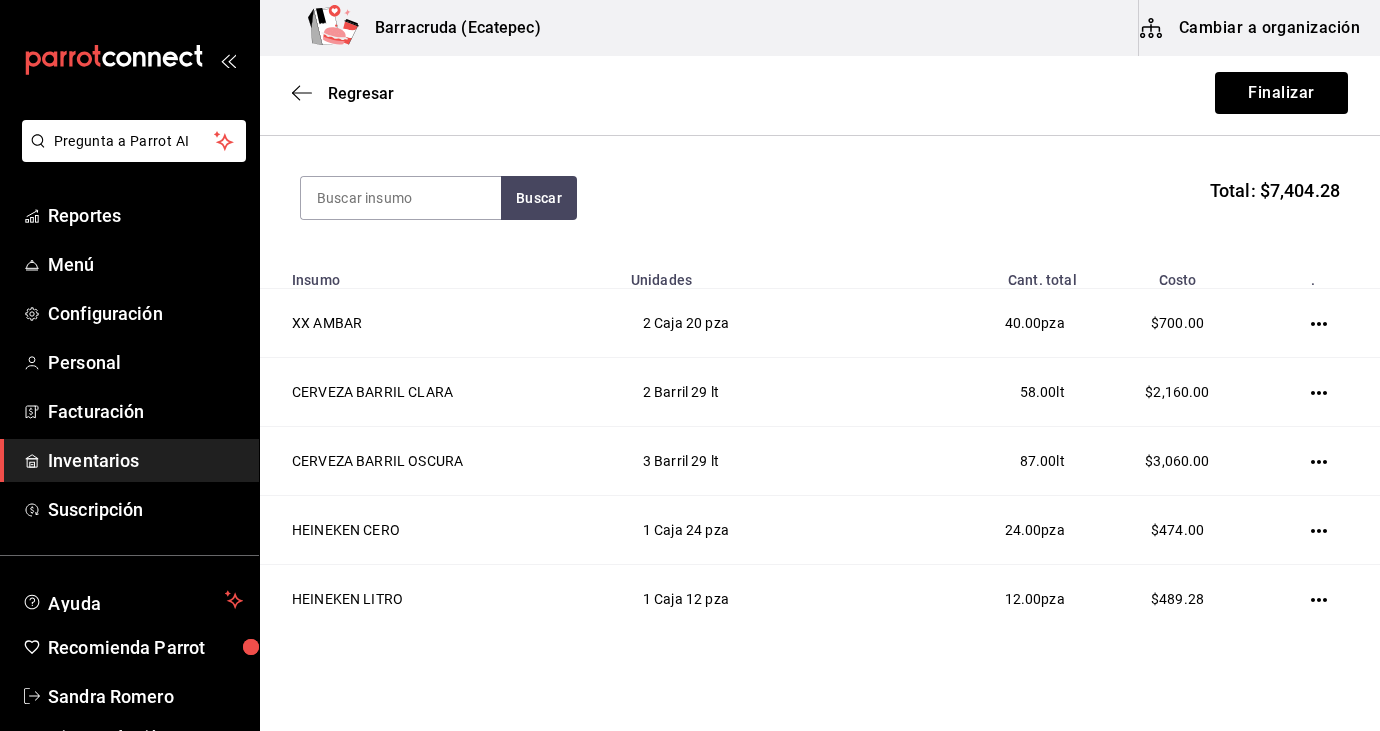 scroll, scrollTop: 196, scrollLeft: 0, axis: vertical 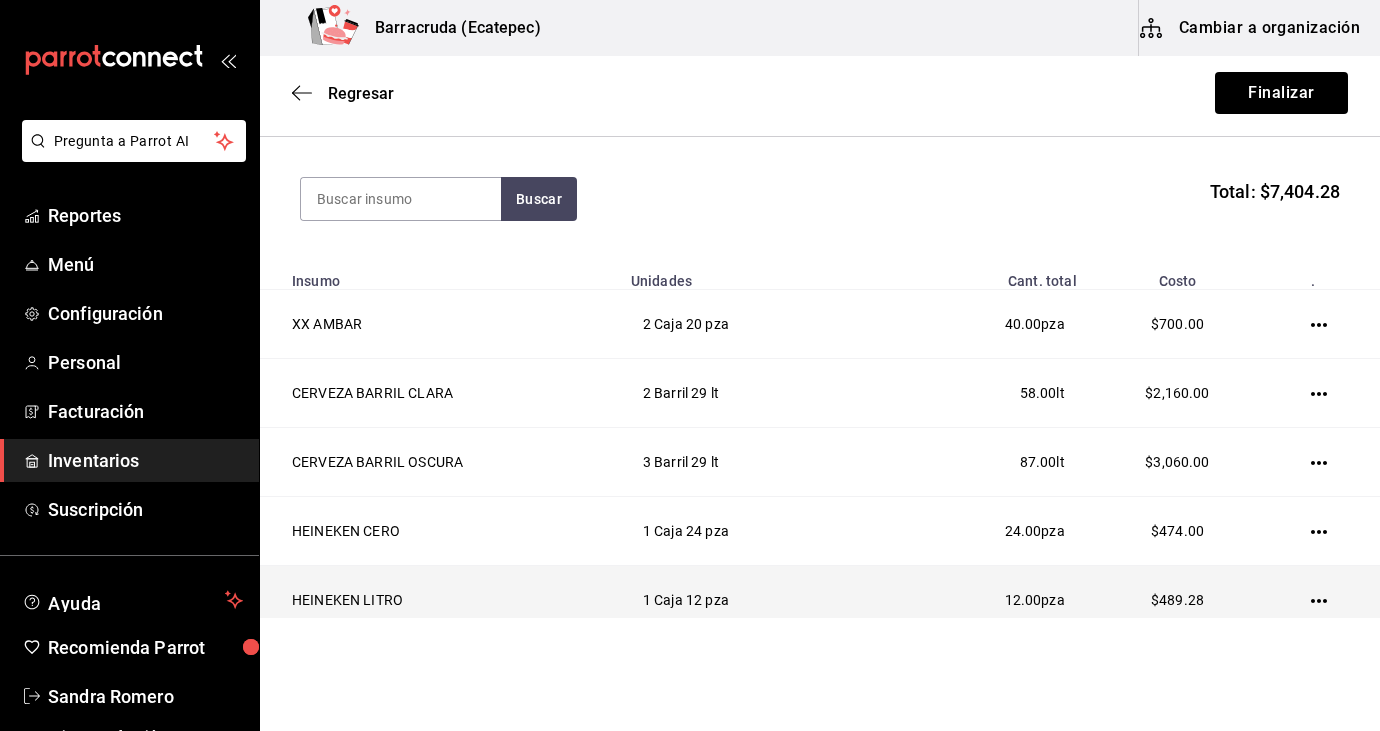 click 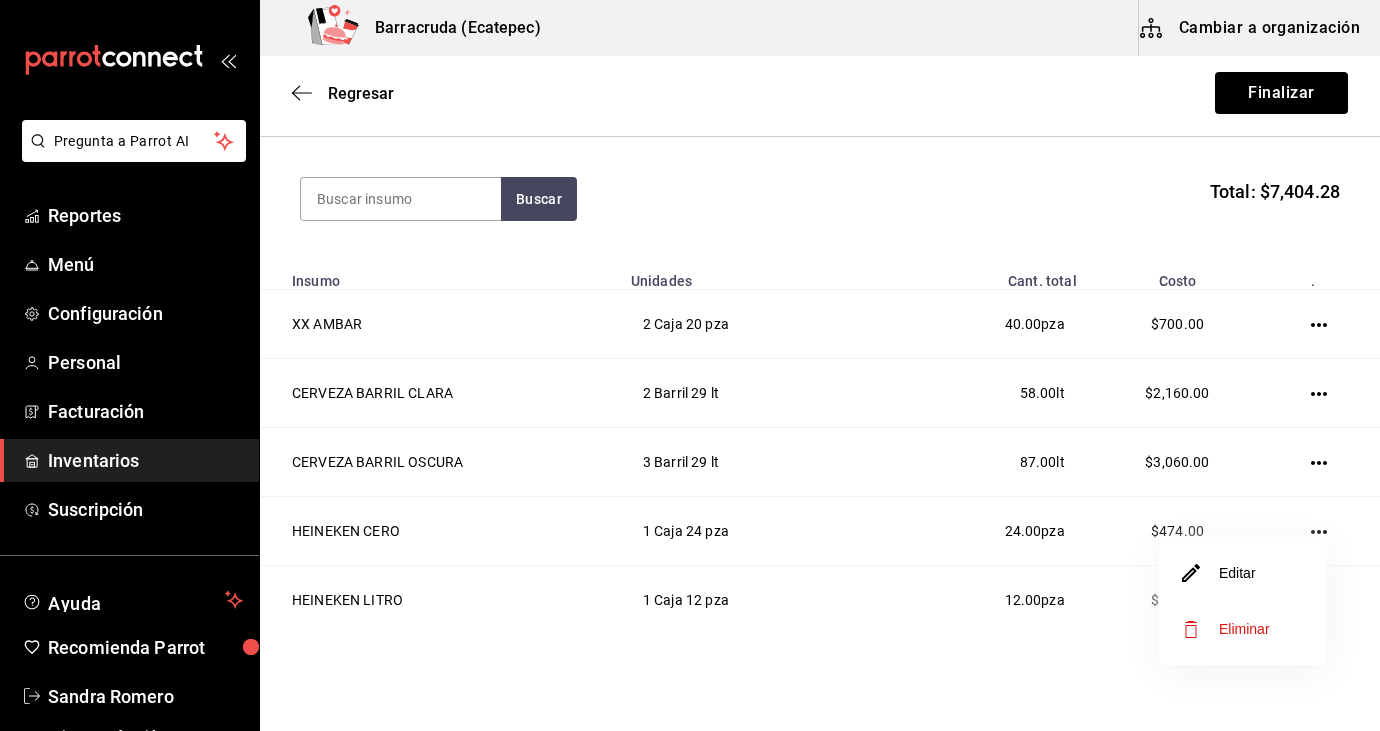 click on "Editar" at bounding box center [1243, 573] 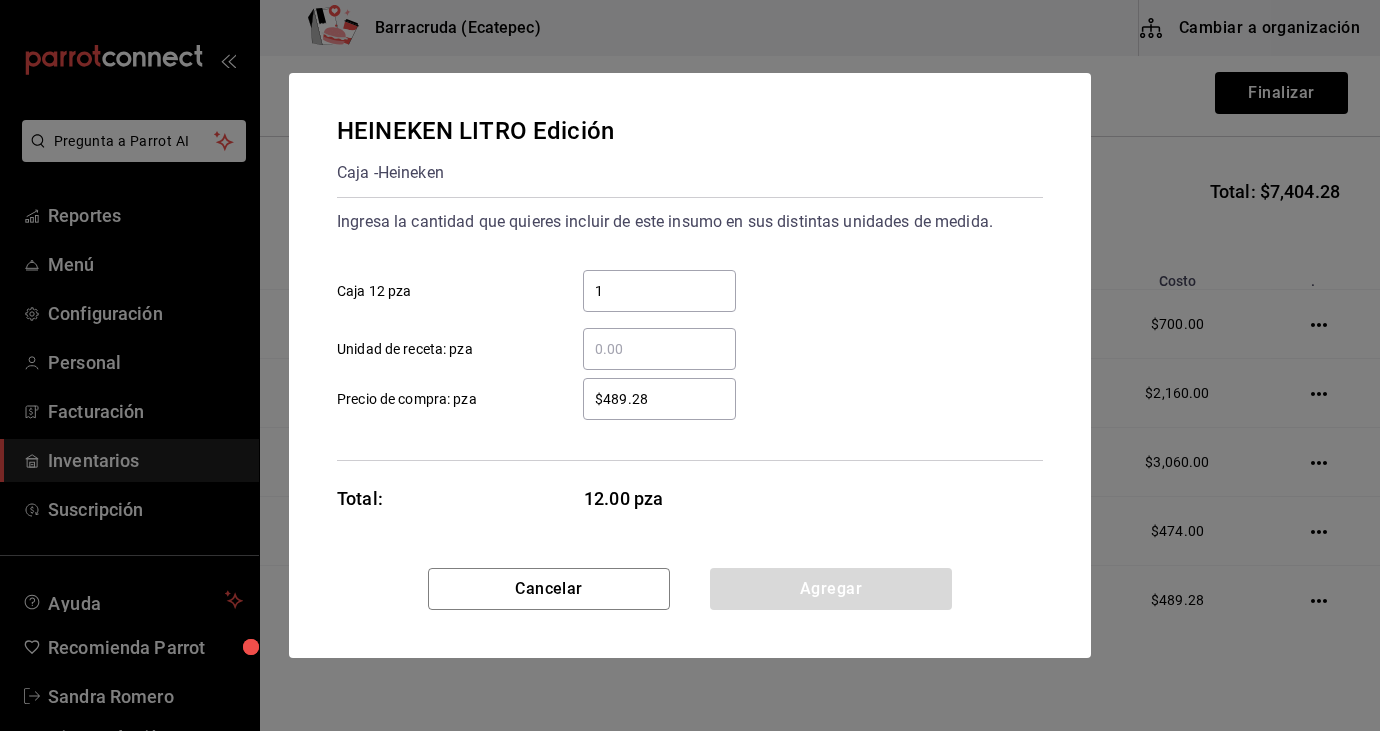 click on "$489.28" at bounding box center (659, 399) 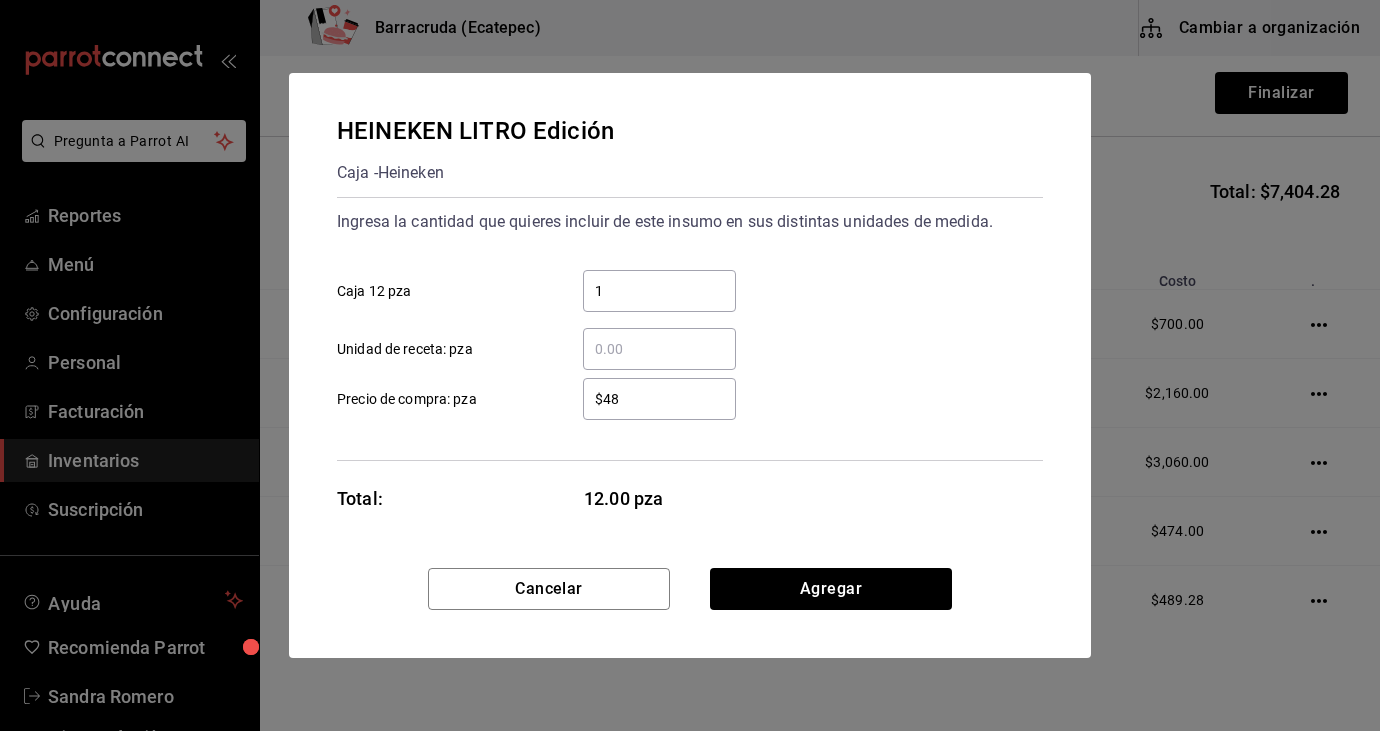 type on "$4" 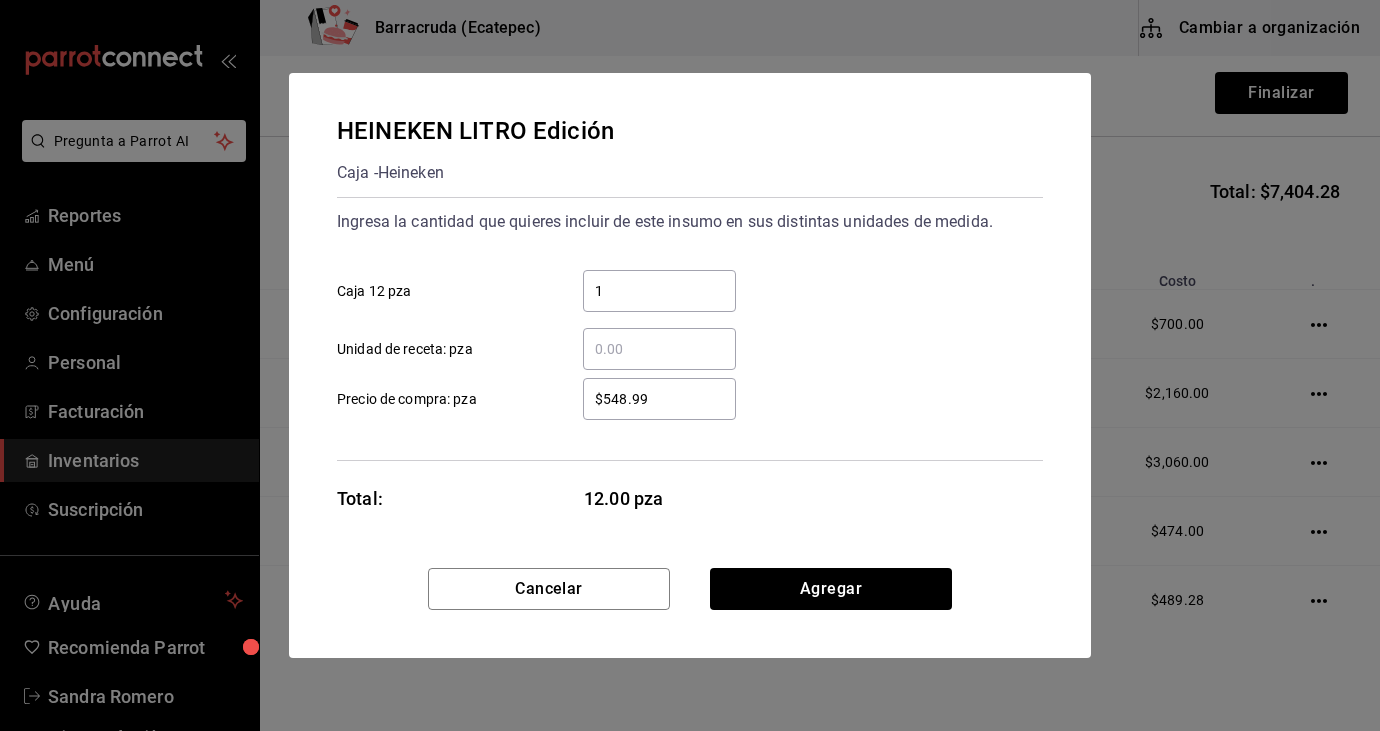 type on "$548.99" 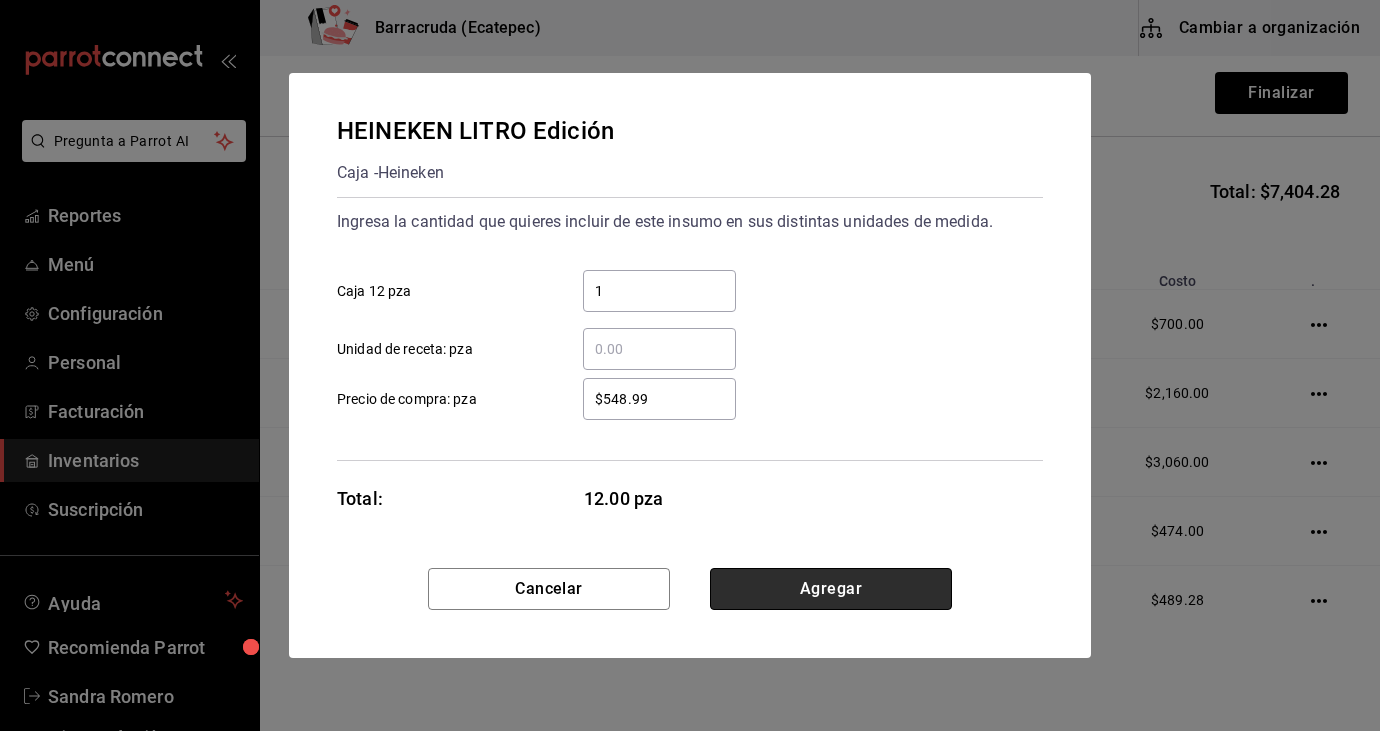 click on "Agregar" at bounding box center [831, 589] 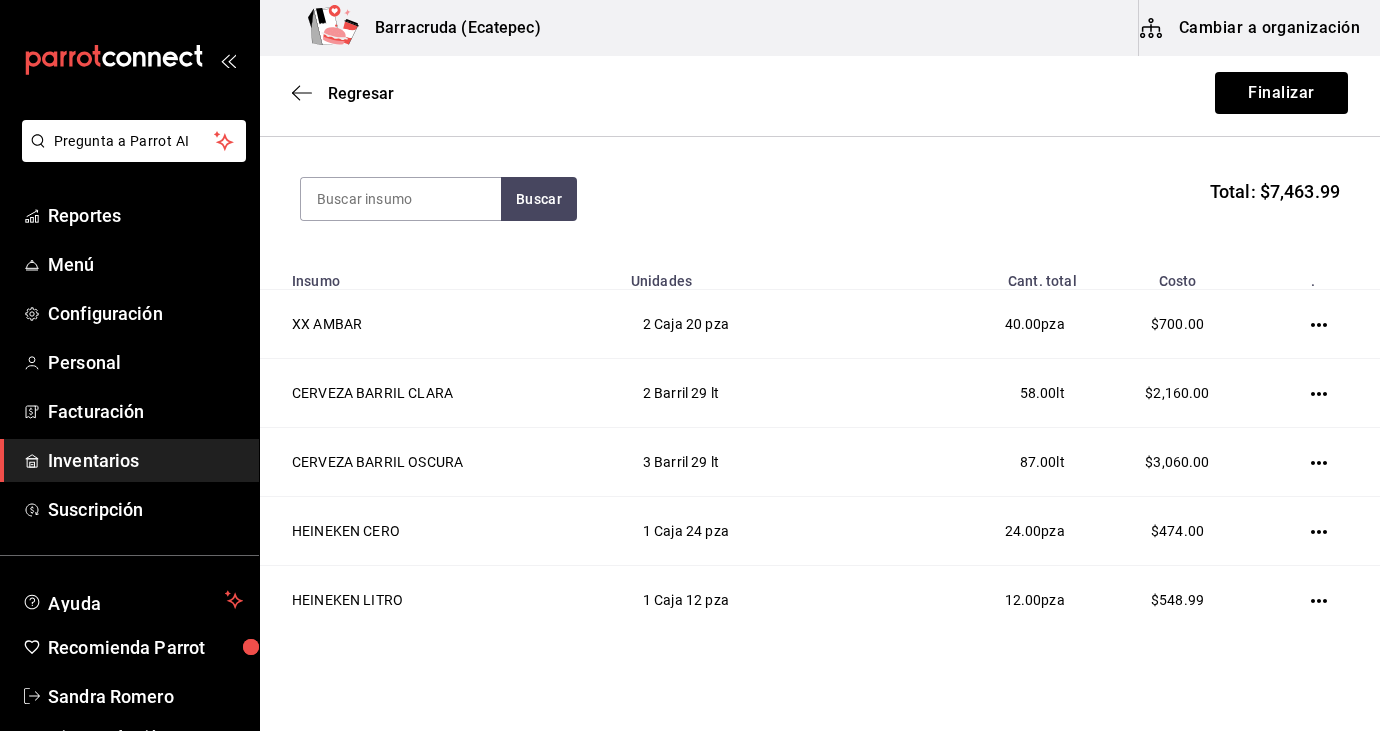 click on "Buscar Total: $7,463.99" at bounding box center (820, 199) 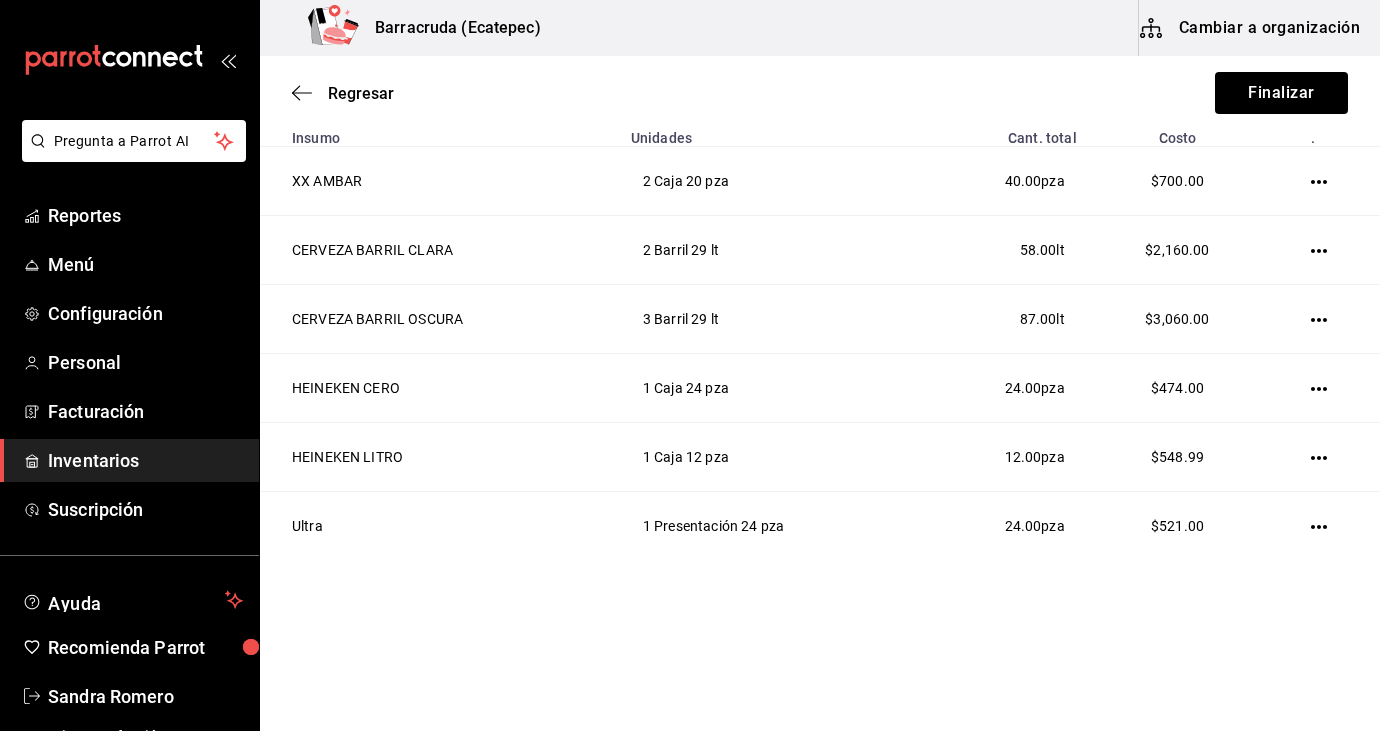 scroll, scrollTop: 345, scrollLeft: 0, axis: vertical 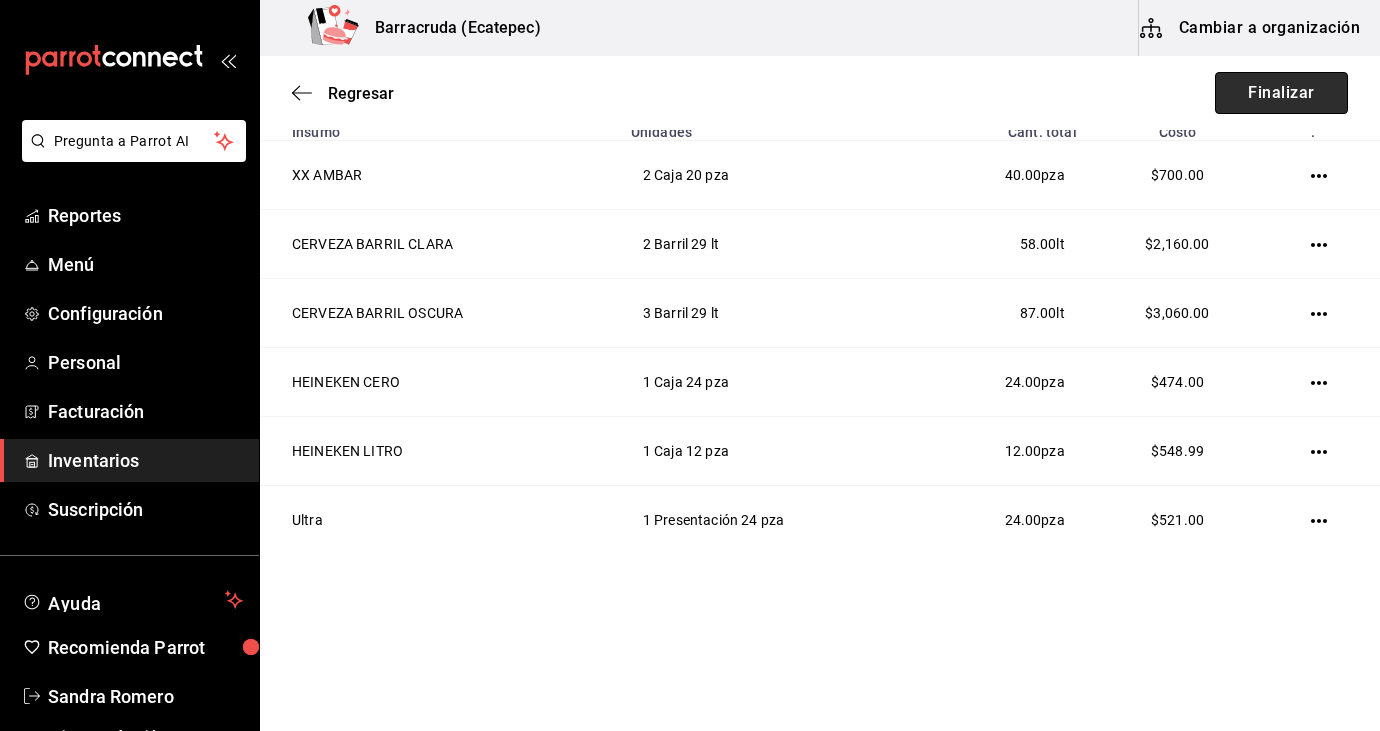 click on "Finalizar" at bounding box center (1281, 93) 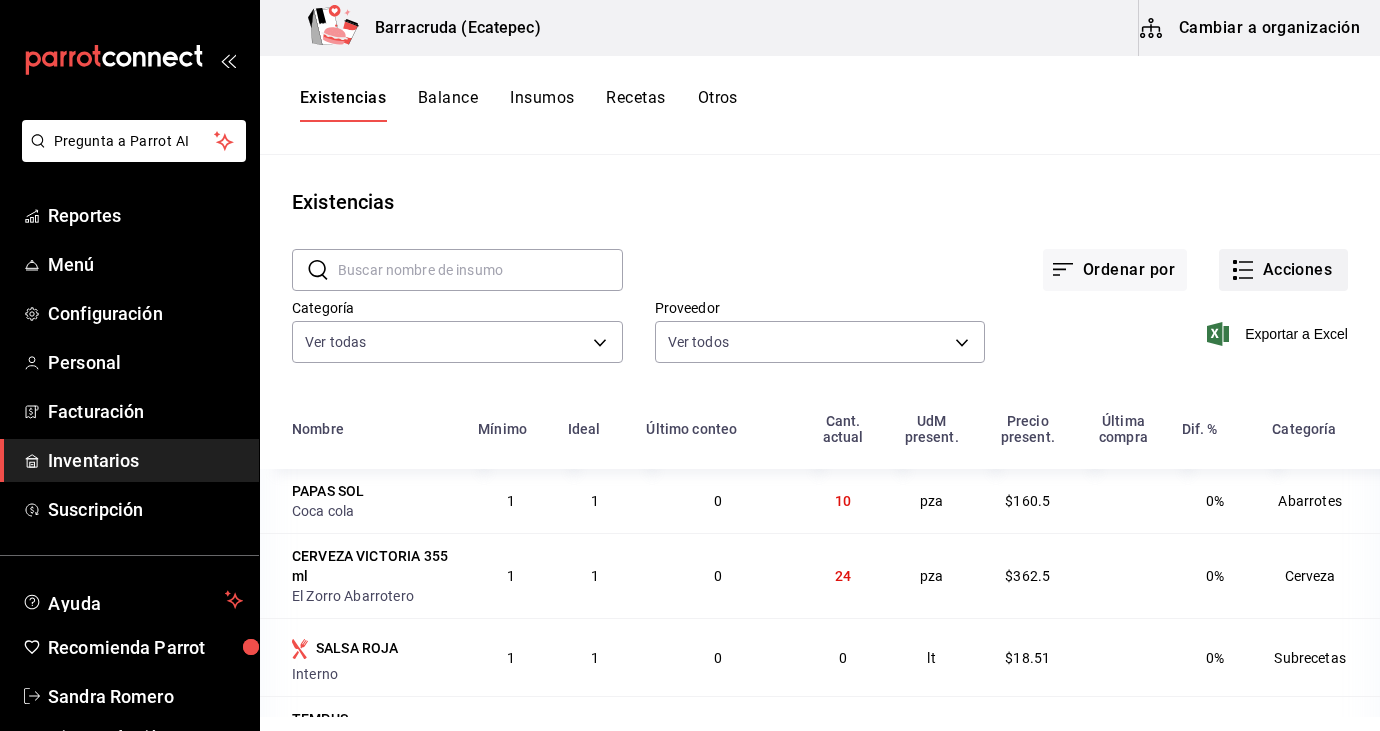 click on "Acciones" at bounding box center (1283, 270) 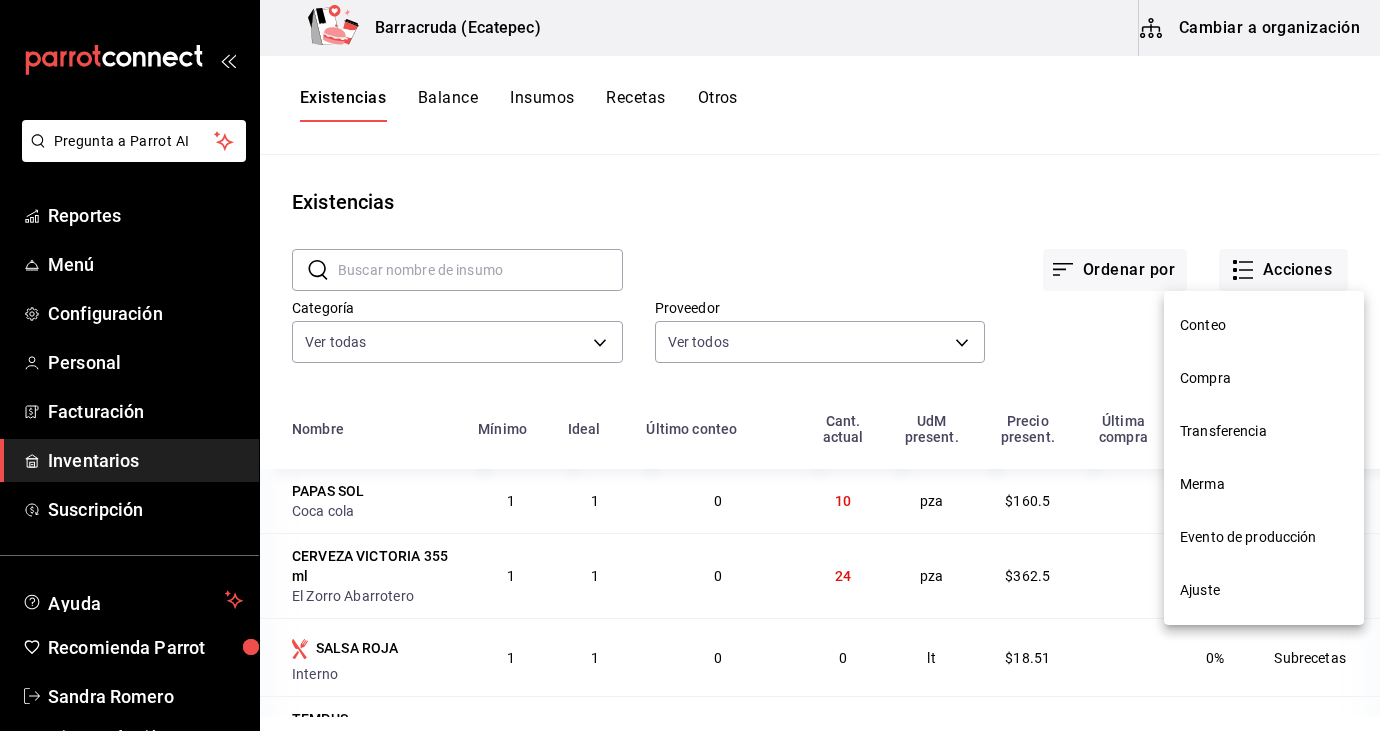 click on "Compra" at bounding box center (1264, 378) 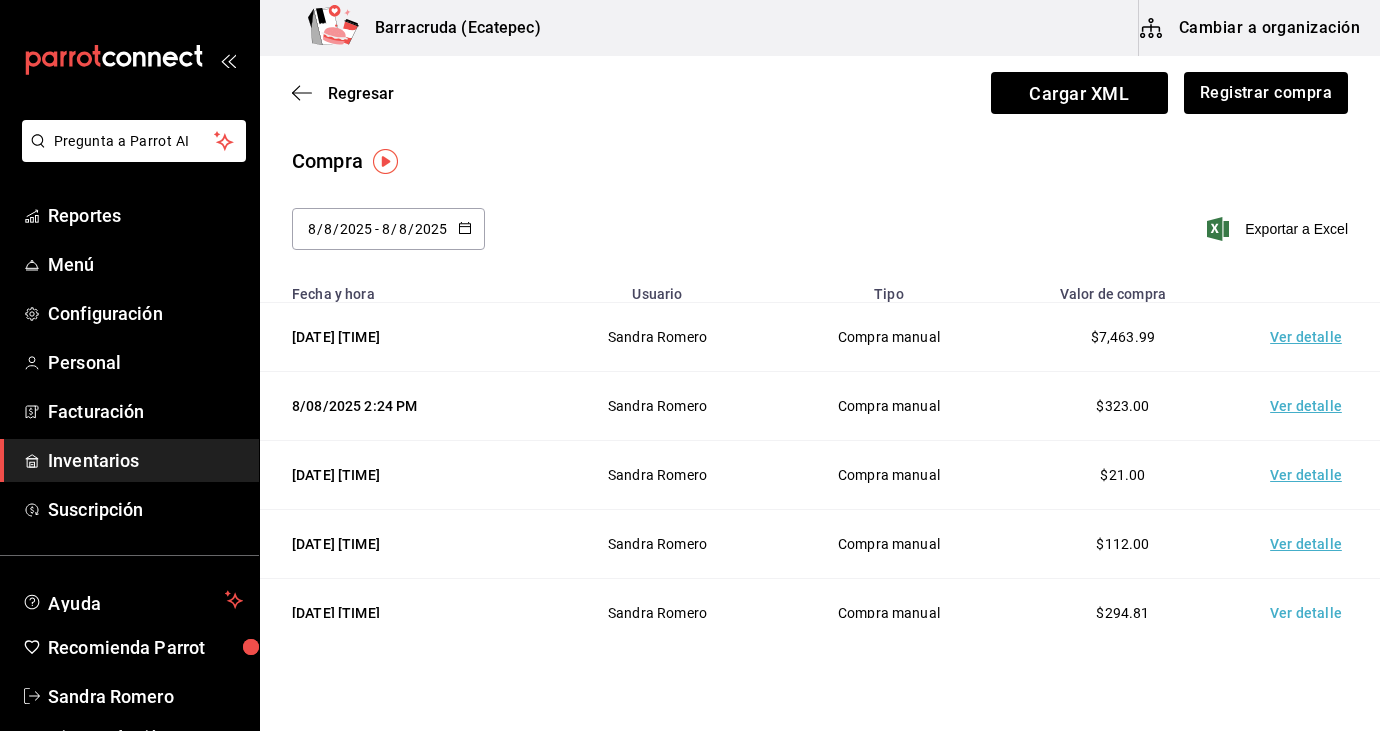 click on "Ver detalle" at bounding box center (1310, 613) 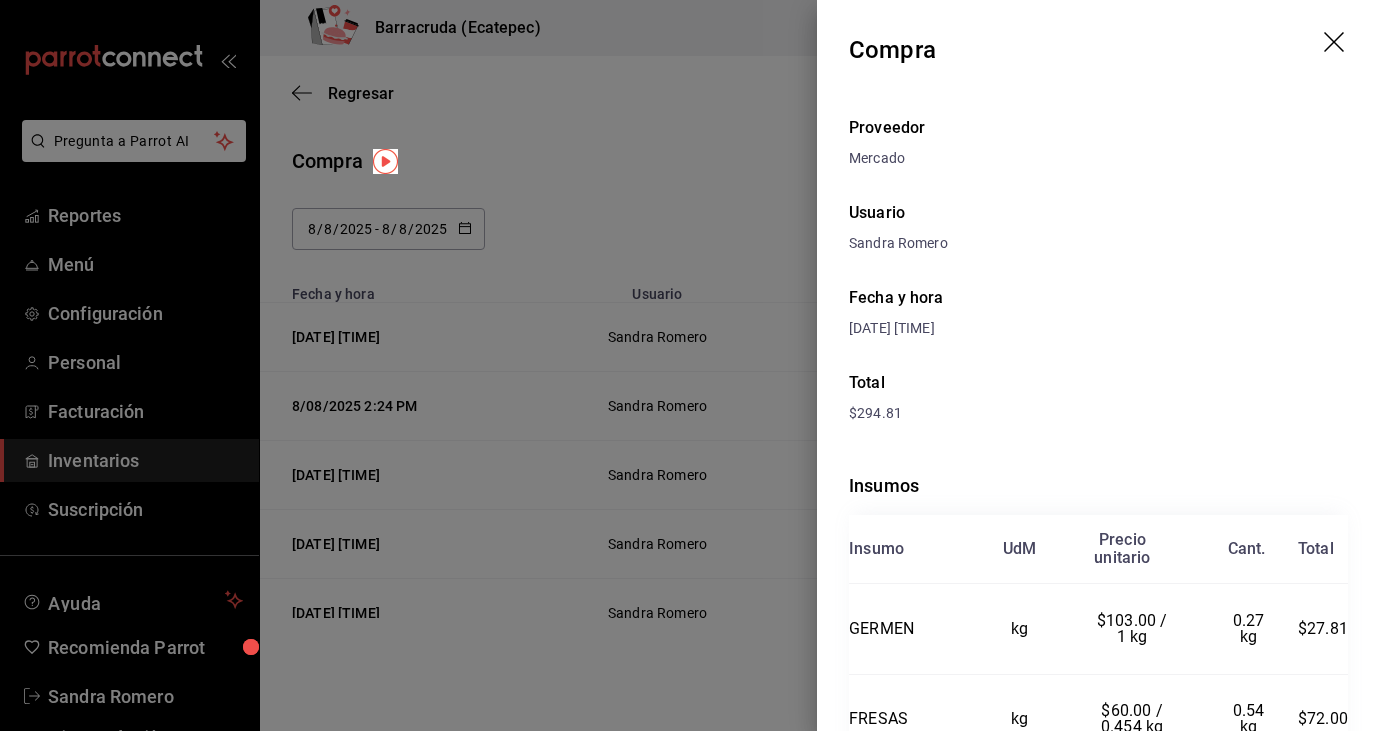 click at bounding box center [690, 365] 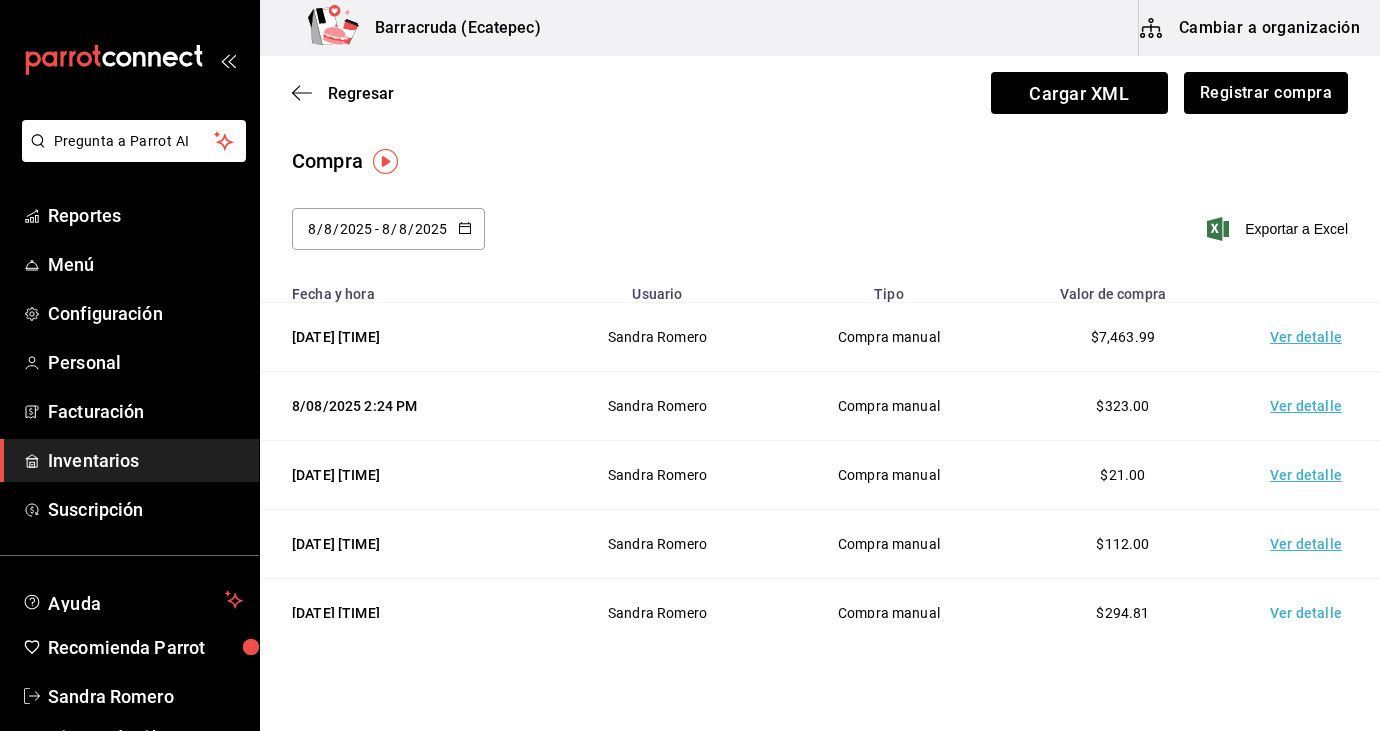 click on "Ver detalle" at bounding box center (1310, 544) 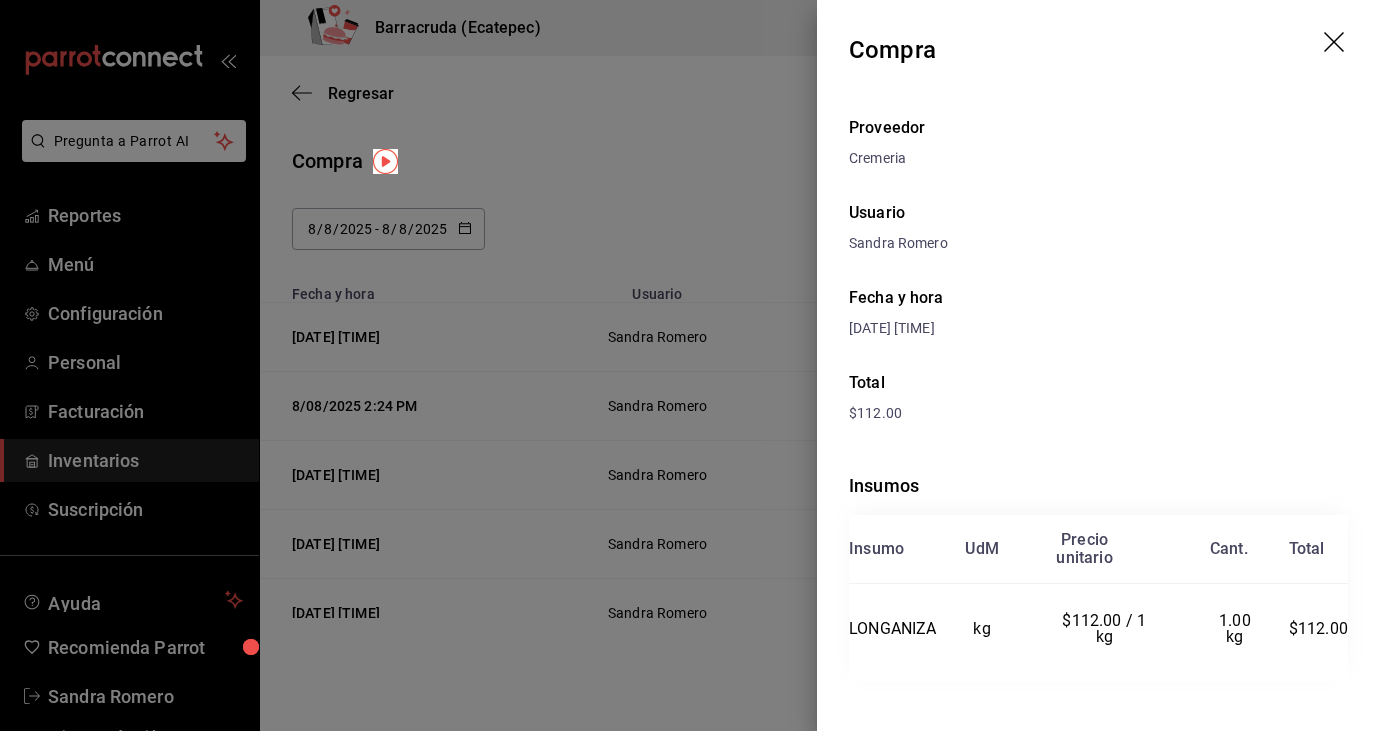 click at bounding box center (690, 365) 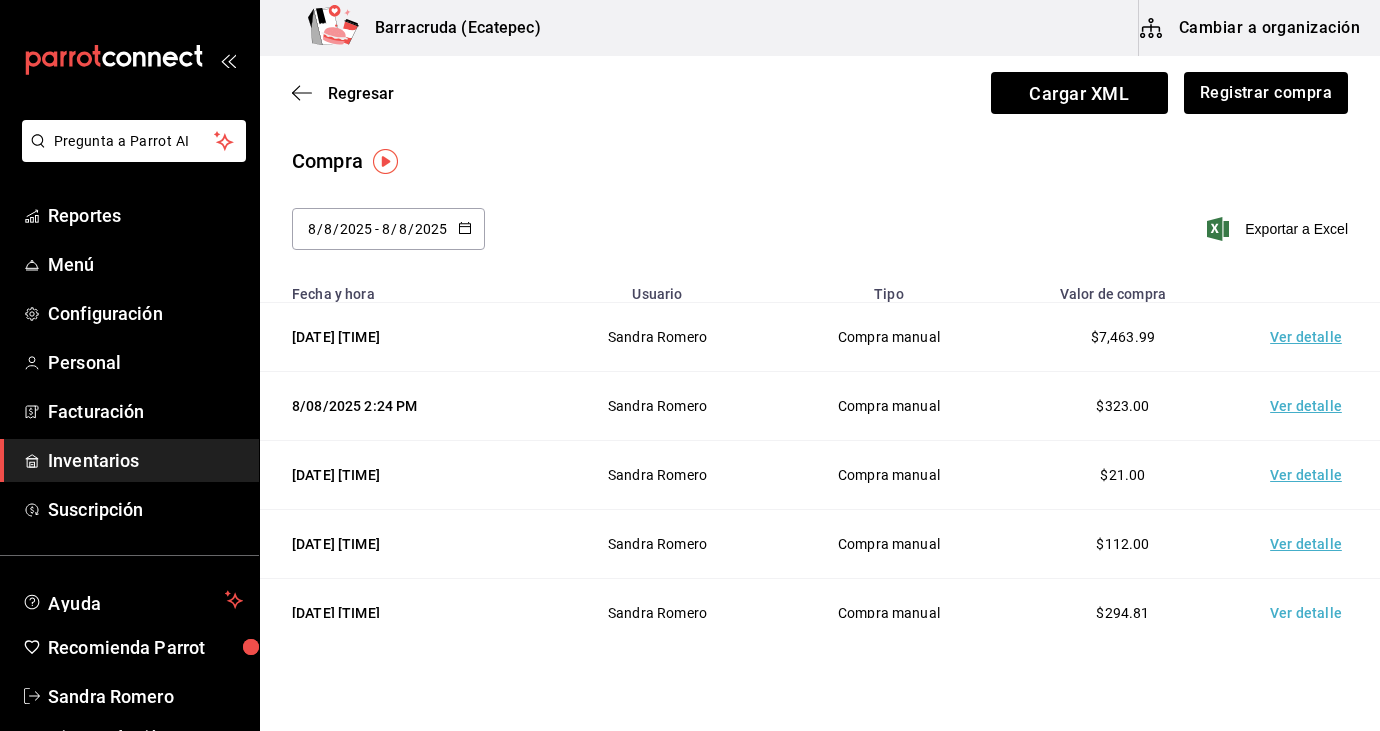 click on "Ver detalle" at bounding box center [1310, 475] 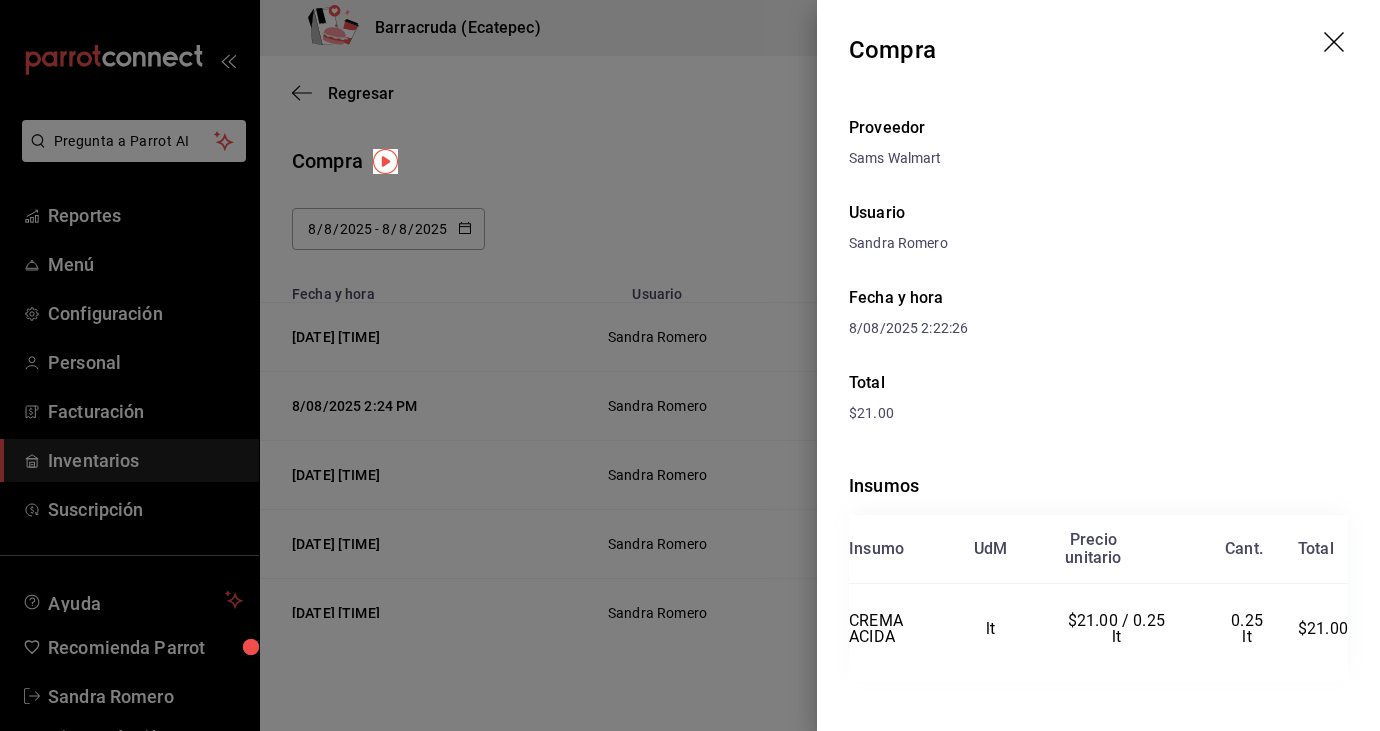 click at bounding box center [690, 365] 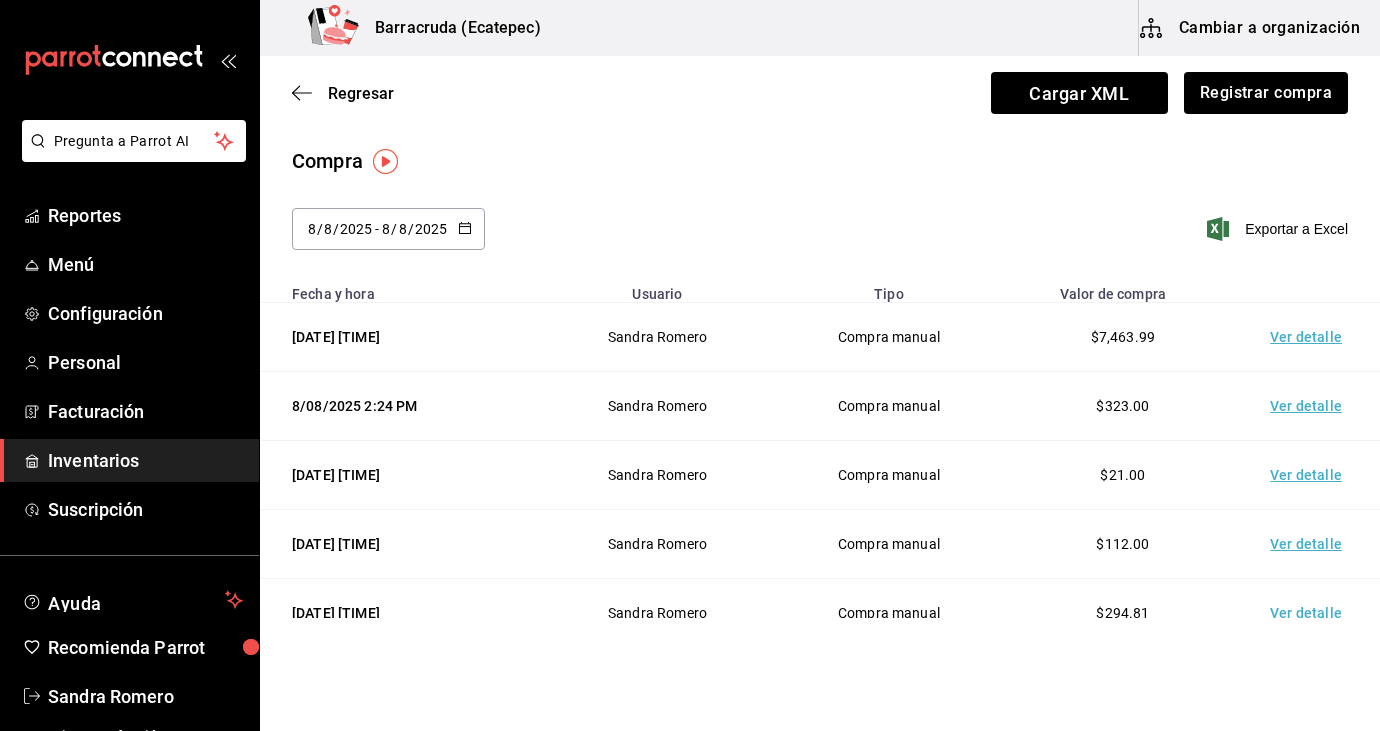 click on "Ver detalle" at bounding box center (1310, 406) 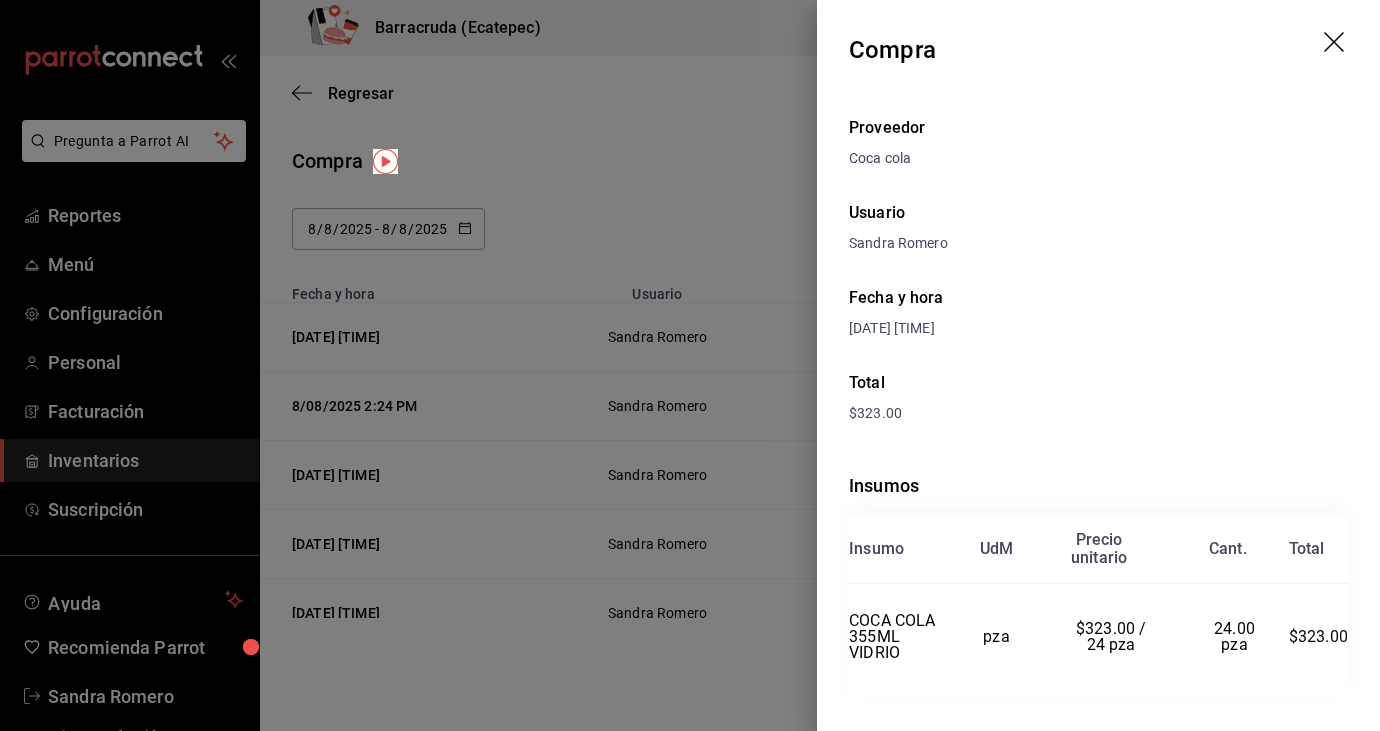 click at bounding box center [690, 365] 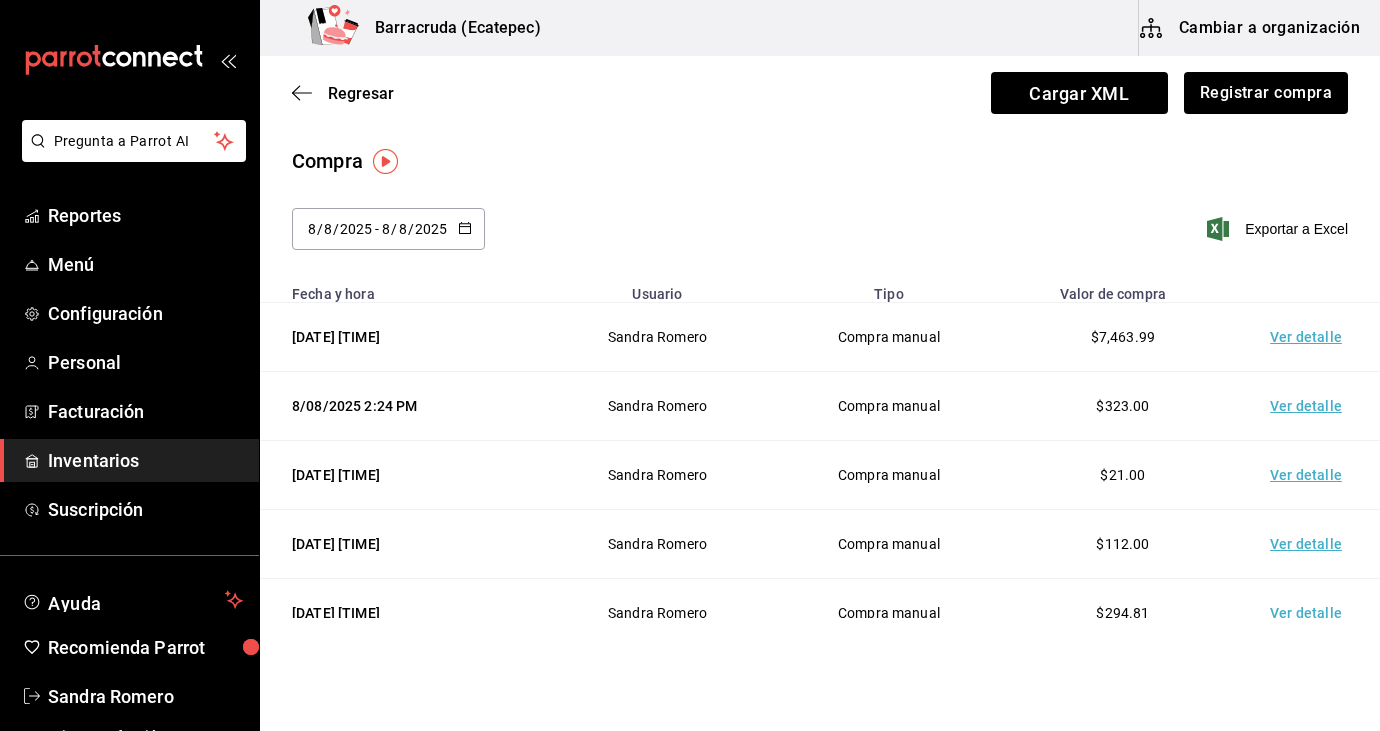 click on "Ver detalle" at bounding box center [1310, 337] 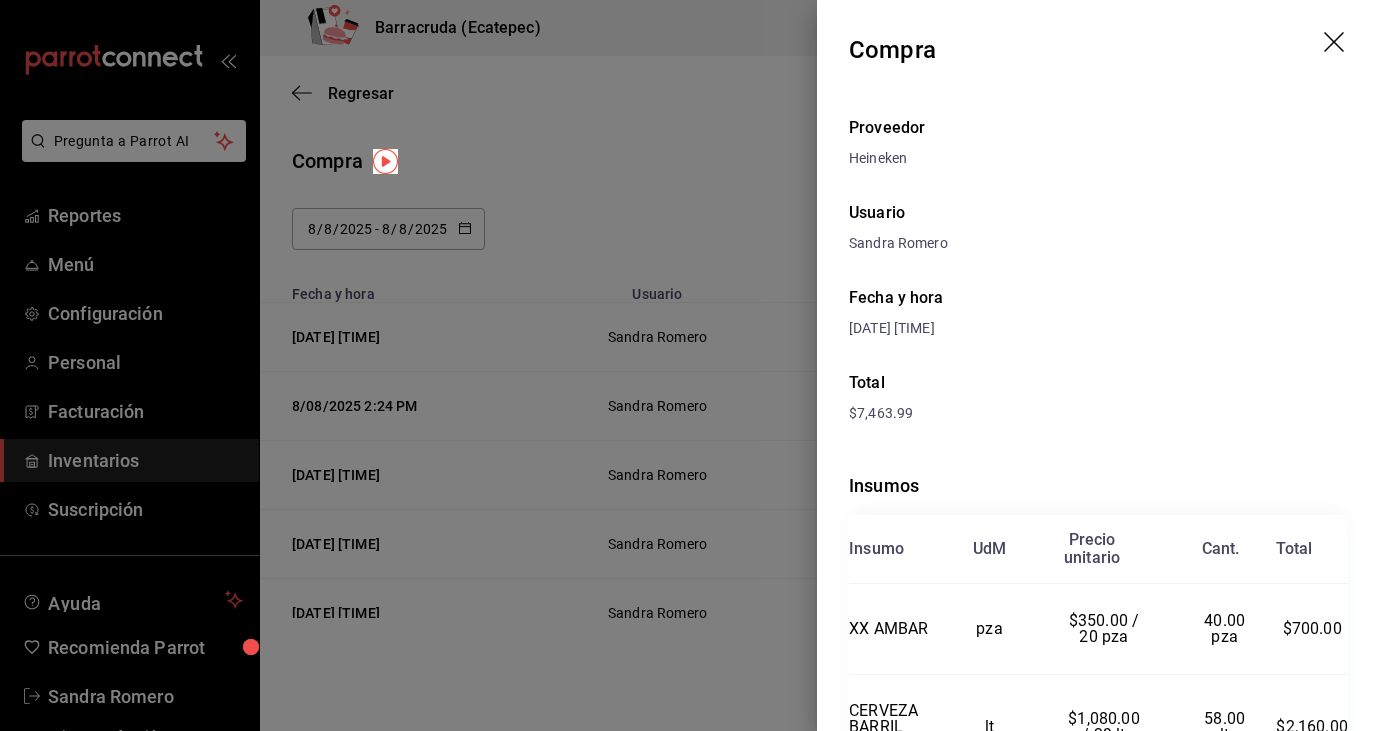click at bounding box center (690, 365) 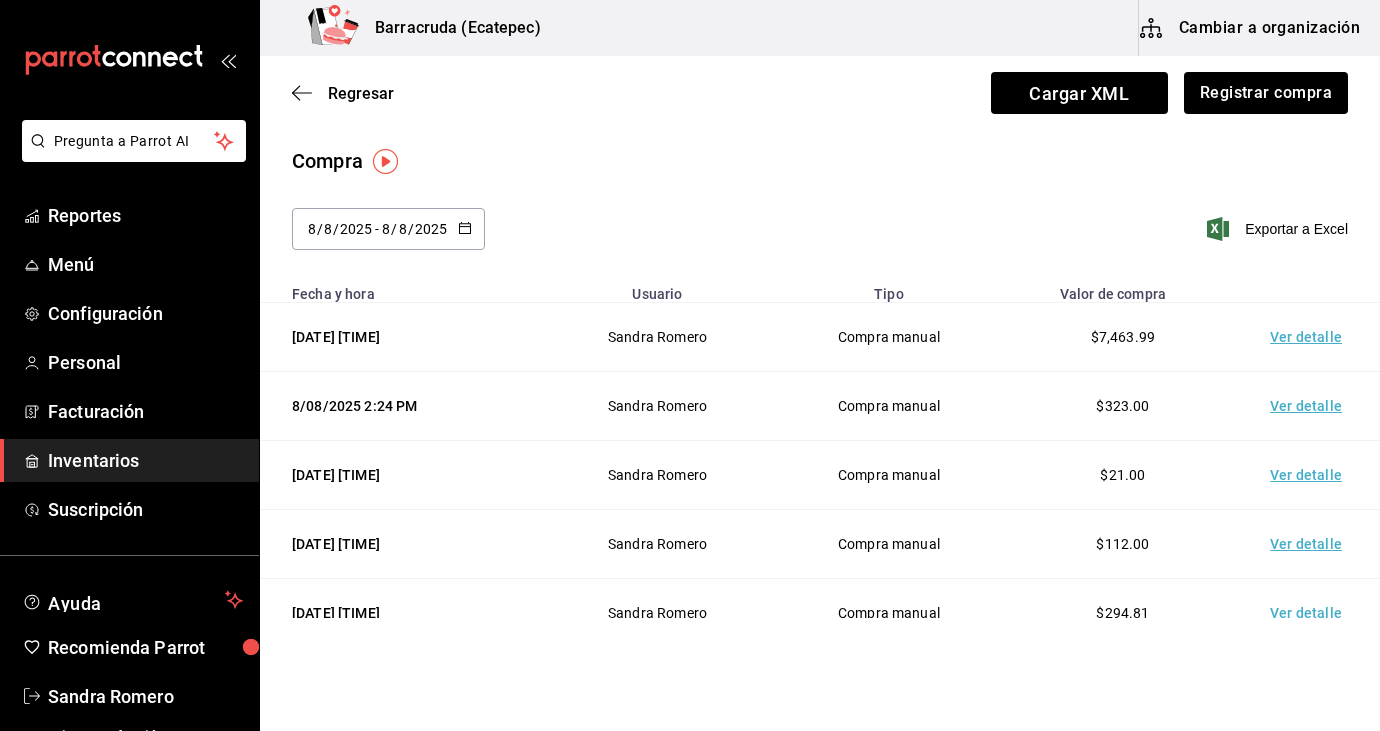 click on "Ver detalle" at bounding box center (1310, 406) 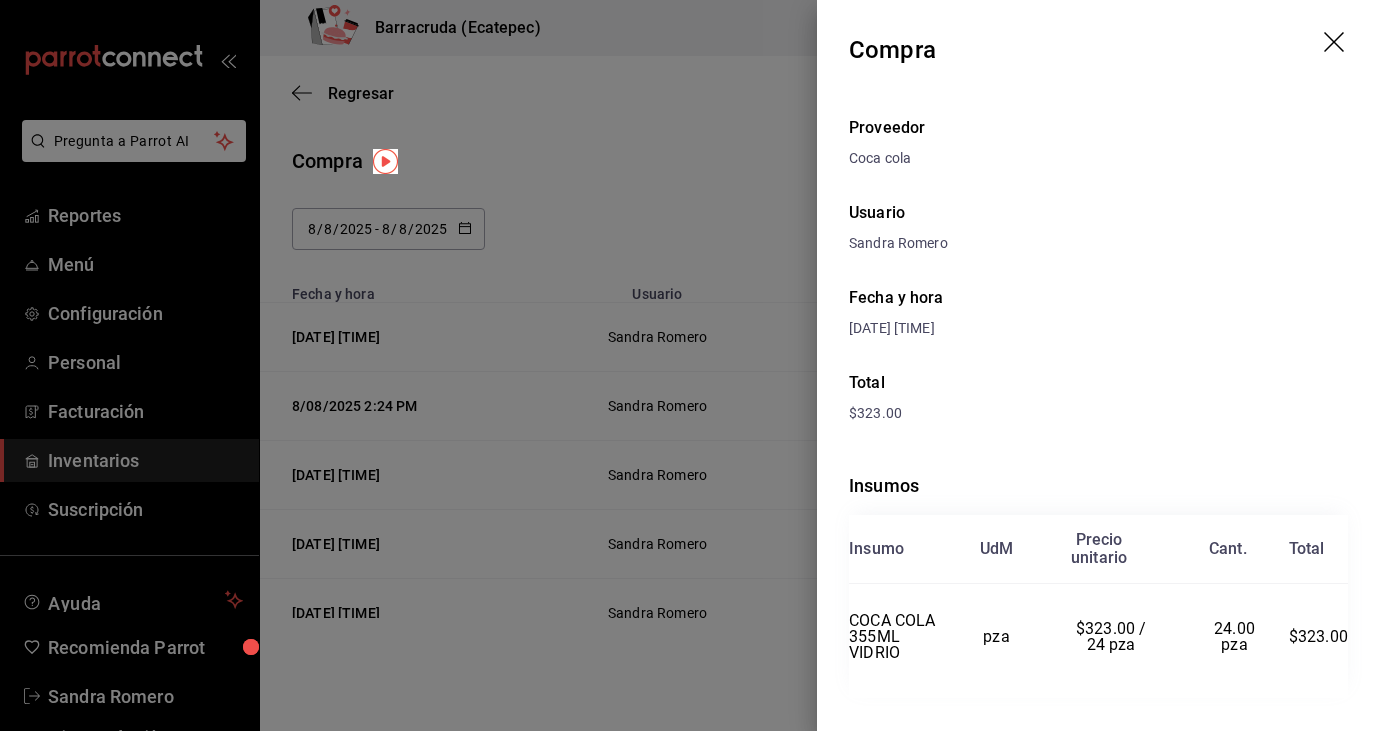 click at bounding box center (690, 365) 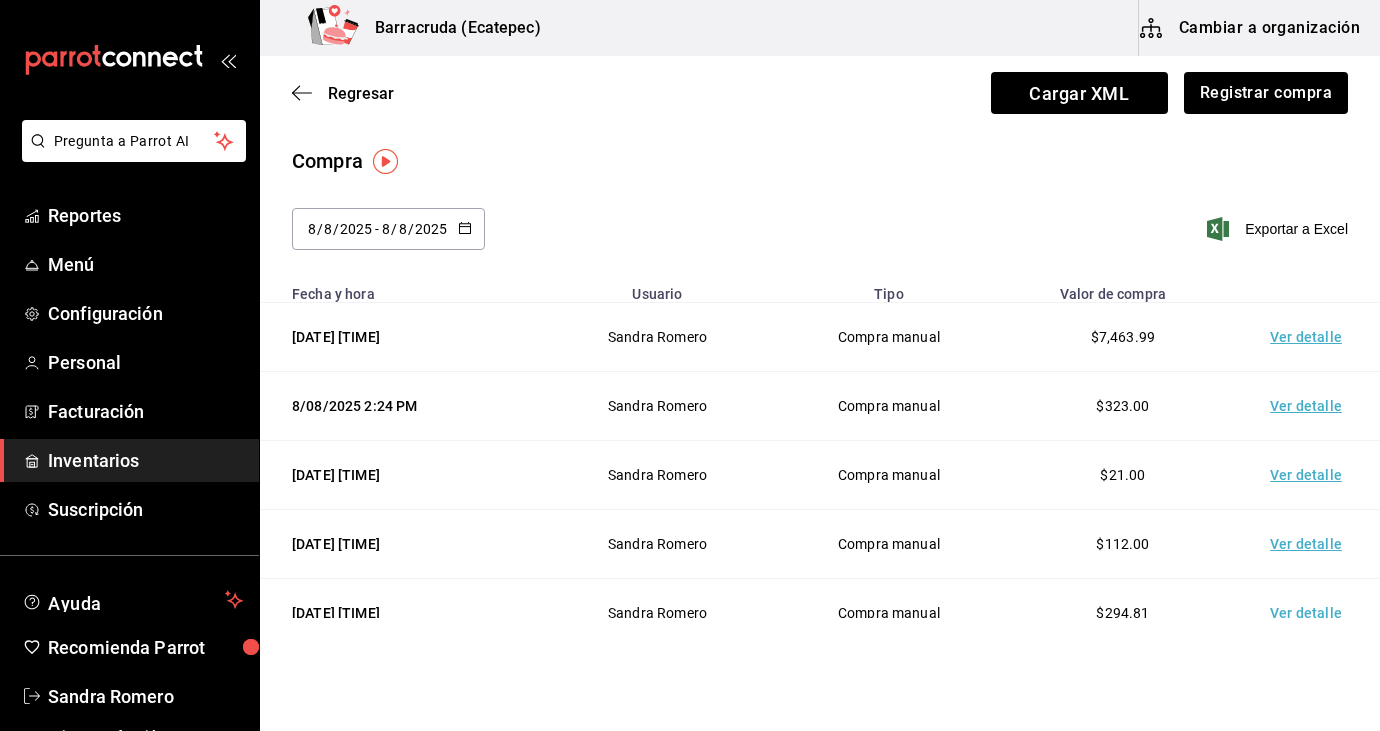 click on "Compra" at bounding box center (820, 161) 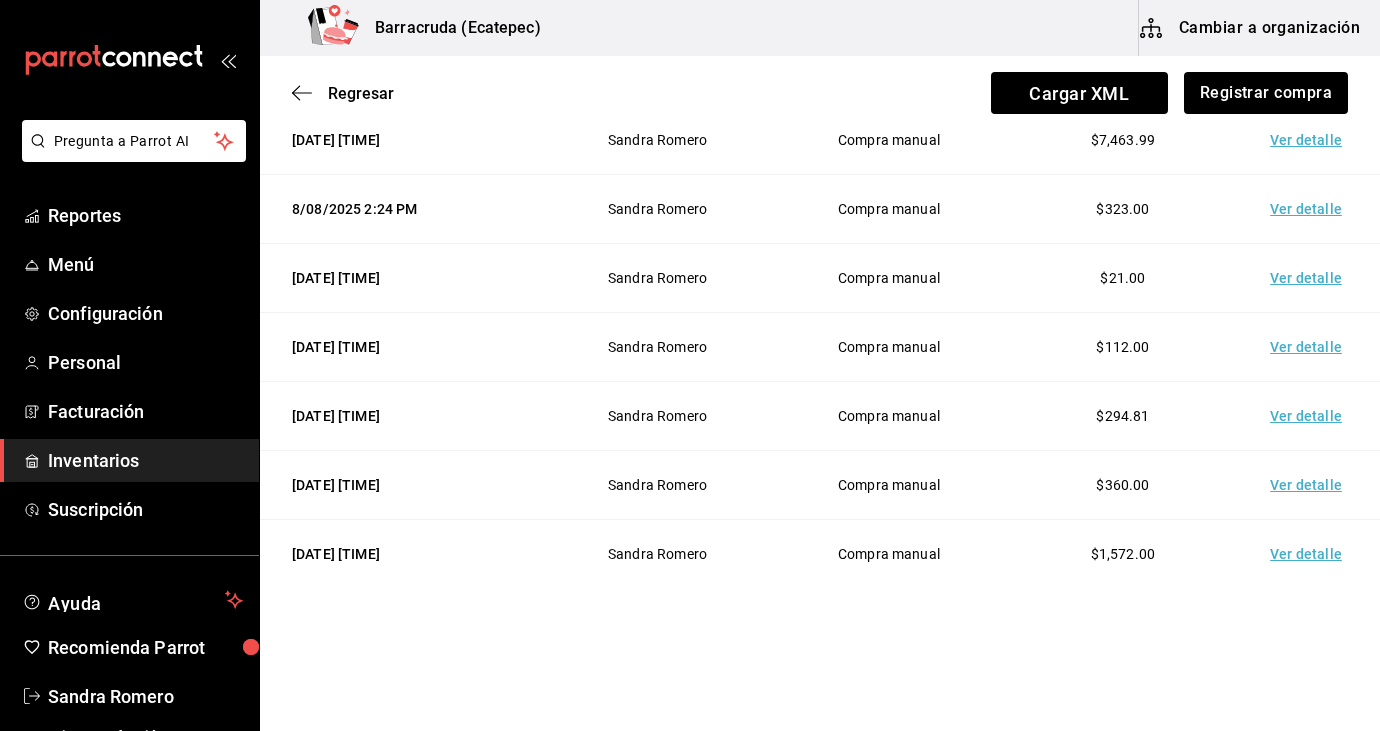 scroll, scrollTop: 199, scrollLeft: 0, axis: vertical 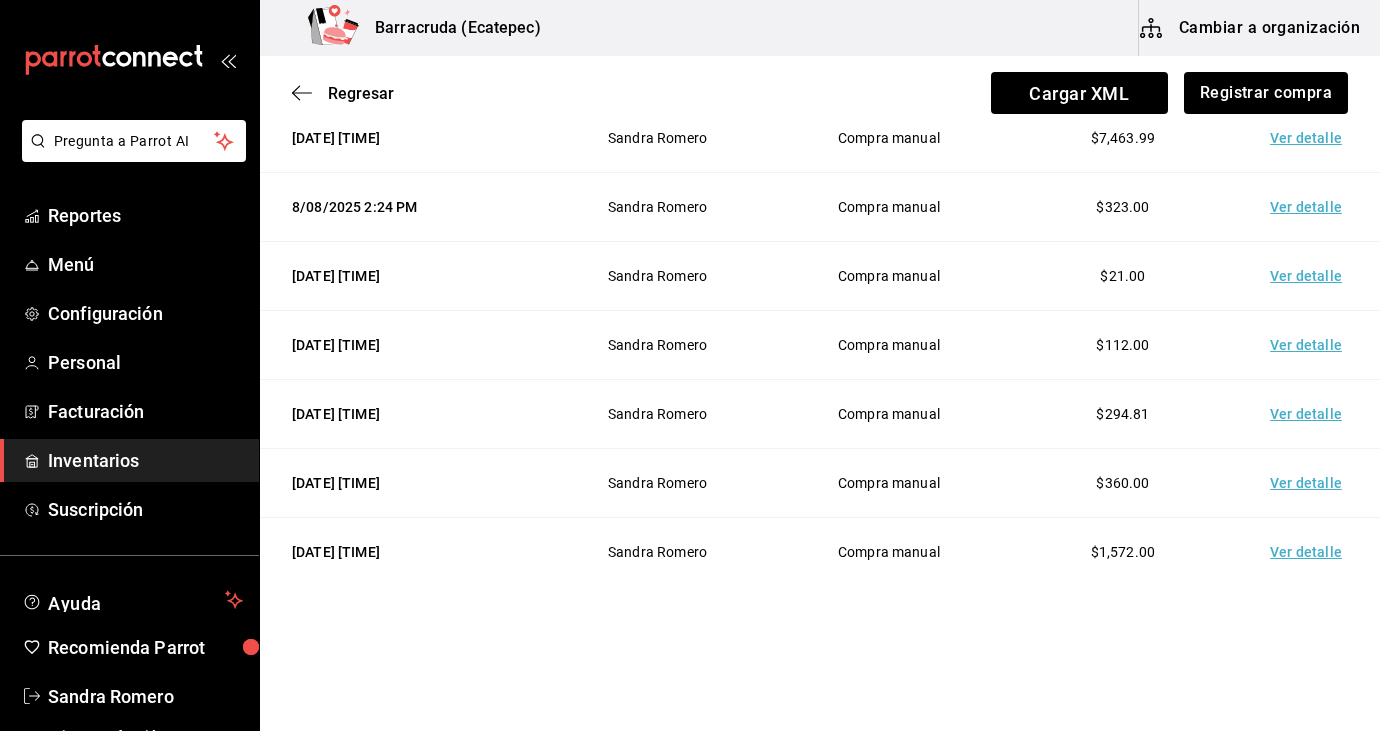 click on "Ver detalle" at bounding box center (1310, 552) 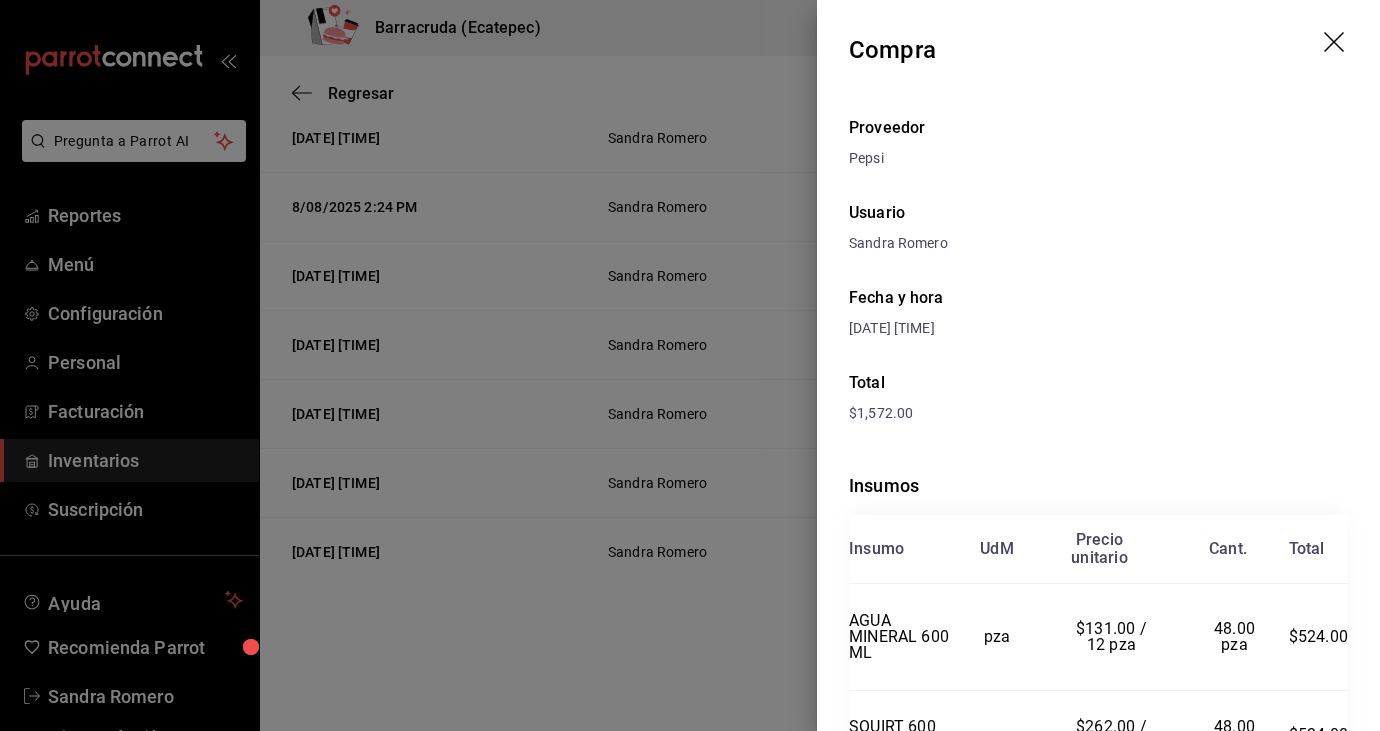 click at bounding box center [690, 365] 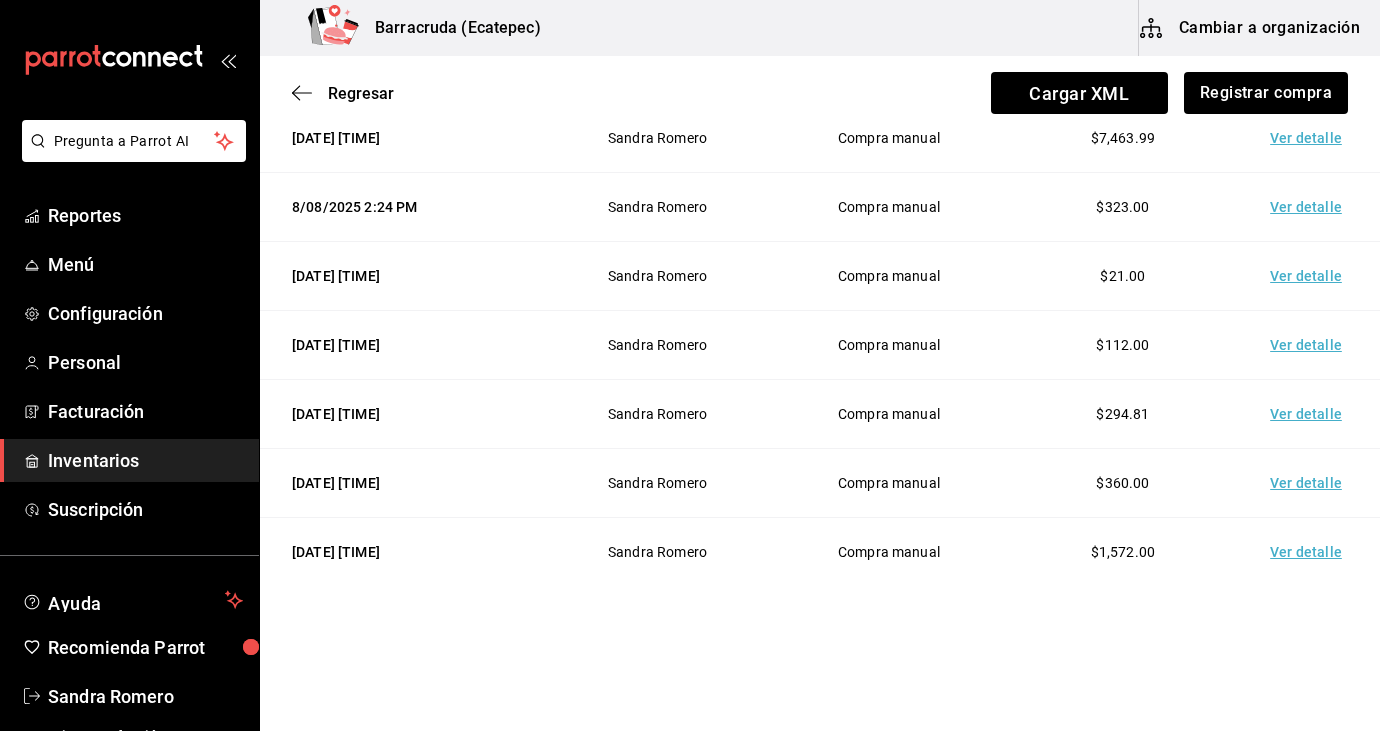 click on "Ver detalle" at bounding box center (1310, 483) 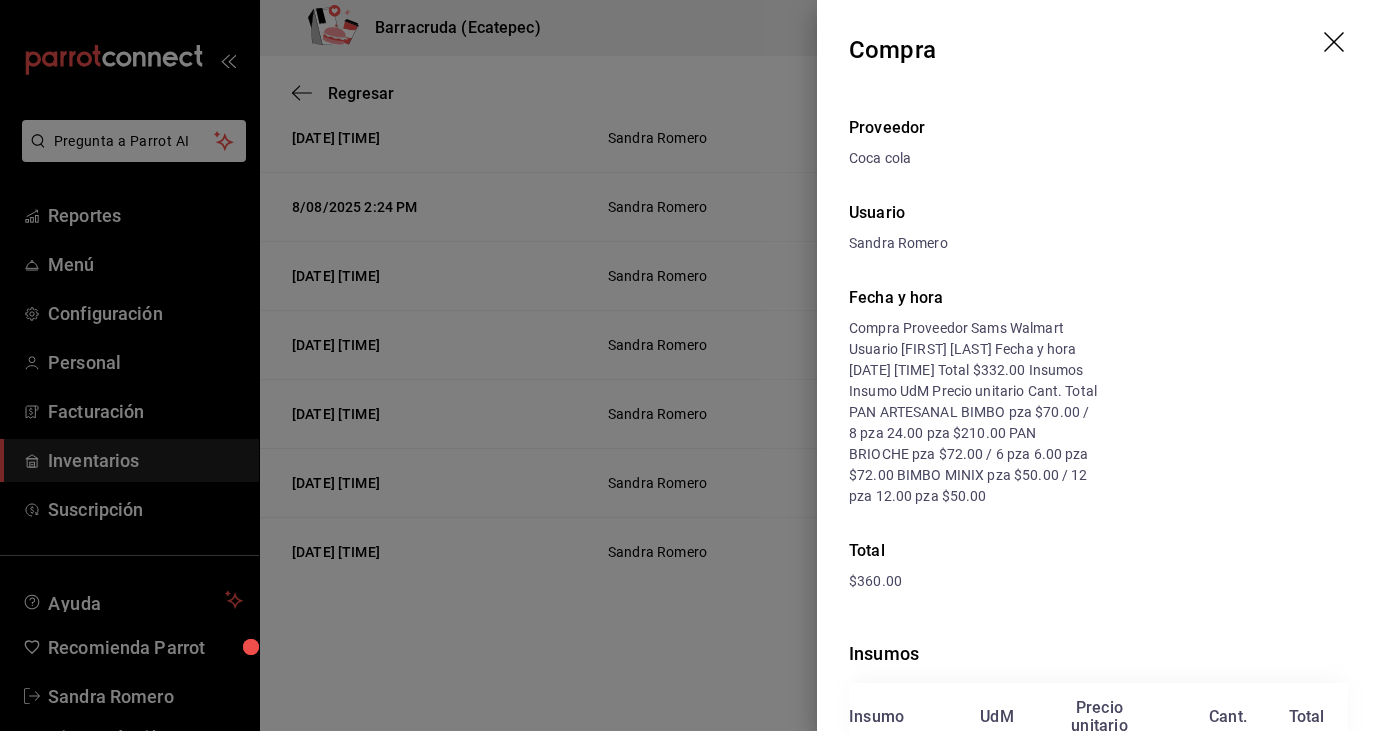 click at bounding box center [690, 365] 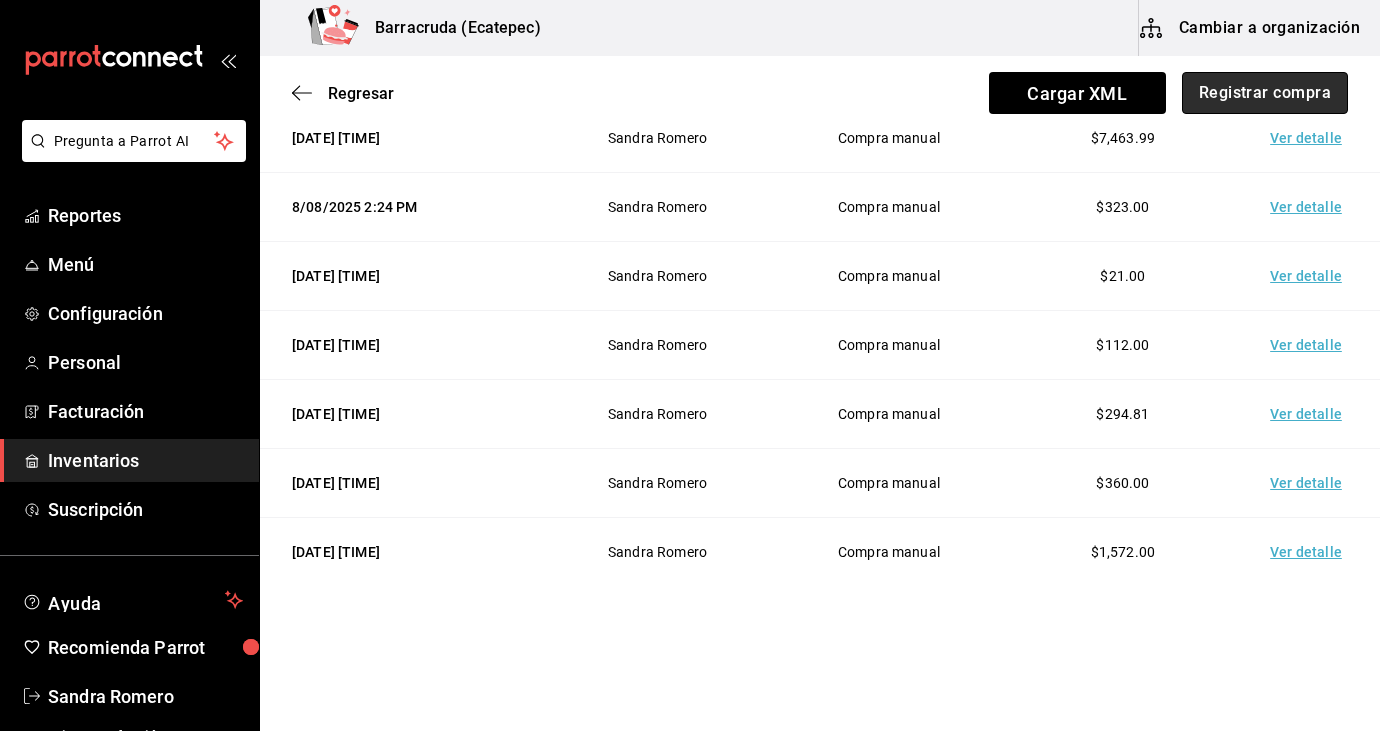 click on "Registrar compra" at bounding box center [1265, 93] 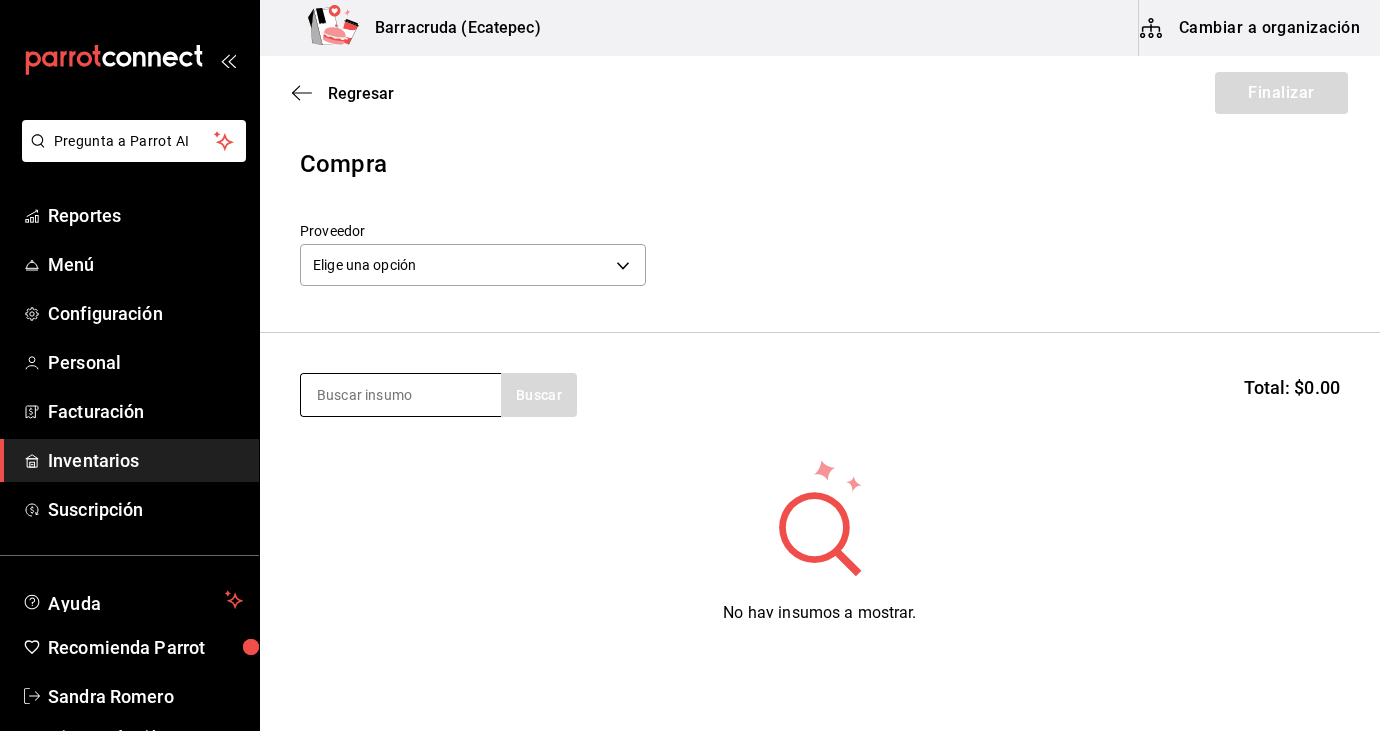 click at bounding box center [401, 395] 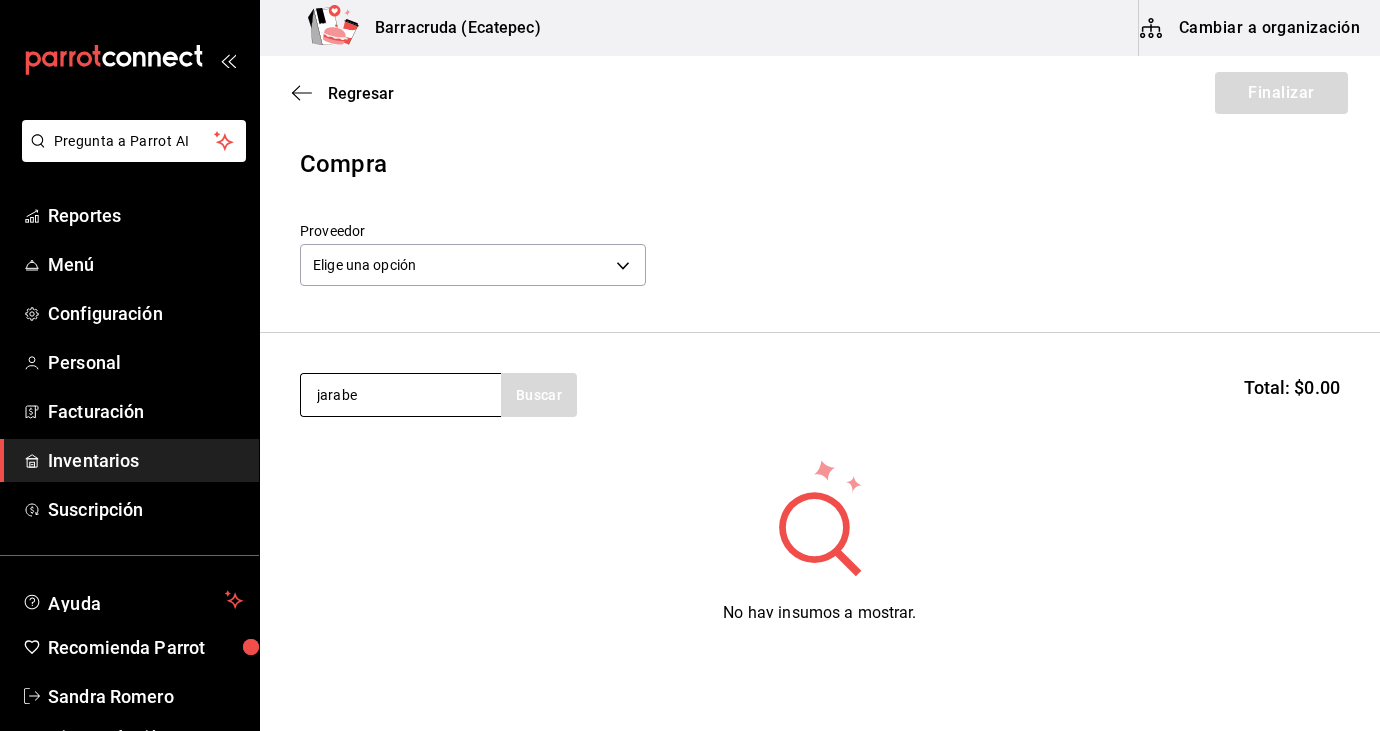 type on "jarabe" 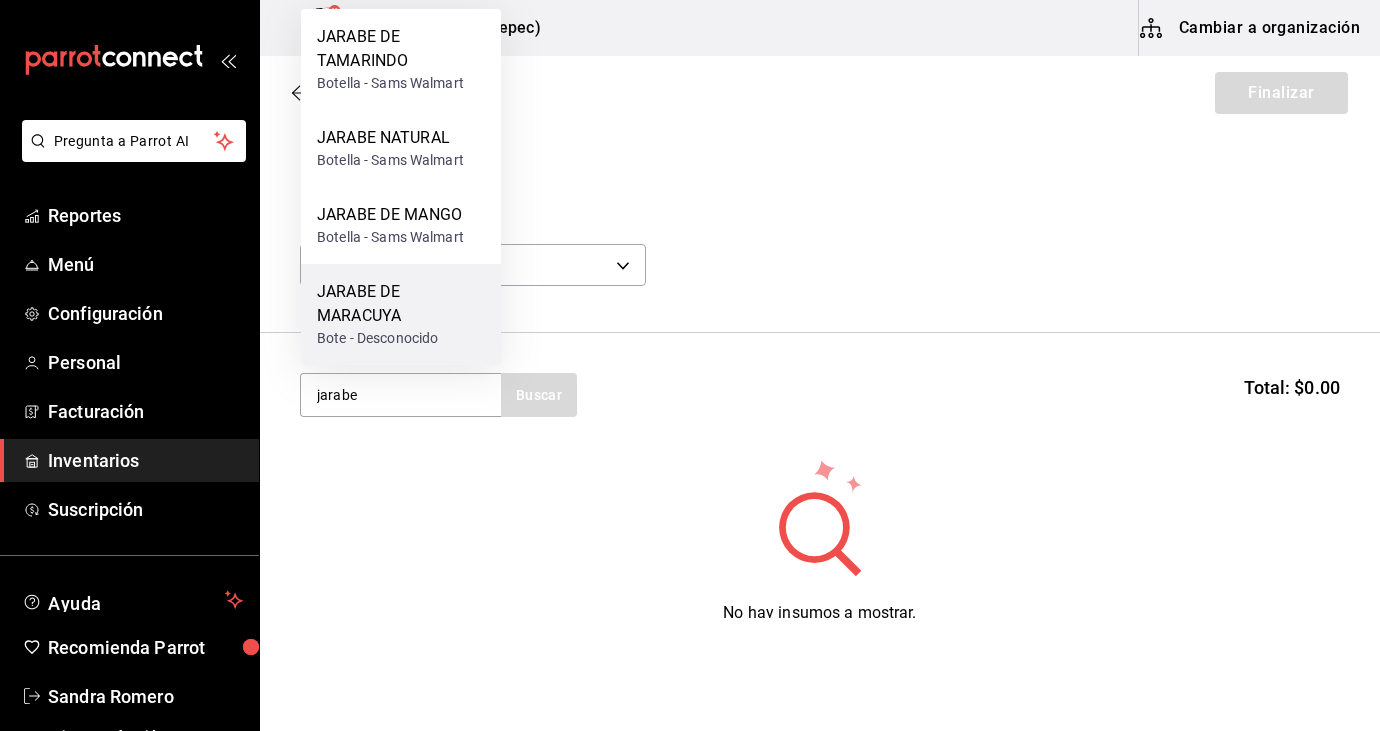 click on "JARABE DE MARACUYA" at bounding box center (401, 304) 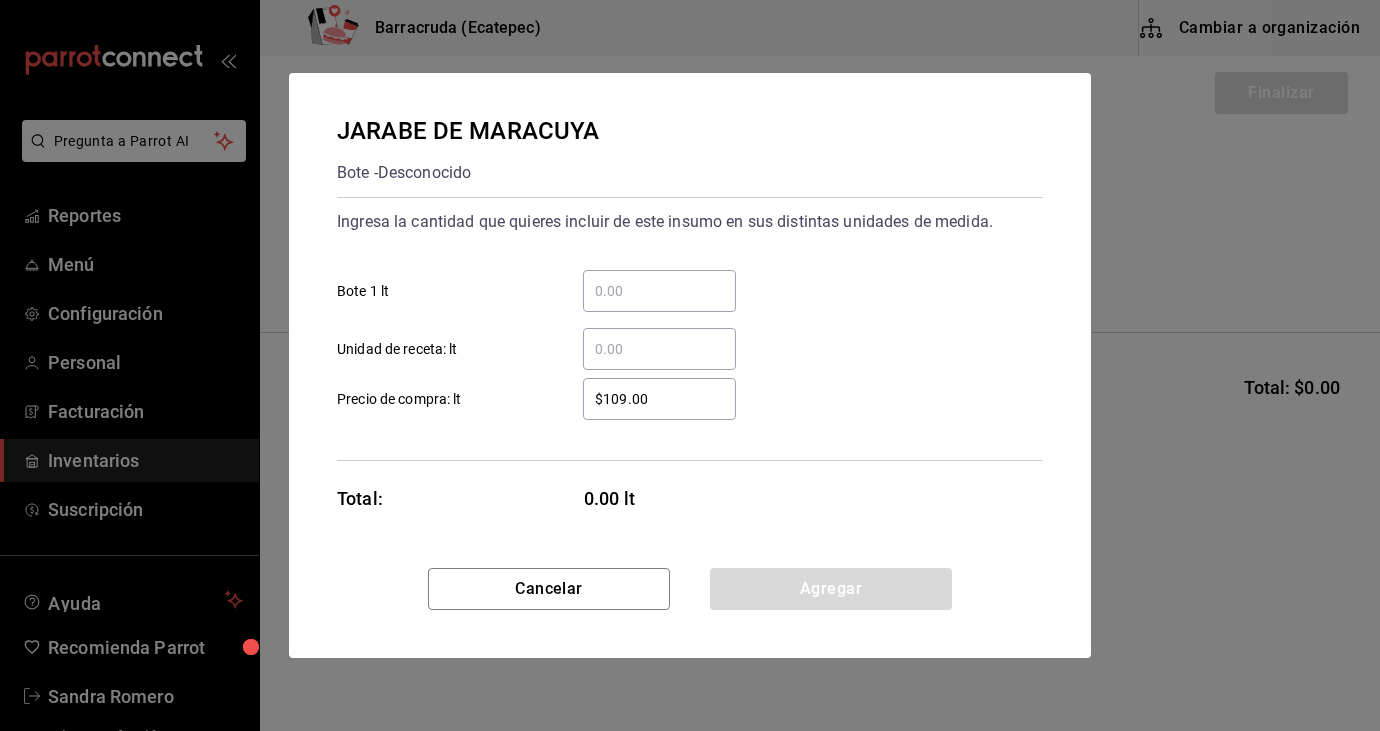 click on "​" at bounding box center [659, 291] 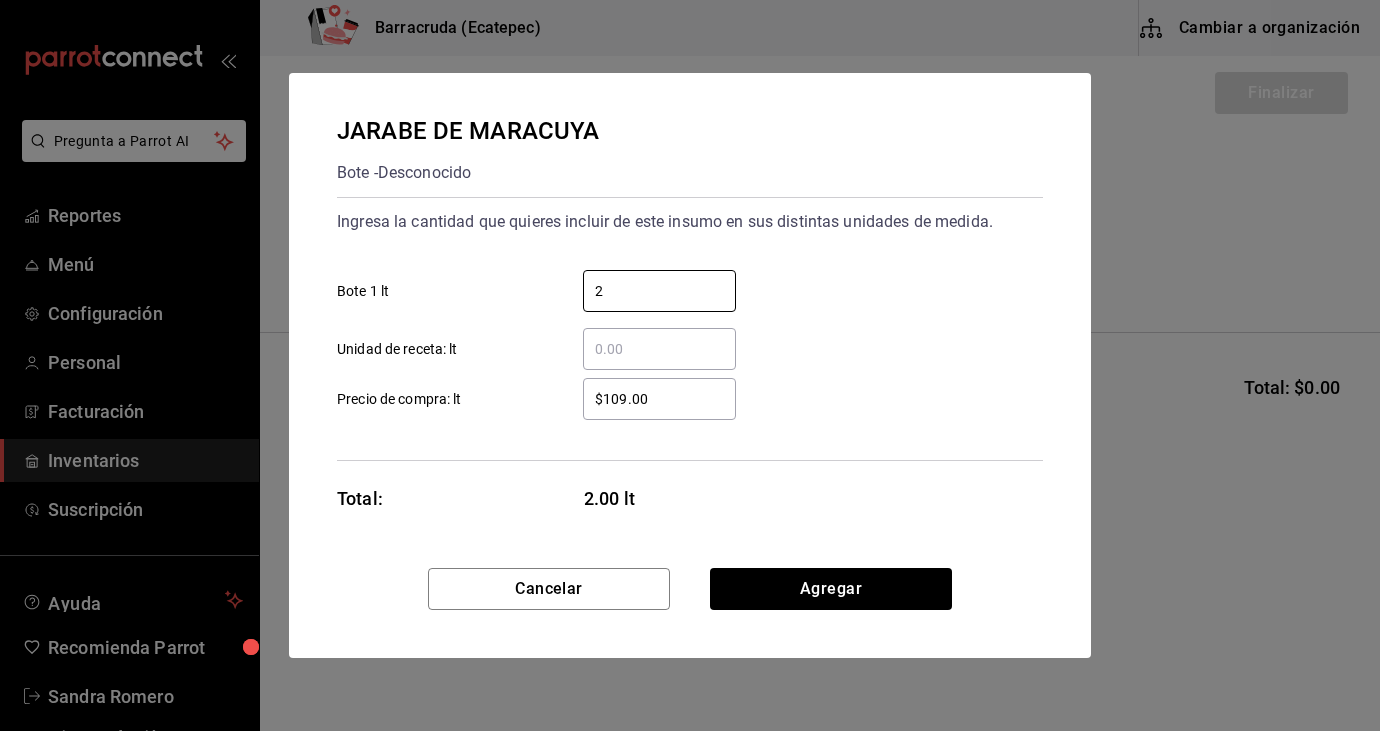 type on "2" 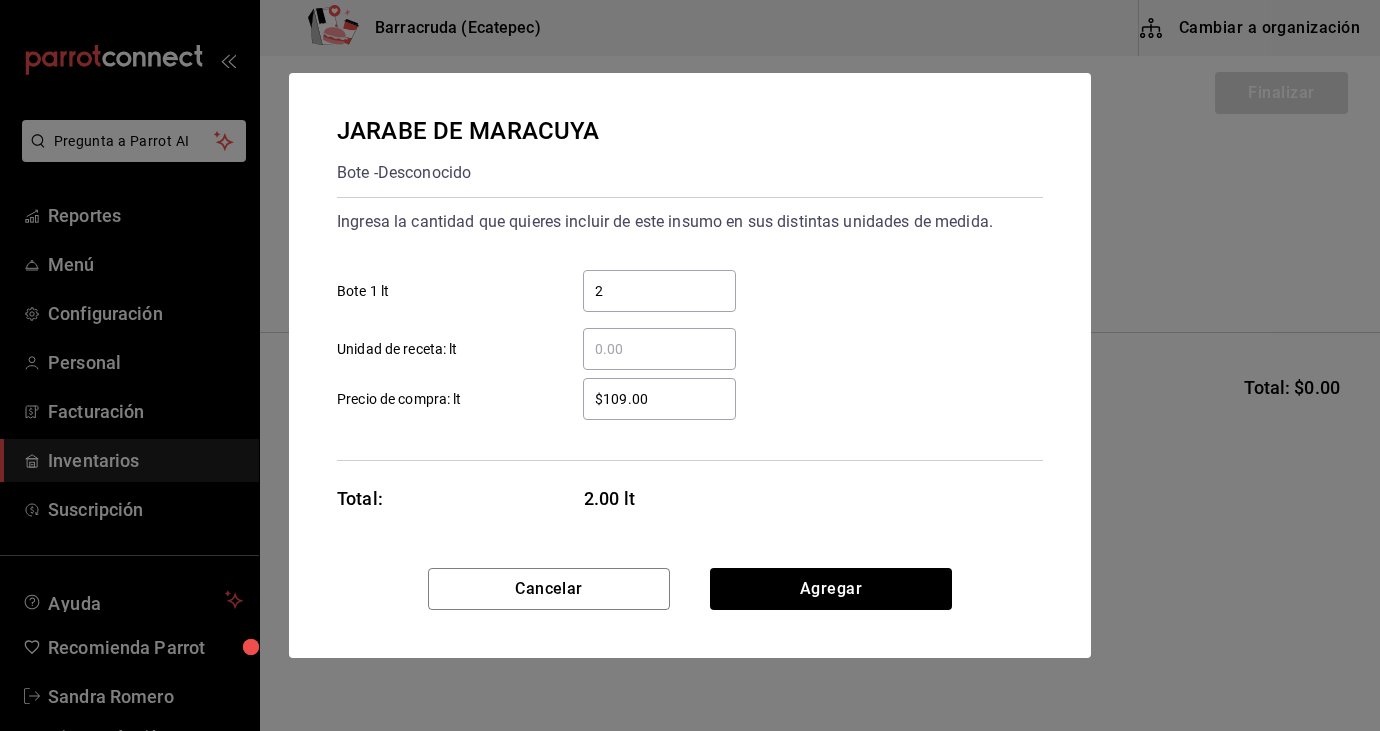 click on "Ingresa la cantidad que quieres incluir de este insumo en sus distintas unidades de medida. 2 ​ Bote 1 lt ​ Unidad de receta: lt $109.00 ​ Precio de compra: lt" at bounding box center (690, 329) 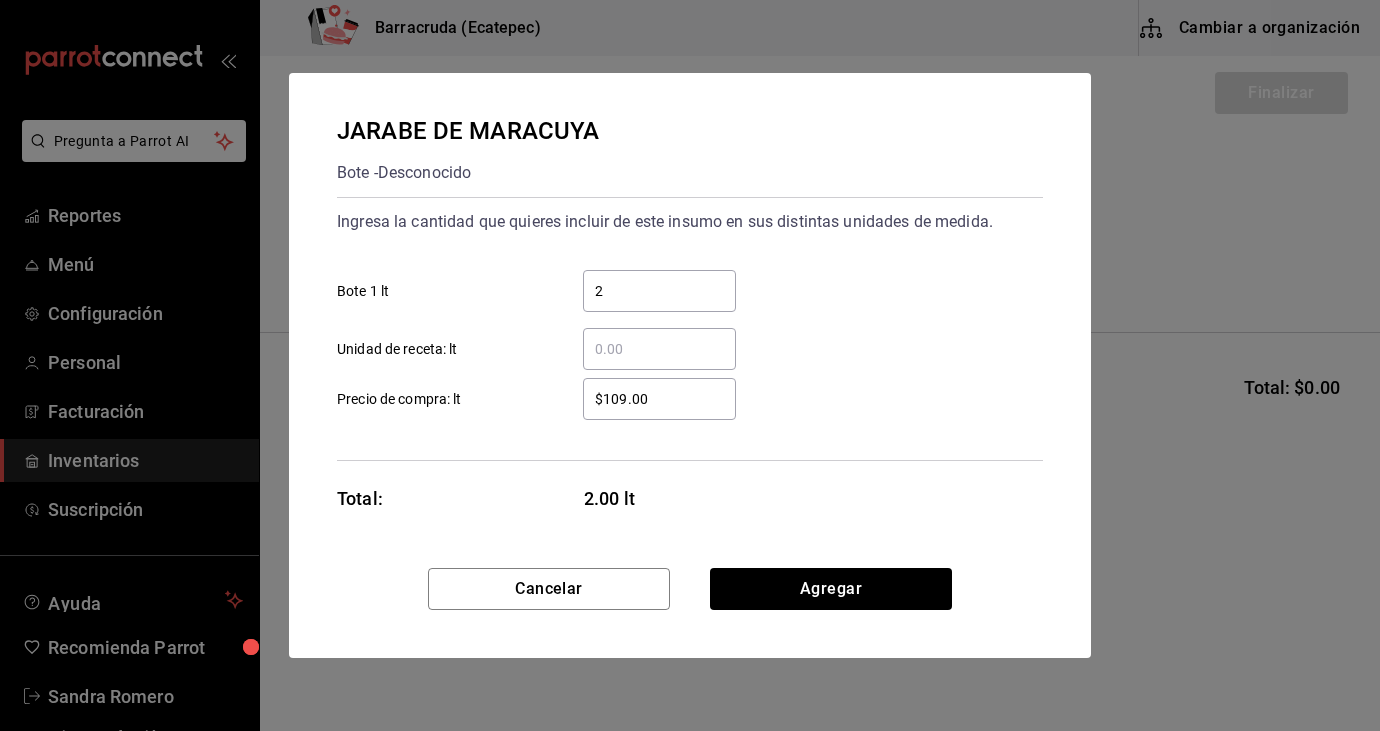 click on "$109.00" at bounding box center [659, 399] 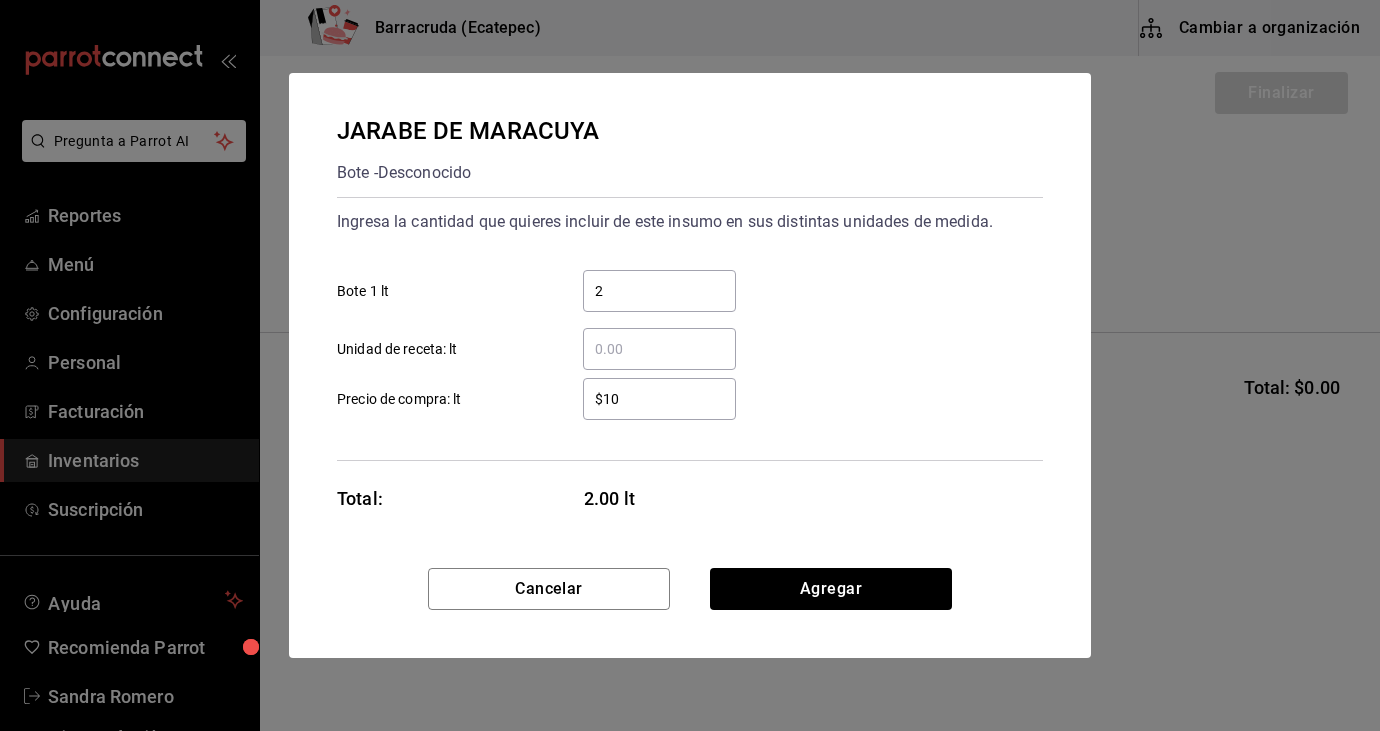 type on "$1" 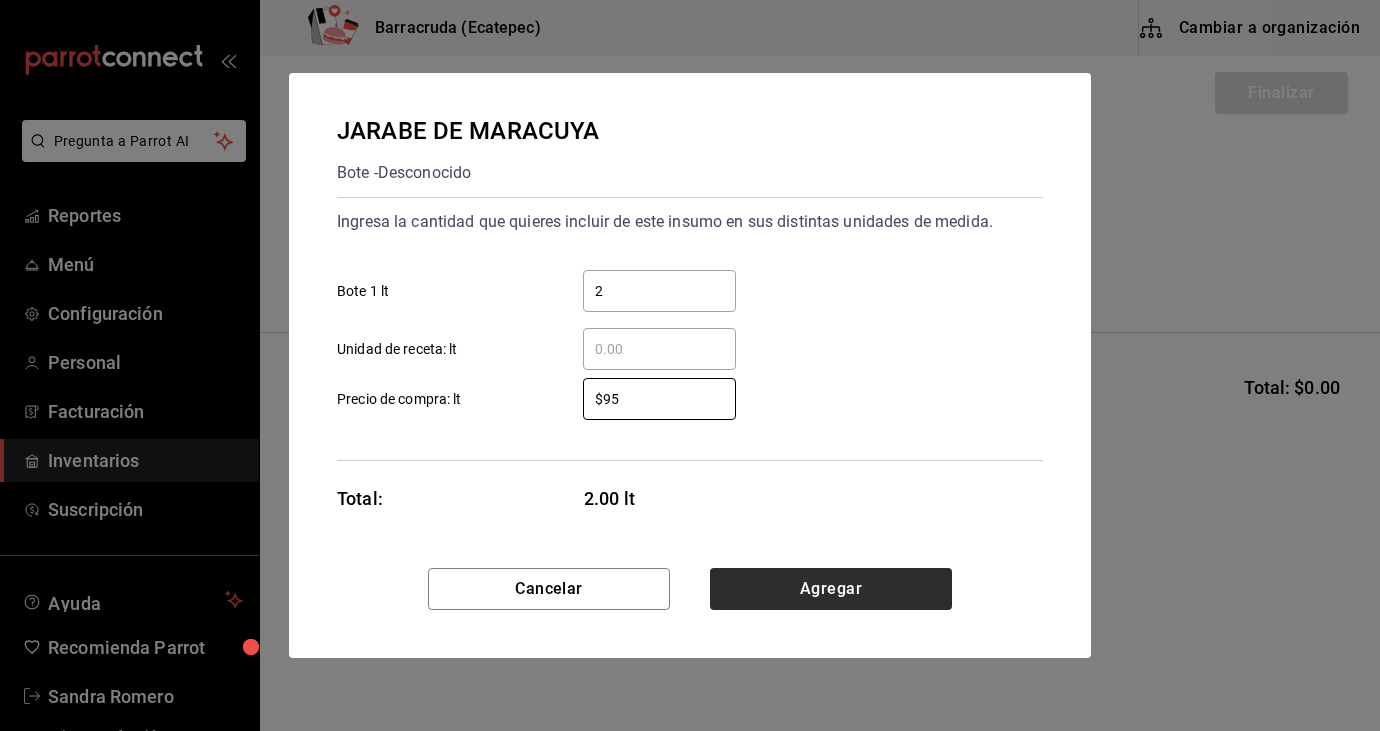 type on "$95" 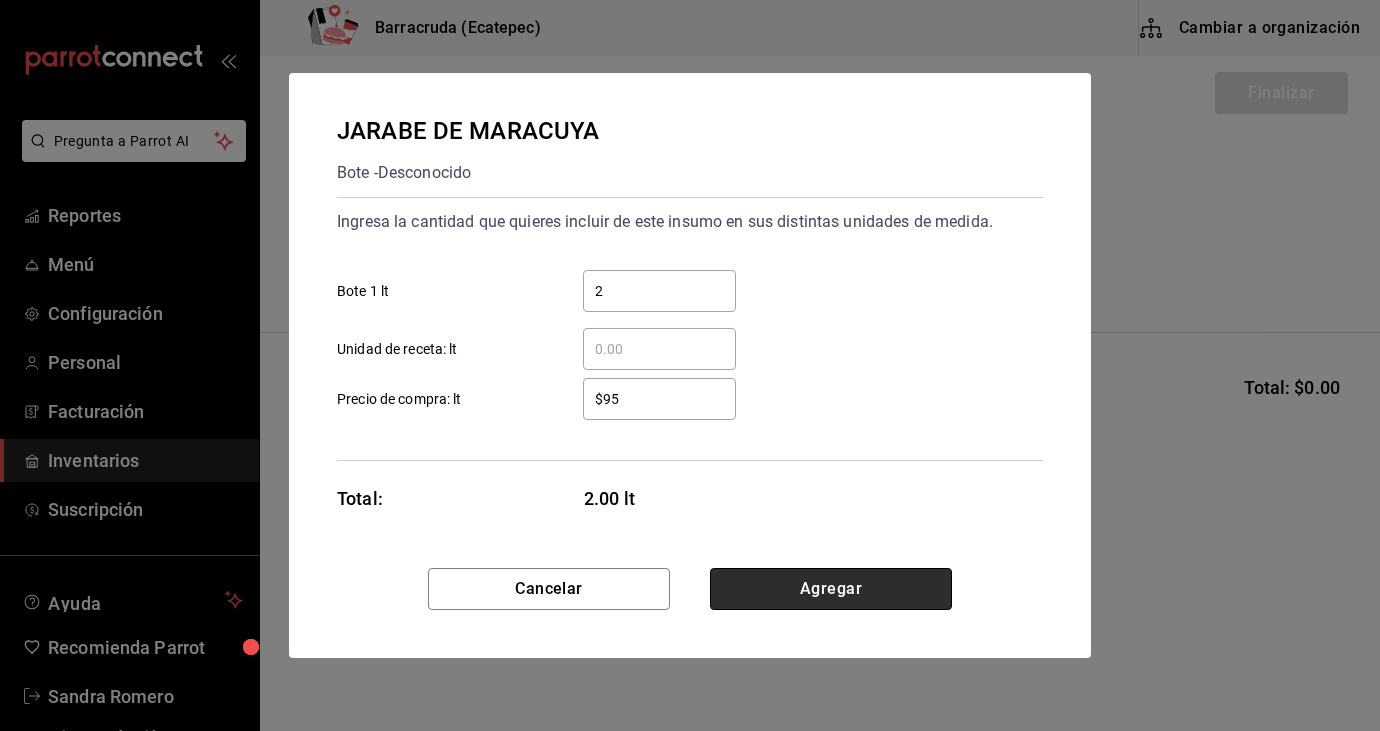 click on "Agregar" at bounding box center (831, 589) 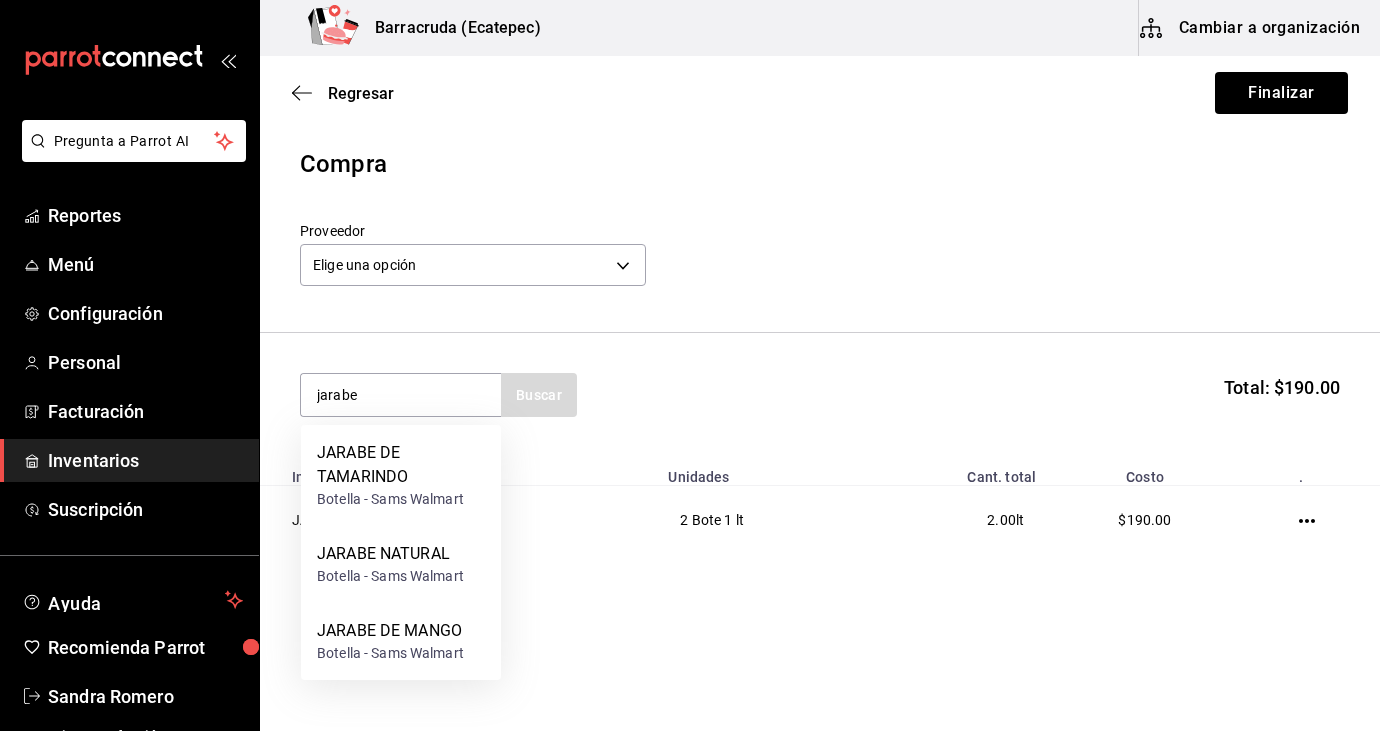 type on "jarabe" 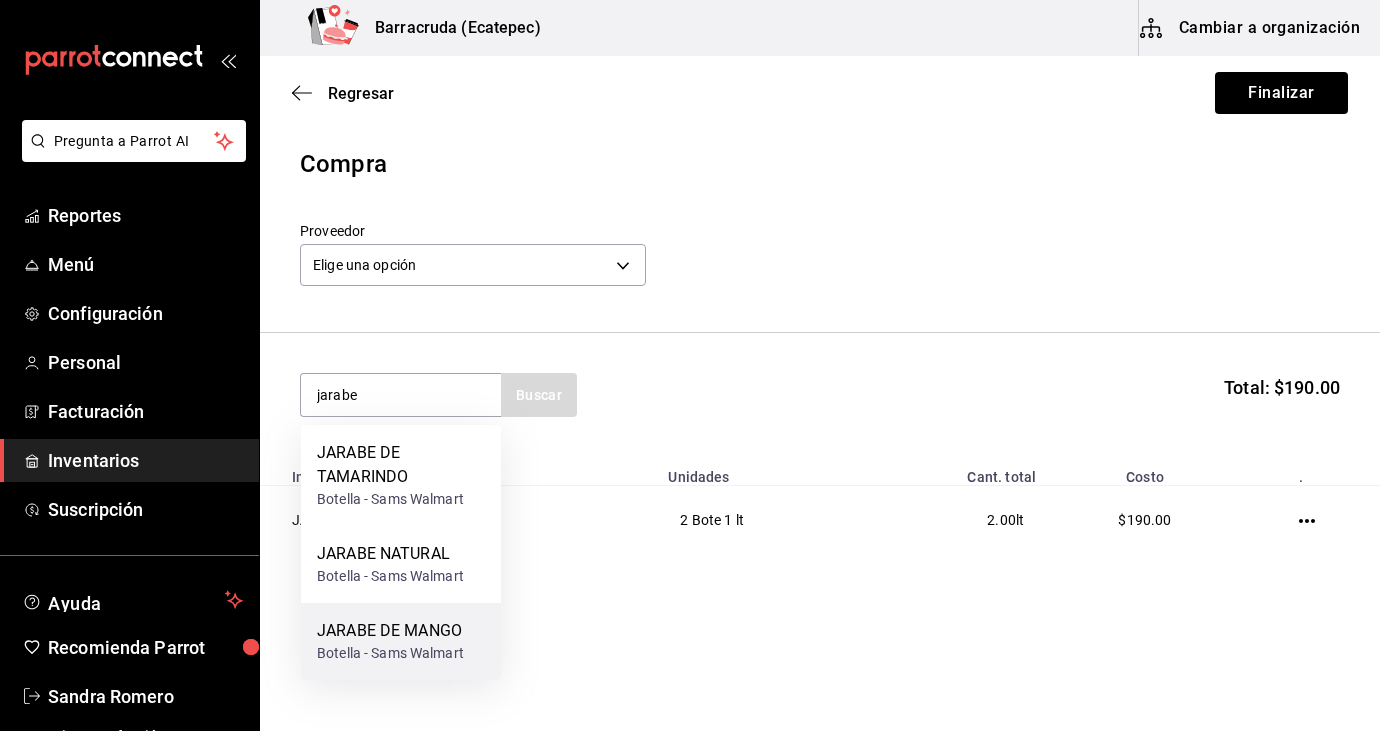 click on "Botella - Sams Walmart" at bounding box center [390, 653] 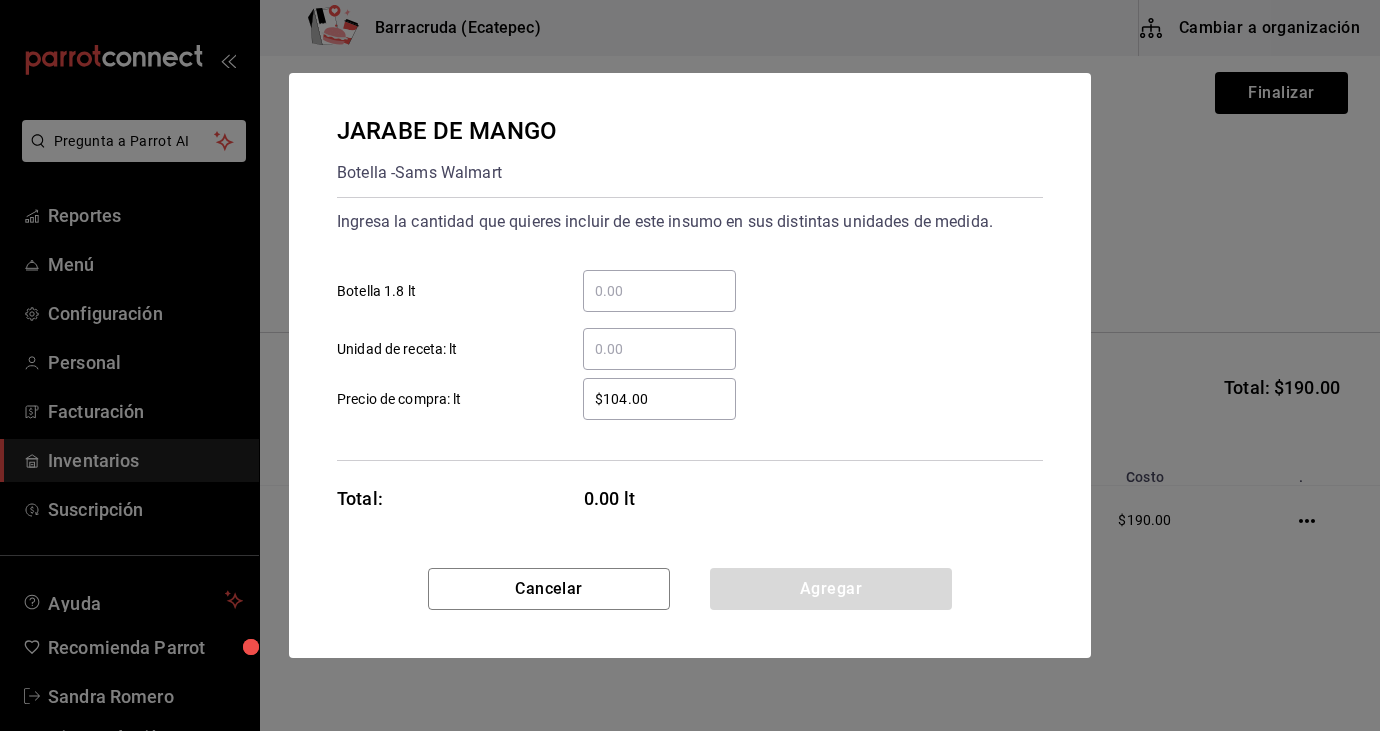 click on "​ Botella 1.8 lt" at bounding box center [659, 291] 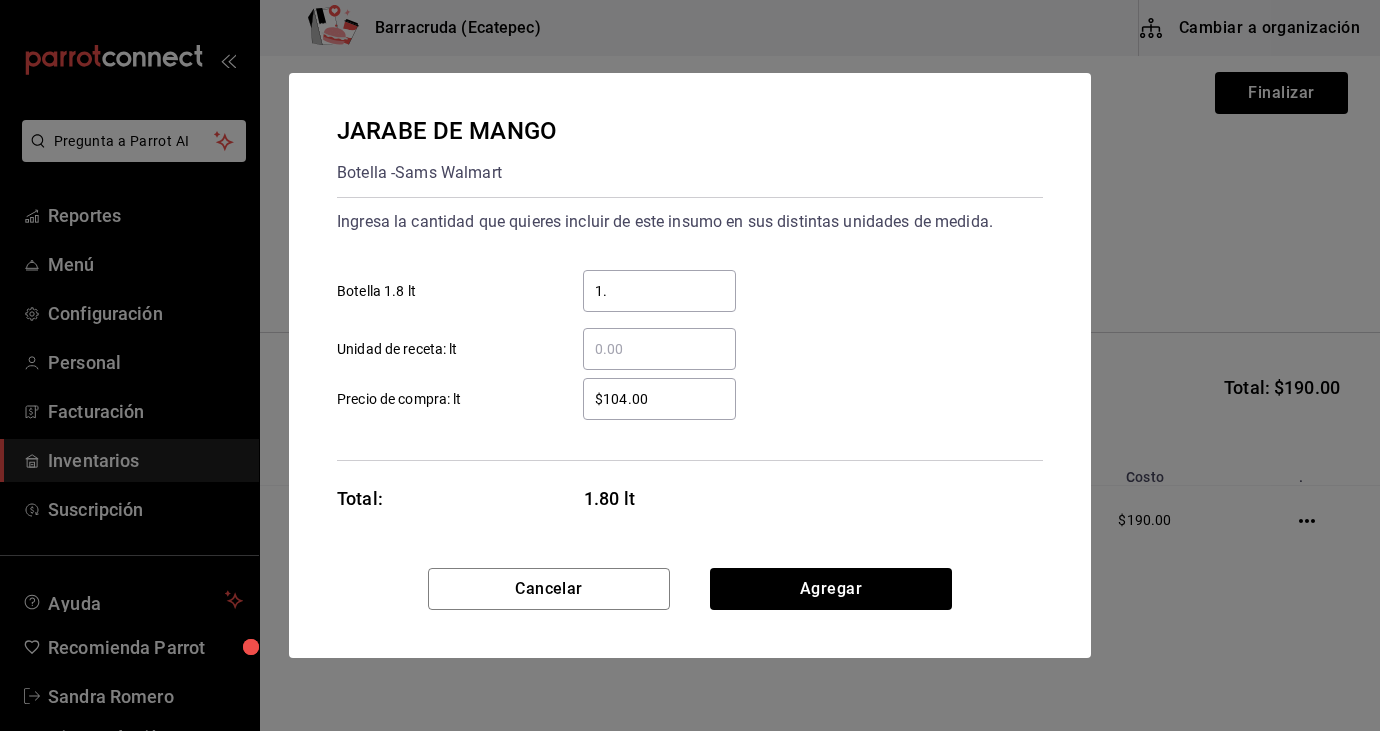 type on "1" 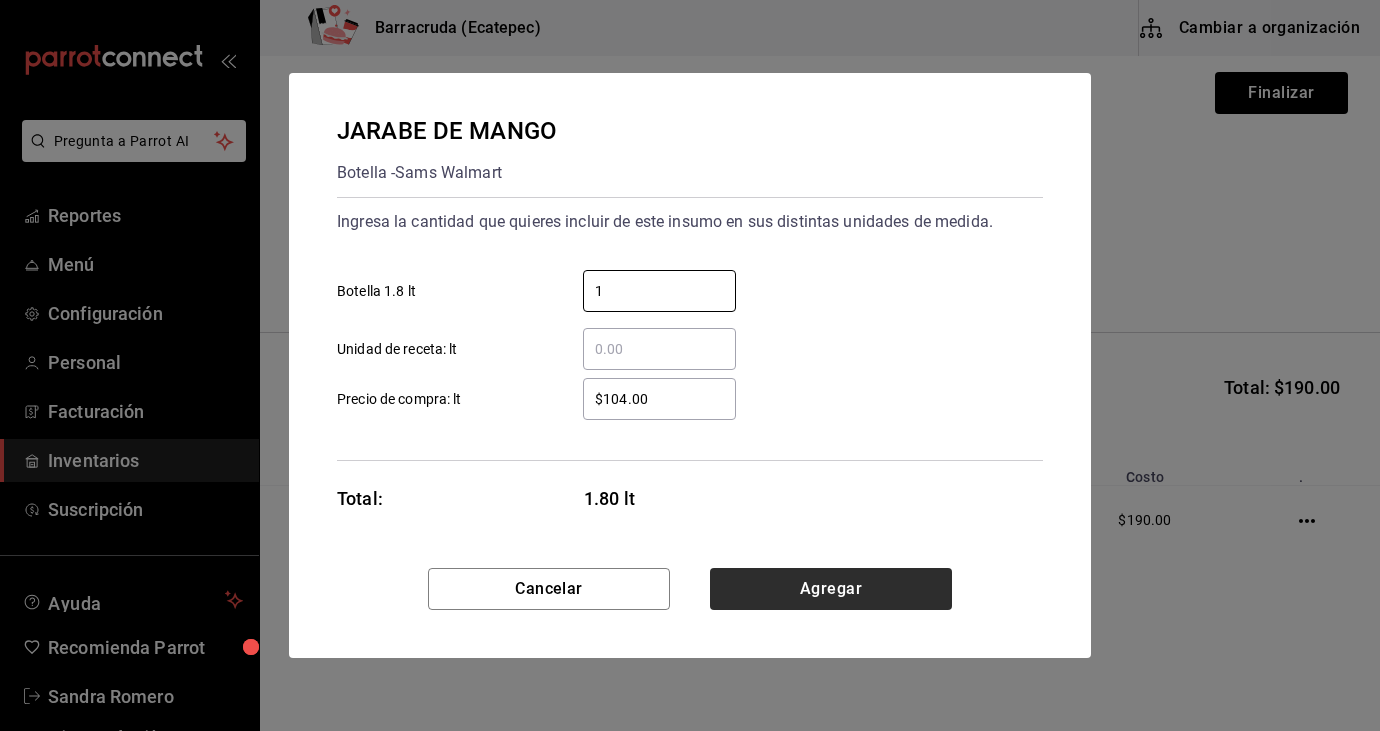 type on "1" 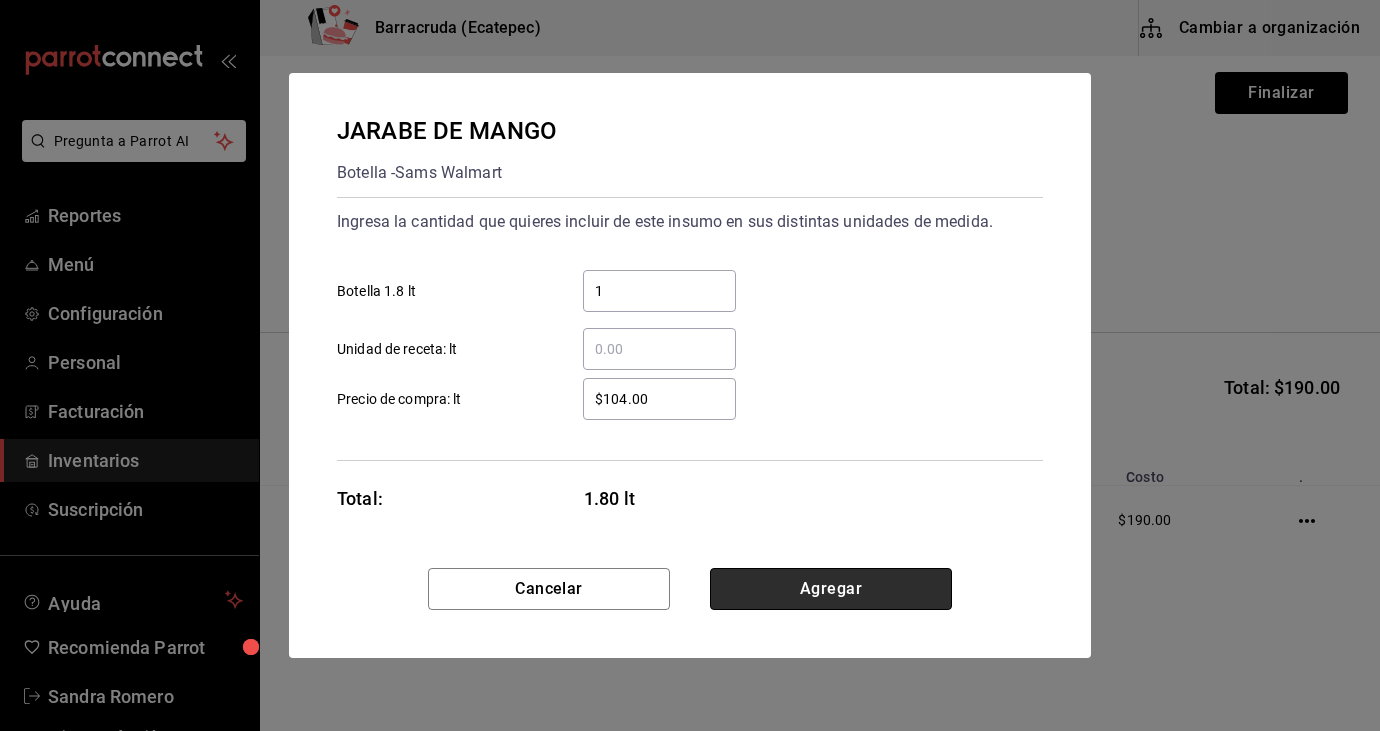 click on "Agregar" at bounding box center (831, 589) 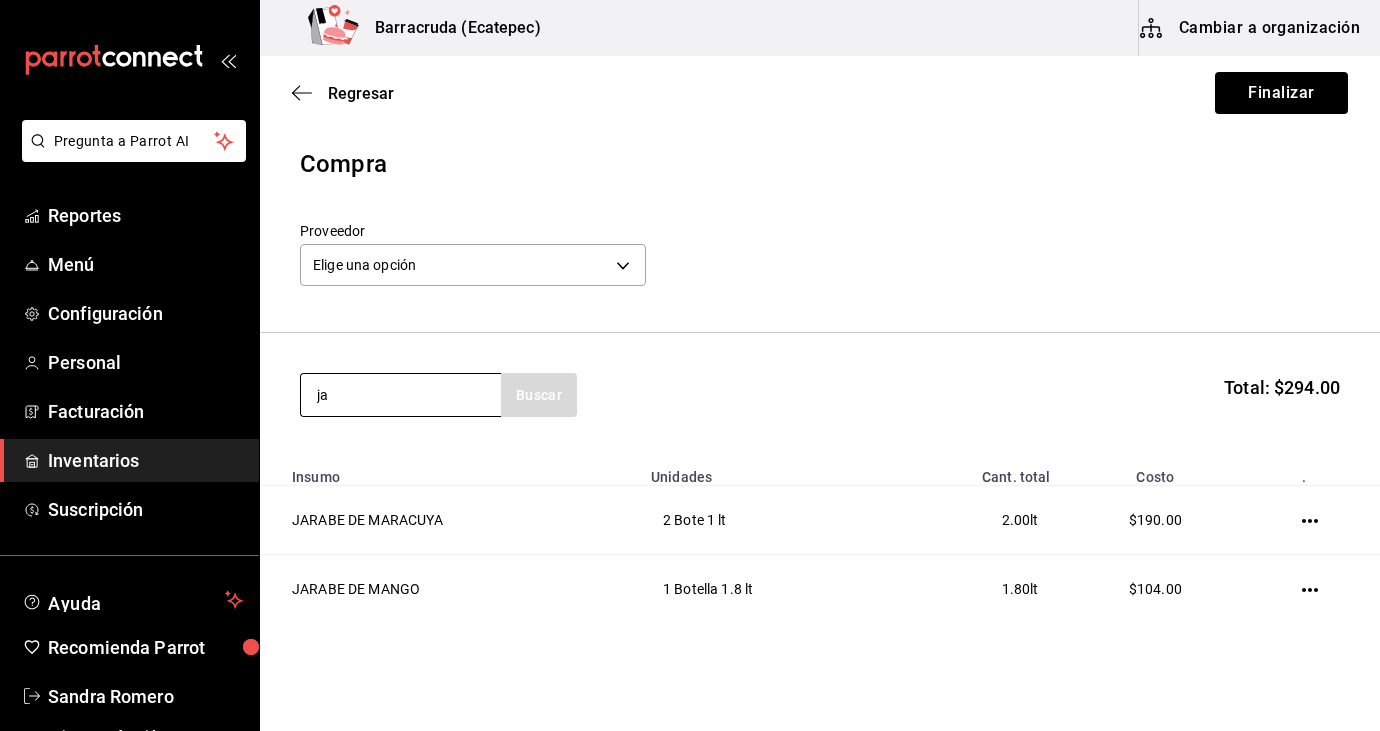 type on "j" 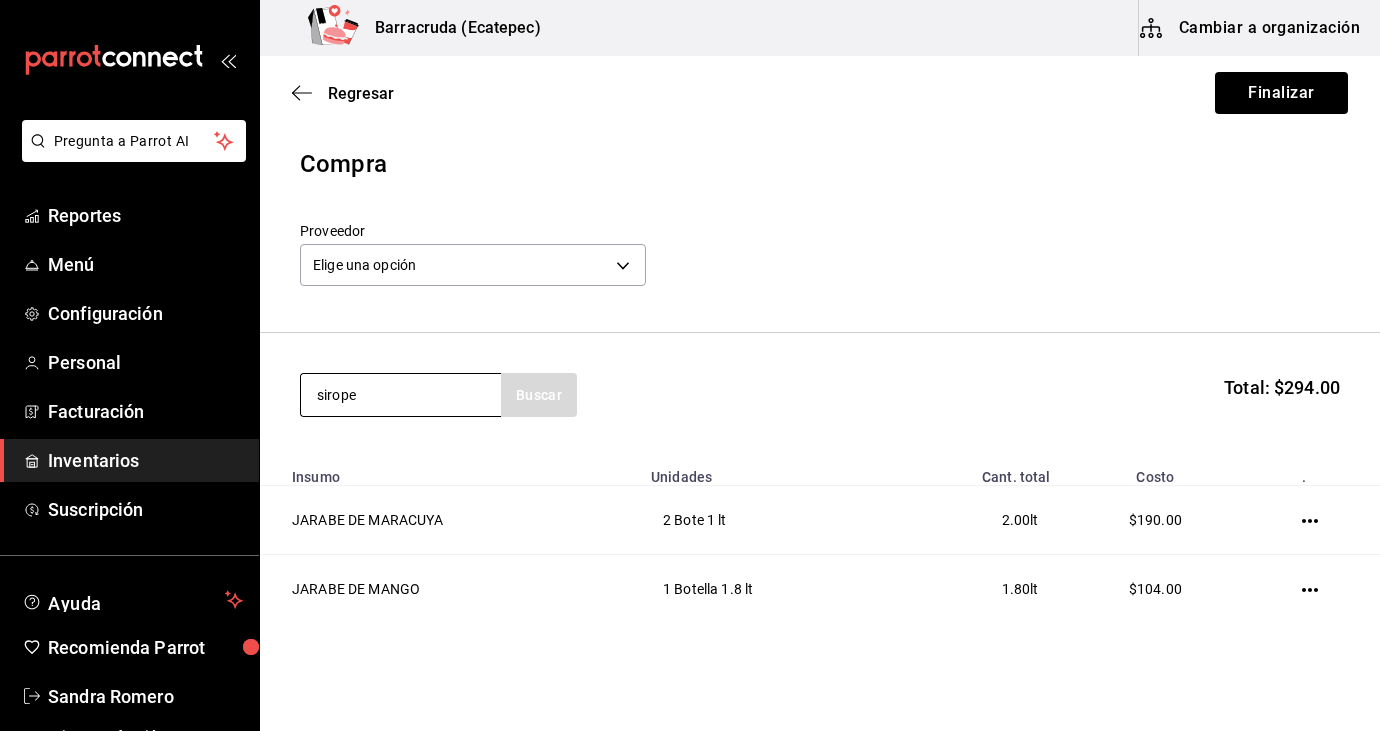 type on "sirope" 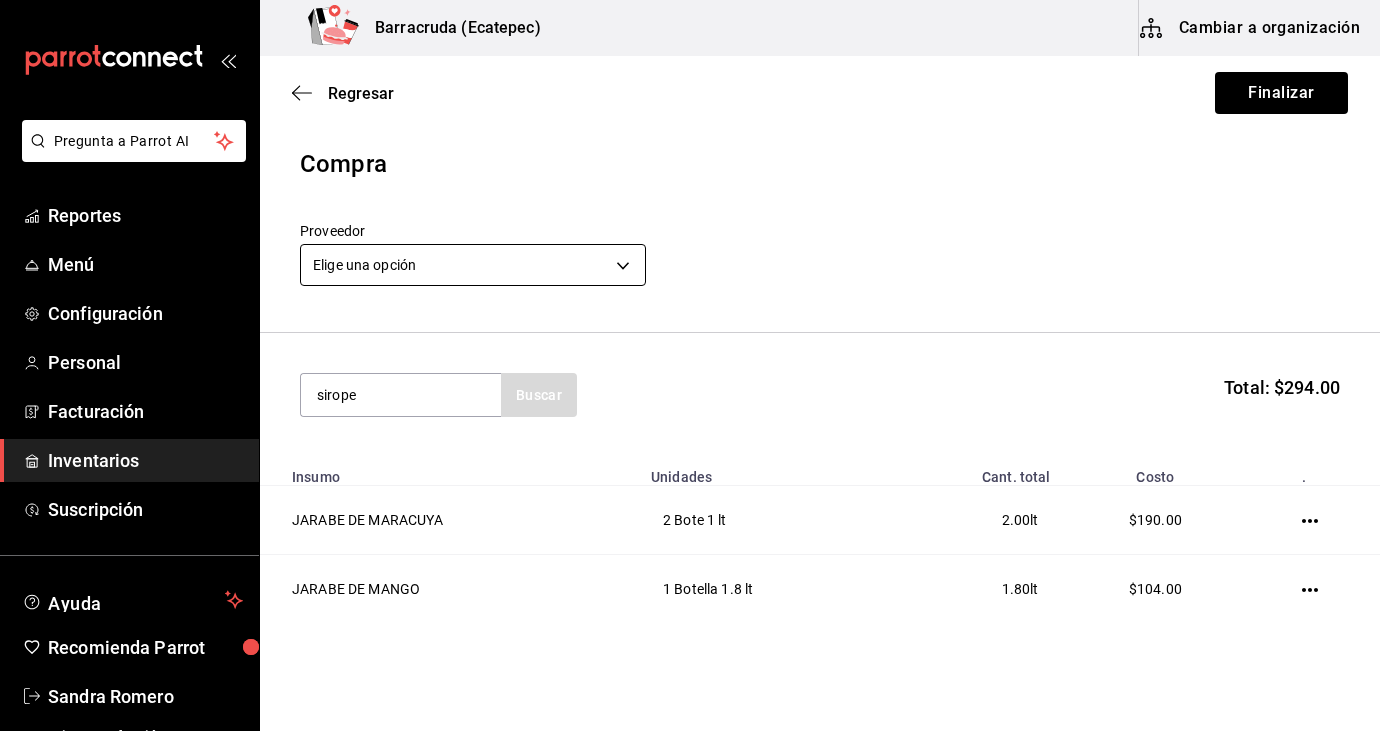 click on "Pregunta a Parrot AI Reportes   Menú   Configuración   Personal   Facturación   Inventarios   Suscripción   Ayuda Recomienda Parrot   Sandra Romero   Sugerir nueva función   Barracruda (Ecatepec) Cambiar a organización Regresar Finalizar Compra Proveedor Elige una opción default sirope Buscar Total: $294.00 Insumo Unidades Cant. total Costo  .  JARABE DE MARACUYA 2 Bote 1 lt 2.00  lt $190.00 JARABE DE MANGO 1 Botella 1.8 lt 1.80  lt $104.00 GANA 1 MES GRATIS EN TU SUSCRIPCIÓN AQUÍ ¿Recuerdas cómo empezó tu restaurante?
Hoy puedes ayudar a un colega a tener el mismo cambio que tú viviste.
Recomienda Parrot directamente desde tu Portal Administrador.
Es fácil y rápido.
🎁 Por cada restaurante que se una, ganas 1 mes gratis. Ver video tutorial Ir a video Pregunta a Parrot AI Reportes   Menú   Configuración   Personal   Facturación   Inventarios   Suscripción   Ayuda Recomienda Parrot   Sandra Romero   Sugerir nueva función   Editar Eliminar Visitar centro de ayuda (81) 2046 6363" at bounding box center [690, 309] 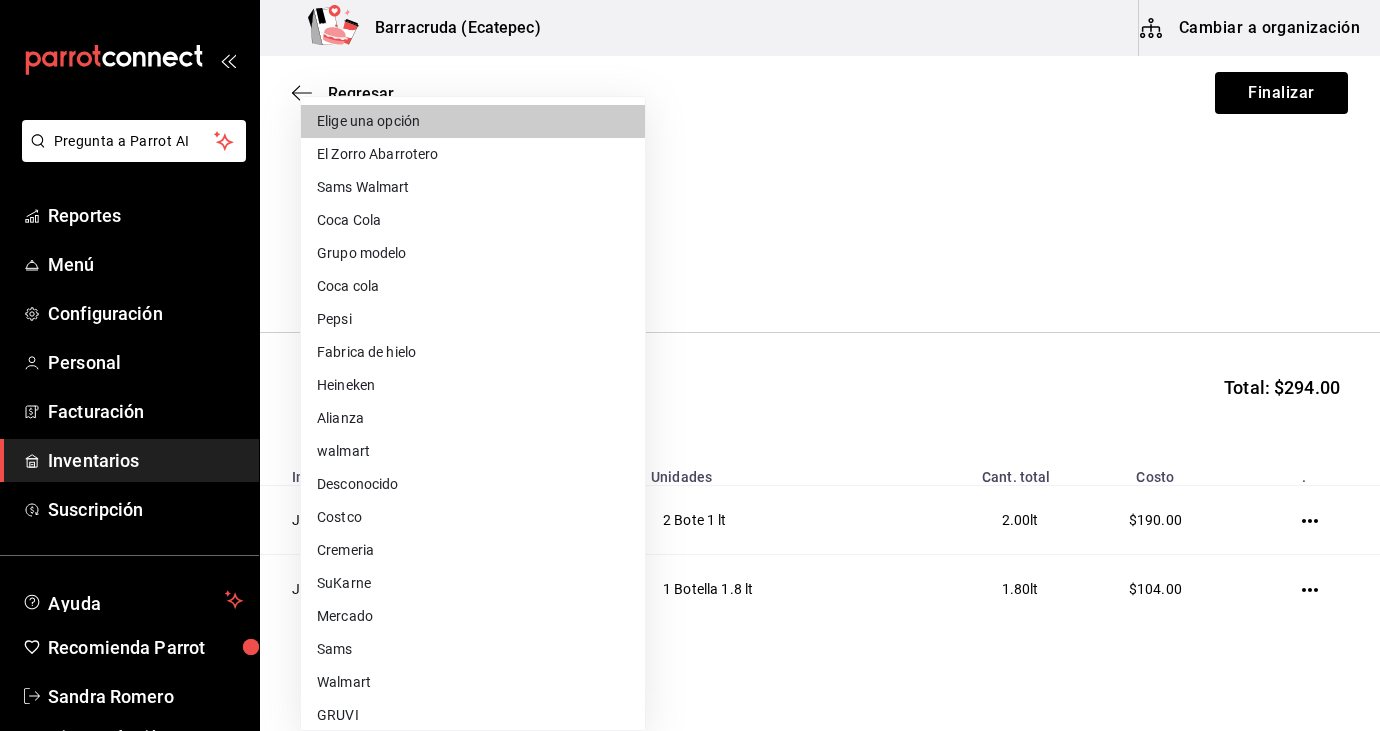 click on "Sams Walmart" at bounding box center (473, 187) 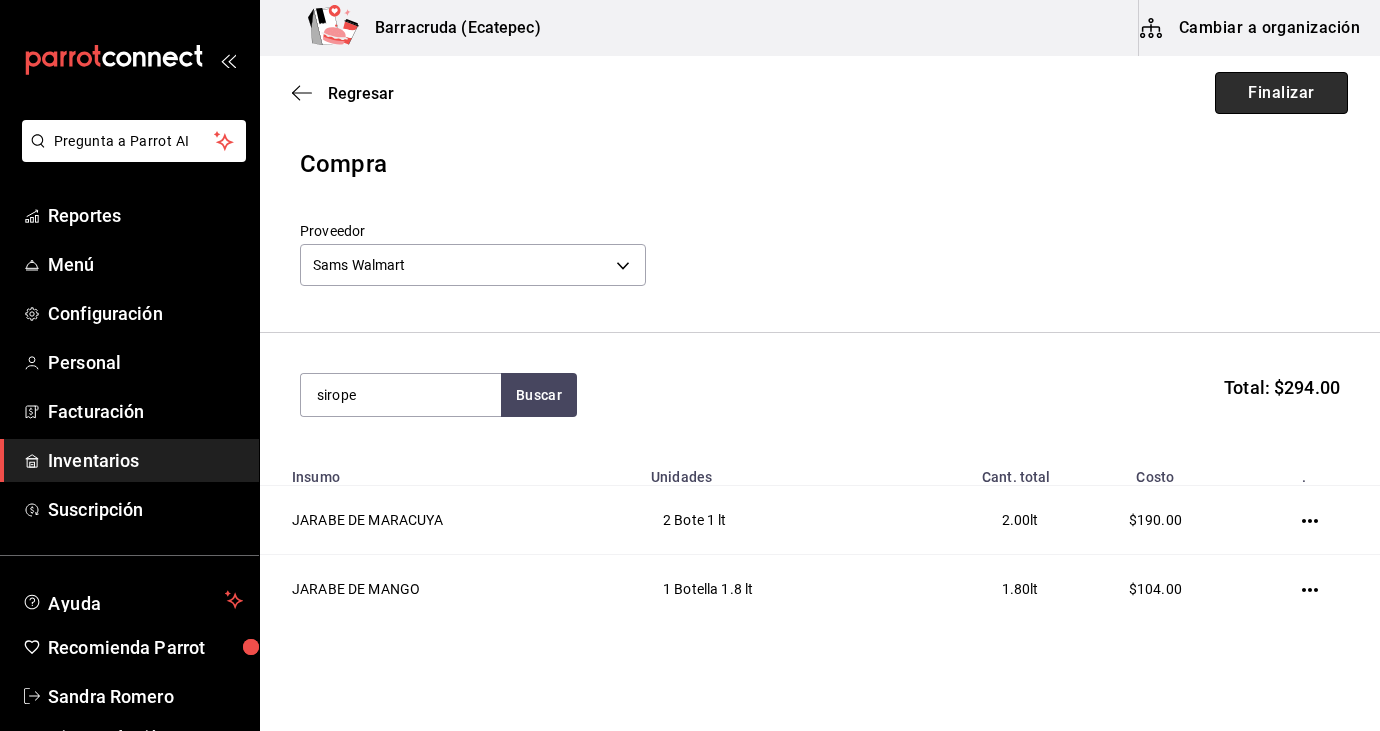 click on "Finalizar" at bounding box center (1281, 93) 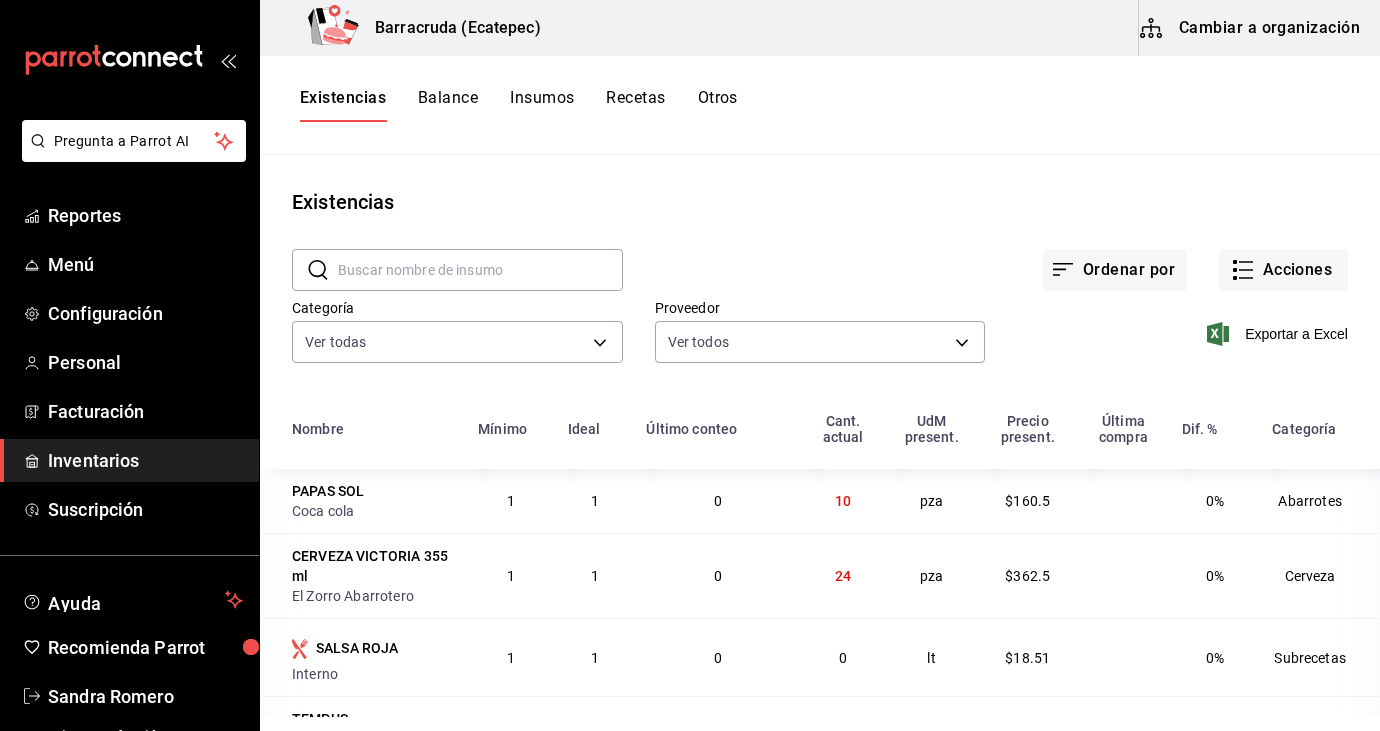 click at bounding box center (480, 270) 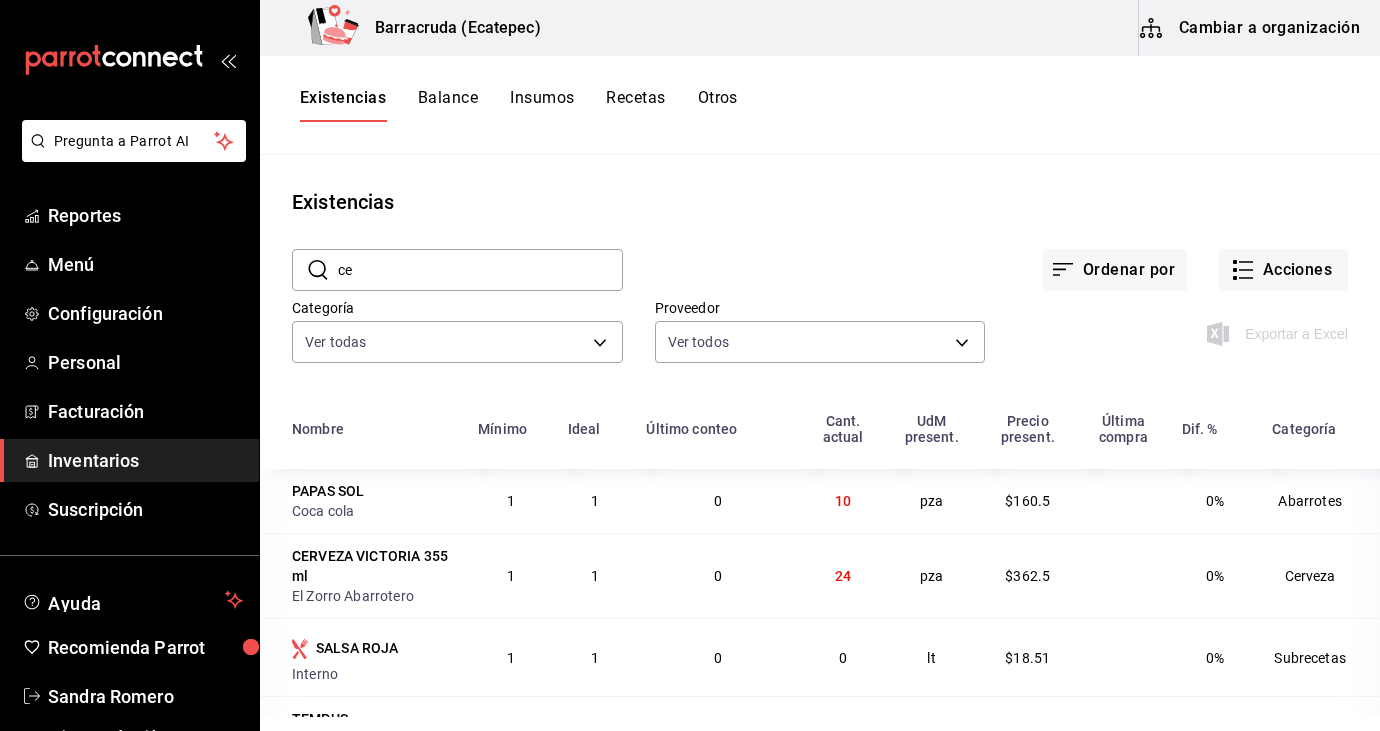 type on "c" 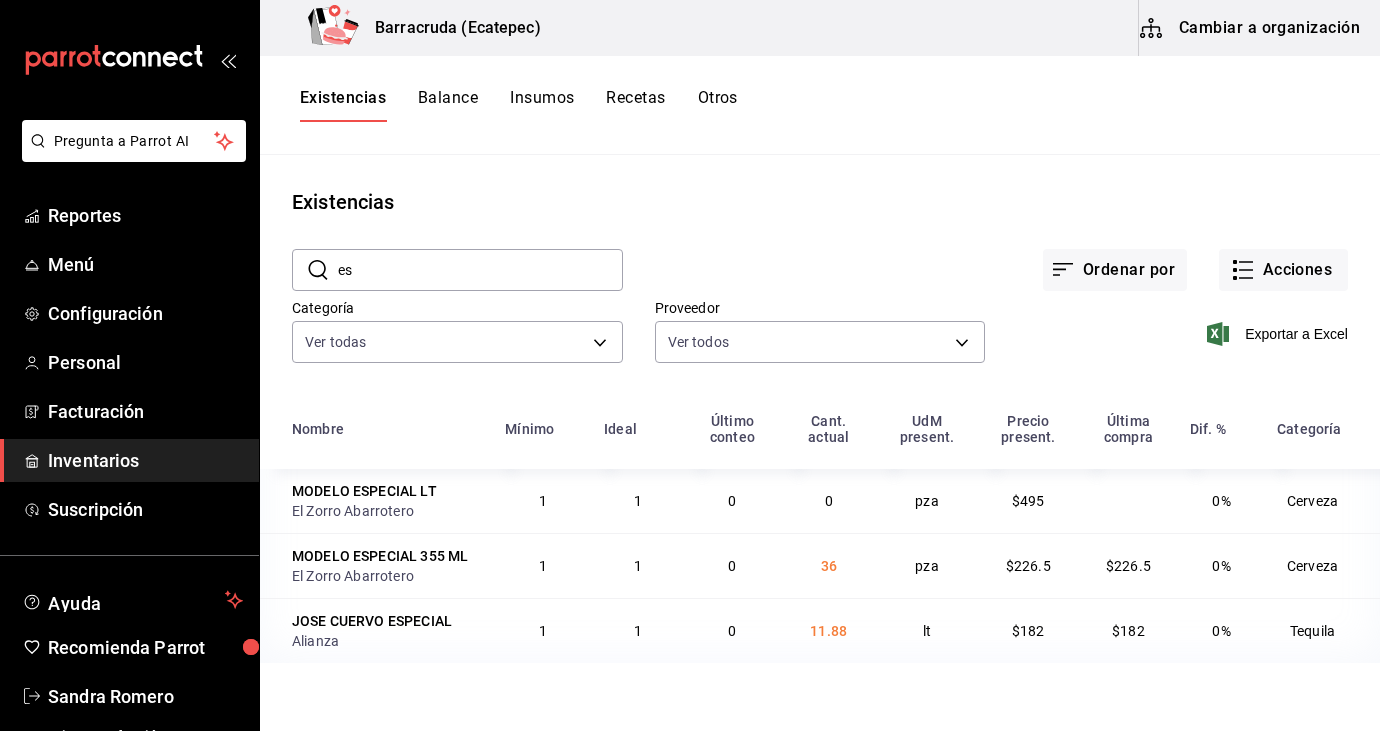 type on "e" 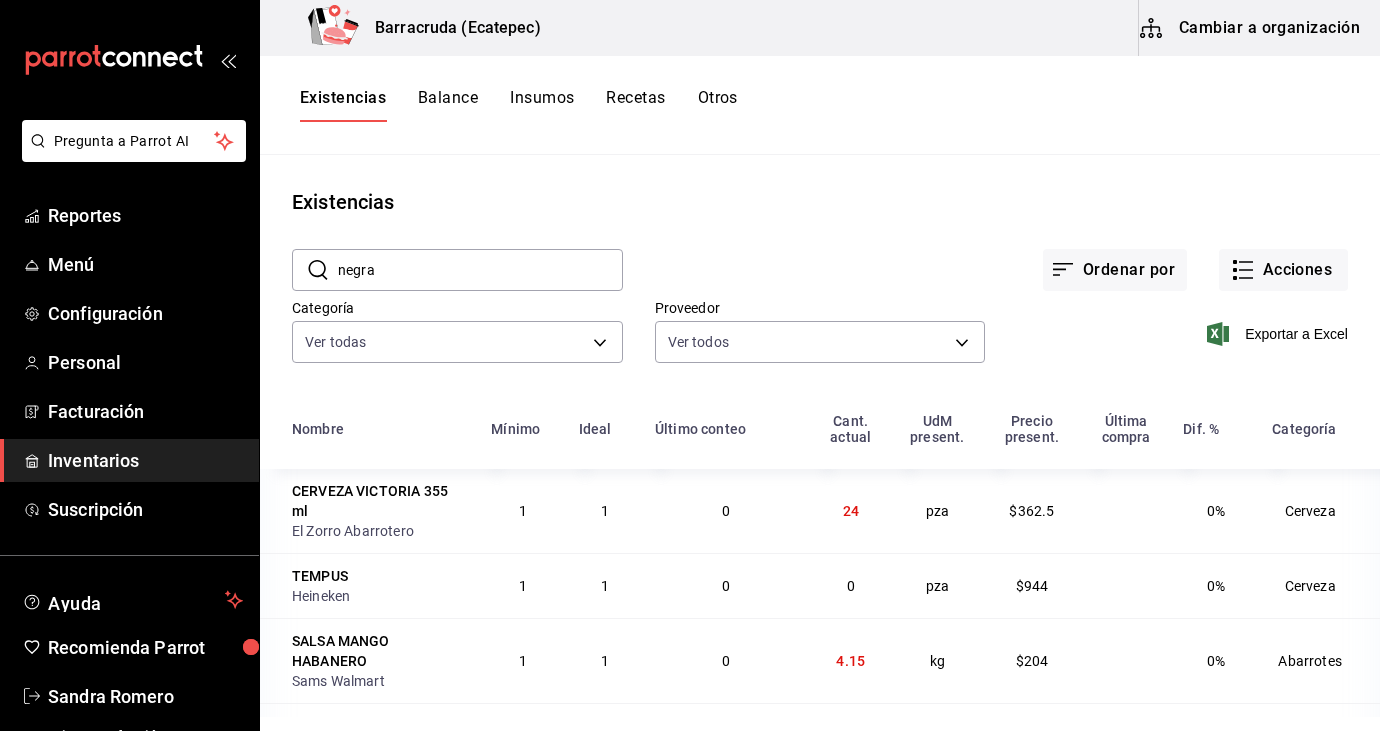 type on "negra" 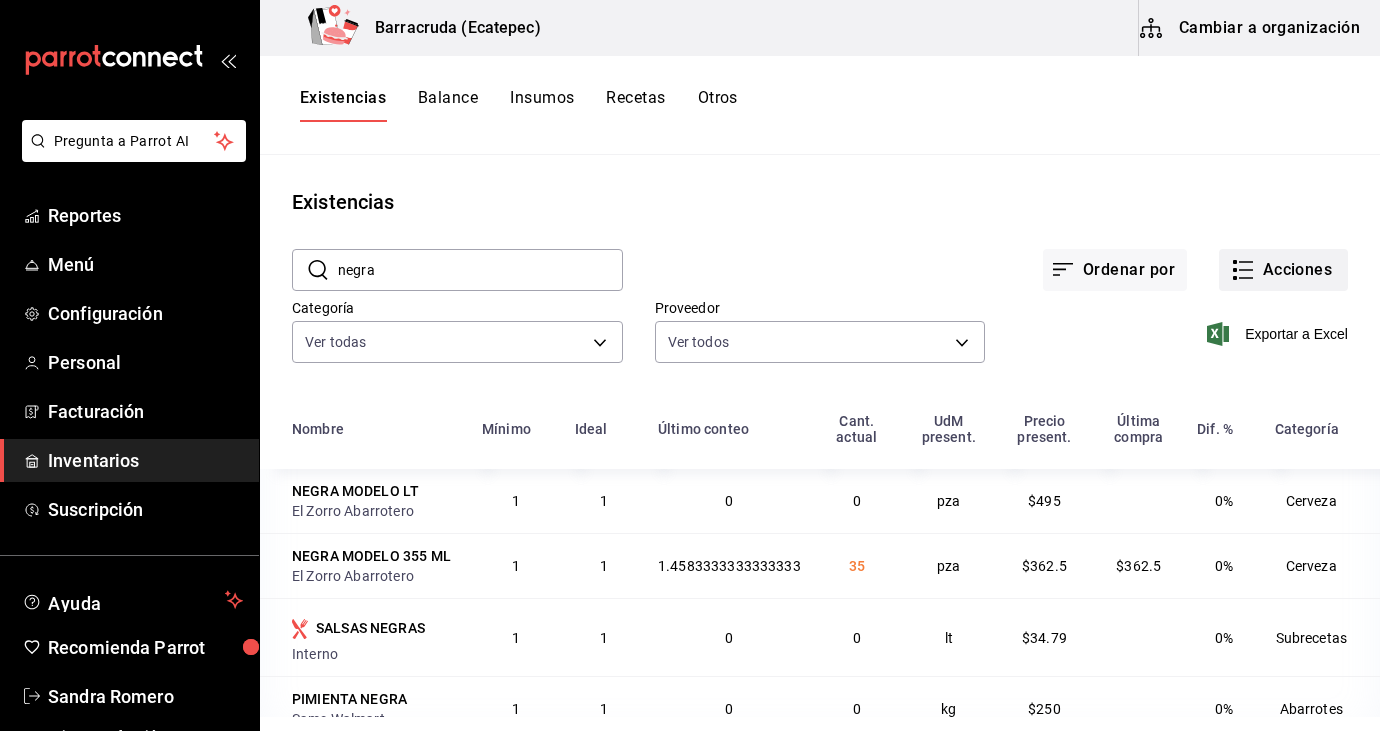 click on "Acciones" at bounding box center [1283, 270] 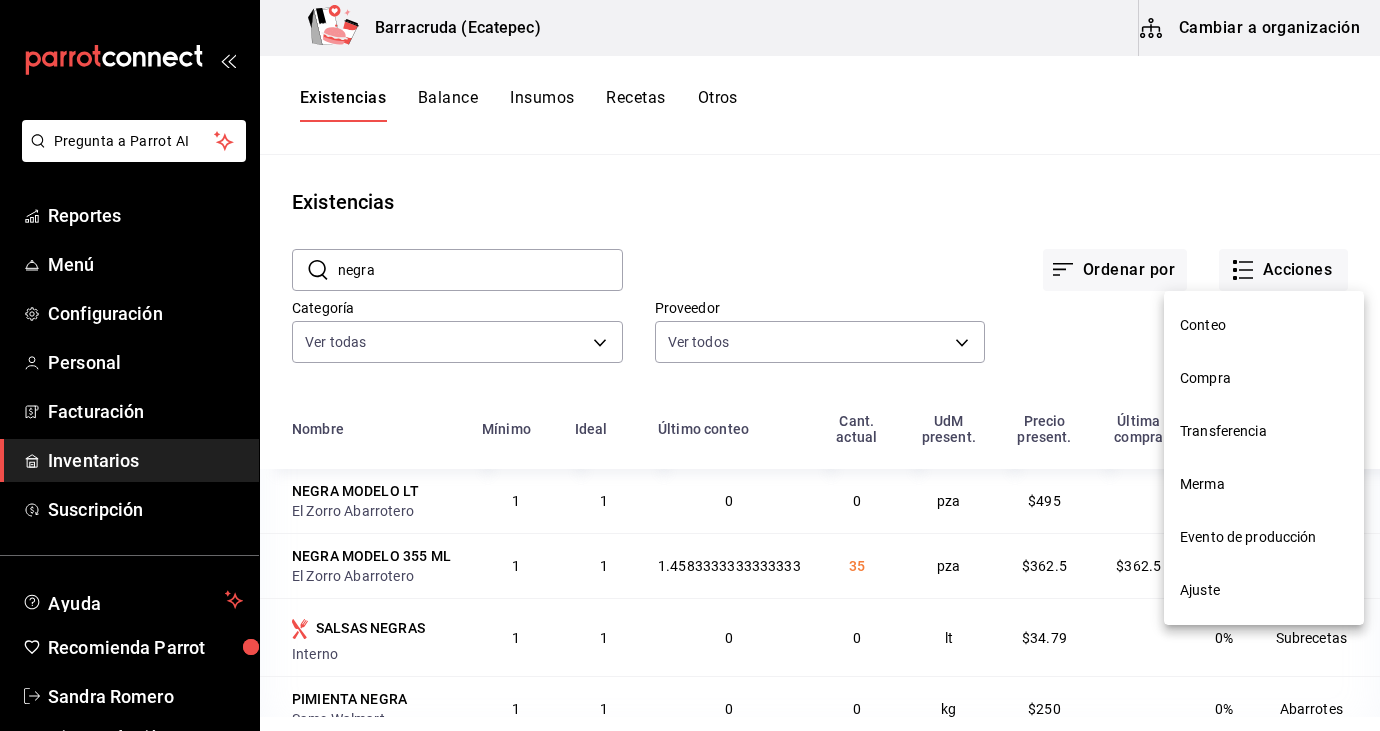 click on "Compra" at bounding box center (1264, 378) 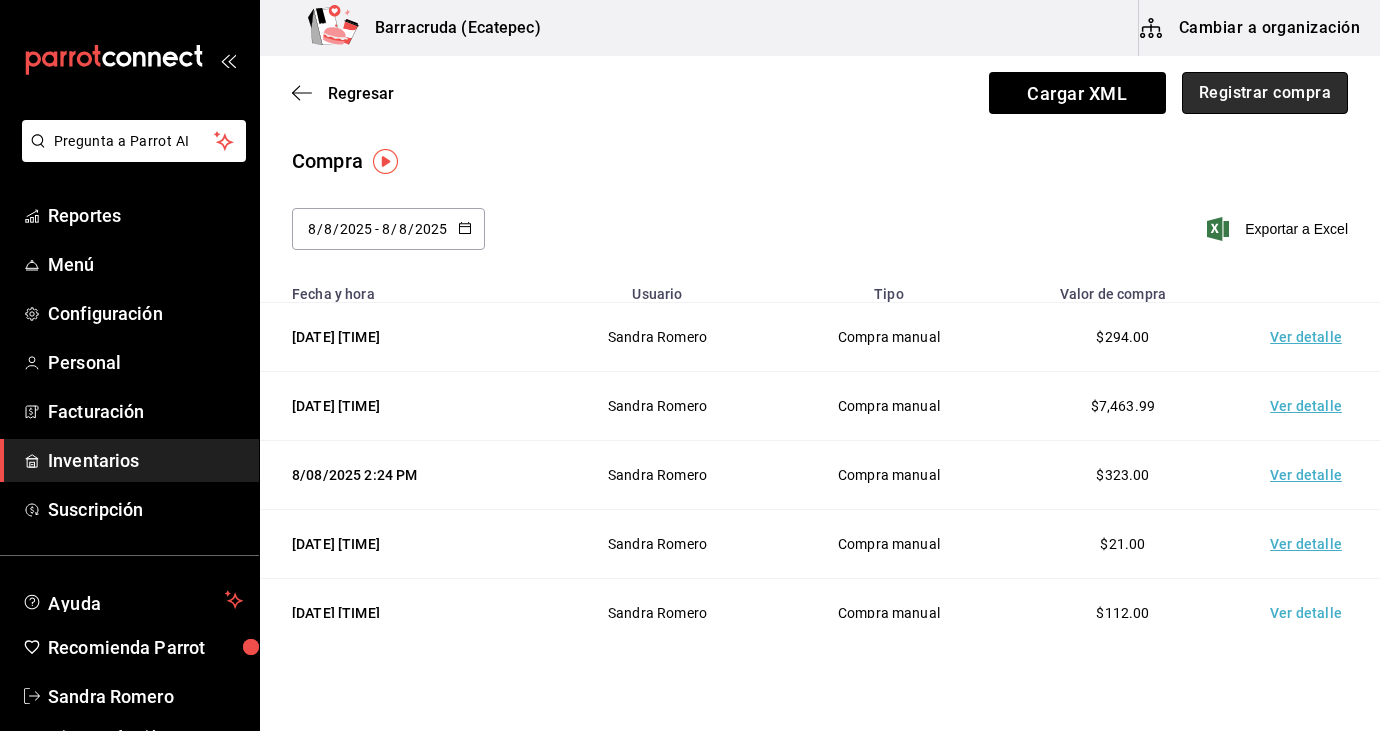 click on "Registrar compra" at bounding box center [1265, 93] 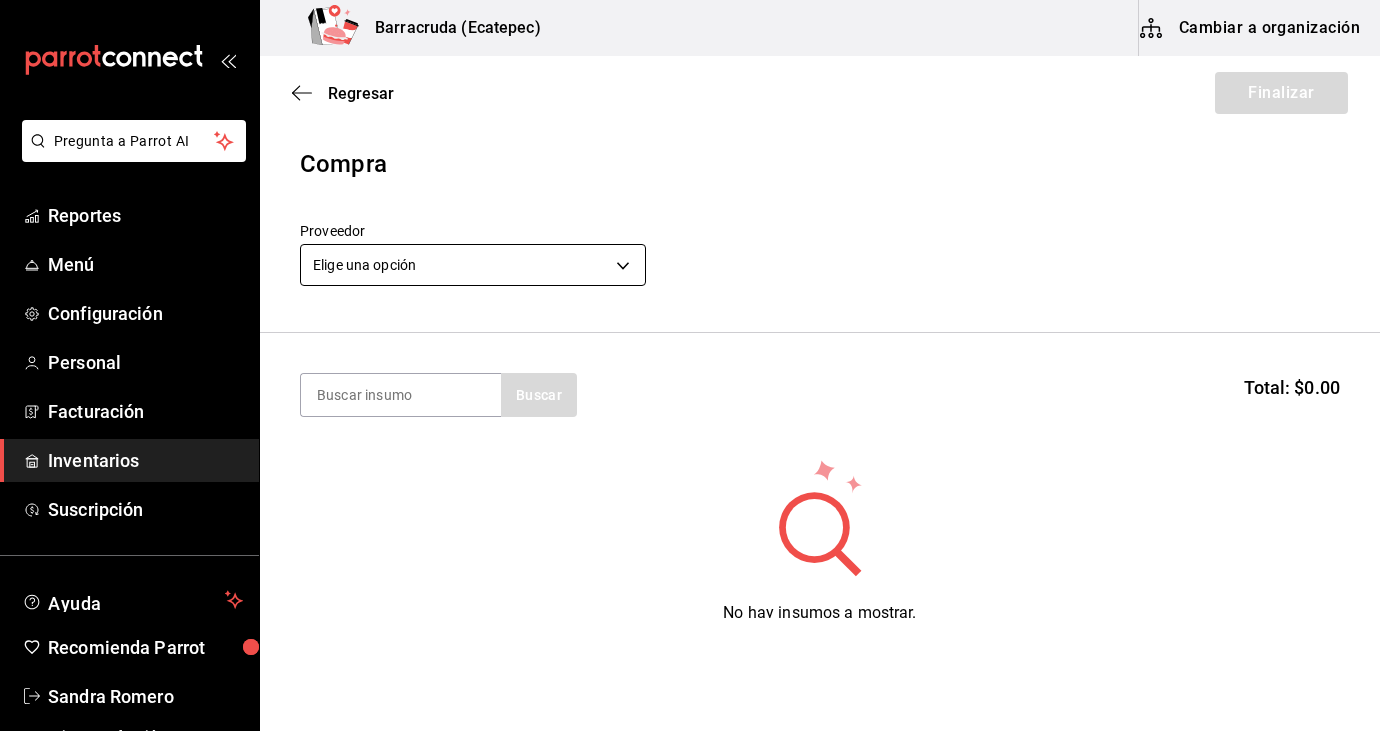 click on "Pregunta a Parrot AI Reportes   Menú   Configuración   Personal   Facturación   Inventarios   Suscripción   Ayuda Recomienda Parrot   Sandra Romero   Sugerir nueva función   Barracruda (Ecatepec) Cambiar a organización Regresar Finalizar Compra Proveedor Elige una opción default Buscar Total: $0.00 No hay insumos a mostrar. Busca un insumo para agregarlo a la lista GANA 1 MES GRATIS EN TU SUSCRIPCIÓN AQUÍ ¿Recuerdas cómo empezó tu restaurante?
Hoy puedes ayudar a un colega a tener el mismo cambio que tú viviste.
Recomienda Parrot directamente desde tu Portal Administrador.
Es fácil y rápido.
🎁 Por cada restaurante que se una, ganas 1 mes gratis. Ver video tutorial Ir a video Pregunta a Parrot AI Reportes   Menú   Configuración   Personal   Facturación   Inventarios   Suscripción   Ayuda Recomienda Parrot   Sandra Romero   Sugerir nueva función   Editar Eliminar Visitar centro de ayuda (81) 2046 6363 soporte@parrotsoftware.io Visitar centro de ayuda (81) 2046 6363" at bounding box center (690, 309) 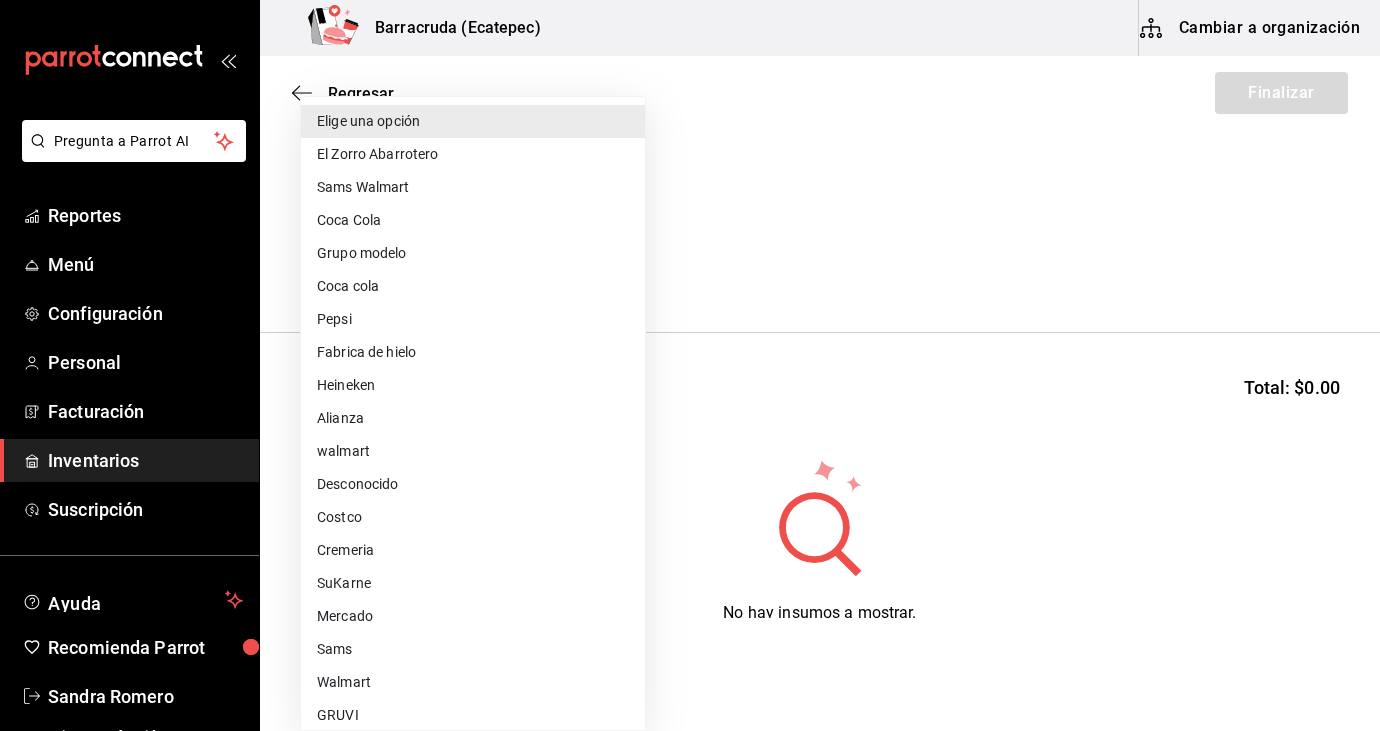 click on "El Zorro Abarrotero" at bounding box center (473, 154) 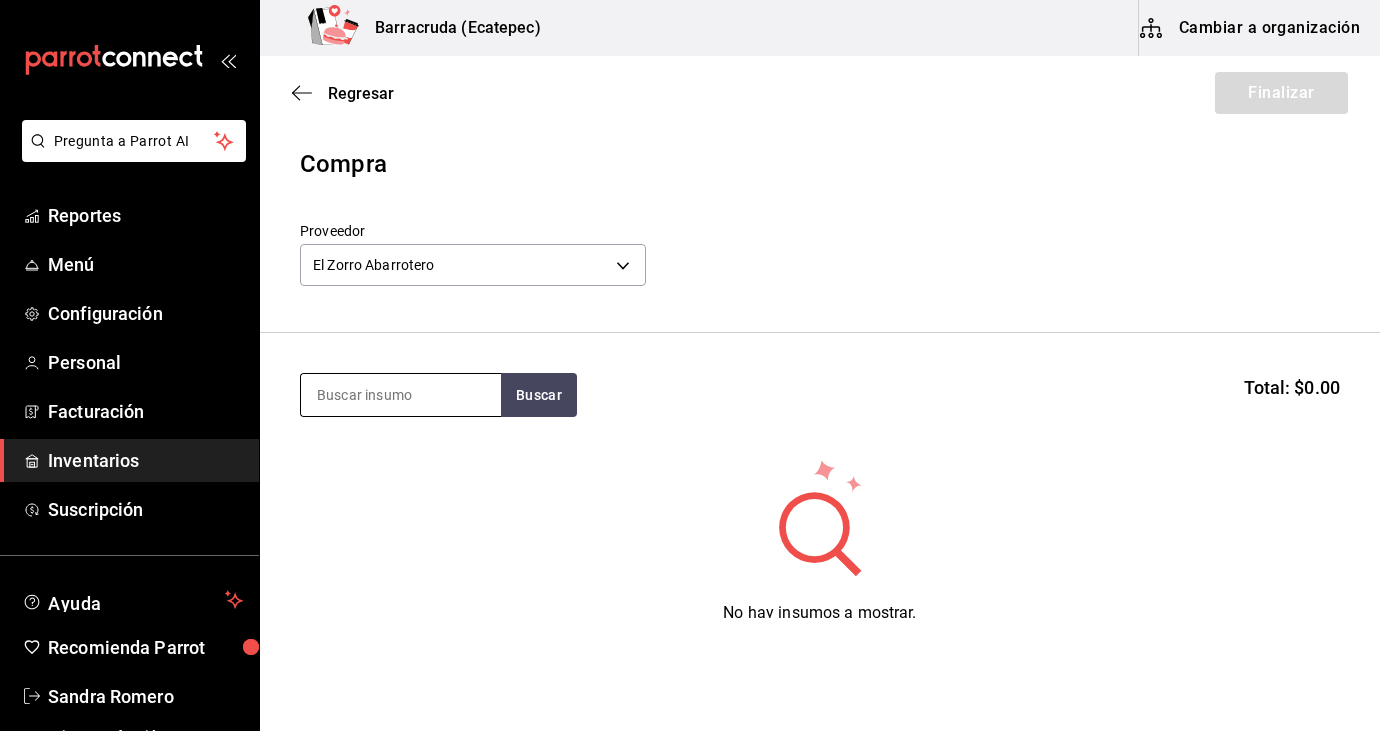 click at bounding box center [401, 395] 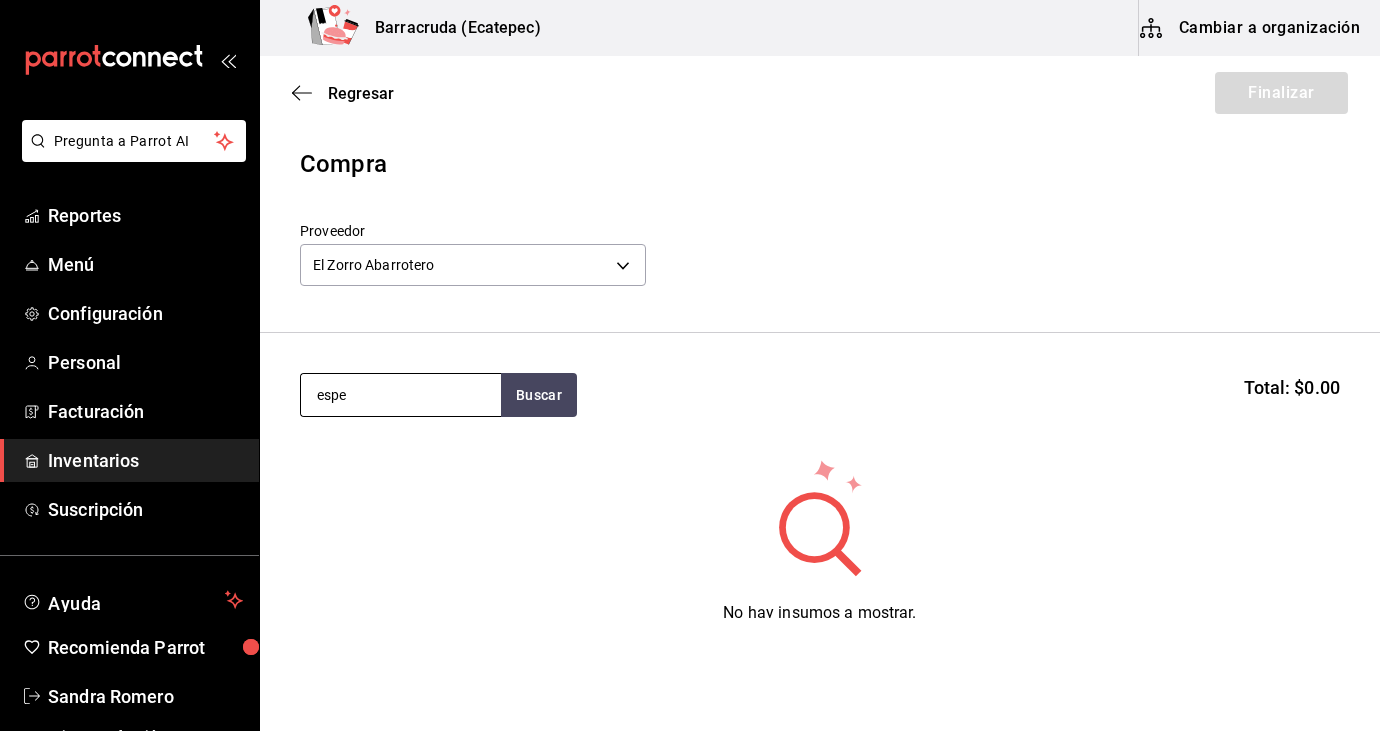 type on "espe" 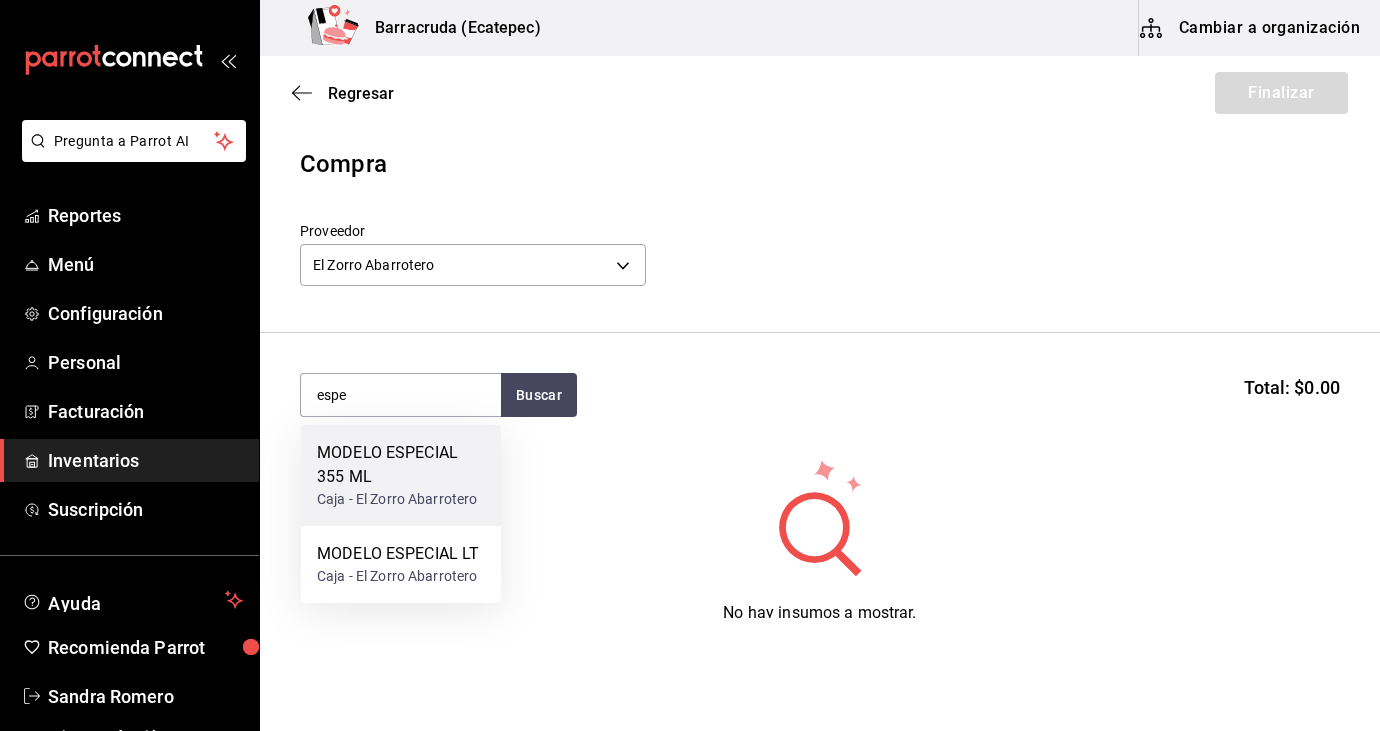 click on "MODELO ESPECIAL 355 ML" at bounding box center (401, 465) 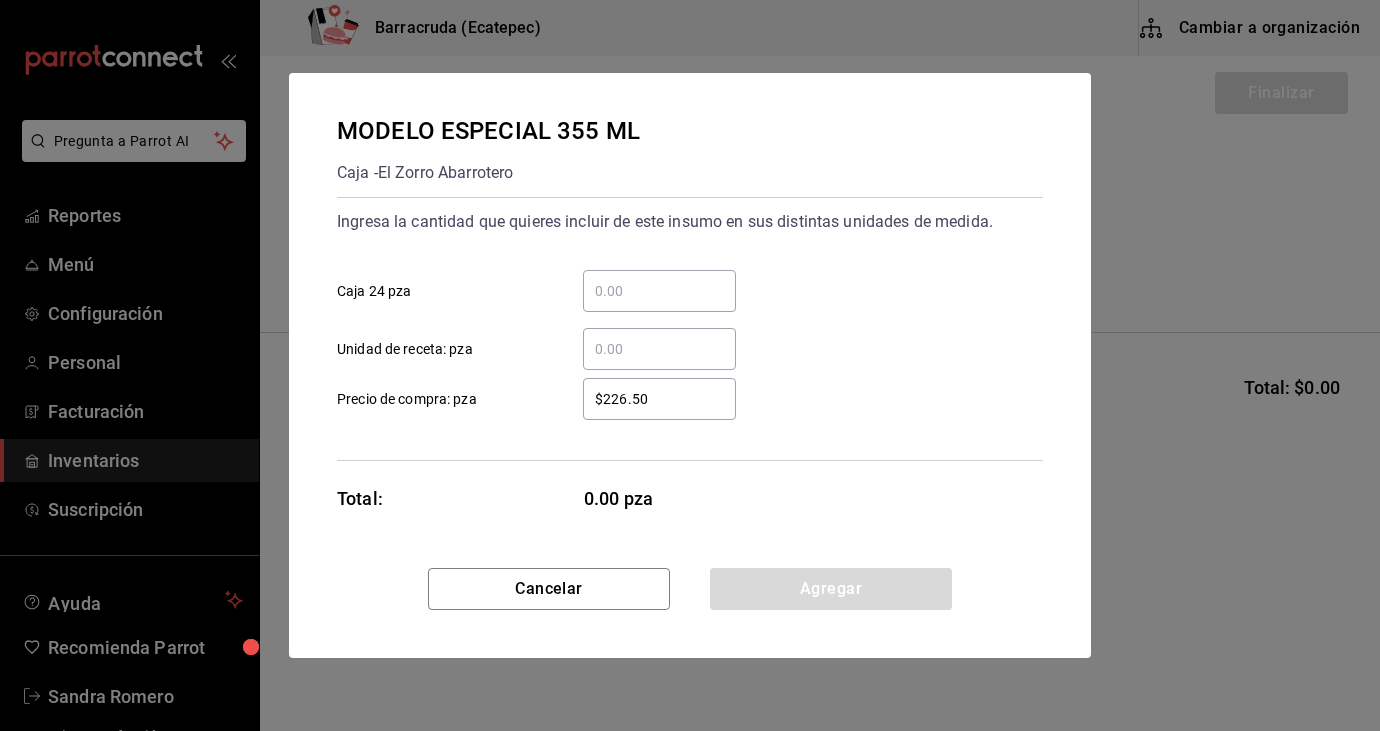 click on "​ Caja 24 pza" at bounding box center [659, 291] 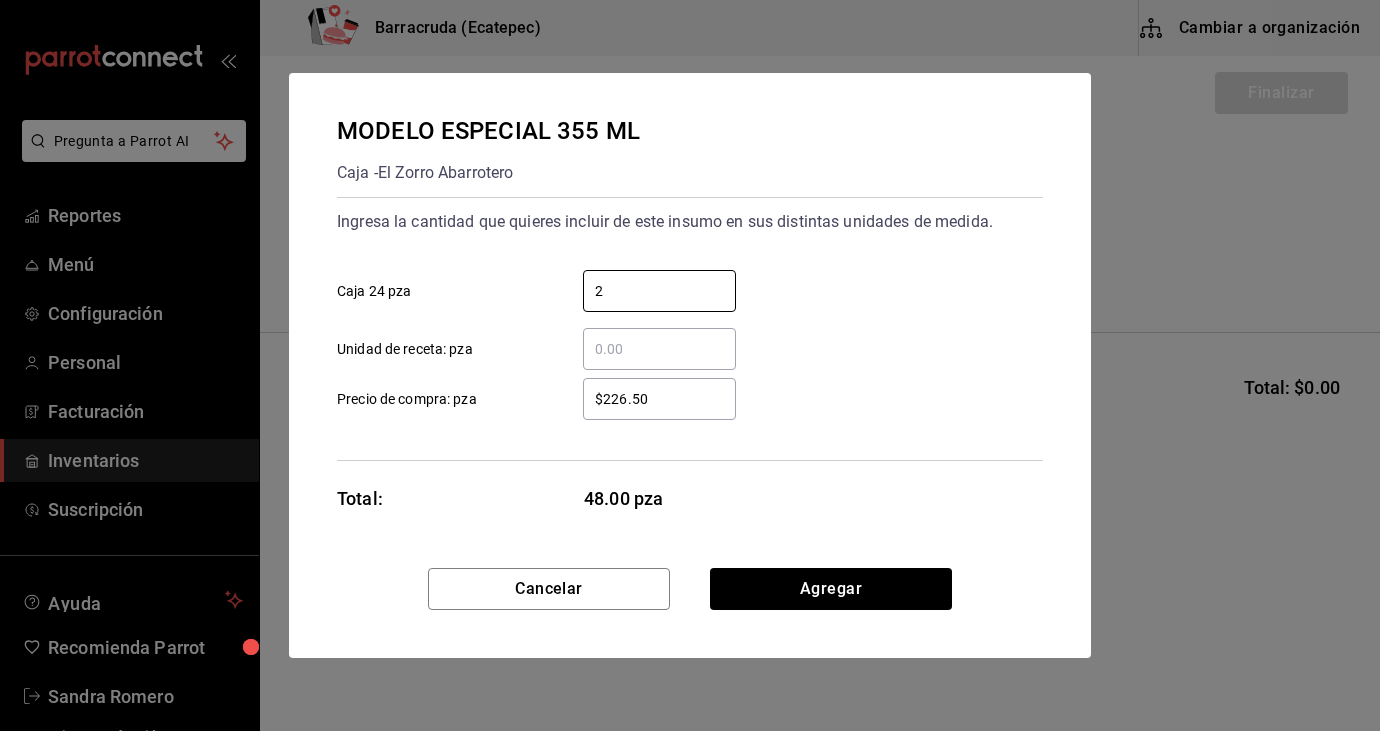type on "2" 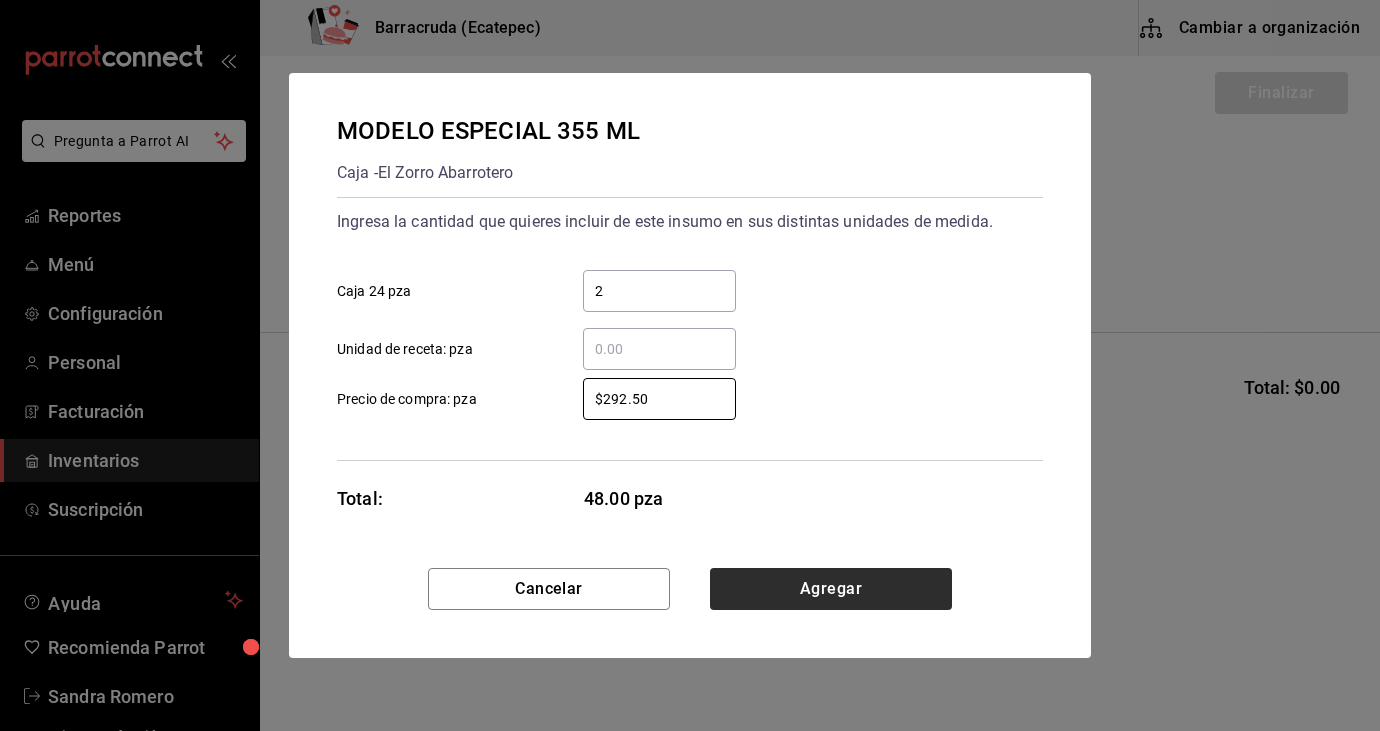 type on "$292.50" 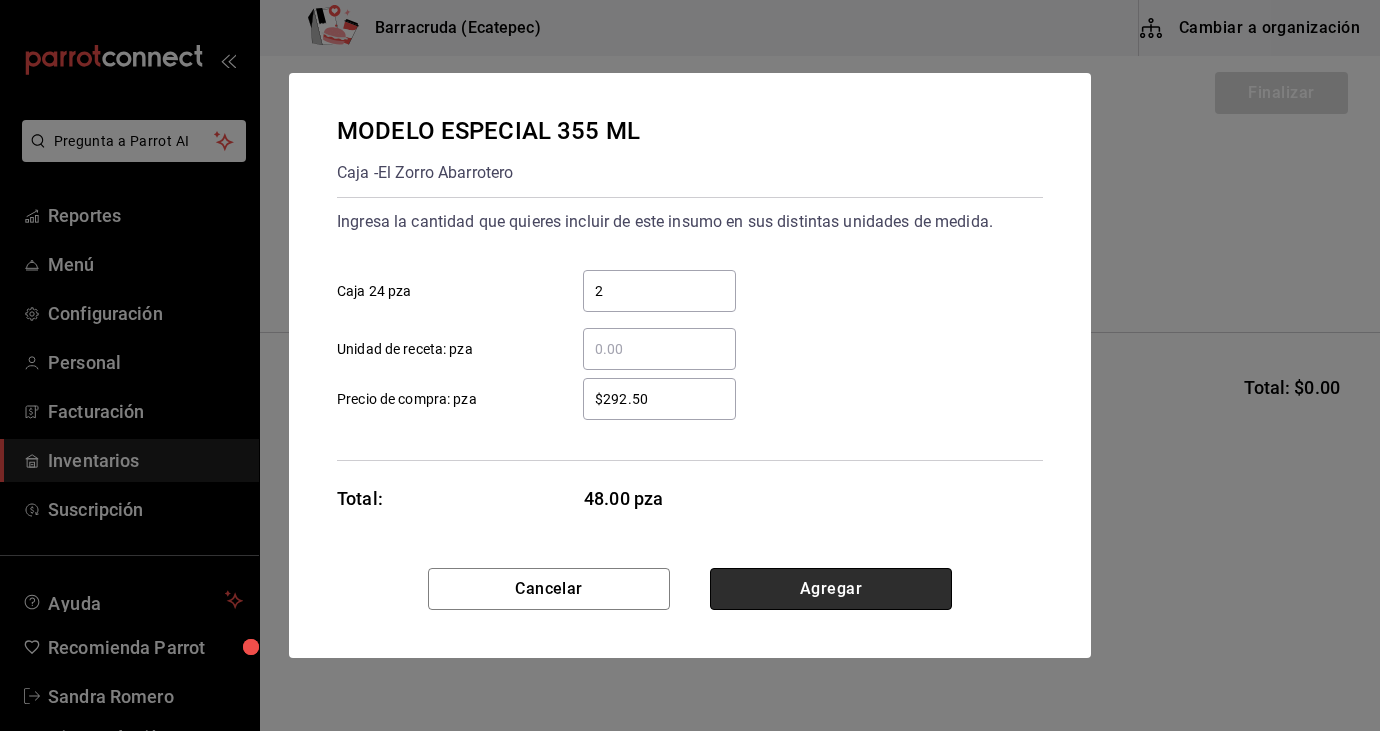 click on "Agregar" at bounding box center (831, 589) 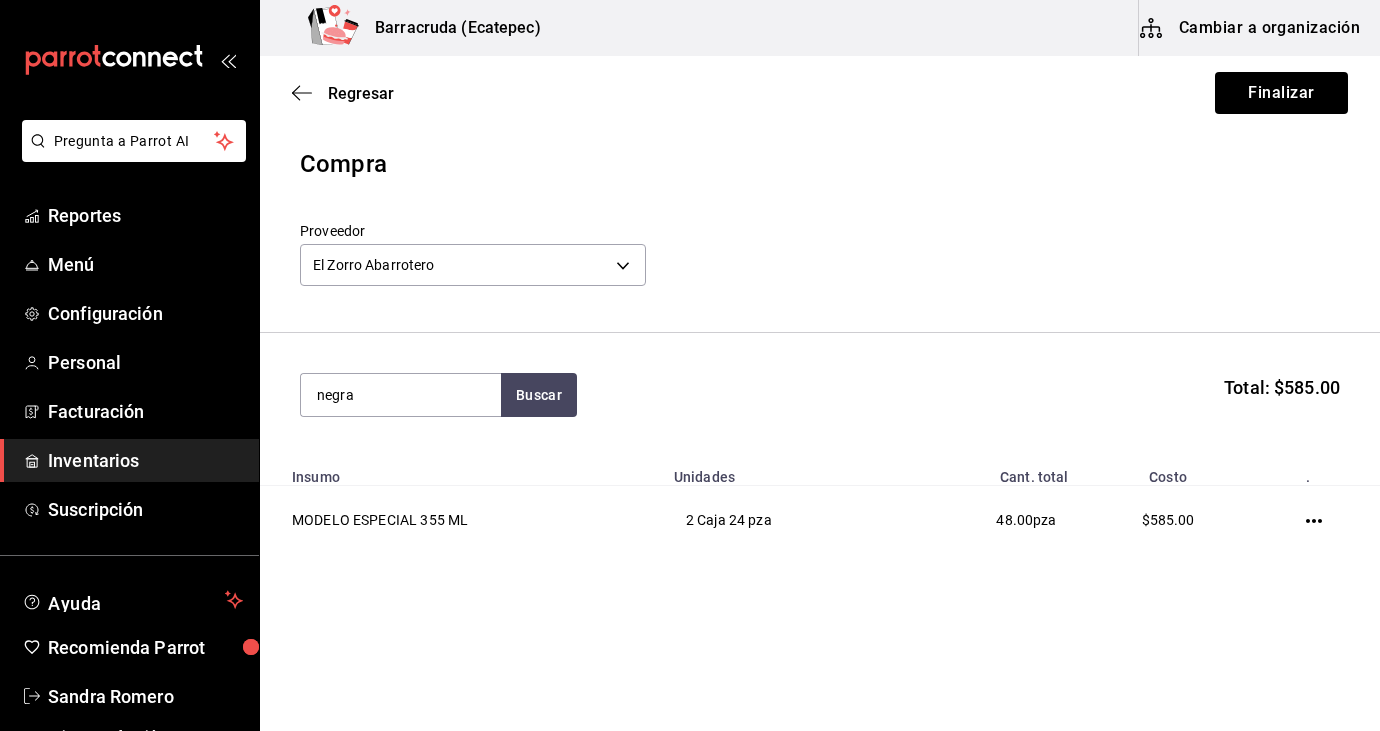 type on "negra" 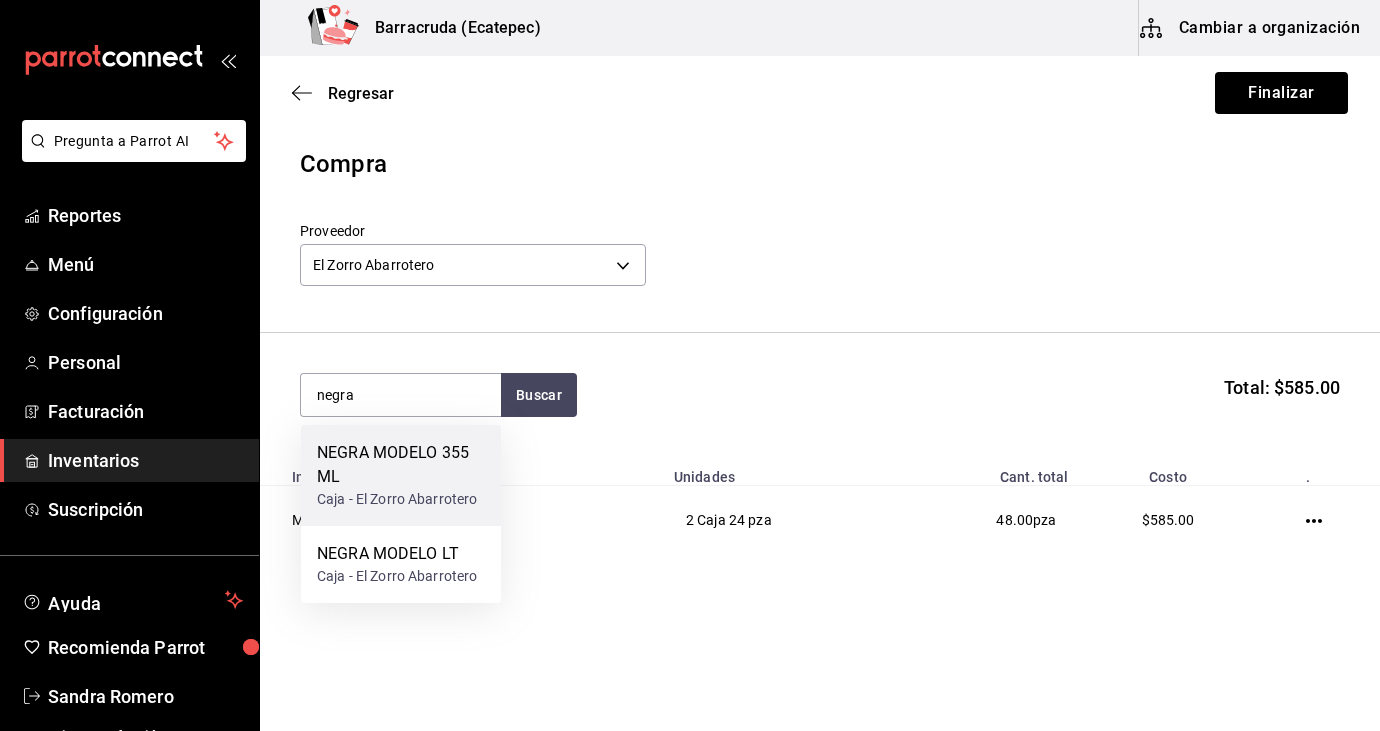 click on "NEGRA MODELO 355 ML" at bounding box center (401, 465) 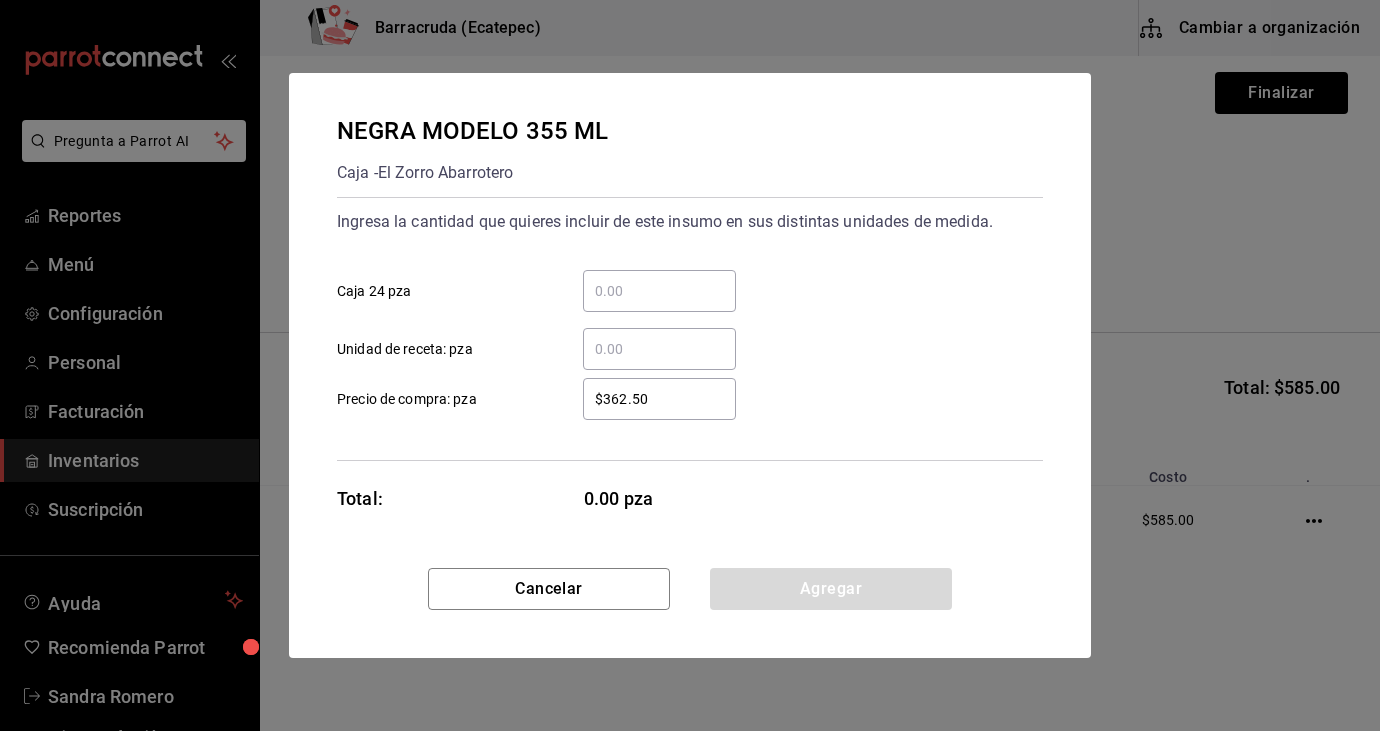 click on "$362.50" at bounding box center [659, 399] 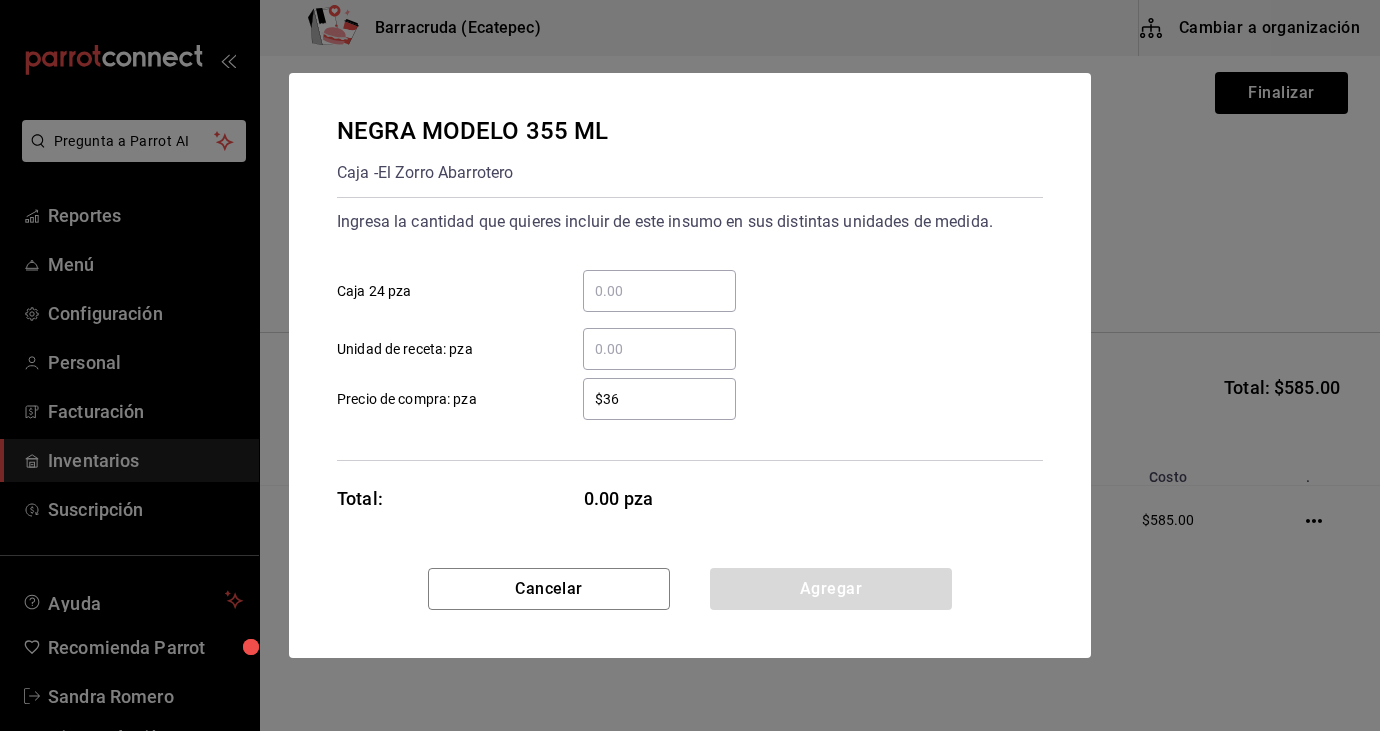 type on "$3" 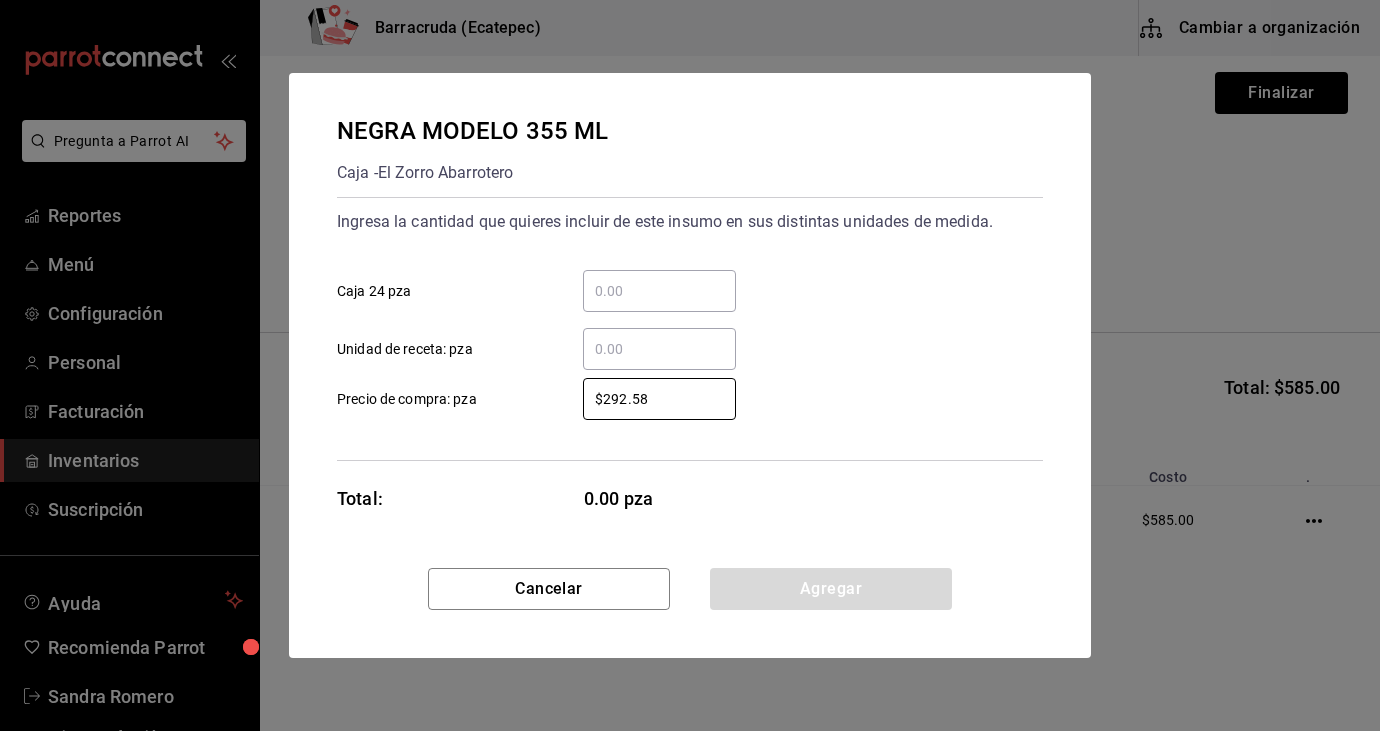type on "$292.58" 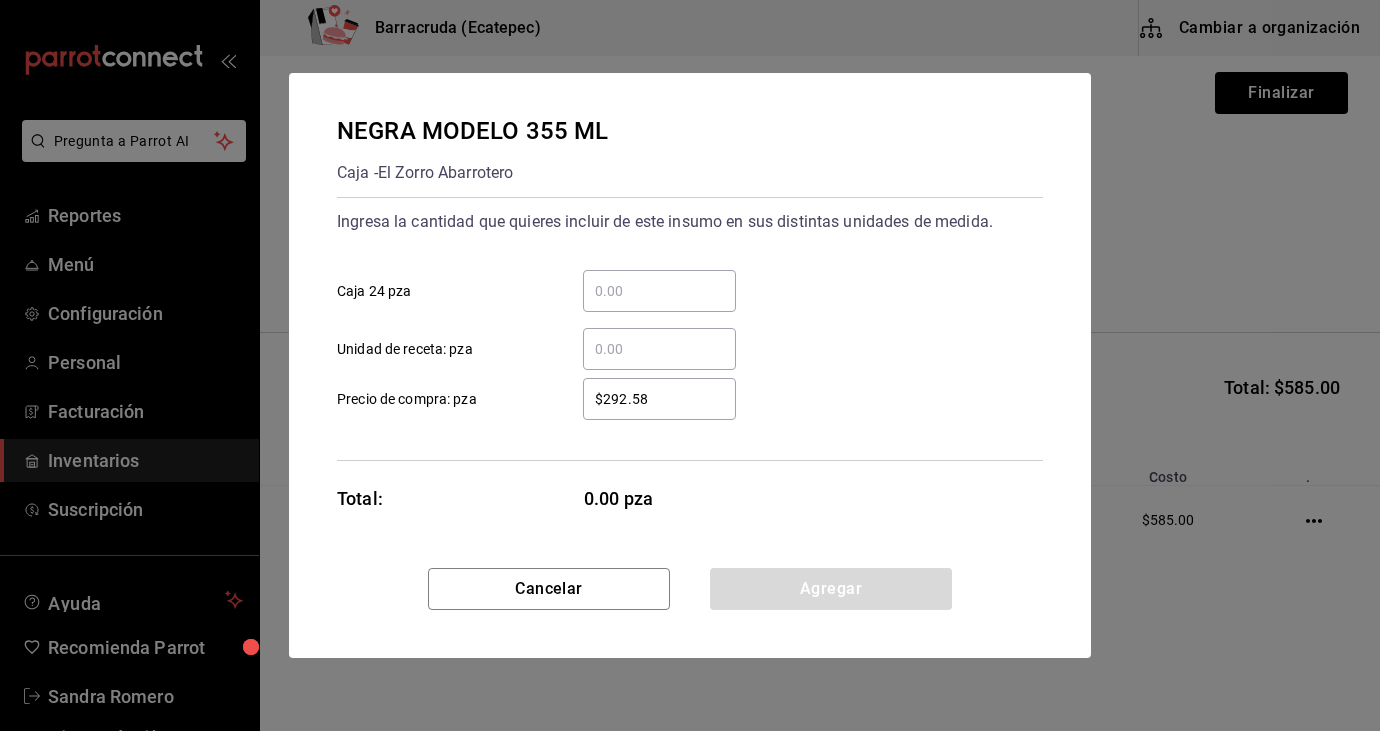 type on "1" 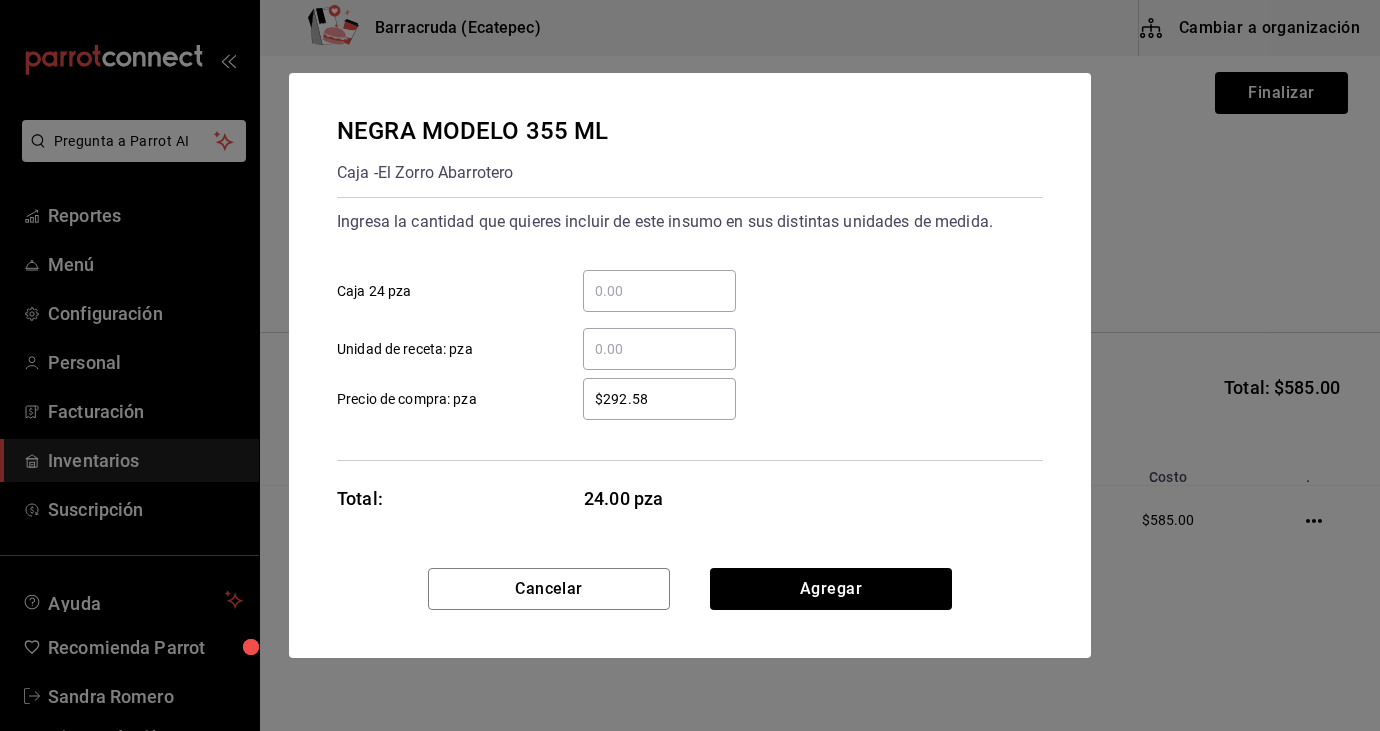 type on "2" 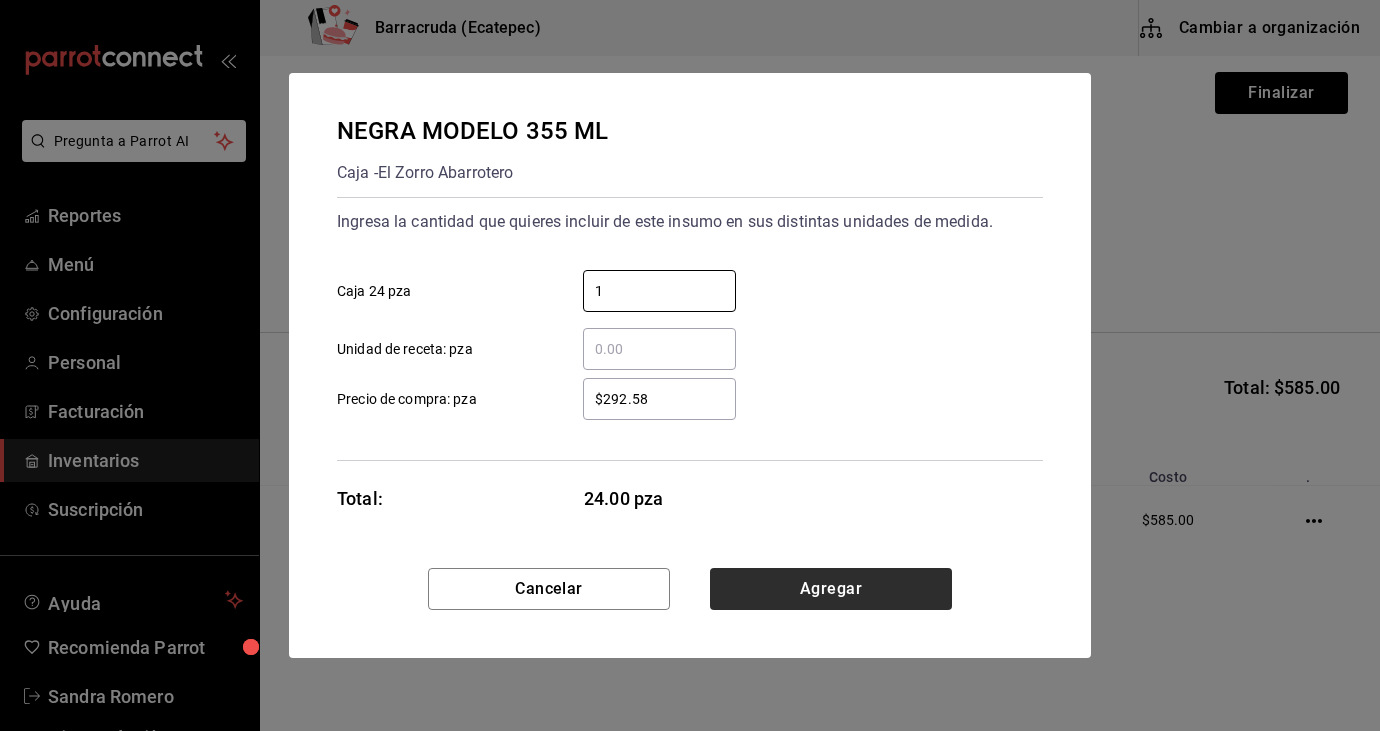 type on "1" 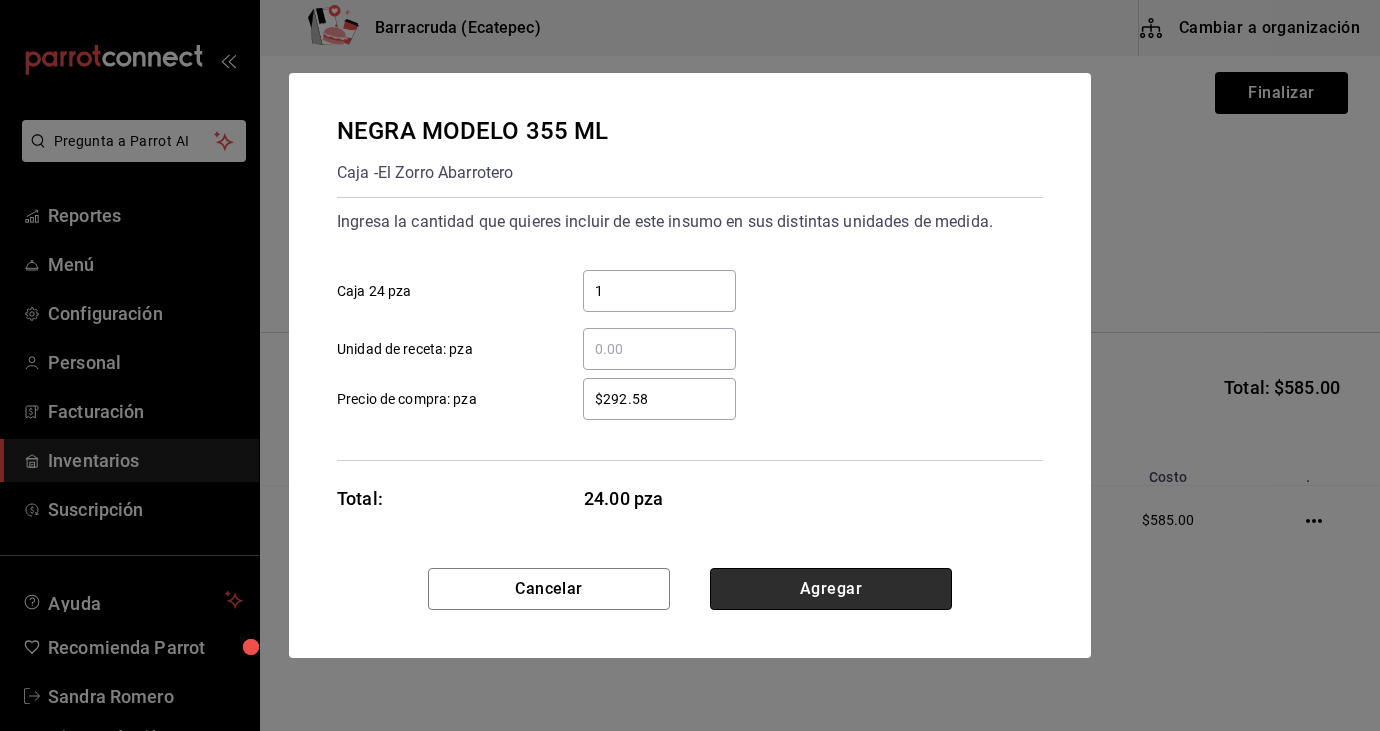 click on "Agregar" at bounding box center [831, 589] 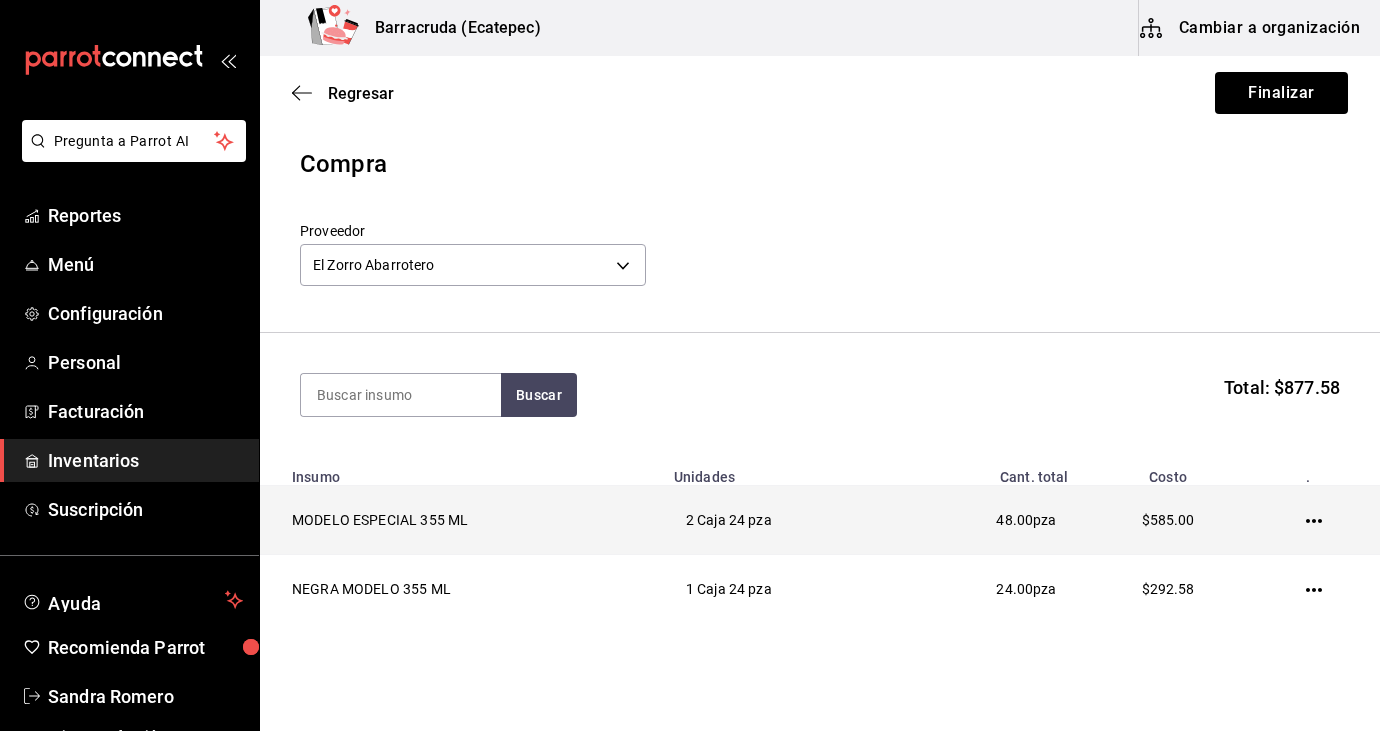 click 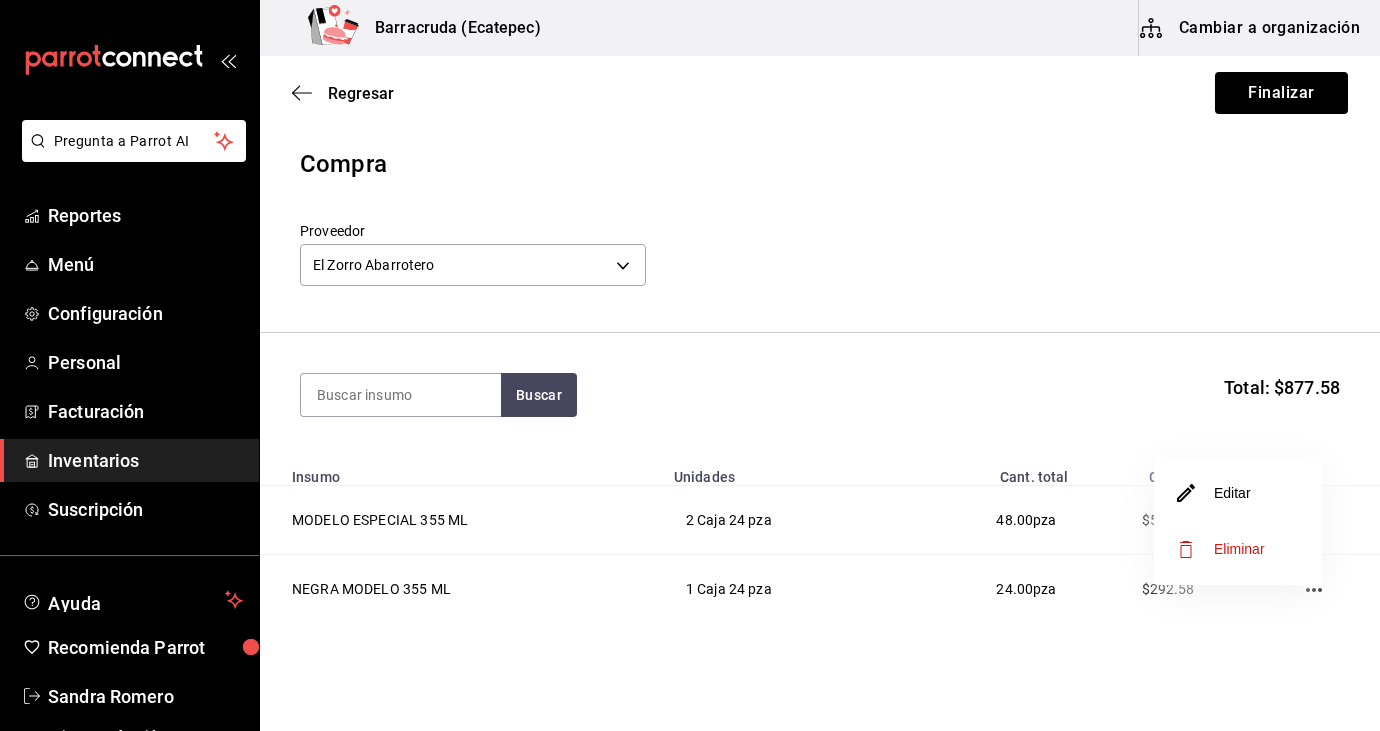 click on "Editar" at bounding box center (1238, 493) 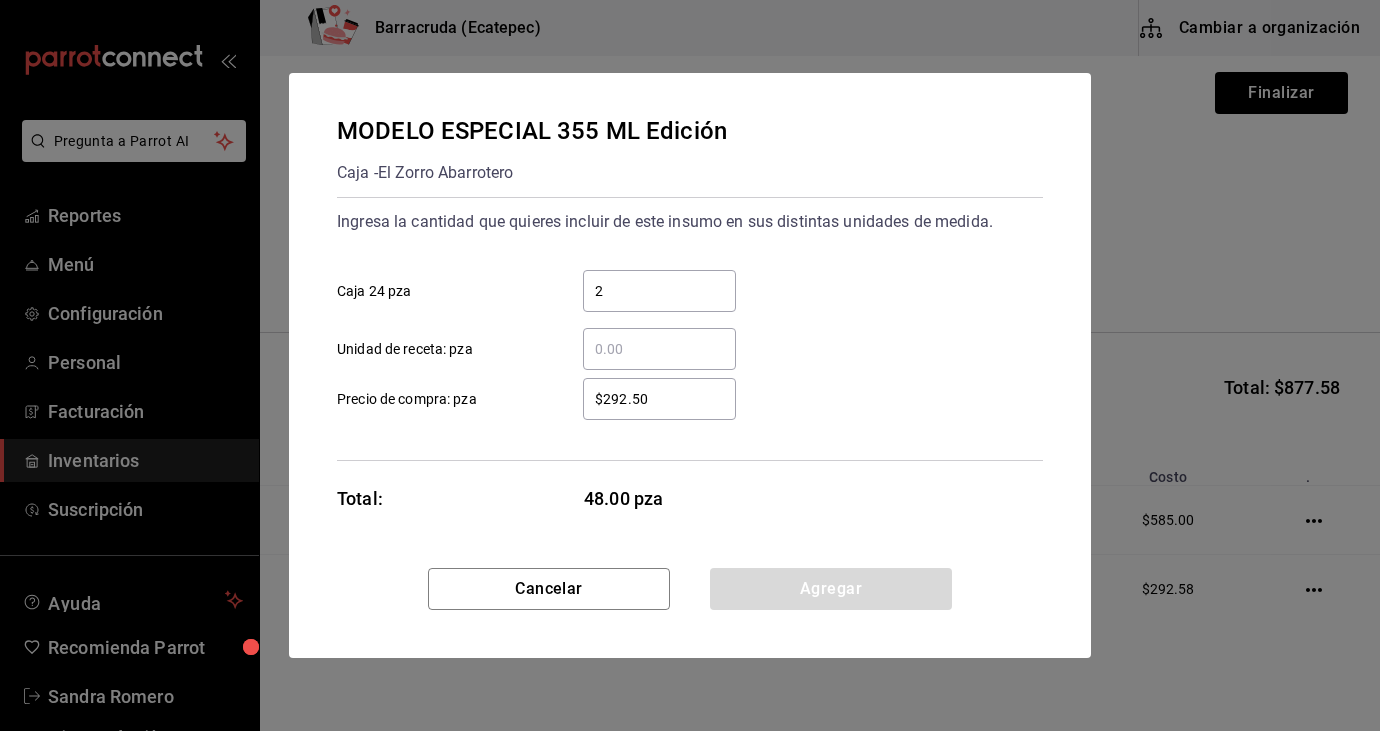 click on "2" at bounding box center (659, 291) 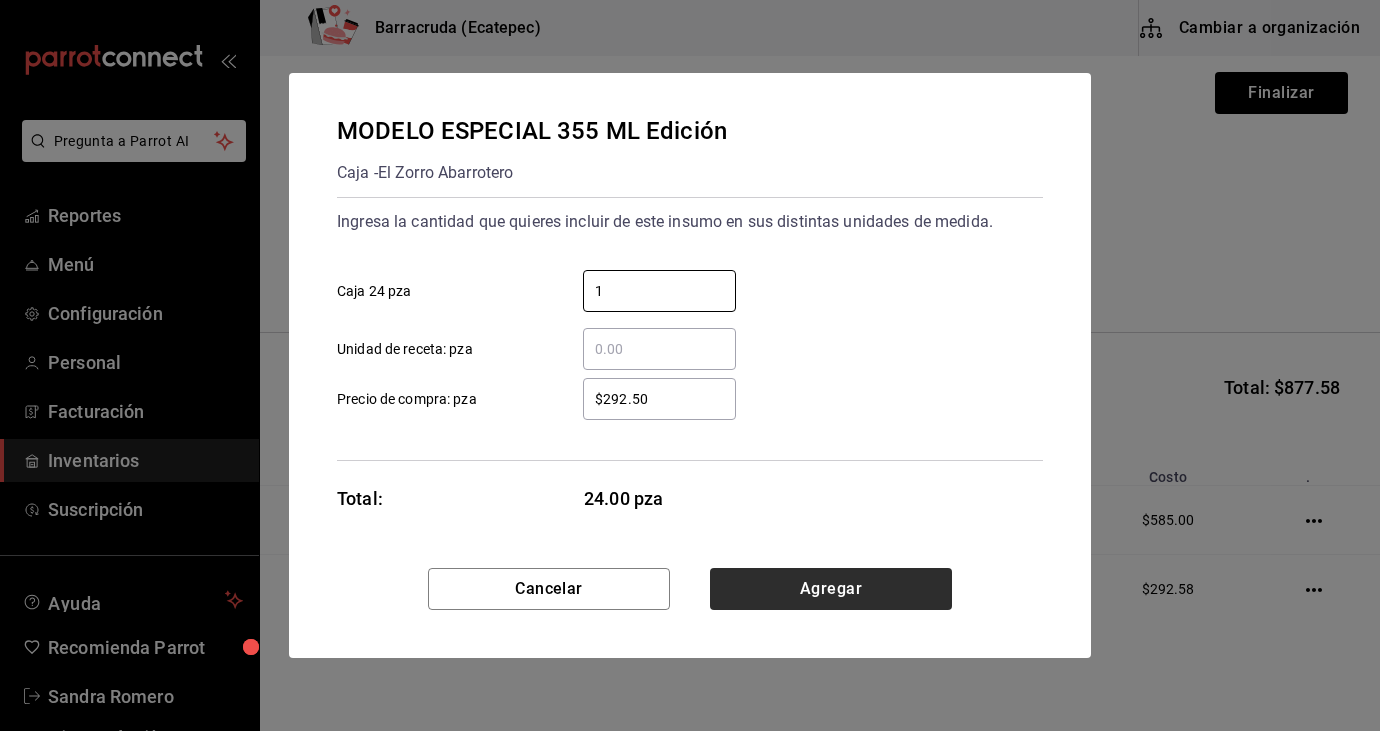 type on "1" 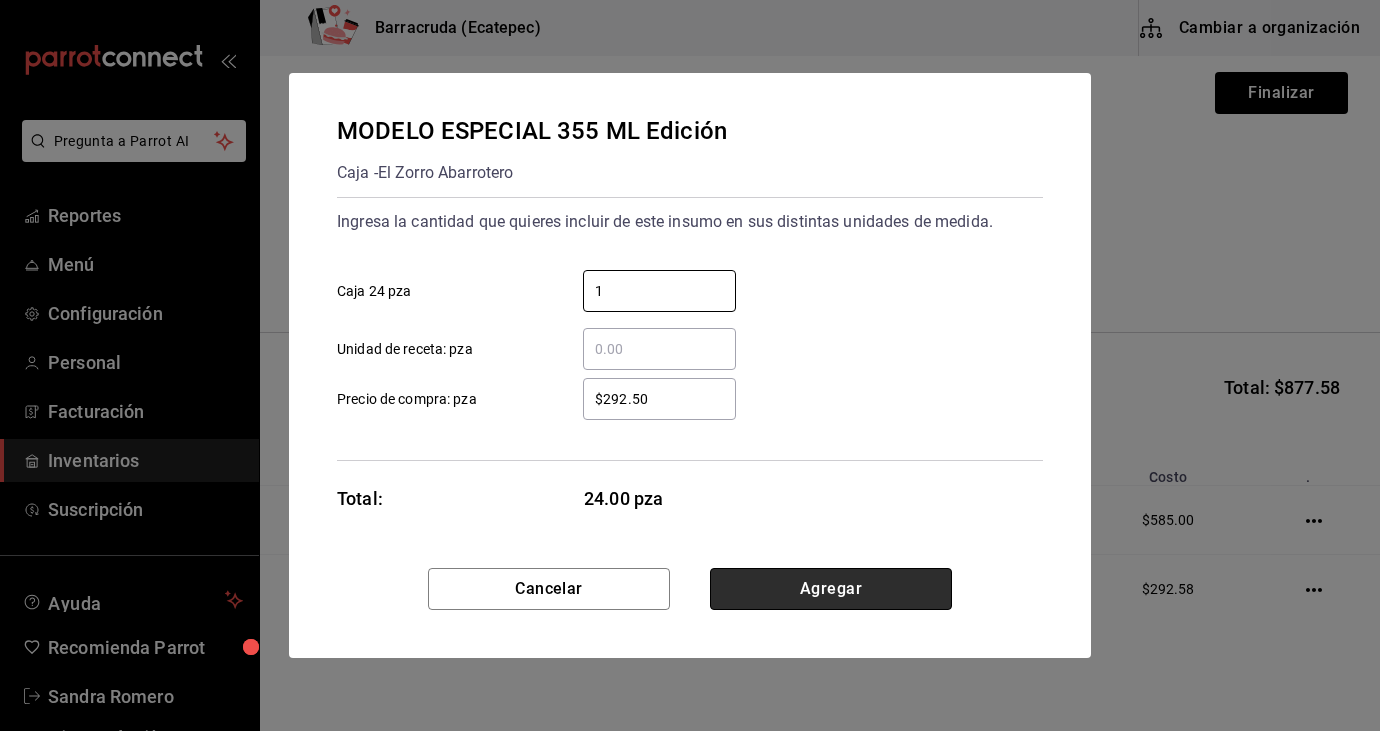 click on "Agregar" at bounding box center [831, 589] 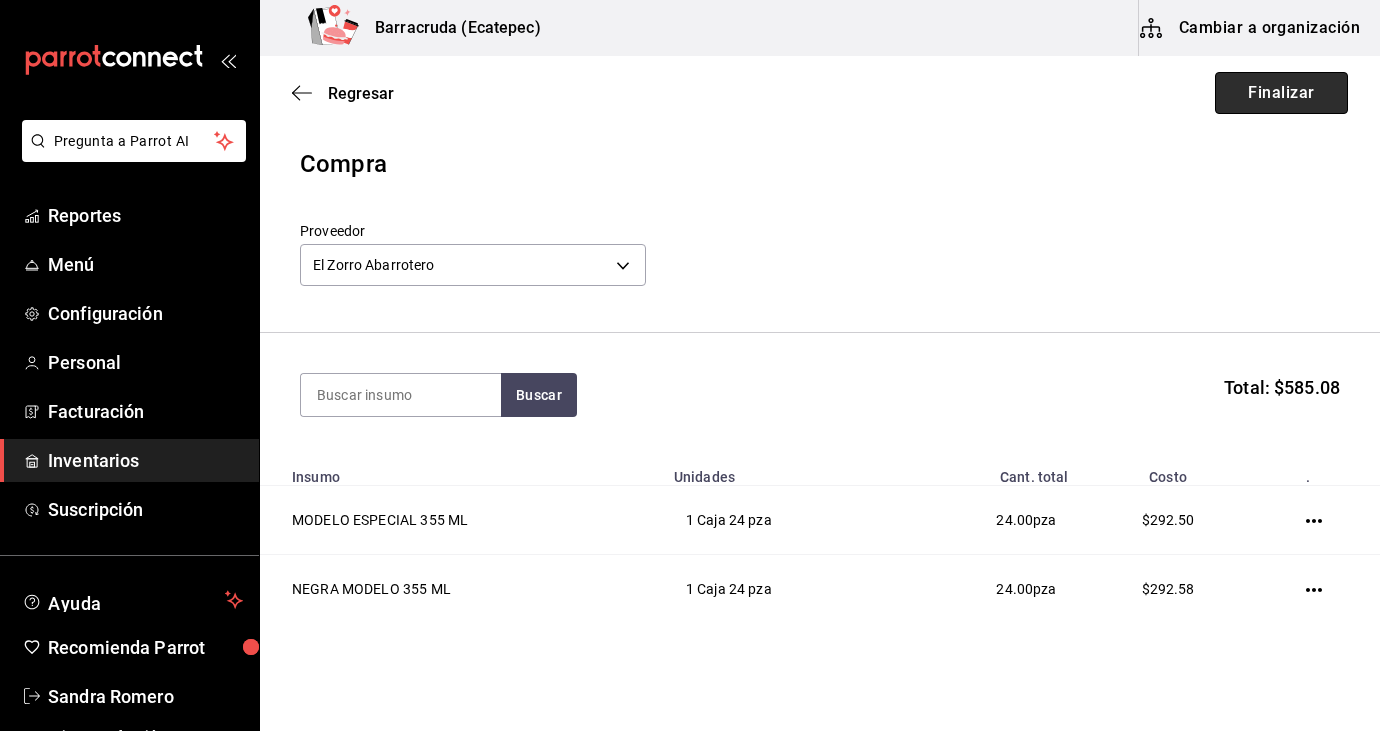 click on "Finalizar" at bounding box center (1281, 93) 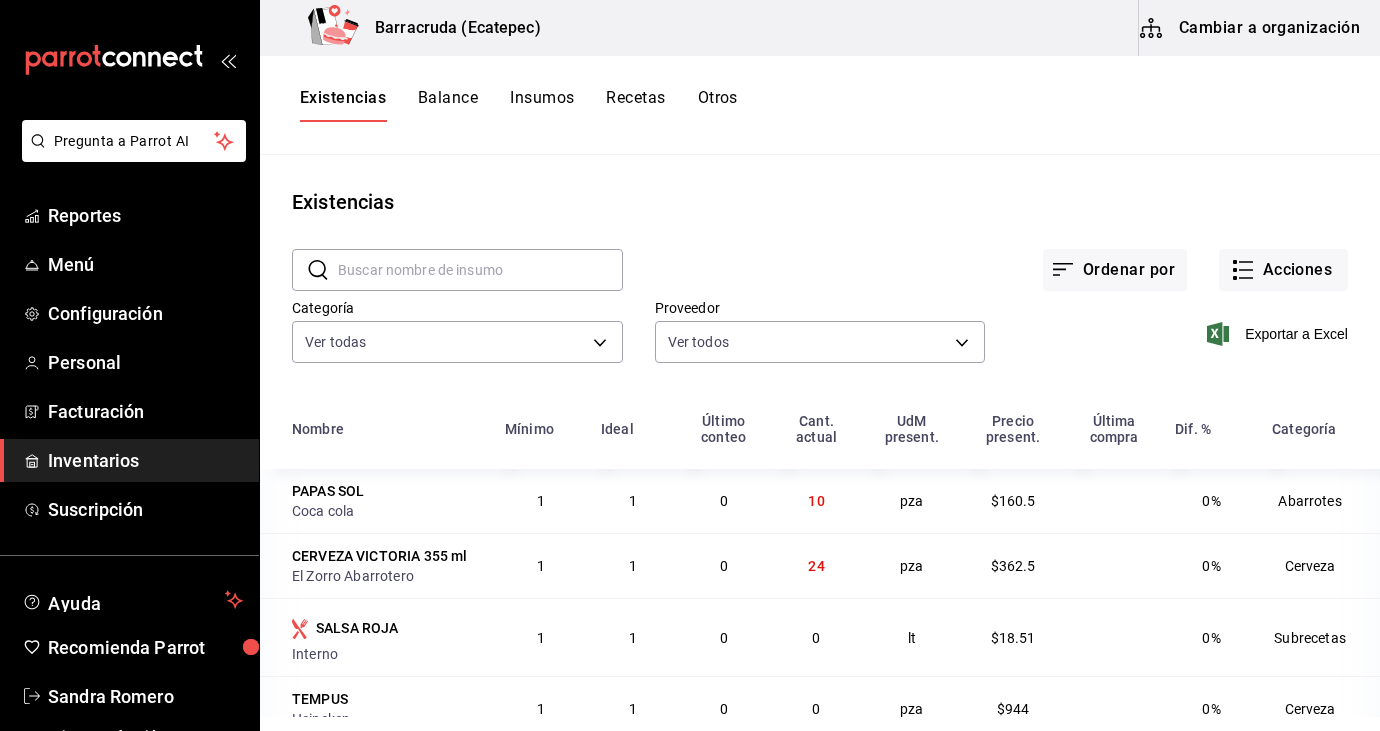 click at bounding box center [480, 270] 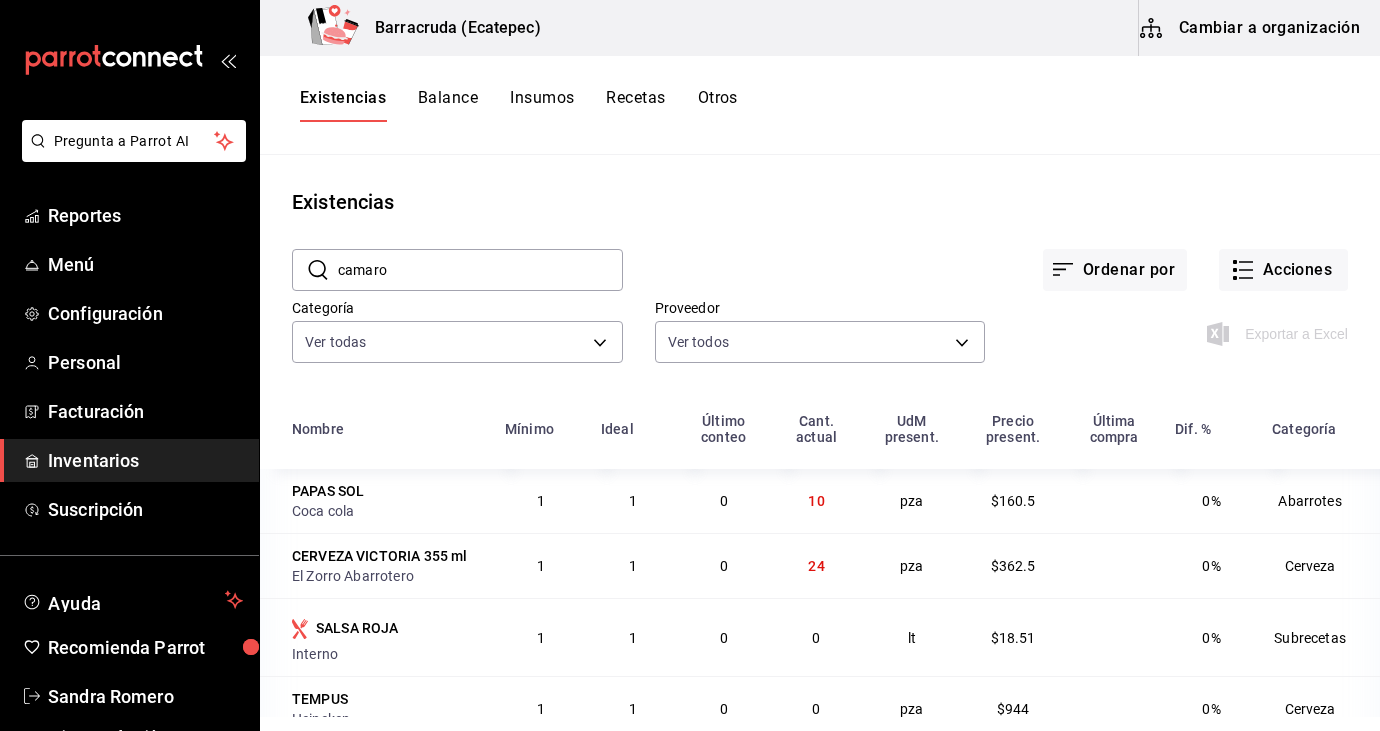 type on "camaron" 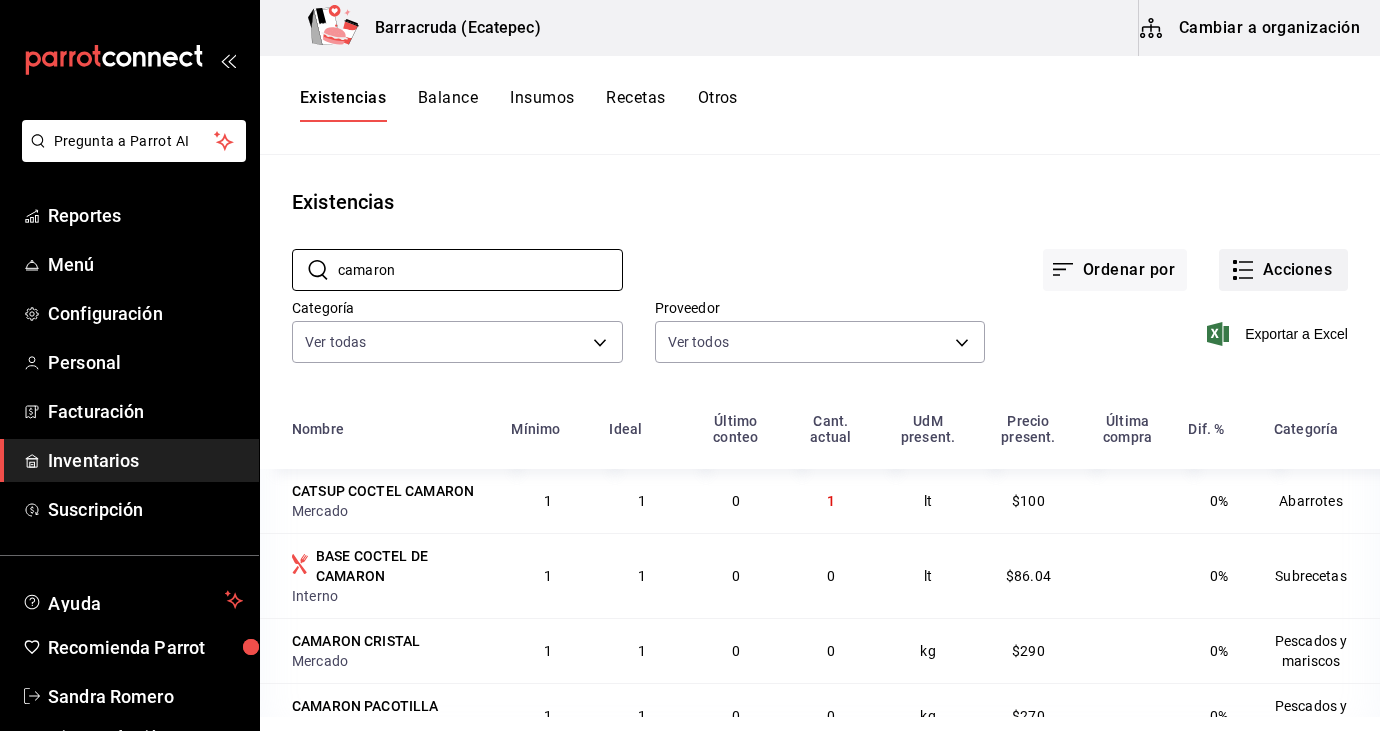 click on "Acciones" at bounding box center [1283, 270] 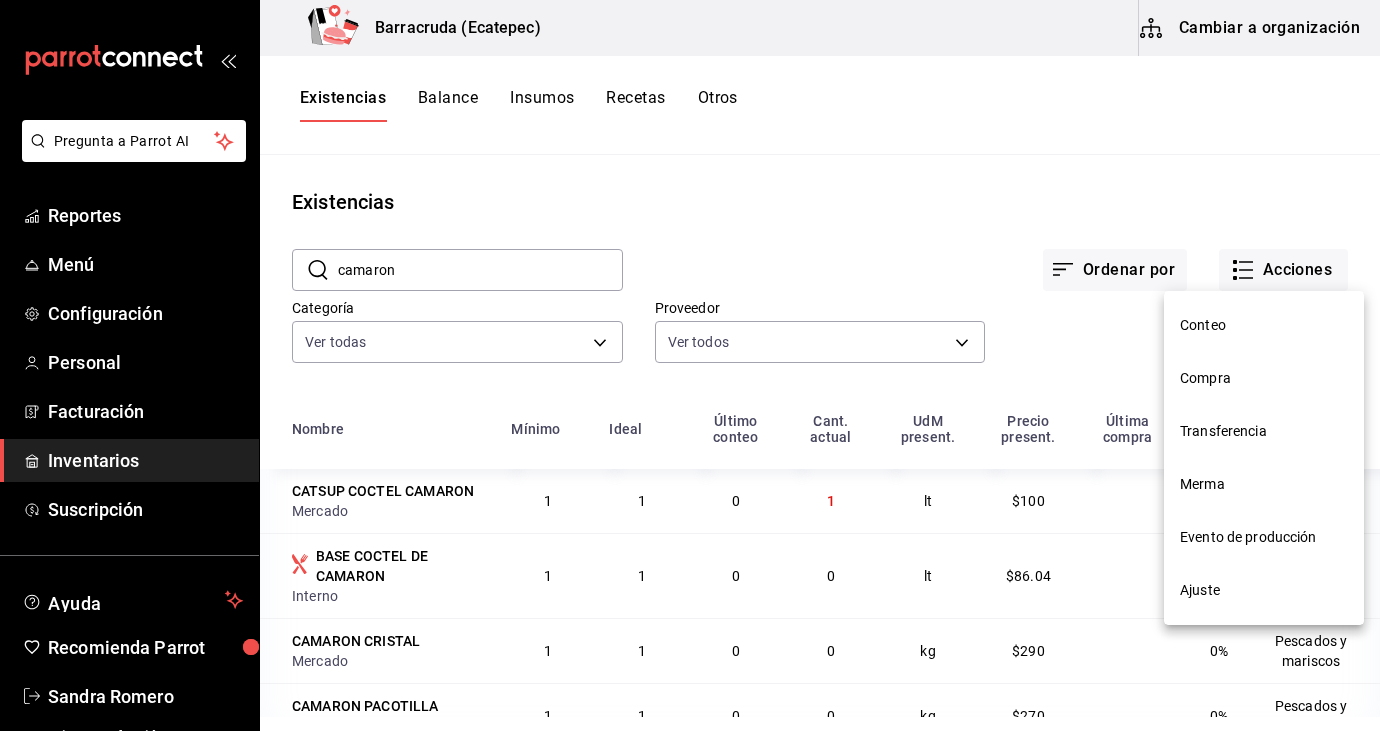 click on "Compra" at bounding box center (1264, 378) 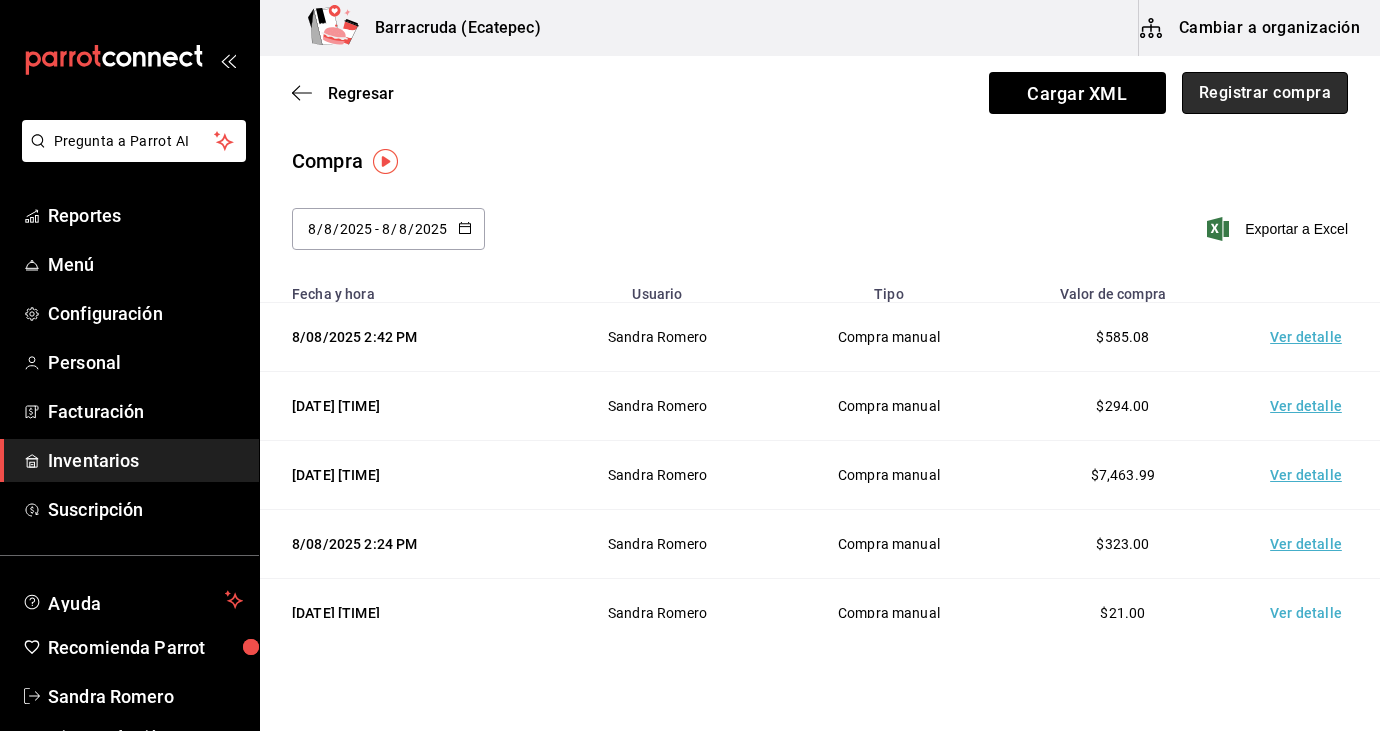 click on "Registrar compra" at bounding box center [1265, 93] 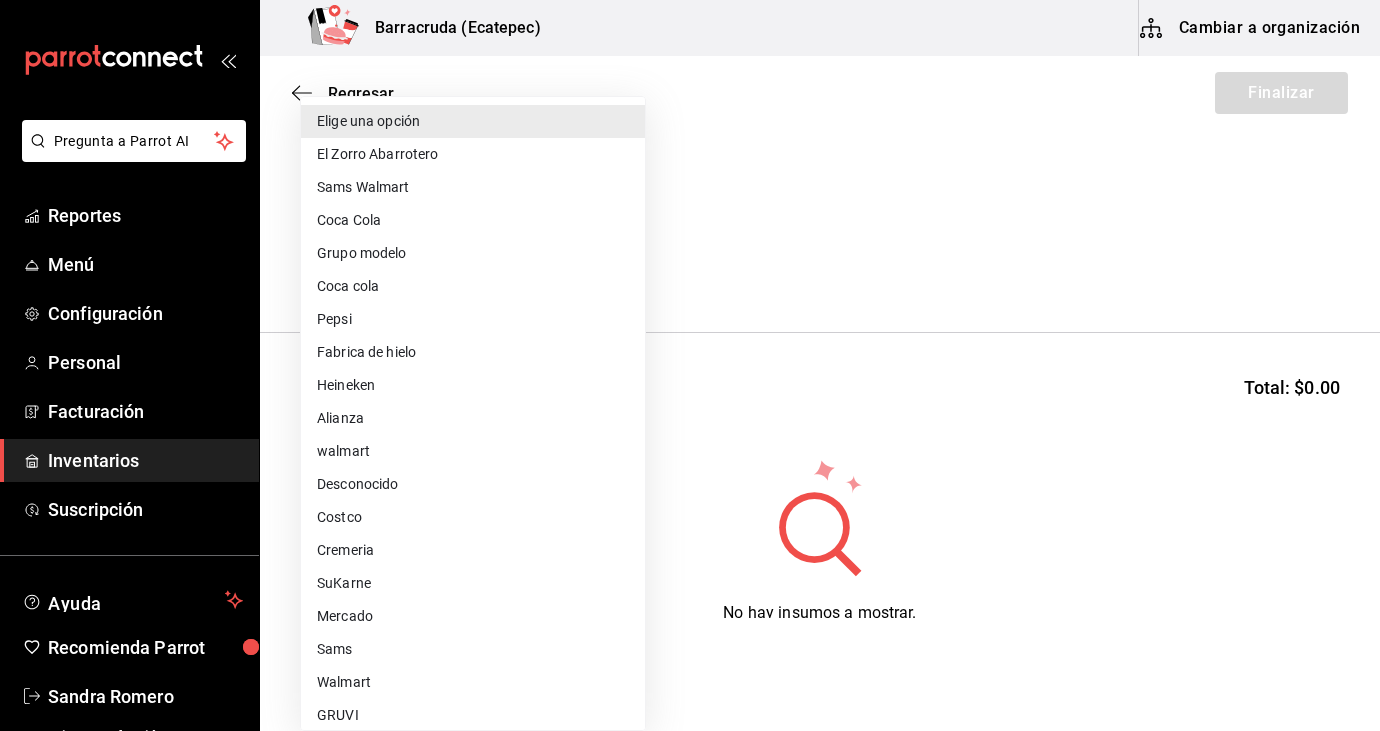 click on "Pregunta a Parrot AI Reportes   Menú   Configuración   Personal   Facturación   Inventarios   Suscripción   Ayuda Recomienda Parrot   Sandra Romero   Sugerir nueva función   Barracruda (Ecatepec) Cambiar a organización Regresar Finalizar Compra Proveedor Elige una opción default Buscar Total: $0.00 No hay insumos a mostrar. Busca un insumo para agregarlo a la lista GANA 1 MES GRATIS EN TU SUSCRIPCIÓN AQUÍ ¿Recuerdas cómo empezó tu restaurante?
Hoy puedes ayudar a un colega a tener el mismo cambio que tú viviste.
Recomienda Parrot directamente desde tu Portal Administrador.
Es fácil y rápido.
🎁 Por cada restaurante que se una, ganas 1 mes gratis. Ver video tutorial Ir a video Pregunta a Parrot AI Reportes   Menú   Configuración   Personal   Facturación   Inventarios   Suscripción   Ayuda Recomienda Parrot   Sandra Romero   Sugerir nueva función   Editar Eliminar Visitar centro de ayuda (81) 2046 6363 soporte@parrotsoftware.io Visitar centro de ayuda (81) 2046 6363 Elige una opción" at bounding box center (690, 309) 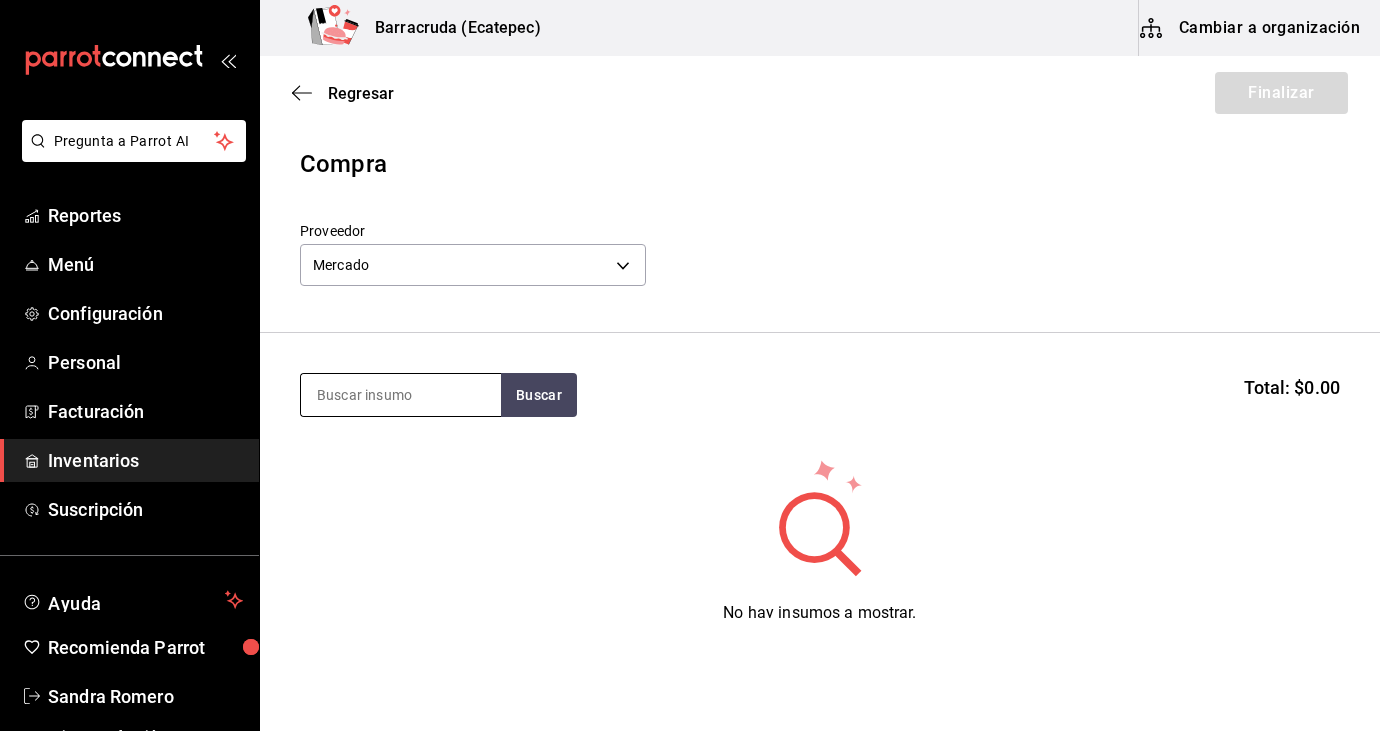 click at bounding box center [401, 395] 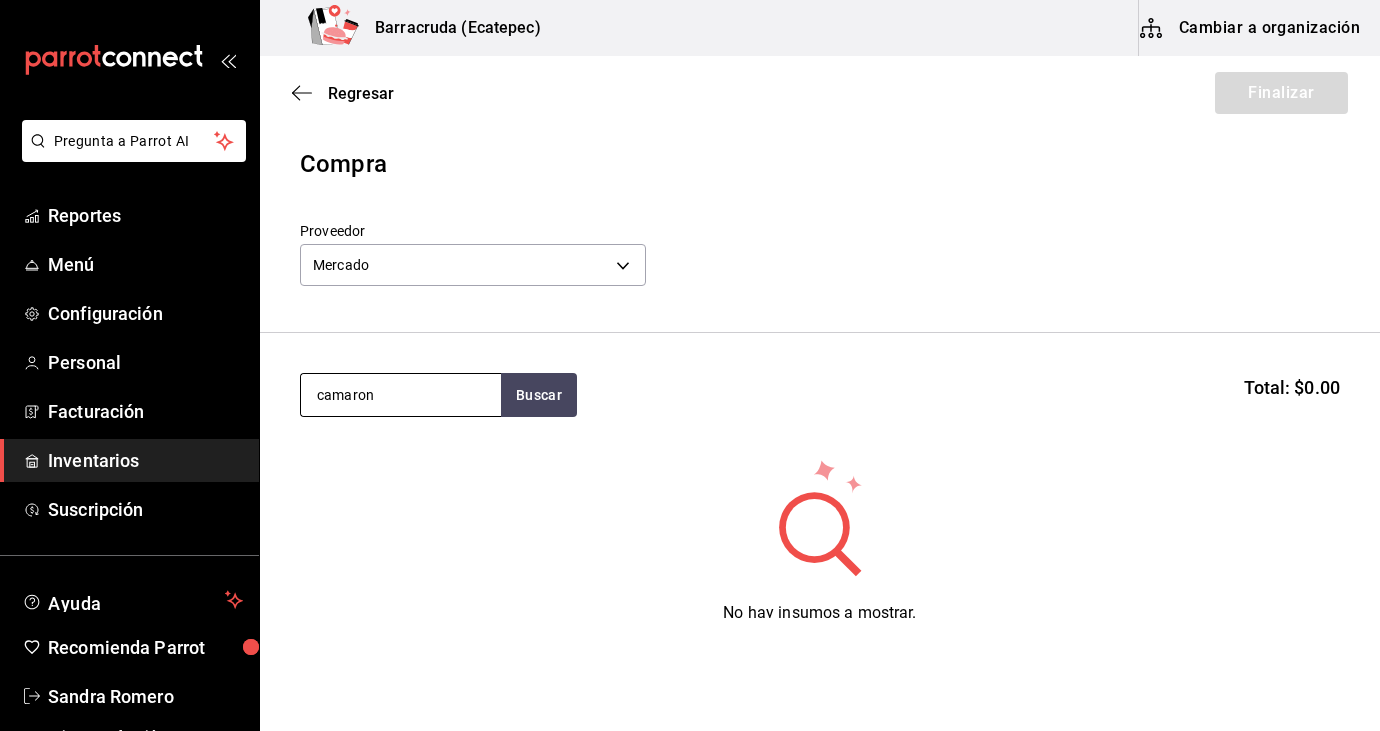type on "camaron" 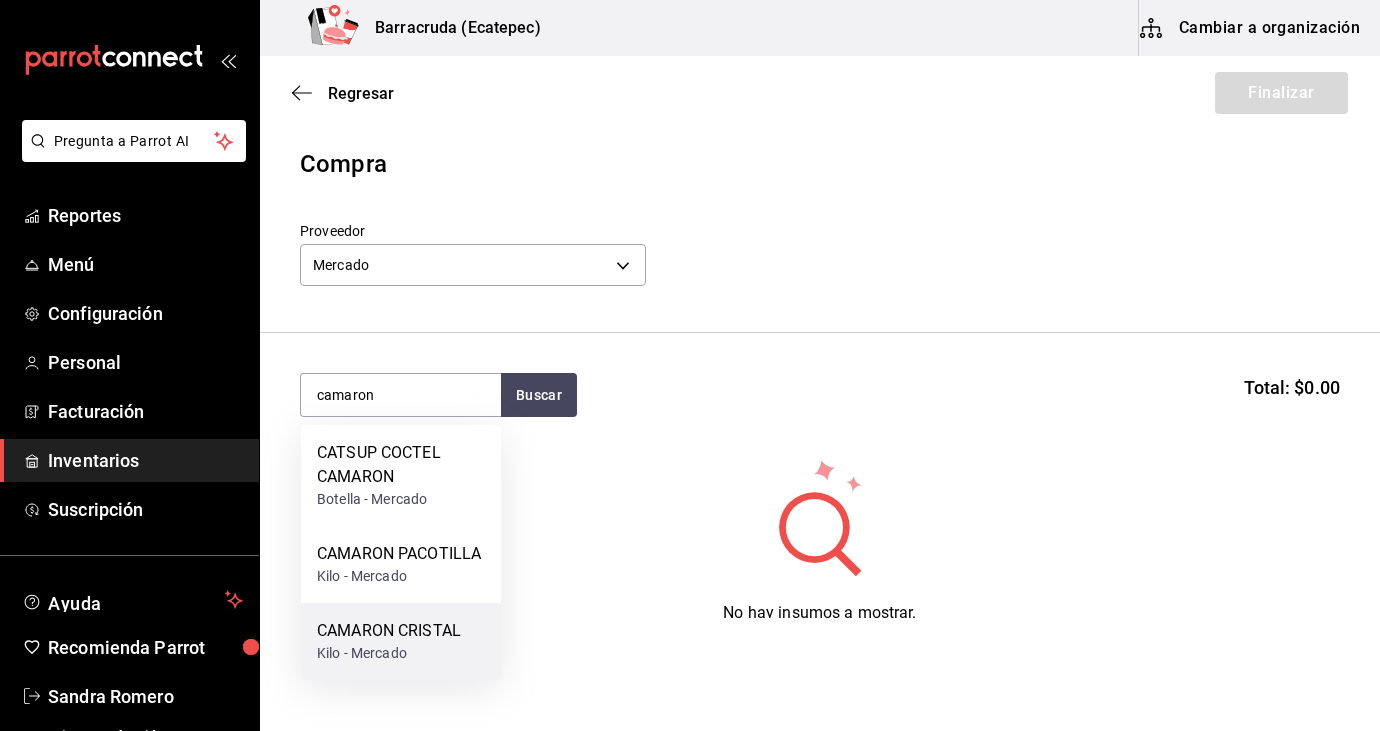 click on "CAMARON CRISTAL" at bounding box center [389, 631] 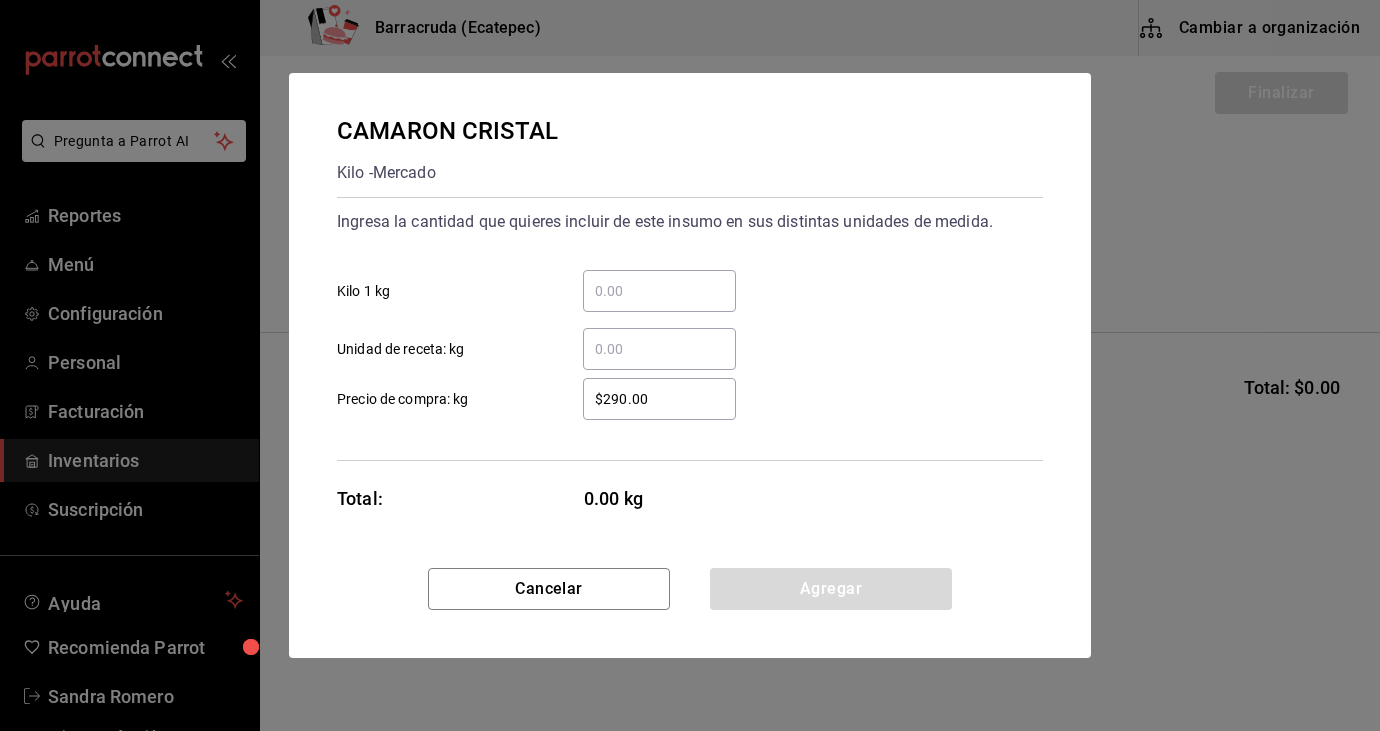 click on "​ Kilo 1 kg" at bounding box center [659, 291] 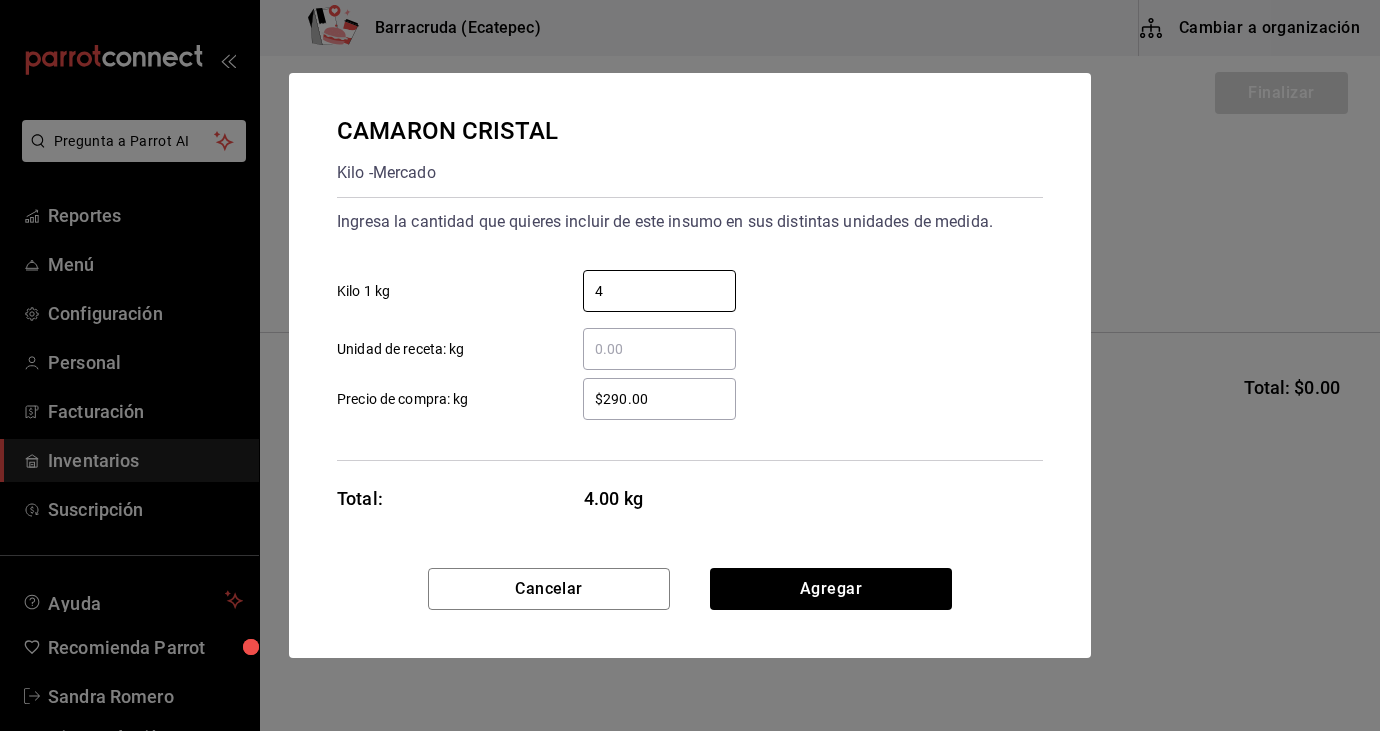 type on "4" 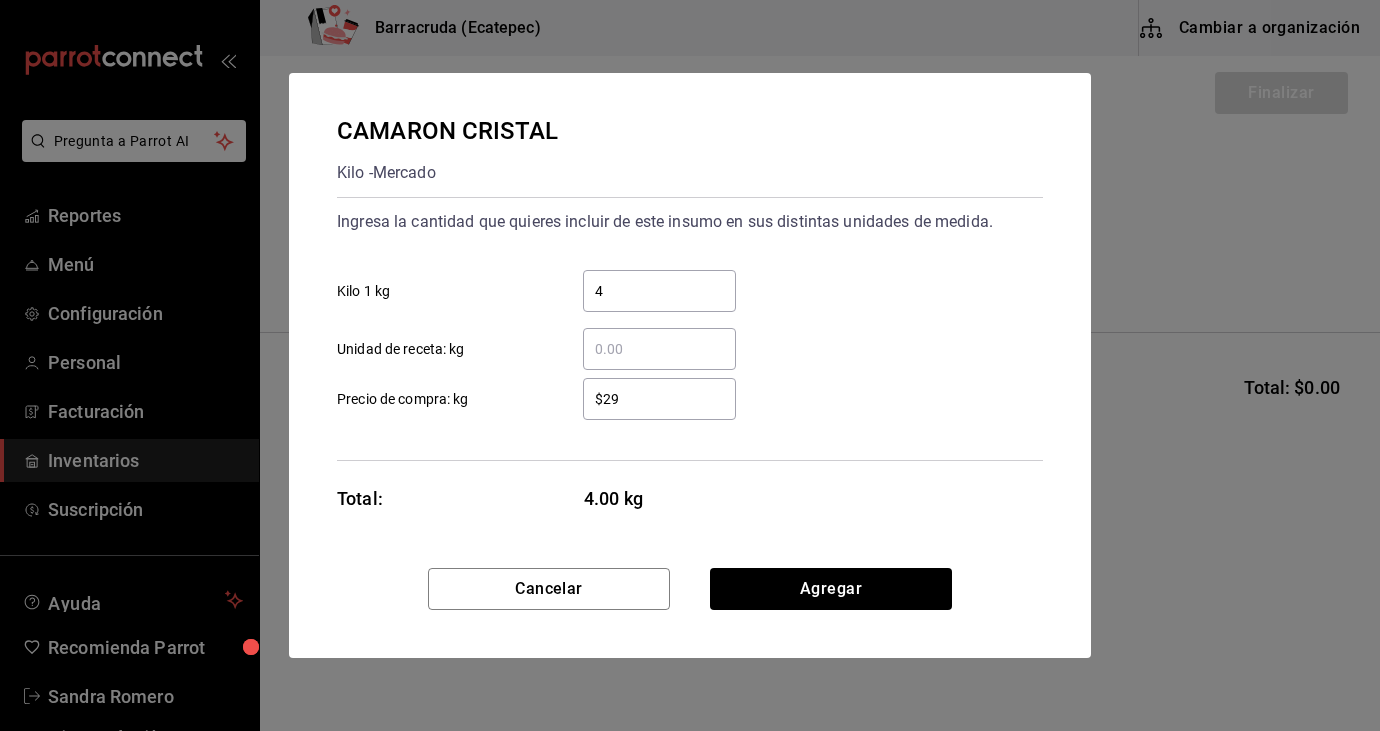 type on "$2" 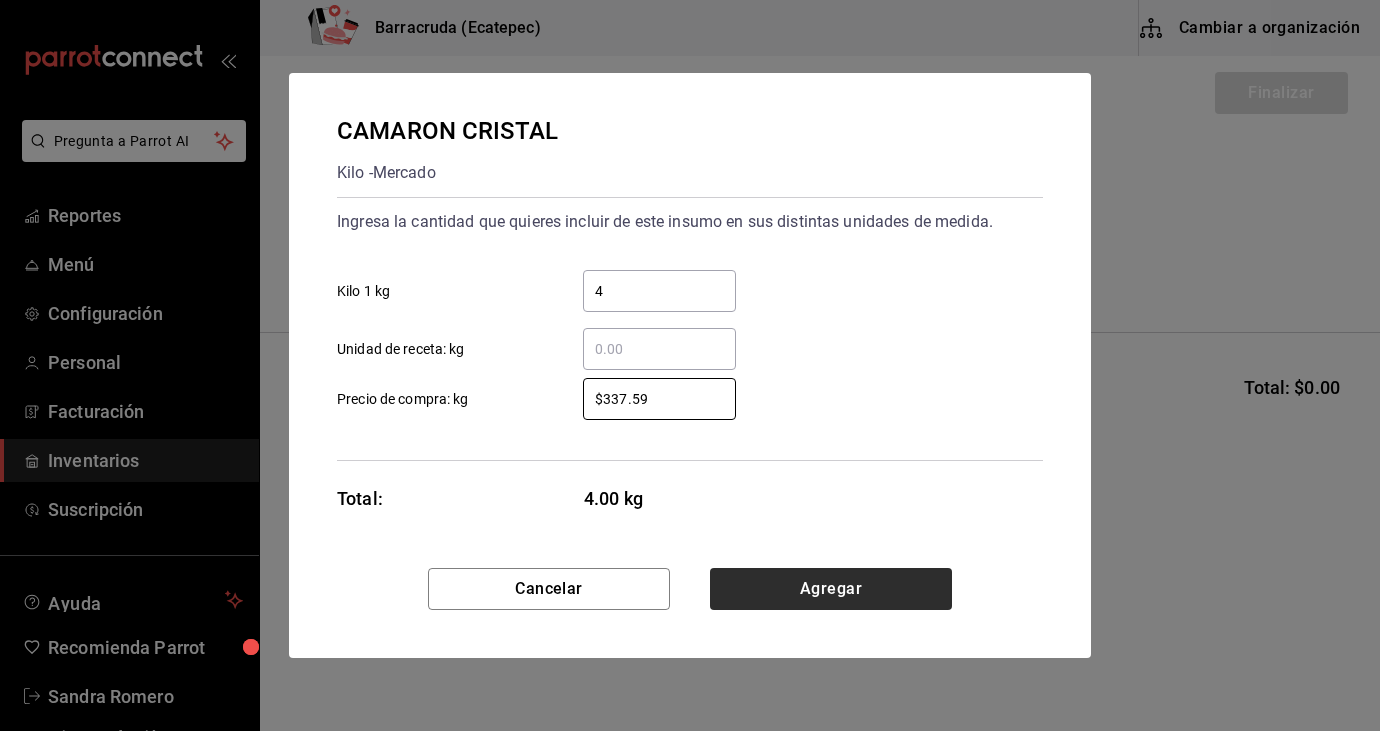 type on "$337.59" 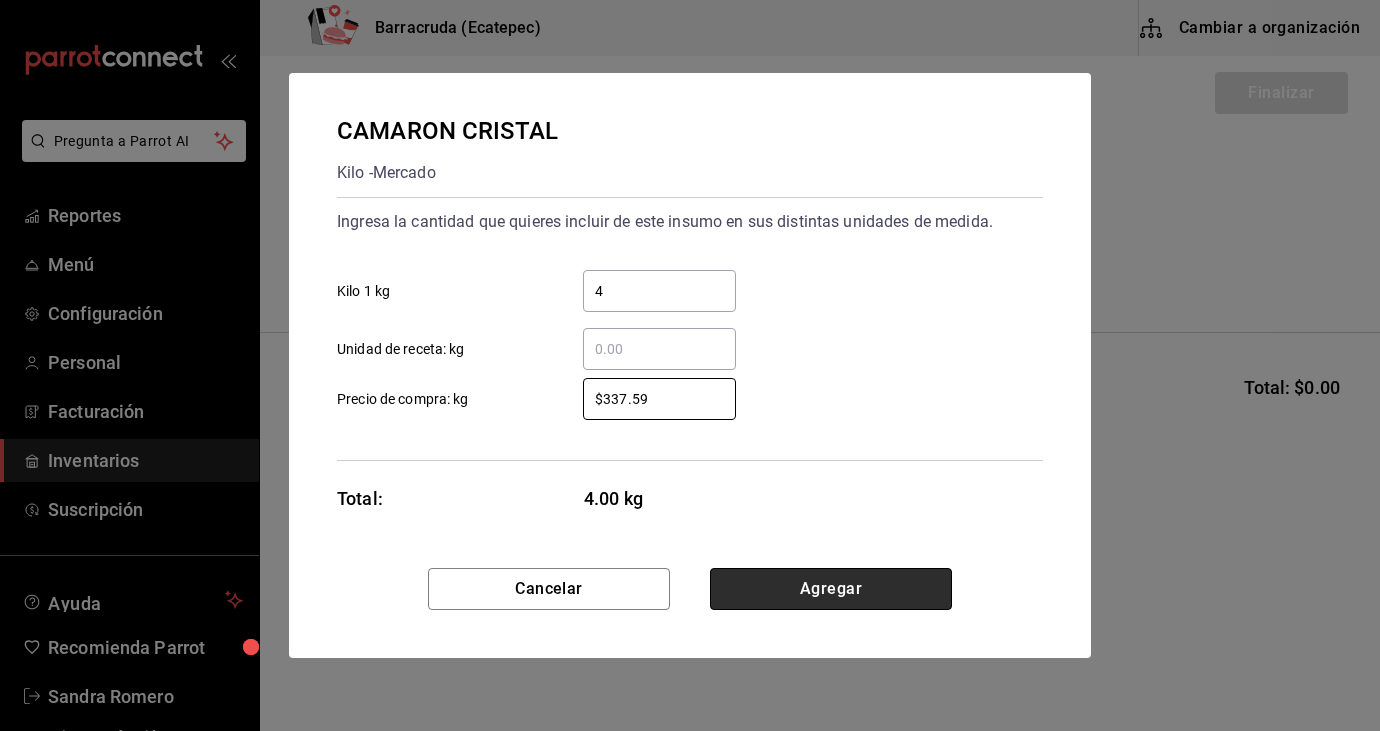 click on "Agregar" at bounding box center (831, 589) 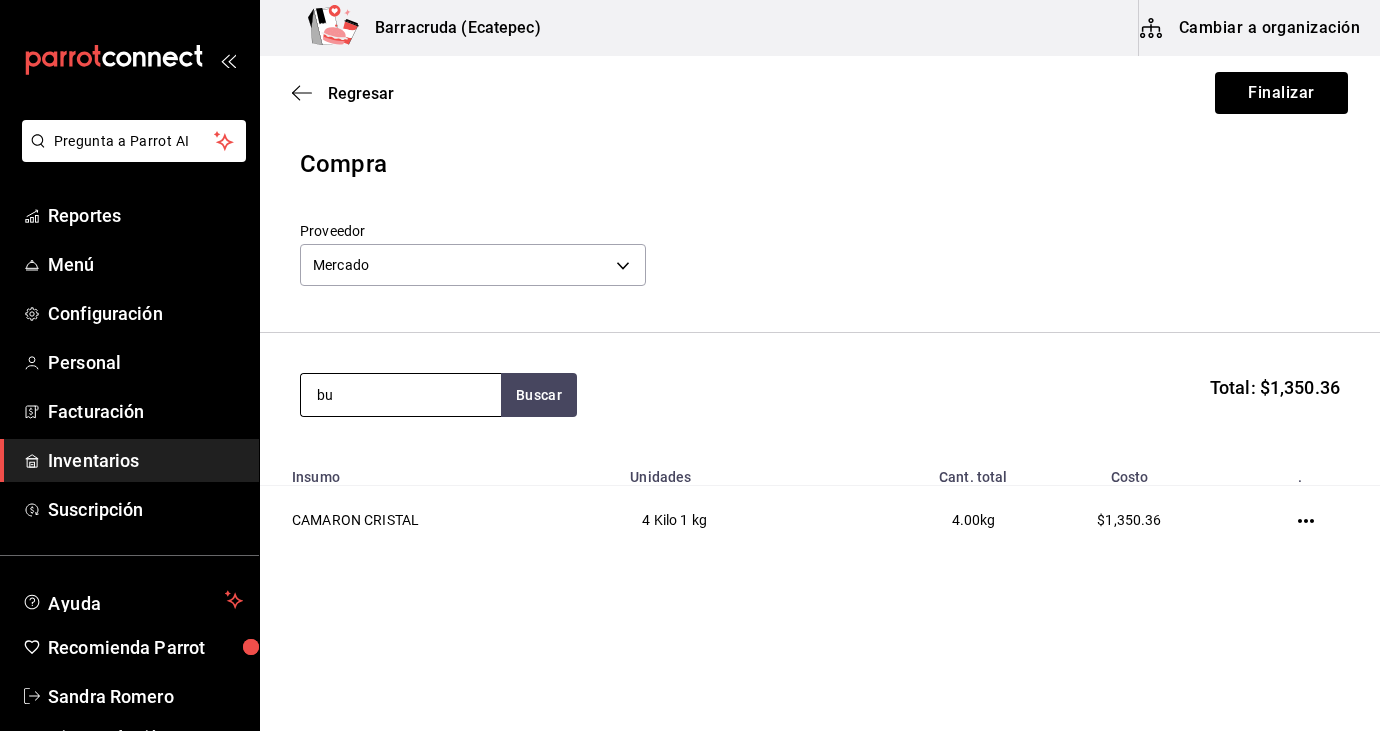 type on "b" 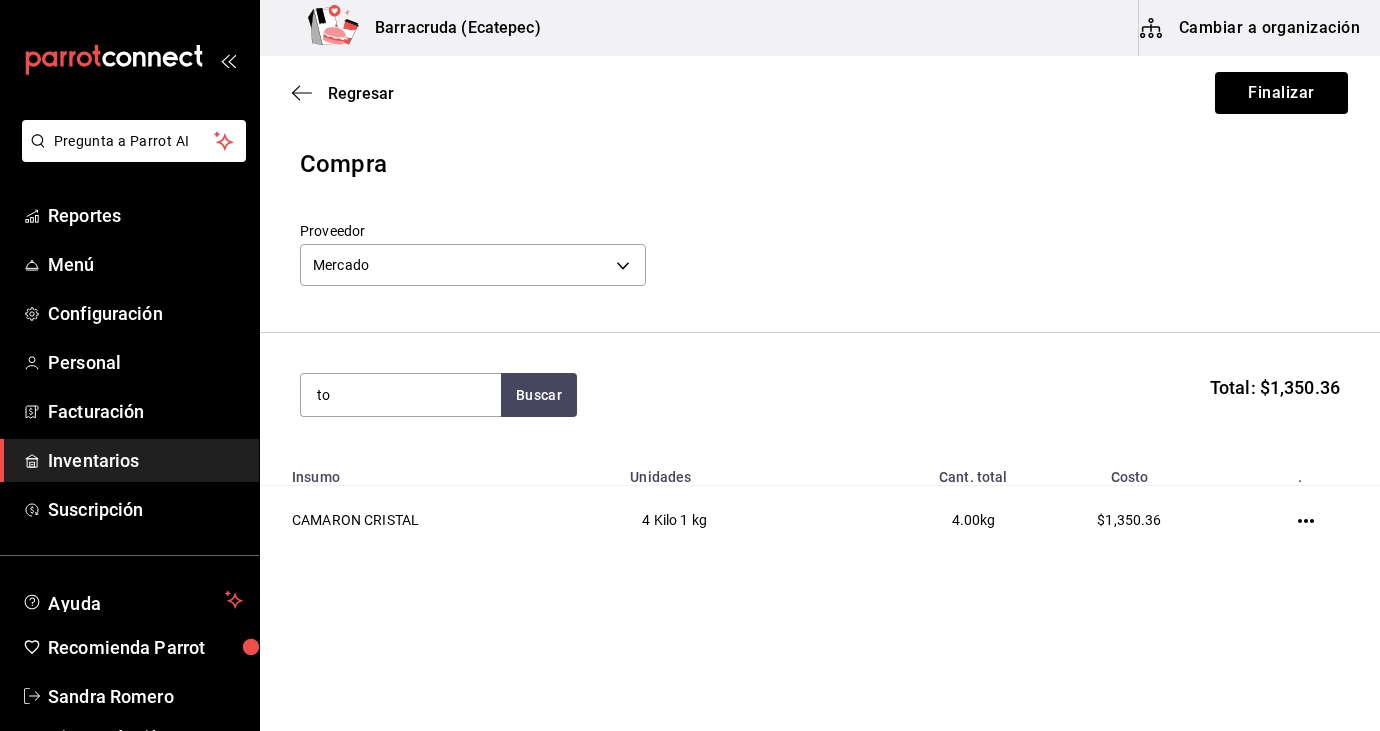 type on "t" 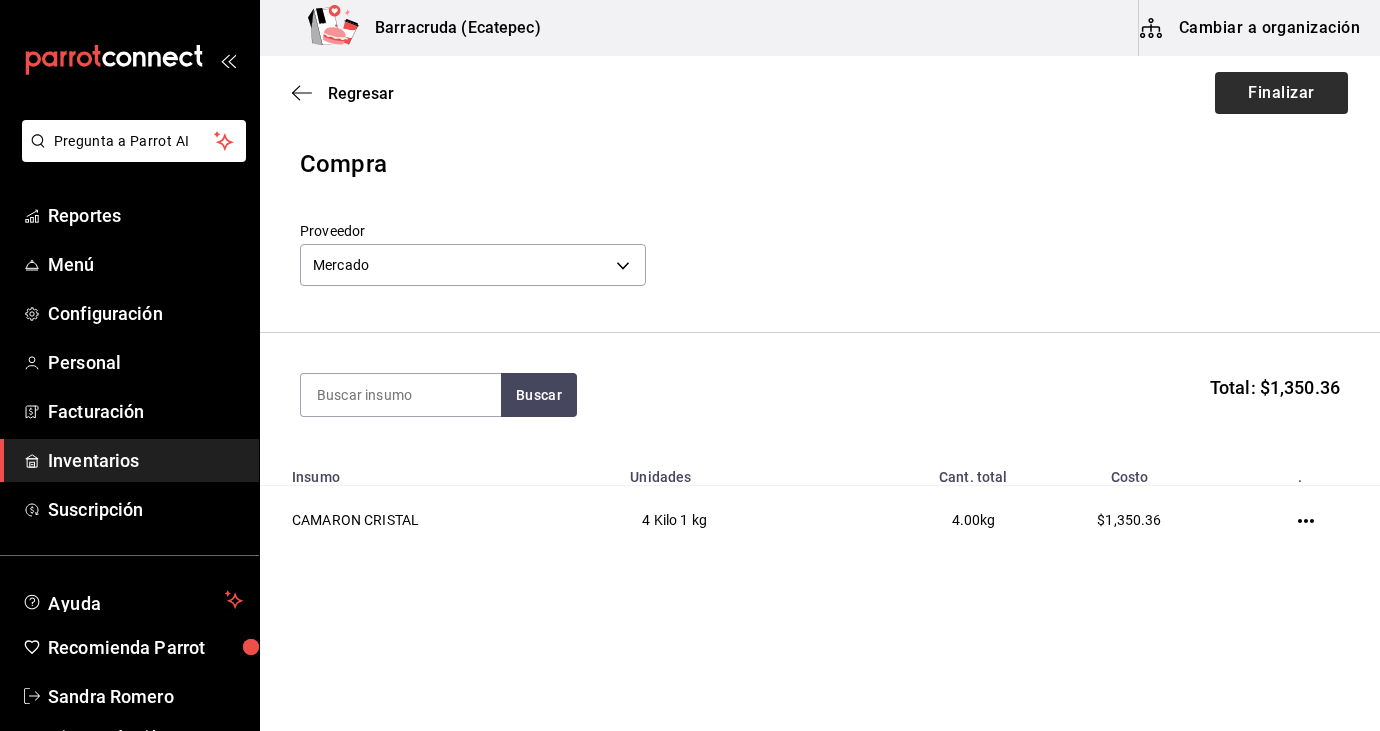 type 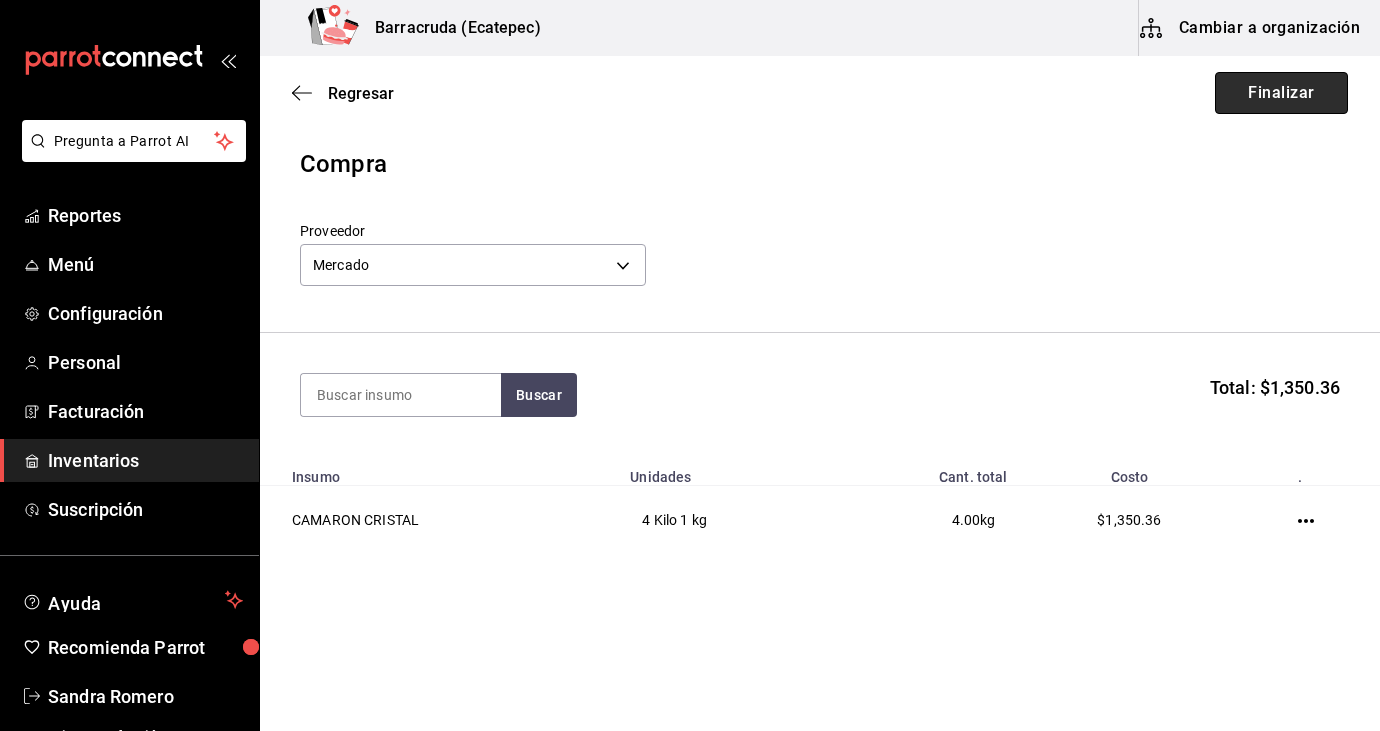 click on "Finalizar" at bounding box center (1281, 93) 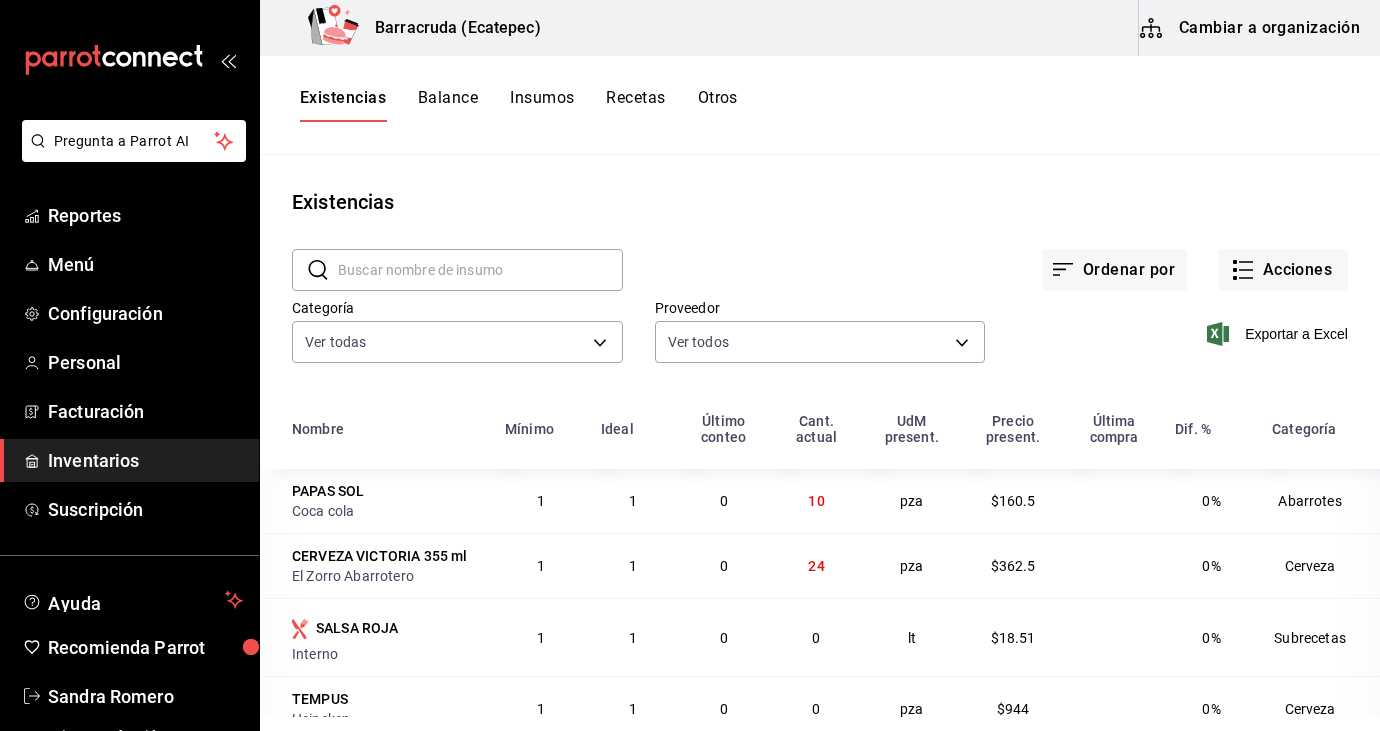 click at bounding box center [480, 270] 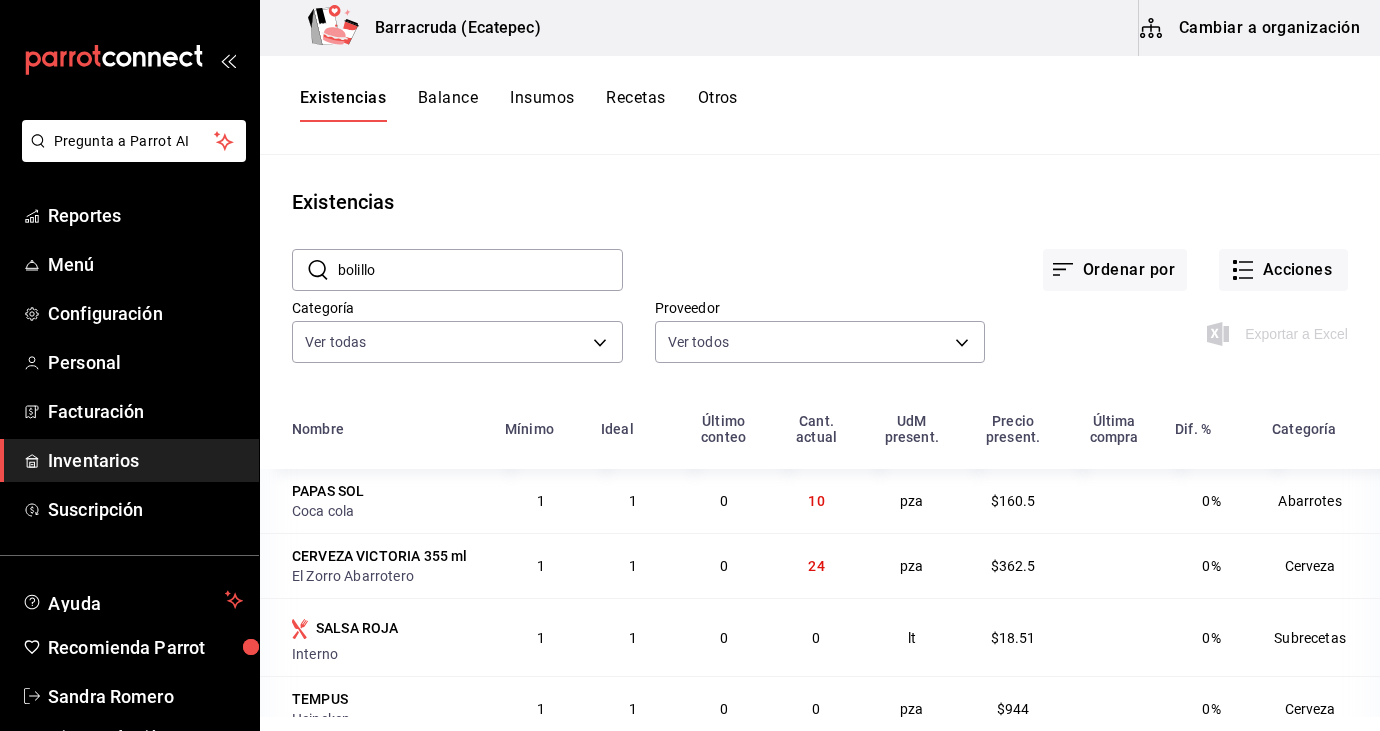 type on "bolillo" 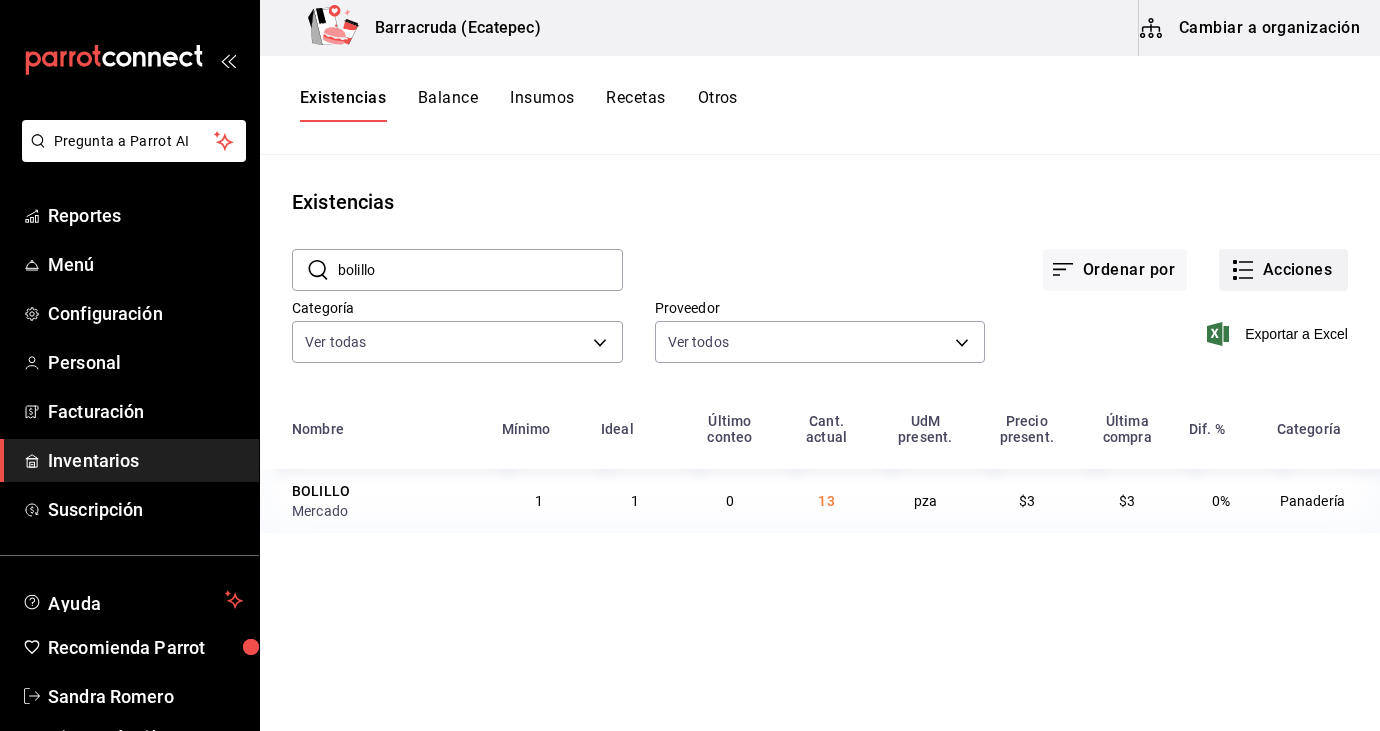 click on "Acciones" at bounding box center (1283, 270) 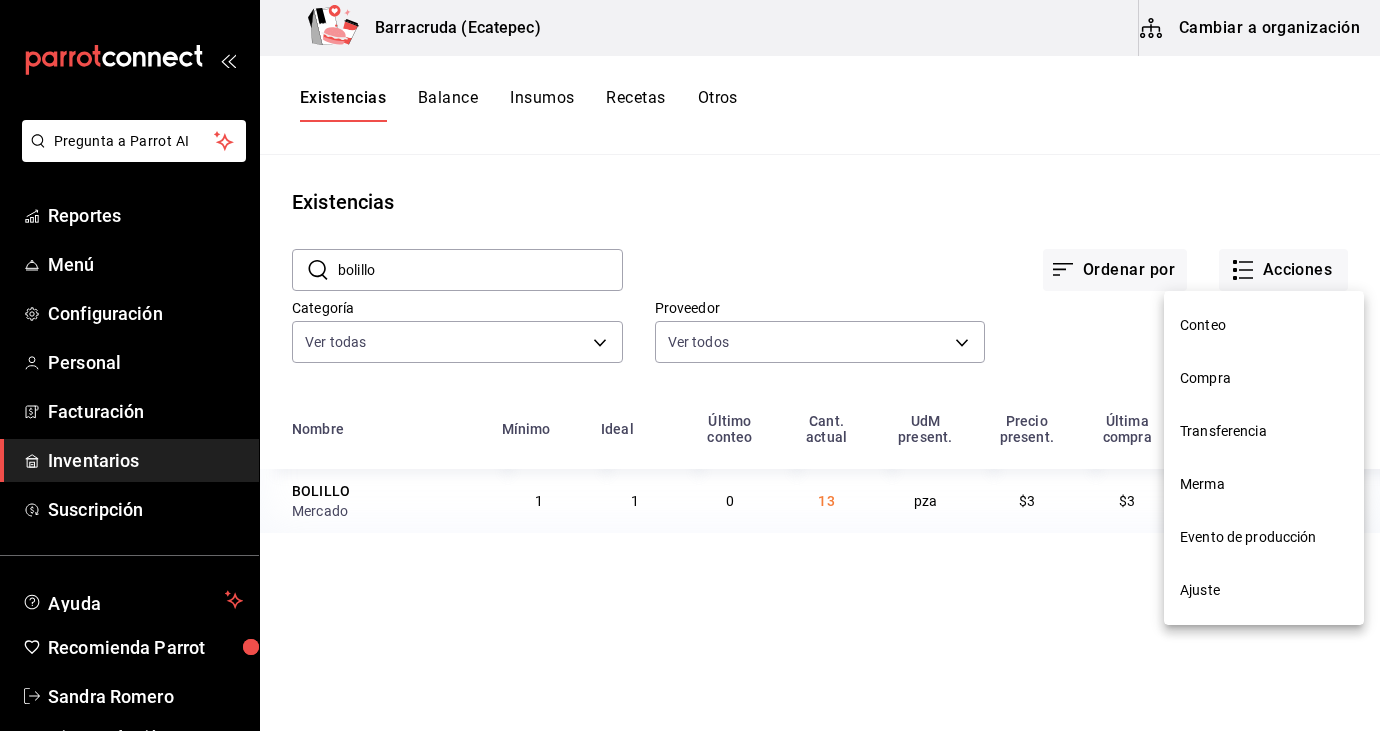 click on "Compra" at bounding box center (1264, 378) 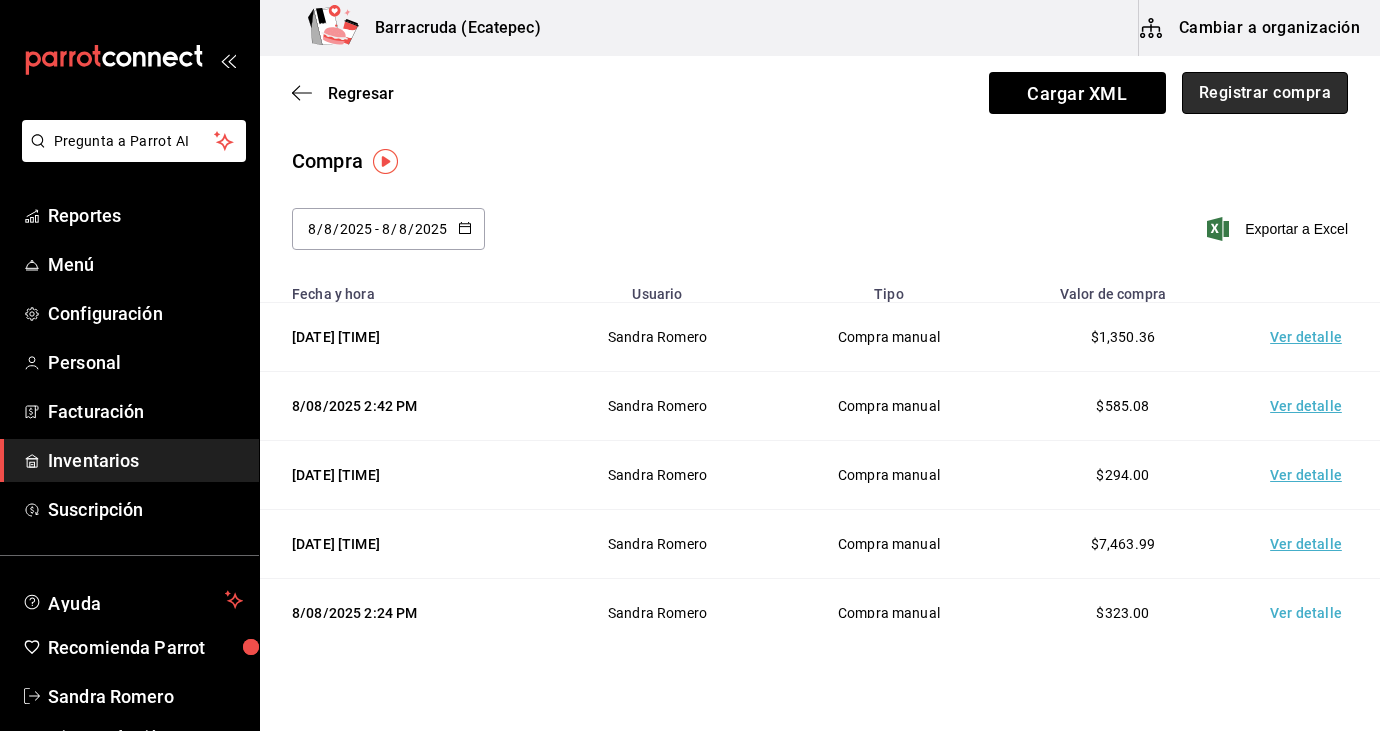 click on "Registrar compra" at bounding box center (1265, 93) 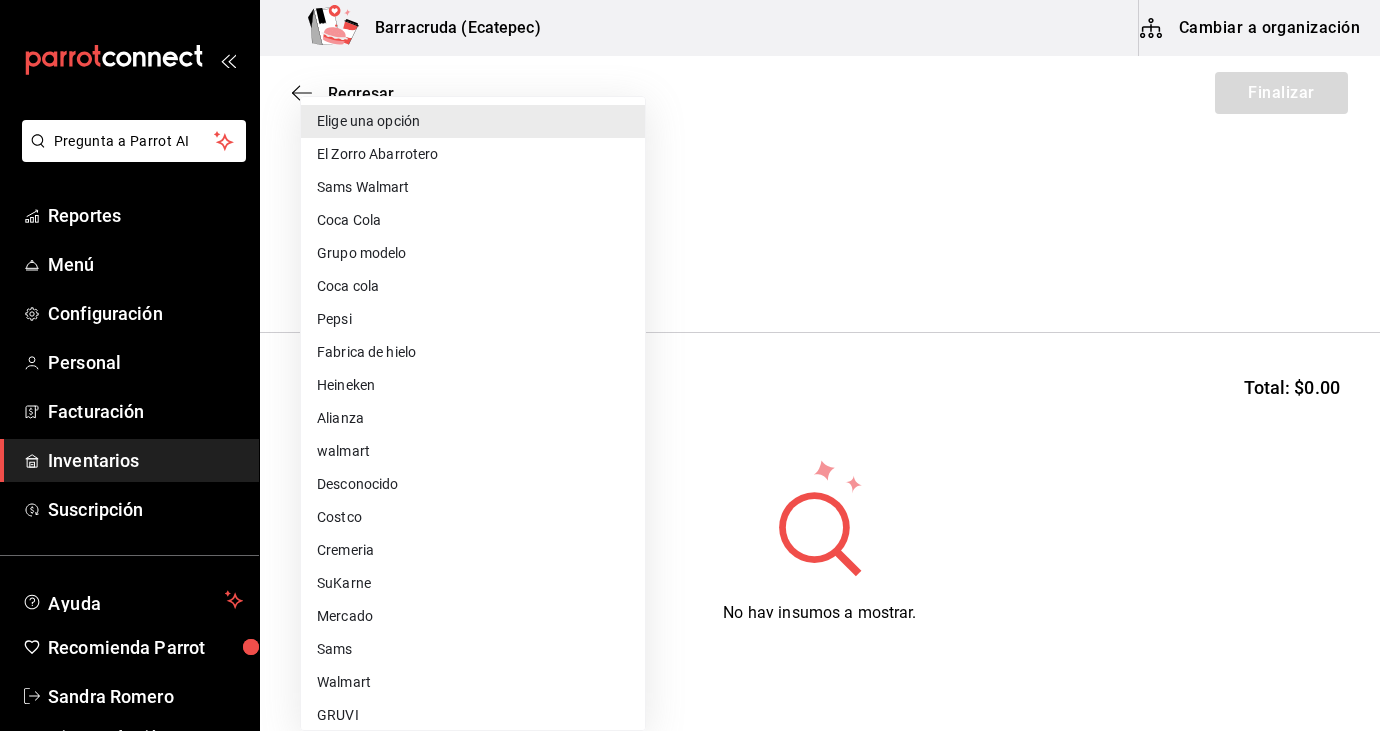 click on "Pregunta a Parrot AI Reportes   Menú   Configuración   Personal   Facturación   Inventarios   Suscripción   Ayuda Recomienda Parrot   Sandra Romero   Sugerir nueva función   Barracruda (Ecatepec) Cambiar a organización Regresar Finalizar Compra Proveedor Elige una opción default Buscar Total: $0.00 No hay insumos a mostrar. Busca un insumo para agregarlo a la lista GANA 1 MES GRATIS EN TU SUSCRIPCIÓN AQUÍ ¿Recuerdas cómo empezó tu restaurante?
Hoy puedes ayudar a un colega a tener el mismo cambio que tú viviste.
Recomienda Parrot directamente desde tu Portal Administrador.
Es fácil y rápido.
🎁 Por cada restaurante que se una, ganas 1 mes gratis. Ver video tutorial Ir a video Pregunta a Parrot AI Reportes   Menú   Configuración   Personal   Facturación   Inventarios   Suscripción   Ayuda Recomienda Parrot   Sandra Romero   Sugerir nueva función   Editar Eliminar Visitar centro de ayuda (81) 2046 6363 soporte@parrotsoftware.io Visitar centro de ayuda (81) 2046 6363 Elige una opción" at bounding box center (690, 309) 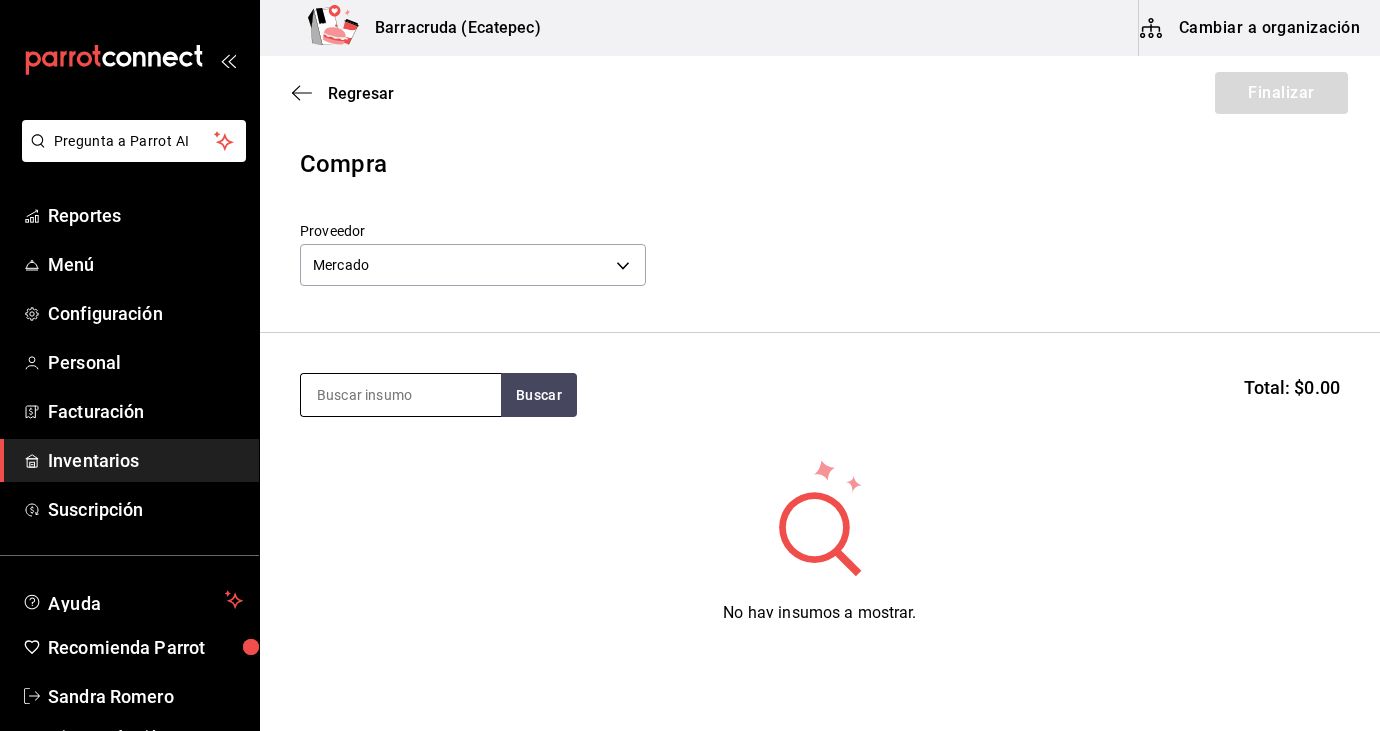 click at bounding box center (401, 395) 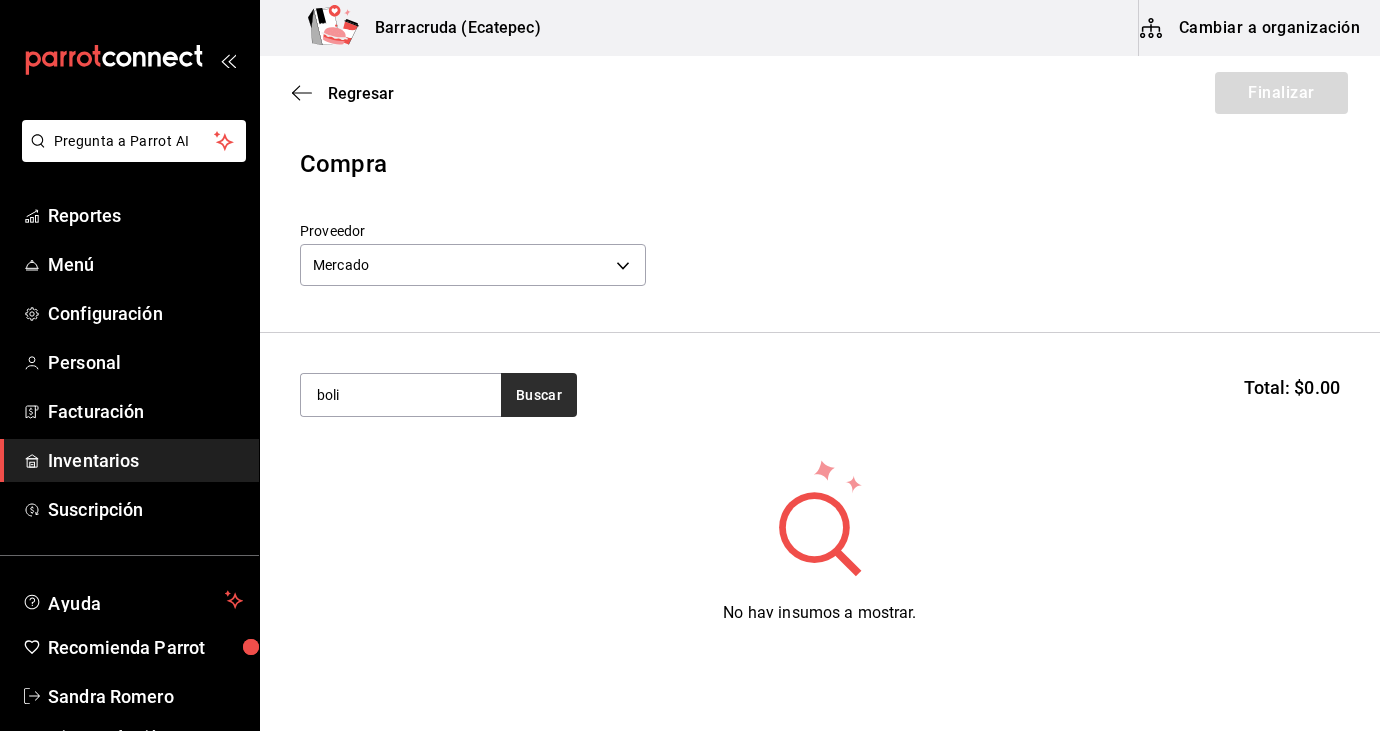 type on "boli" 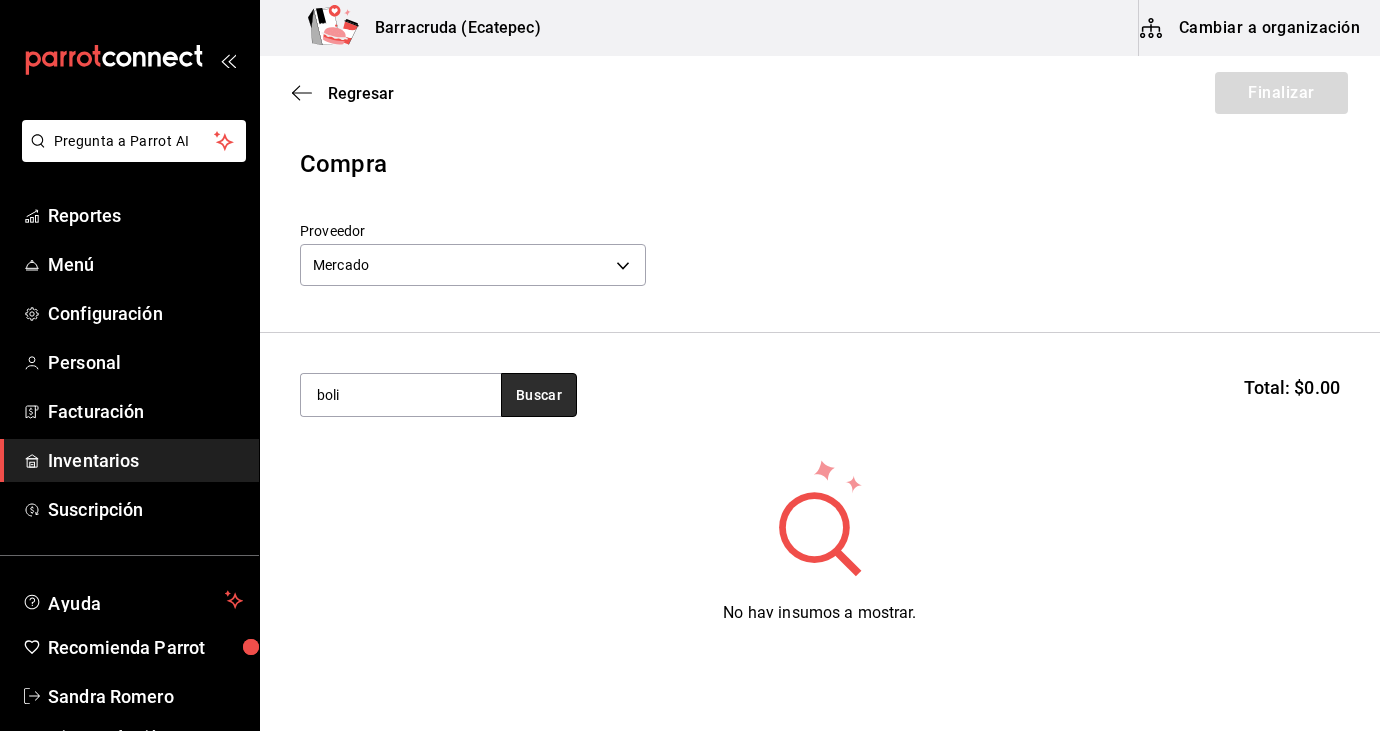 click on "Buscar" at bounding box center [539, 395] 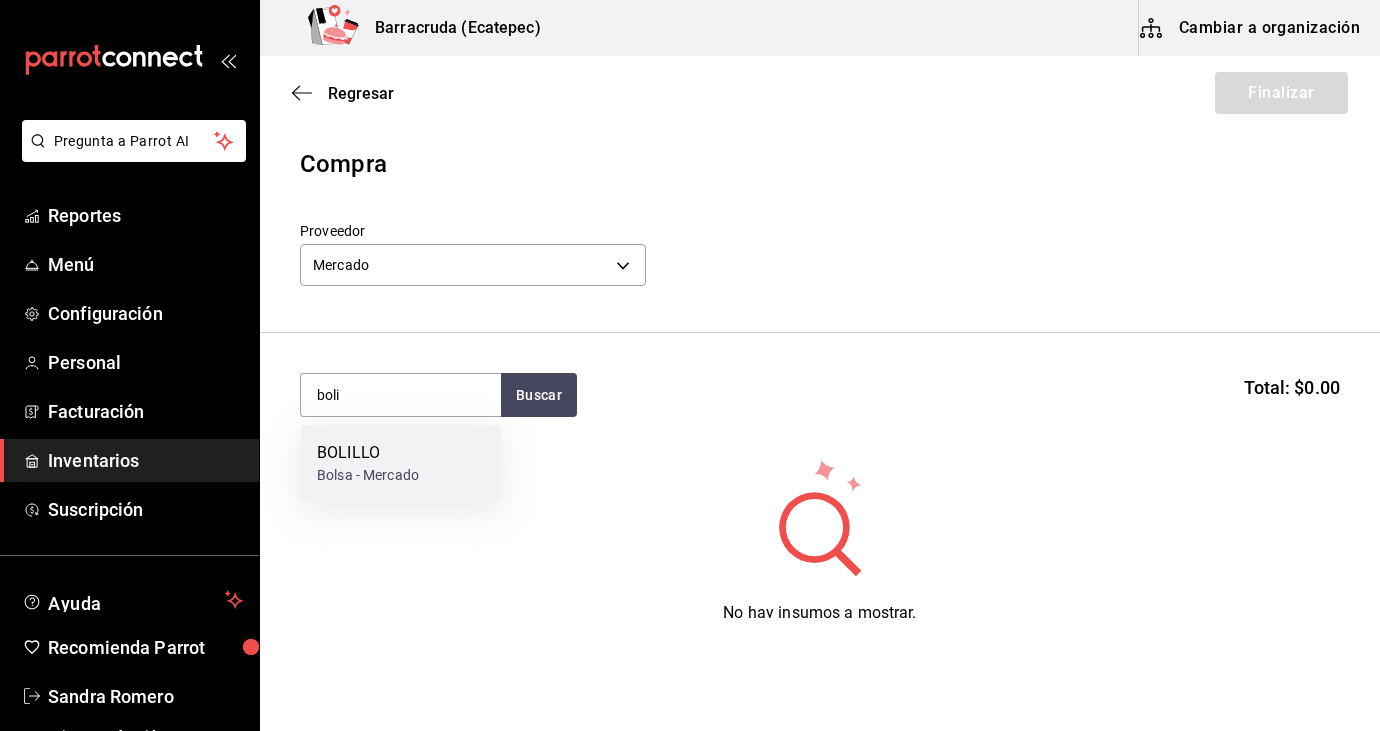 click on "BOLILLO Bolsa - Mercado" at bounding box center (401, 463) 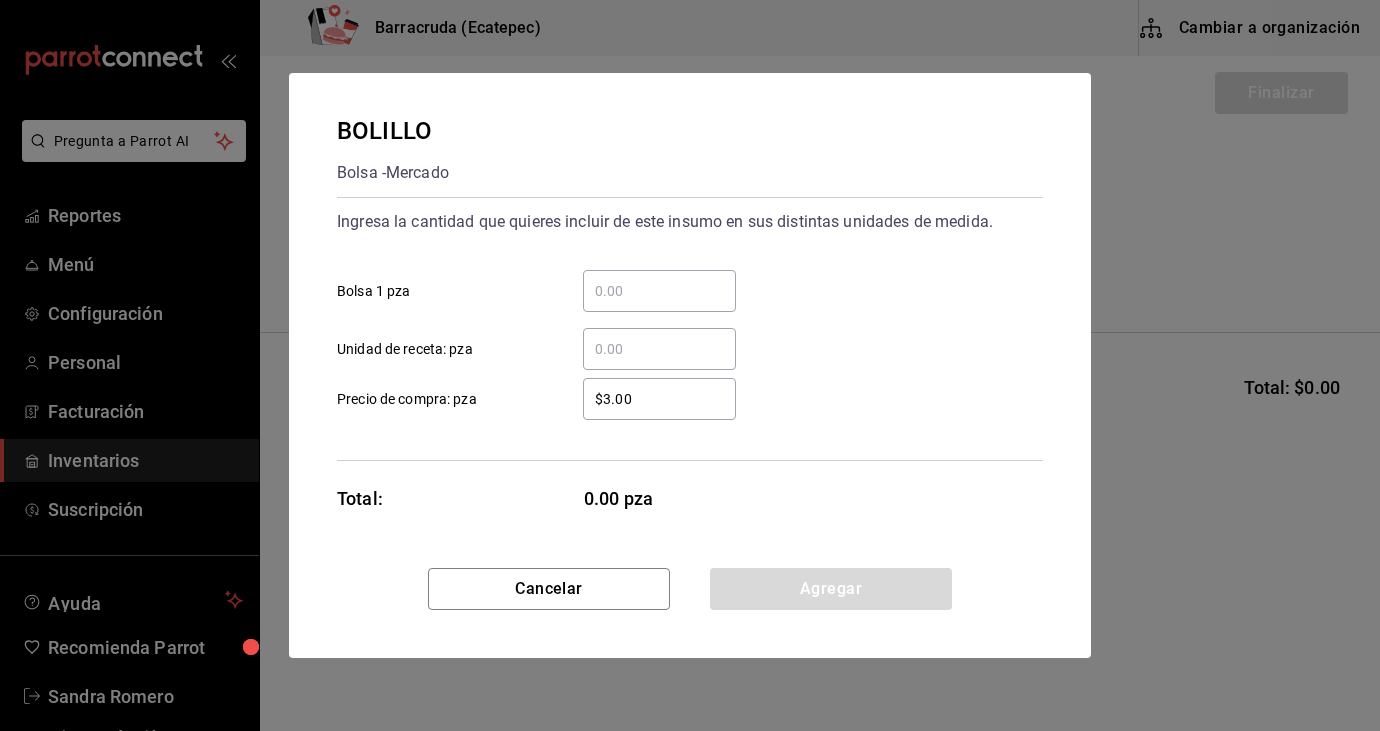 click on "​ Bolsa 1 pza" at bounding box center (659, 291) 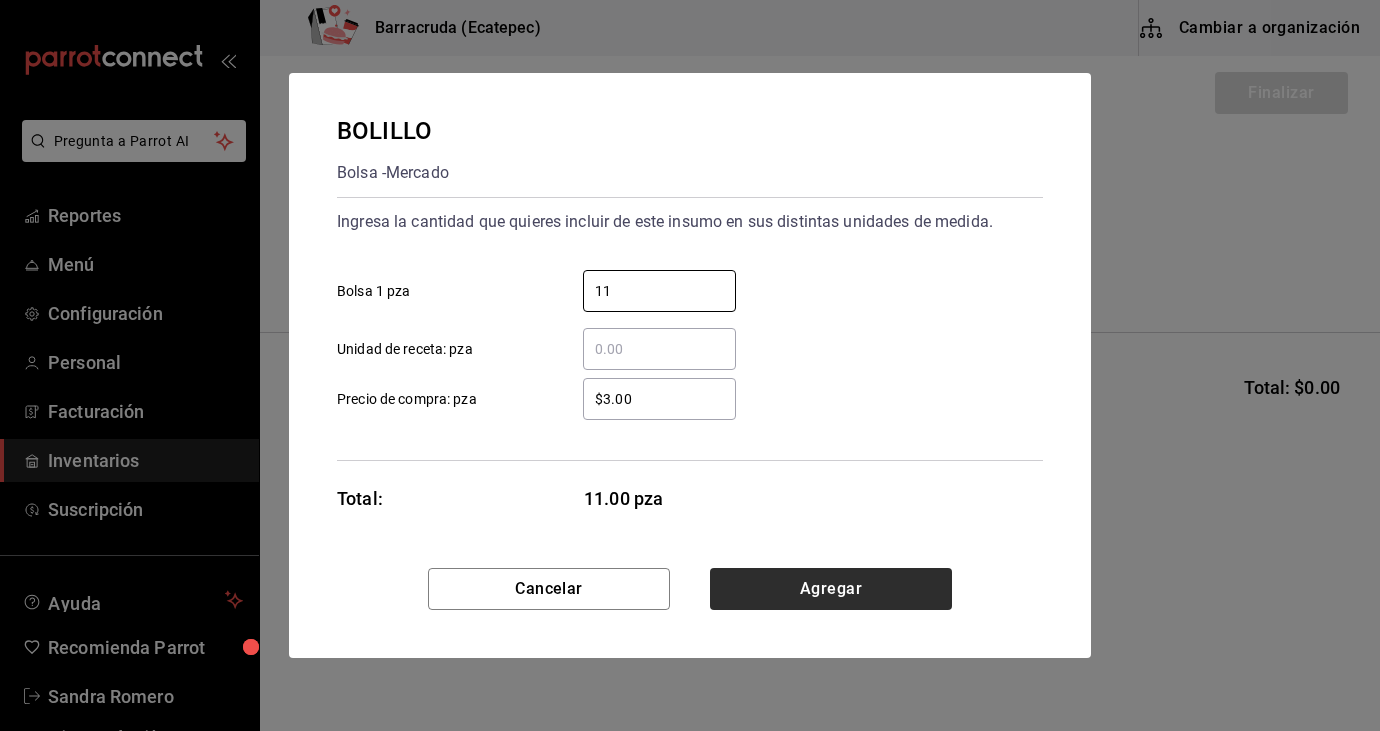 type on "11" 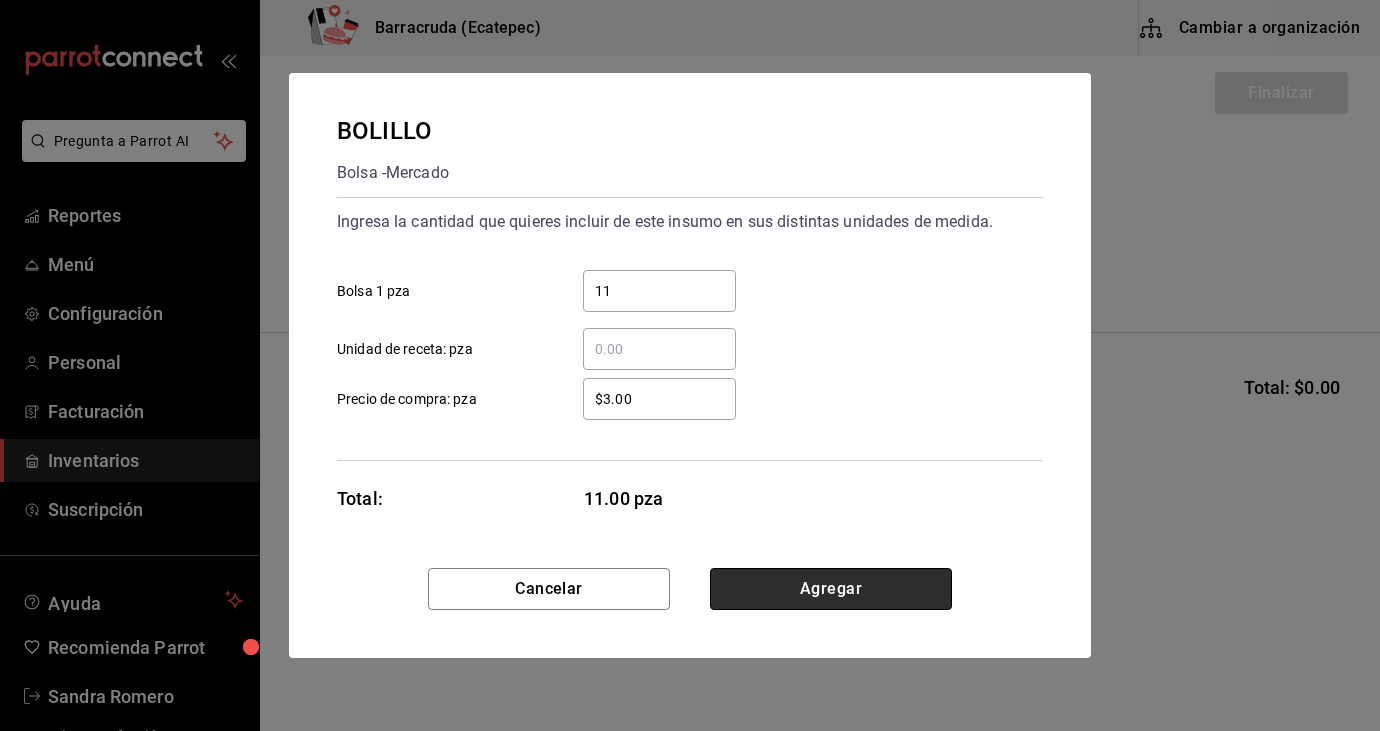 click on "Agregar" at bounding box center (831, 589) 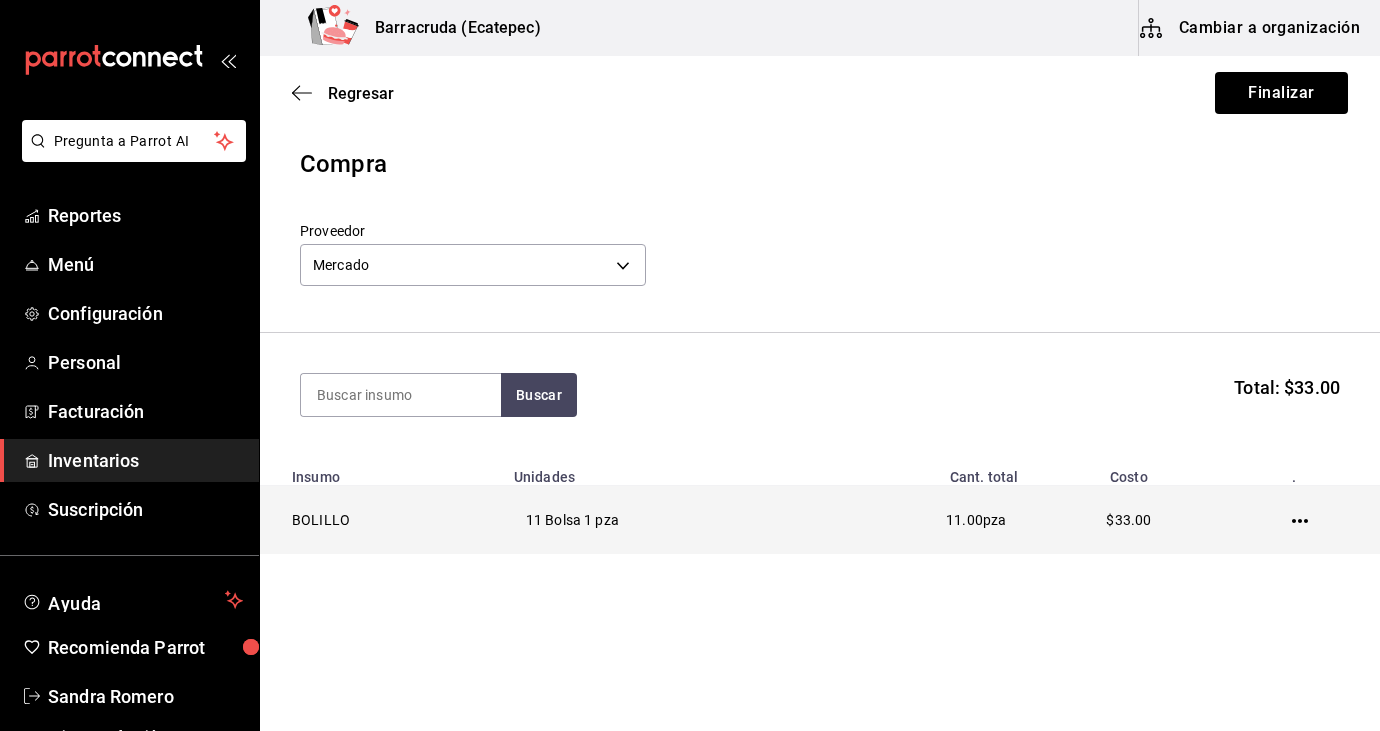 click 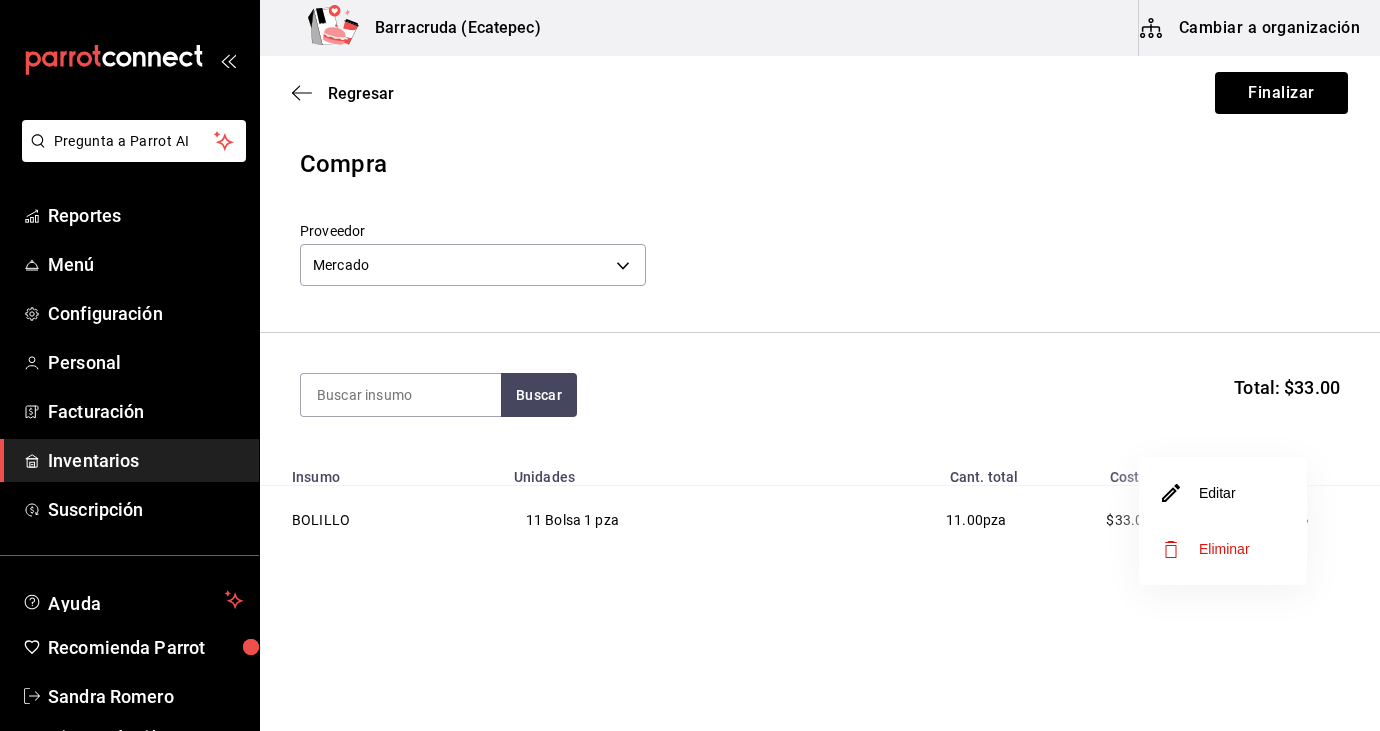 click on "Editar" at bounding box center [1223, 493] 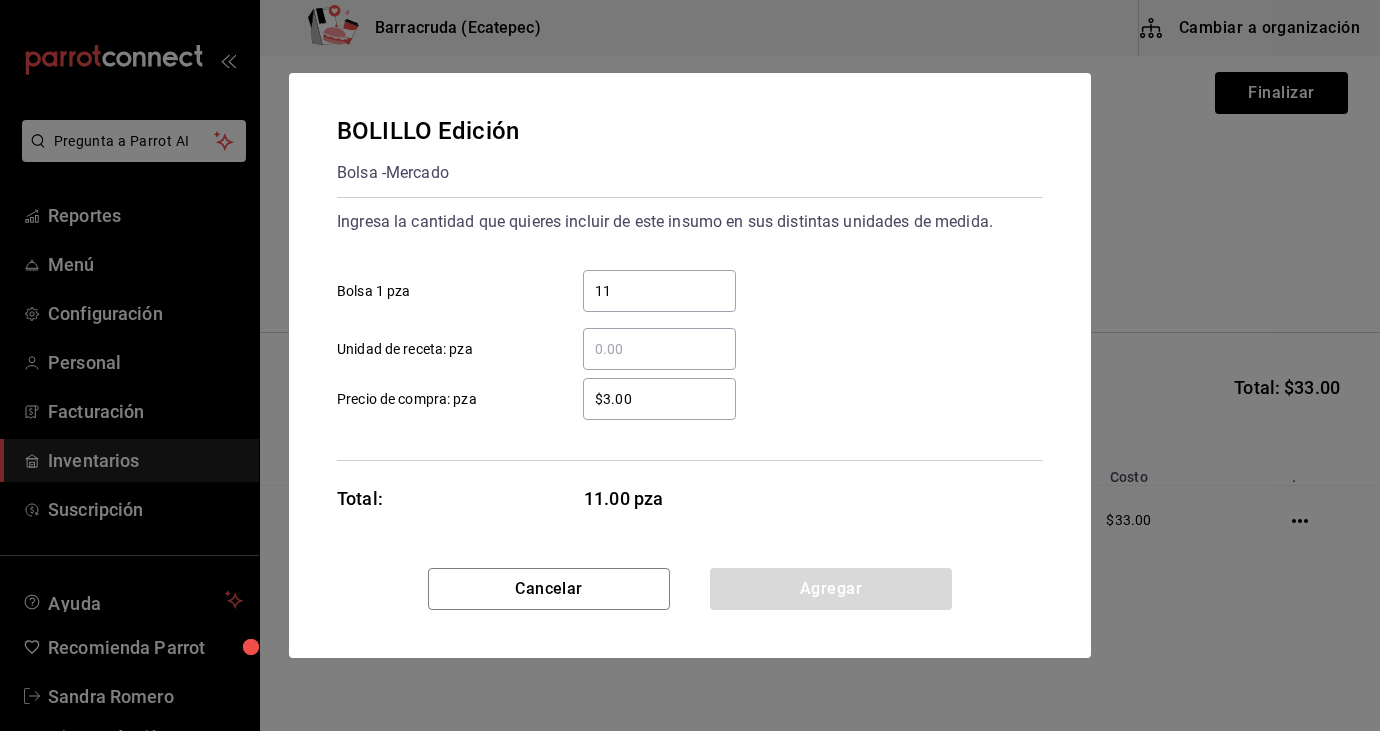 click on "$3.00" at bounding box center [659, 399] 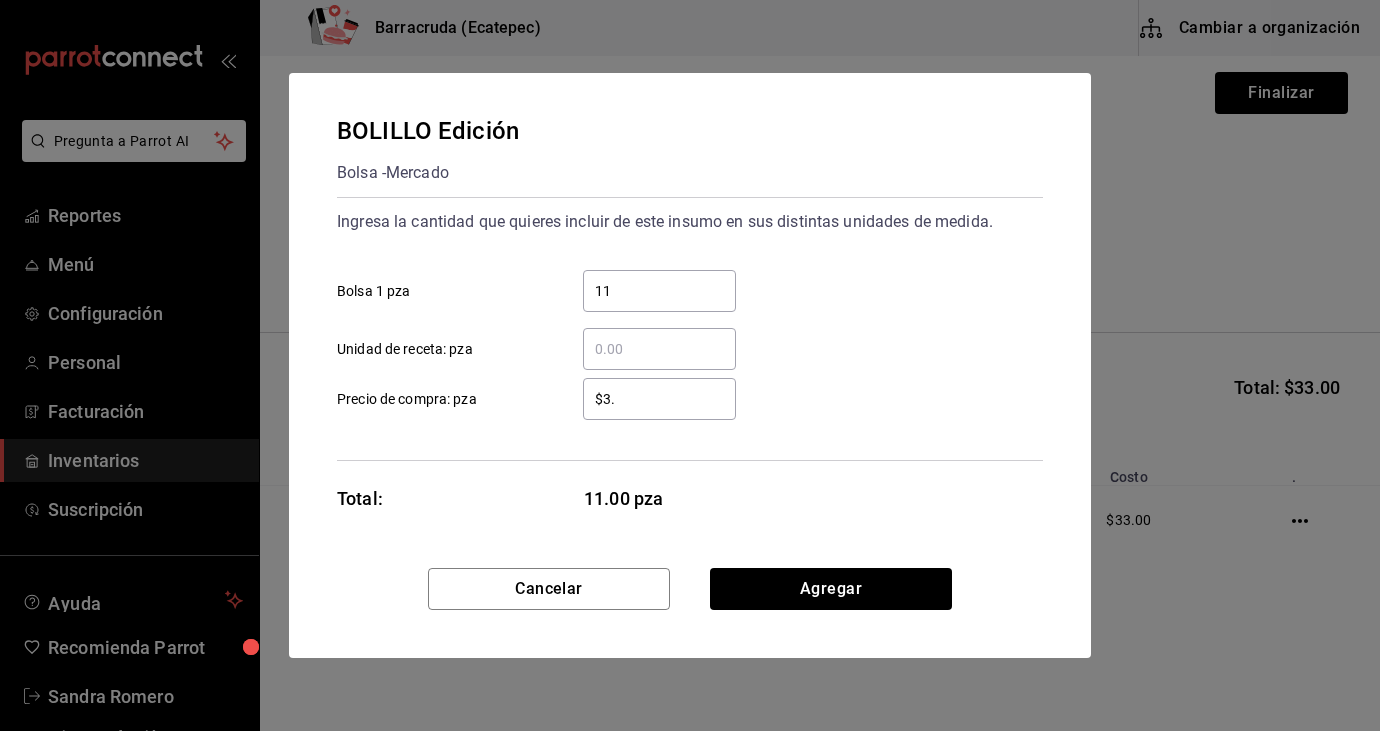 type on "$3" 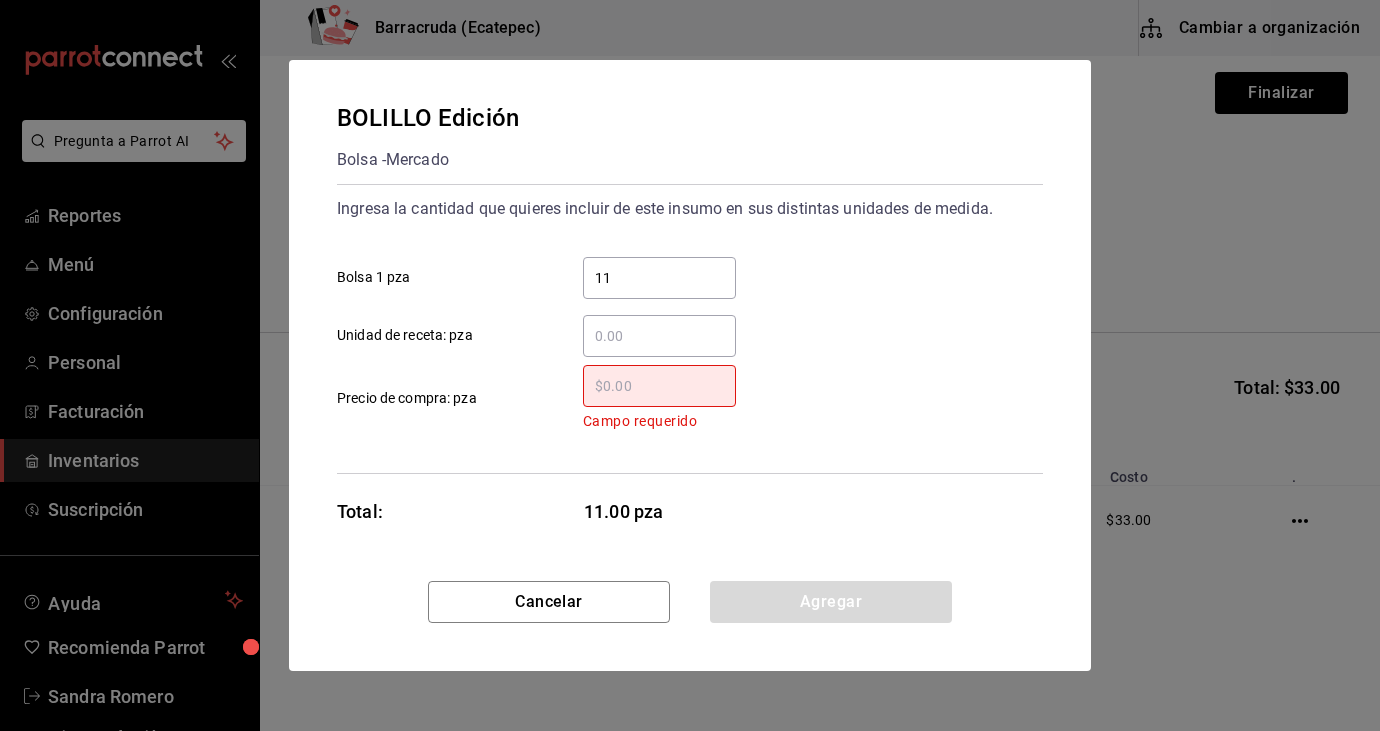 type on "$1" 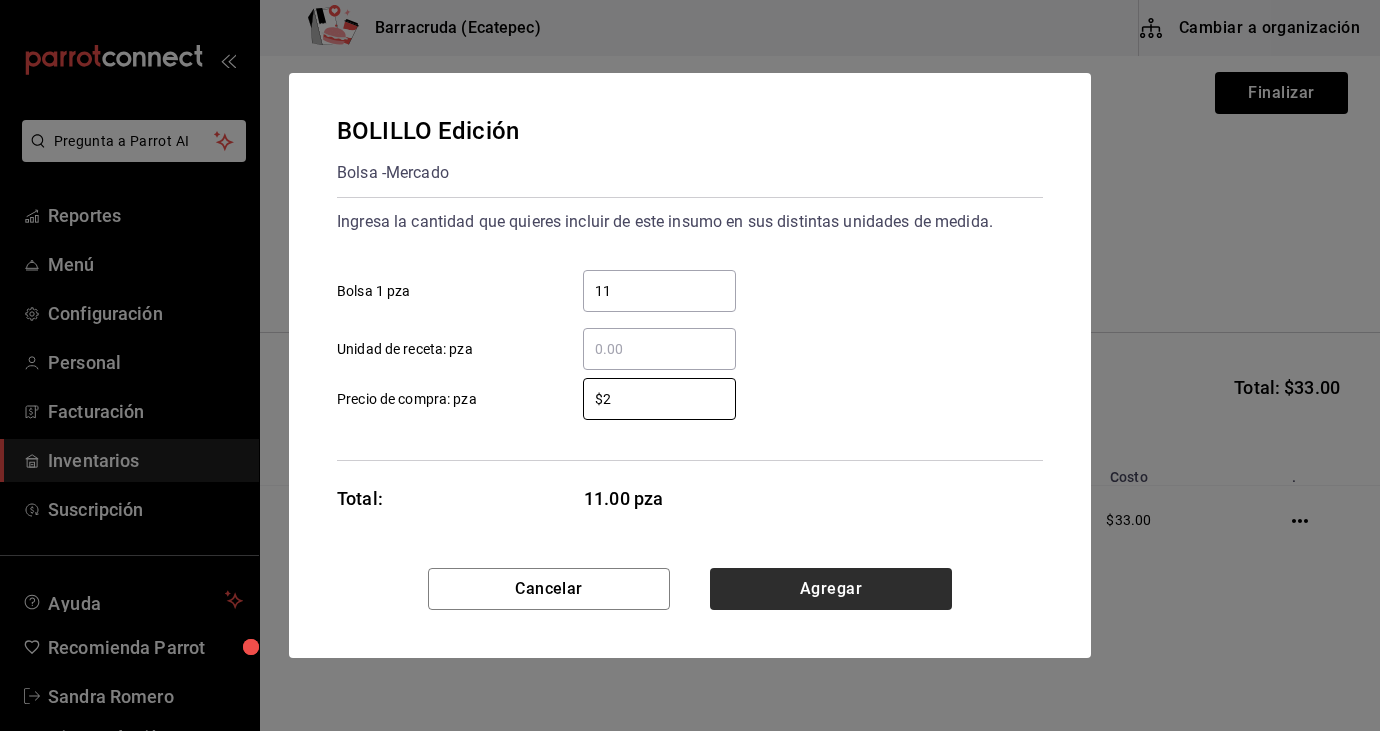 type on "$2" 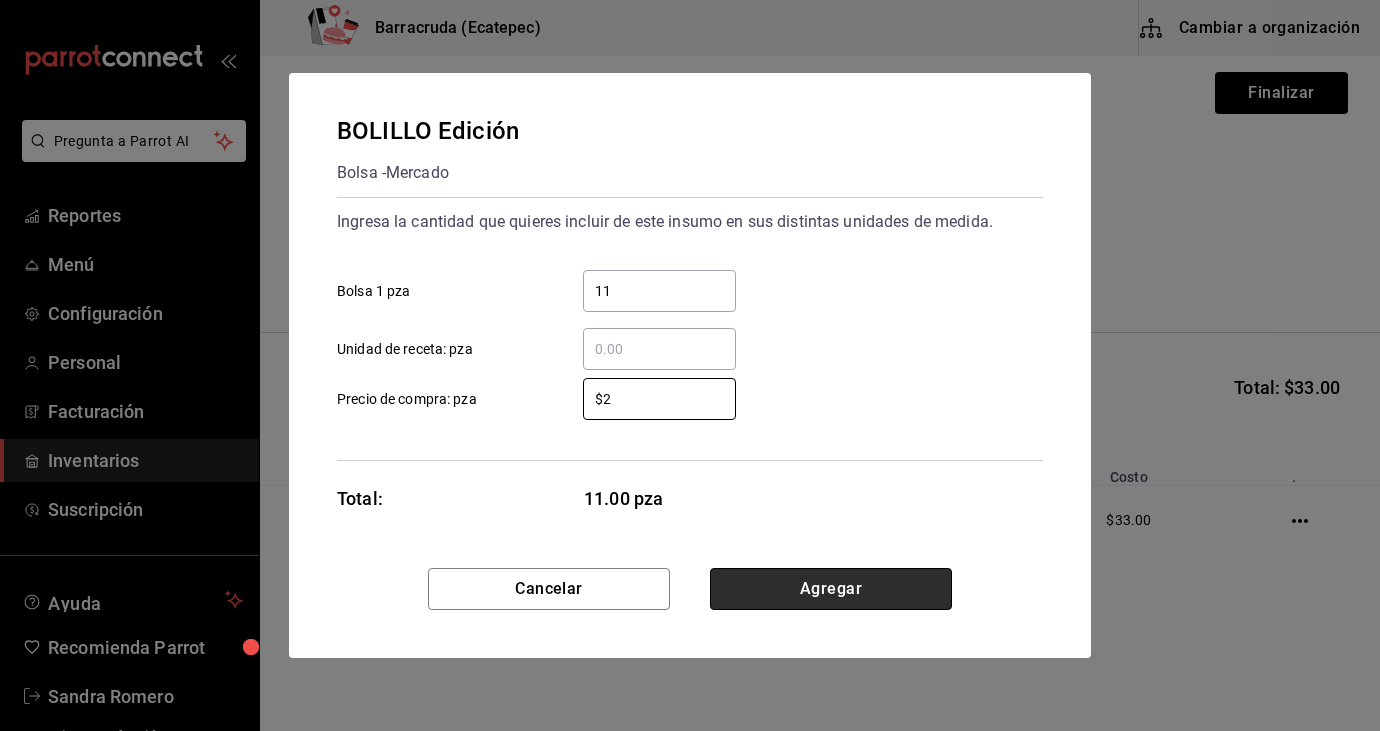 click on "Agregar" at bounding box center [831, 589] 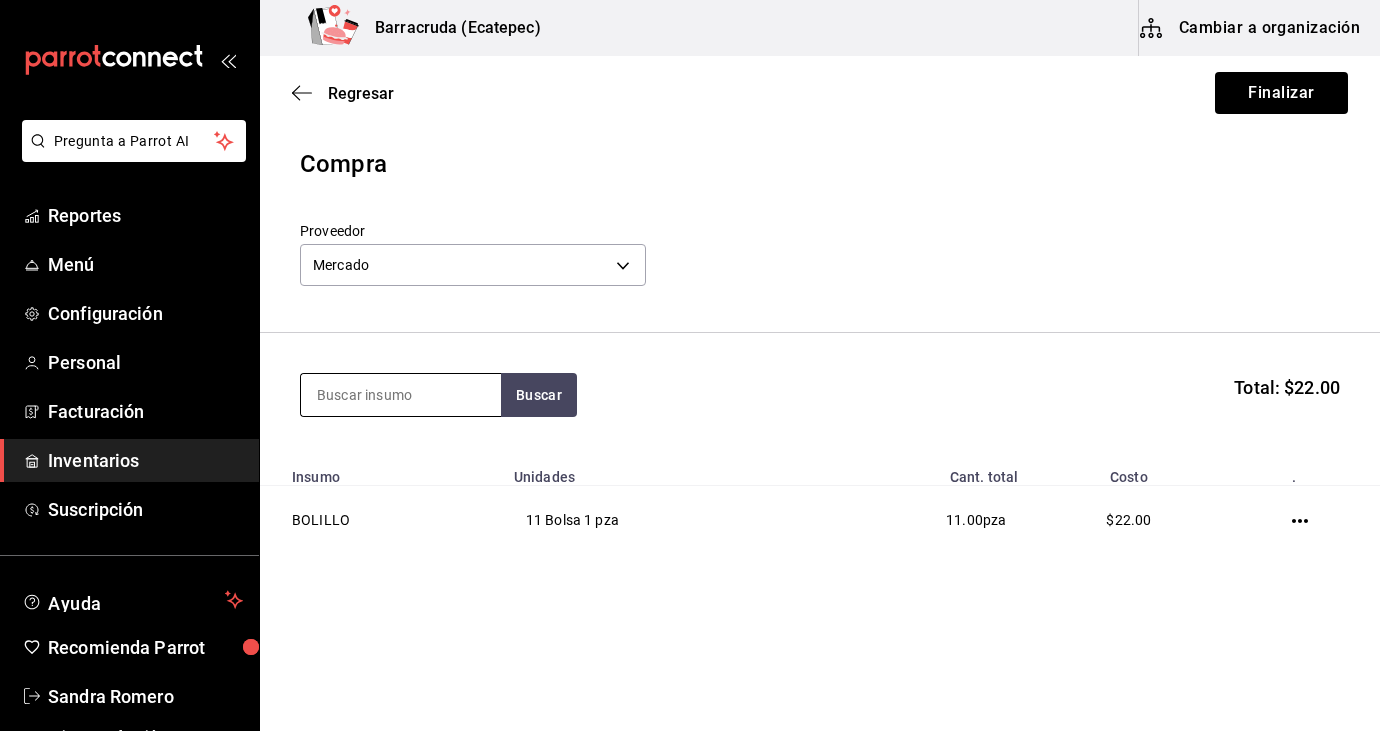 click at bounding box center (401, 395) 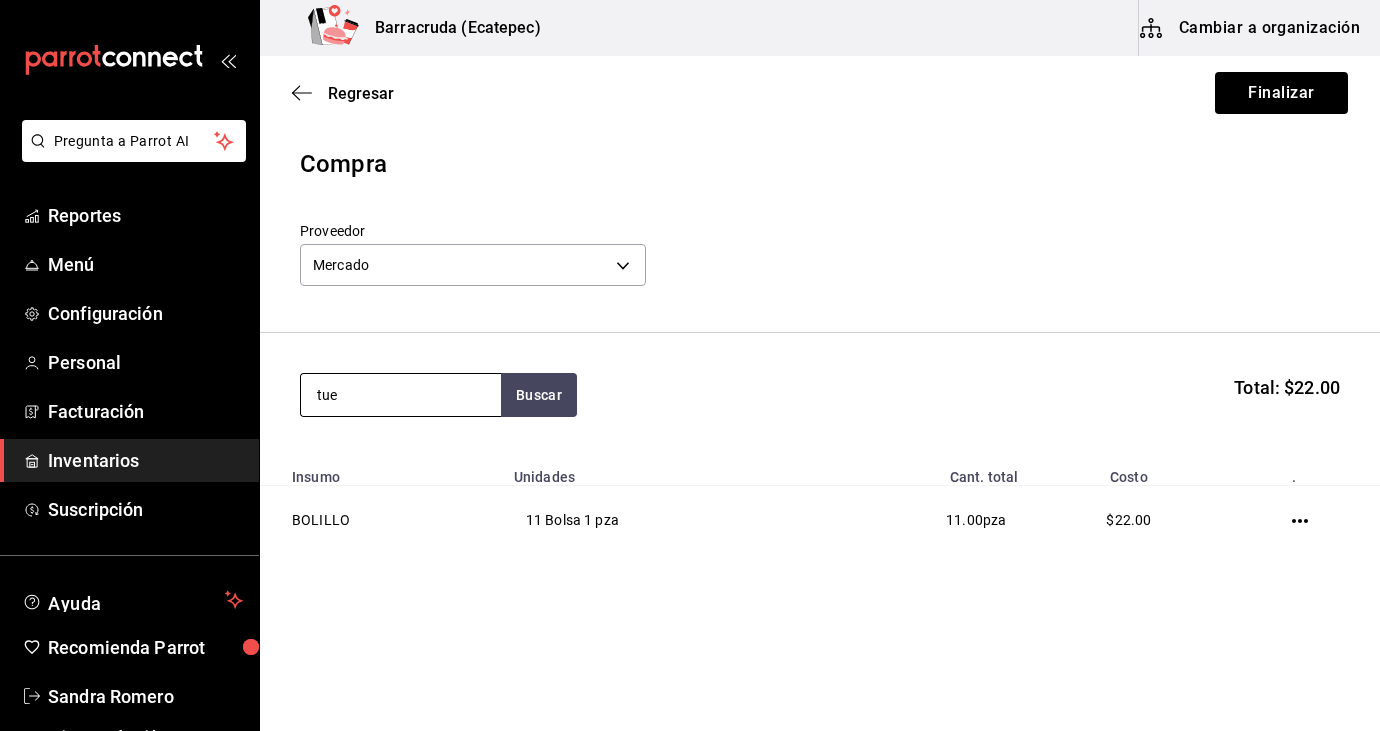 type on "tue" 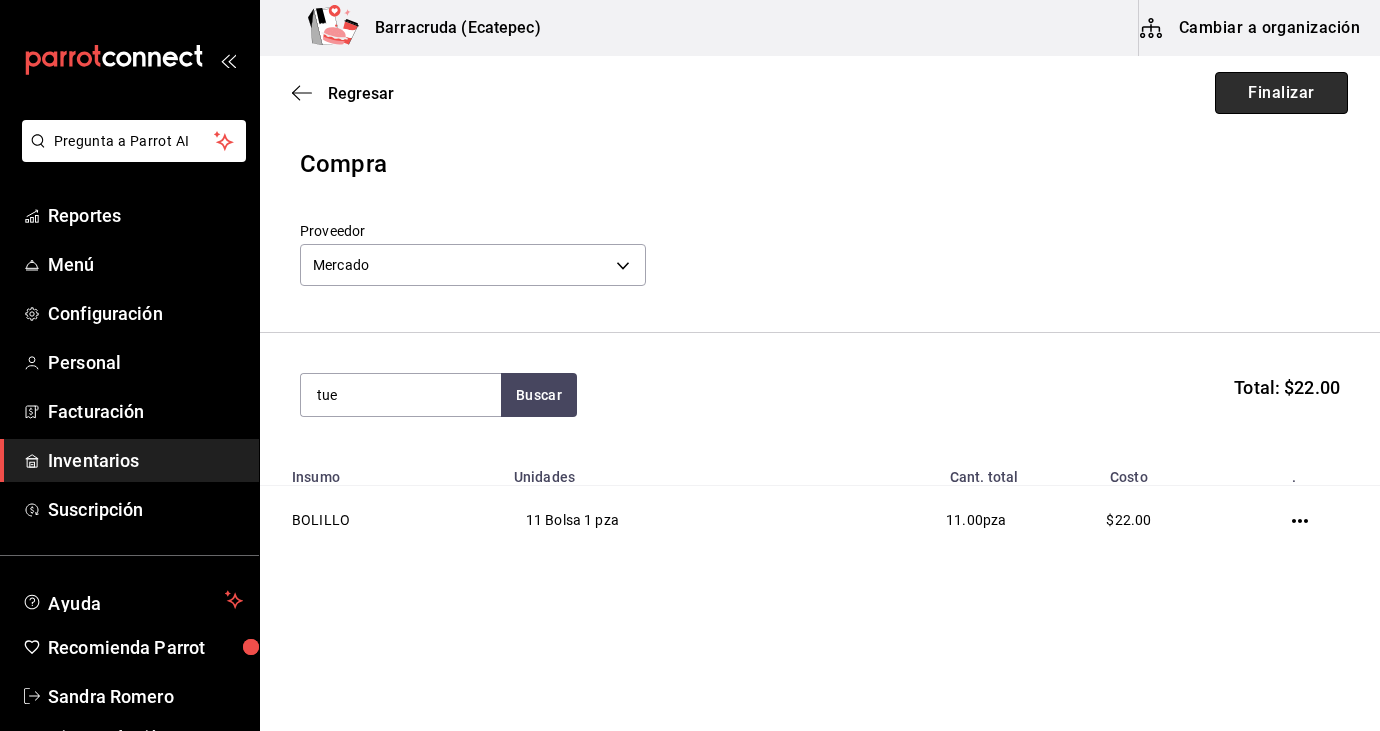 click on "Finalizar" at bounding box center (1281, 93) 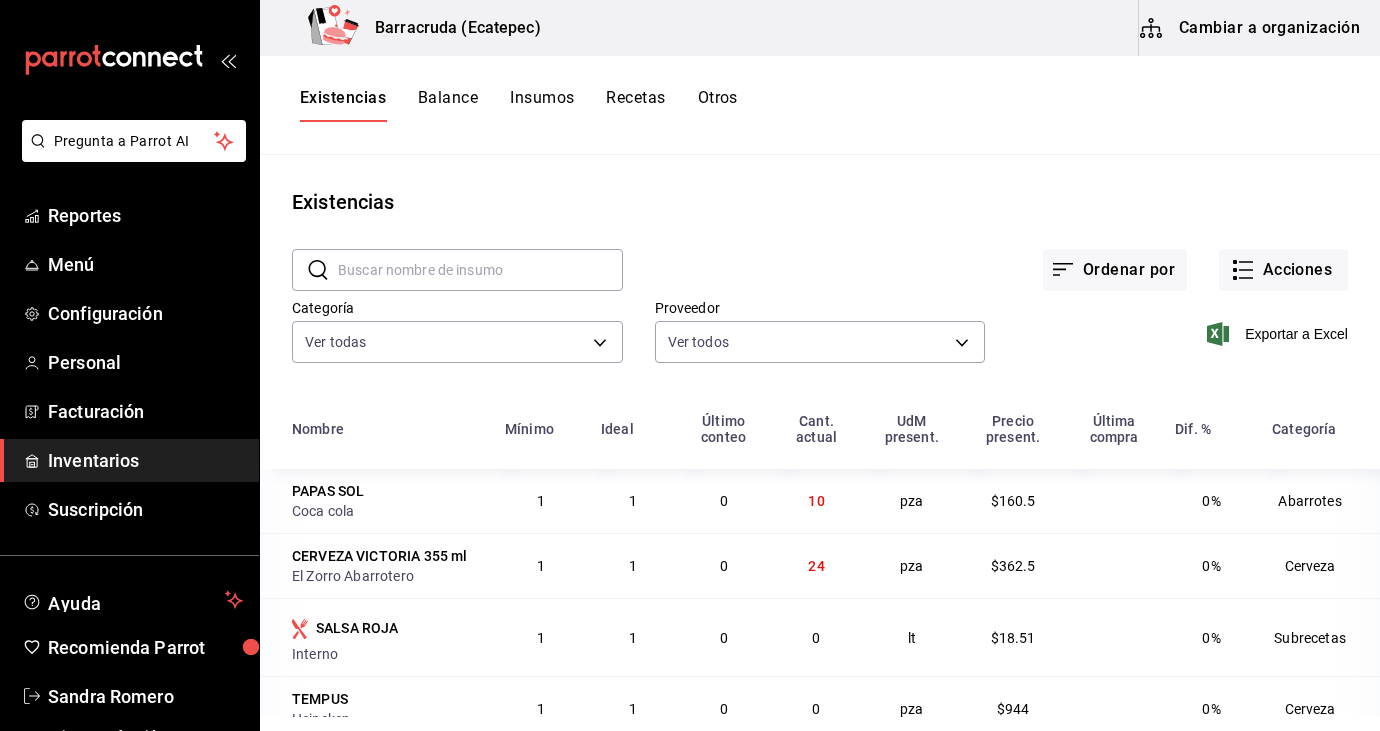 scroll, scrollTop: 0, scrollLeft: 0, axis: both 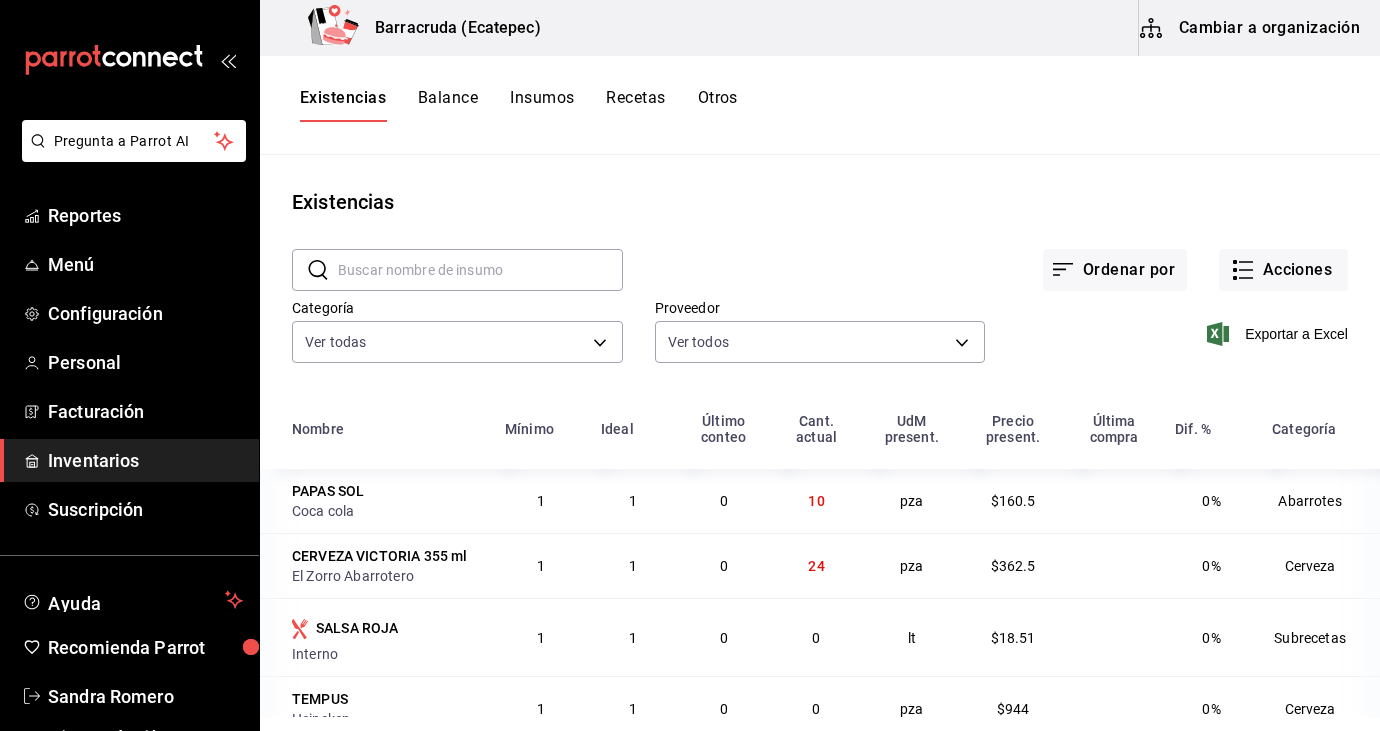 click at bounding box center [480, 270] 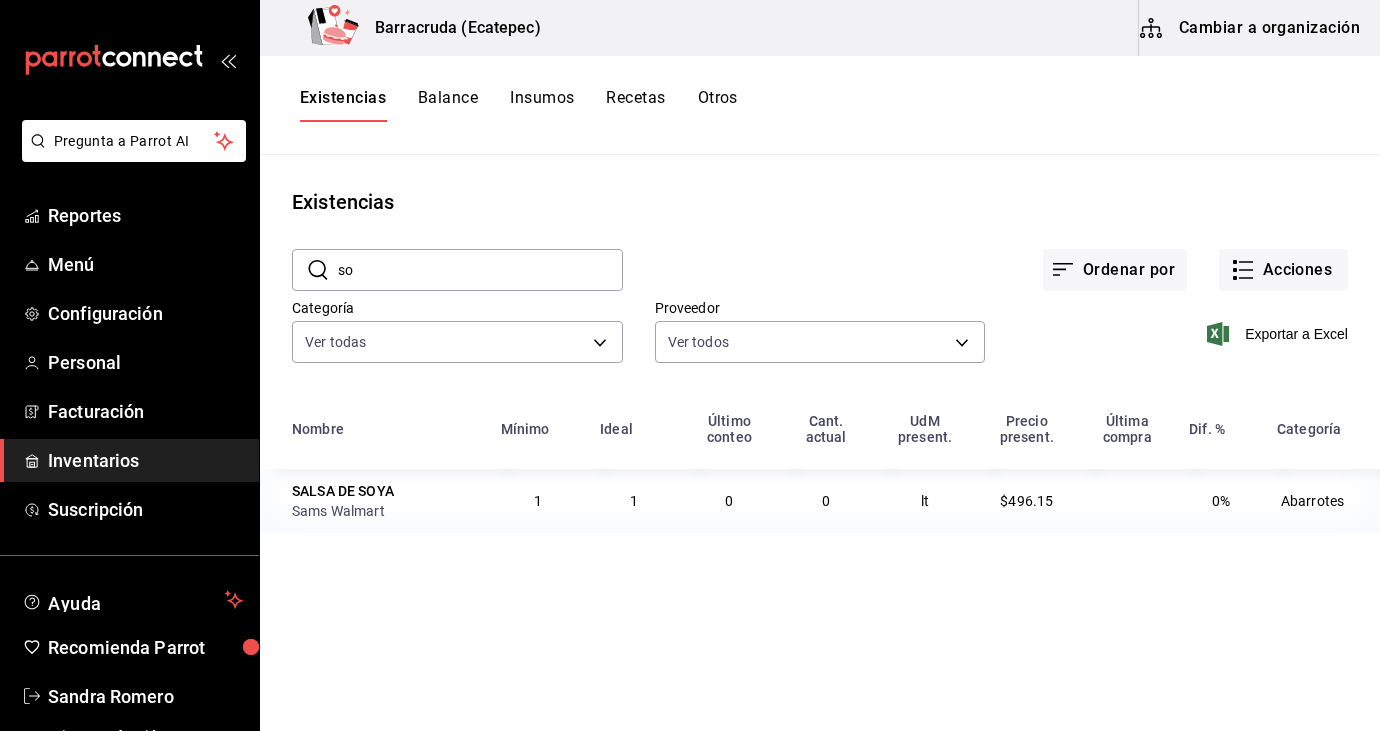 type on "s" 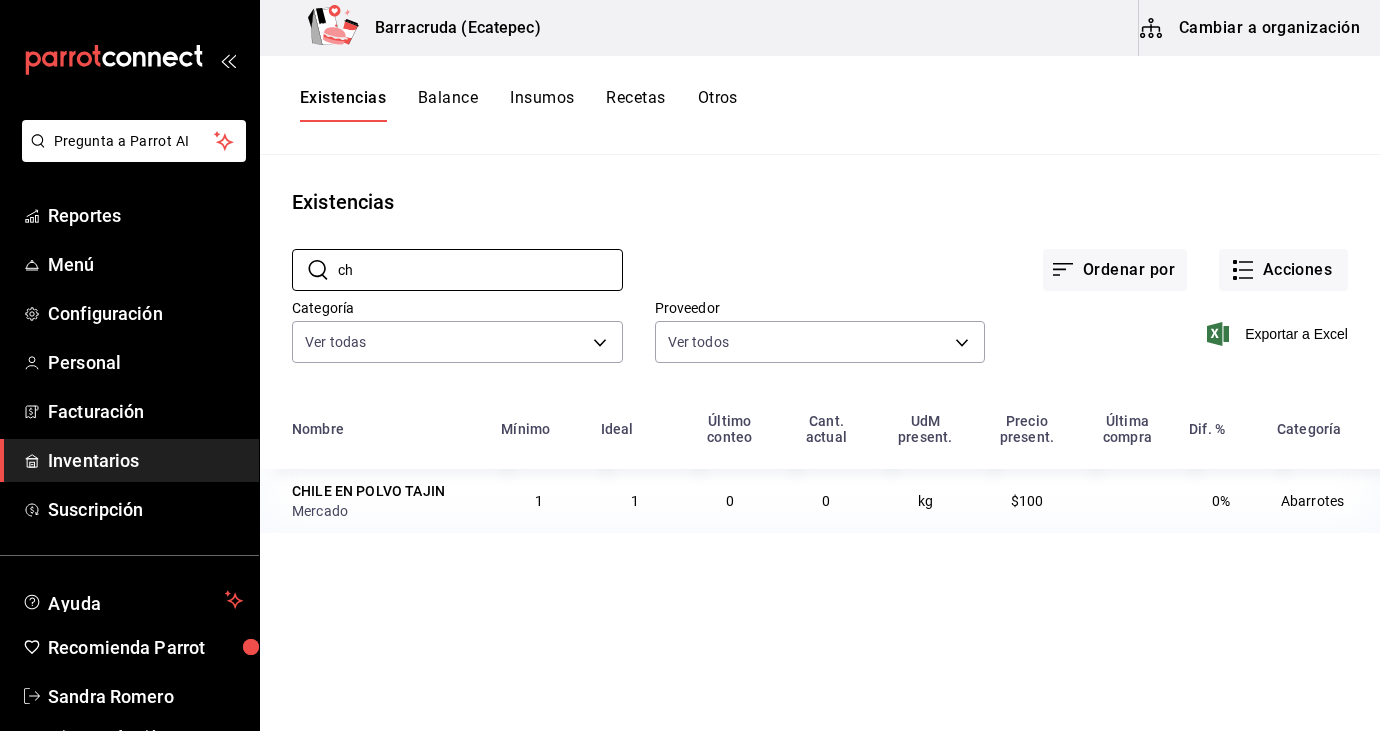 type on "c" 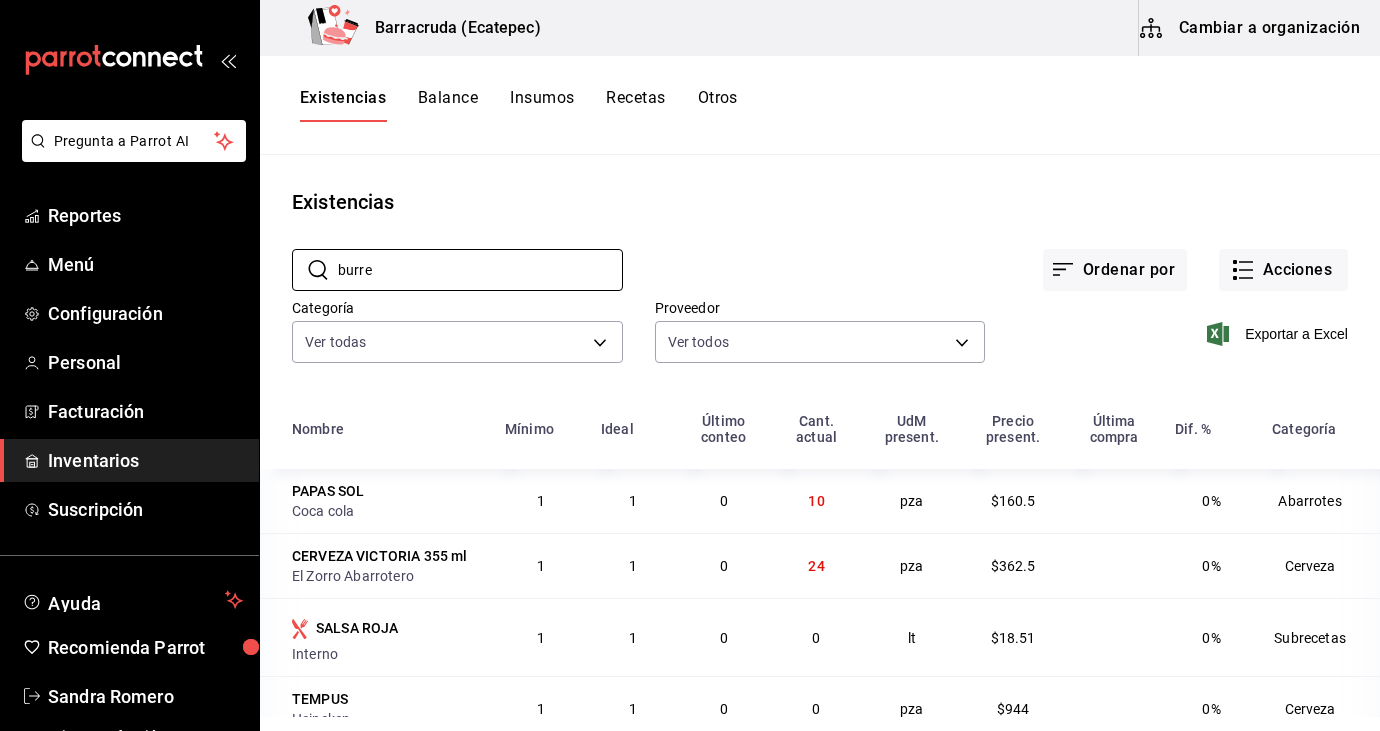 type on "burre" 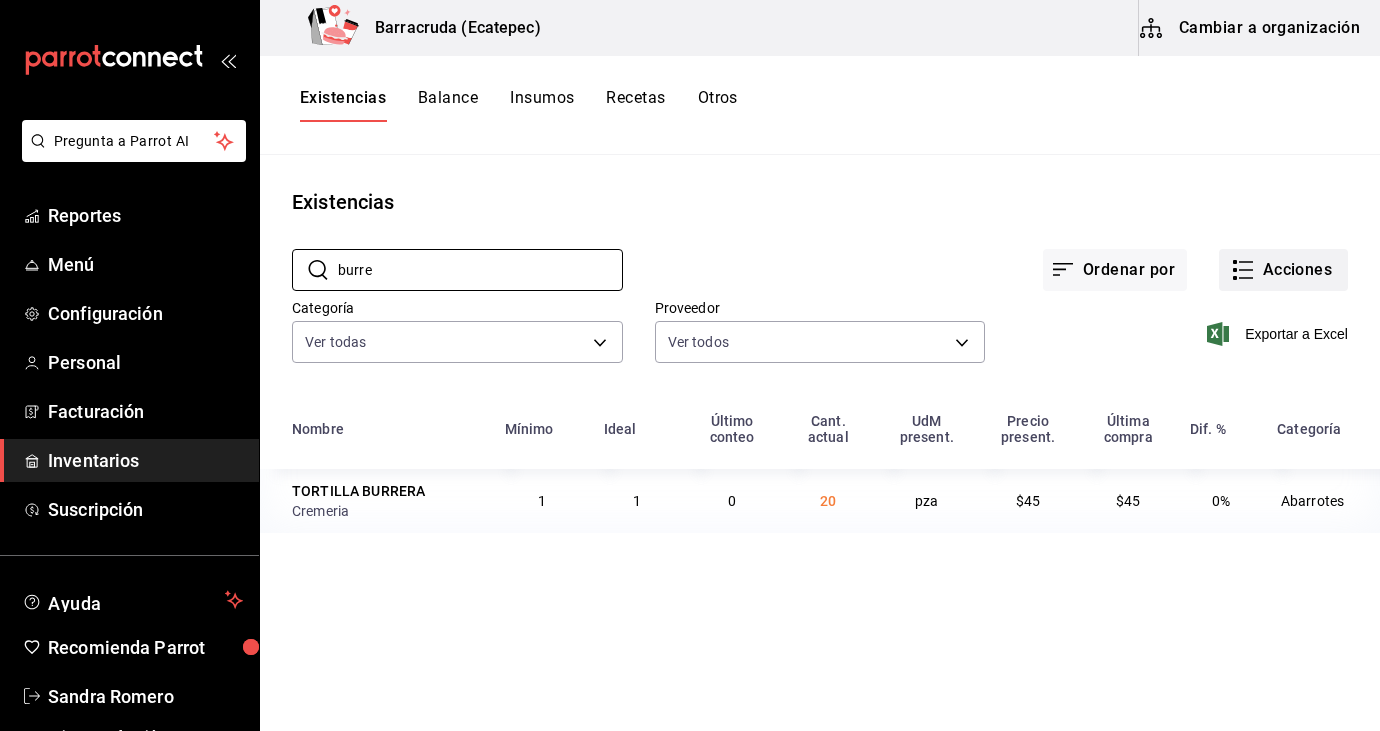 click on "Acciones" at bounding box center [1283, 270] 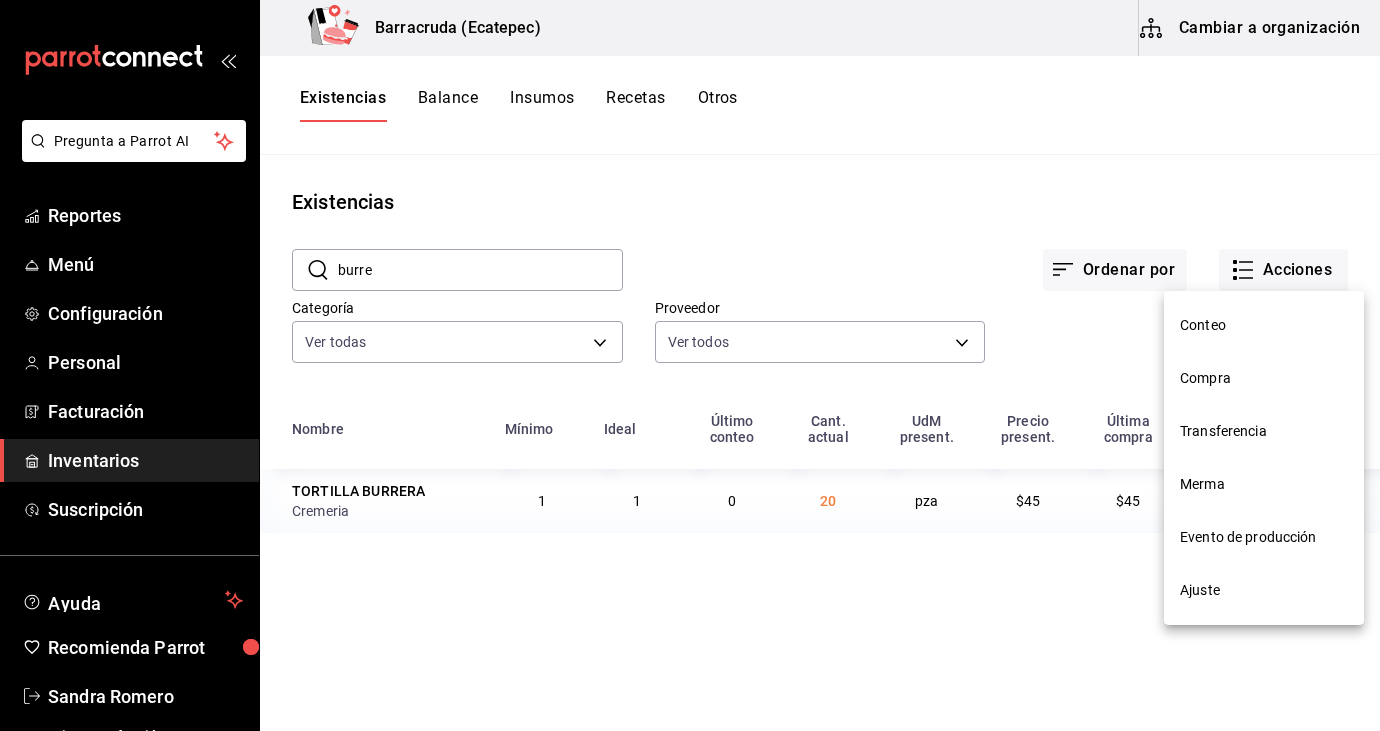 click on "Compra" at bounding box center [1264, 378] 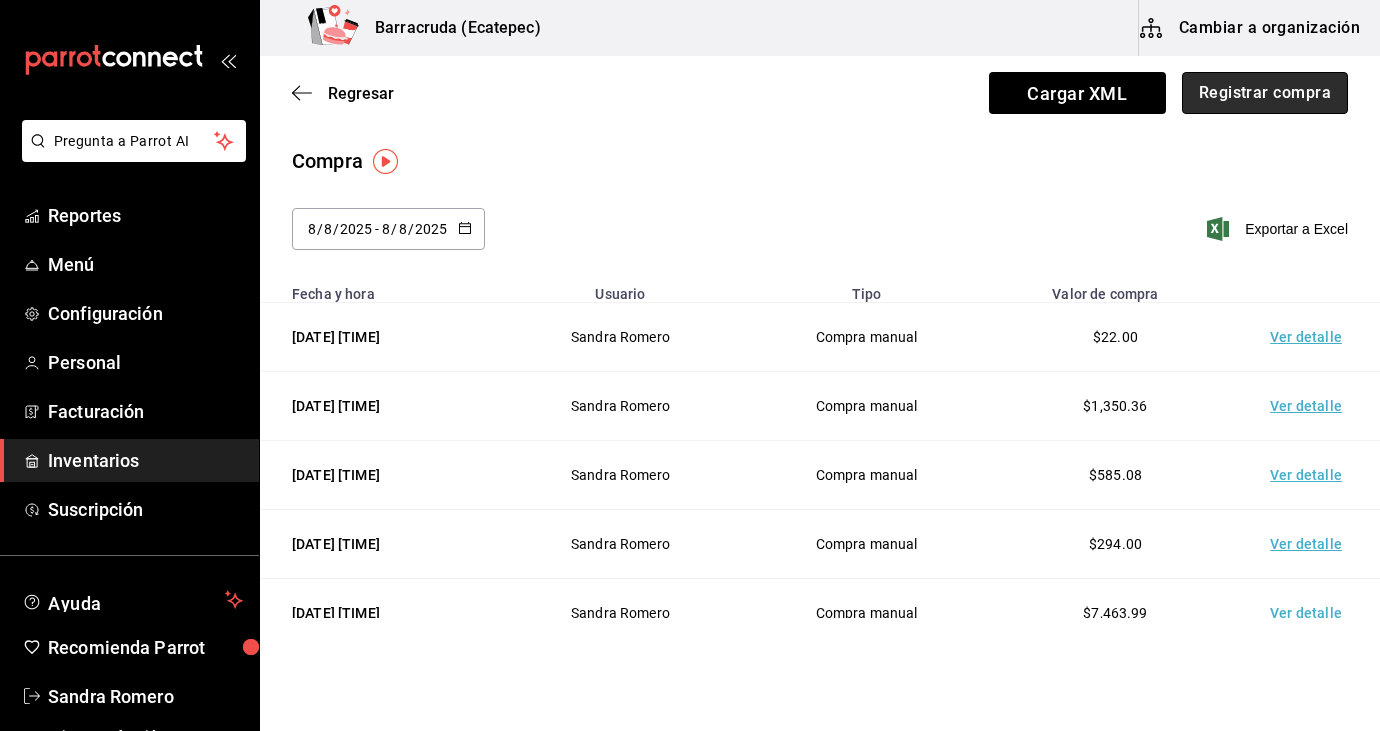click on "Registrar compra" at bounding box center (1265, 93) 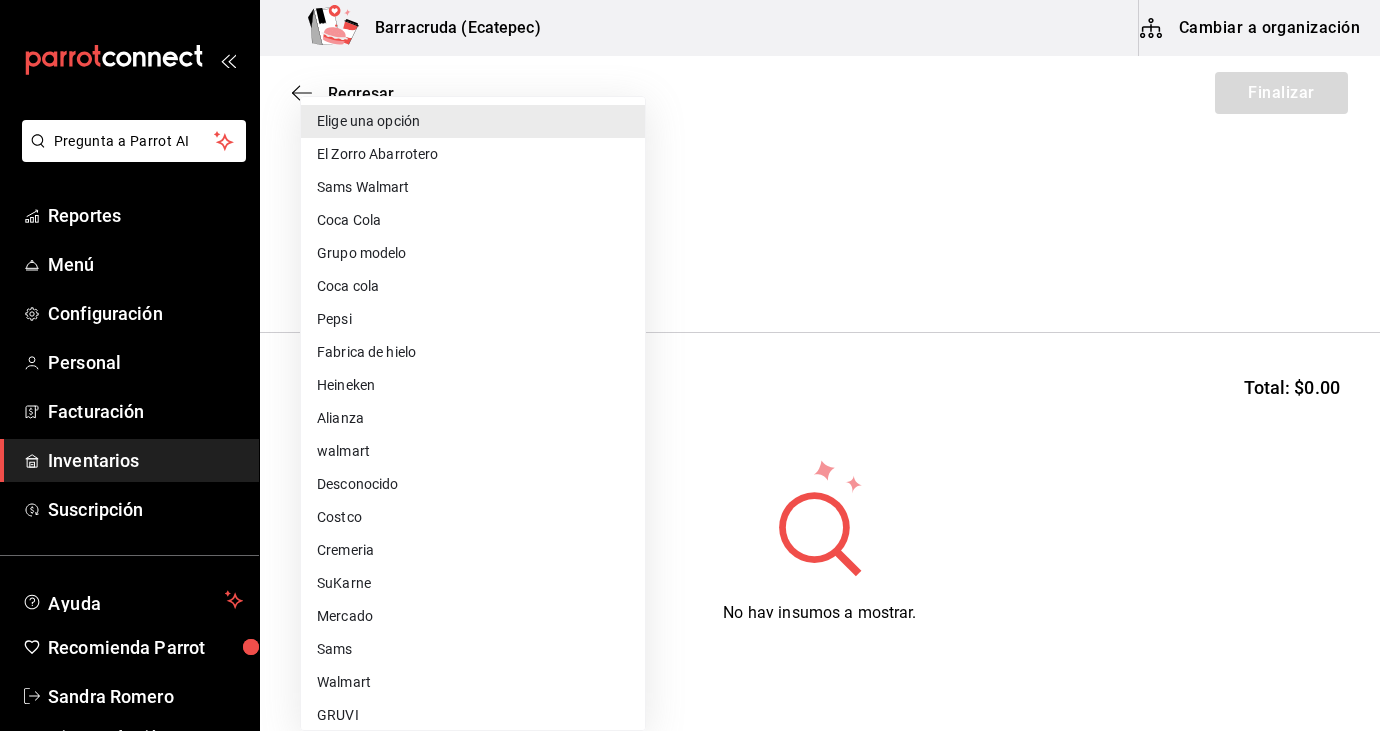 click on "Pregunta a Parrot AI Reportes   Menú   Configuración   Personal   Facturación   Inventarios   Suscripción   Ayuda Recomienda Parrot   [FIRST] [LAST]   Sugerir nueva función   Barracruda ([CITY]) Cambiar a organización Regresar Finalizar Compra Proveedor Elige una opción default Buscar Total: $0.00 No hay insumos a mostrar. Busca un insumo para agregarlo a la lista GANA 1 MES GRATIS EN TU SUSCRIPCIÓN AQUÍ ¿Recuerdas cómo empezó tu restaurante?
Hoy puedes ayudar a un colega a tener el mismo cambio que tú viviste.
Recomienda Parrot directamente desde tu Portal Administrador.
Es fácil y rápido.
🎁 Por cada restaurante que se una, ganas 1 mes gratis. Ver video tutorial Ir a video Pregunta a Parrot AI Reportes   Menú   Configuración   Personal   Facturación   Inventarios   Suscripción   Ayuda Recomienda Parrot   [FIRST] [LAST]   Sugerir nueva función   Editar Eliminar Visitar centro de ayuda (81) [PHONE] soporte@[DOMAIN].io Visitar centro de ayuda (81) [PHONE] Elige una opción" at bounding box center [690, 309] 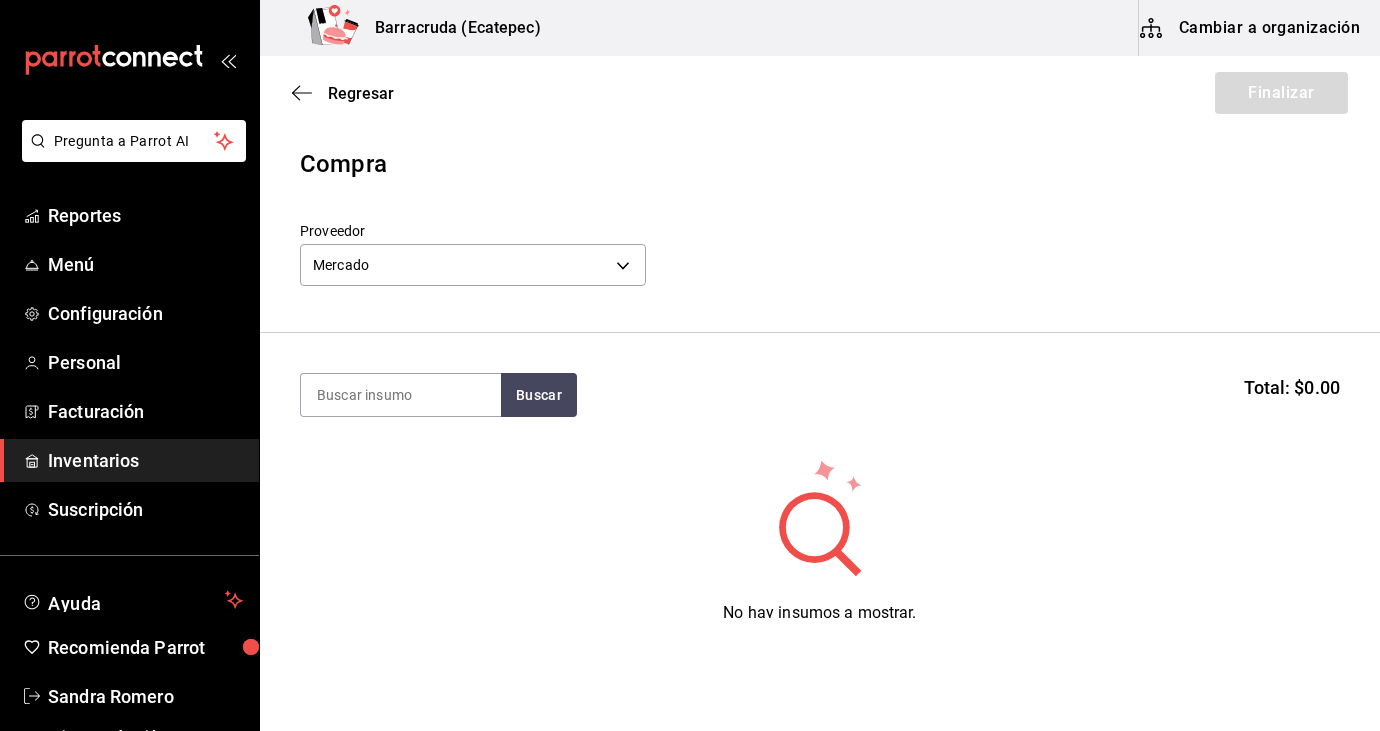 click on "Buscar Total: $0.00" at bounding box center [820, 395] 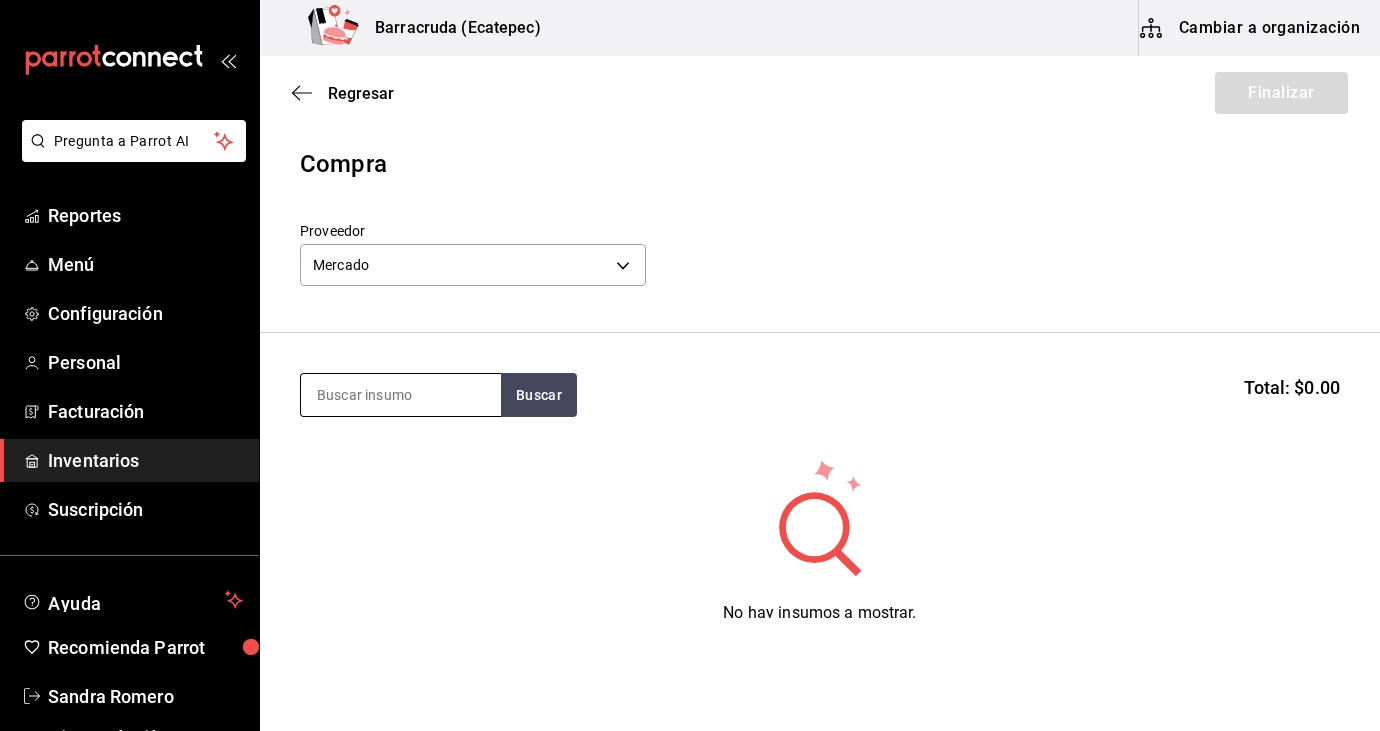 click at bounding box center (401, 395) 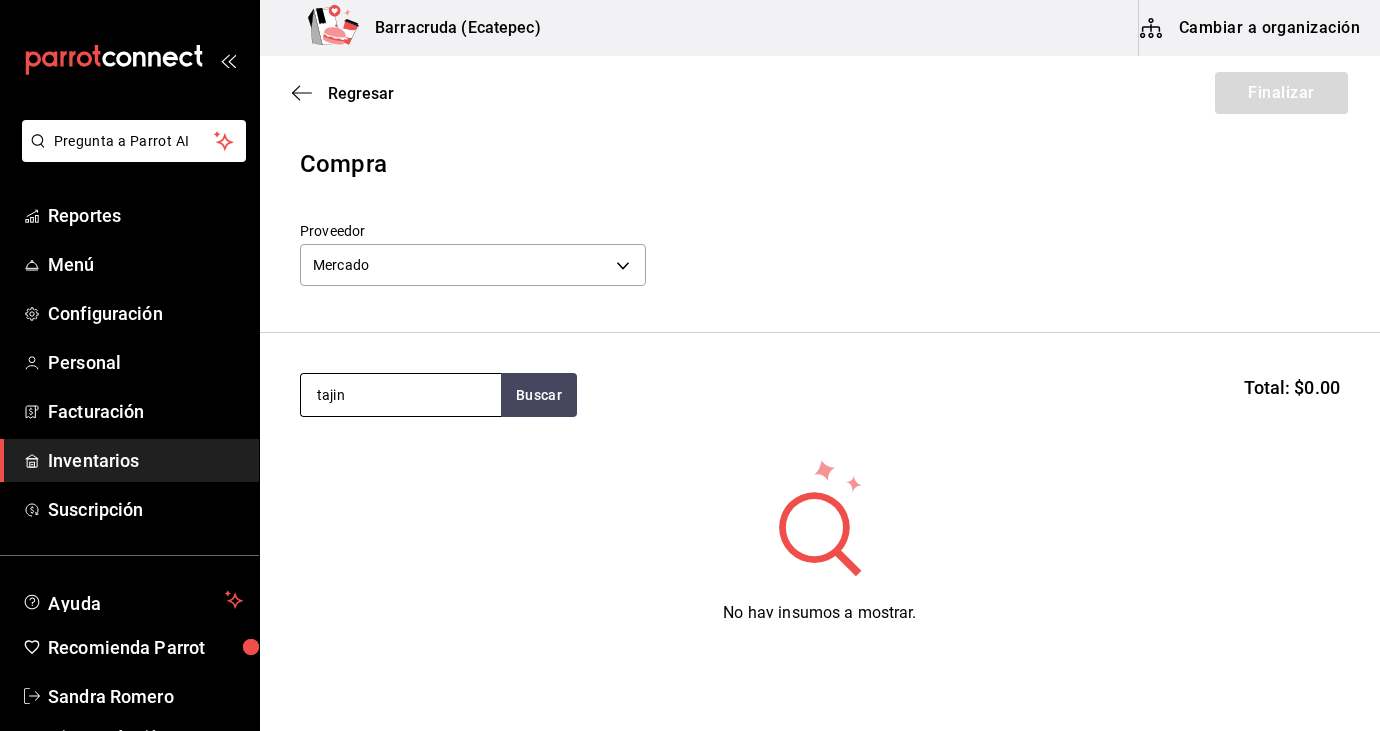 type on "tajin" 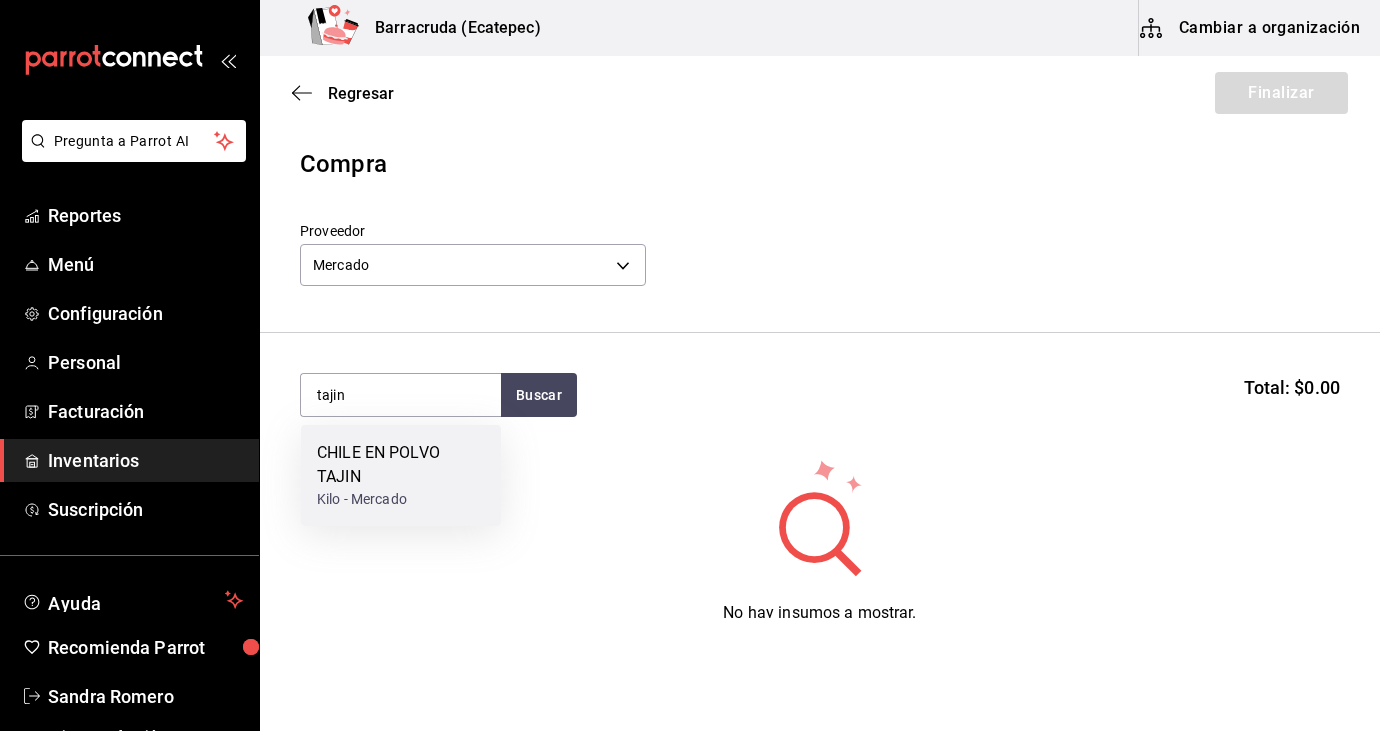 click on "CHILE EN POLVO TAJIN" at bounding box center (401, 465) 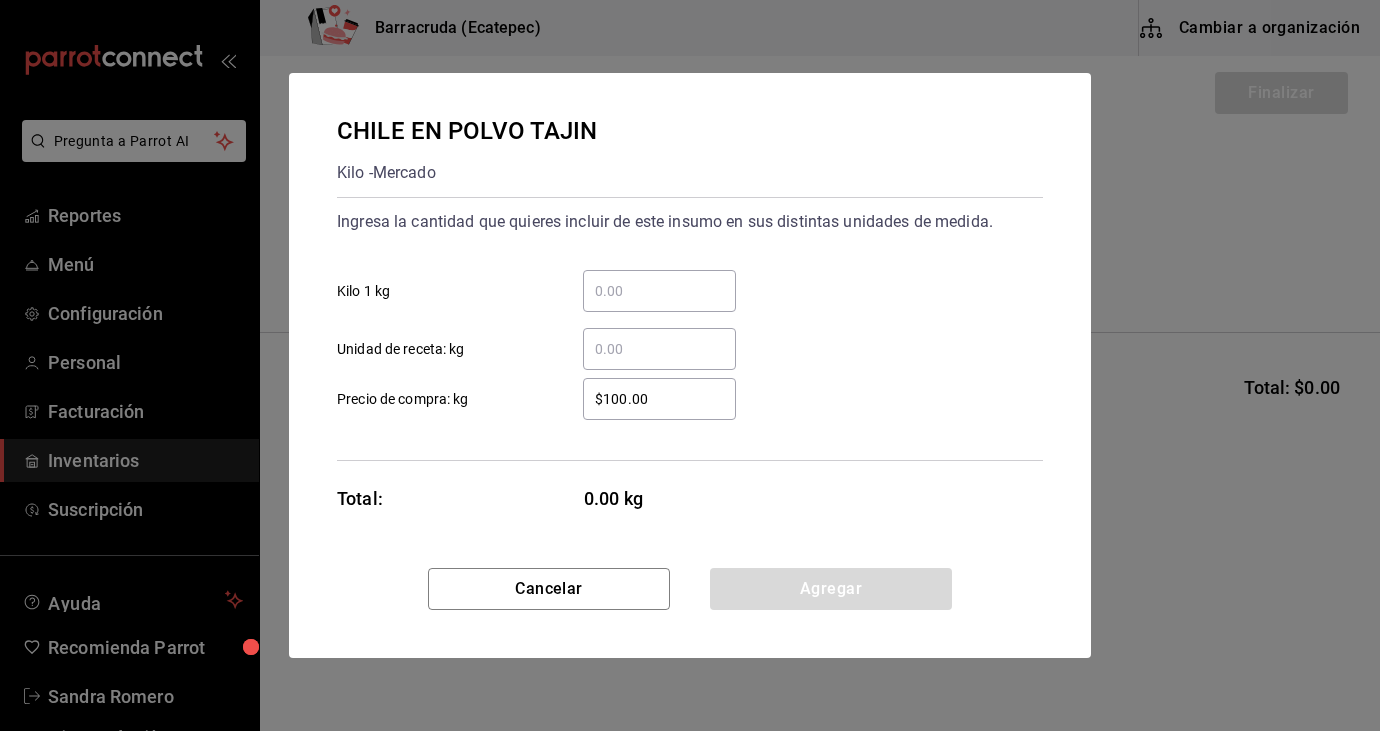 click on "​ Kilo 1 kg" at bounding box center (659, 291) 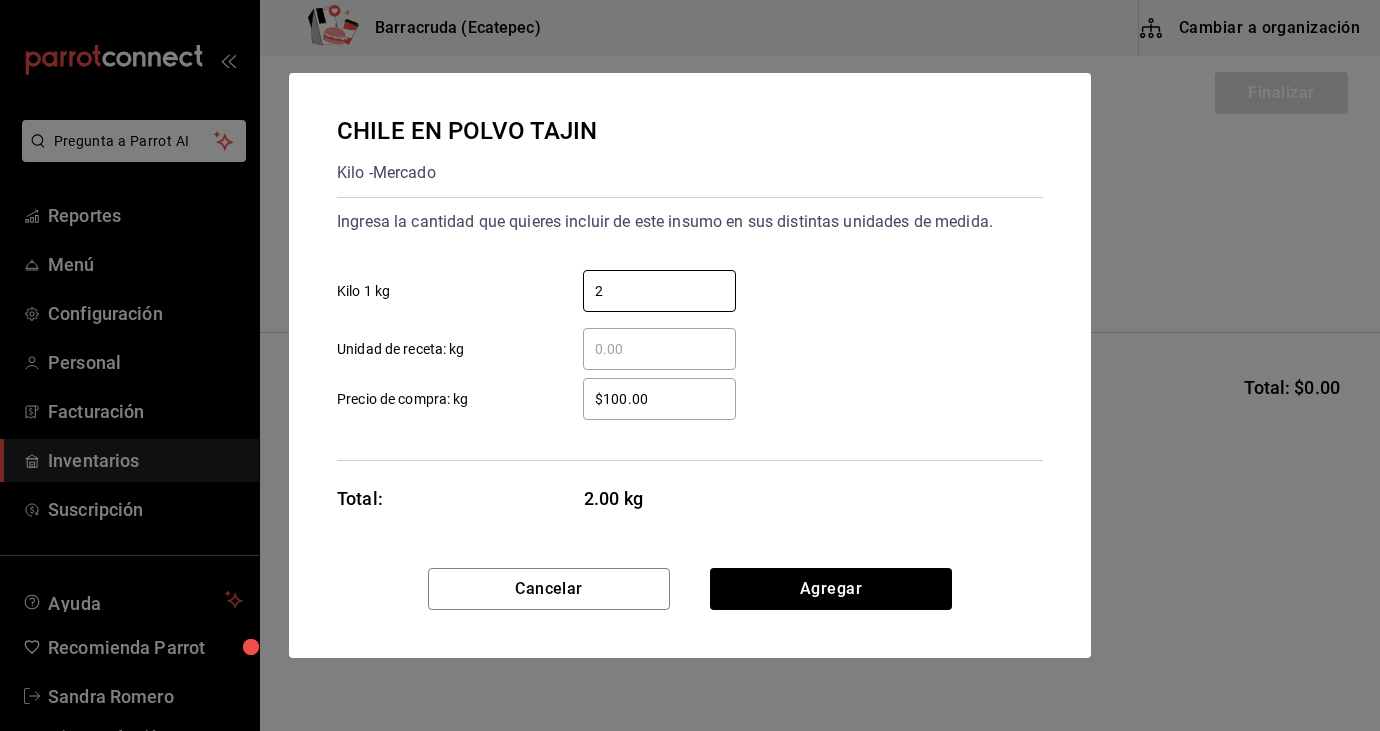 type on "2" 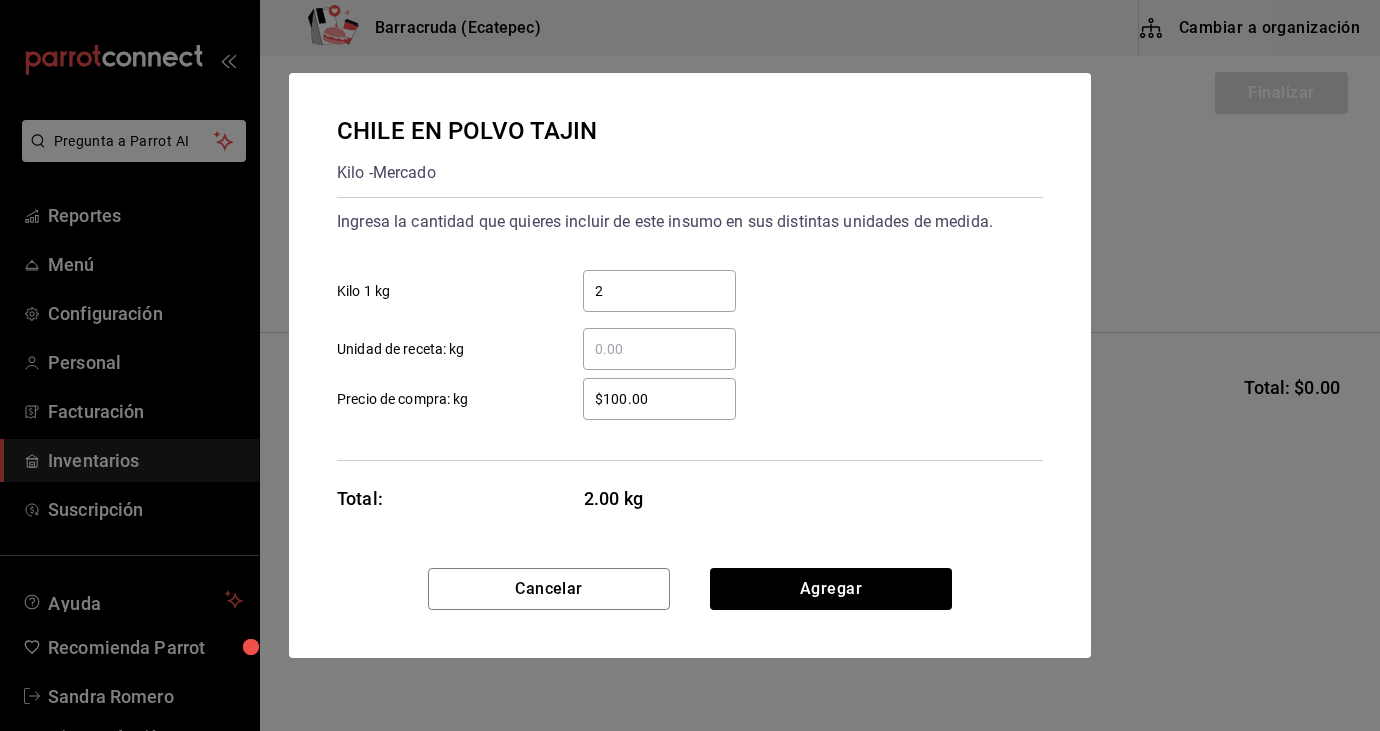 click on "$100.00" at bounding box center [659, 399] 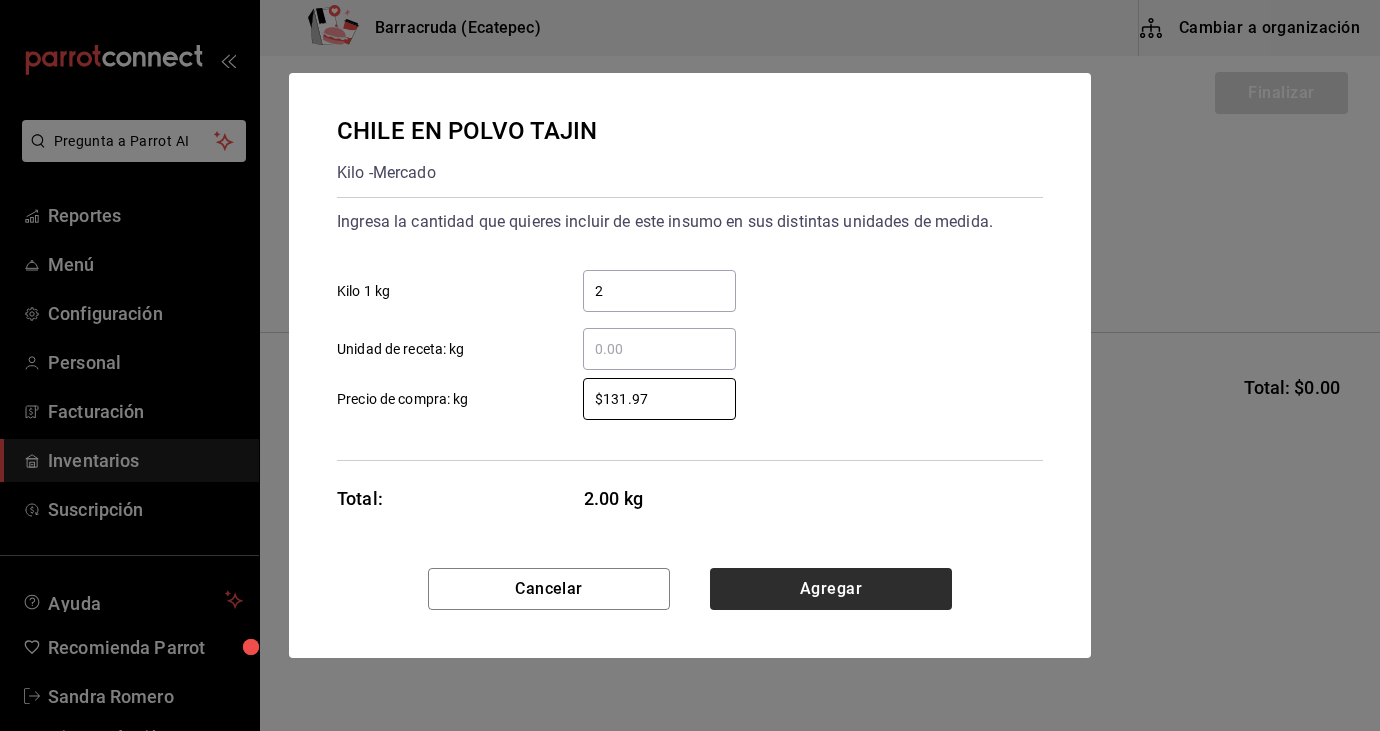 type on "$131.97" 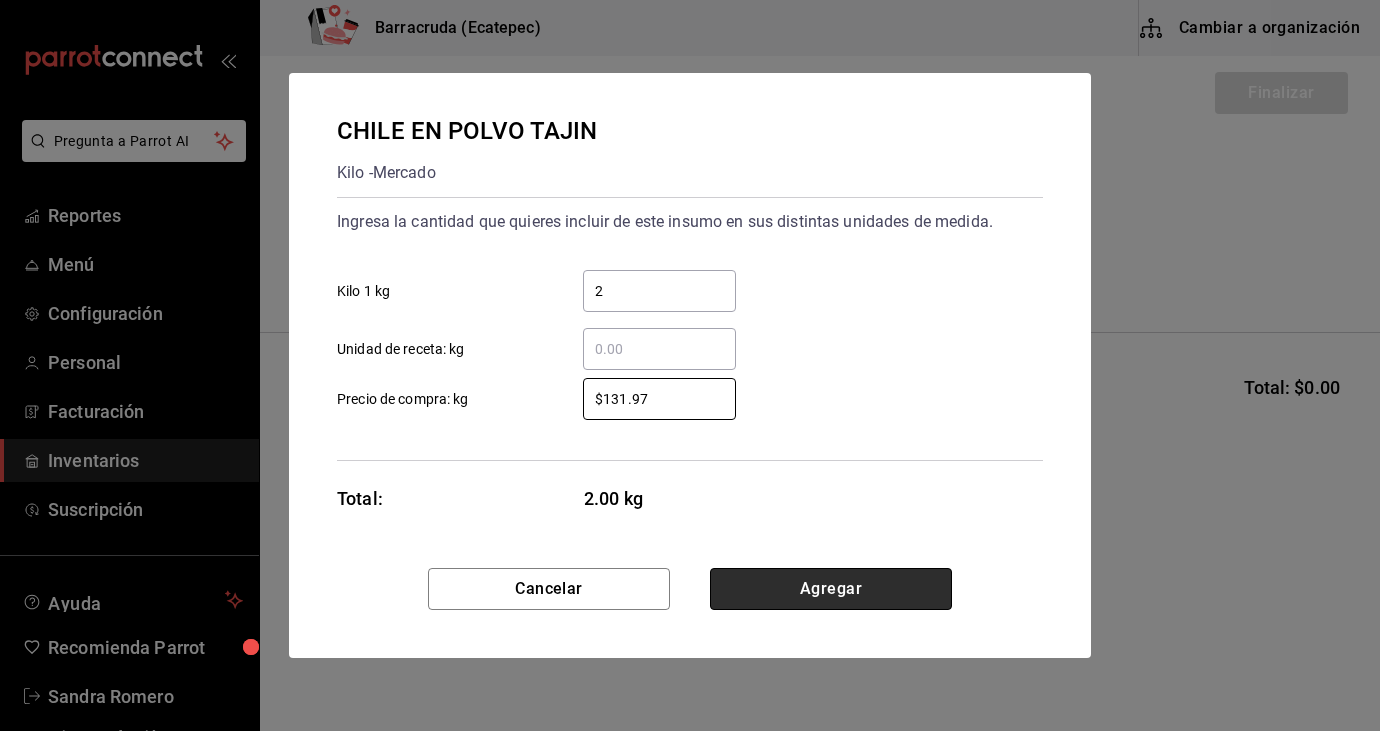 click on "Agregar" at bounding box center (831, 589) 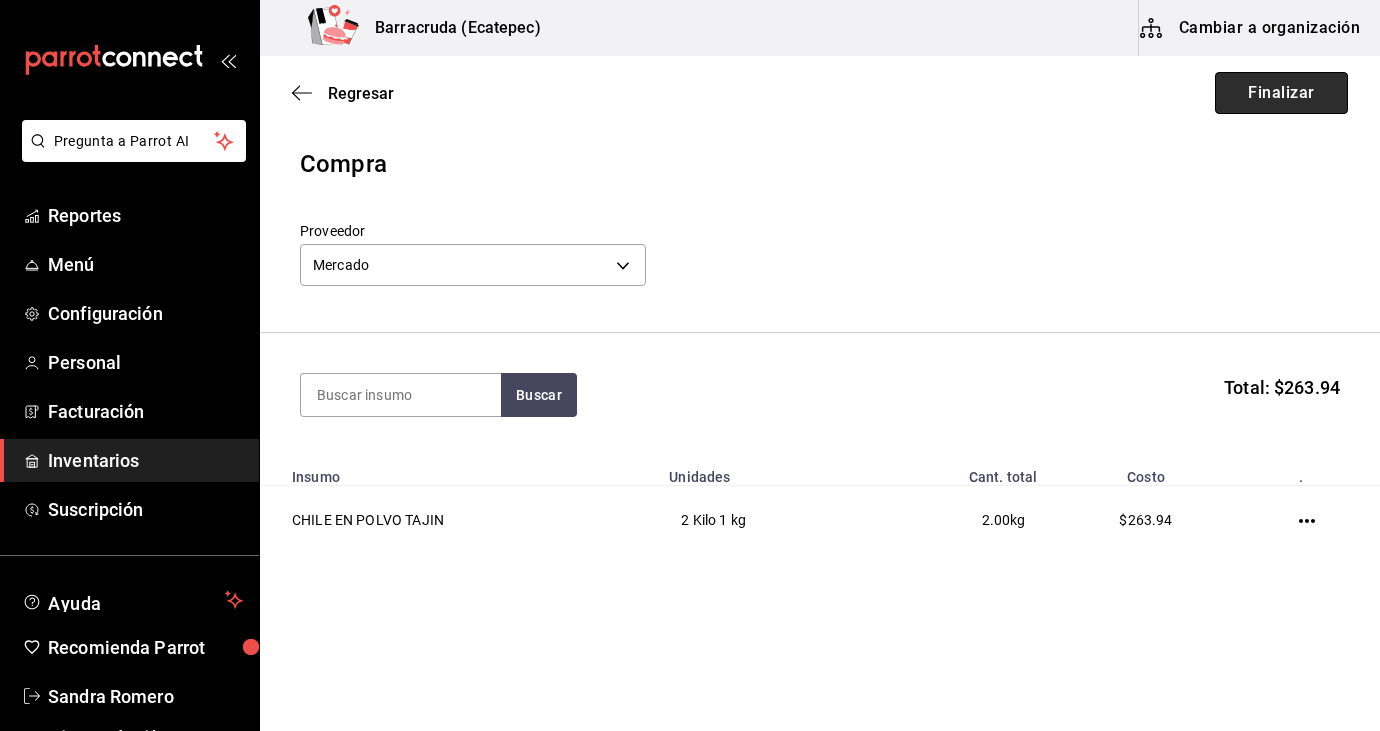 click on "Finalizar" at bounding box center (1281, 93) 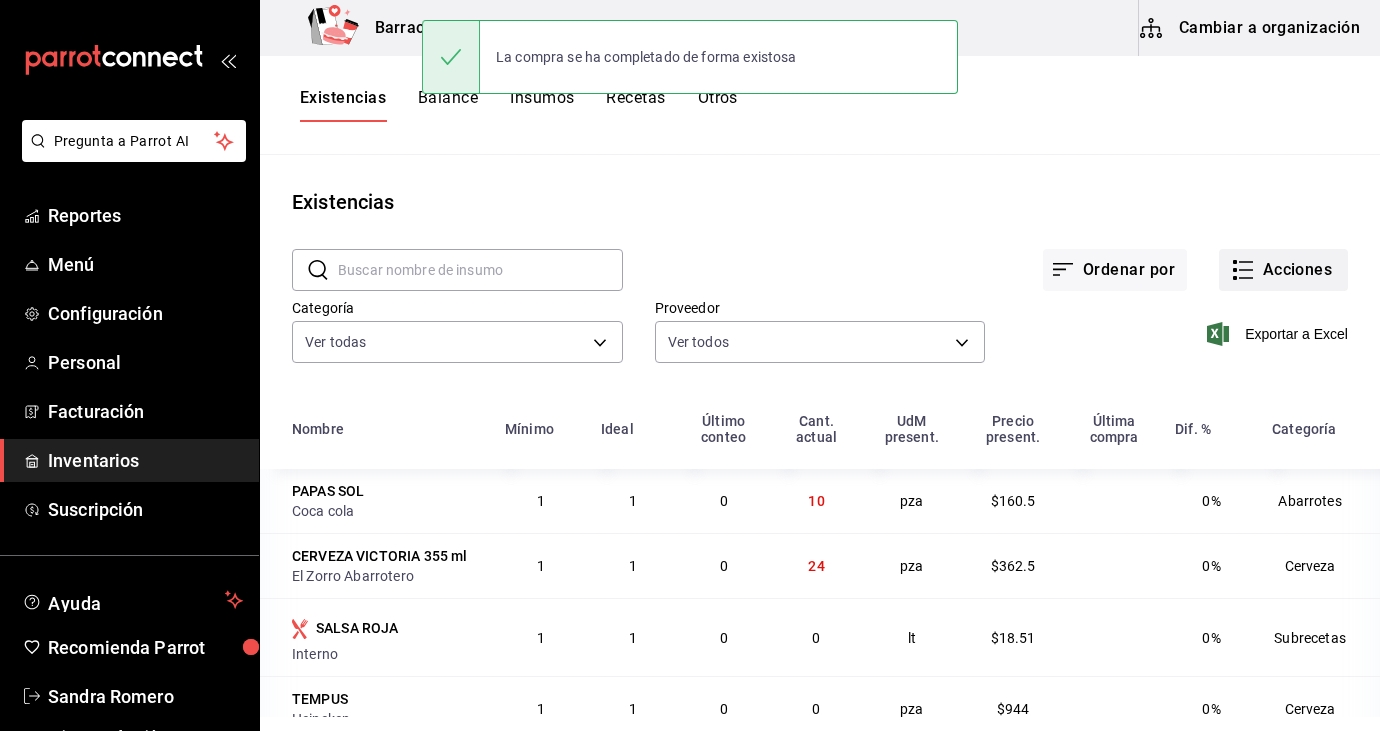 click on "Acciones" at bounding box center (1283, 270) 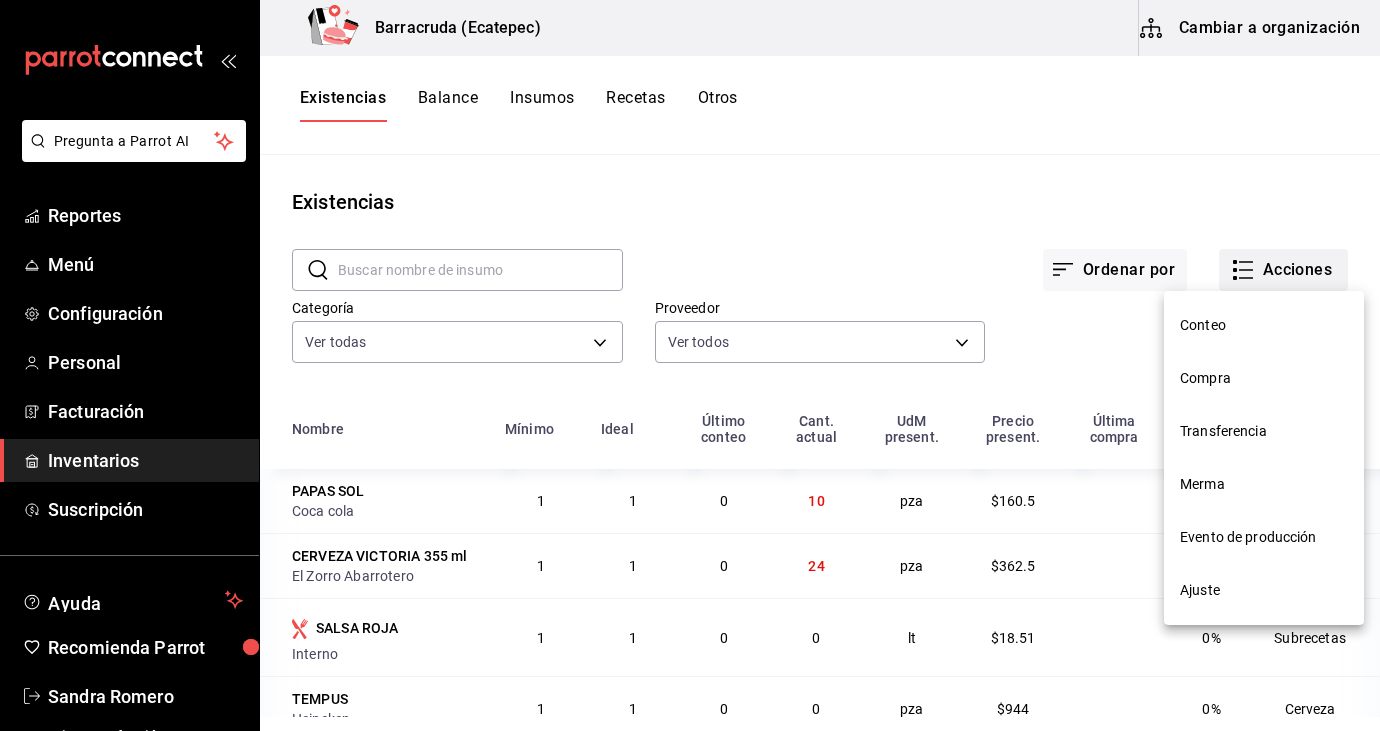 click at bounding box center [690, 365] 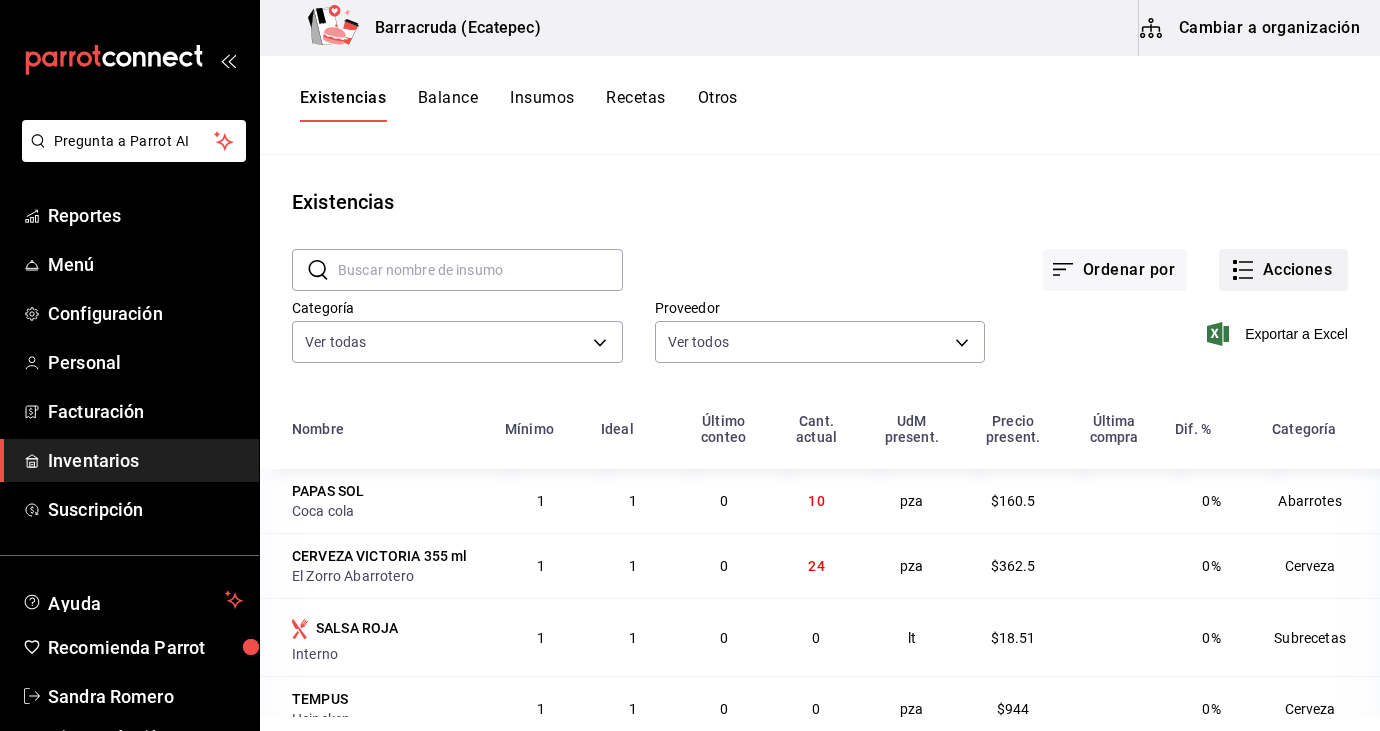 click on "Acciones" at bounding box center (1283, 270) 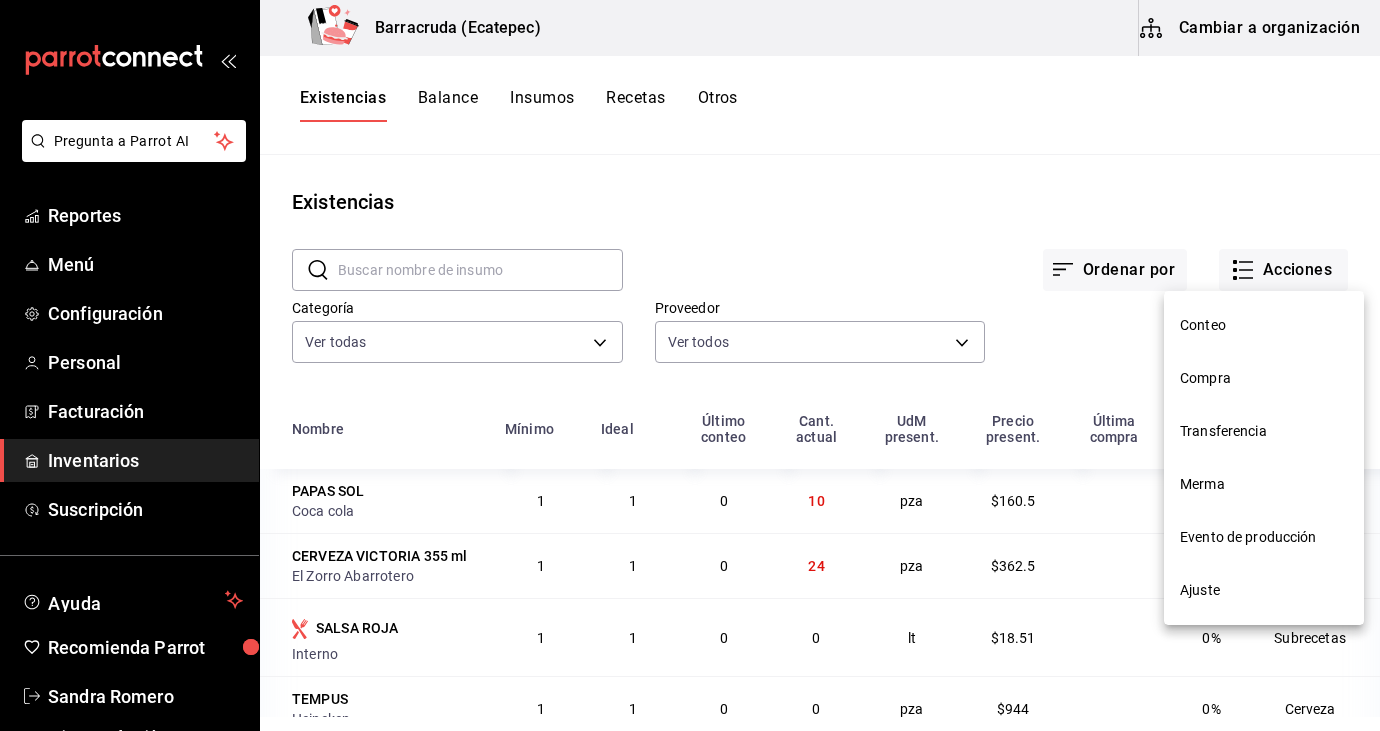 click on "Compra" at bounding box center [1264, 378] 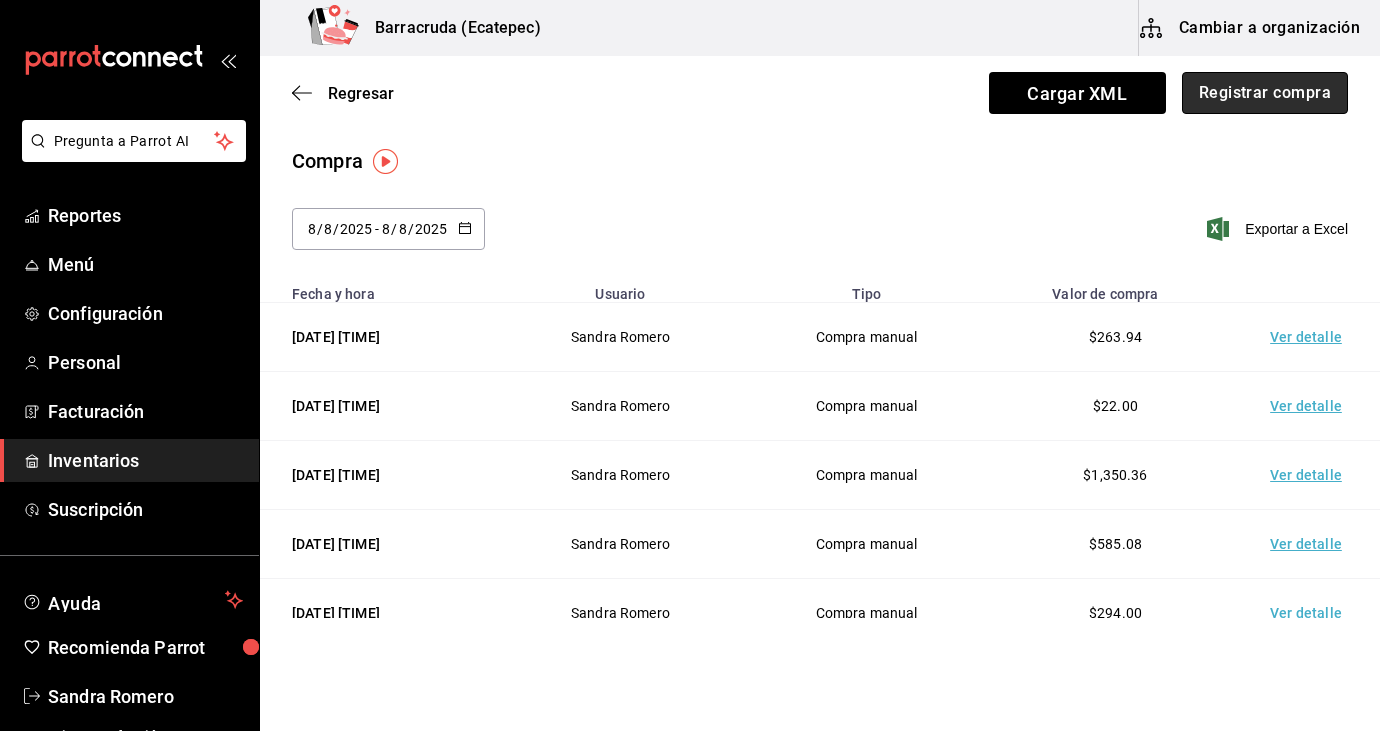 click on "Registrar compra" at bounding box center [1265, 93] 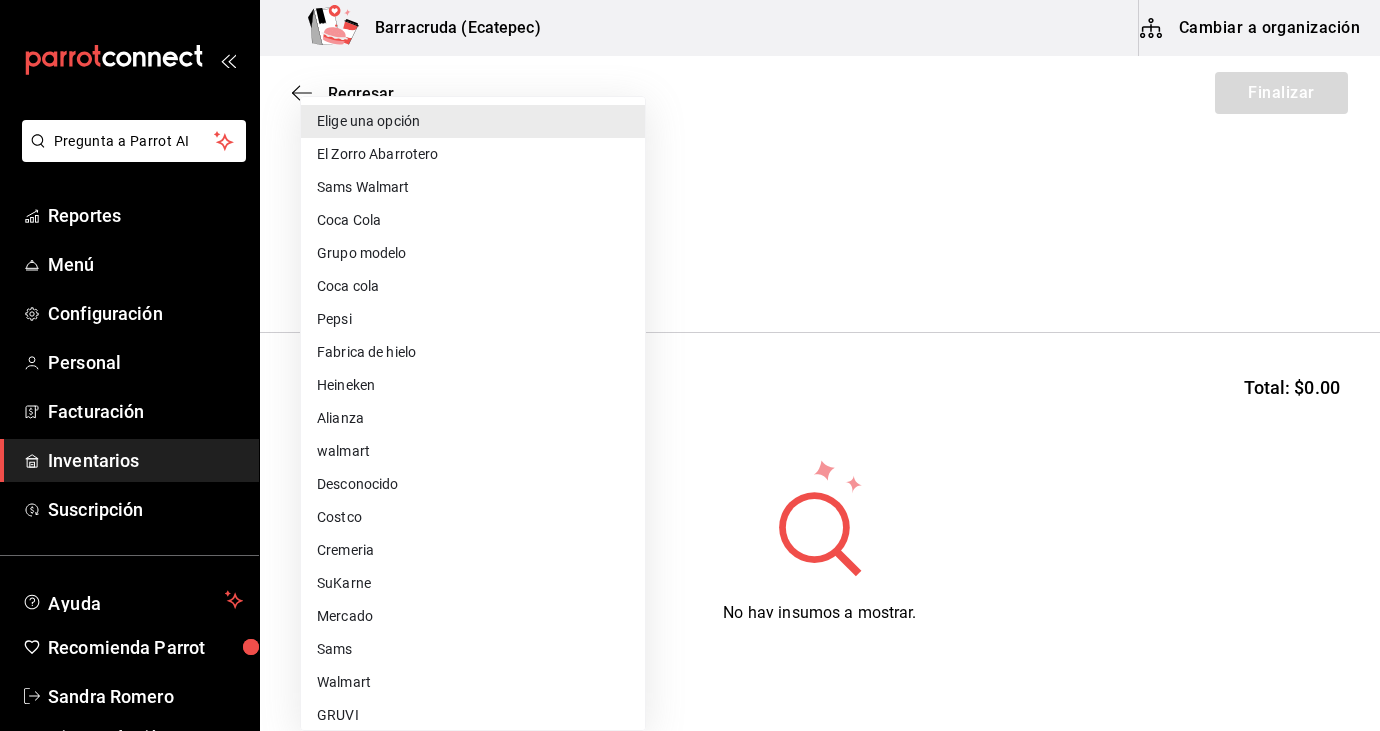 click on "Pregunta a Parrot AI Reportes   Menú   Configuración   Personal   Facturación   Inventarios   Suscripción   Ayuda Recomienda Parrot   Sandra Romero   Sugerir nueva función   Barracruda (Ecatepec) Cambiar a organización Regresar Finalizar Compra Proveedor Elige una opción default Buscar Total: $0.00 No hay insumos a mostrar. Busca un insumo para agregarlo a la lista GANA 1 MES GRATIS EN TU SUSCRIPCIÓN AQUÍ ¿Recuerdas cómo empezó tu restaurante?
Hoy puedes ayudar a un colega a tener el mismo cambio que tú viviste.
Recomienda Parrot directamente desde tu Portal Administrador.
Es fácil y rápido.
🎁 Por cada restaurante que se una, ganas 1 mes gratis. Ver video tutorial Ir a video Pregunta a Parrot AI Reportes   Menú   Configuración   Personal   Facturación   Inventarios   Suscripción   Ayuda Recomienda Parrot   Sandra Romero   Sugerir nueva función   Editar Eliminar Visitar centro de ayuda (81) 2046 6363 soporte@parrotsoftware.io Visitar centro de ayuda (81) 2046 6363 Elige una opción" at bounding box center [690, 309] 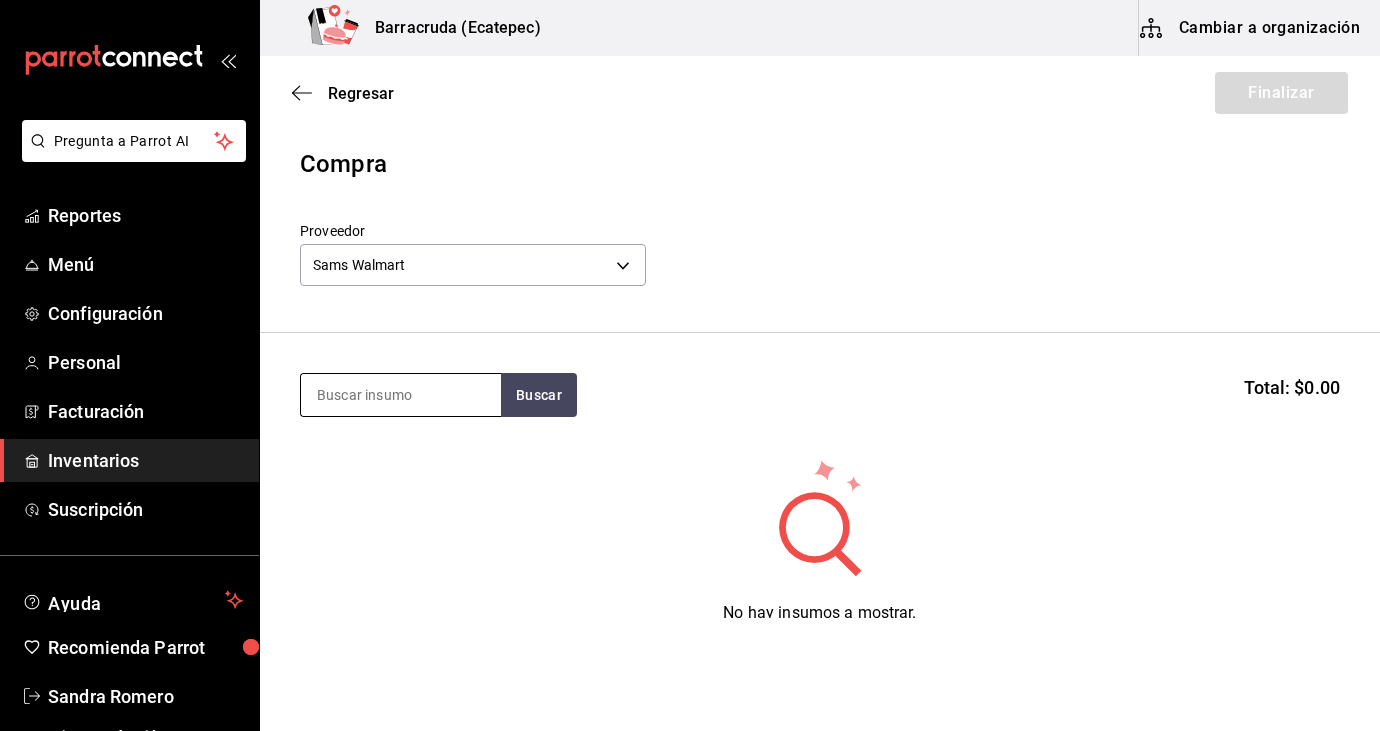 click at bounding box center (401, 395) 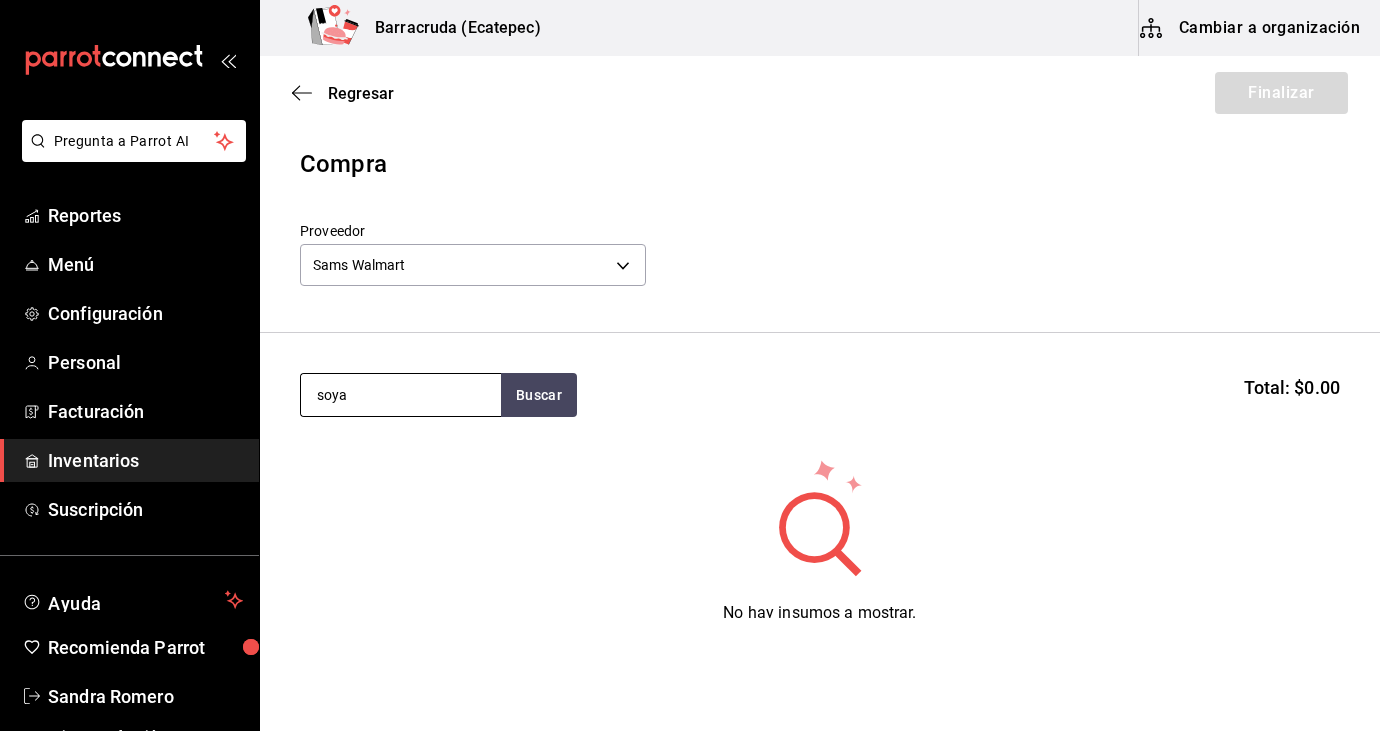 type on "soya" 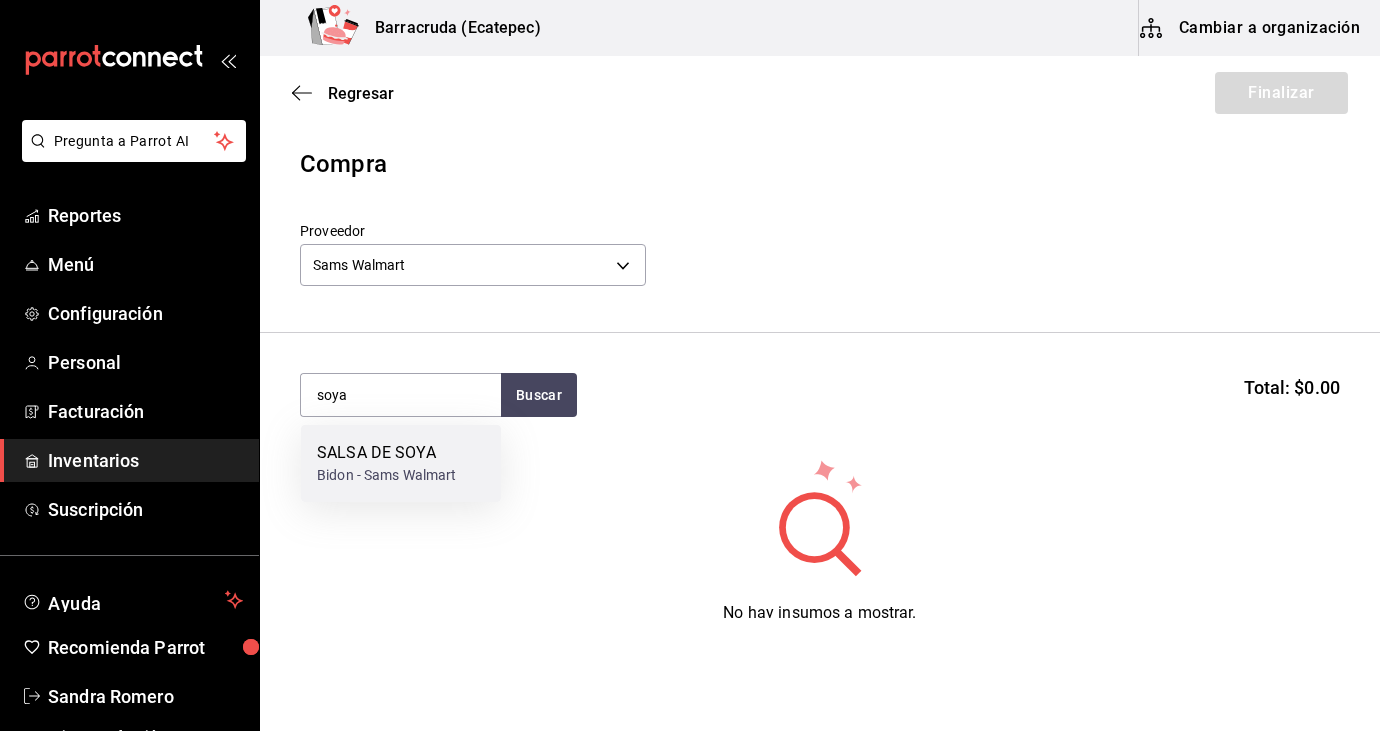 click on "Bidon - Sams Walmart" at bounding box center (387, 475) 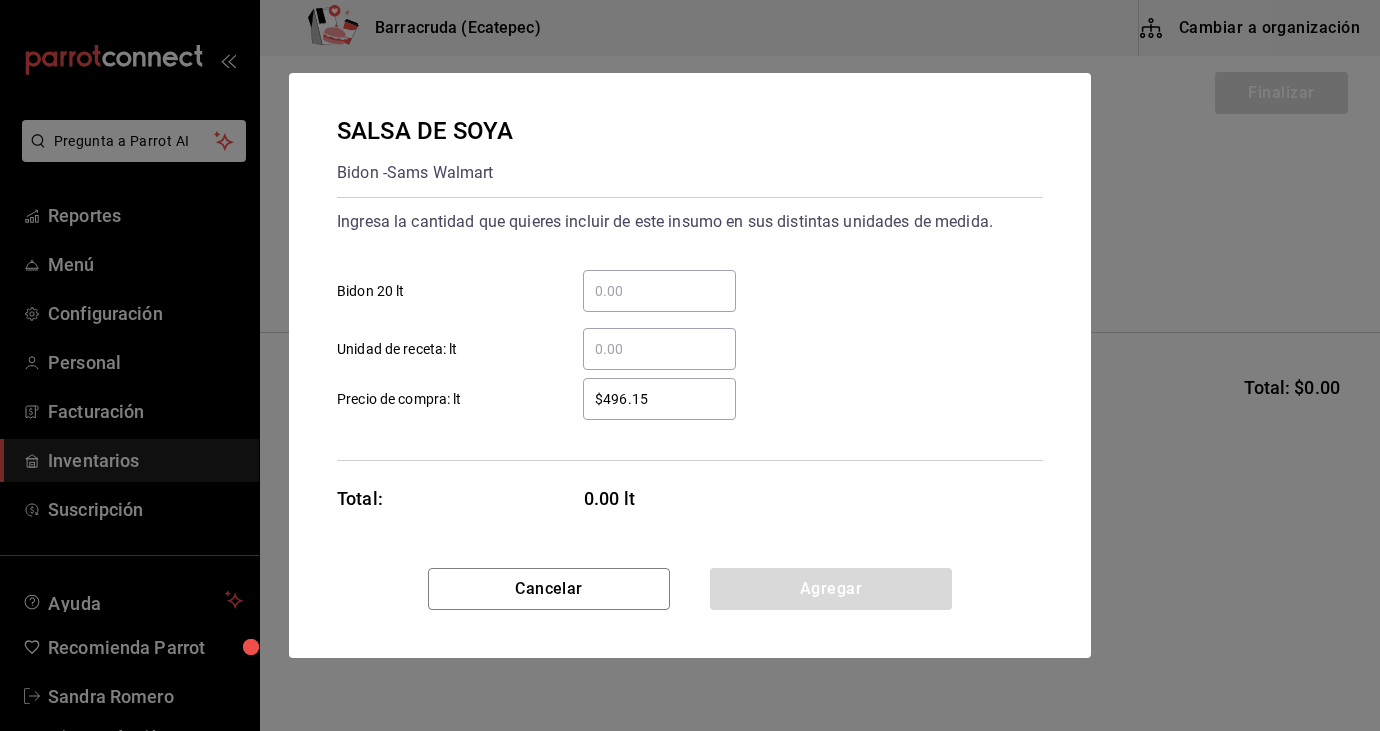 click on "​ Bidon 20 lt" at bounding box center [659, 291] 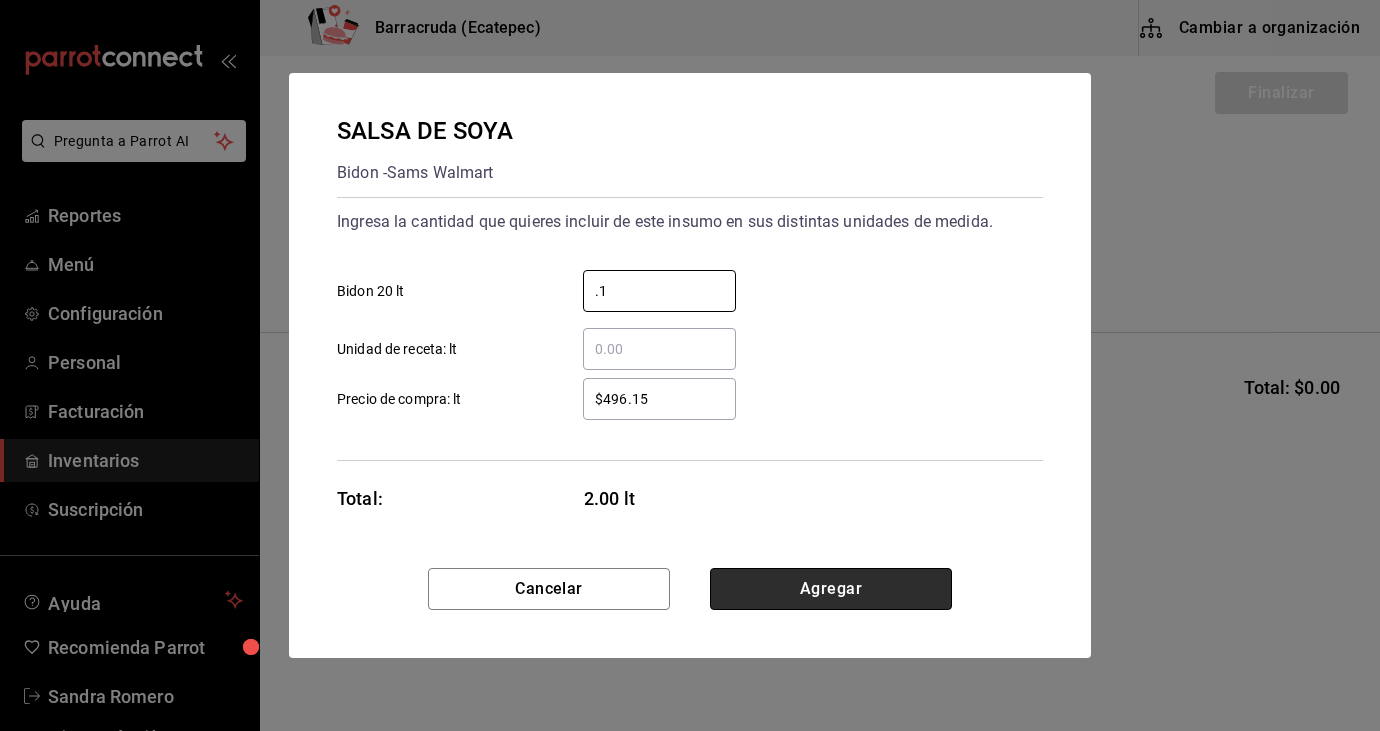 type on "0.1" 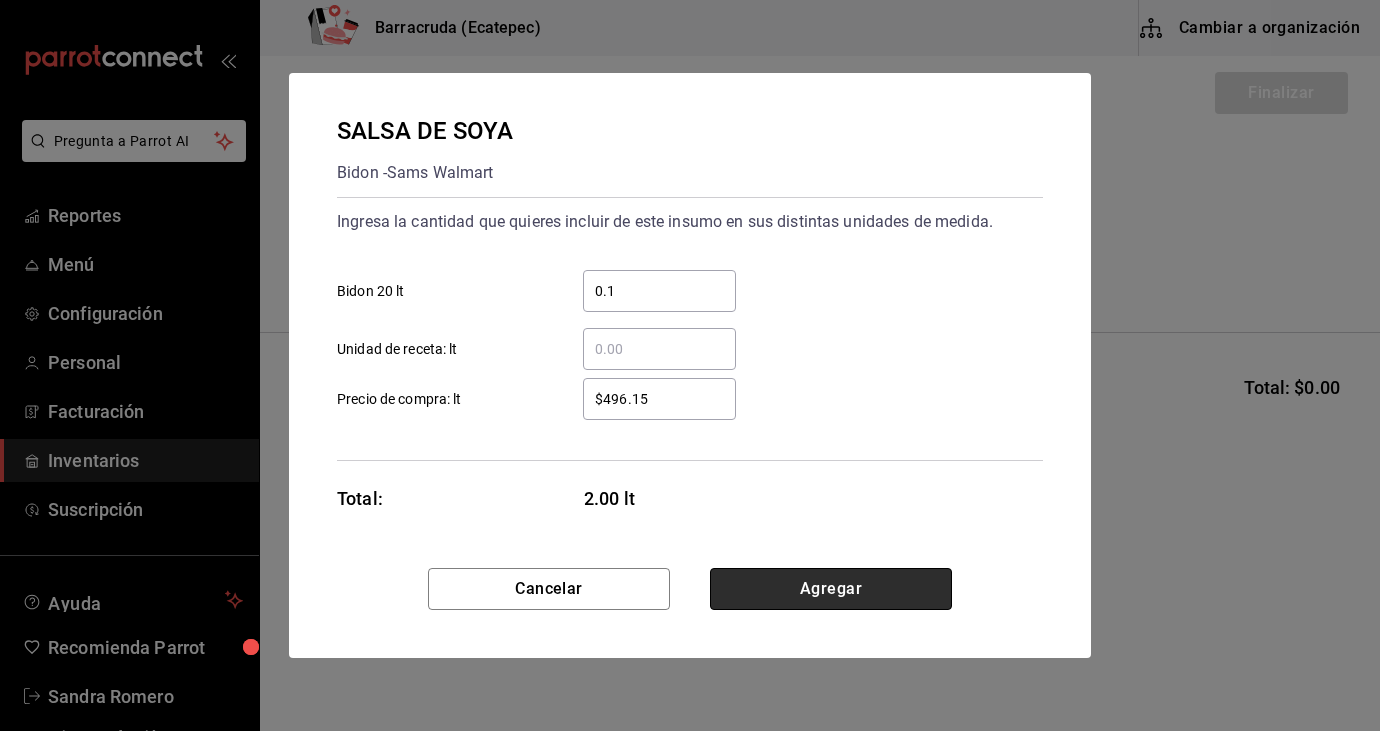 click on "Agregar" at bounding box center [831, 589] 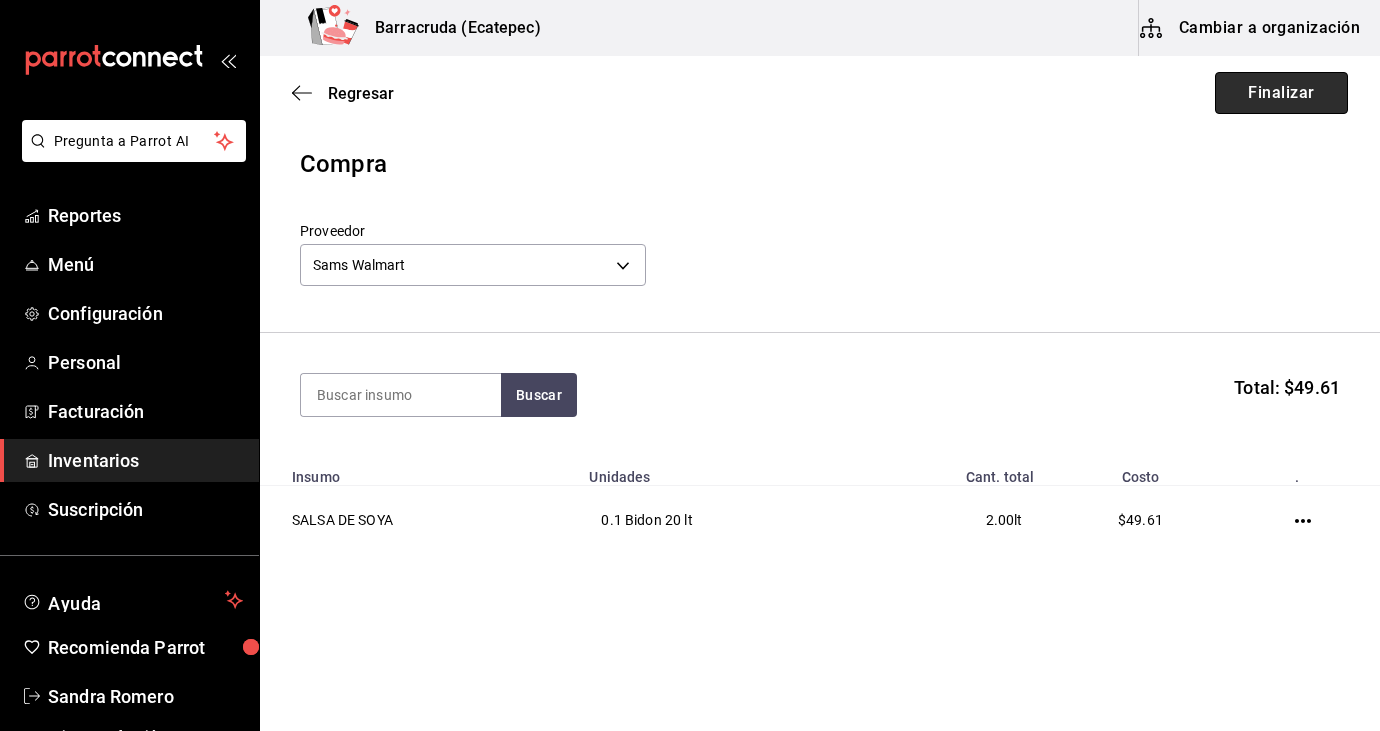 click on "Finalizar" at bounding box center [1281, 93] 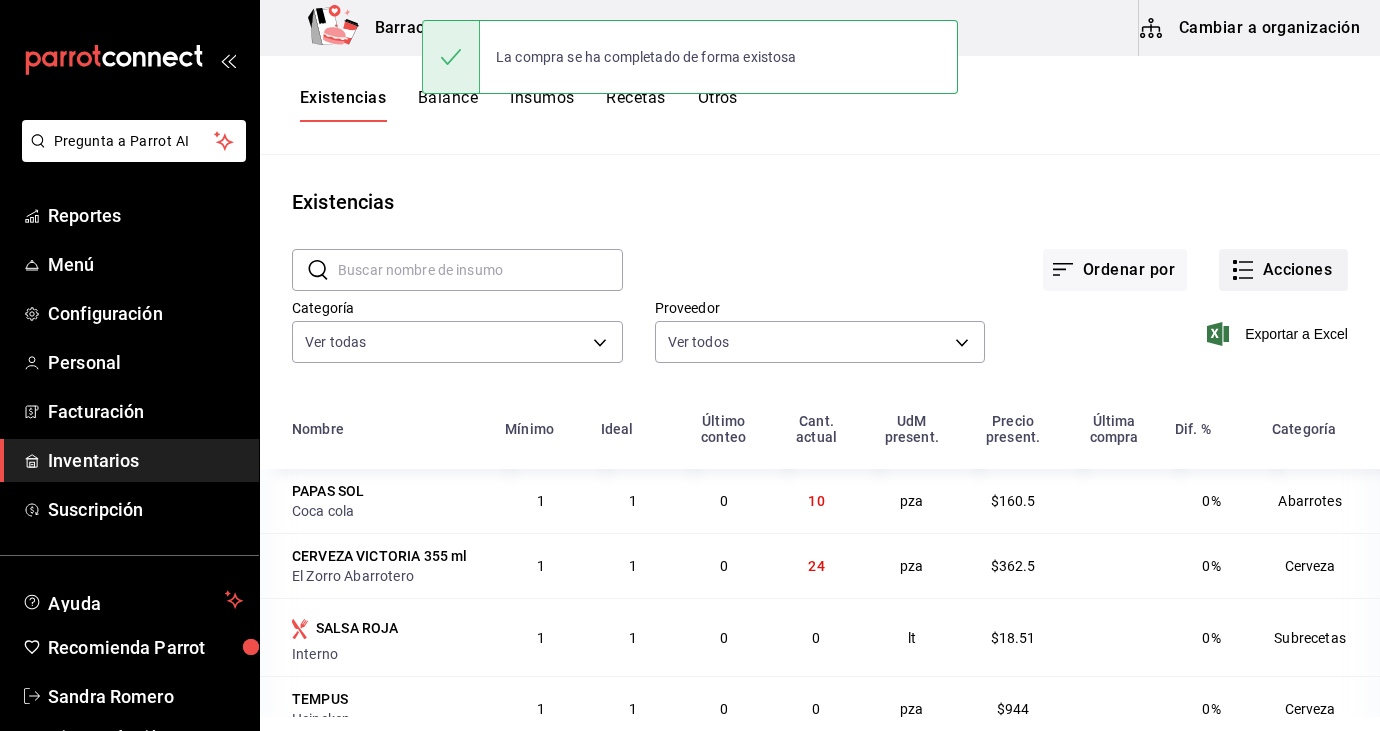 click 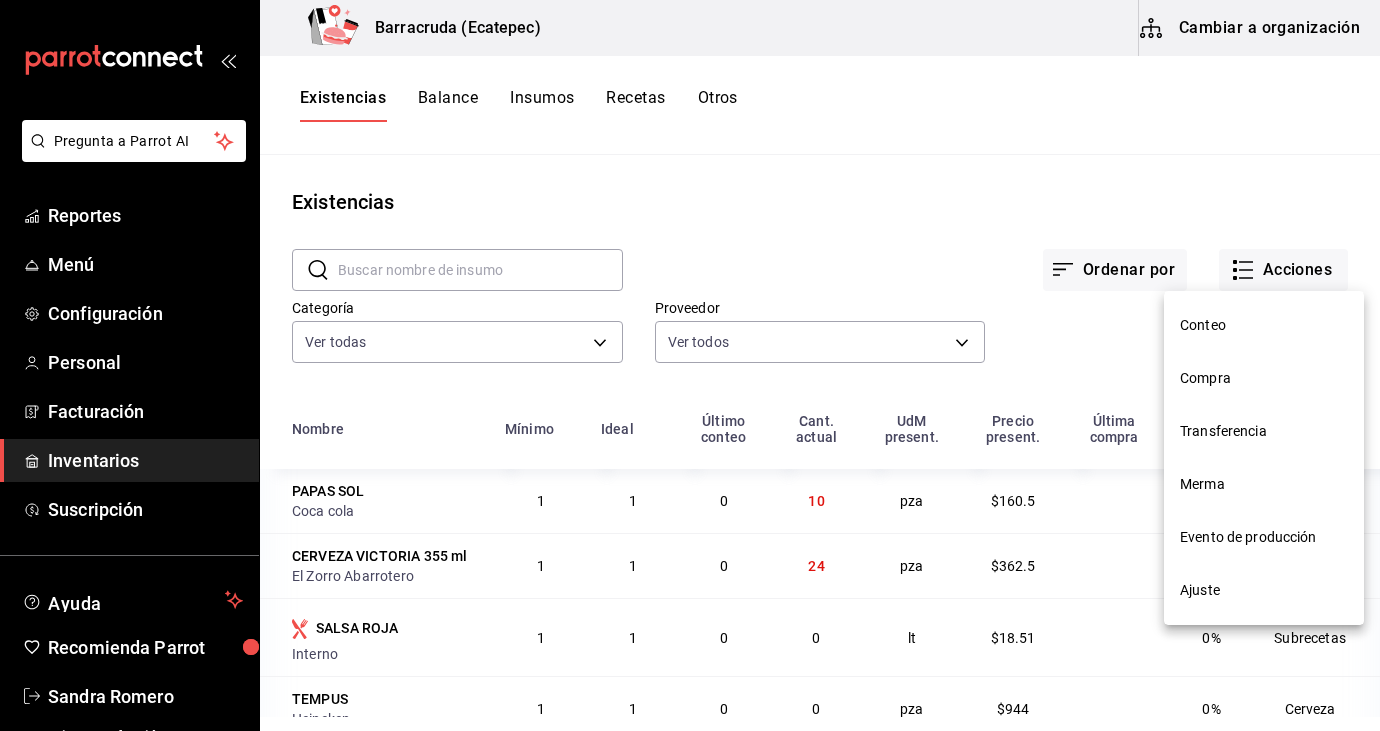click on "Compra" at bounding box center (1264, 378) 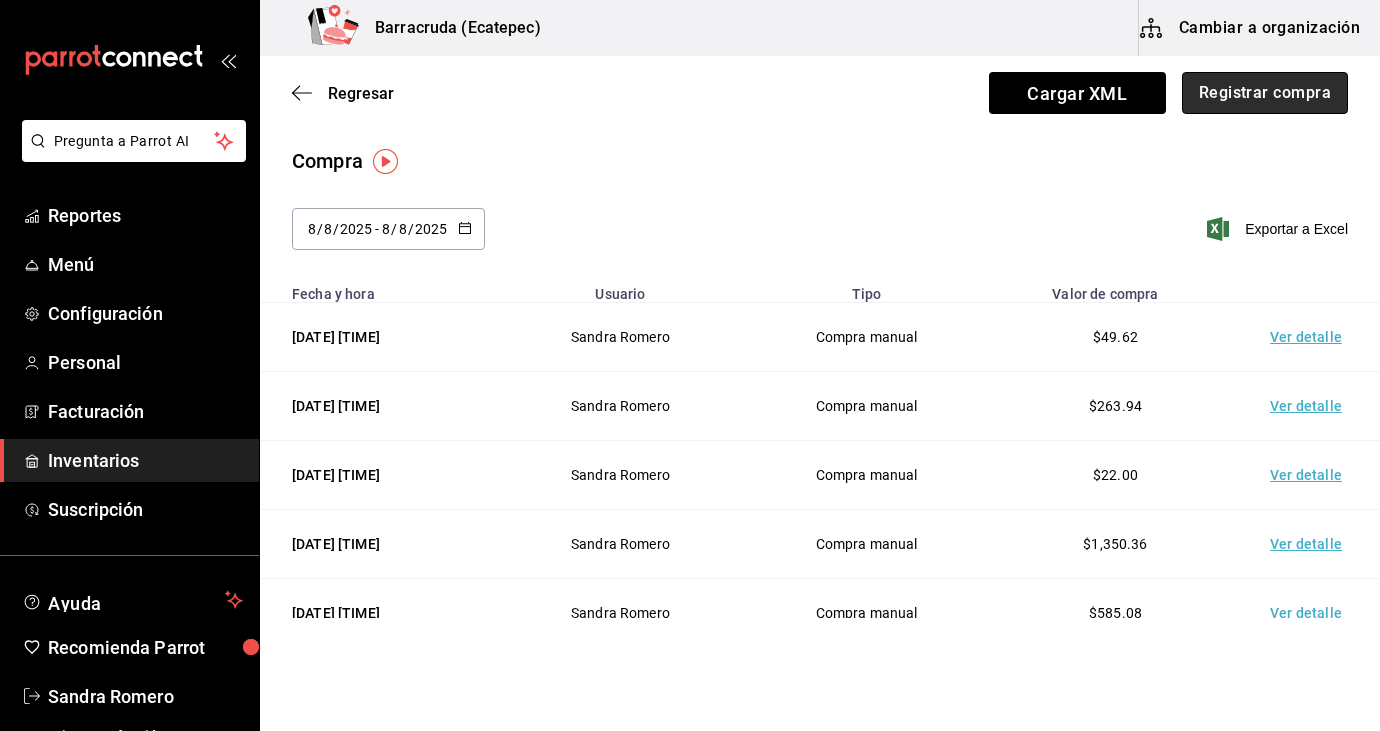 click on "Registrar compra" at bounding box center (1265, 93) 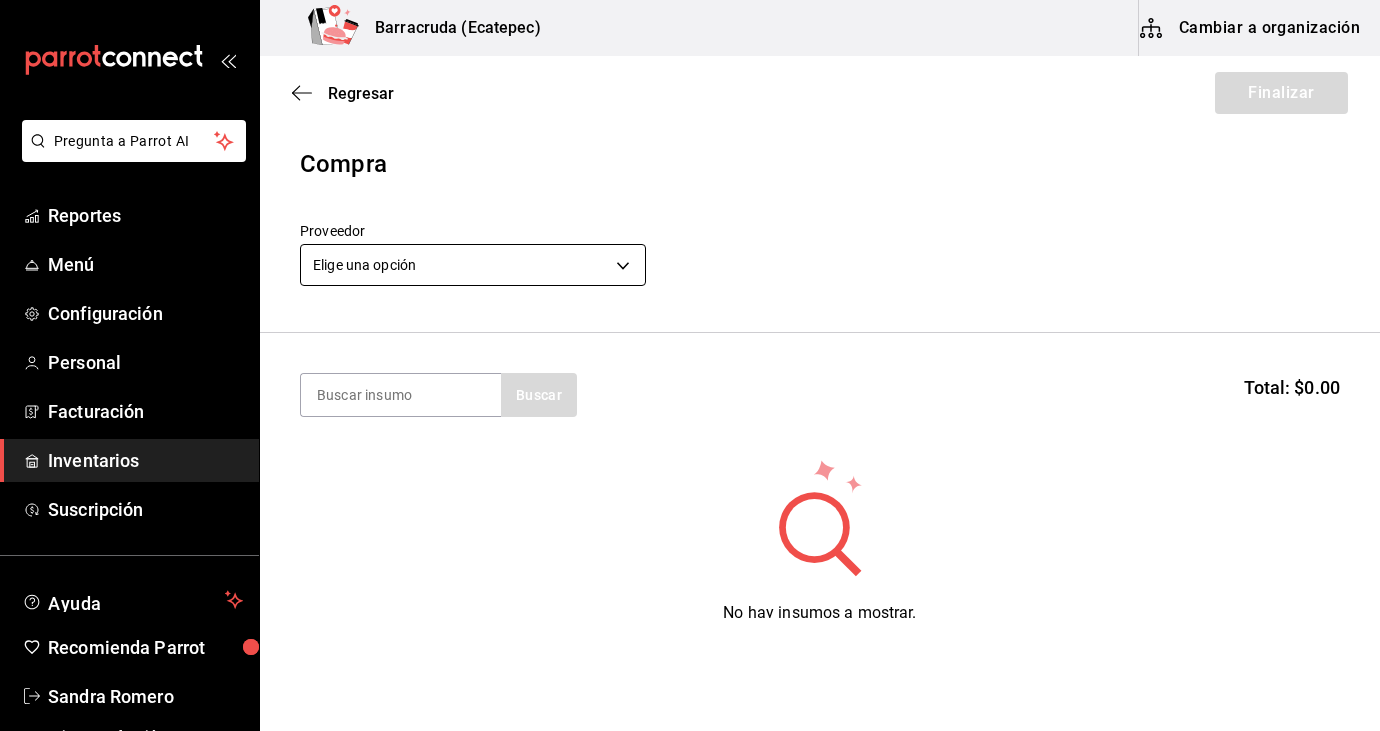 click on "Pregunta a Parrot AI Reportes   Menú   Configuración   Personal   Facturación   Inventarios   Suscripción   Ayuda Recomienda Parrot   Sandra Romero   Sugerir nueva función   Barracruda (Ecatepec) Cambiar a organización Regresar Finalizar Compra Proveedor Elige una opción default Buscar Total: $0.00 No hay insumos a mostrar. Busca un insumo para agregarlo a la lista GANA 1 MES GRATIS EN TU SUSCRIPCIÓN AQUÍ ¿Recuerdas cómo empezó tu restaurante?
Hoy puedes ayudar a un colega a tener el mismo cambio que tú viviste.
Recomienda Parrot directamente desde tu Portal Administrador.
Es fácil y rápido.
🎁 Por cada restaurante que se una, ganas 1 mes gratis. Ver video tutorial Ir a video Pregunta a Parrot AI Reportes   Menú   Configuración   Personal   Facturación   Inventarios   Suscripción   Ayuda Recomienda Parrot   Sandra Romero   Sugerir nueva función   Editar Eliminar Visitar centro de ayuda (81) 2046 6363 soporte@parrotsoftware.io Visitar centro de ayuda (81) 2046 6363" at bounding box center [690, 309] 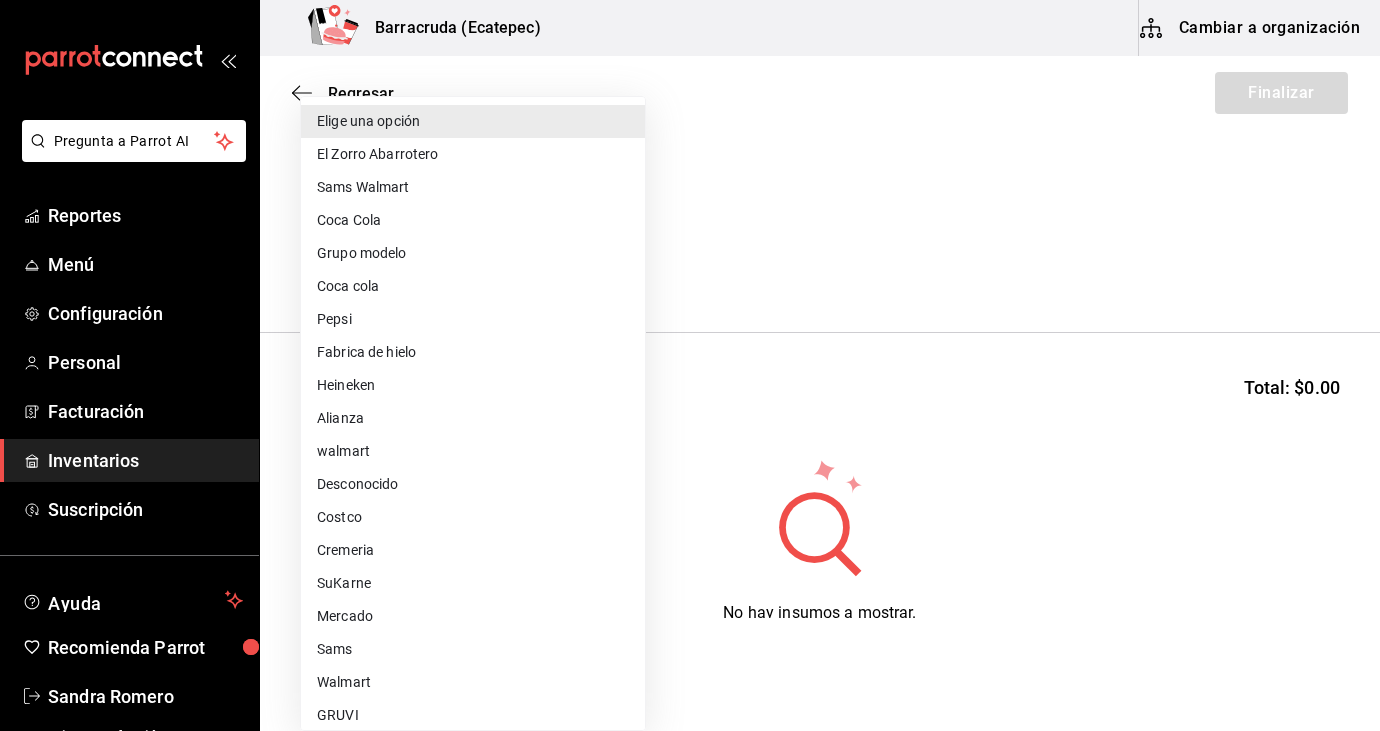 click on "Cremeria" at bounding box center [473, 550] 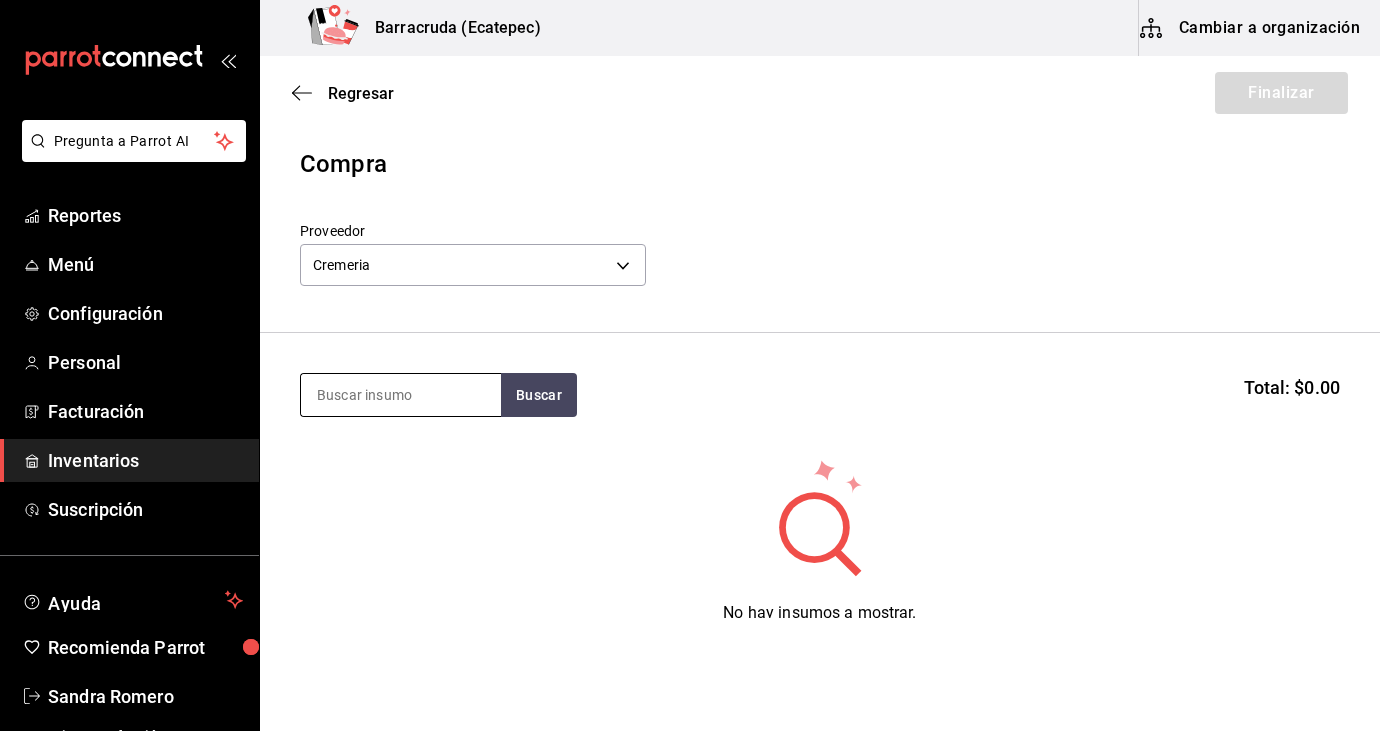 click at bounding box center [401, 395] 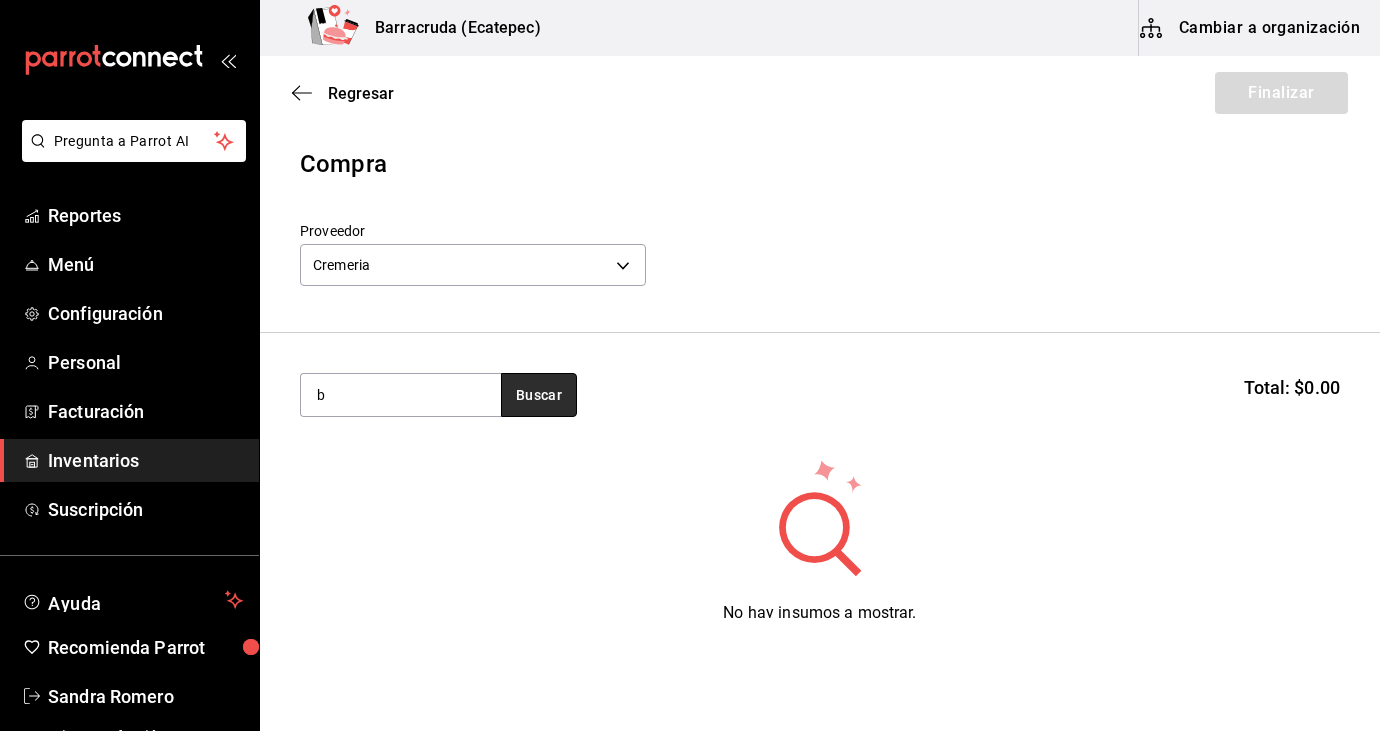 click on "Buscar" at bounding box center (539, 395) 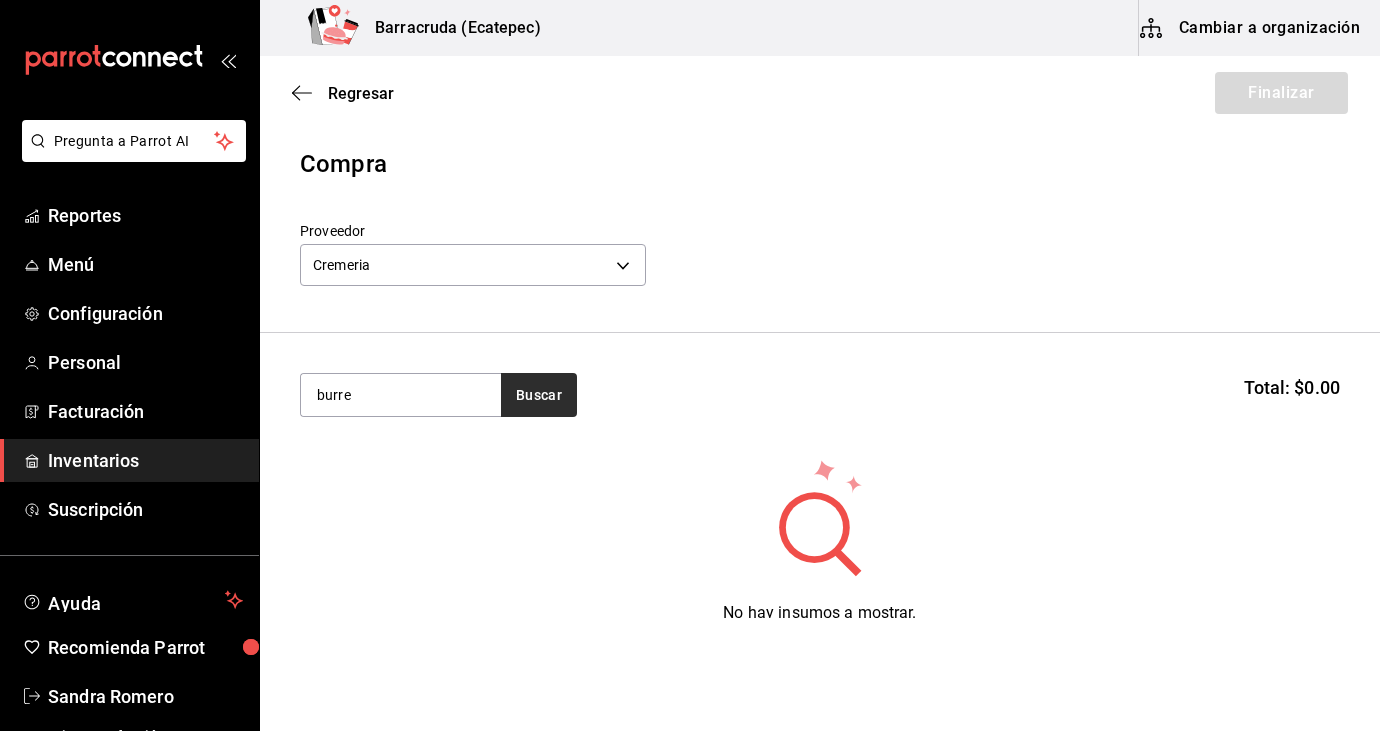type on "burre" 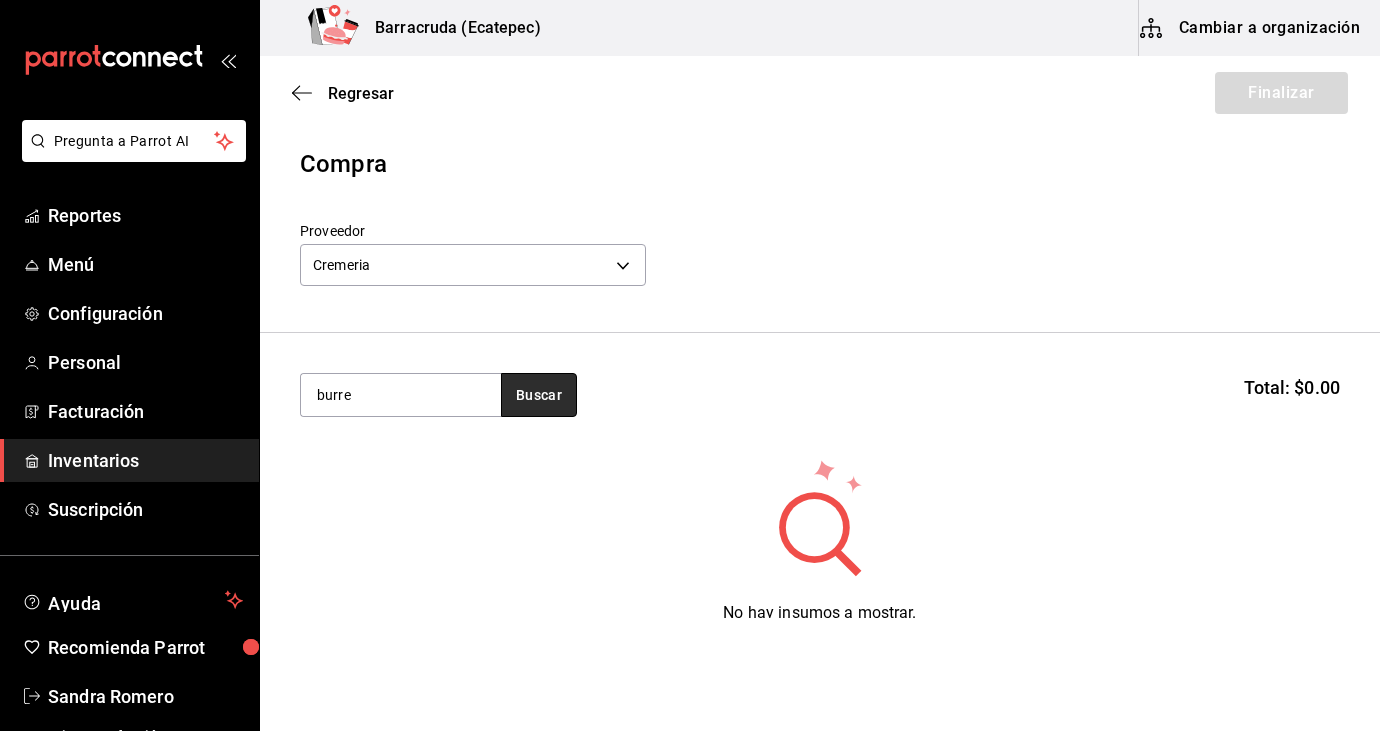 click on "Buscar" at bounding box center [539, 395] 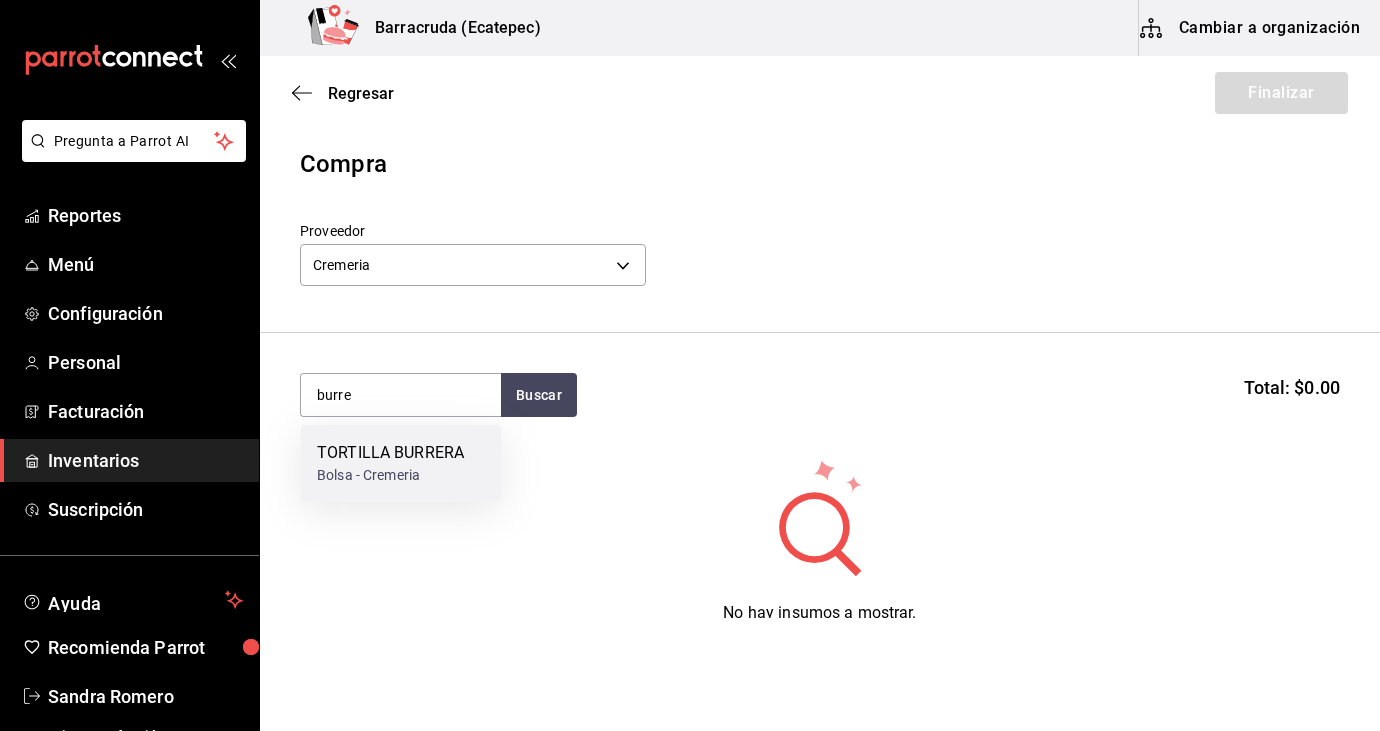 click on "Bolsa - Cremeria" at bounding box center [390, 475] 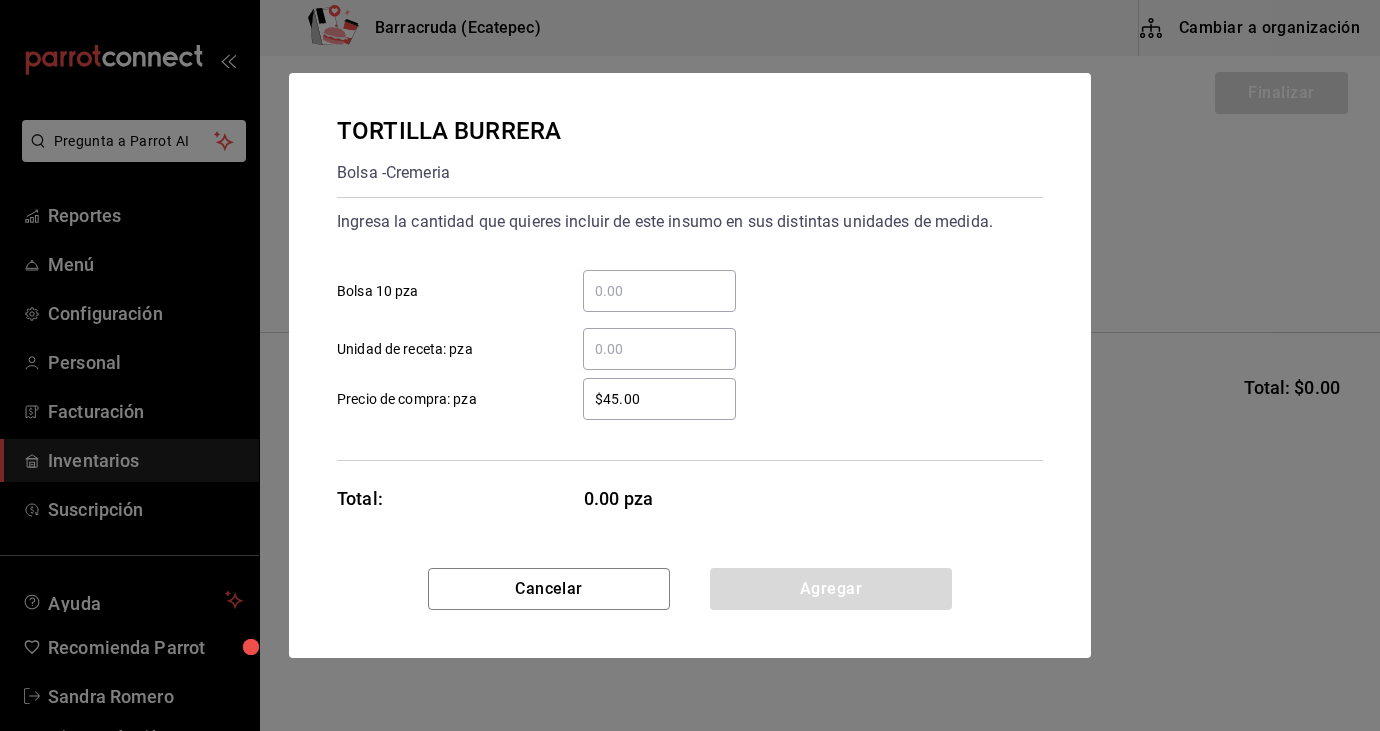 click on "​ Bolsa 10 pza" at bounding box center (659, 291) 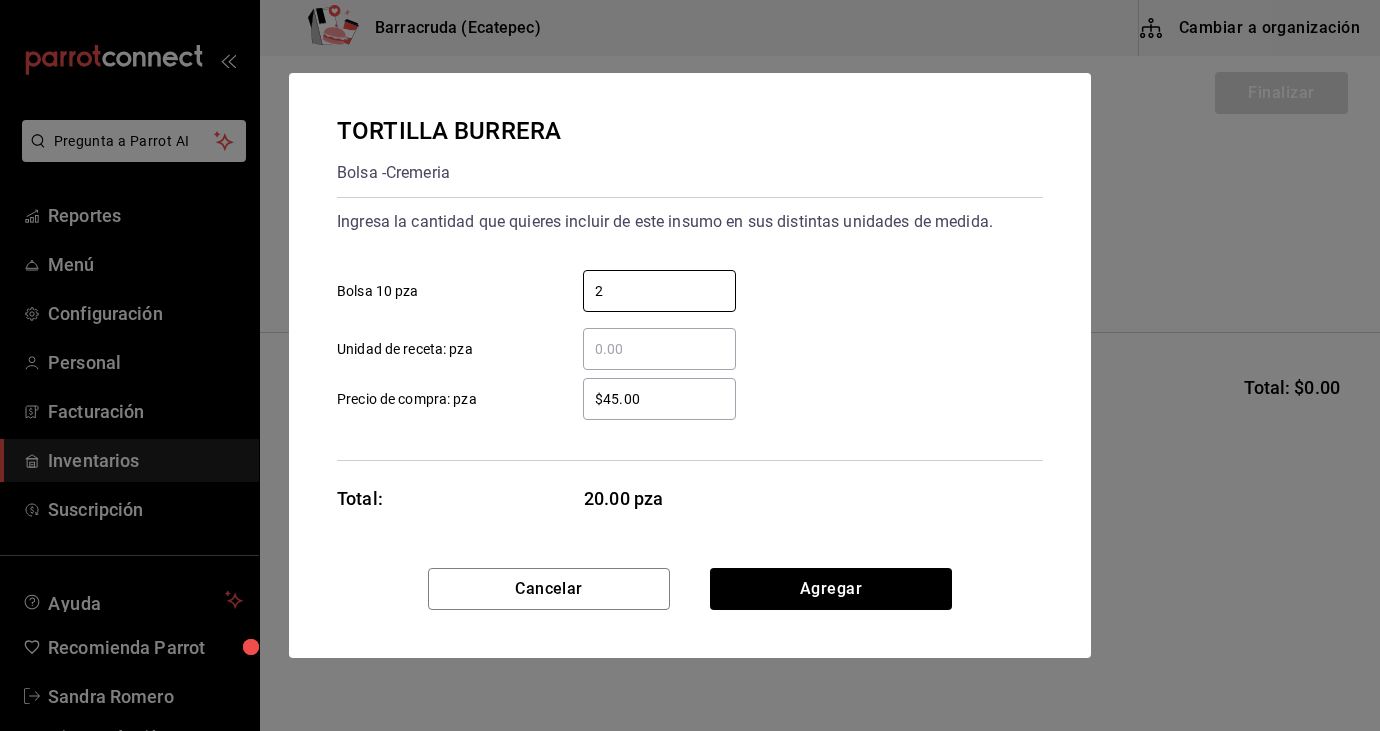 type on "2" 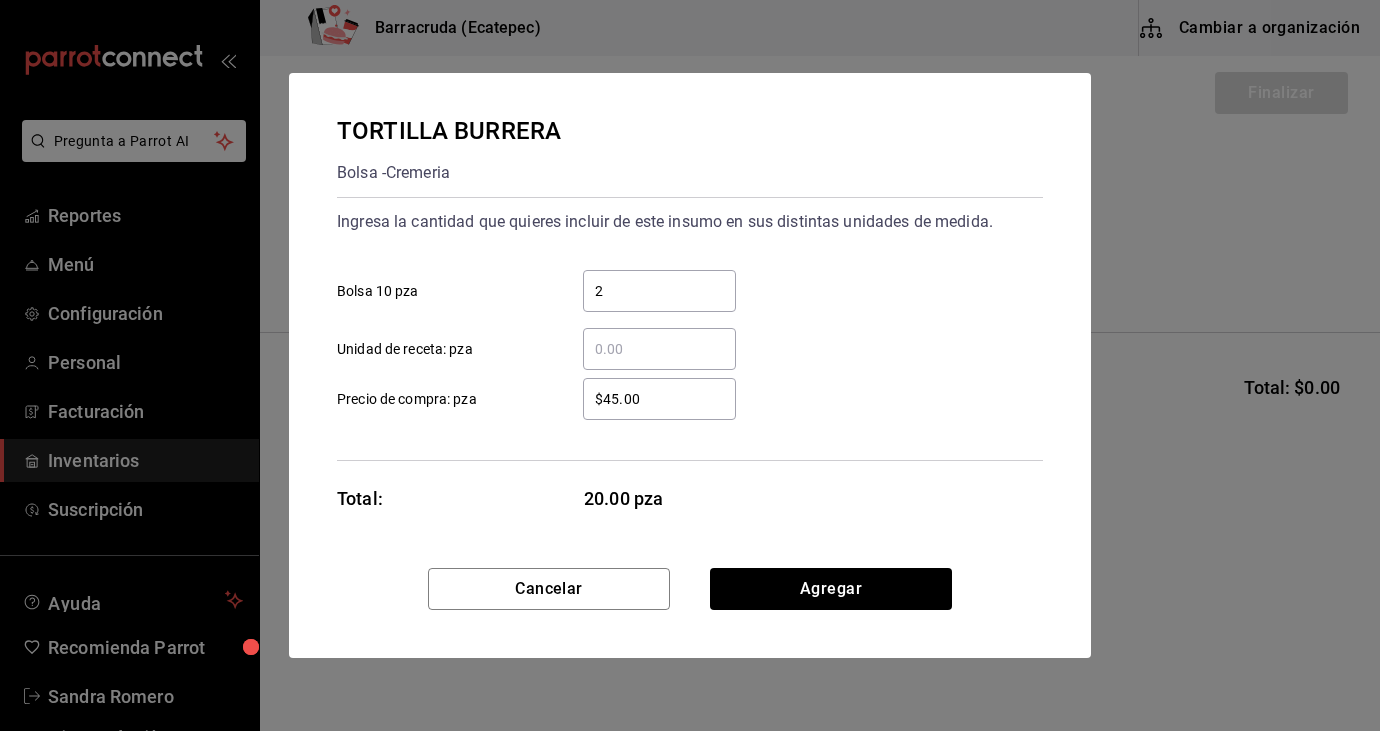 click on "$45.00" at bounding box center (659, 399) 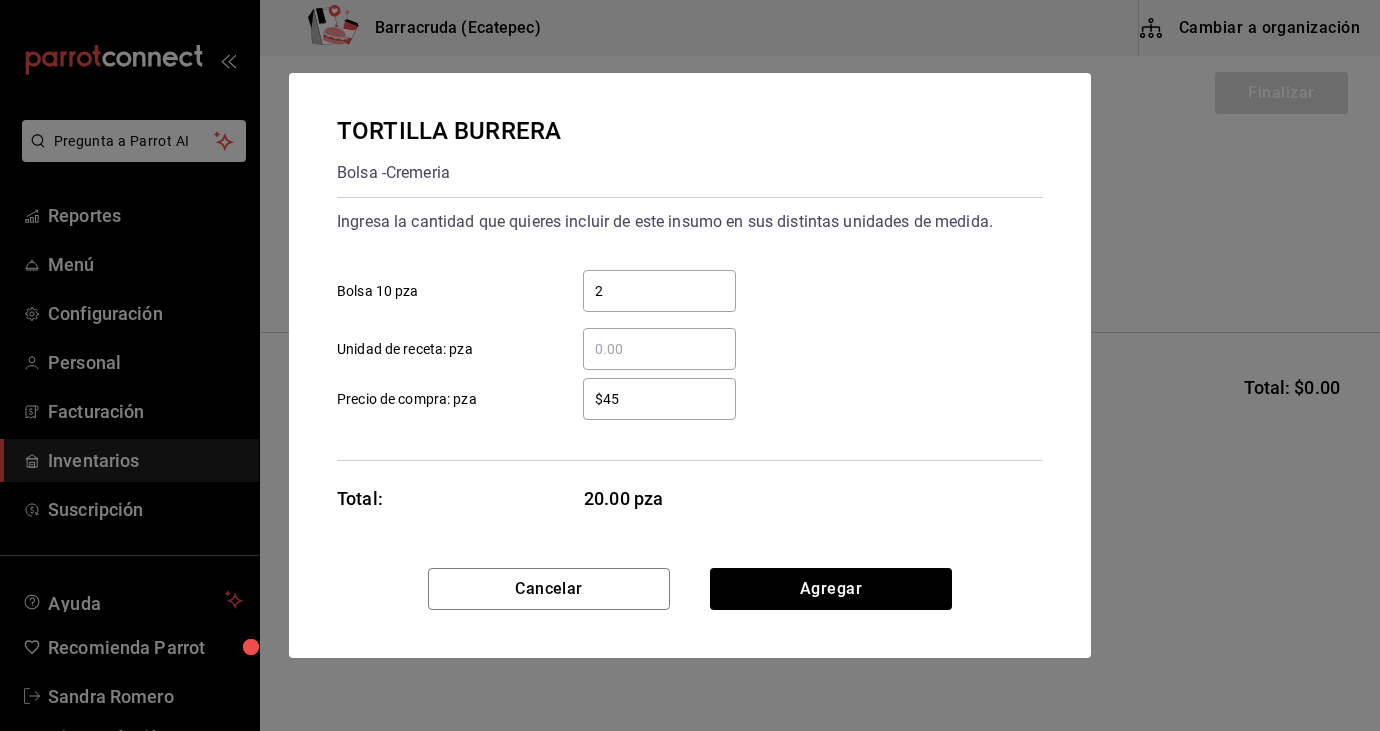 type on "$4" 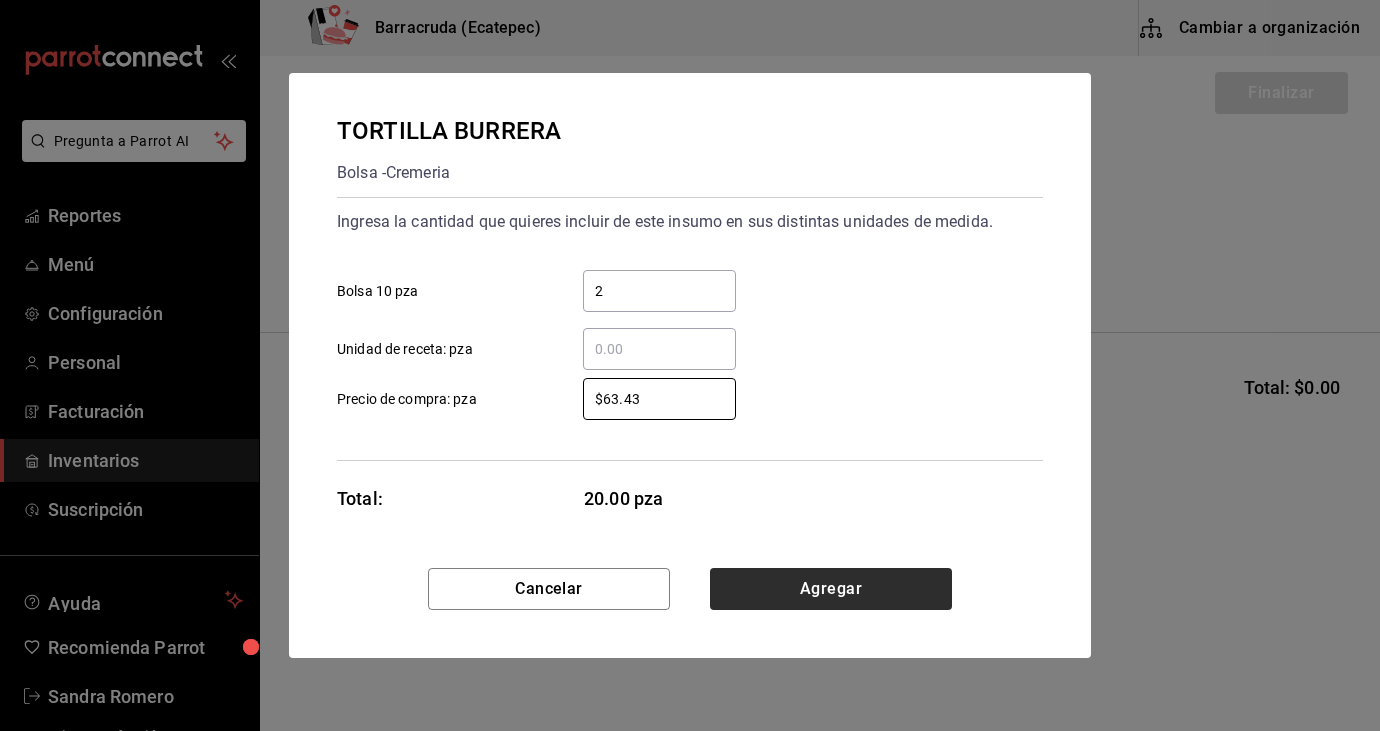 type on "$63.43" 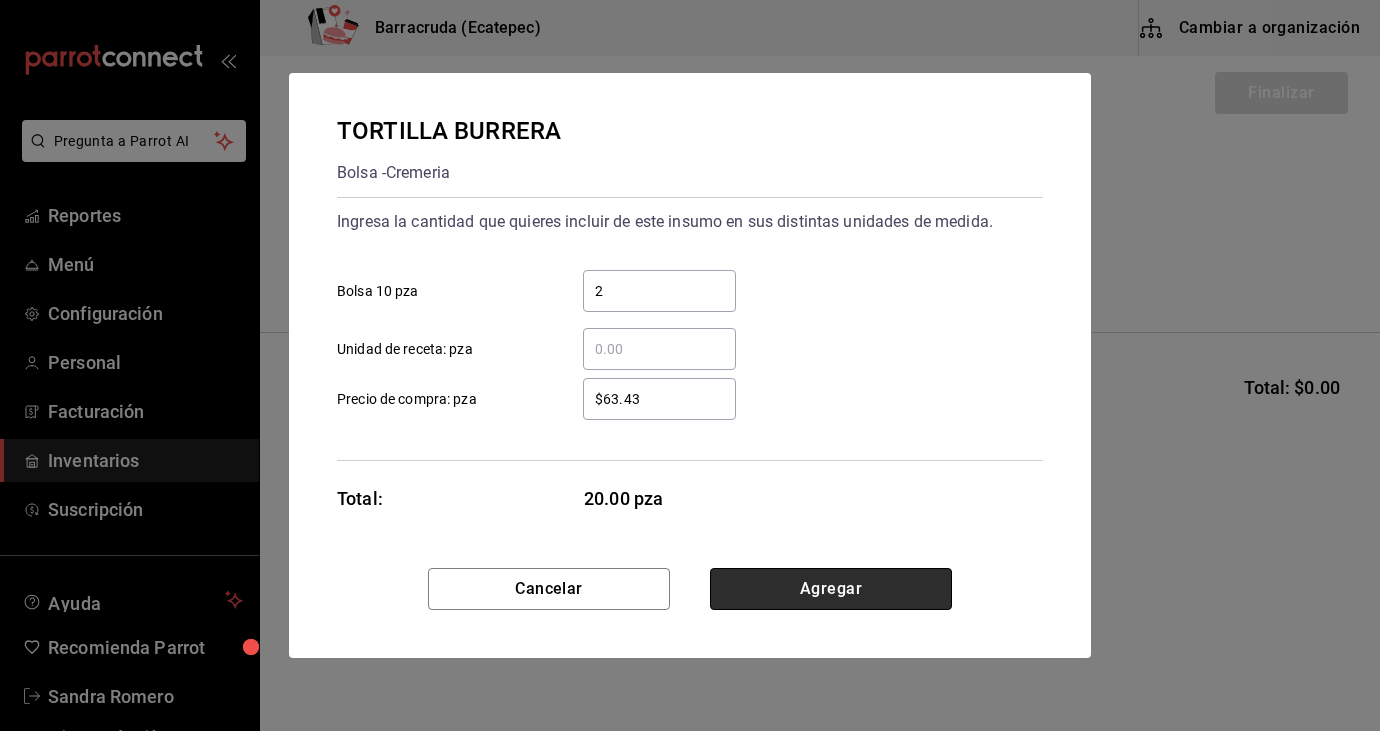 click on "Agregar" at bounding box center [831, 589] 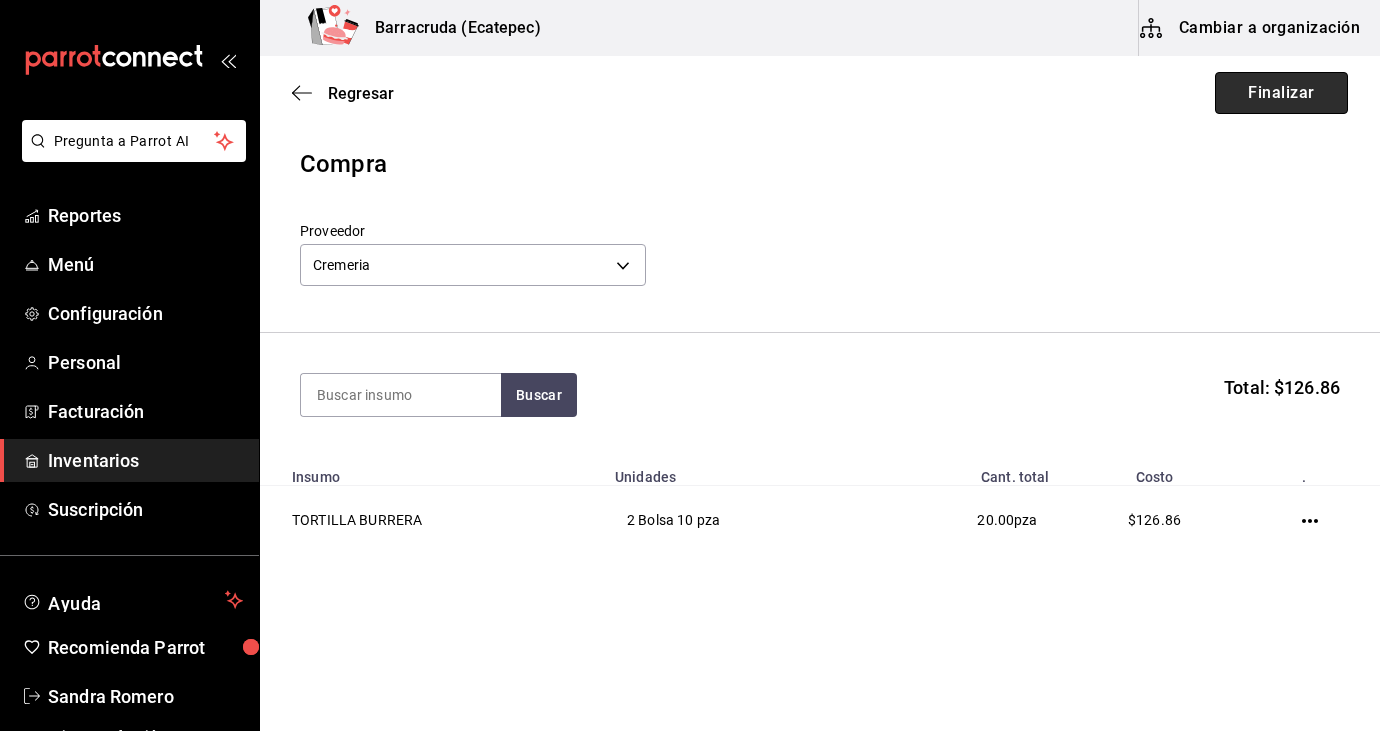click on "Finalizar" at bounding box center [1281, 93] 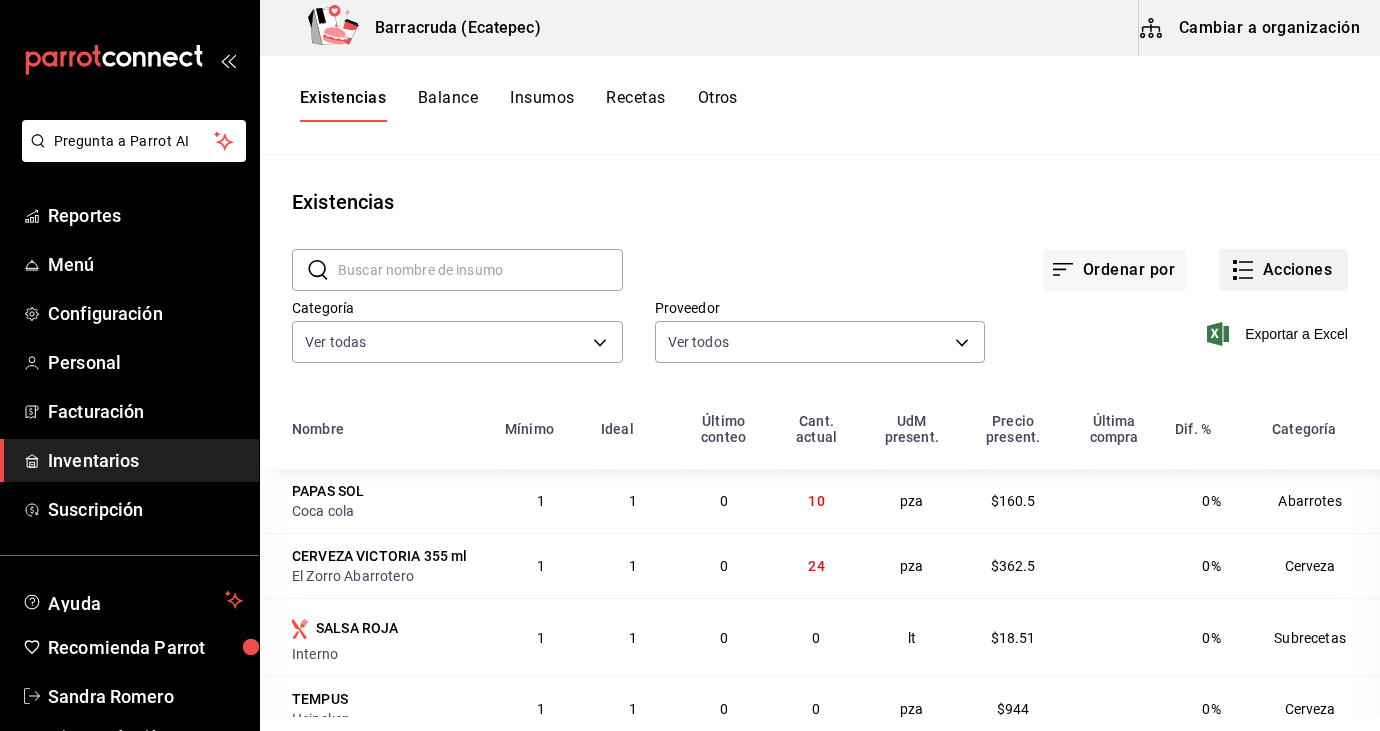 click on "Acciones" at bounding box center (1283, 270) 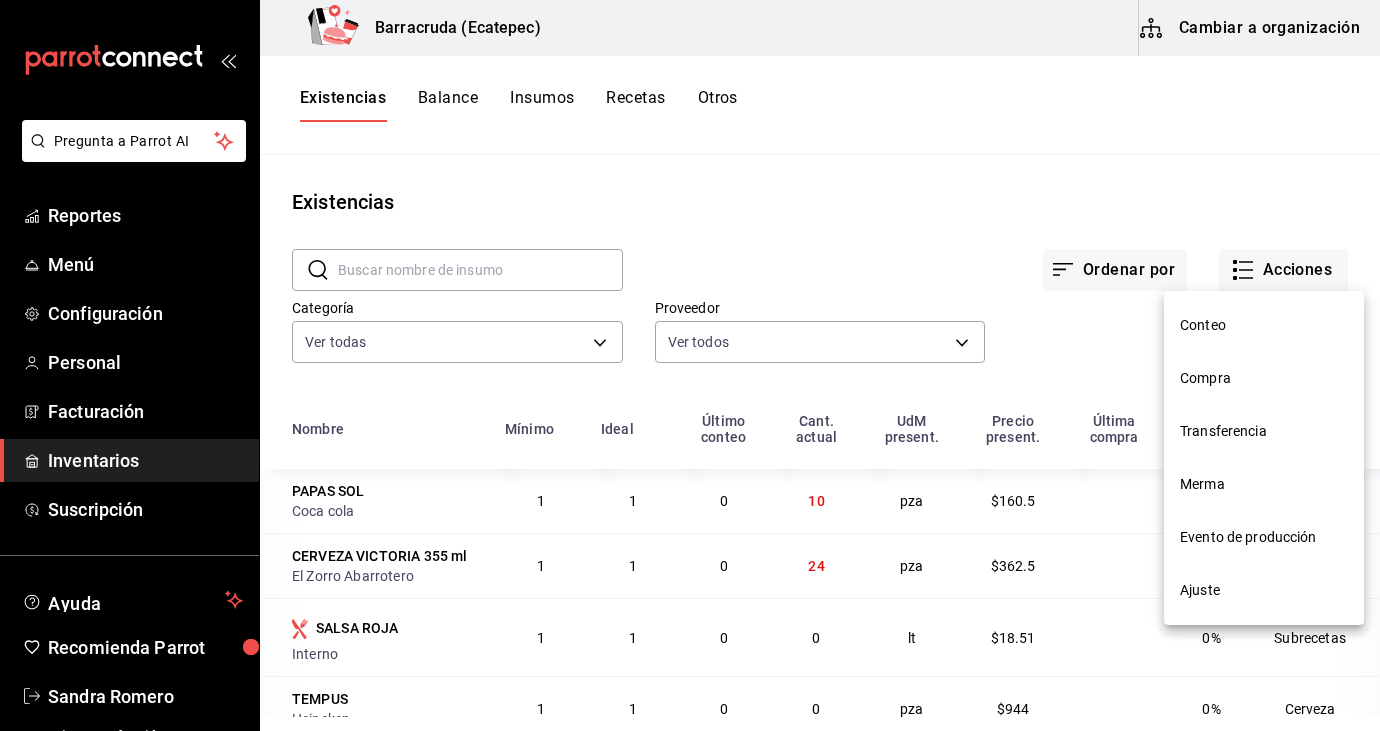 click on "Compra" at bounding box center (1264, 378) 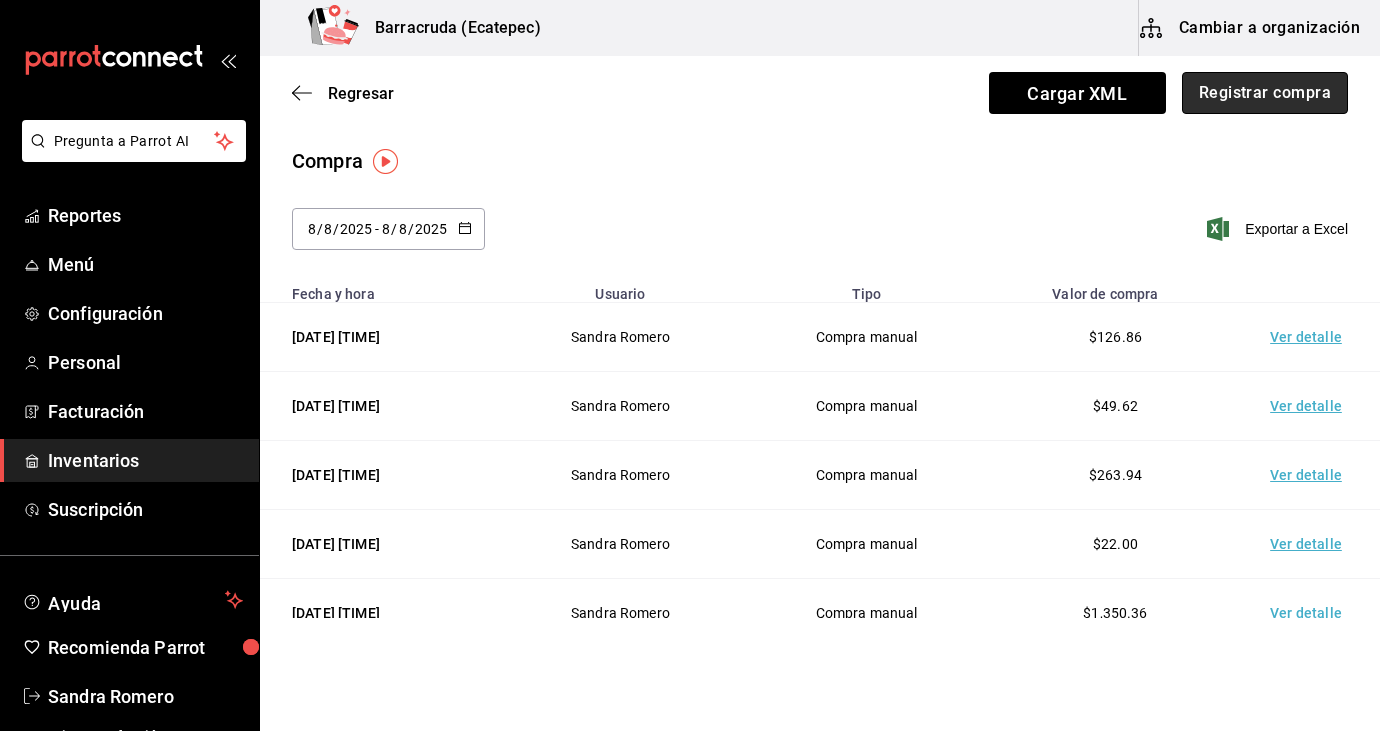 click on "Registrar compra" at bounding box center (1265, 93) 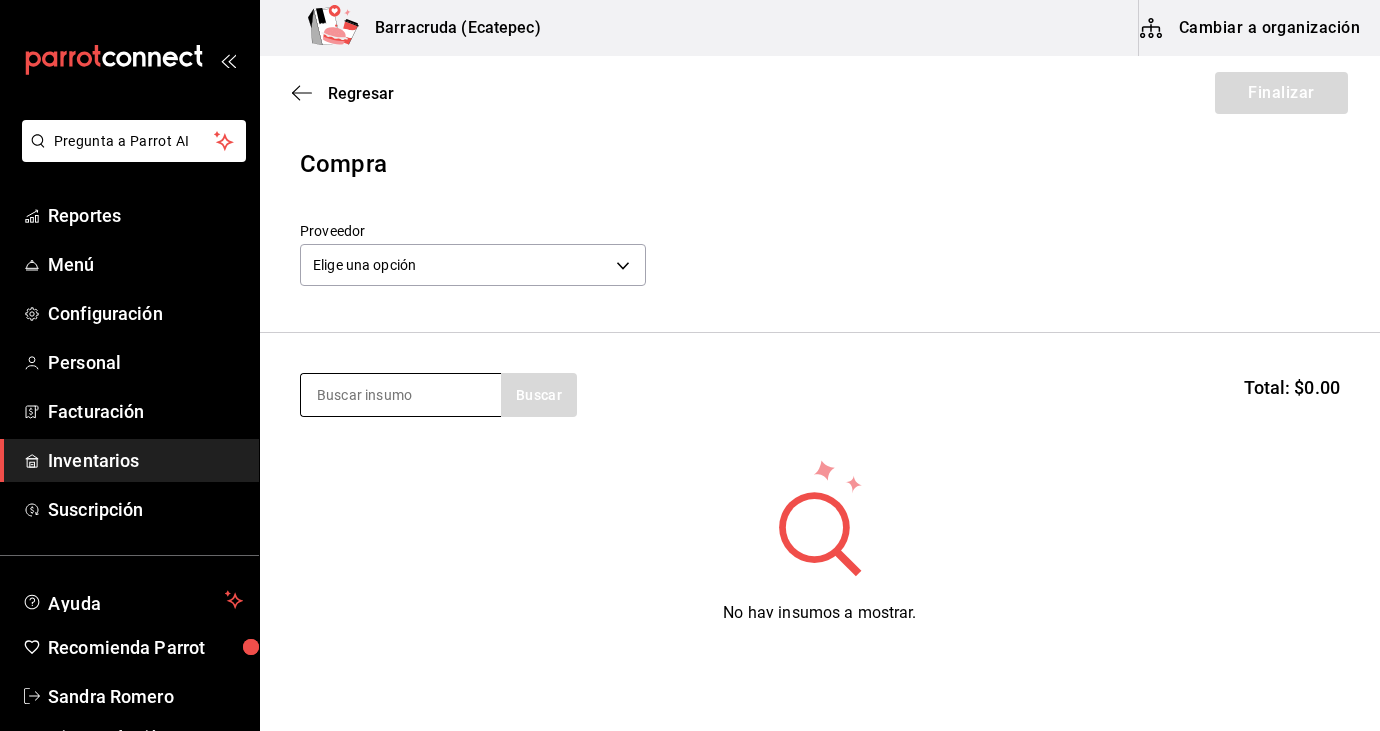 click at bounding box center (401, 395) 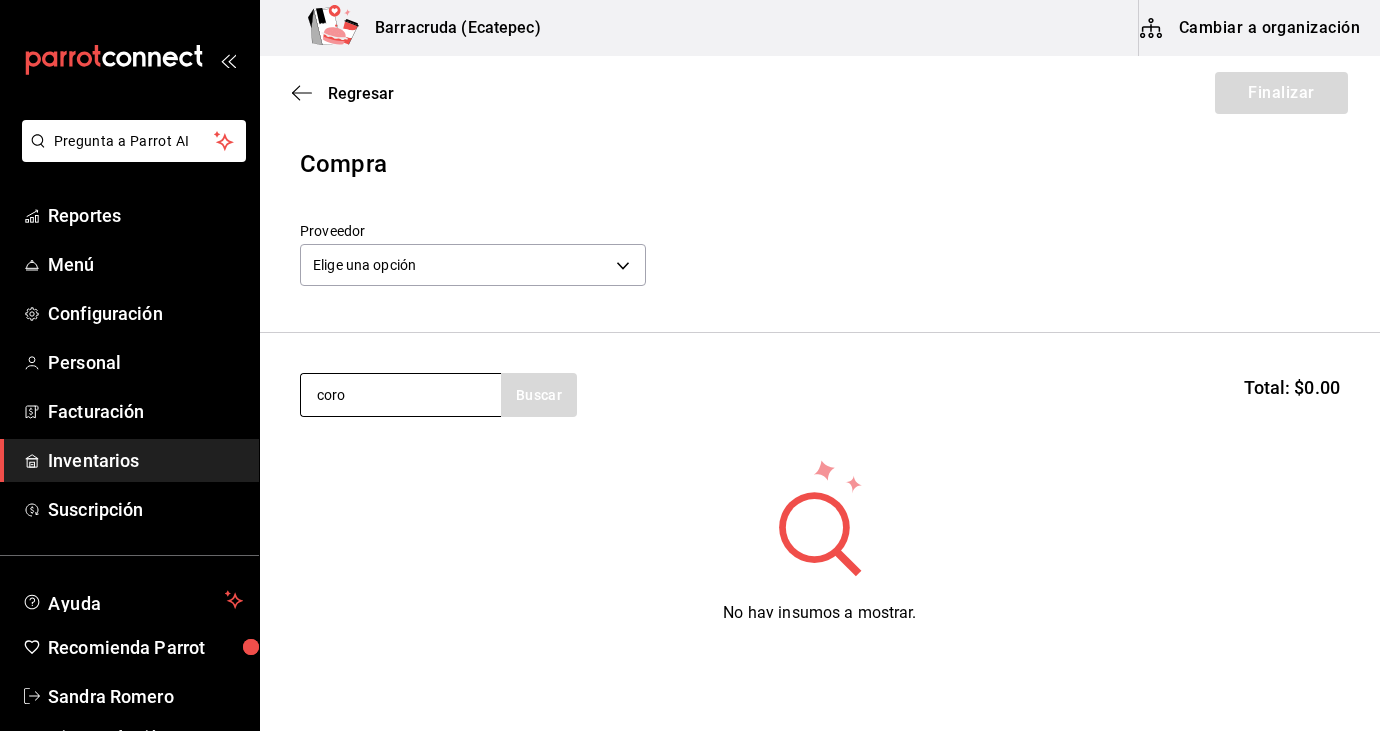 type on "coro" 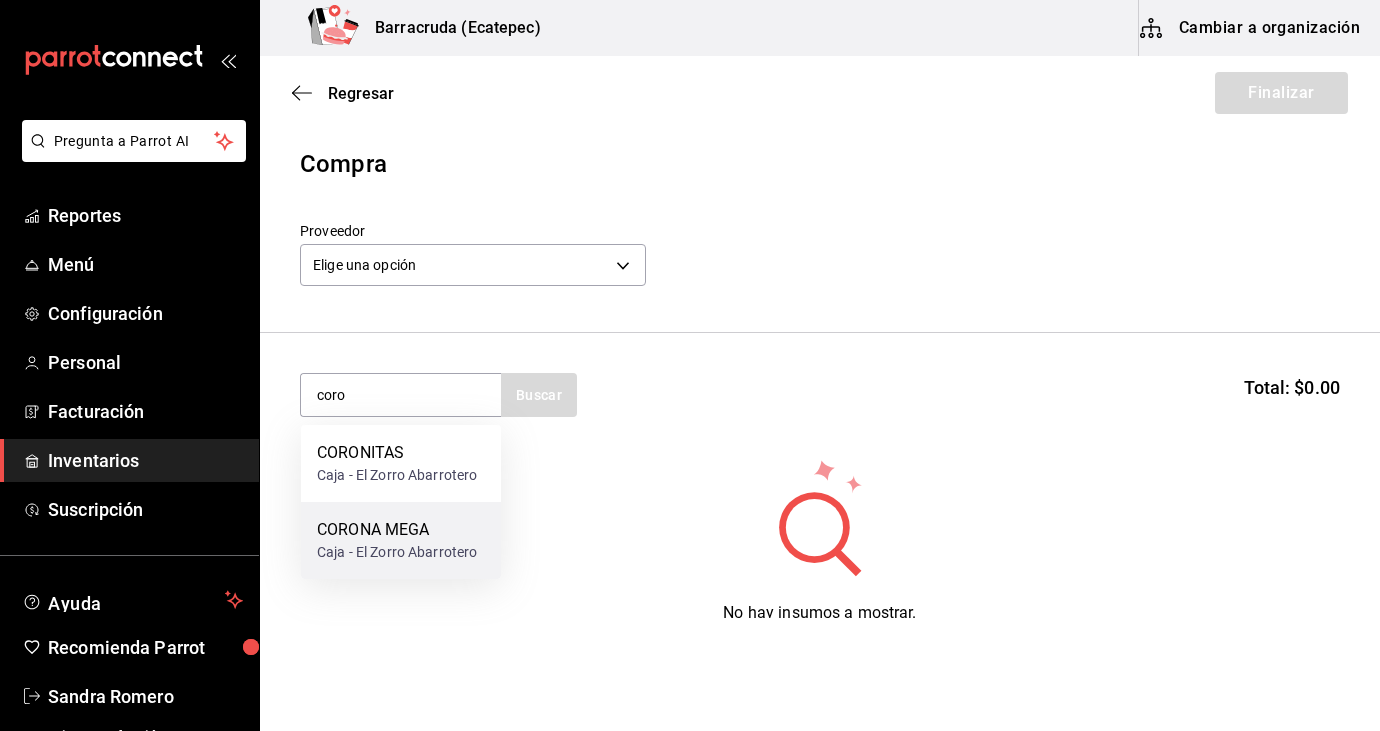 click on "CORONA MEGA" at bounding box center (397, 530) 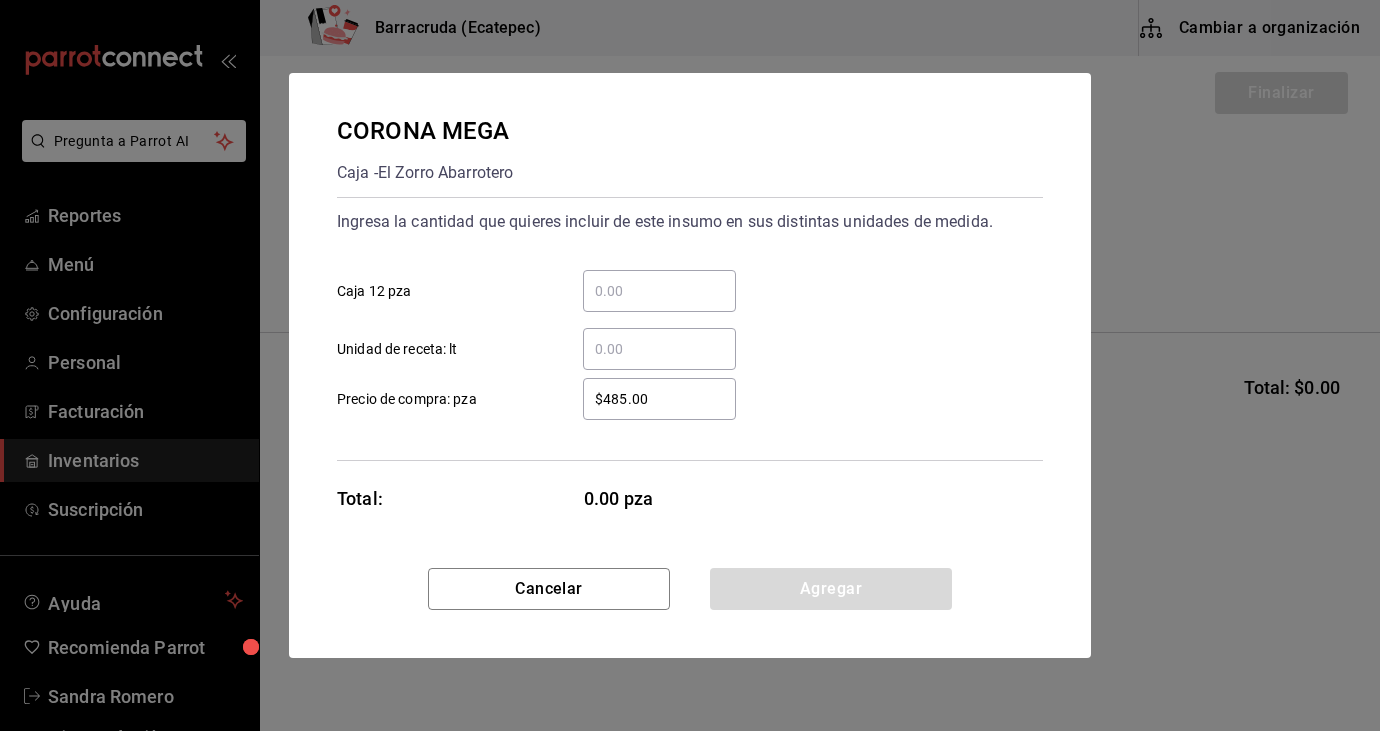 click on "​ Caja 12 pza" at bounding box center (659, 291) 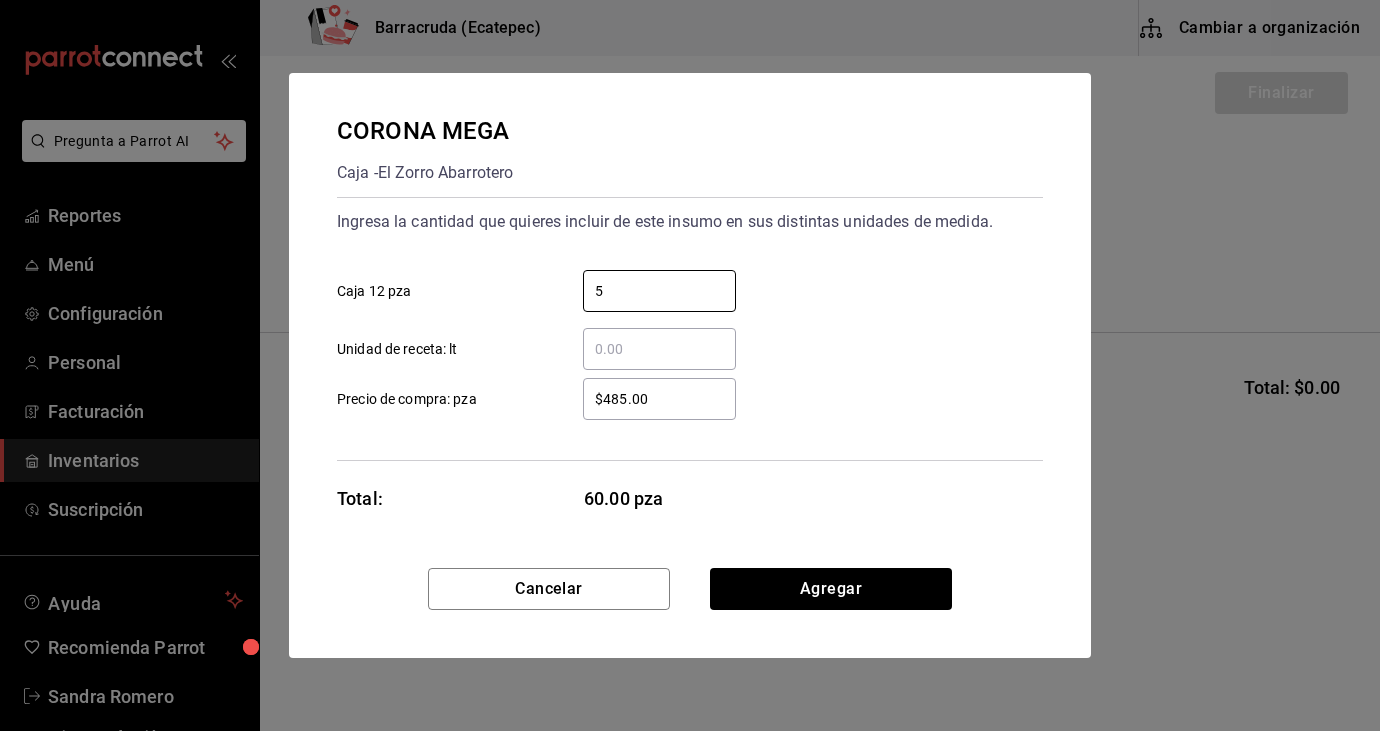 type on "5" 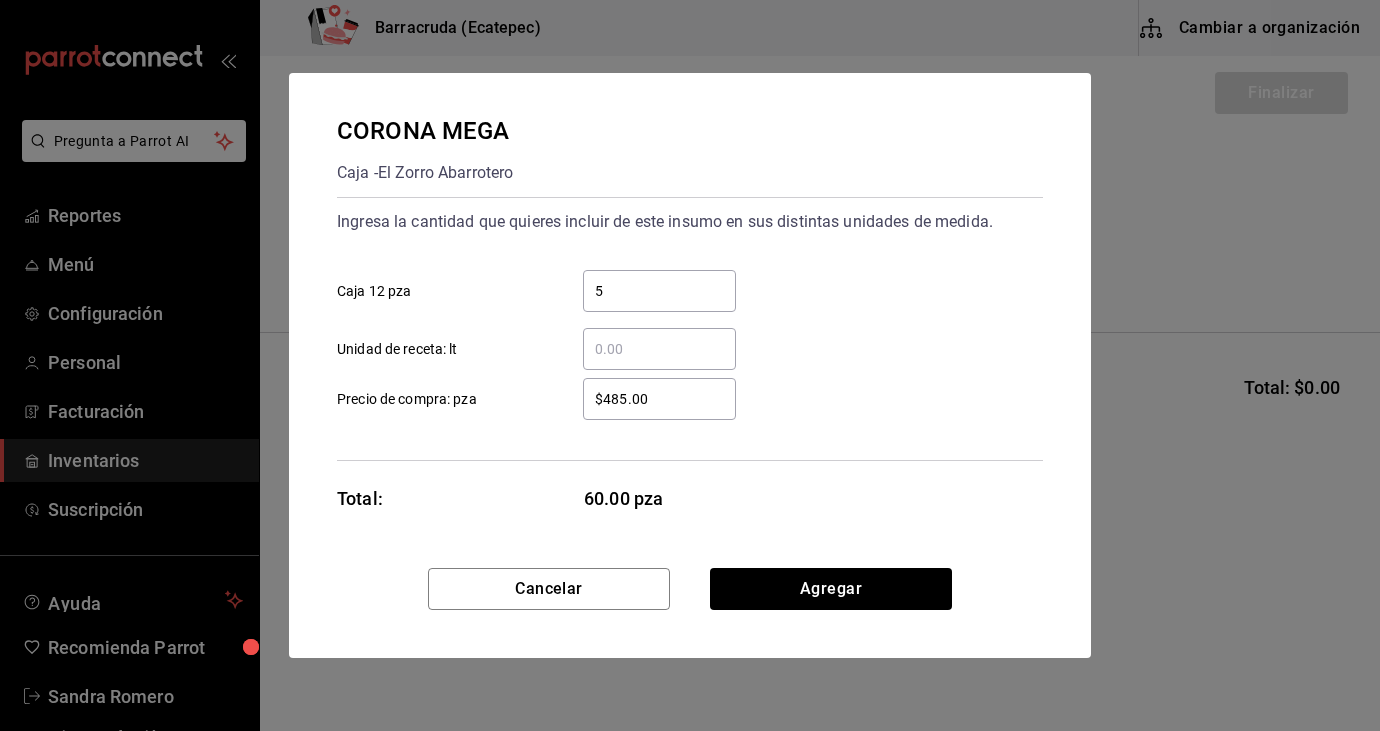 click on "$485.00" at bounding box center (659, 399) 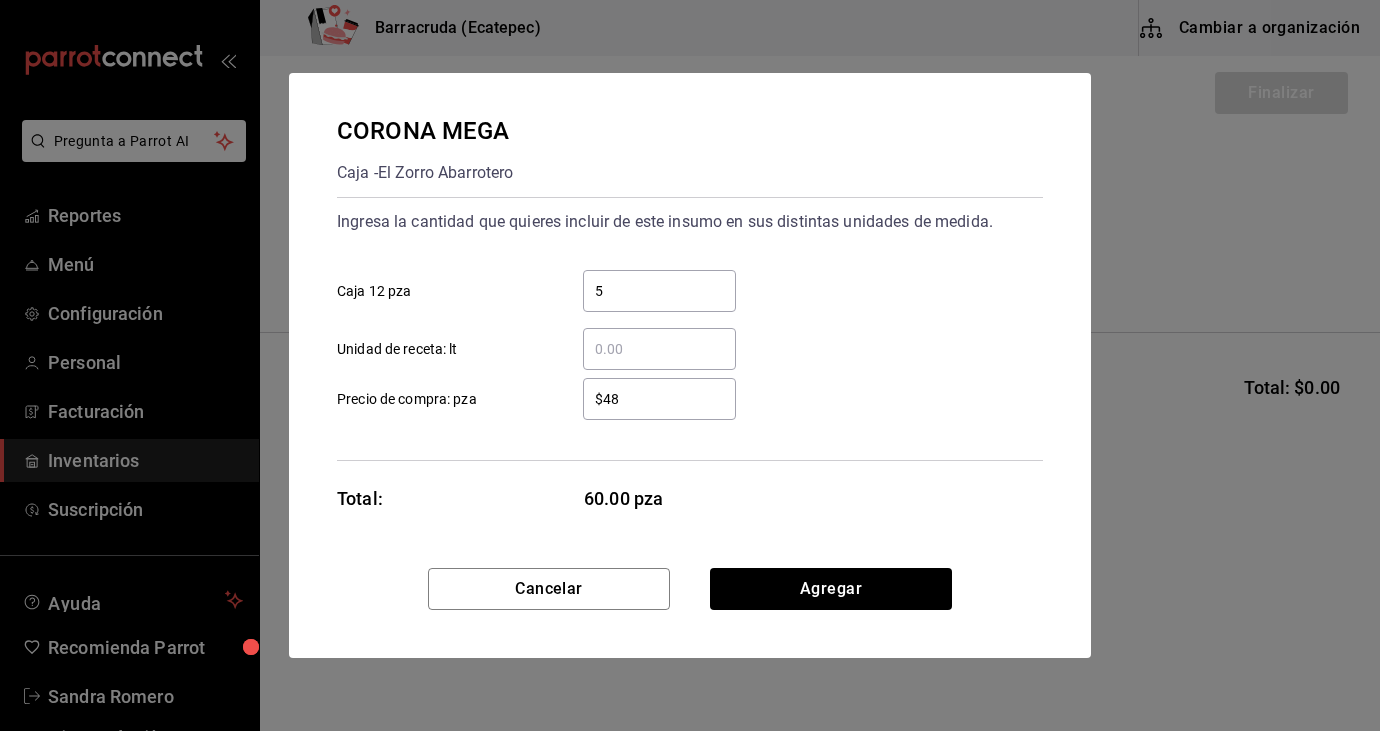 type on "$4" 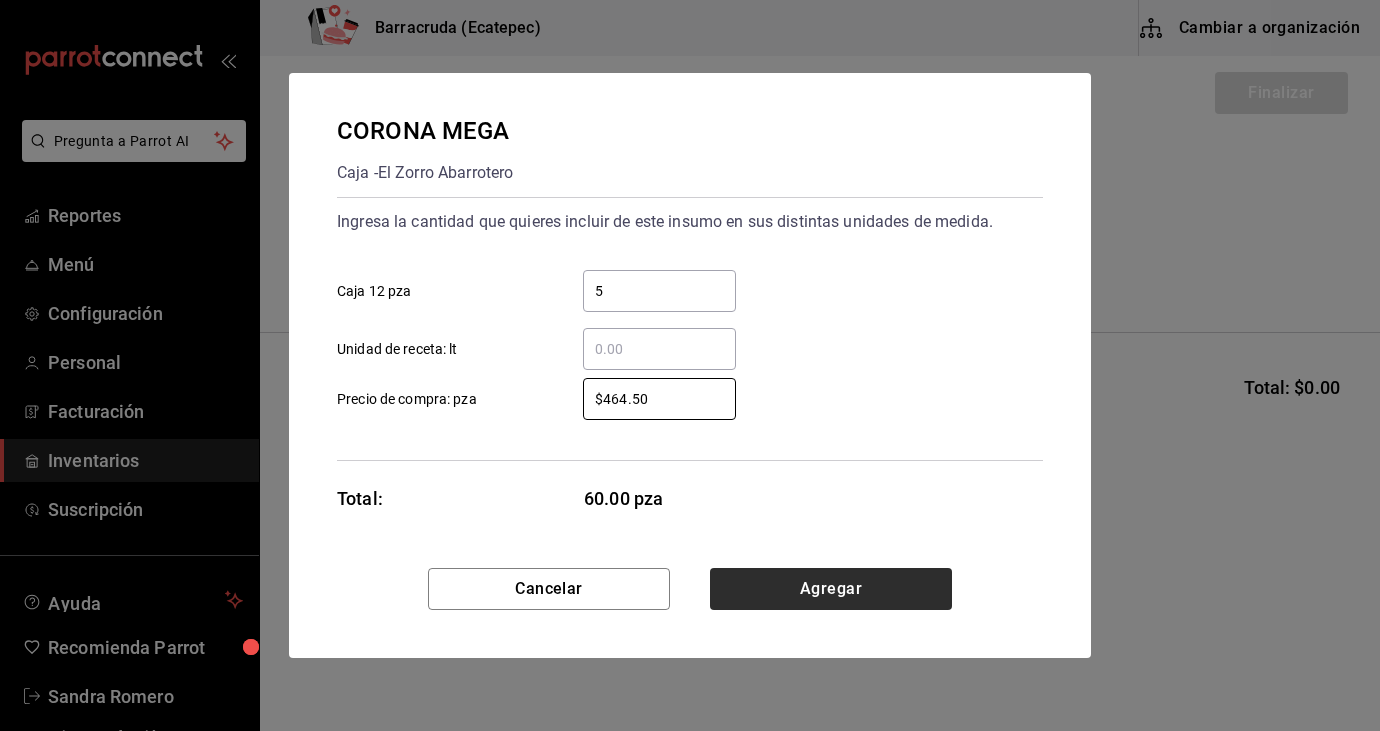 type on "$464.50" 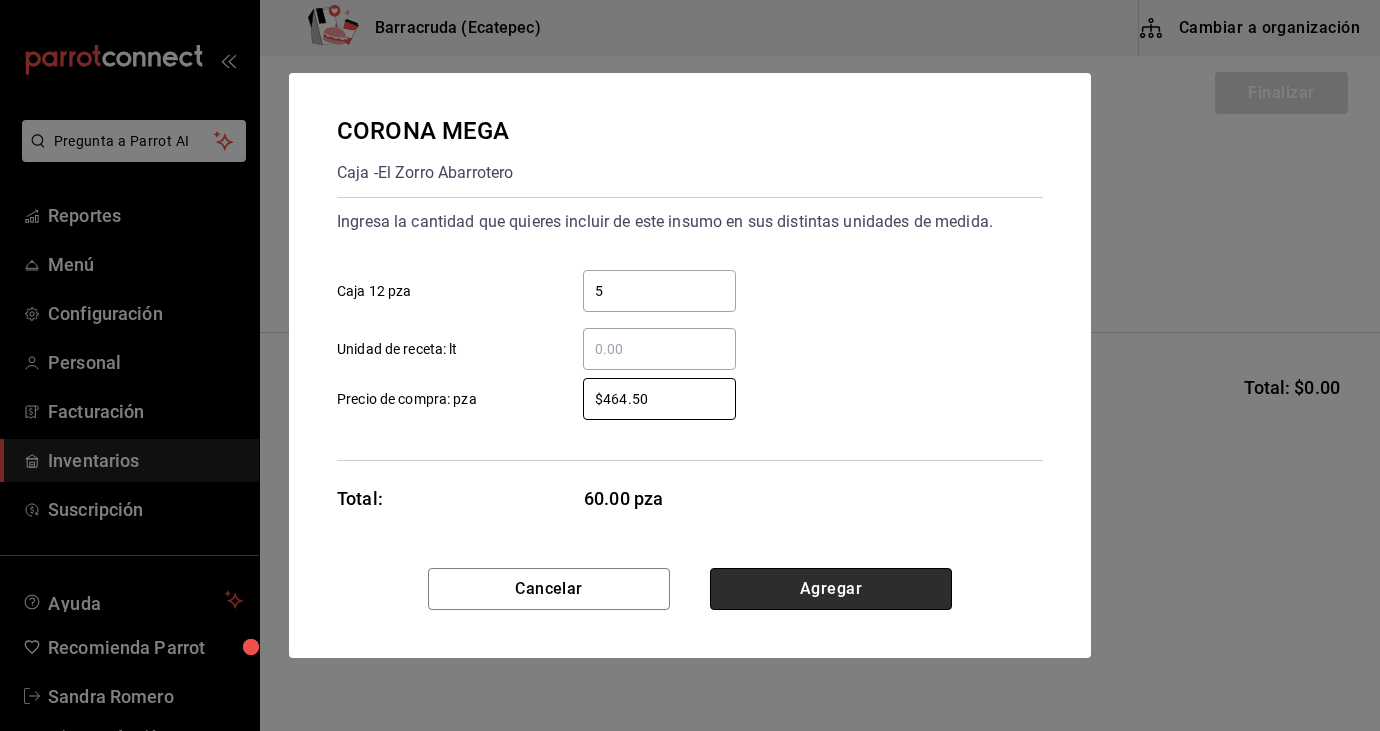 click on "Agregar" at bounding box center [831, 589] 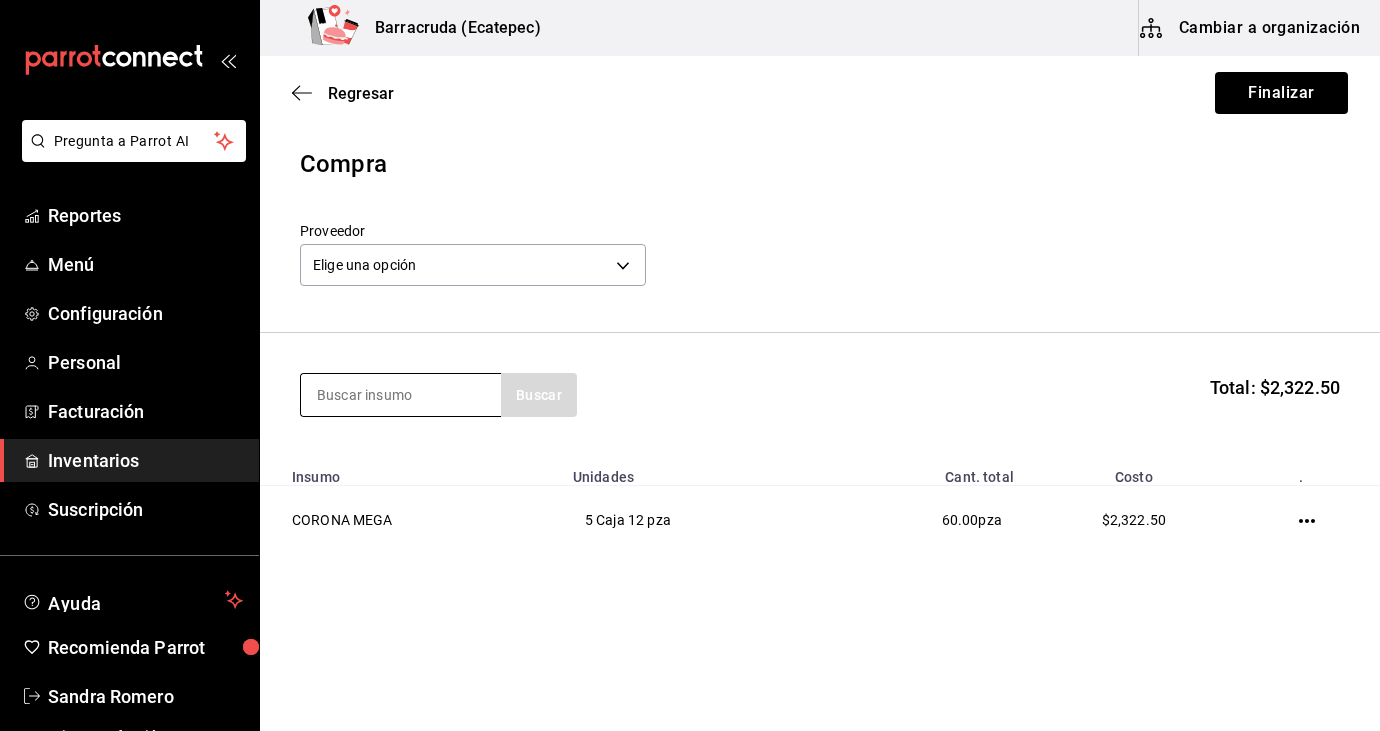 click at bounding box center [401, 395] 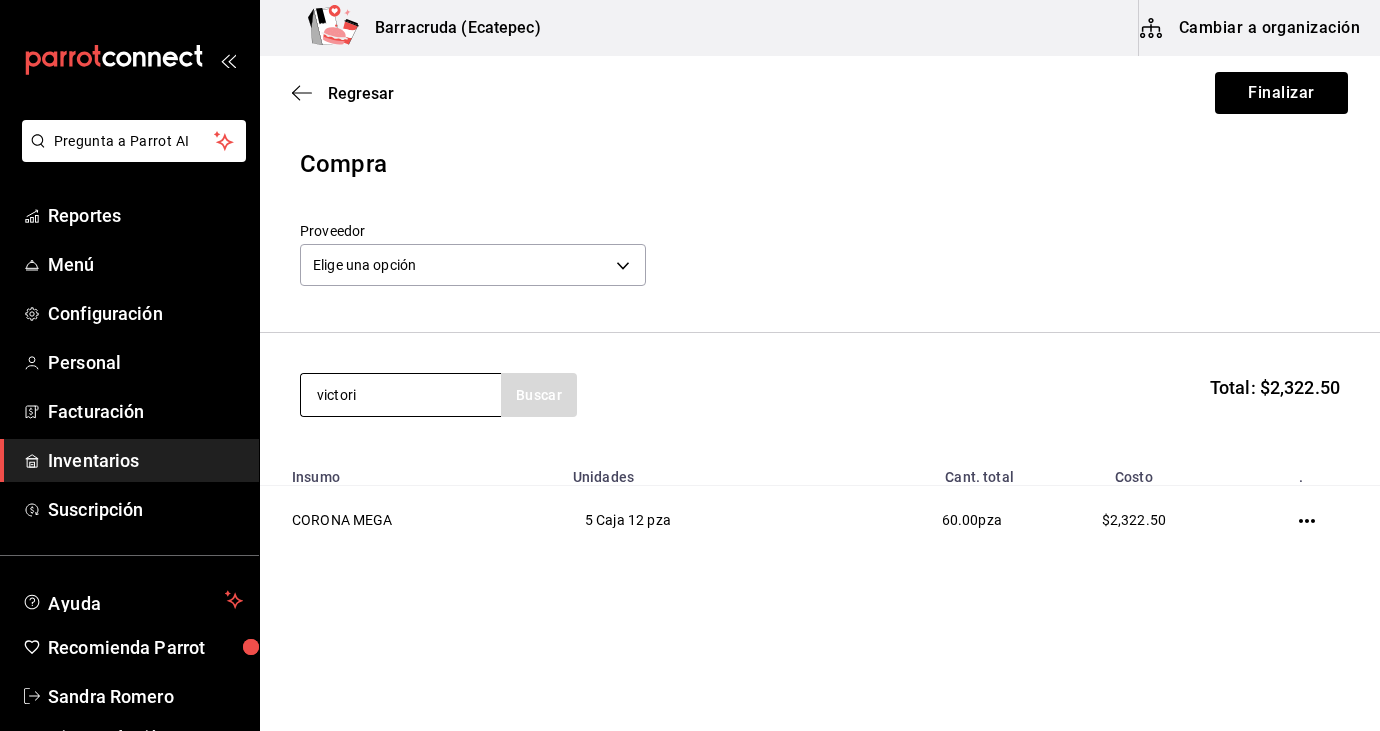 type on "victori" 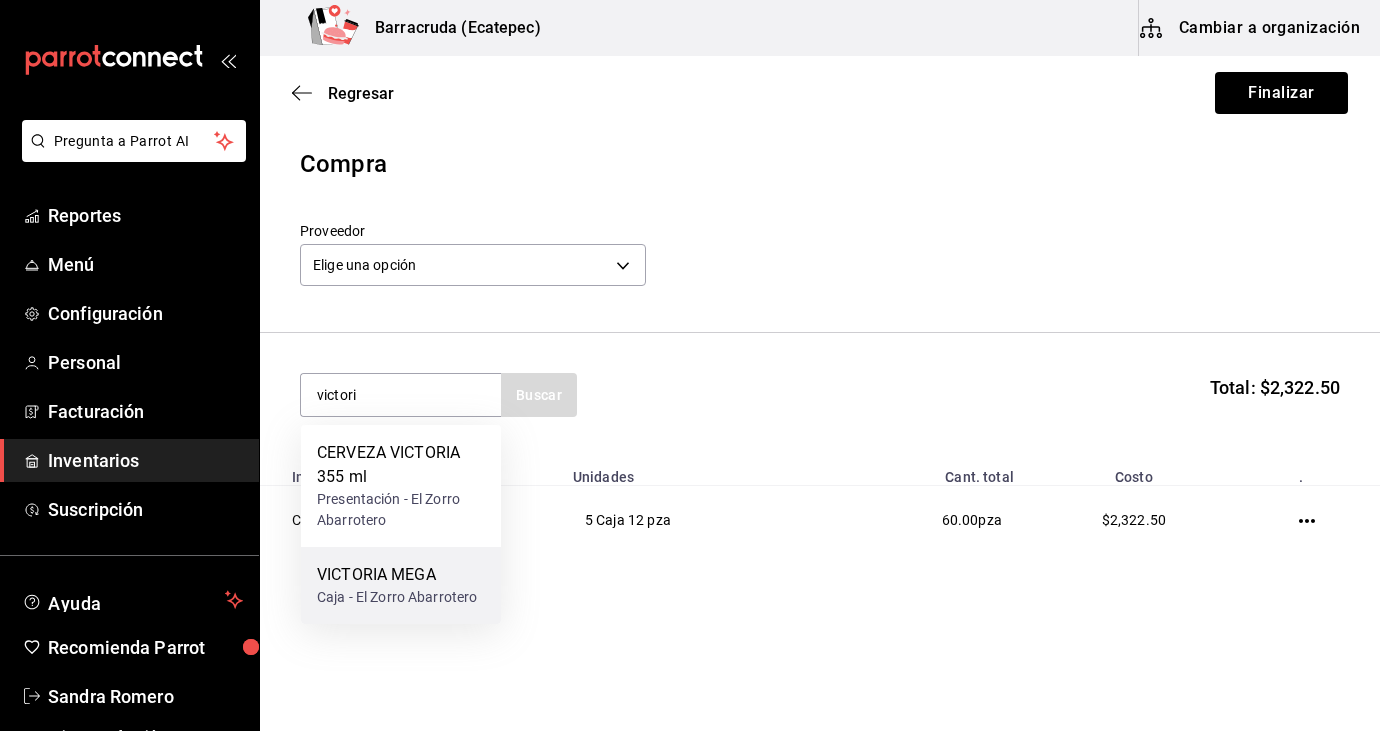 click on "VICTORIA MEGA" at bounding box center [397, 575] 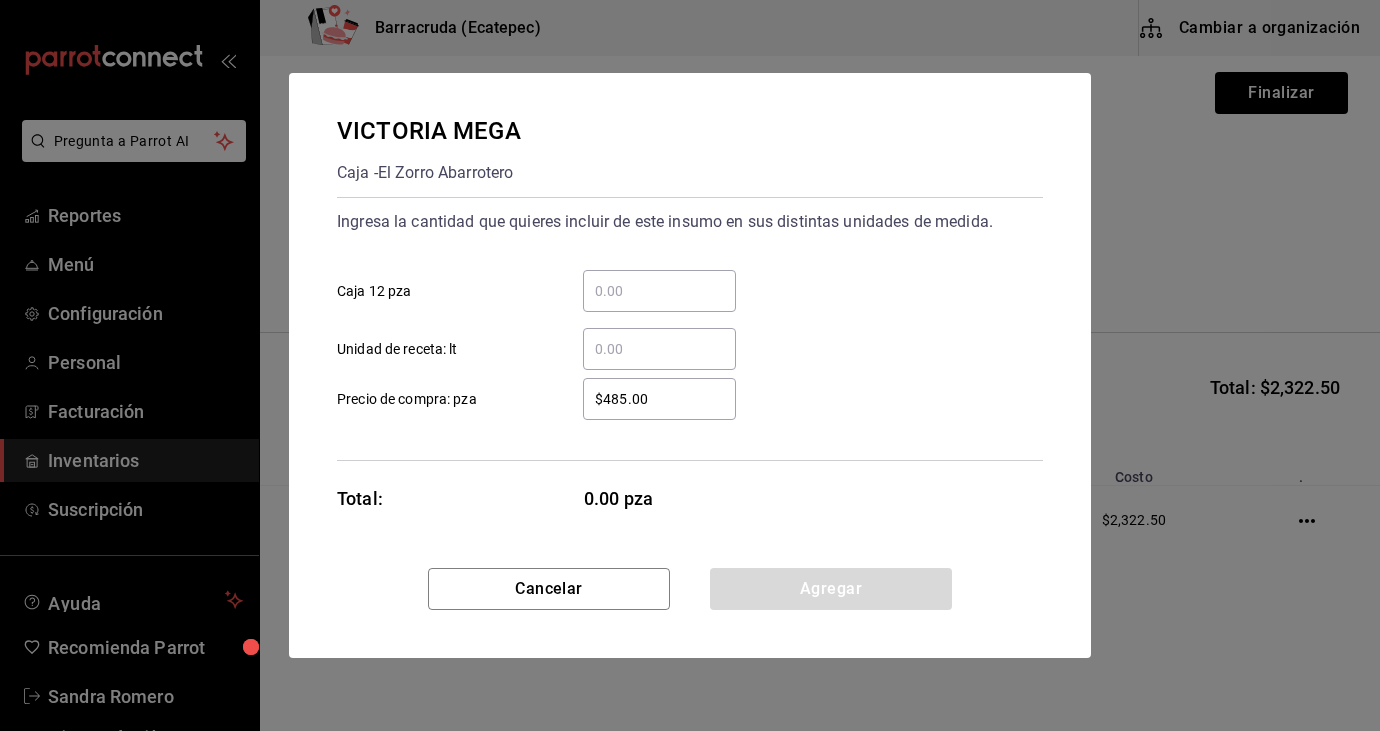 click on "​ Caja 12 pza" at bounding box center (659, 291) 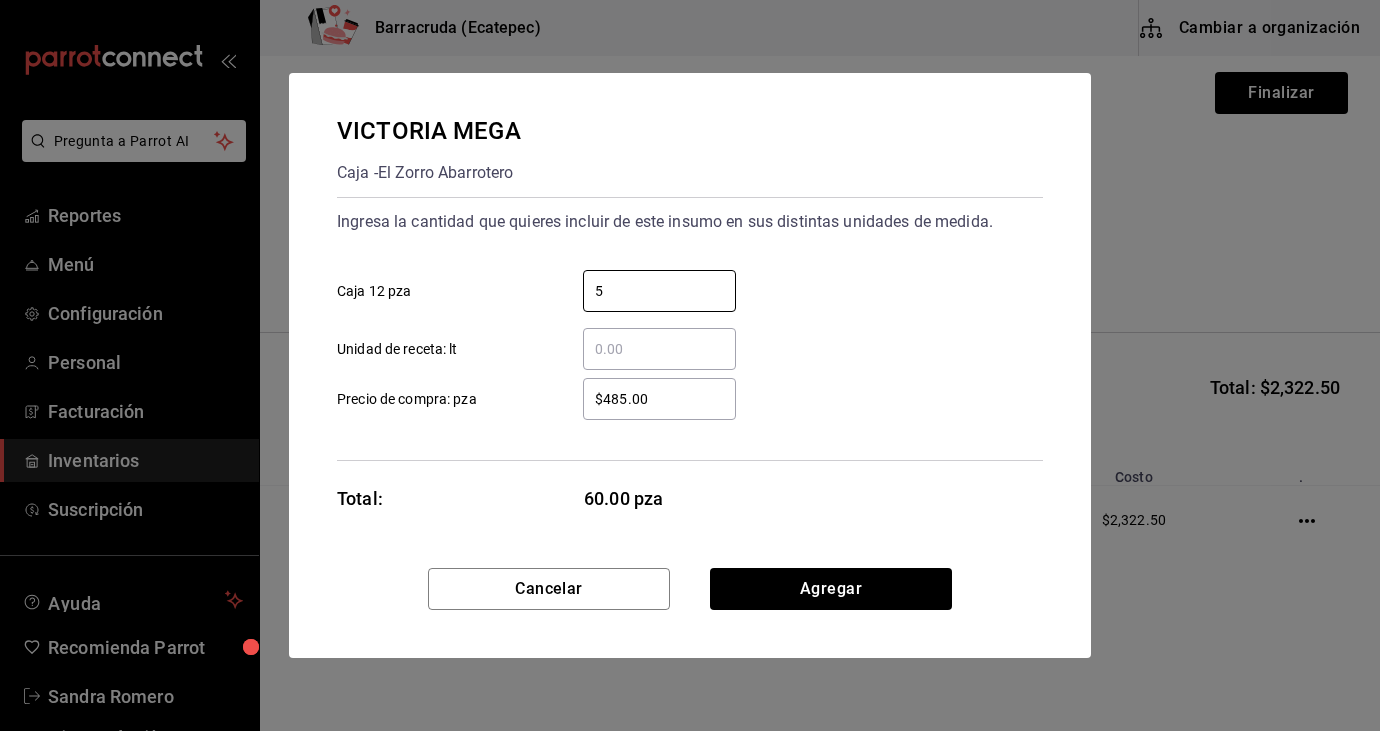 type on "5" 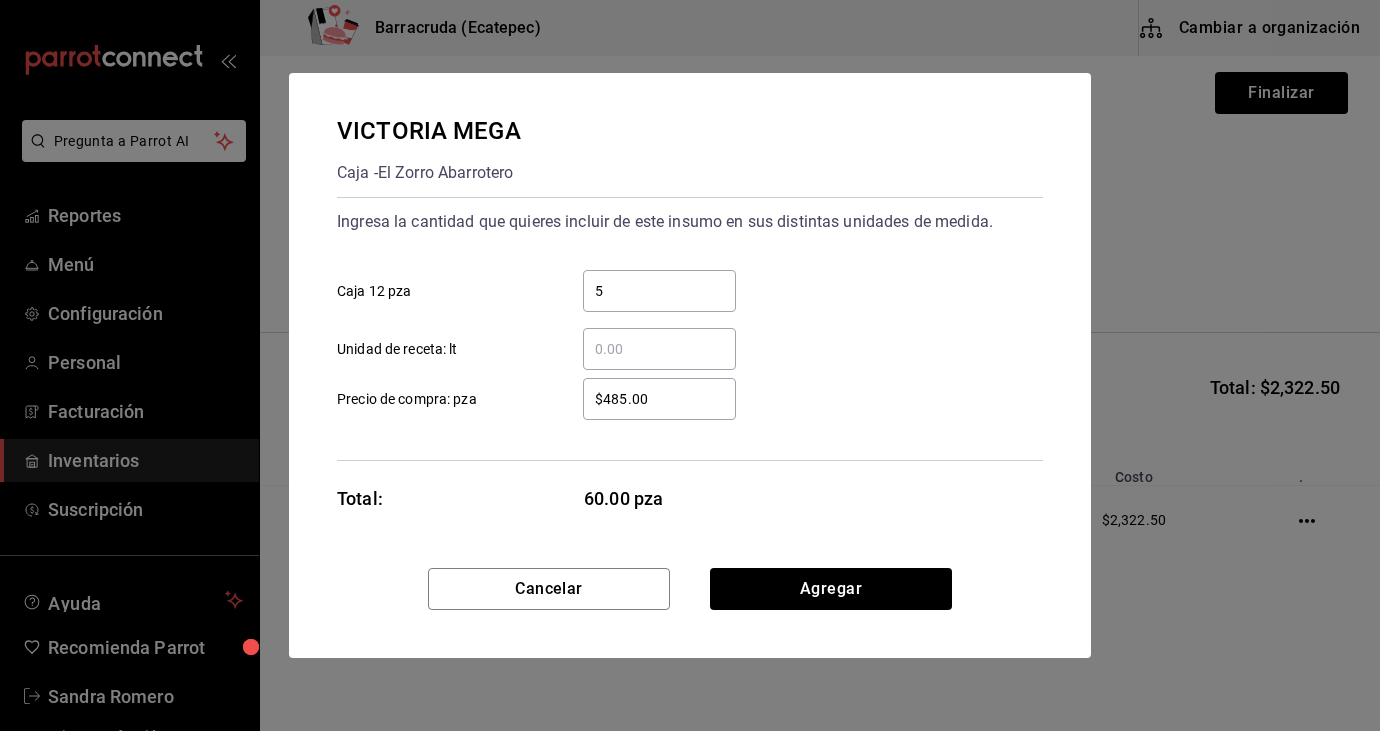 click on "$485.00" at bounding box center [659, 399] 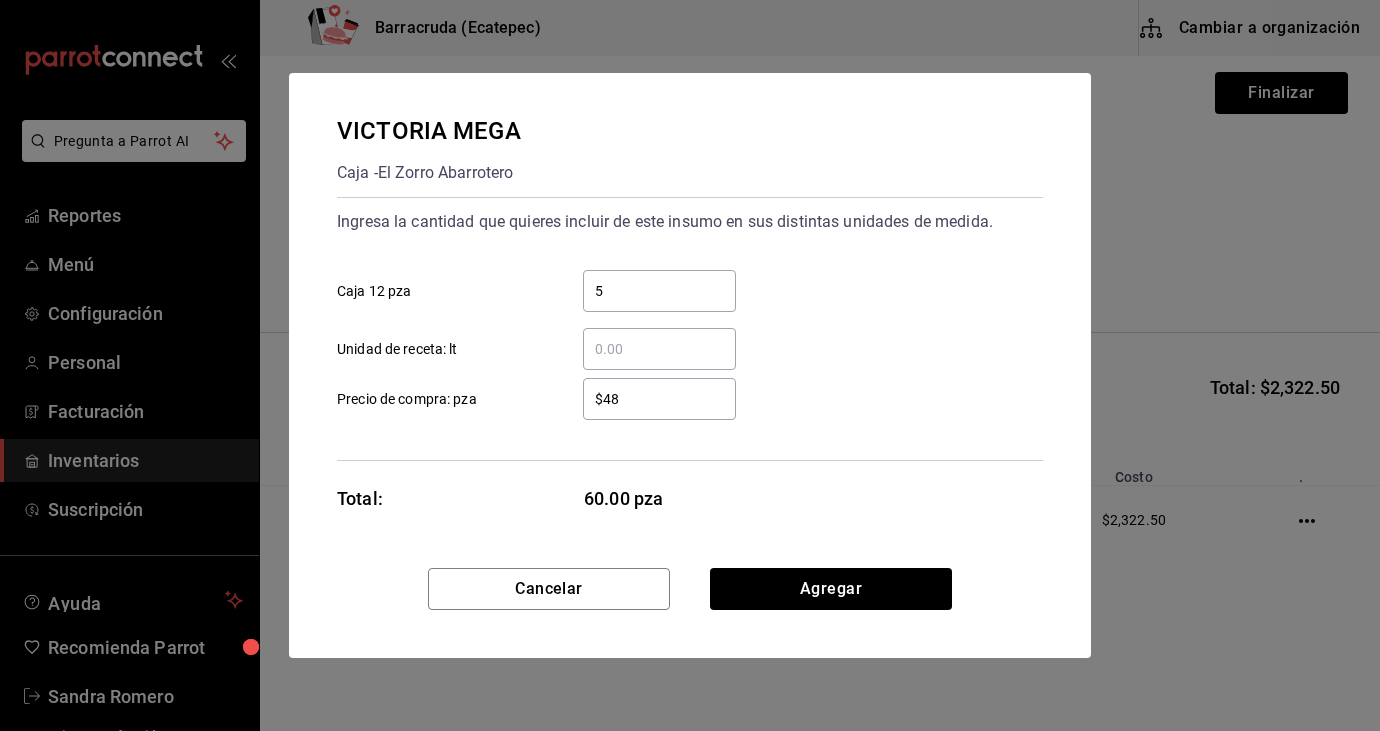 type on "$4" 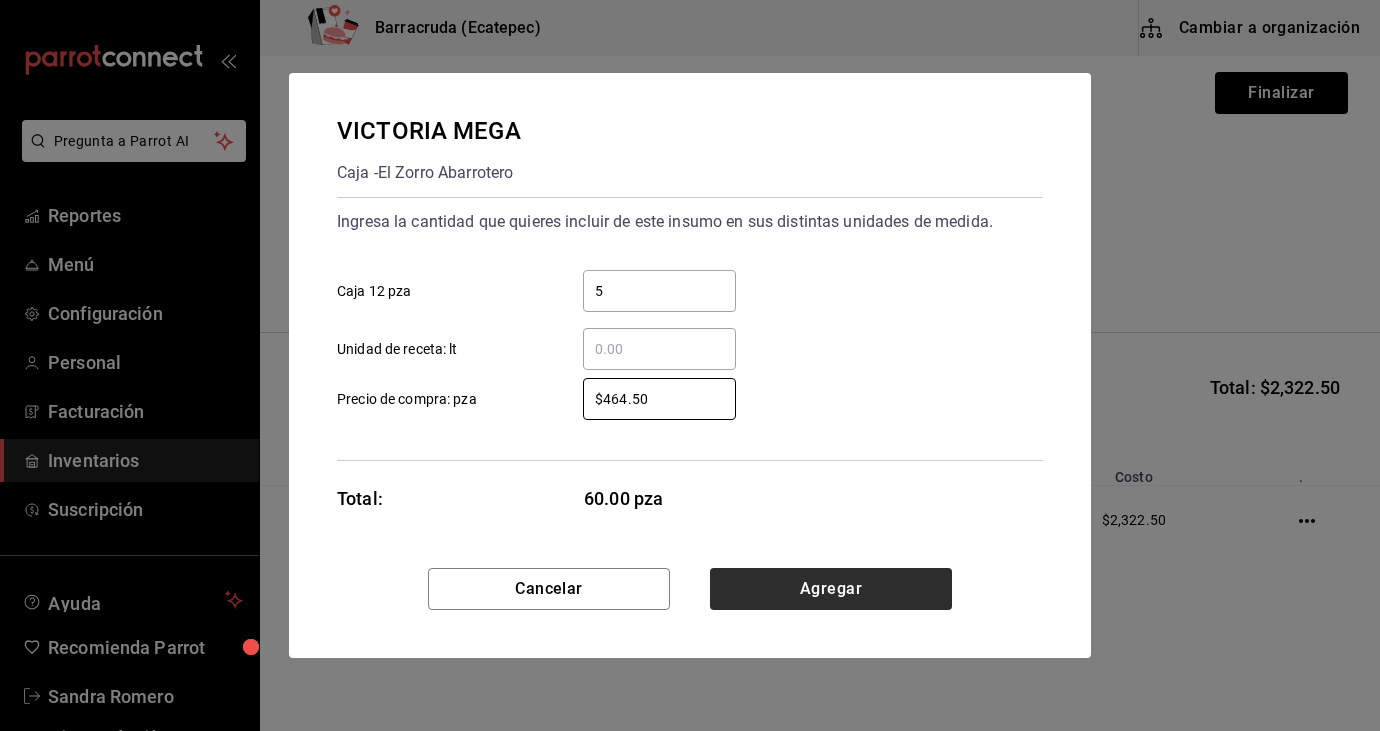 type on "$464.50" 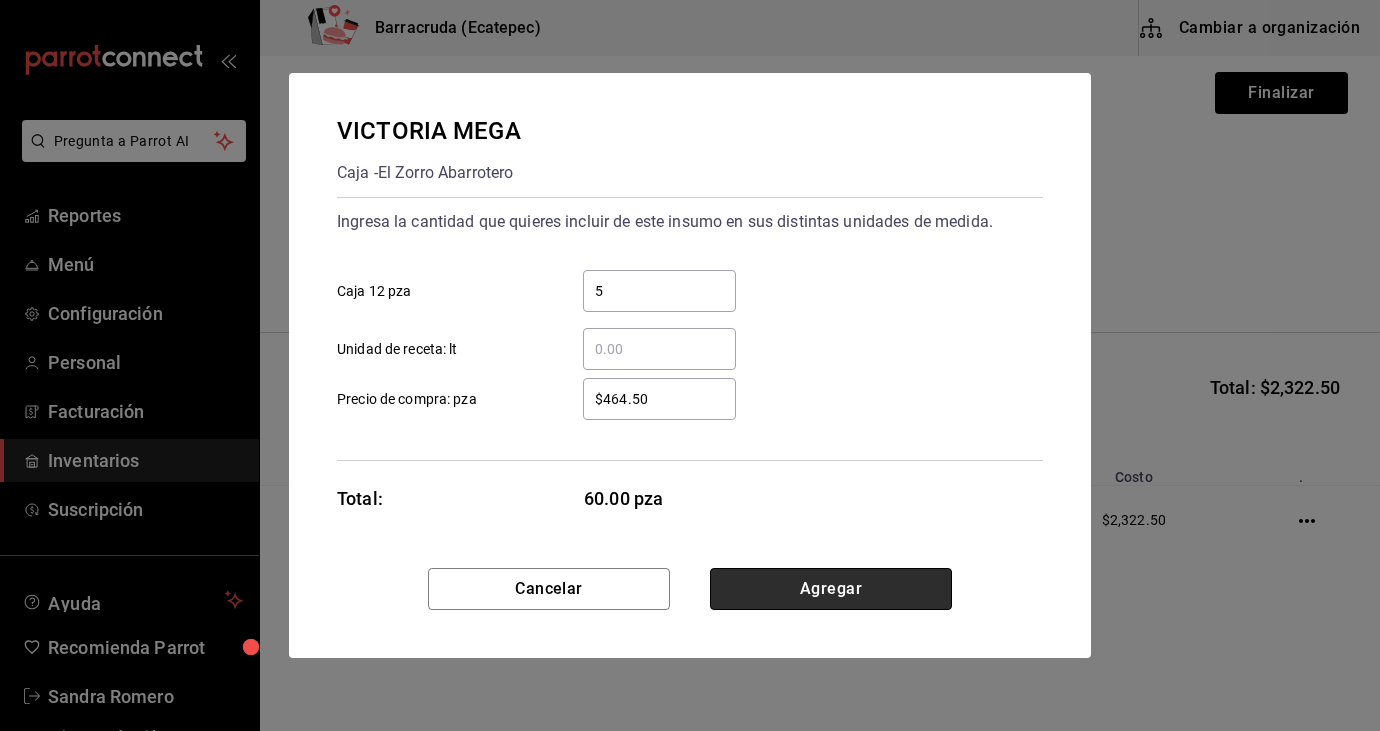 click on "Agregar" at bounding box center (831, 589) 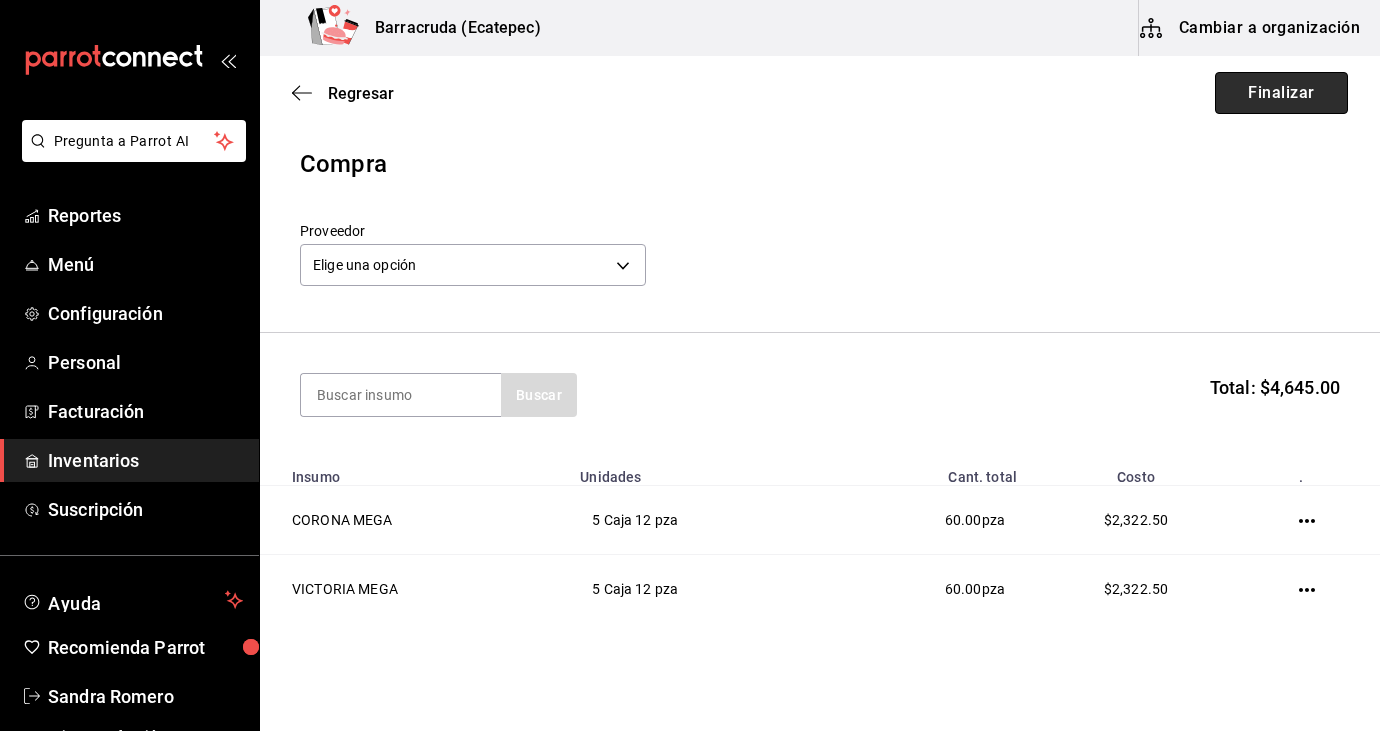click on "Finalizar" at bounding box center [1281, 93] 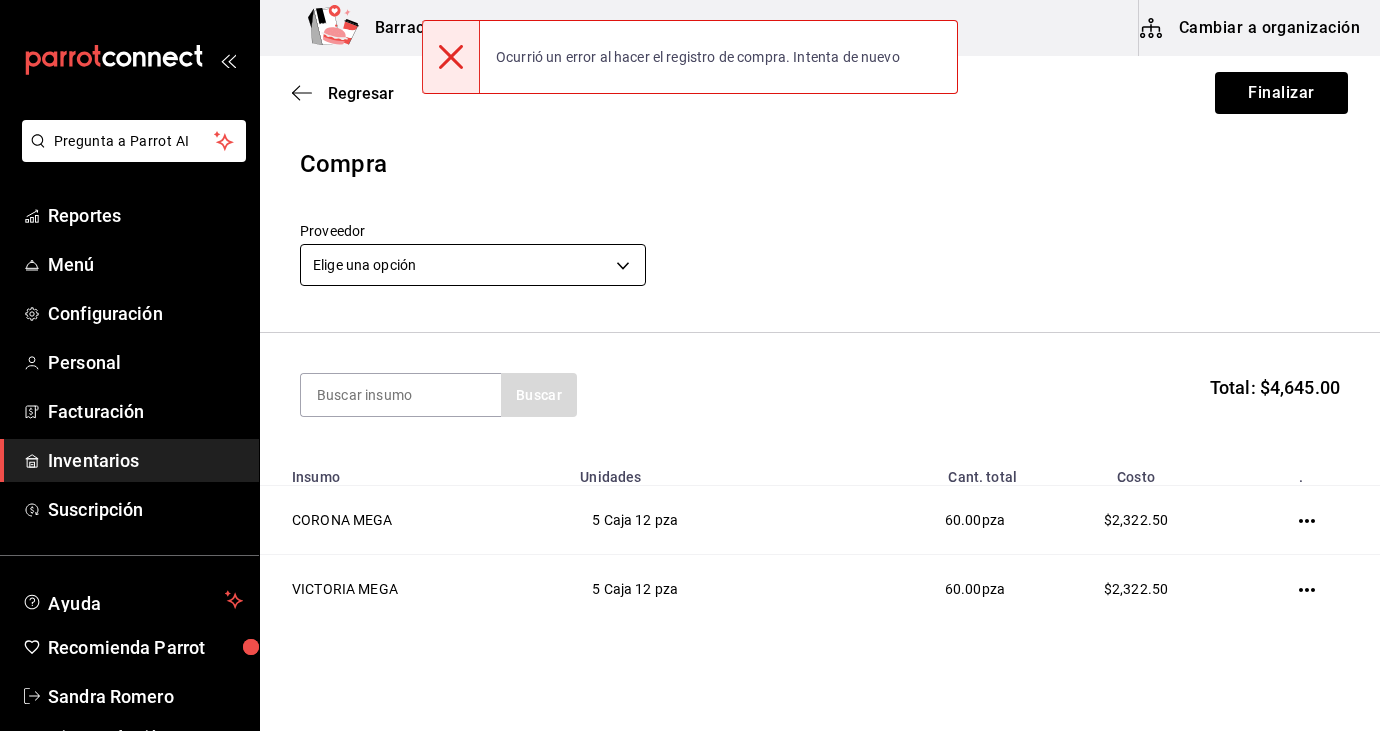 click on "Pregunta a Parrot AI Reportes   Menú   Configuración   Personal   Facturación   Inventarios   Suscripción   Ayuda Recomienda Parrot   Sandra Romero   Sugerir nueva función   Barracruda (Ecatepec) Cambiar a organización Regresar Finalizar Compra Proveedor Elige una opción default Buscar Total: $4,645.00 Insumo Unidades Cant. total Costo  .  CORONA MEGA 5 Caja 12 pza 60.00  pza $2,322.50 VICTORIA MEGA 5 Caja 12 pza 60.00  pza $2,322.50 Ocurrió un error al hacer el registro de compra. Intenta de nuevo GANA 1 MES GRATIS EN TU SUSCRIPCIÓN AQUÍ ¿Recuerdas cómo empezó tu restaurante?
Hoy puedes ayudar a un colega a tener el mismo cambio que tú viviste.
Recomienda Parrot directamente desde tu Portal Administrador.
Es fácil y rápido.
🎁 Por cada restaurante que se una, ganas 1 mes gratis. Ver video tutorial Ir a video Pregunta a Parrot AI Reportes   Menú   Configuración   Personal   Facturación   Inventarios   Suscripción   Ayuda Recomienda Parrot   Sandra Romero   Sugerir nueva función" at bounding box center [690, 309] 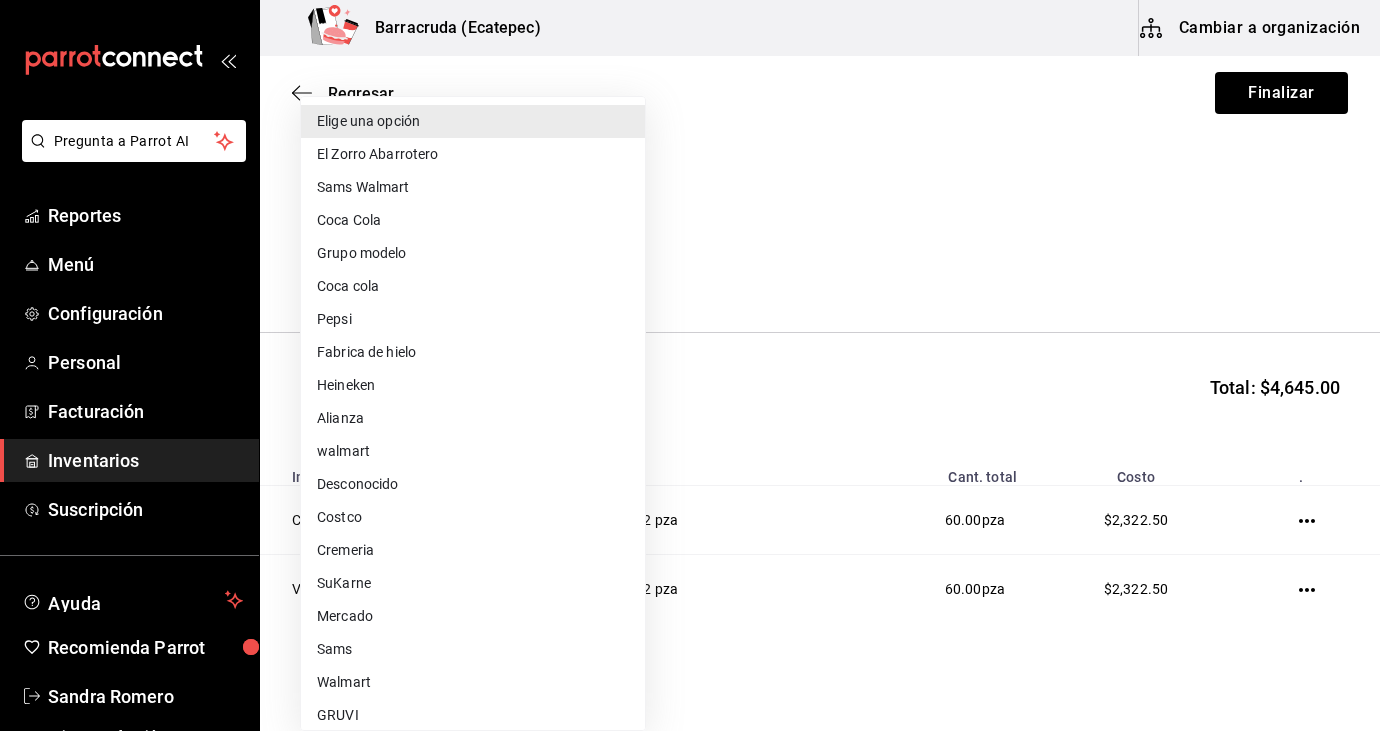 click on "Sams Walmart" at bounding box center [473, 187] 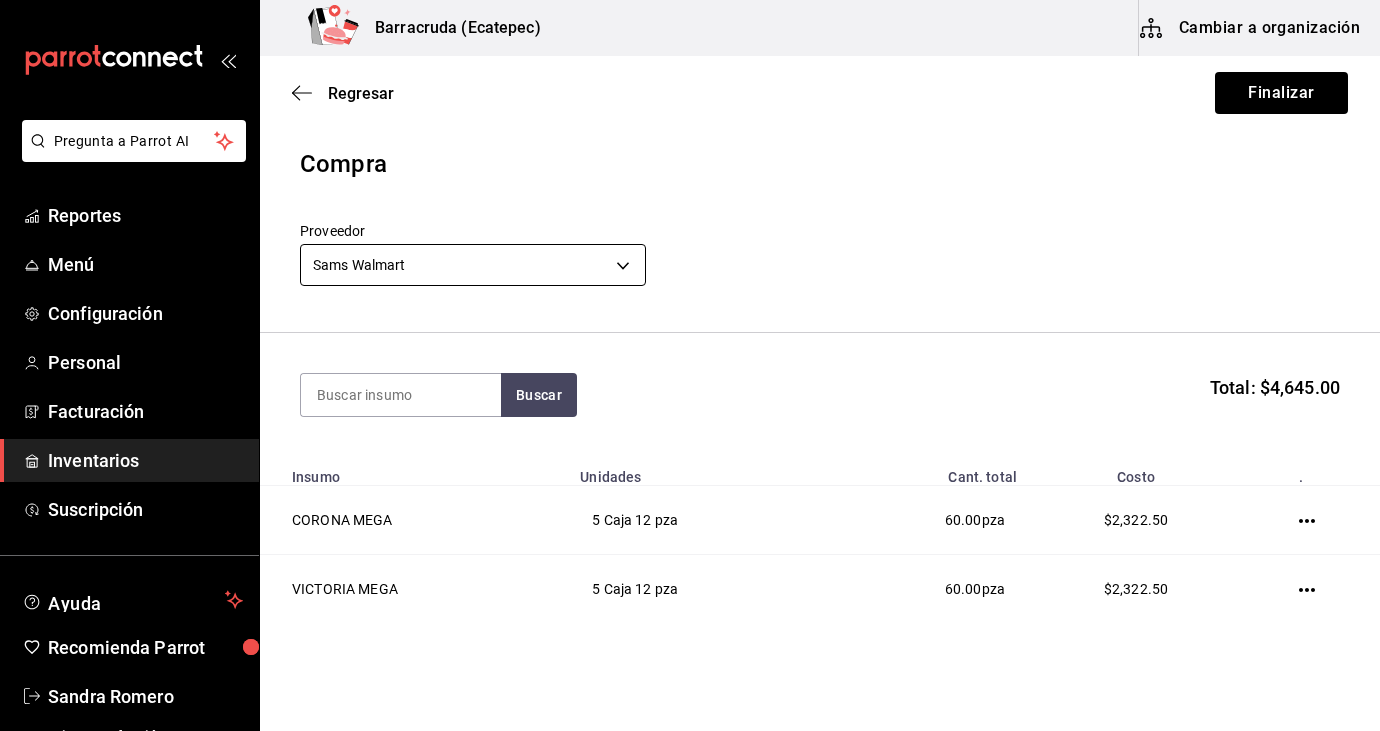 click on "Pregunta a Parrot AI Reportes   Menú   Configuración   Personal   Facturación   Inventarios   Suscripción   Ayuda Recomienda Parrot   Sandra Romero   Sugerir nueva función   Barracruda (Ecatepec) Cambiar a organización Regresar Finalizar Compra Proveedor Sams Walmart 03d91d22-1985-4d76-8d10-3f9019204566 Buscar Total: $4,645.00 Insumo Unidades Cant. total Costo  .  CORONA MEGA 5 Caja 12 pza 60.00  pza $2,322.50 VICTORIA MEGA 5 Caja 12 pza 60.00  pza $2,322.50 GANA 1 MES GRATIS EN TU SUSCRIPCIÓN AQUÍ ¿Recuerdas cómo empezó tu restaurante?
Hoy puedes ayudar a un colega a tener el mismo cambio que tú viviste.
Recomienda Parrot directamente desde tu Portal Administrador.
Es fácil y rápido.
🎁 Por cada restaurante que se una, ganas 1 mes gratis. Ver video tutorial Ir a video Pregunta a Parrot AI Reportes   Menú   Configuración   Personal   Facturación   Inventarios   Suscripción   Ayuda Recomienda Parrot   Sandra Romero   Sugerir nueva función   Editar Eliminar Visitar centro de ayuda" at bounding box center [690, 309] 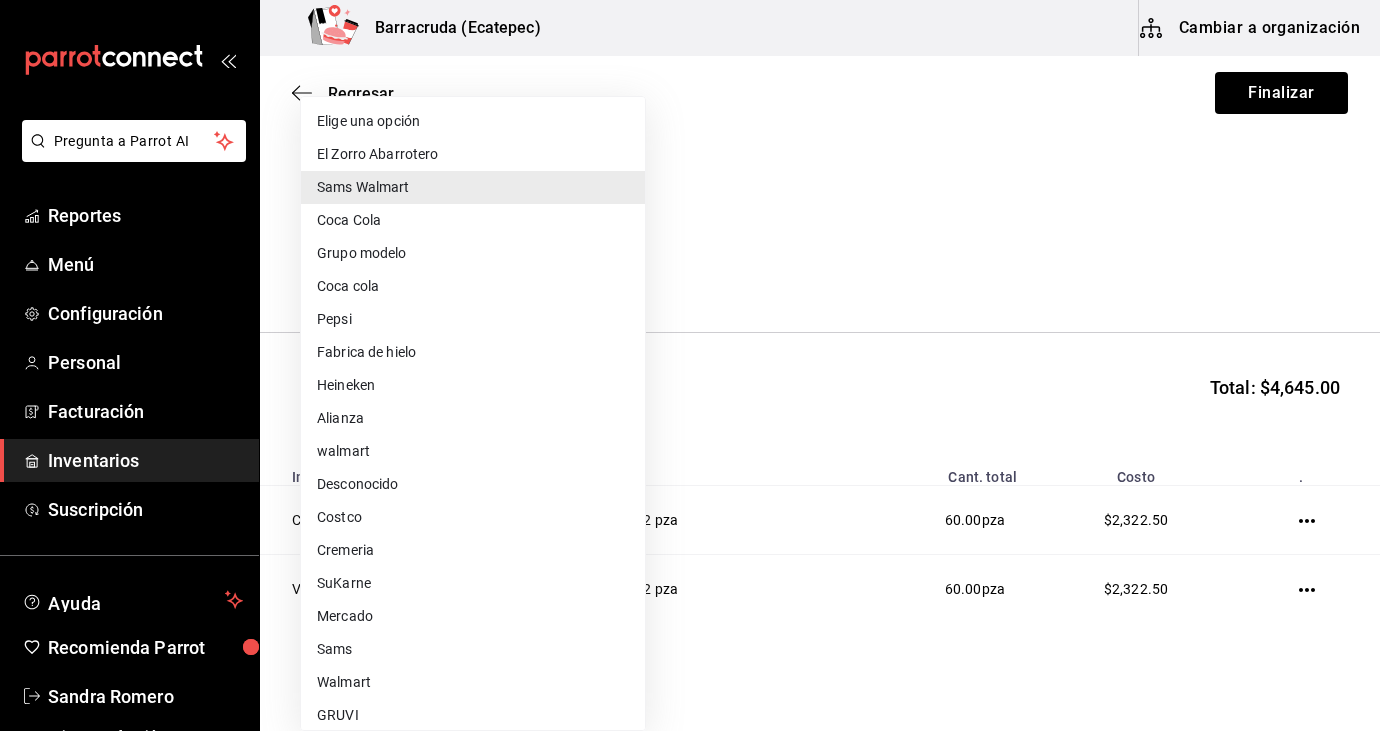 click on "El Zorro Abarrotero" at bounding box center [473, 154] 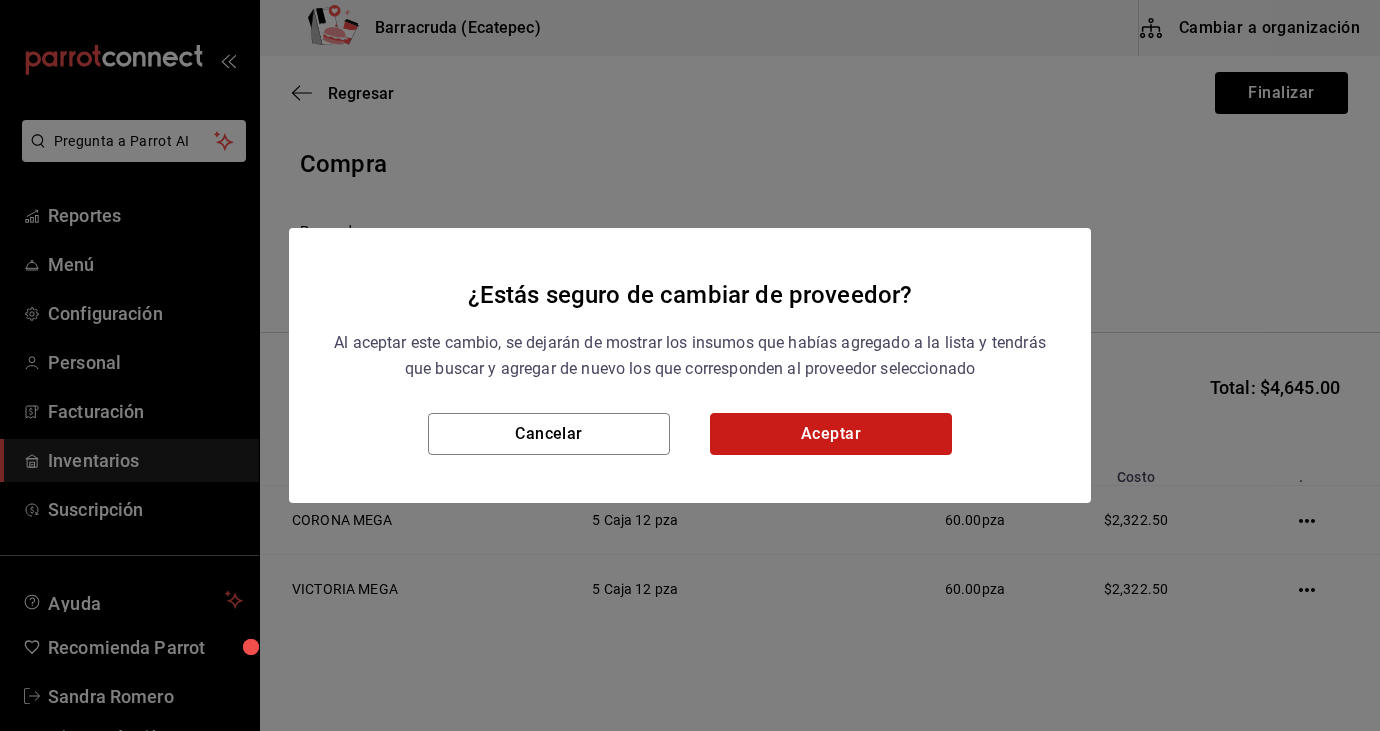 click on "Aceptar" at bounding box center (831, 434) 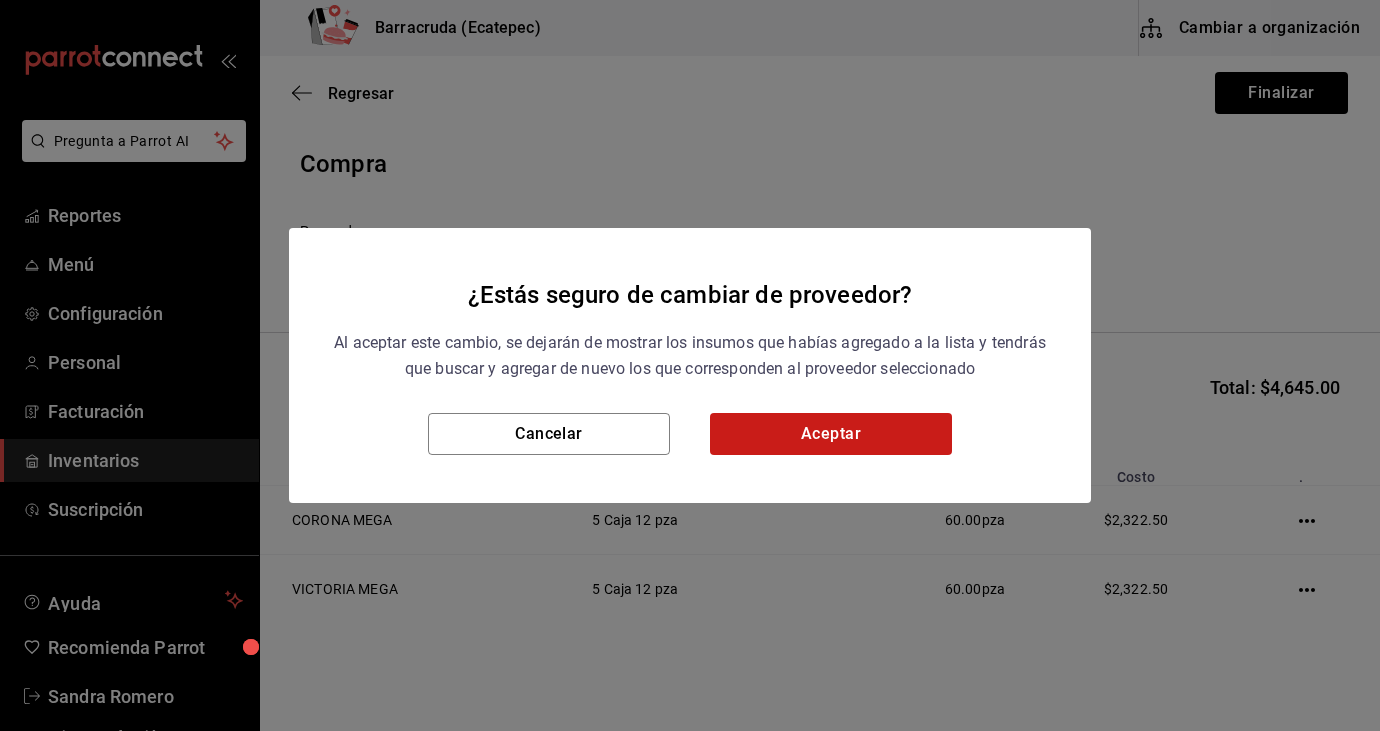 type on "82d04e69-7e0a-4d3d-af96-97d5b1927c8d" 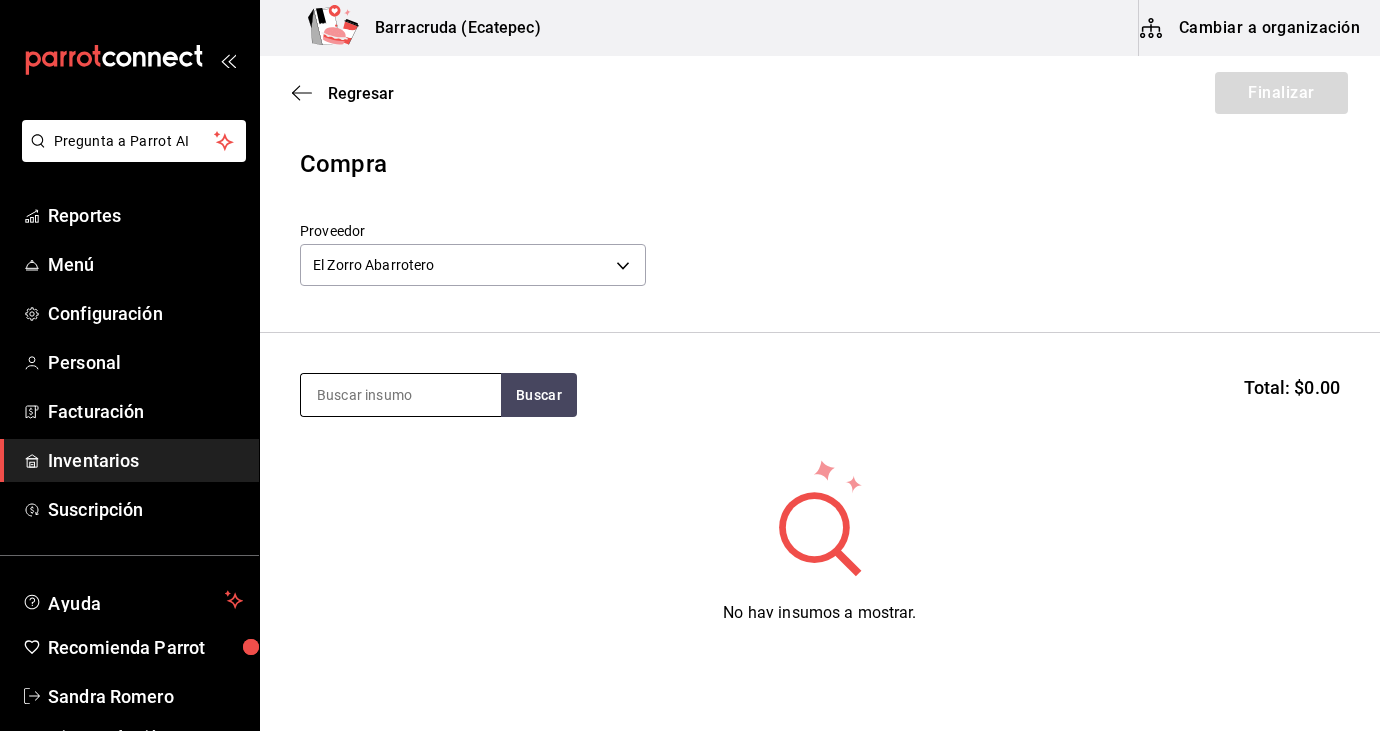 click at bounding box center [401, 395] 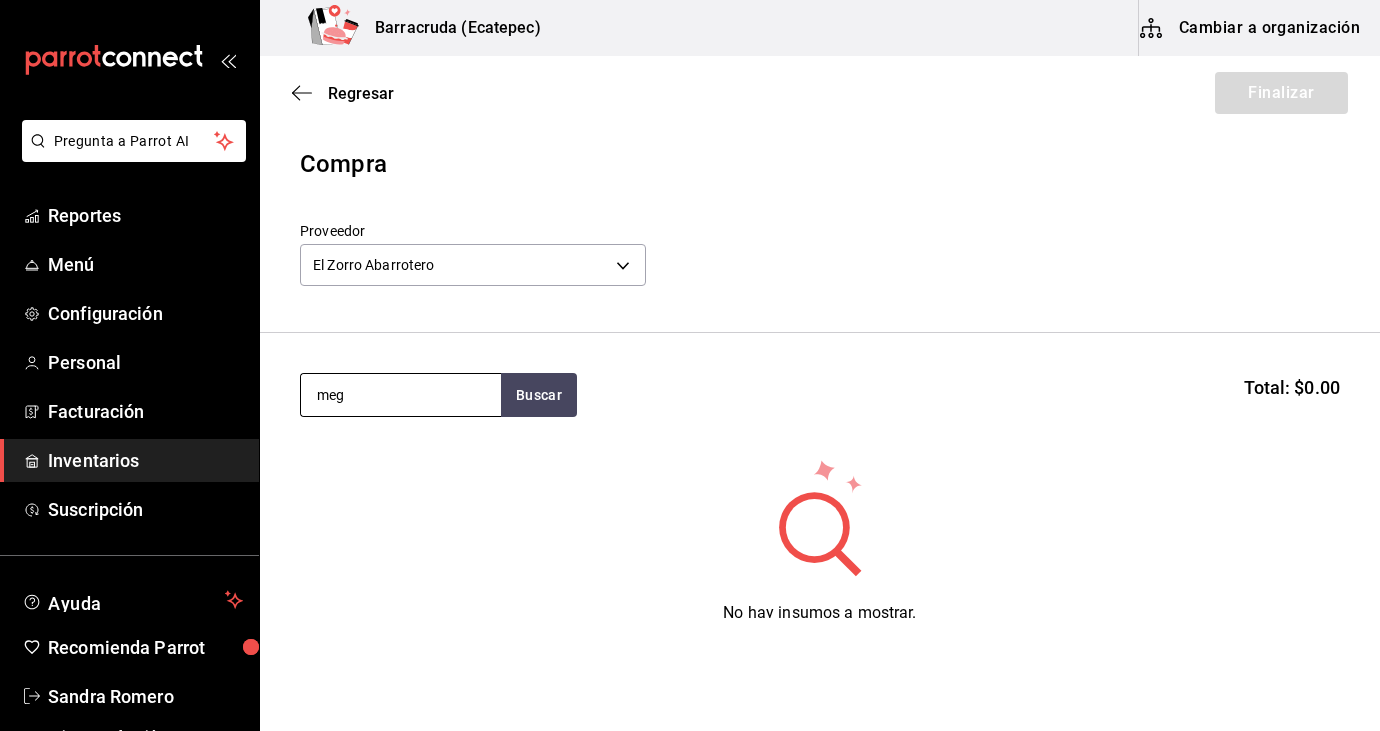 type on "meg" 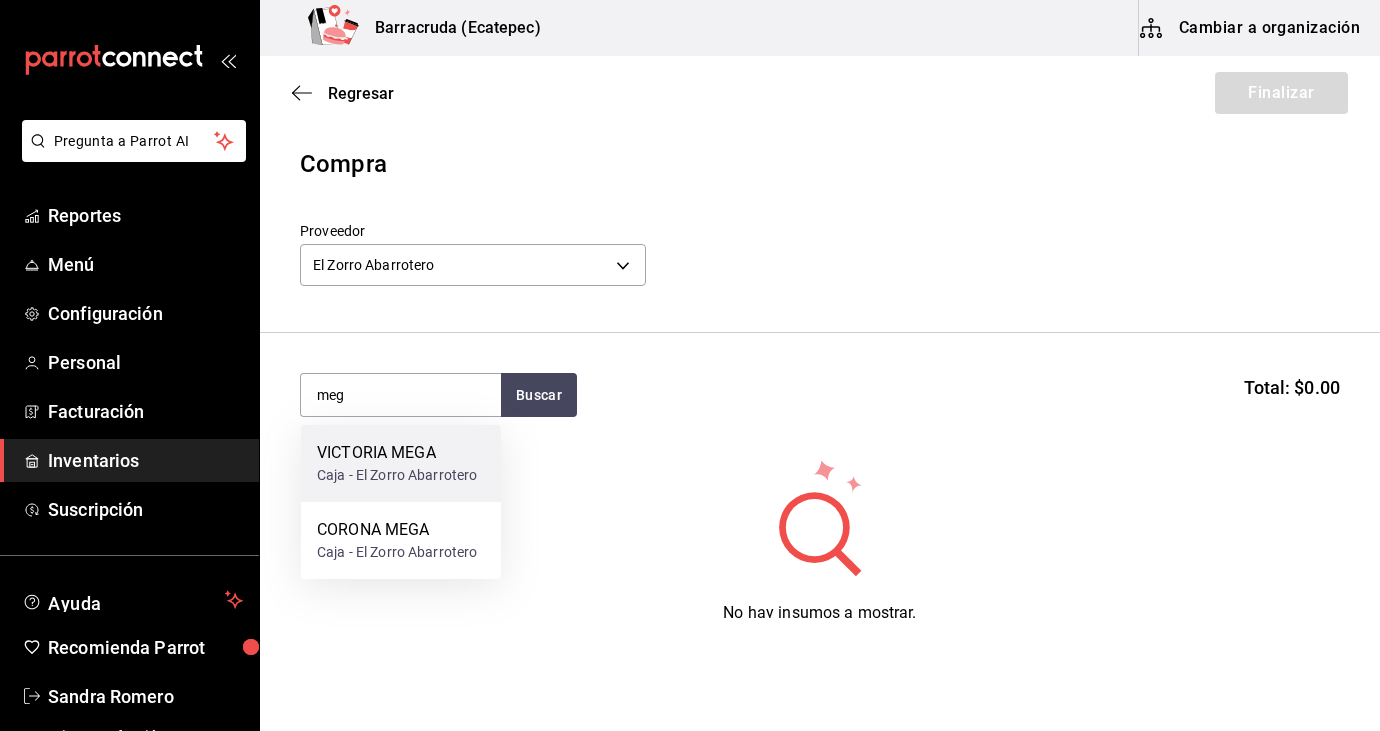 click on "Caja - El Zorro Abarrotero" at bounding box center [397, 475] 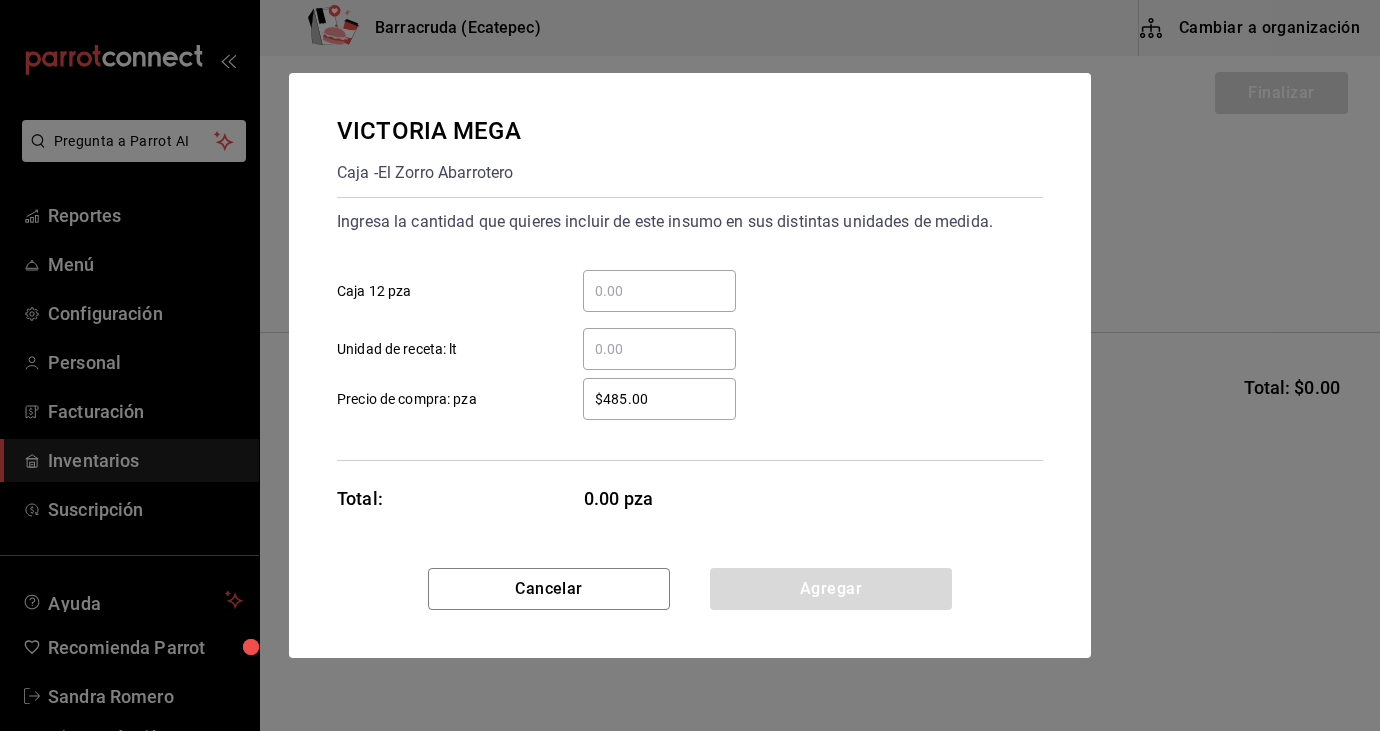 click on "​ Caja 12 pza" at bounding box center [659, 291] 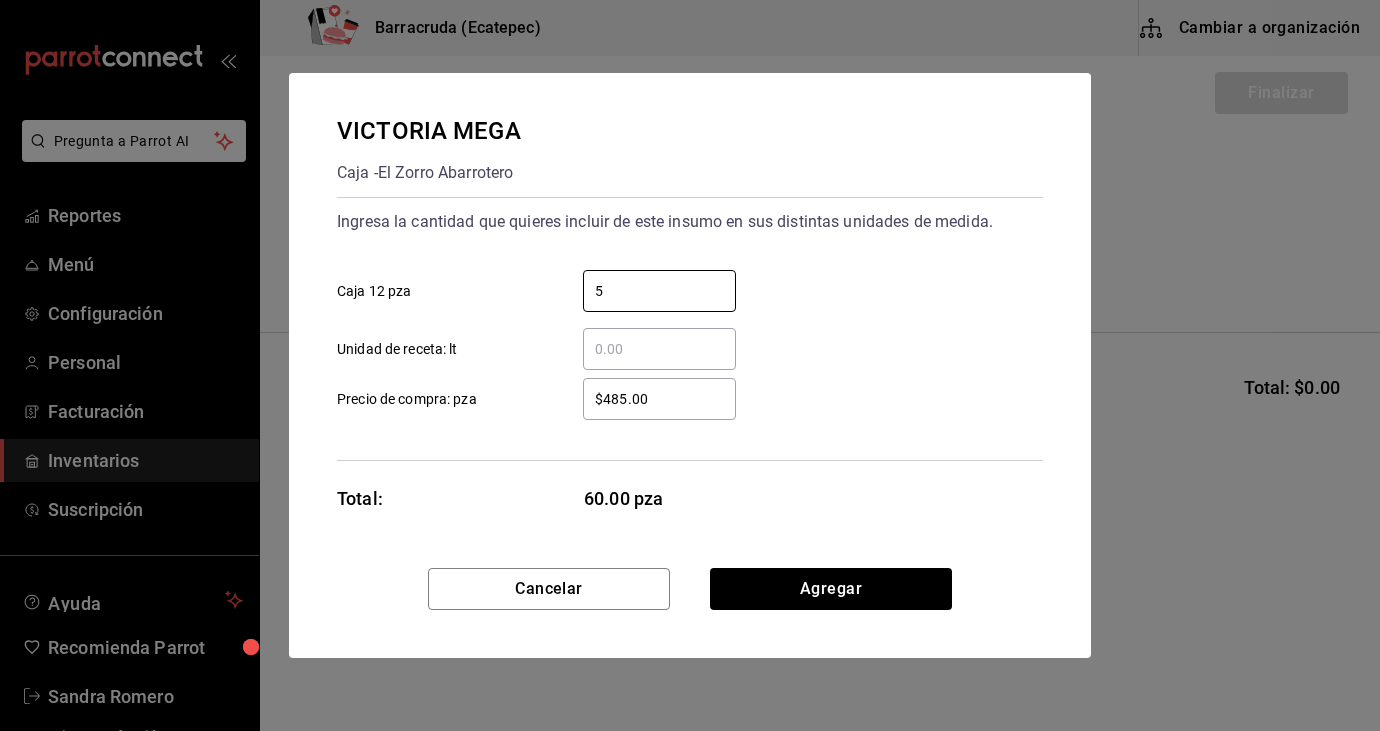 type on "5" 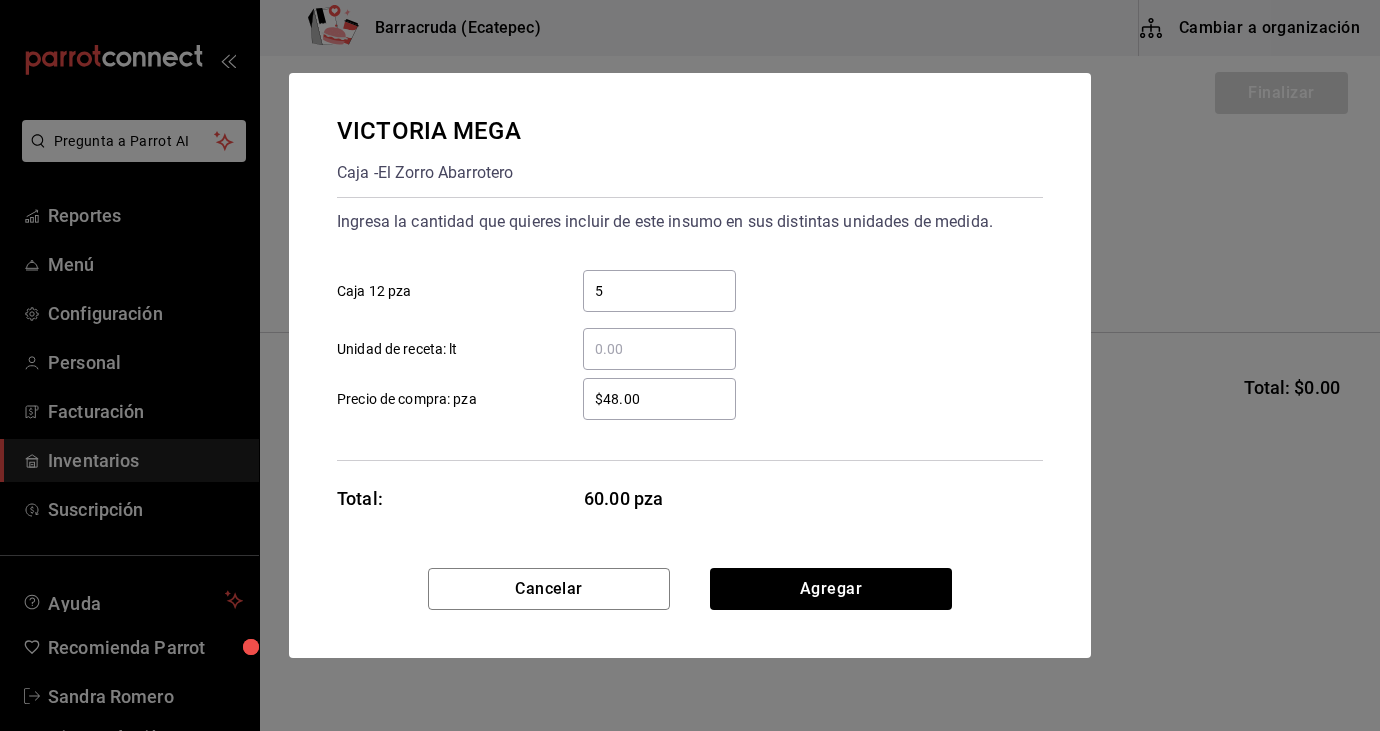 type on "$4.00" 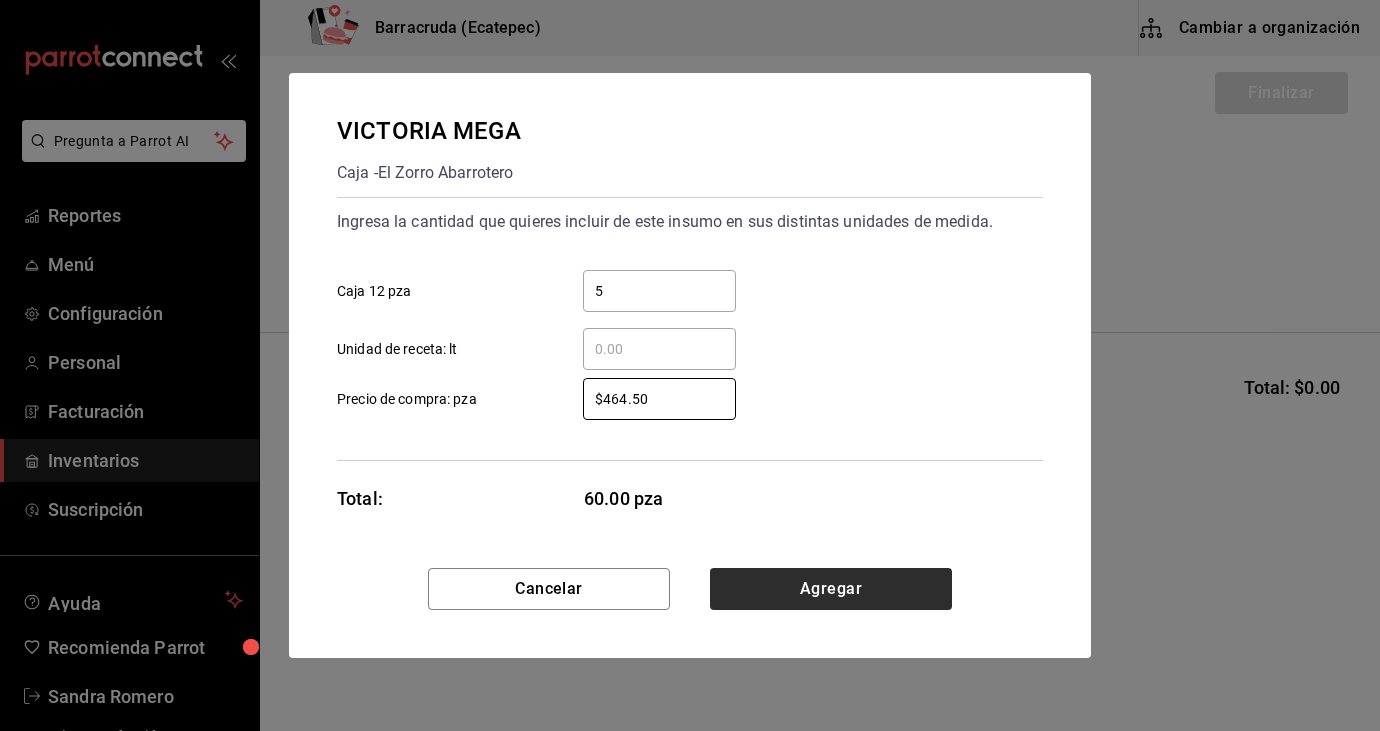 type on "$464.50" 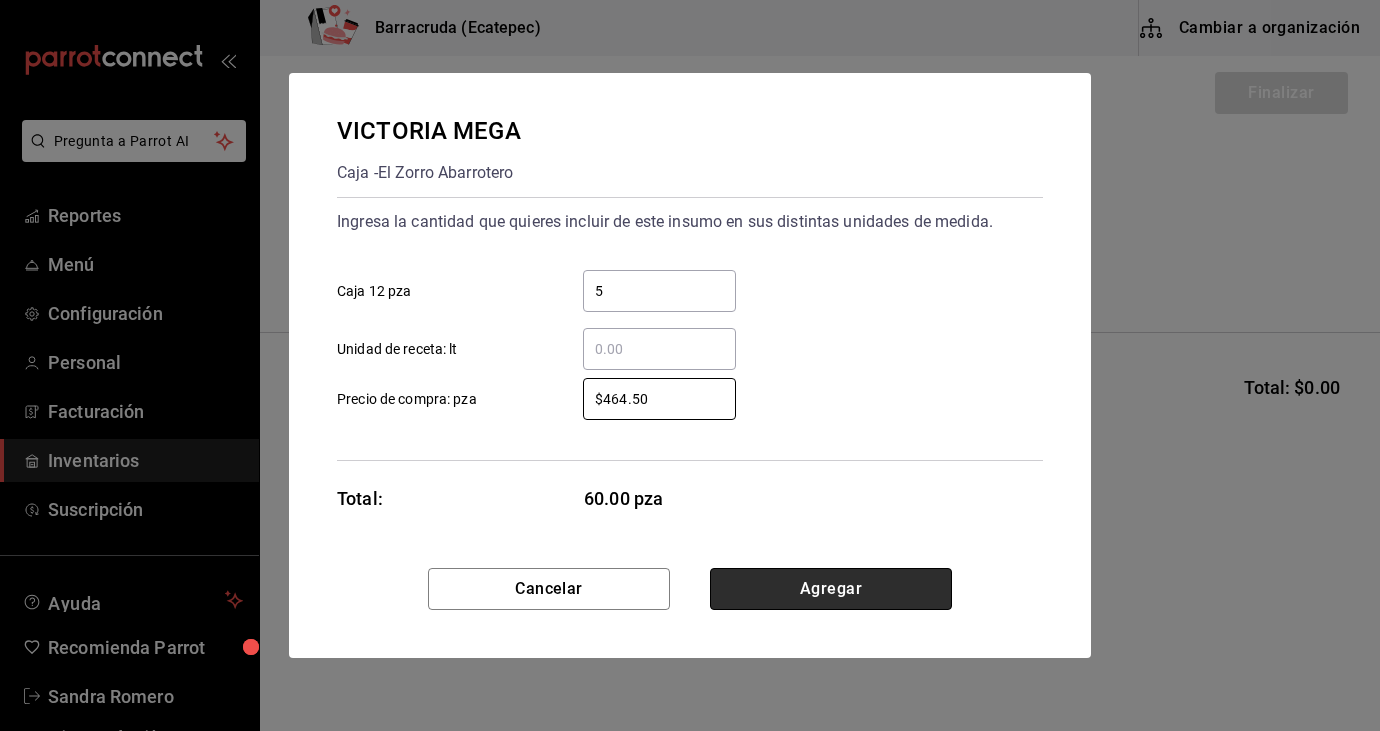 click on "Agregar" at bounding box center [831, 589] 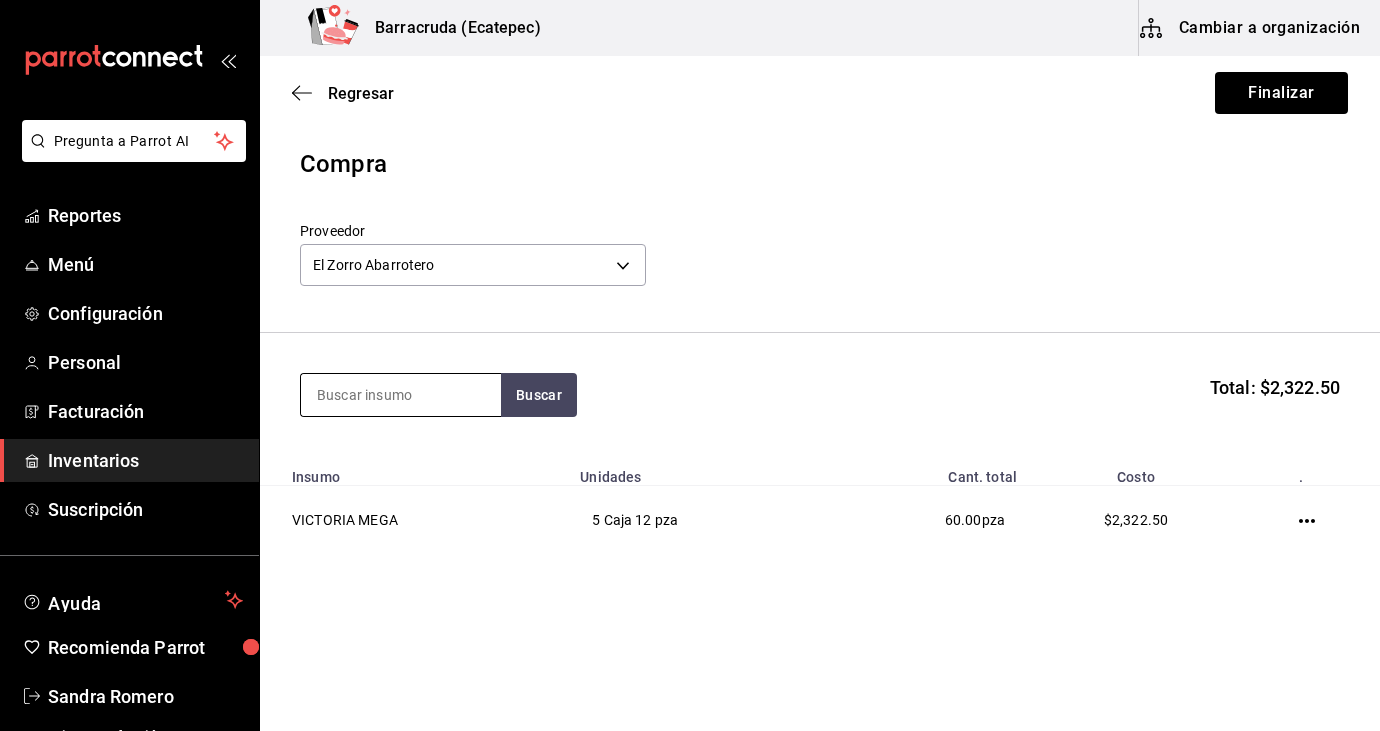 click at bounding box center [401, 395] 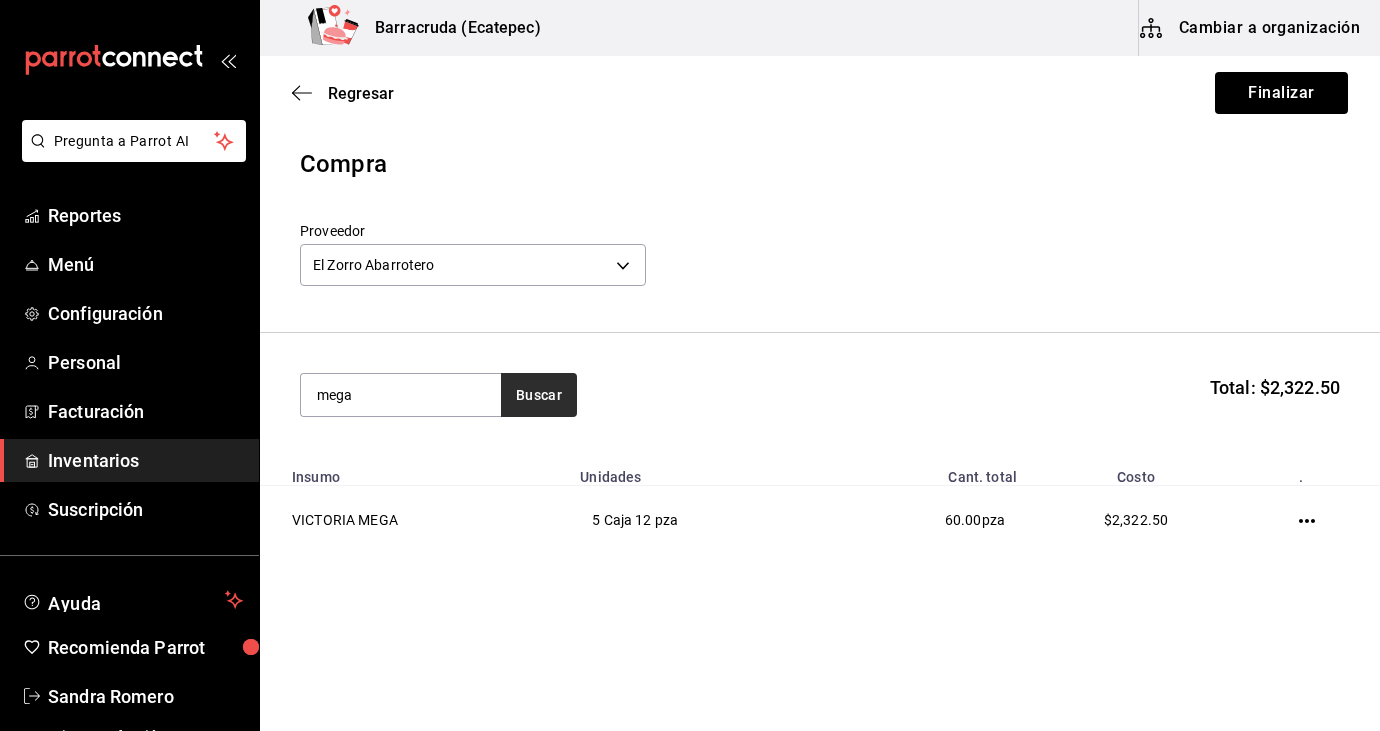 type on "mega" 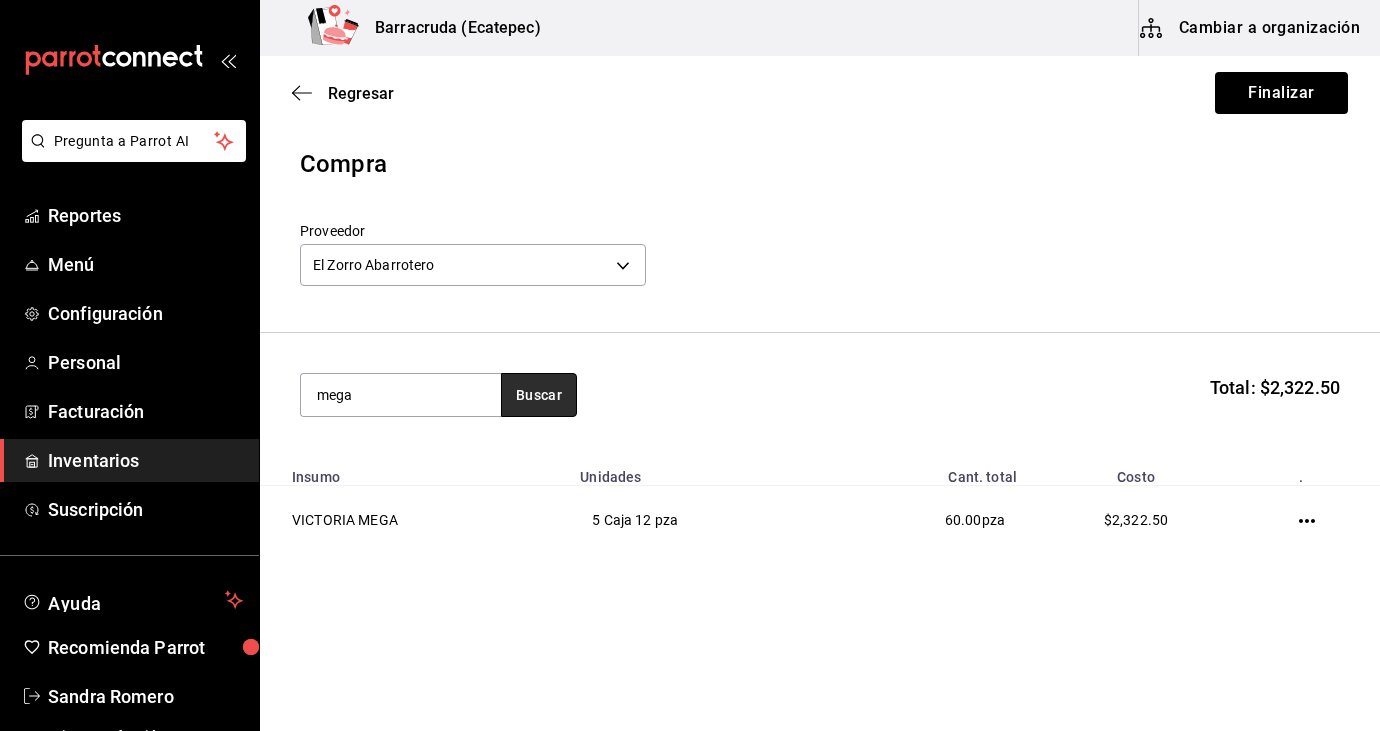 click on "Buscar" at bounding box center [539, 395] 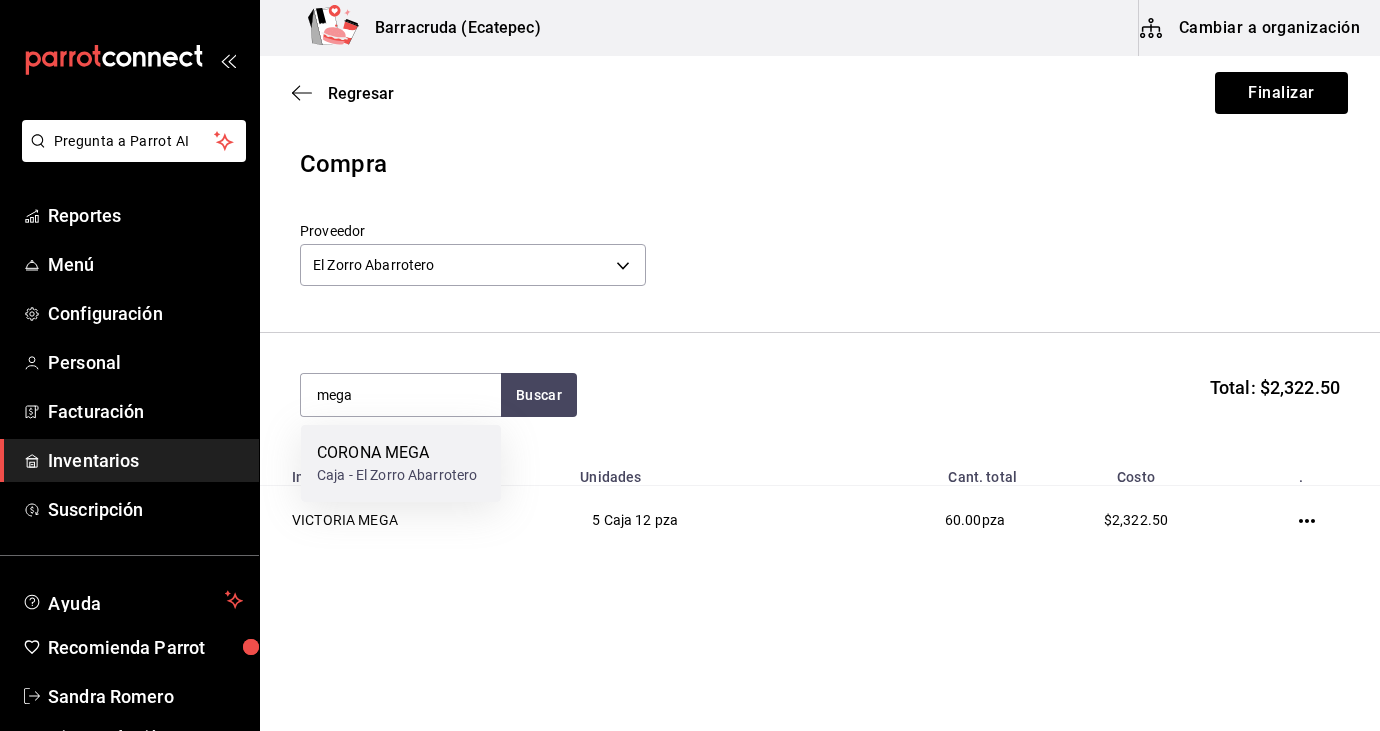 click on "CORONA MEGA" at bounding box center [397, 453] 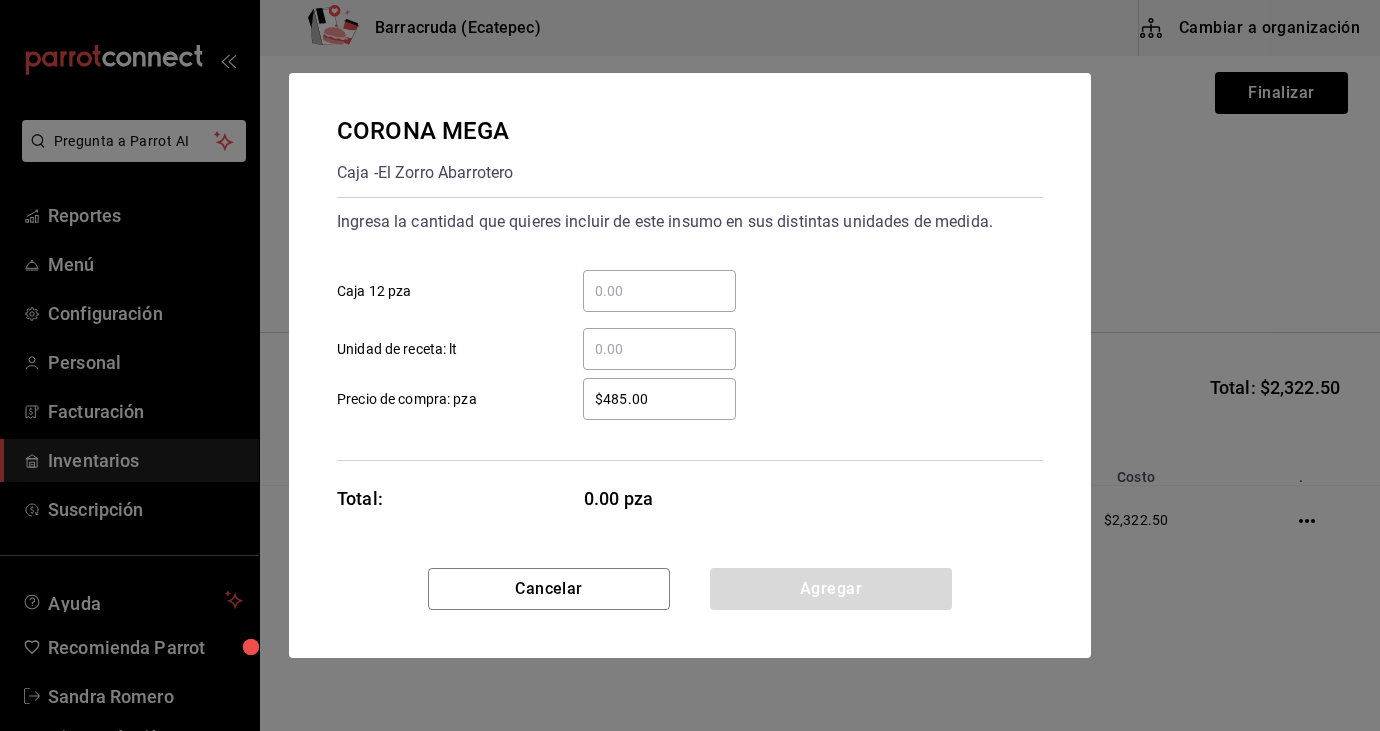 click on "​ Caja 12 pza" at bounding box center (659, 291) 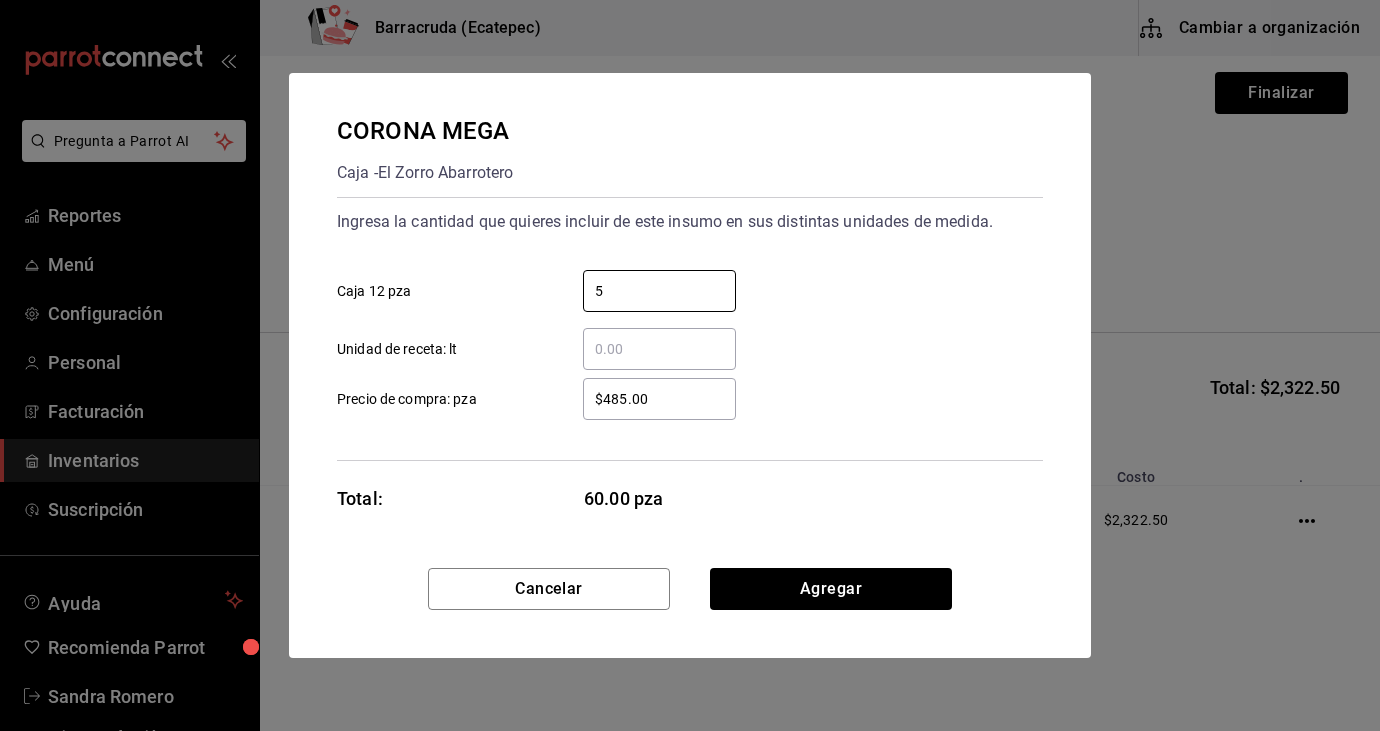 type on "5" 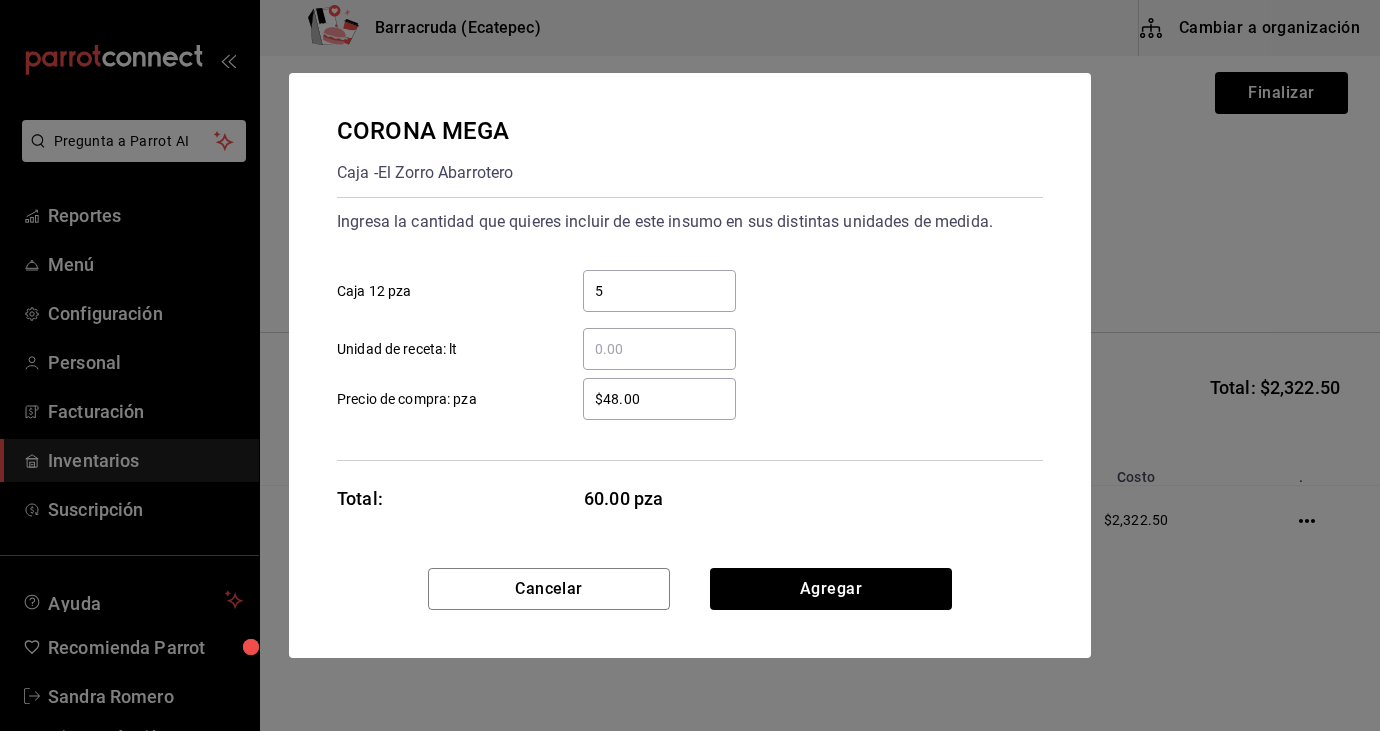 type on "$4.00" 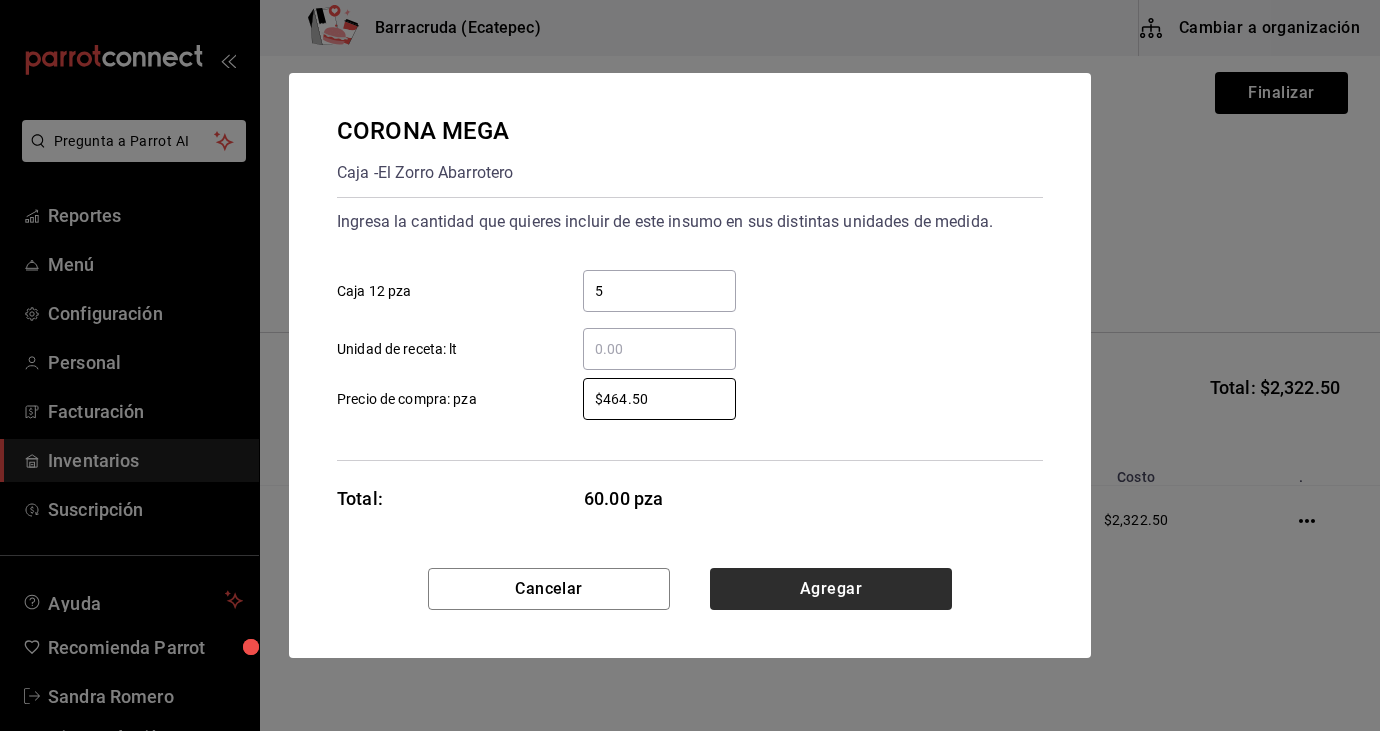 type on "$464.50" 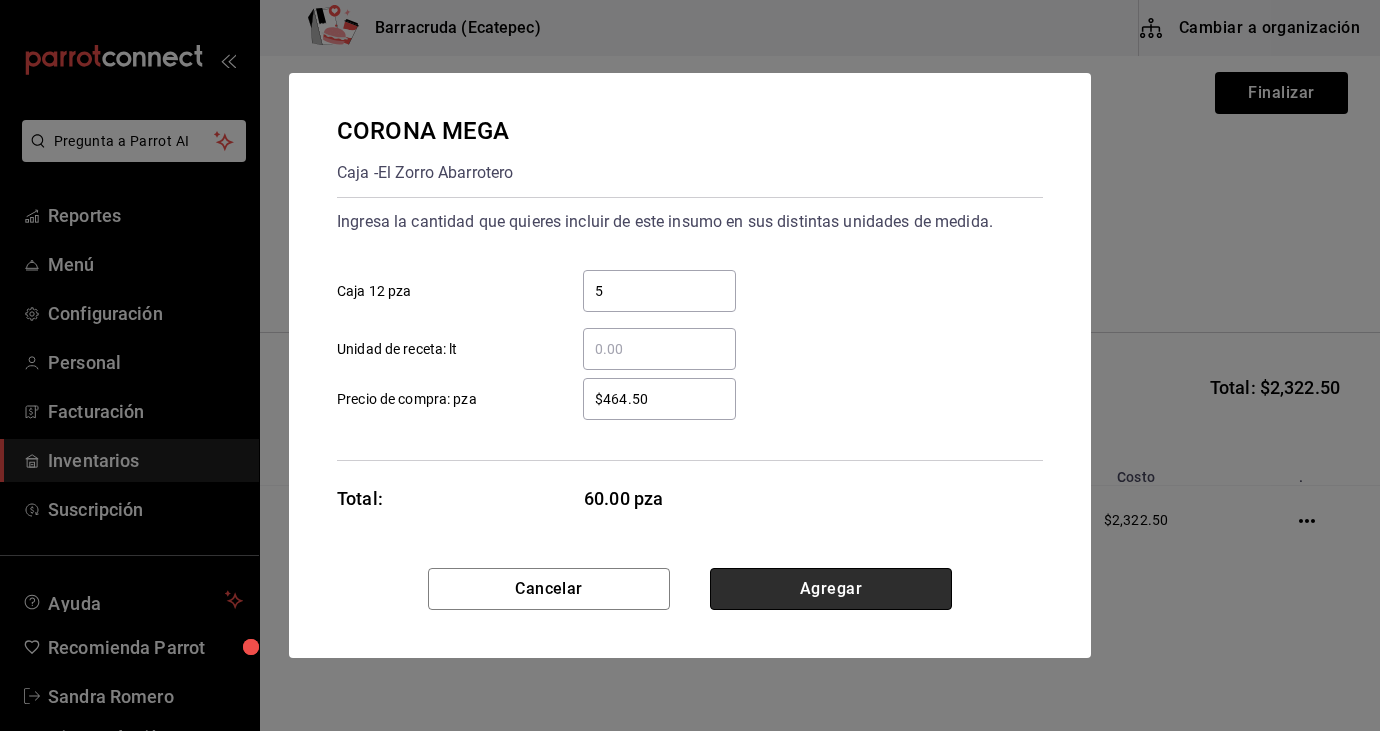 click on "Agregar" at bounding box center (831, 589) 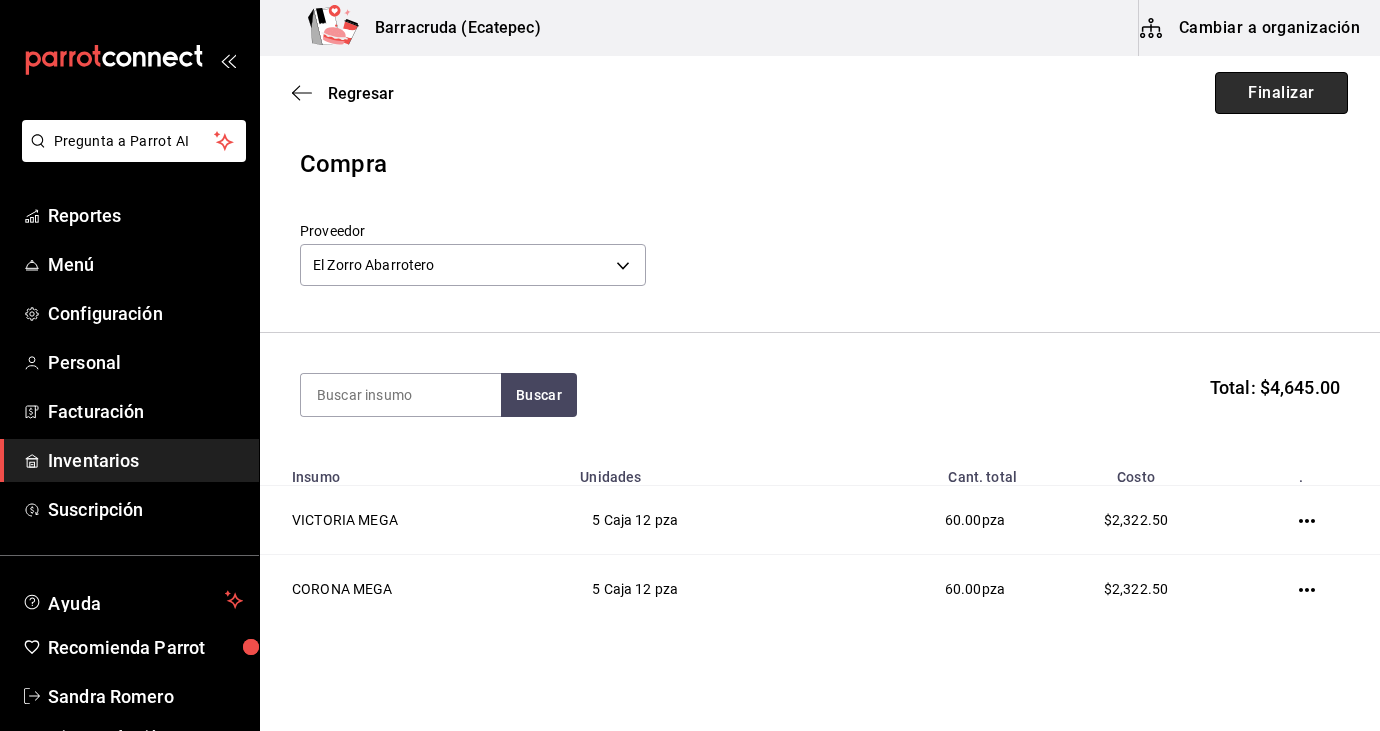 click on "Finalizar" at bounding box center (1281, 93) 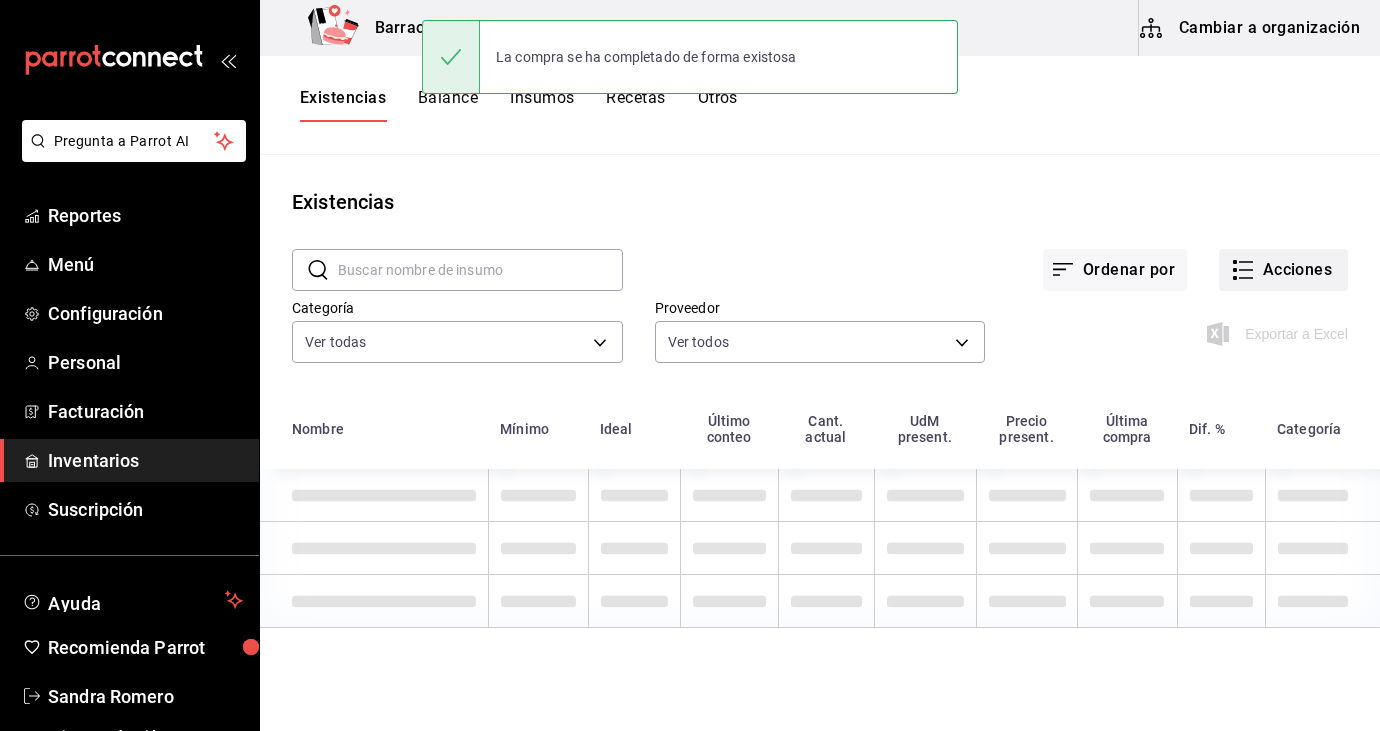 click on "Acciones" at bounding box center [1283, 270] 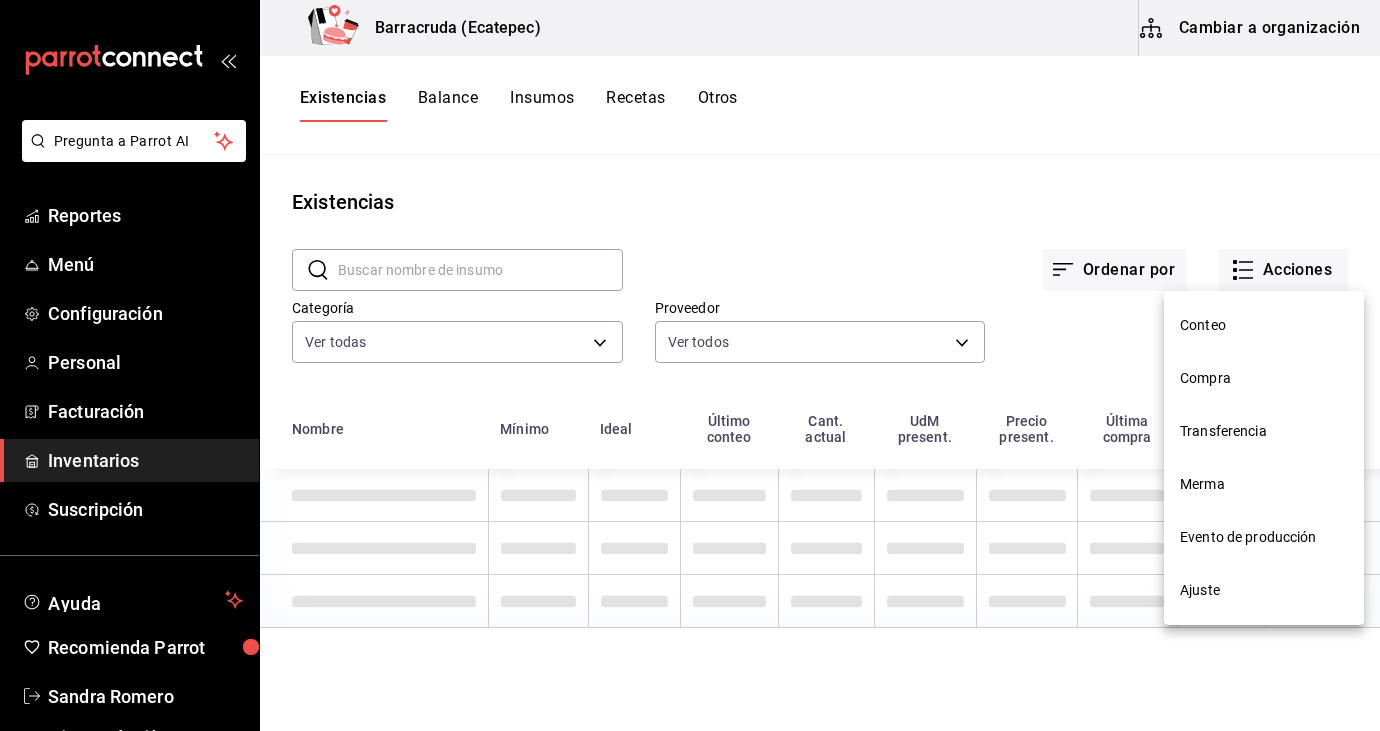 click on "Compra" at bounding box center (1264, 378) 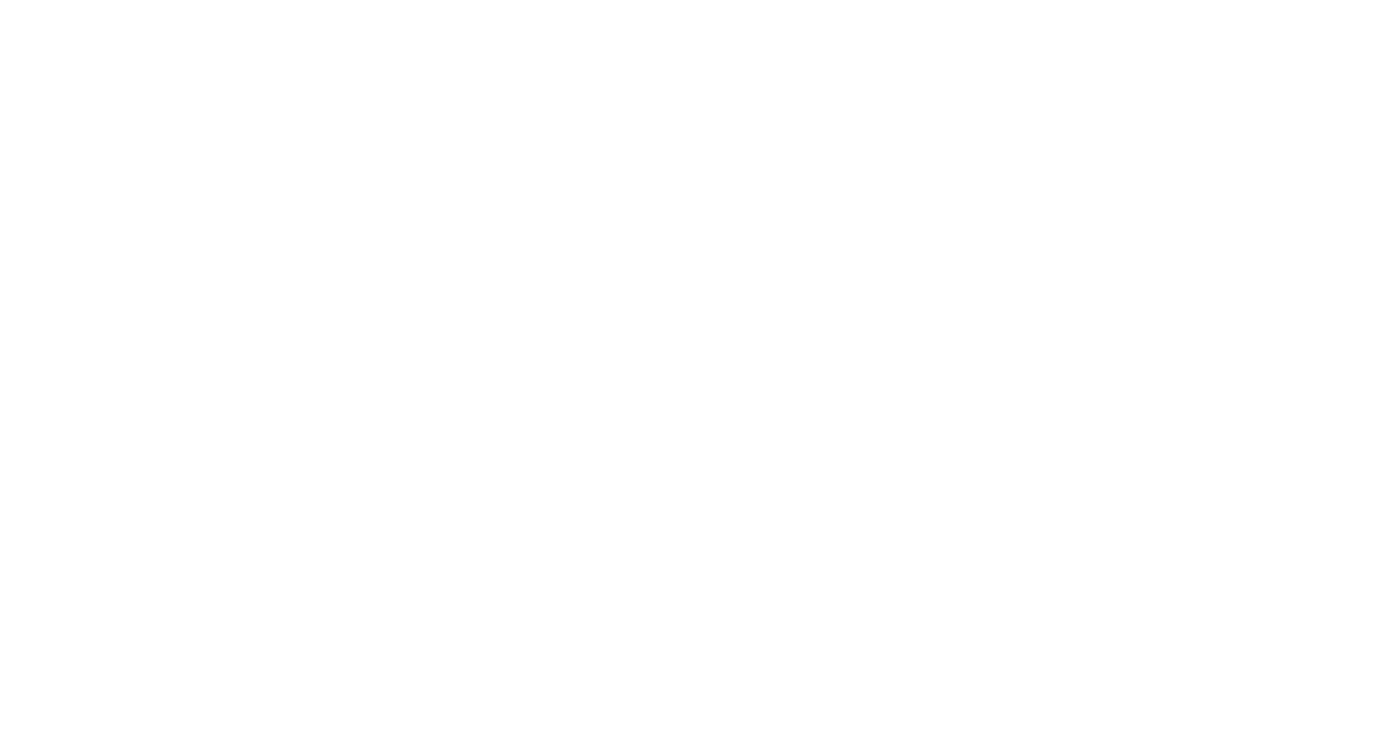 scroll, scrollTop: 0, scrollLeft: 0, axis: both 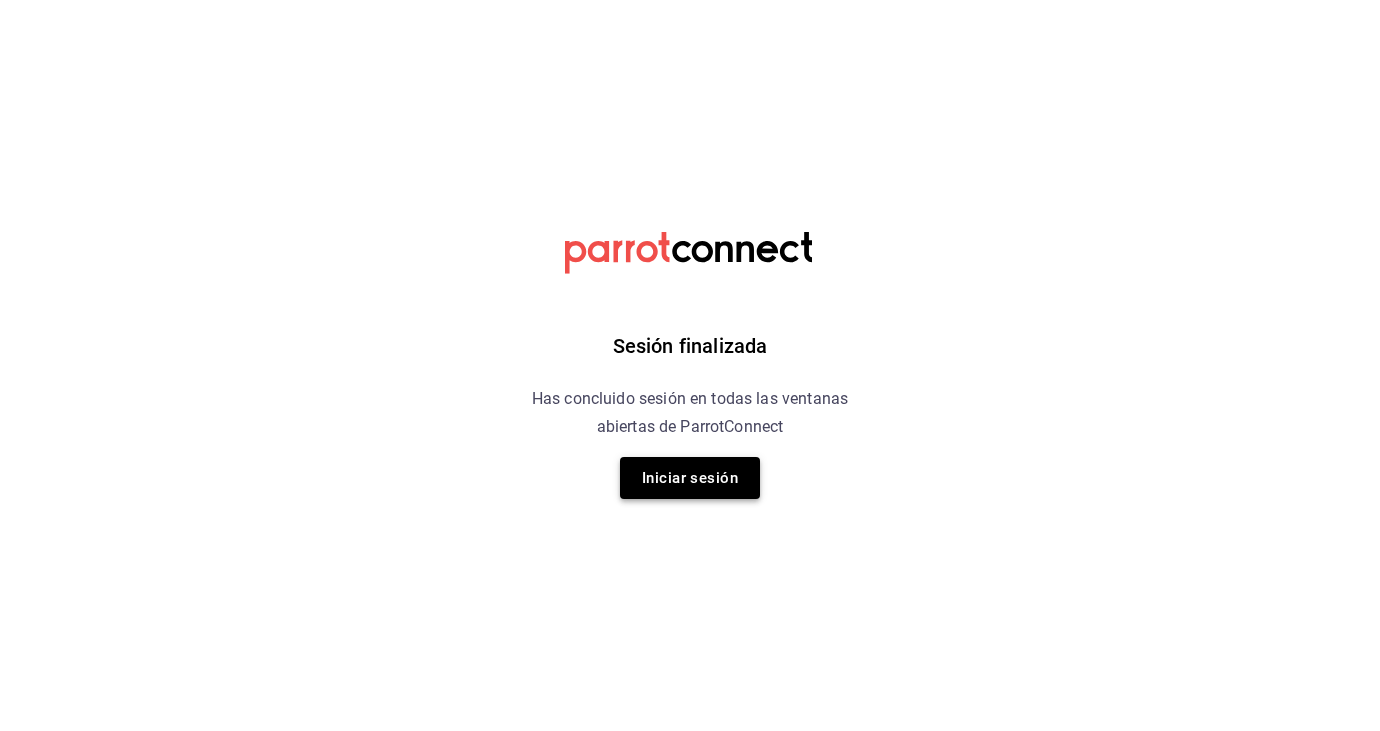 click on "Iniciar sesión" at bounding box center [690, 478] 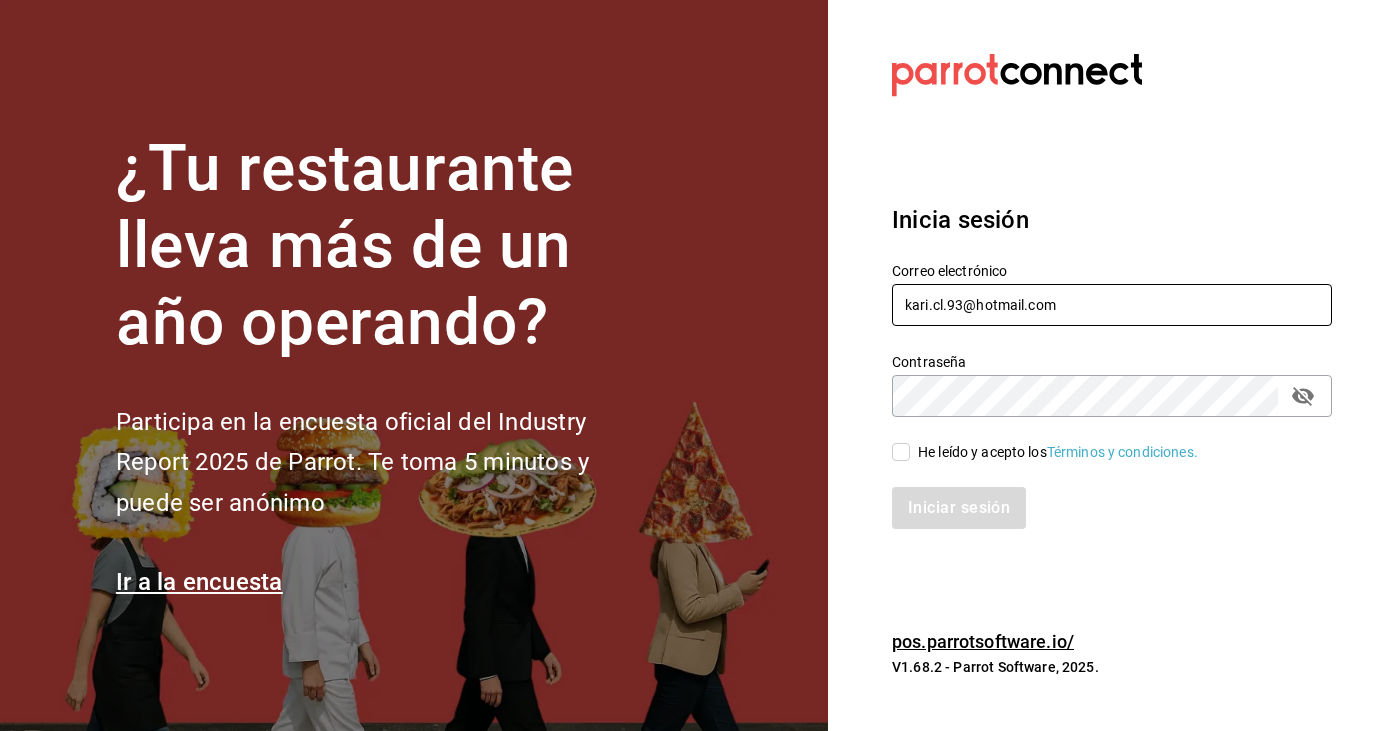 click on "kari.cl.93@hotmail.com" at bounding box center (1112, 305) 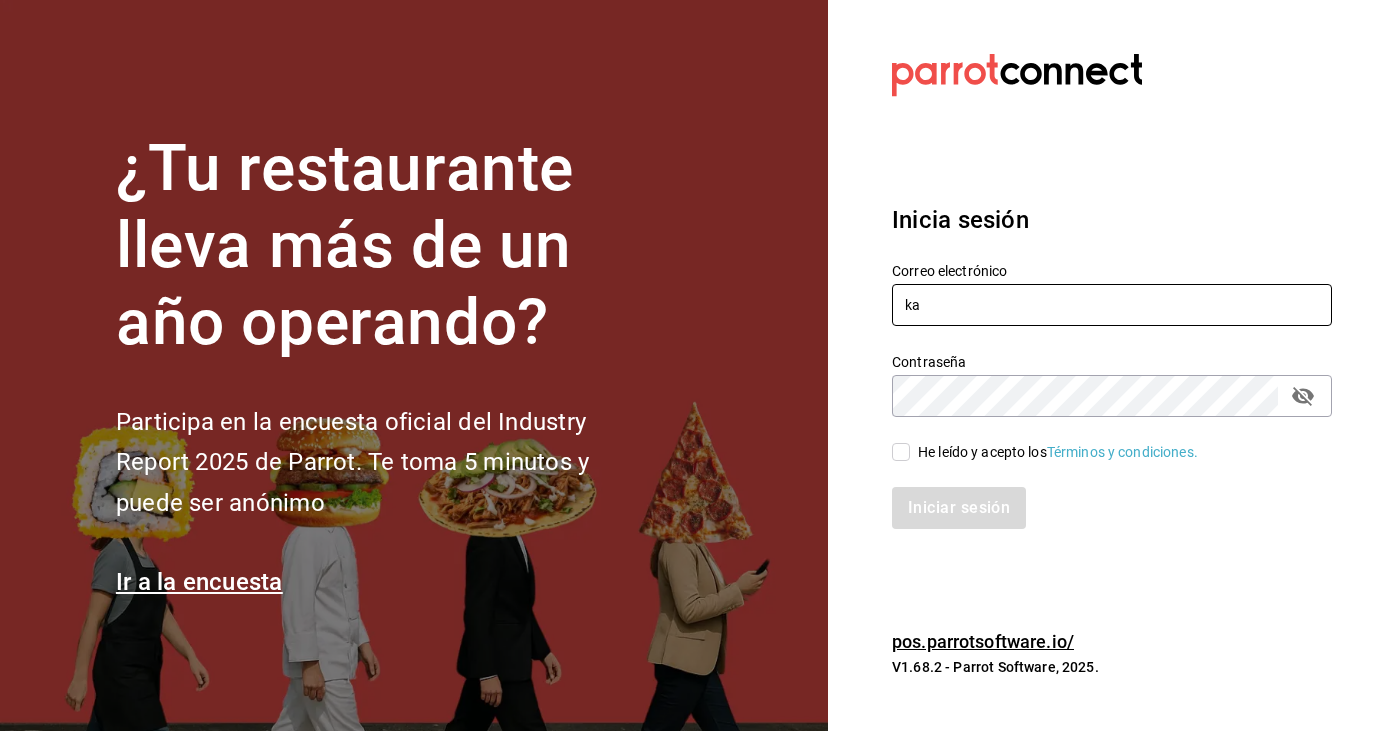 type on "k" 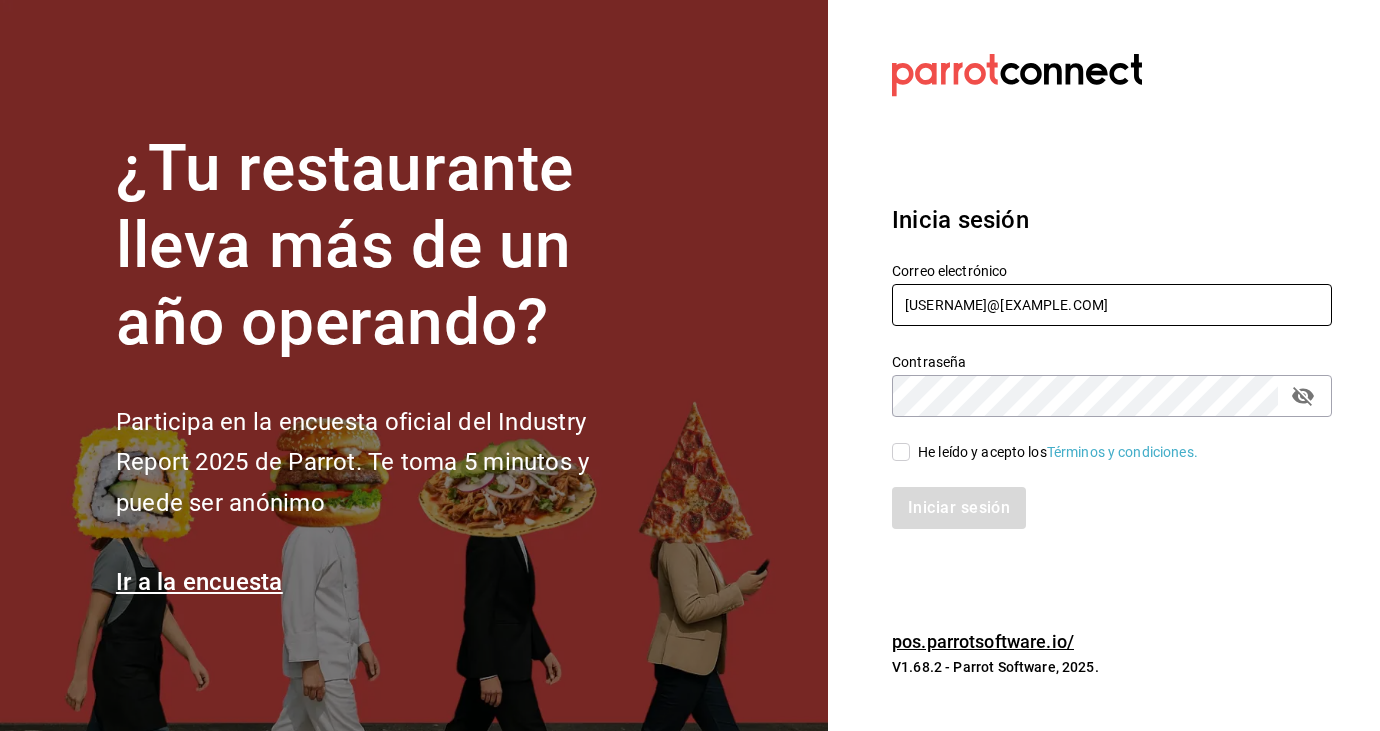 type on "[USERNAME]@[EXAMPLE.COM]" 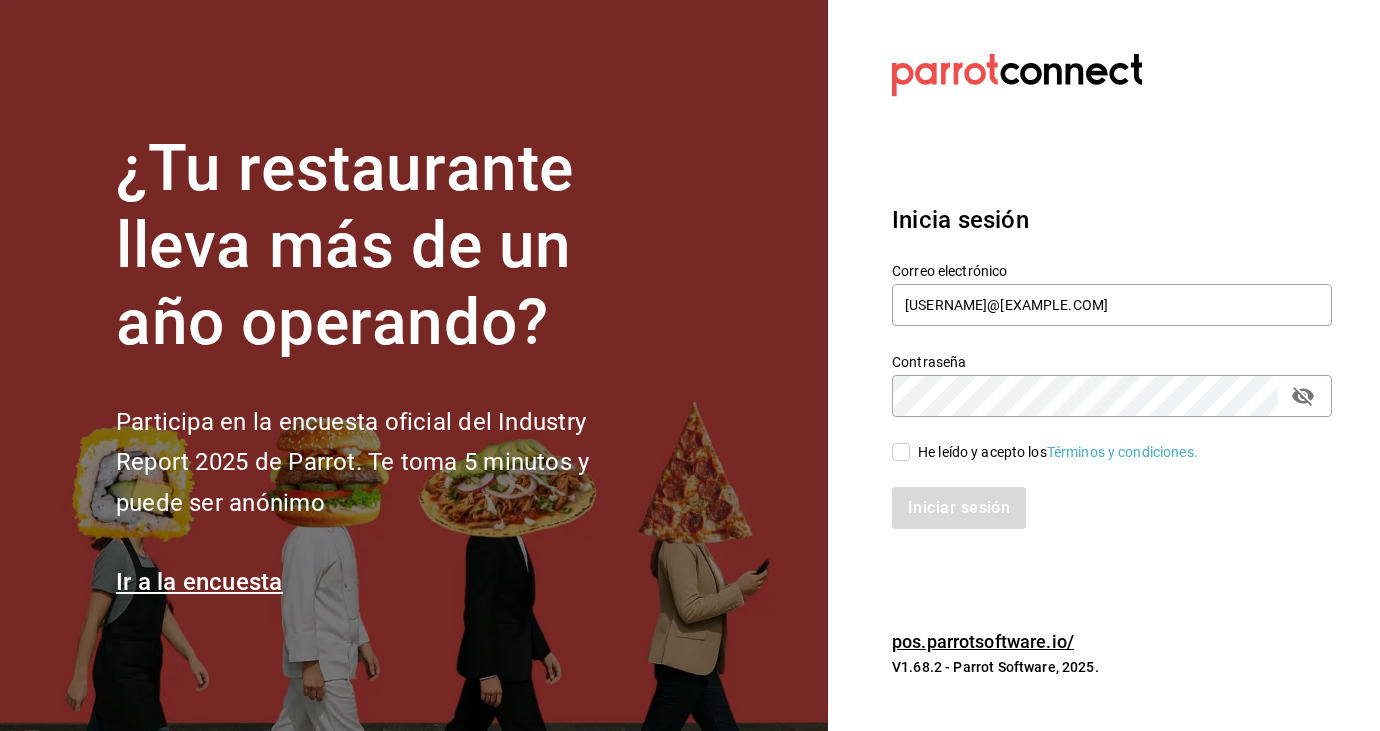 click on "He leído y acepto los  Términos y condiciones." at bounding box center (1100, 440) 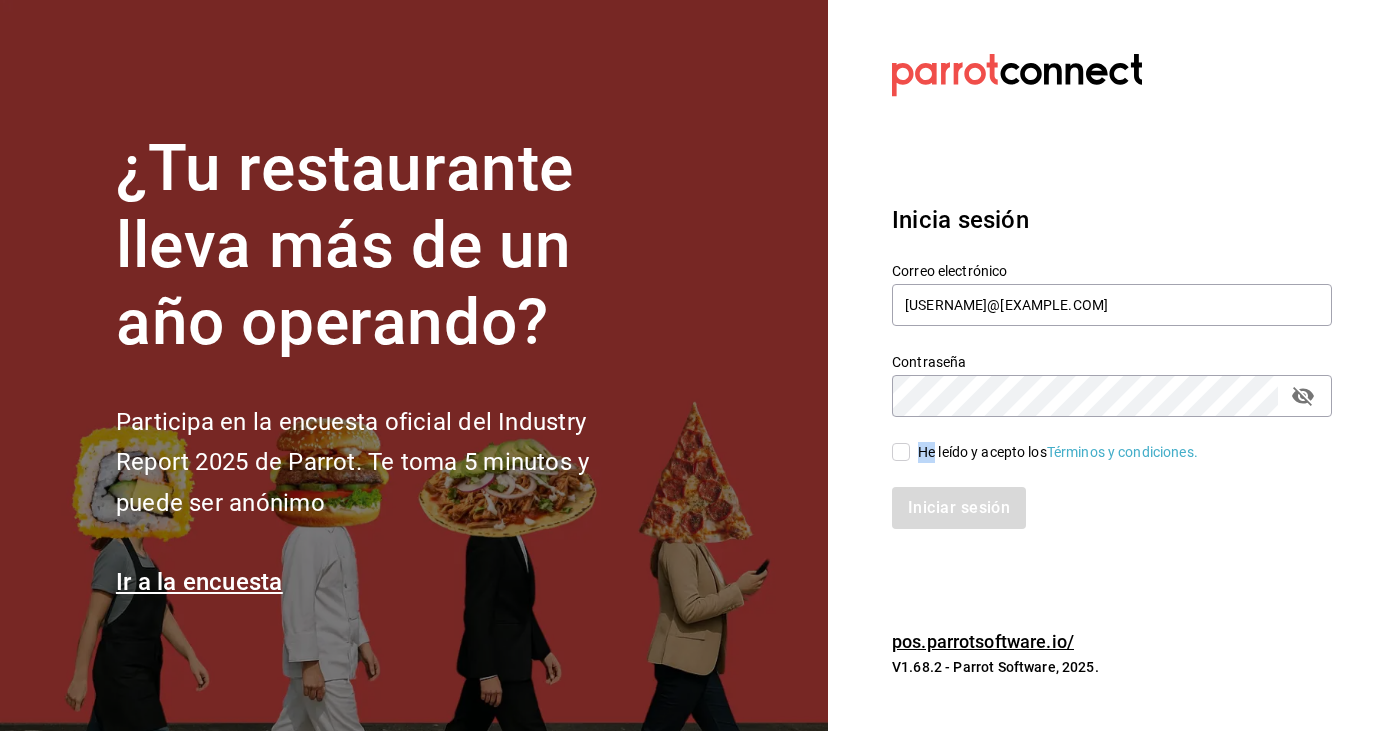 click on "He leído y acepto los  Términos y condiciones." at bounding box center (1100, 440) 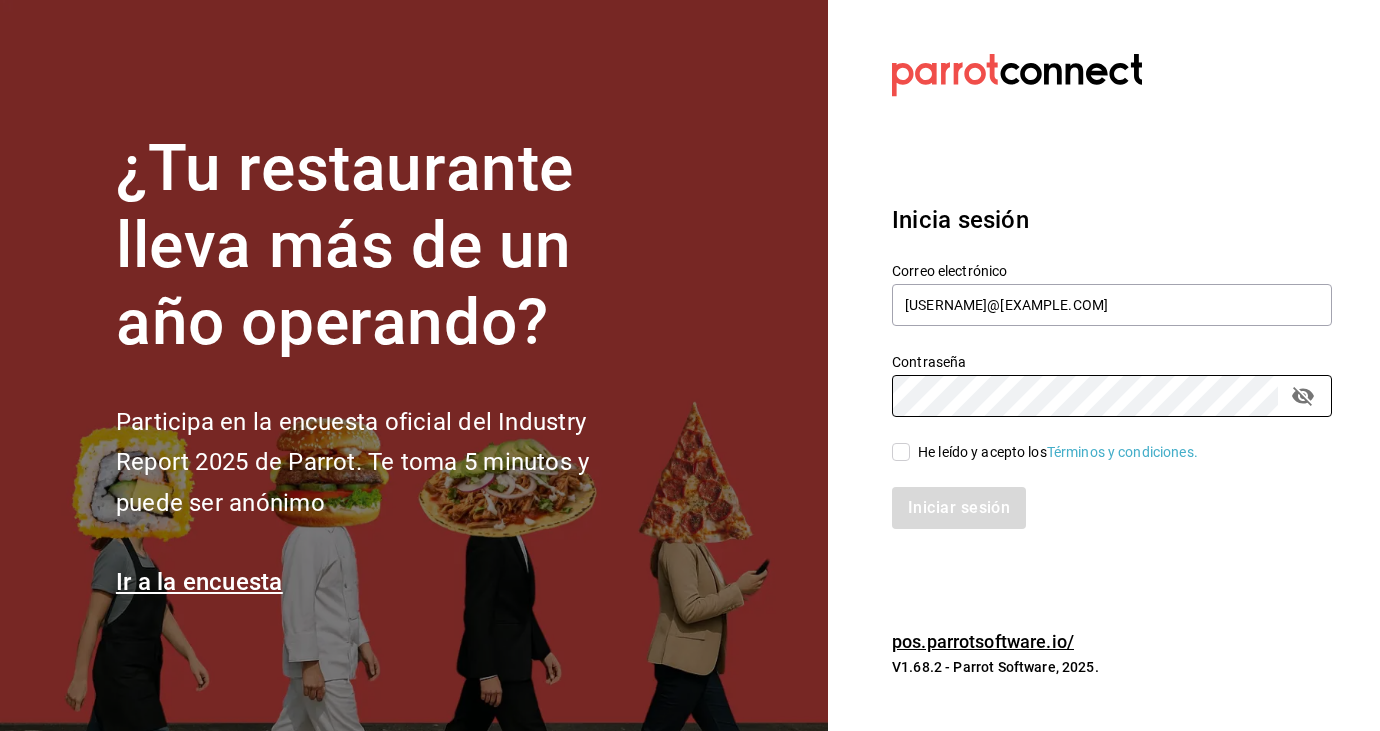 click on "He leído y acepto los  Términos y condiciones." at bounding box center [901, 452] 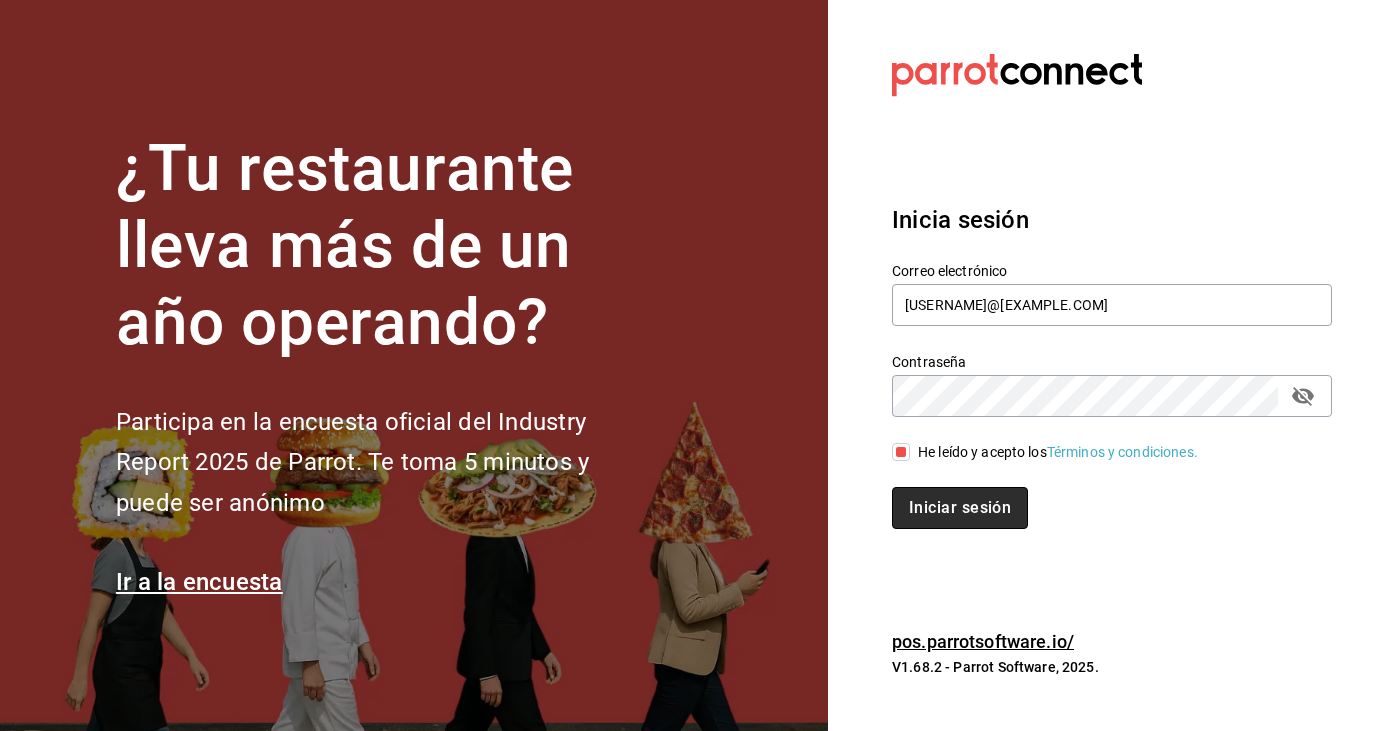 click on "Iniciar sesión" at bounding box center (960, 508) 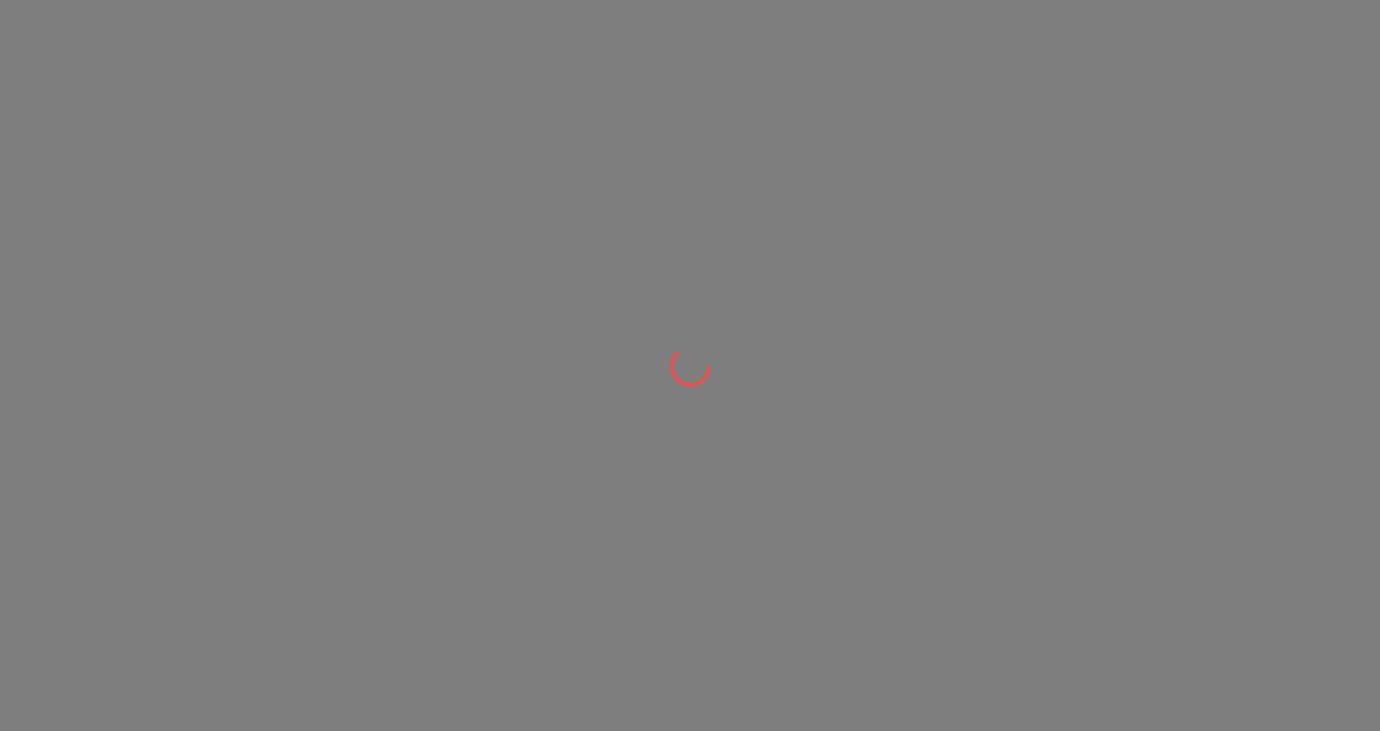 scroll, scrollTop: 0, scrollLeft: 0, axis: both 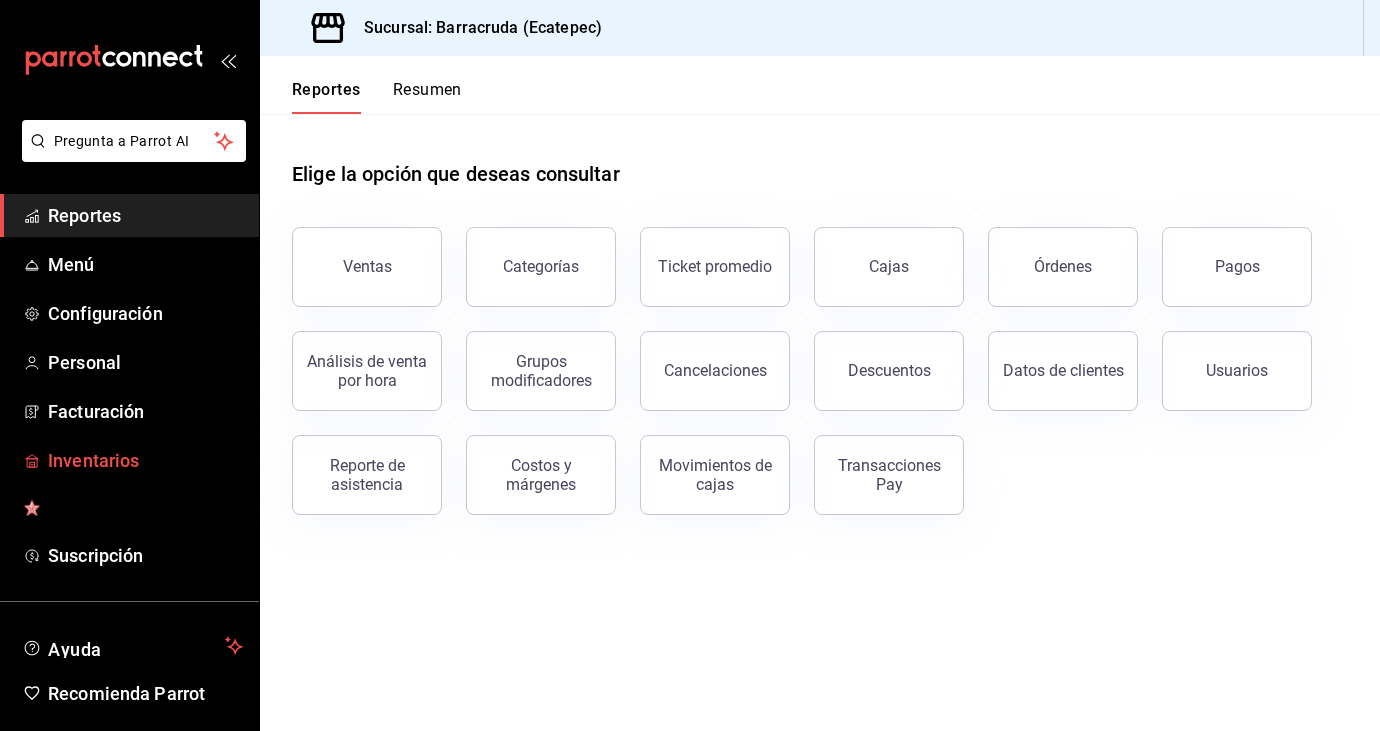 click on "Inventarios" at bounding box center (145, 460) 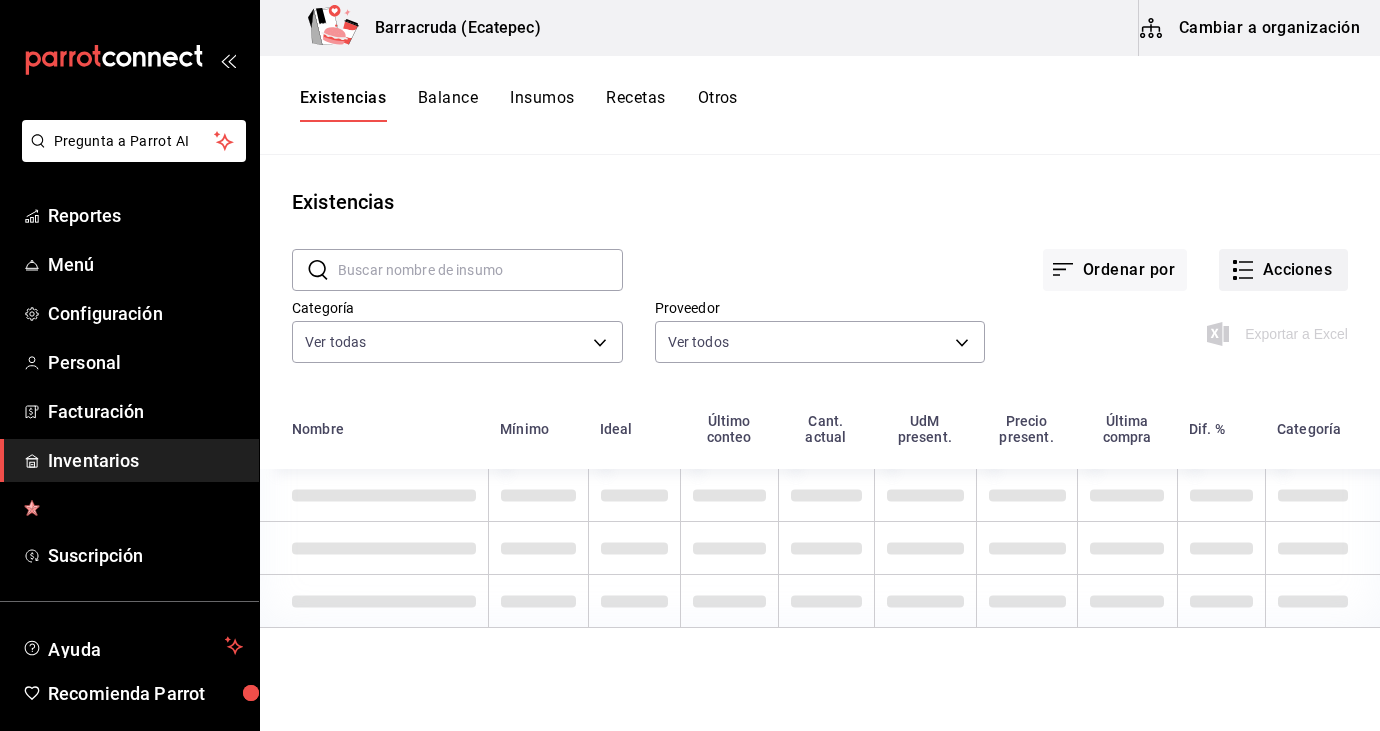 click on "Acciones" at bounding box center [1283, 270] 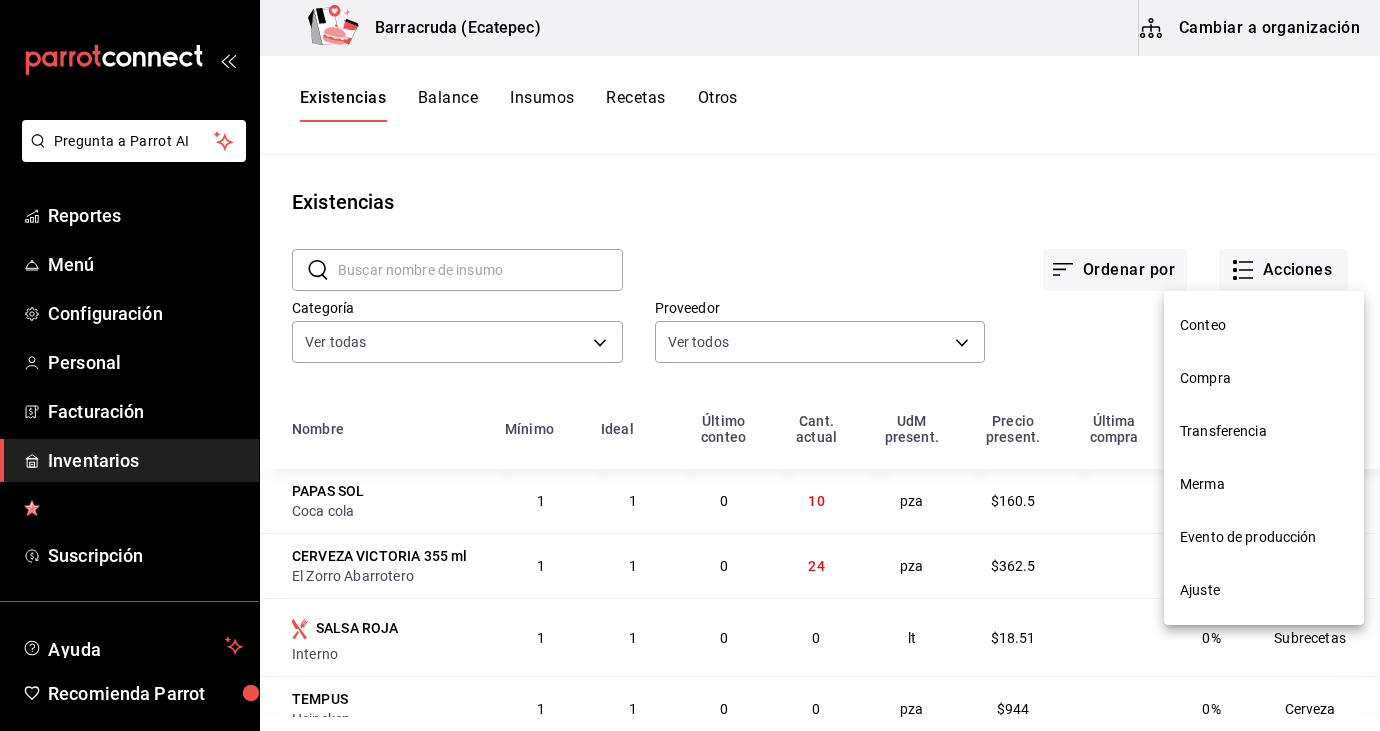 click on "Compra" at bounding box center [1264, 378] 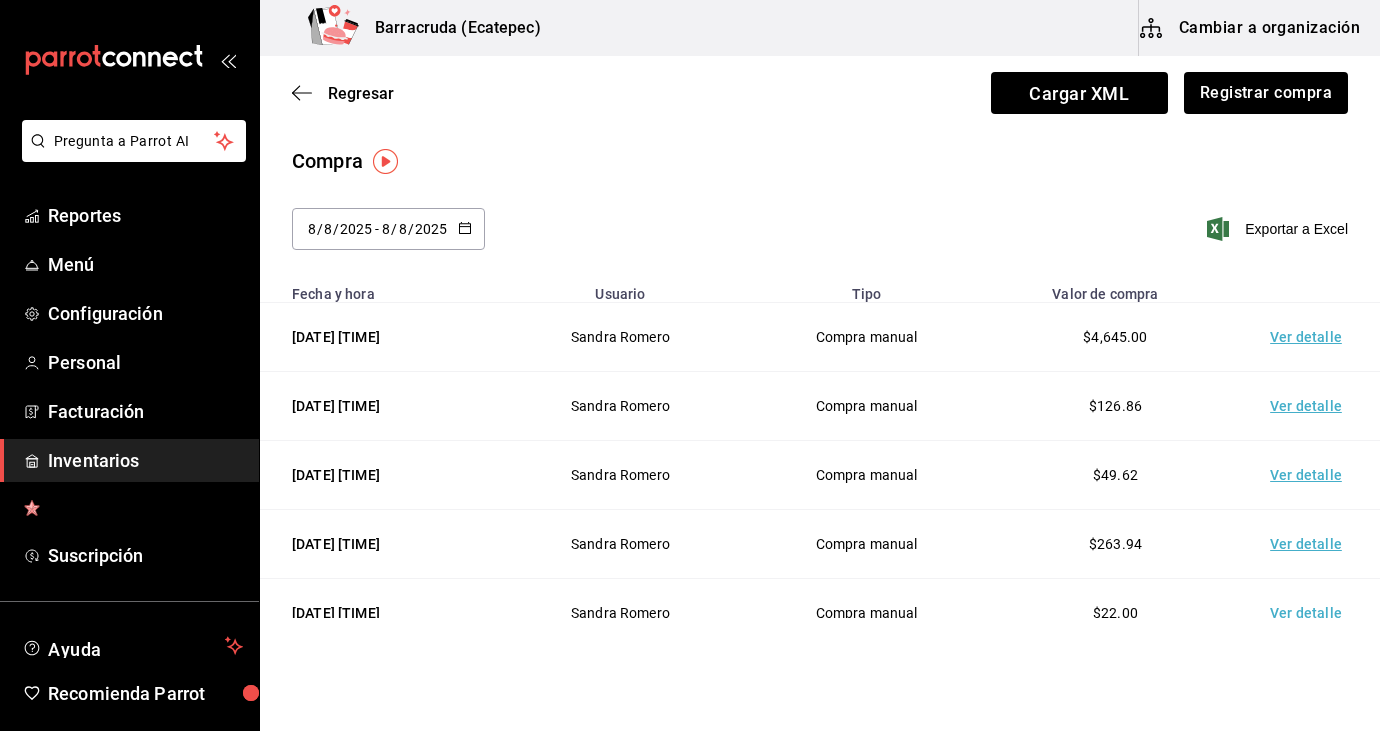 click on "[DATE] [TIME] - [DATE] [TIME] - [DATE] [TIME] Exportar a Excel" at bounding box center (820, 241) 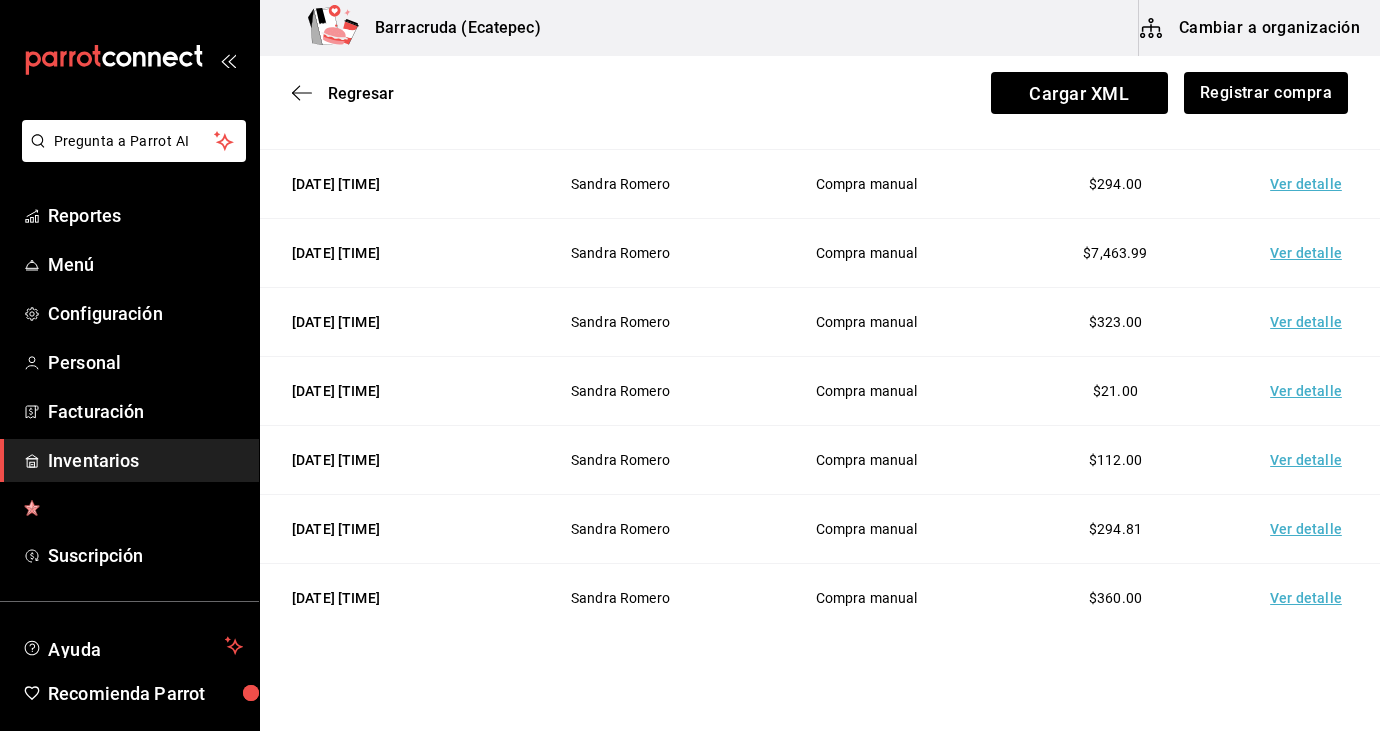 scroll, scrollTop: 640, scrollLeft: 0, axis: vertical 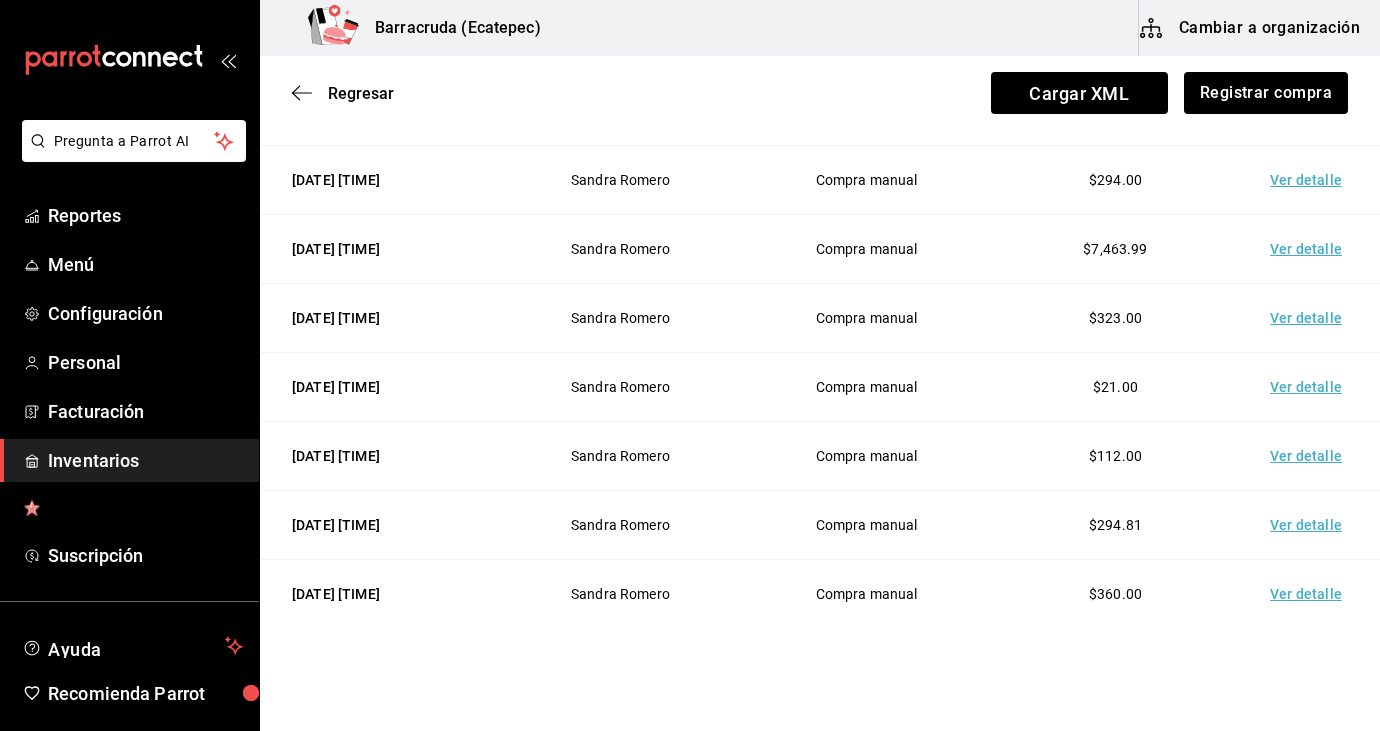 click on "Ver detalle" at bounding box center [1310, 249] 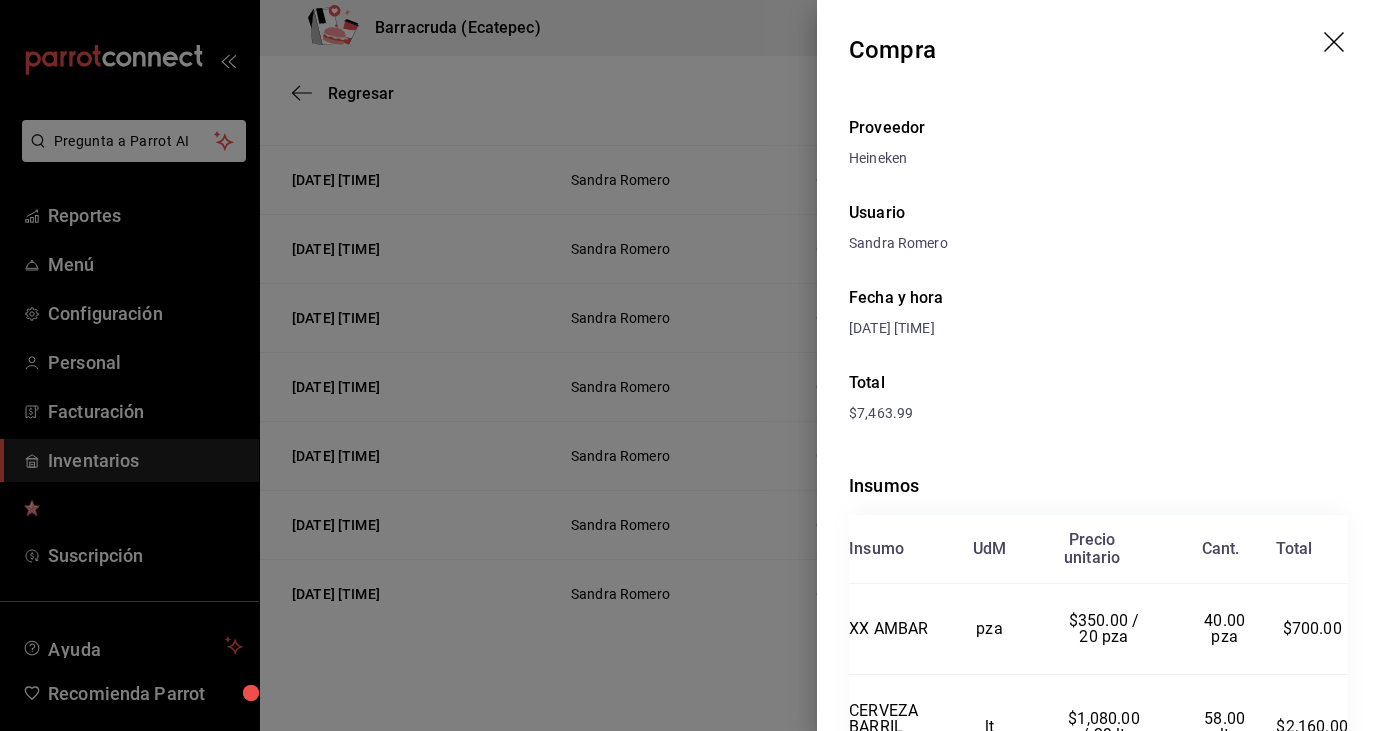 click at bounding box center [690, 365] 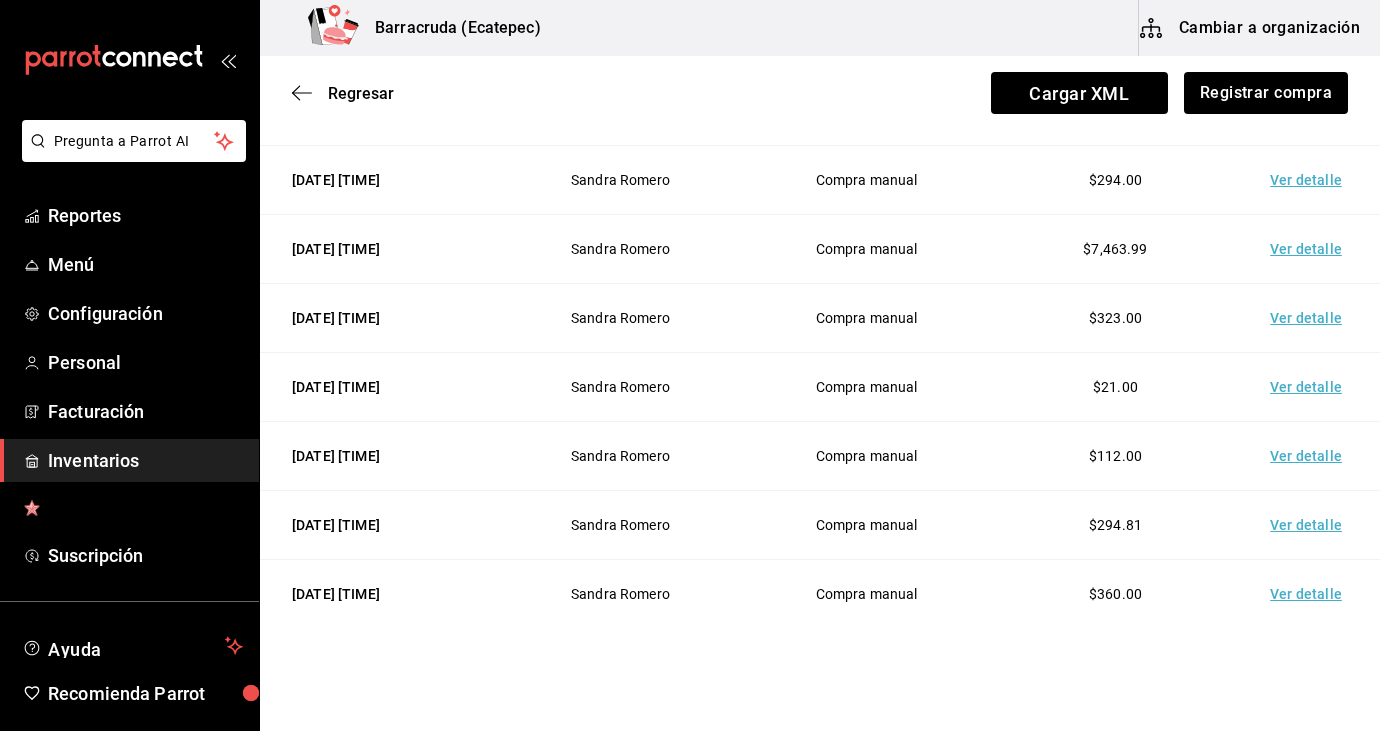 click on "Sandra Romero" at bounding box center (621, 111) 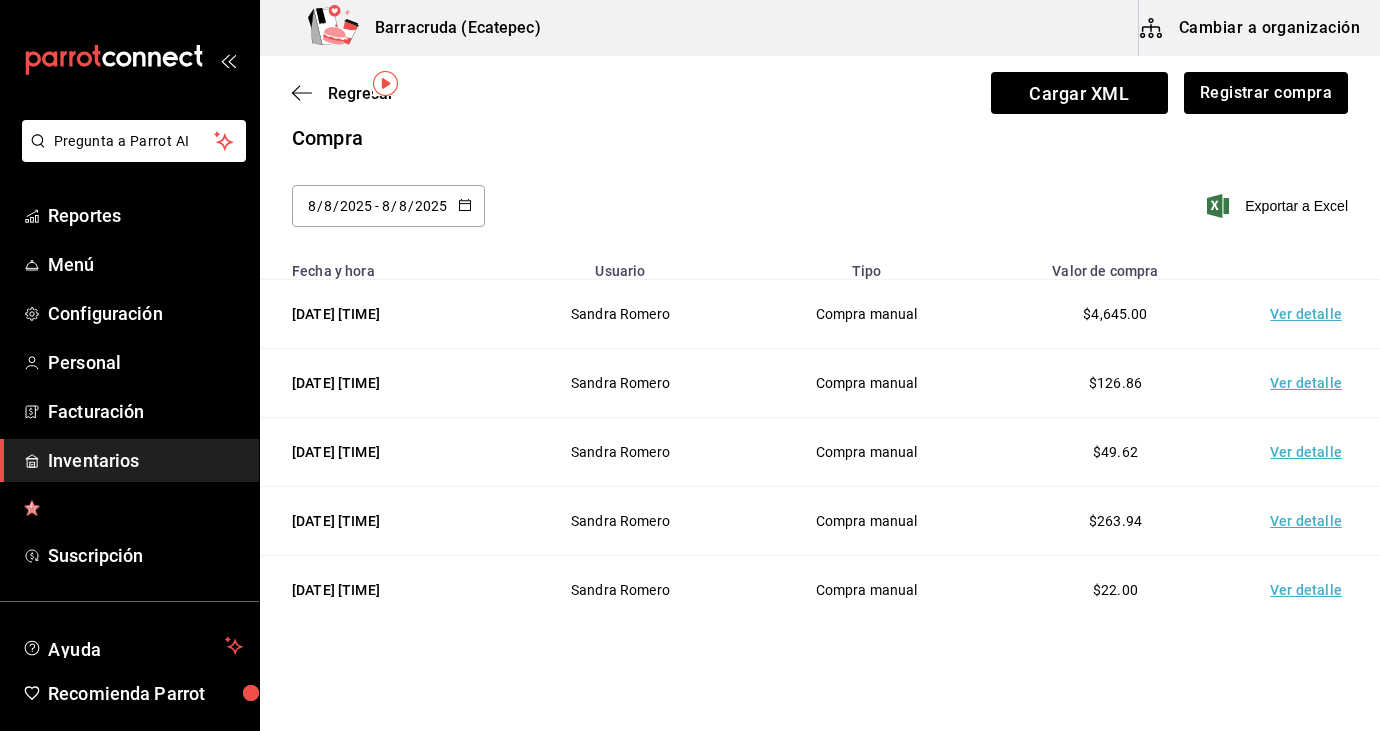 scroll, scrollTop: 0, scrollLeft: 0, axis: both 